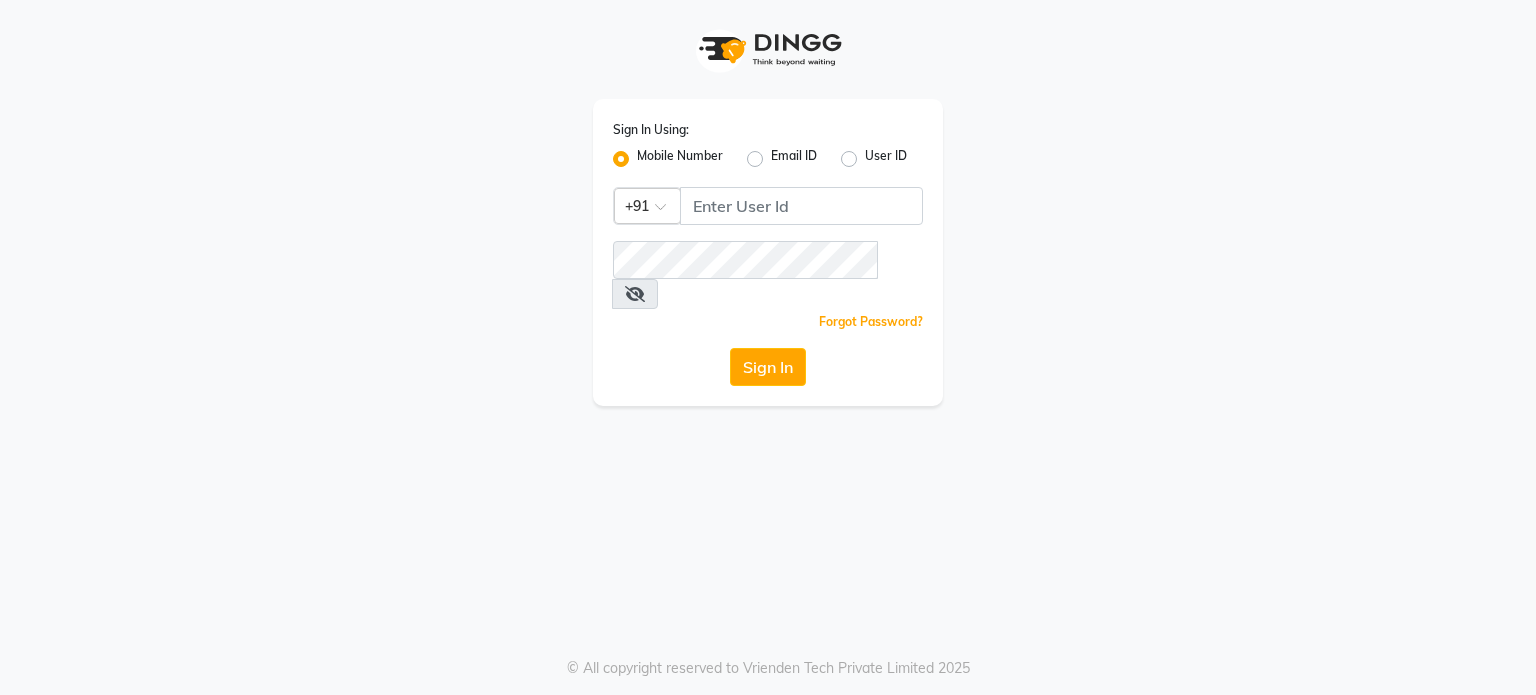 scroll, scrollTop: 0, scrollLeft: 0, axis: both 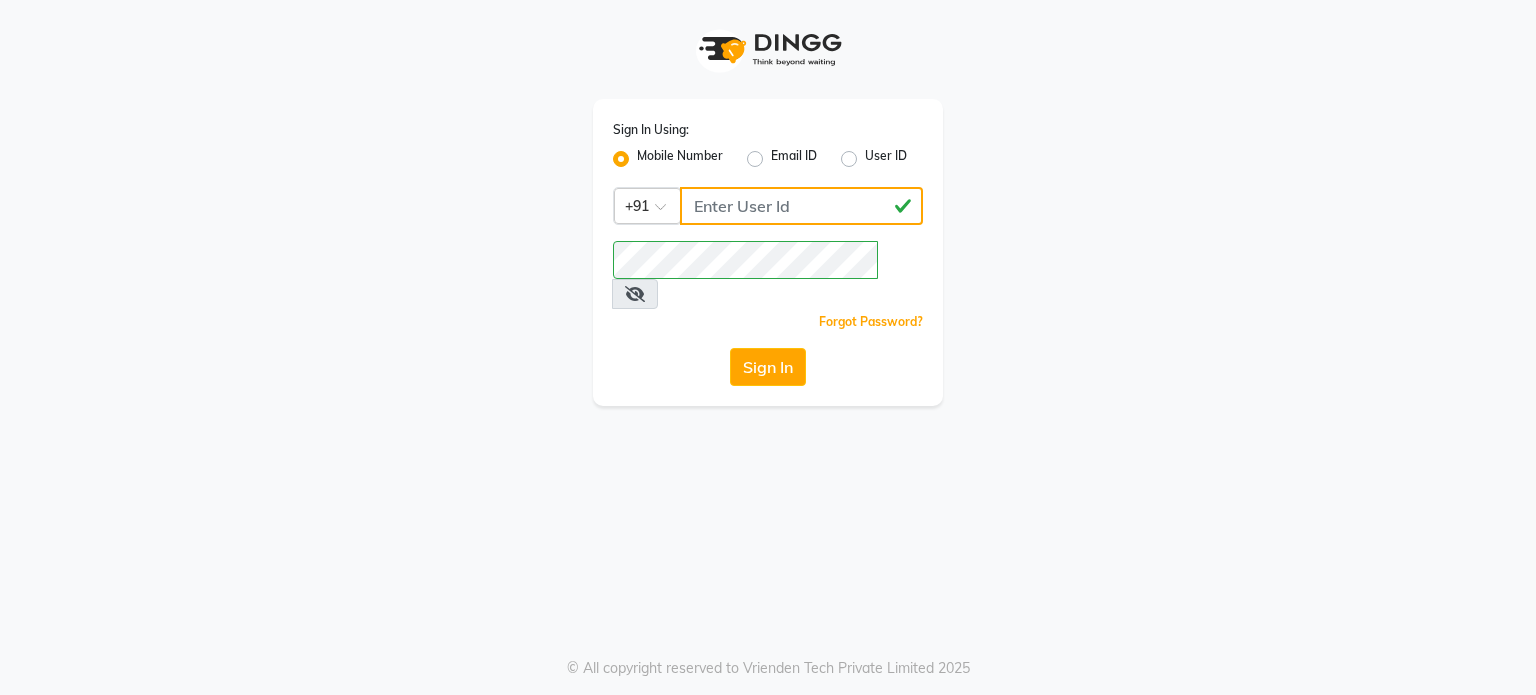 click on "[PHONE]" 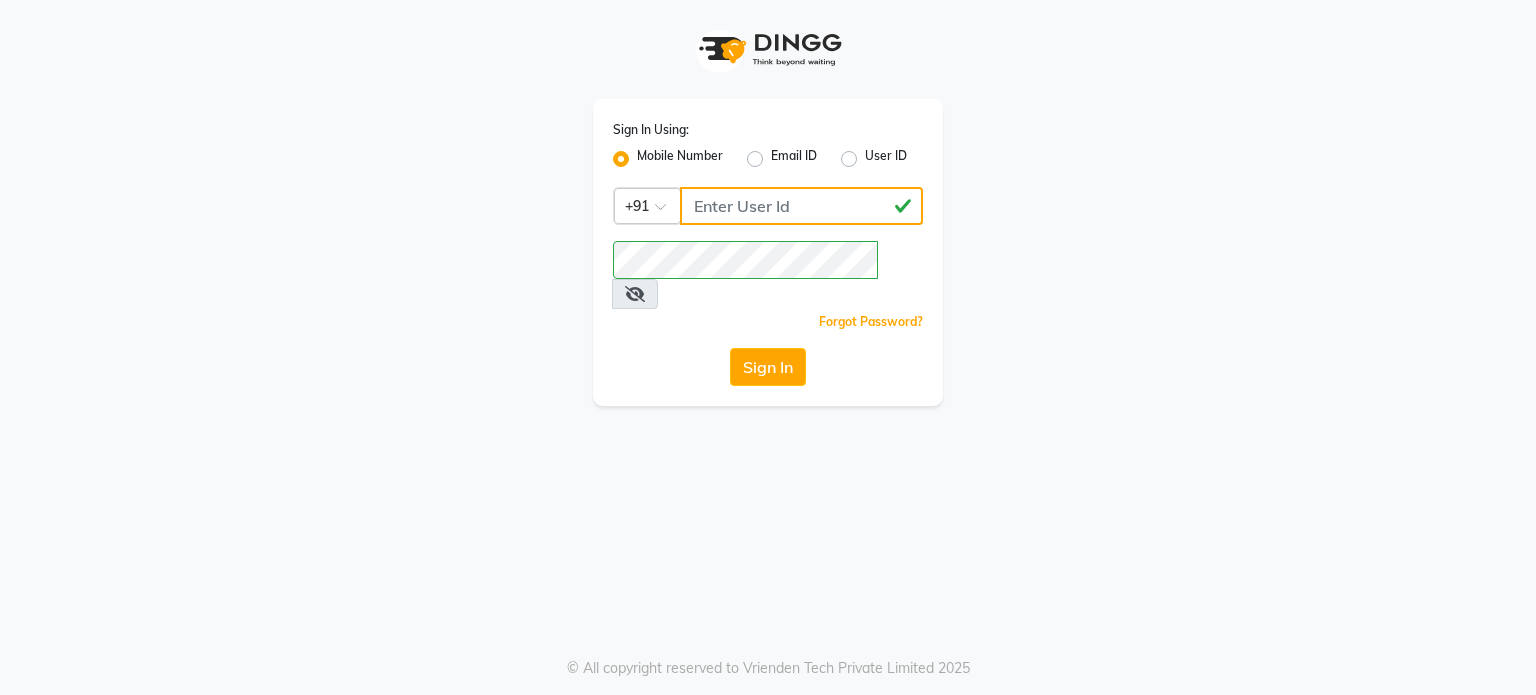 type on "8815795350" 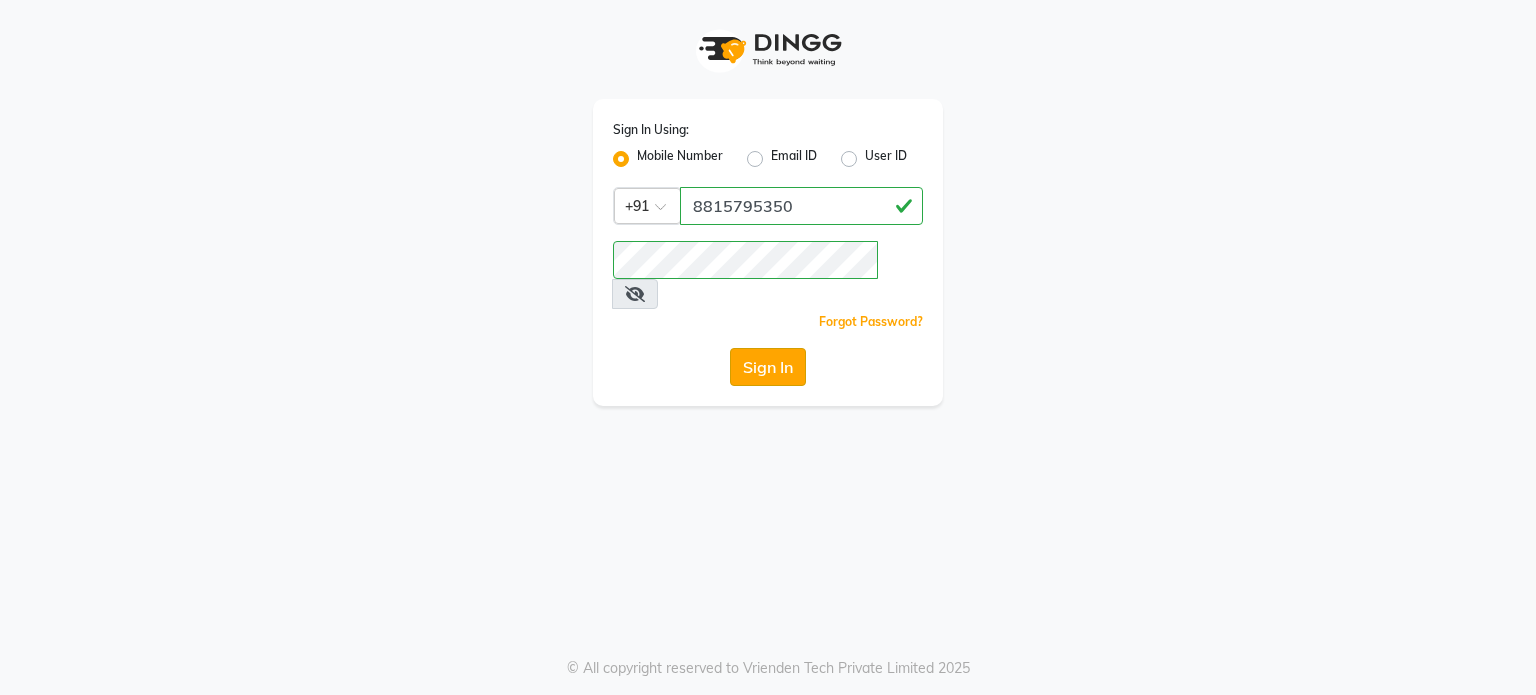 click on "Sign In" 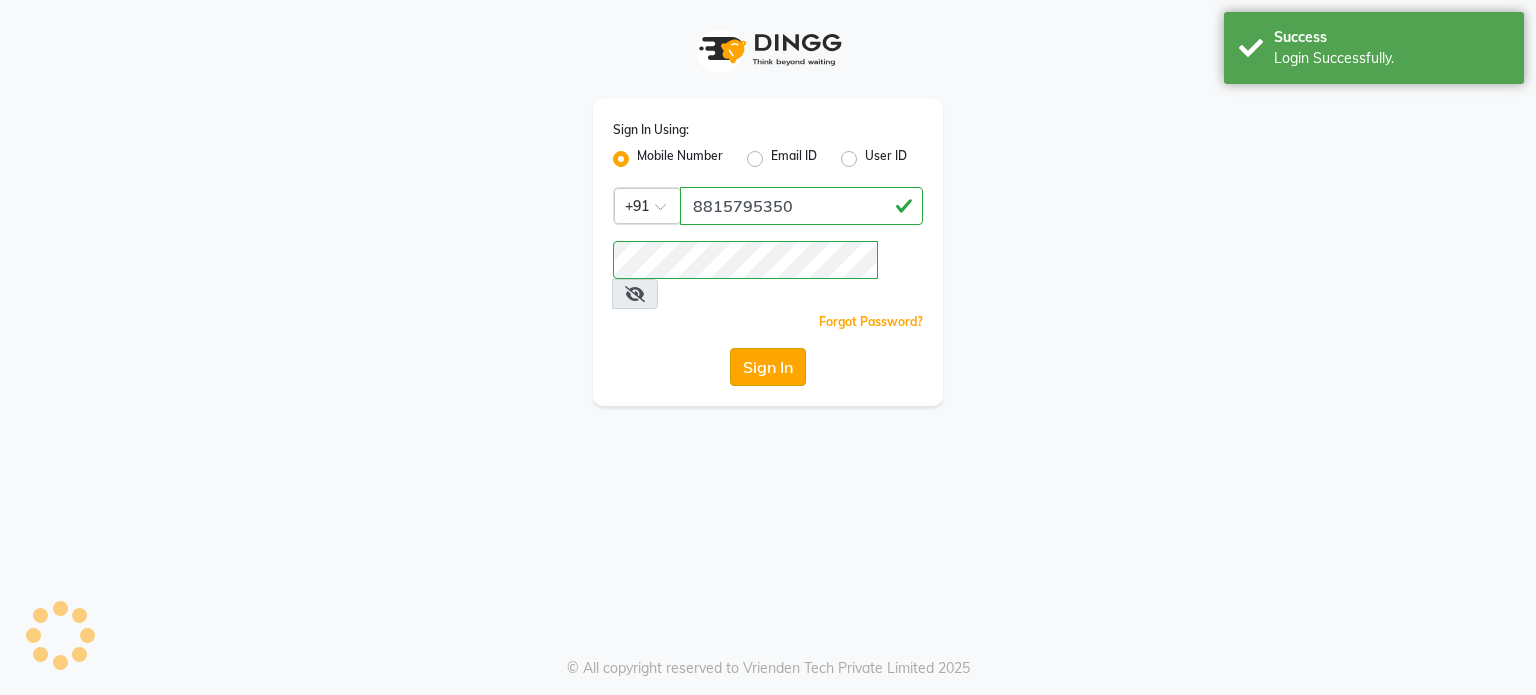 select on "service" 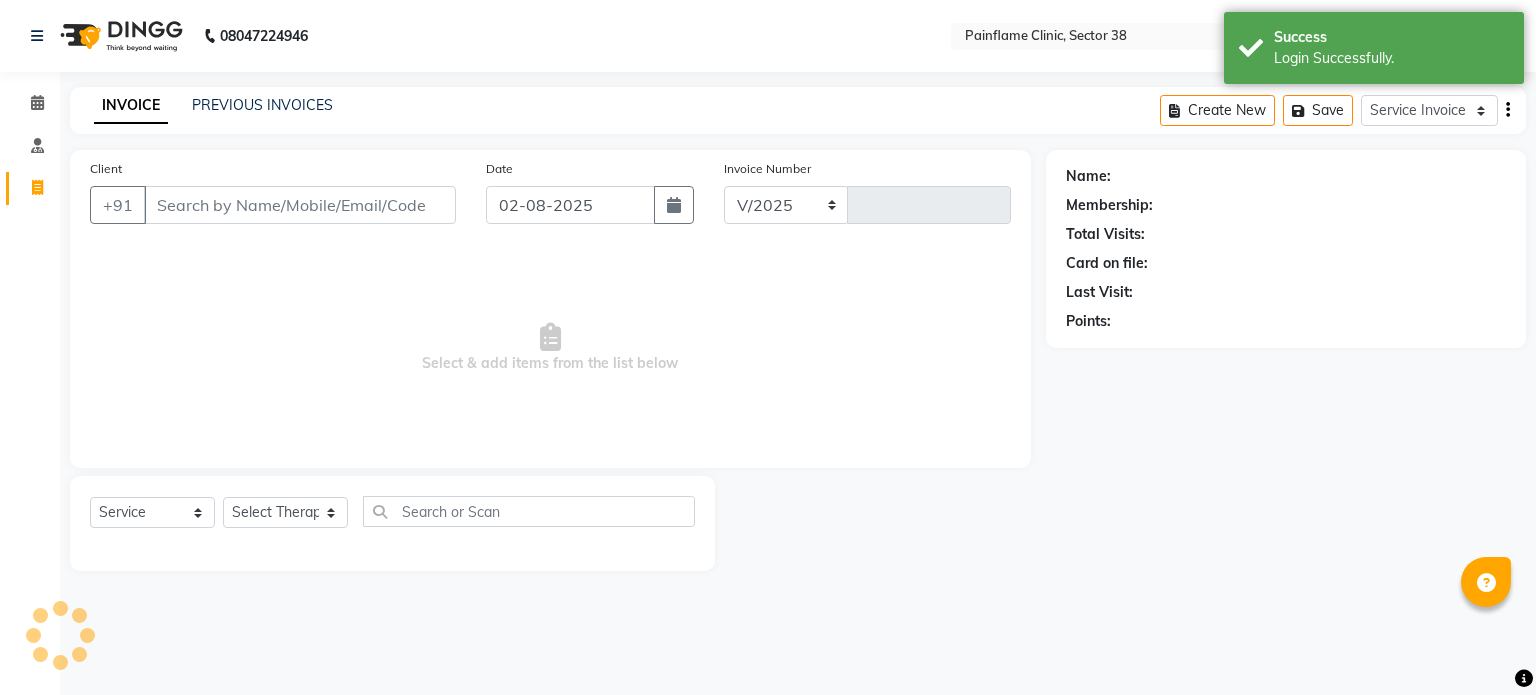 select on "3964" 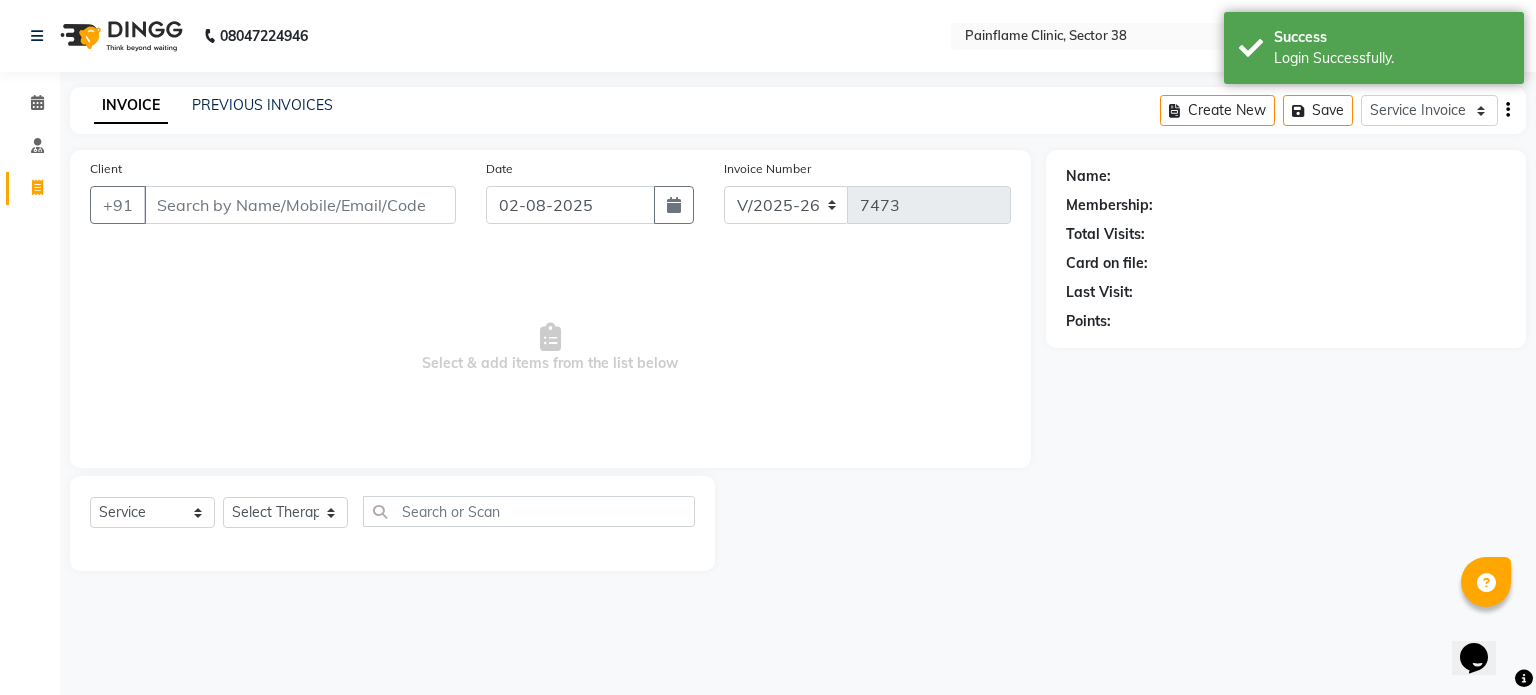 scroll, scrollTop: 0, scrollLeft: 0, axis: both 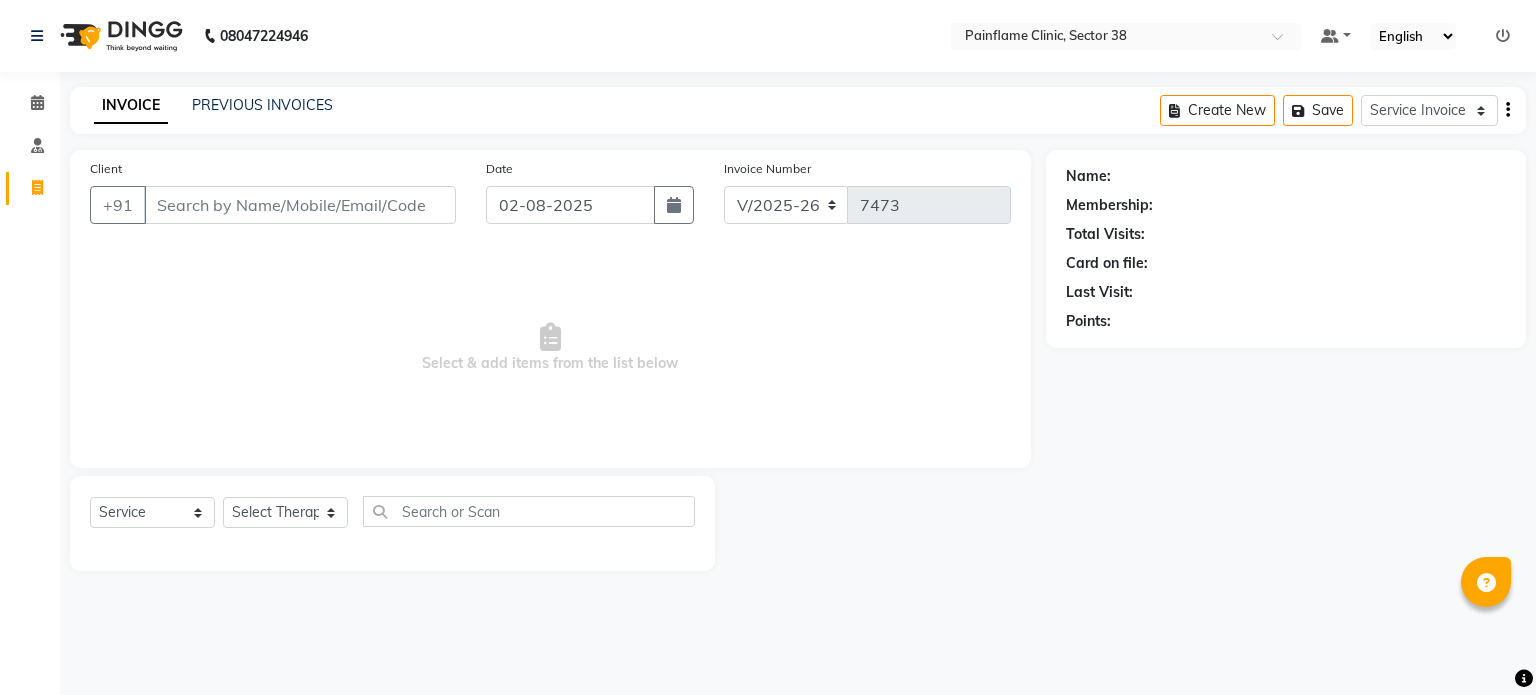select on "3964" 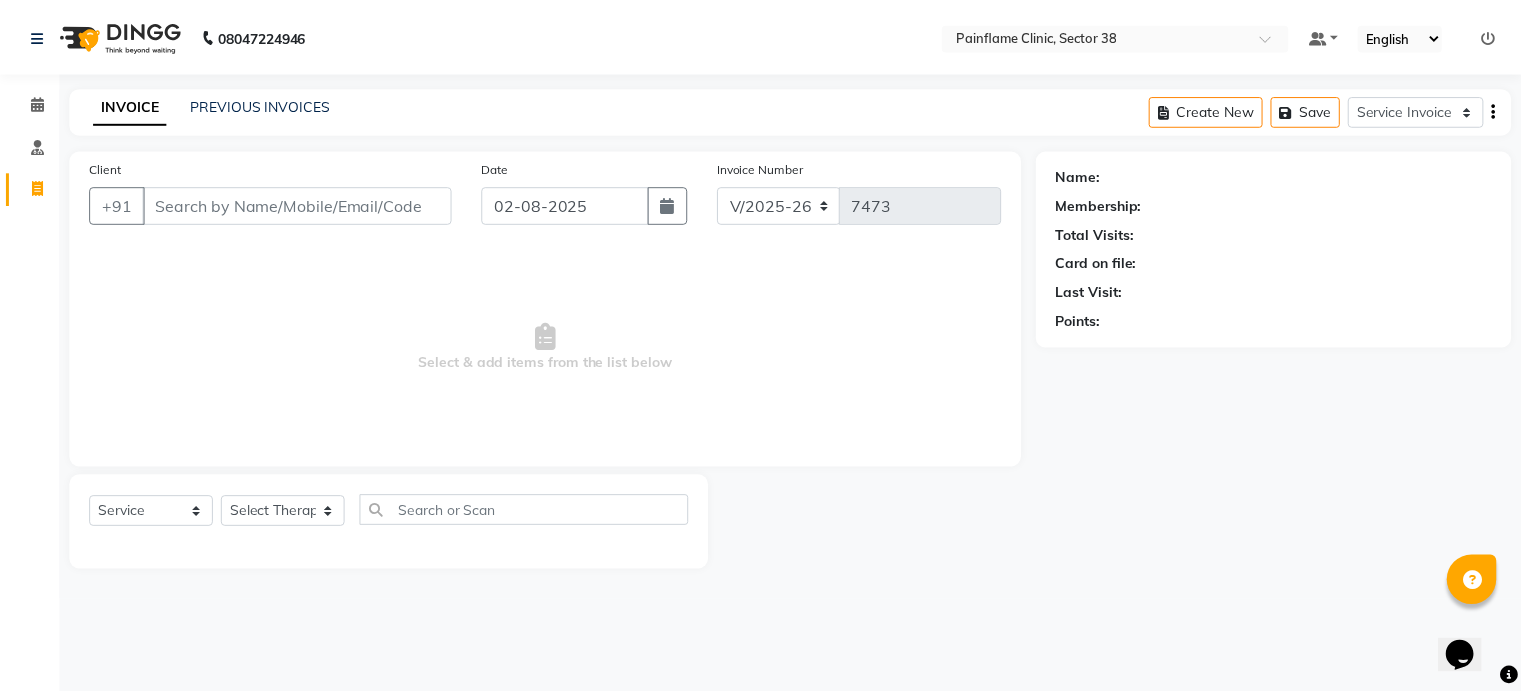 scroll, scrollTop: 0, scrollLeft: 0, axis: both 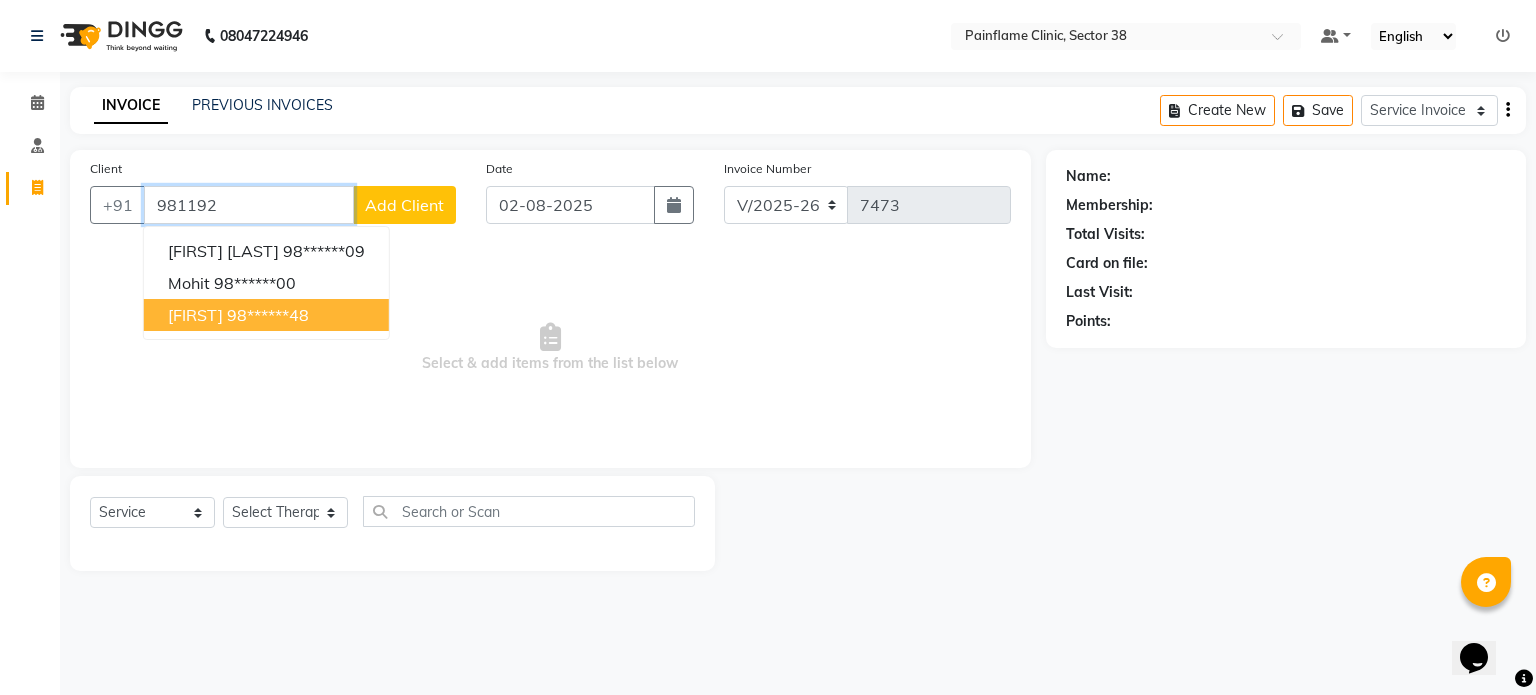click on "98******48" at bounding box center [268, 315] 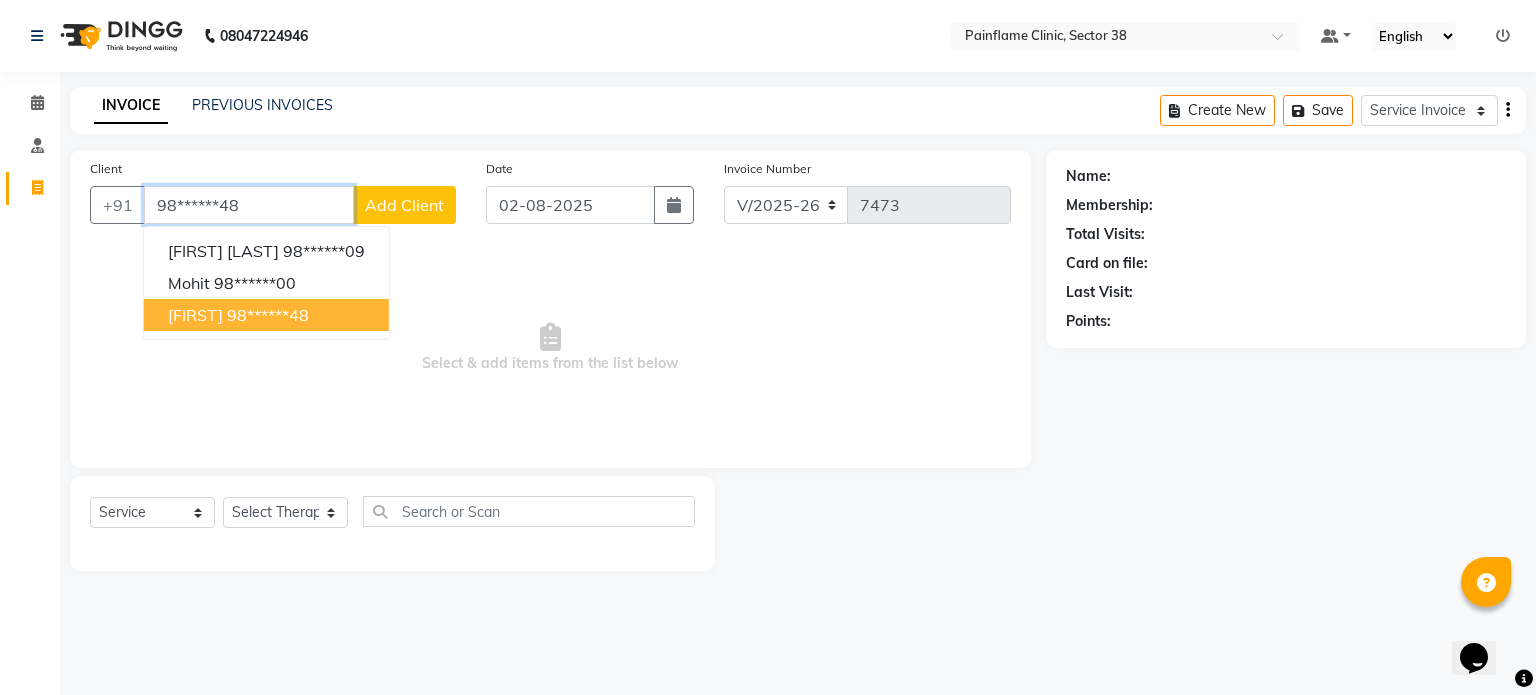 type on "98******48" 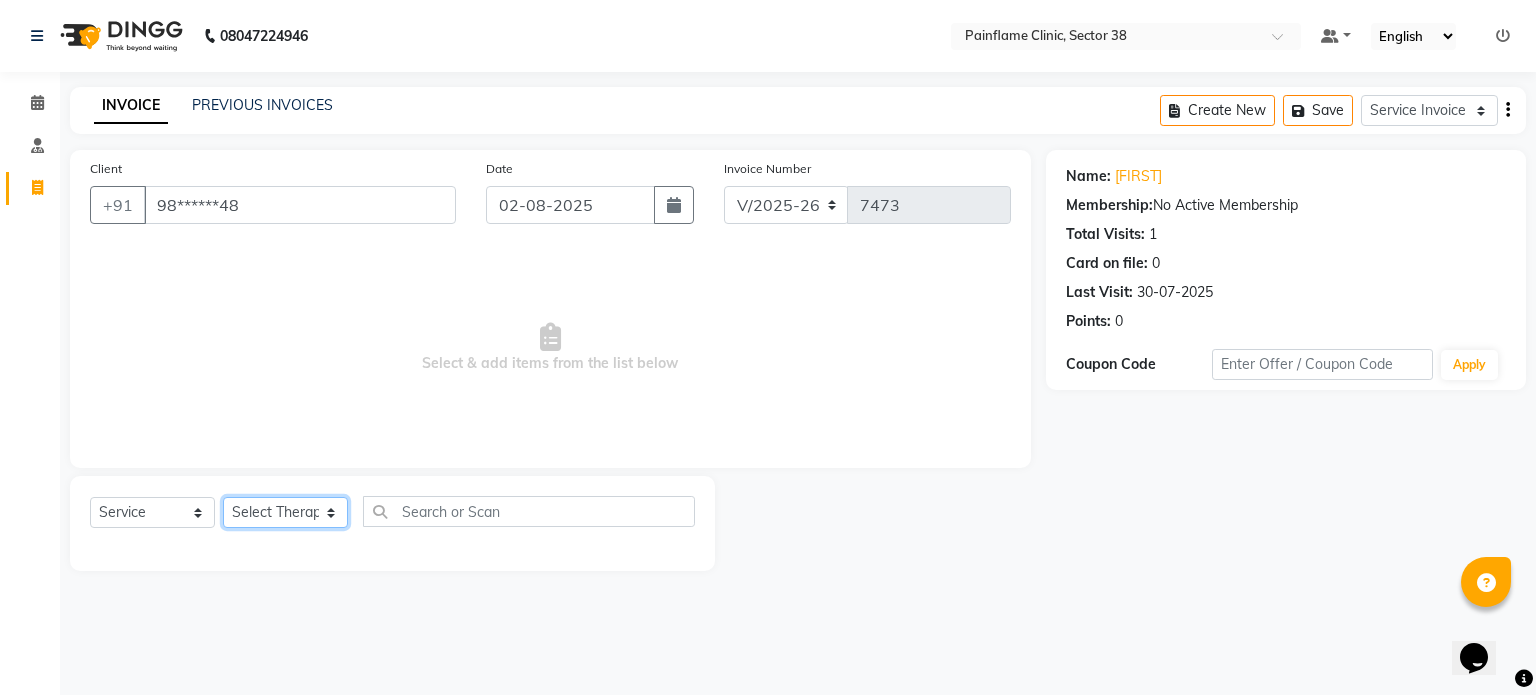 click on "Select Therapist Dr [FIRST] Dr [FIRST] Dr [FIRST] Dr [FIRST] Dr. [FIRST] Dr. [FIRST] [FIRST] [FIRST] [FIRST] Reception 1 Reception 2 Reception 3" 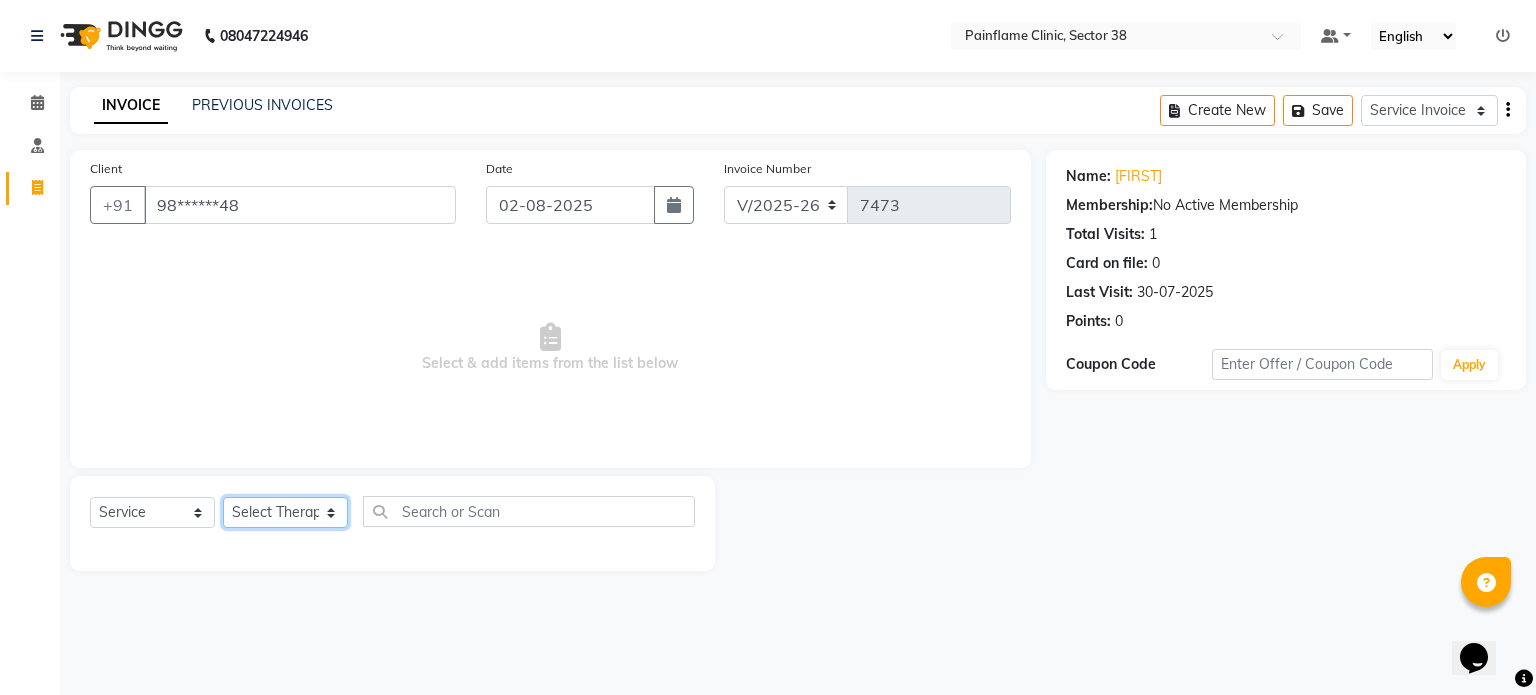select on "20209" 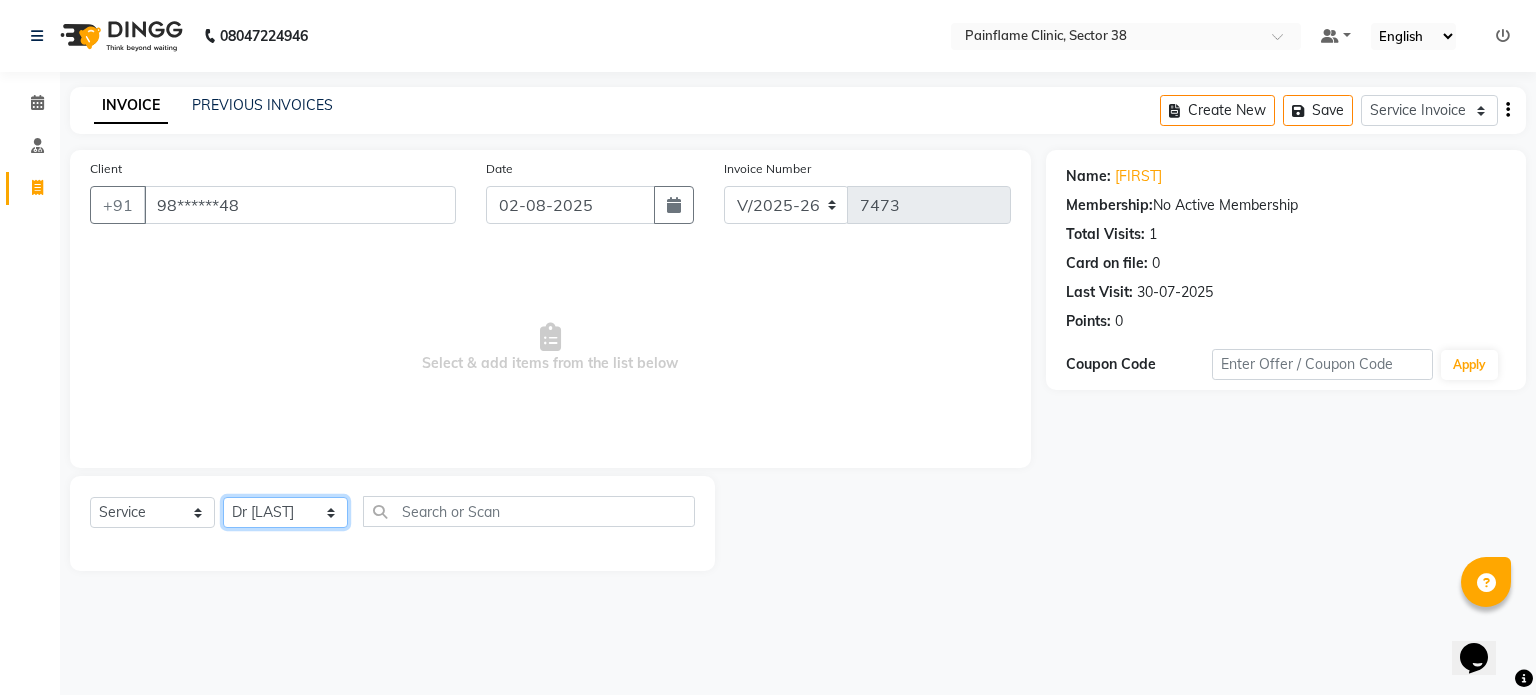 click on "Select Therapist Dr [FIRST] Dr [FIRST] Dr [FIRST] Dr [FIRST] Dr. [FIRST] Dr. [FIRST] [FIRST] [FIRST] [FIRST] Reception 1 Reception 2 Reception 3" 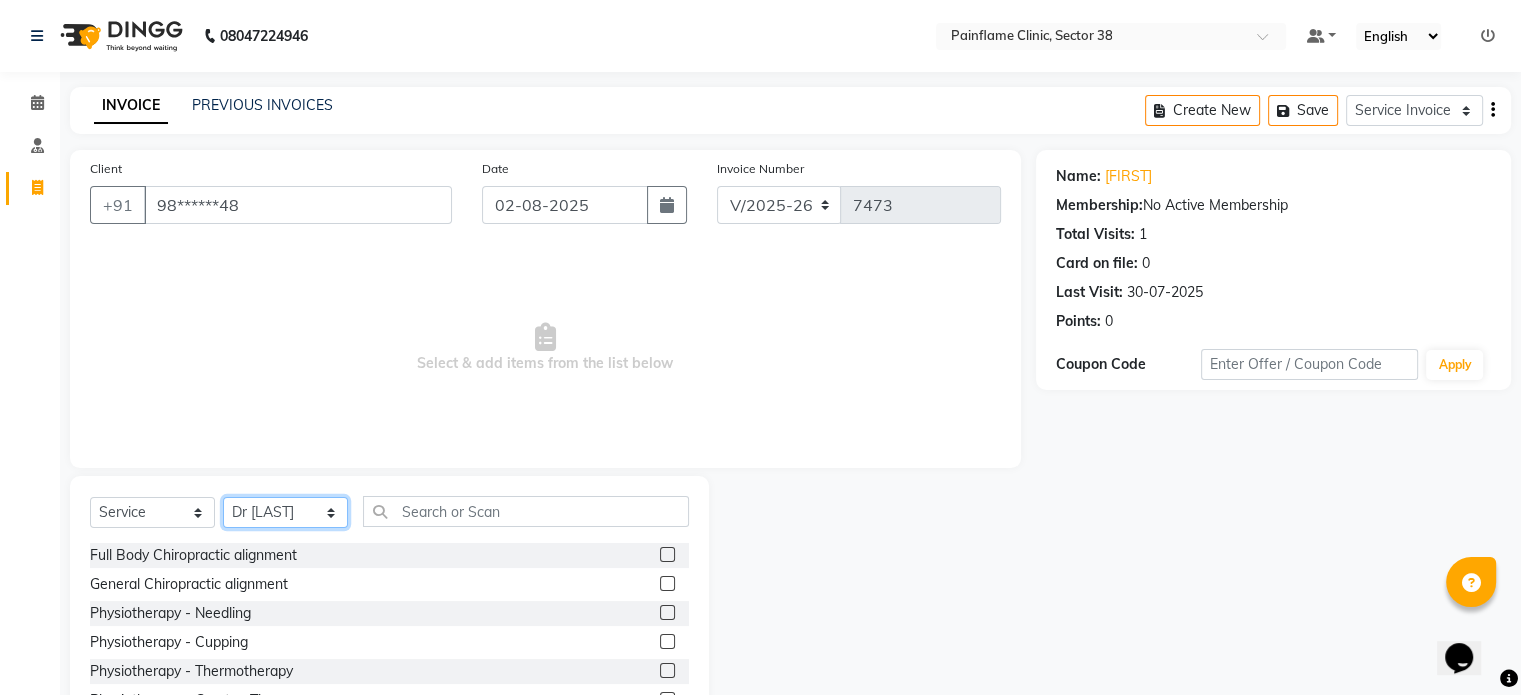 scroll, scrollTop: 119, scrollLeft: 0, axis: vertical 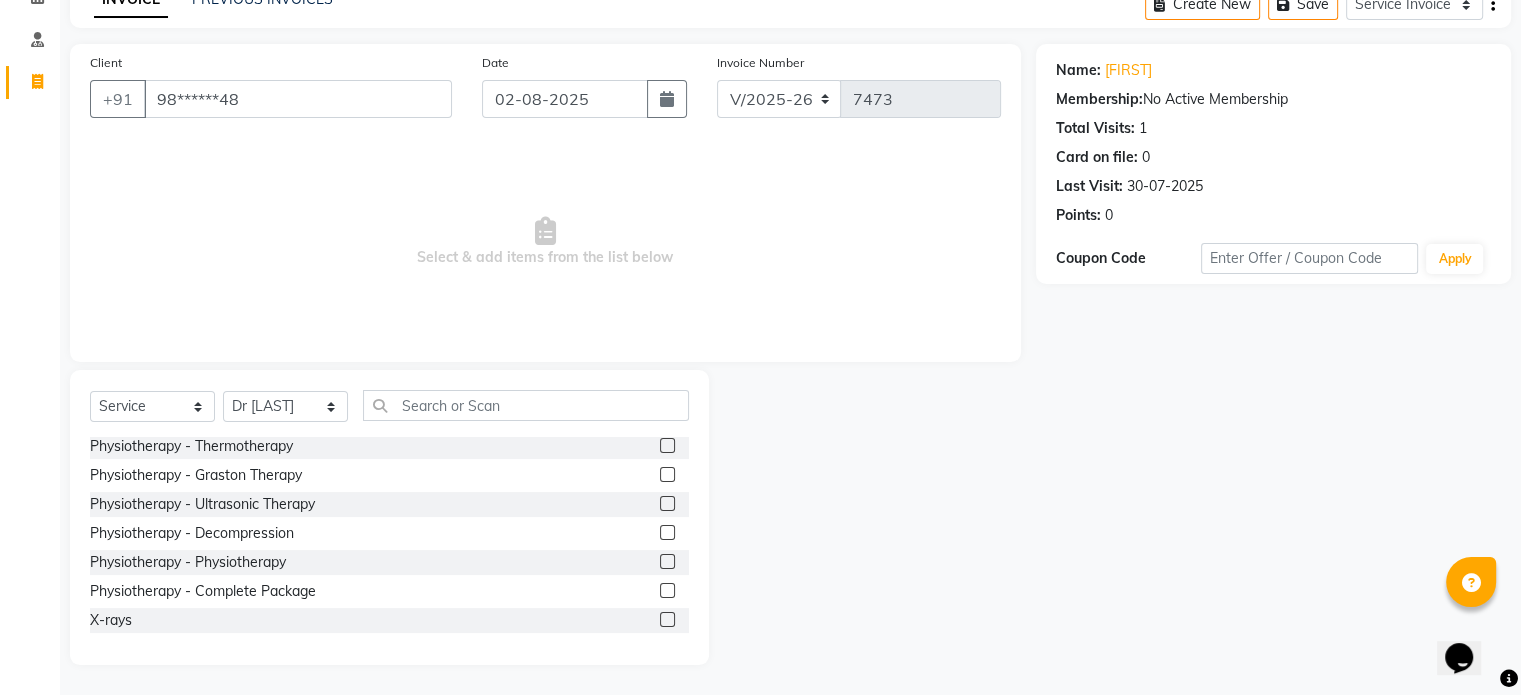 click 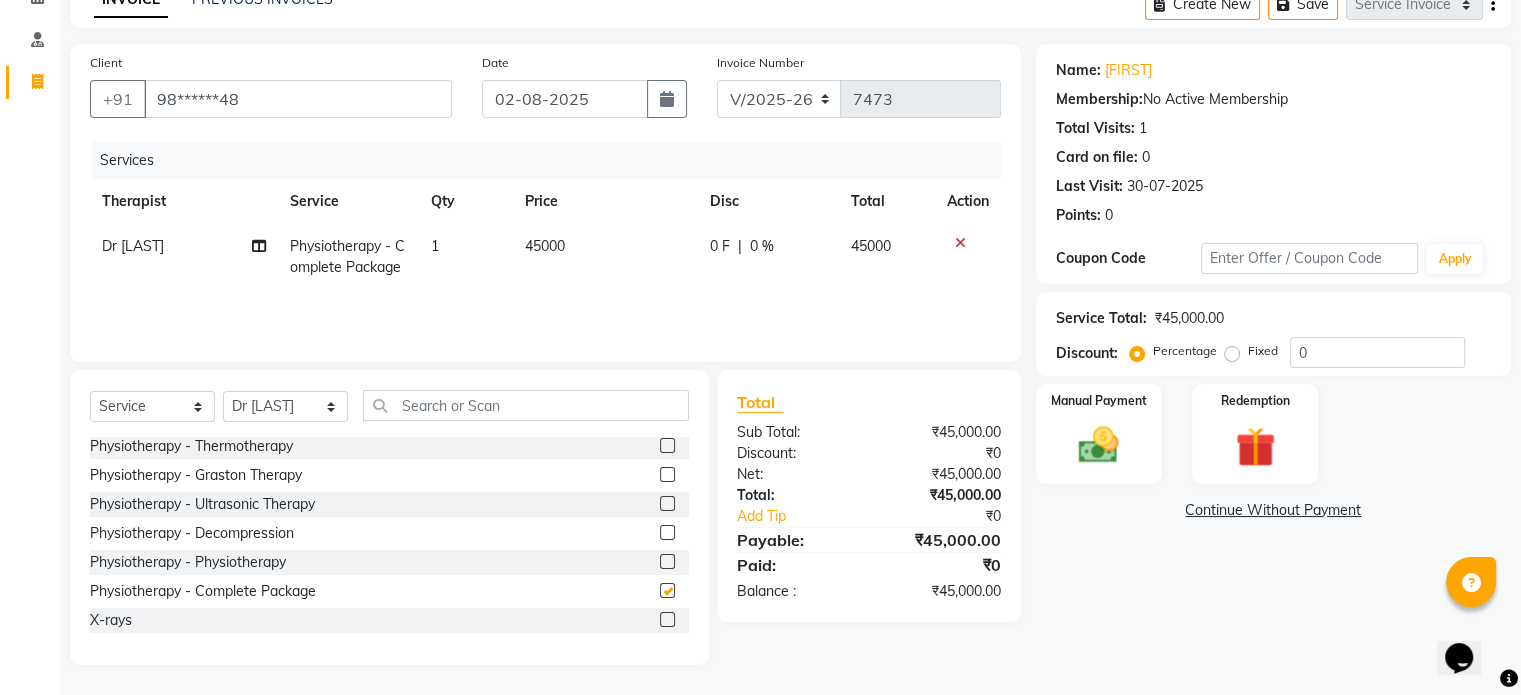 checkbox on "false" 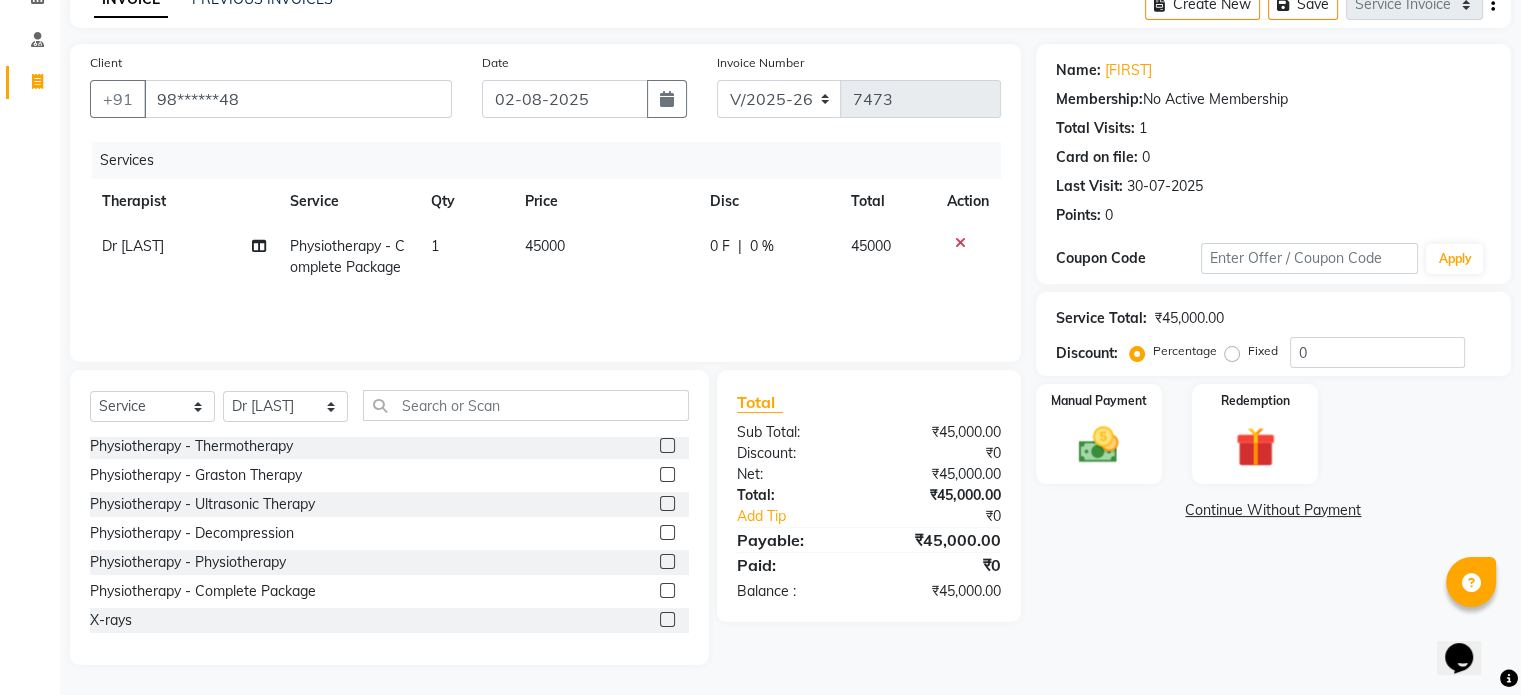 click on "45000" 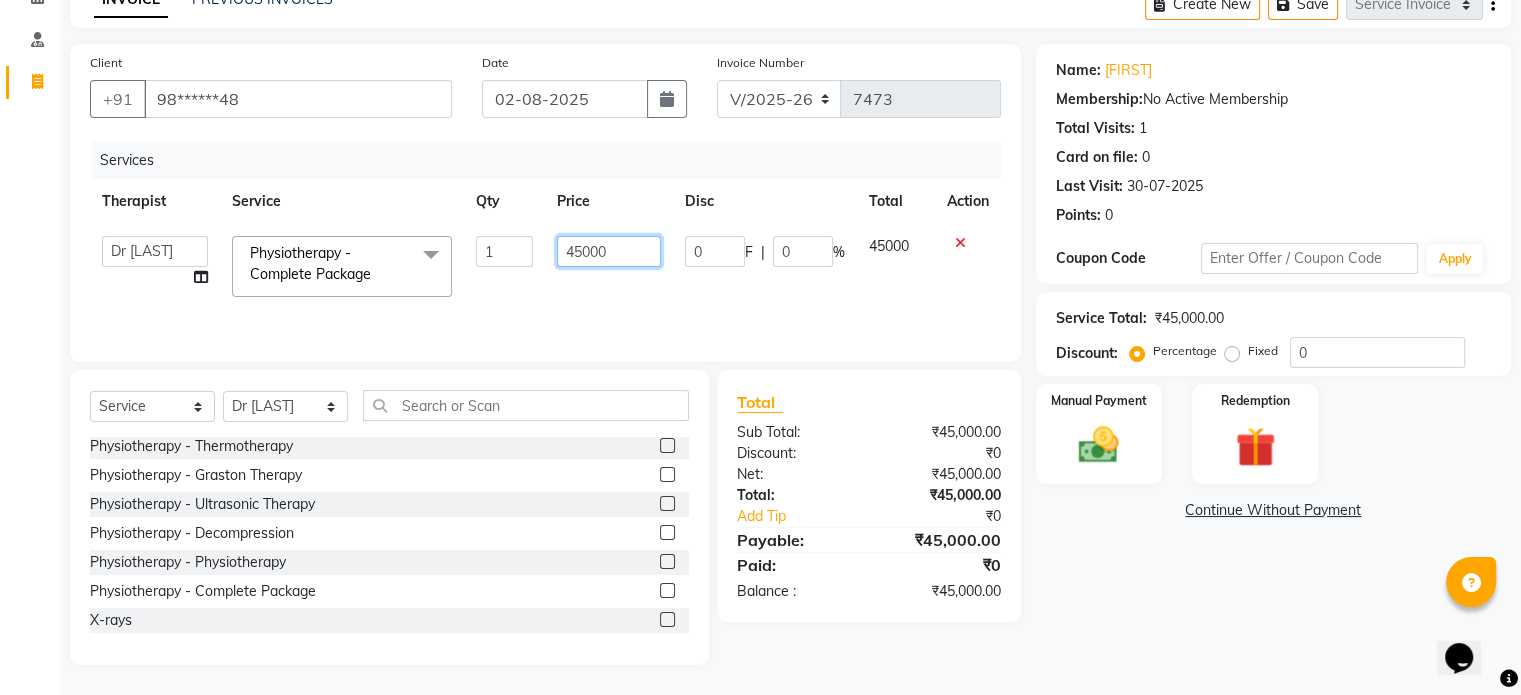 click on "45000" 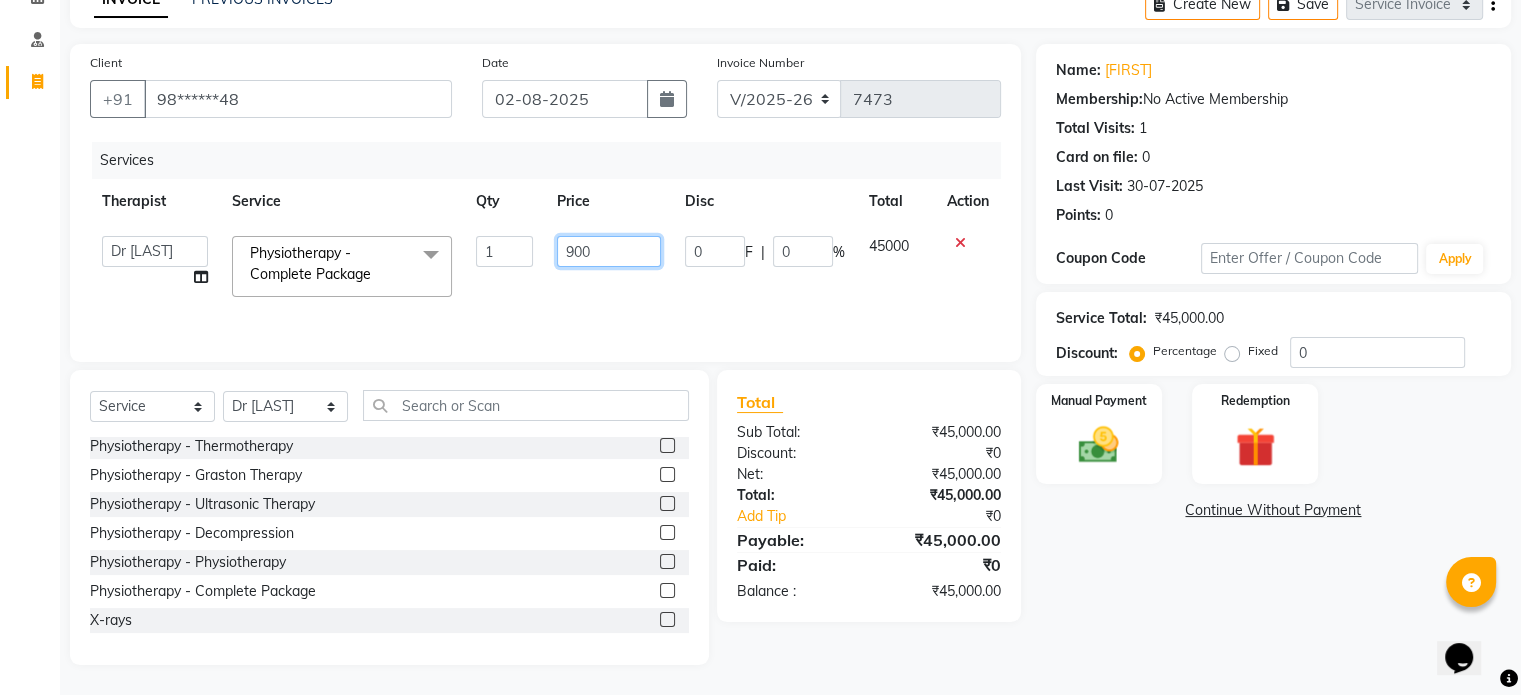type on "9000" 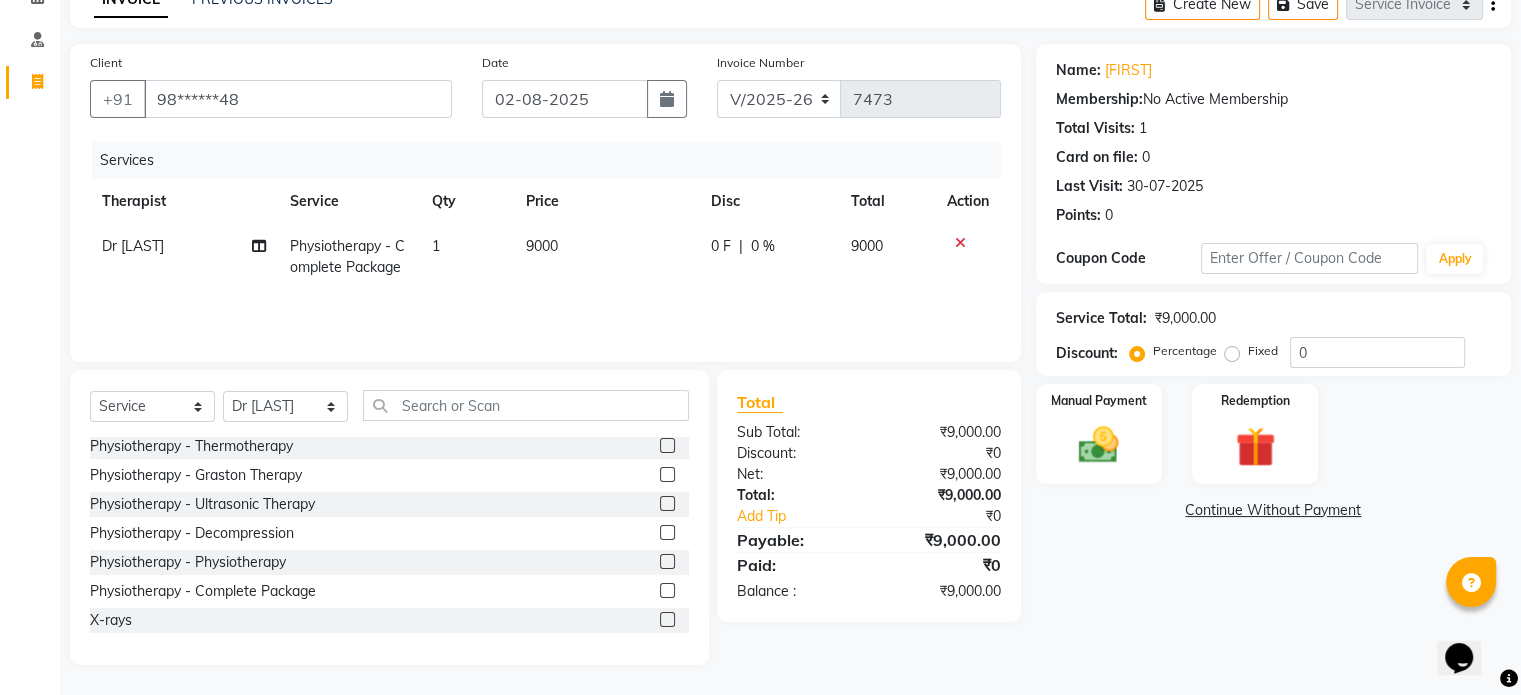 click on "Fixed" 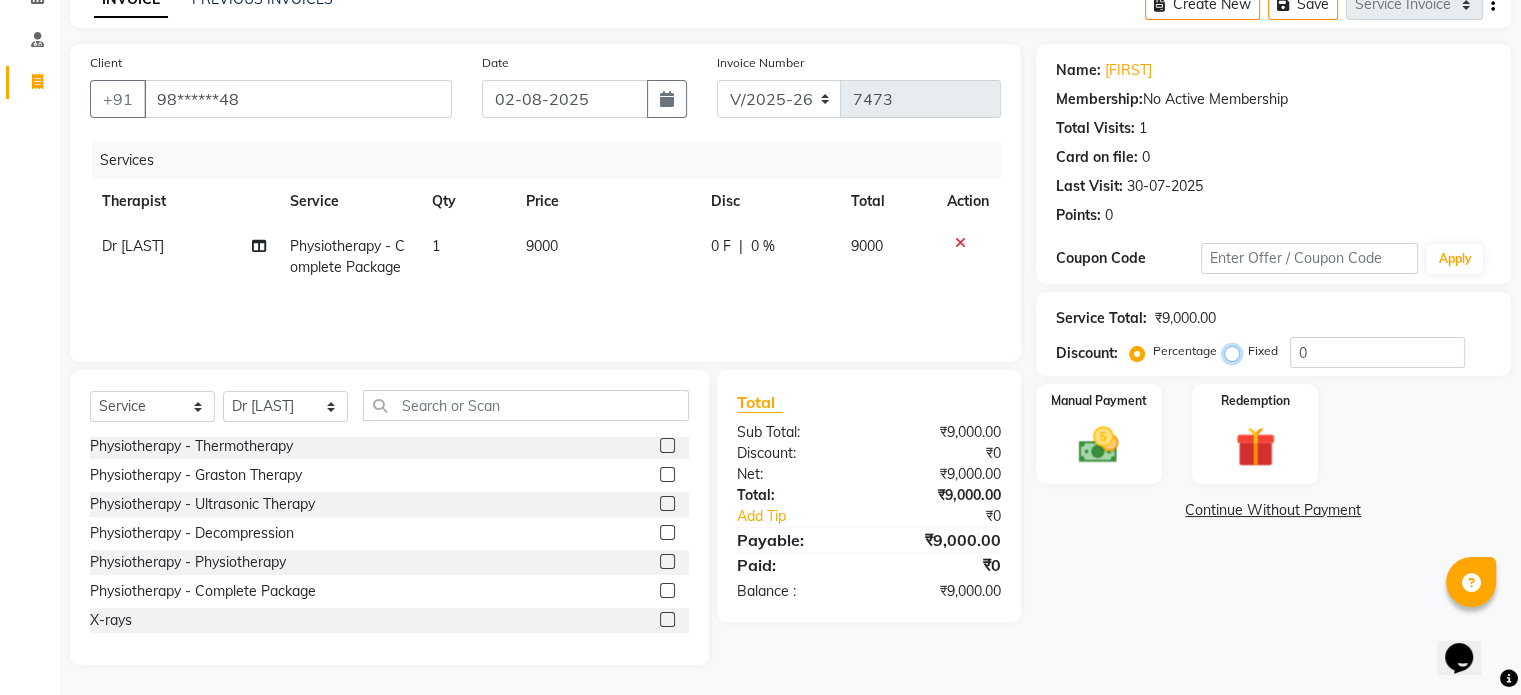click on "Fixed" at bounding box center [1236, 351] 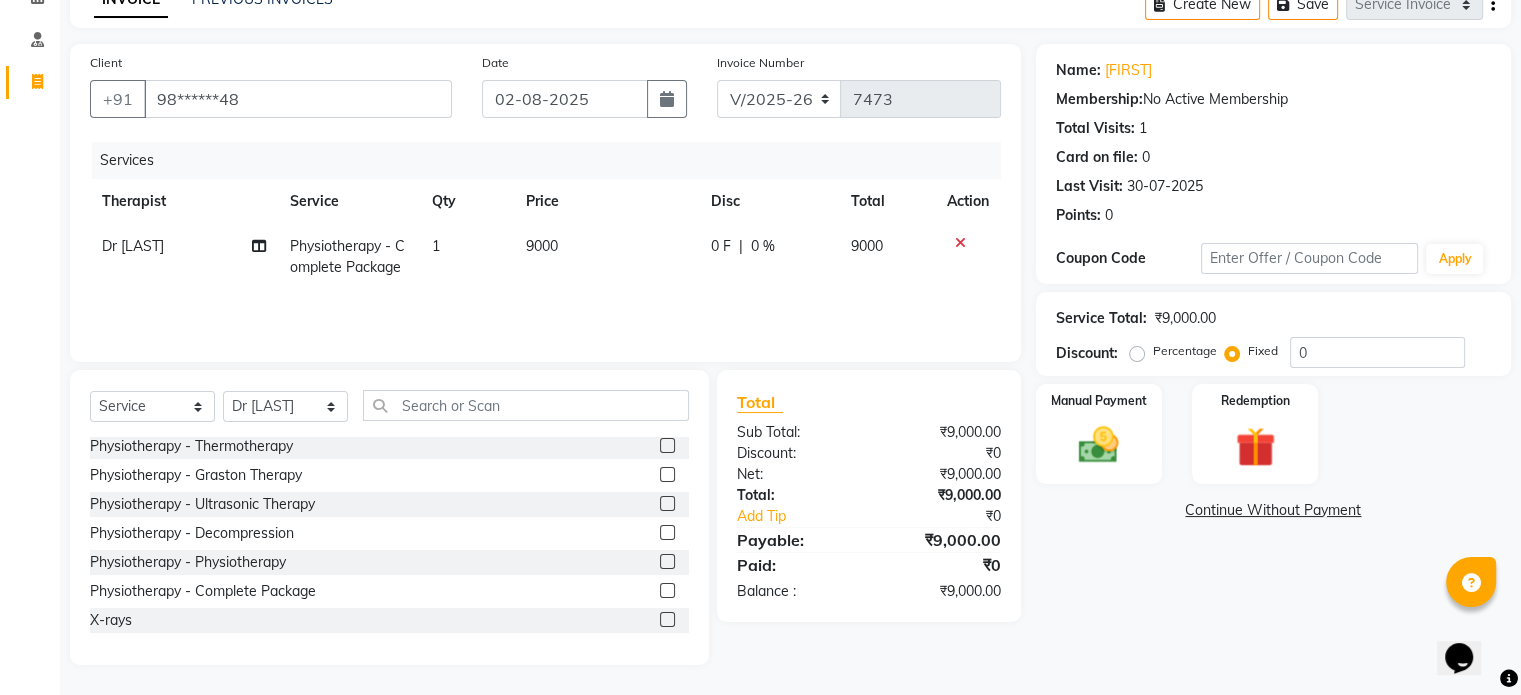 click on "Manual Payment Redemption" 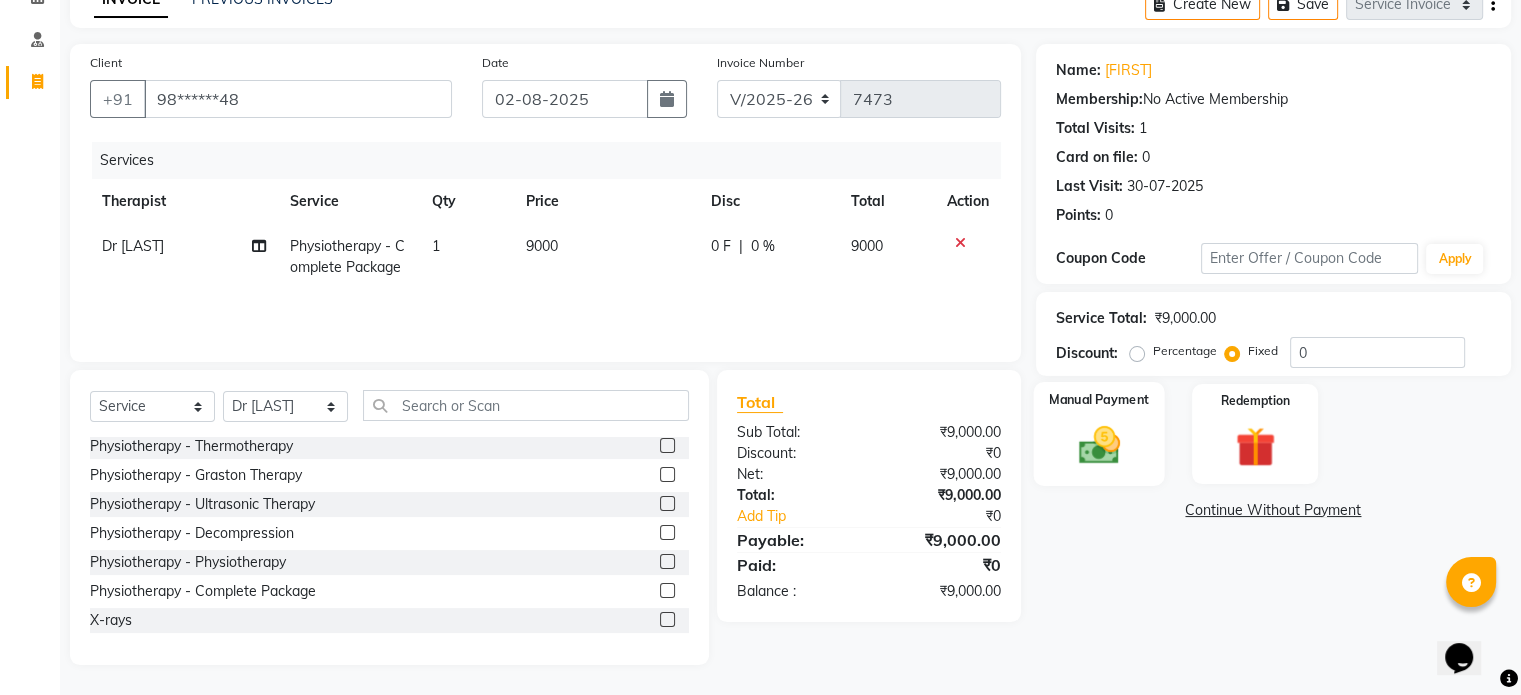 click 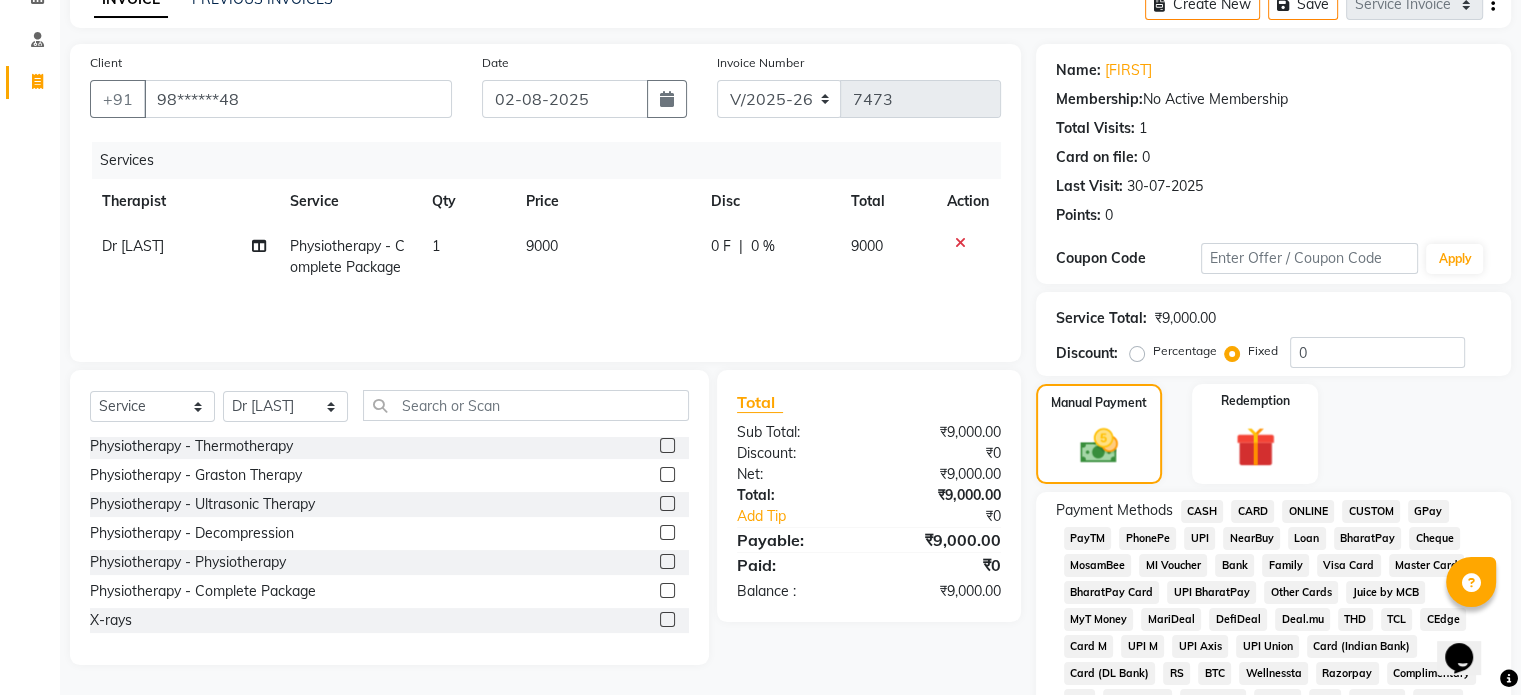 click on "UPI" 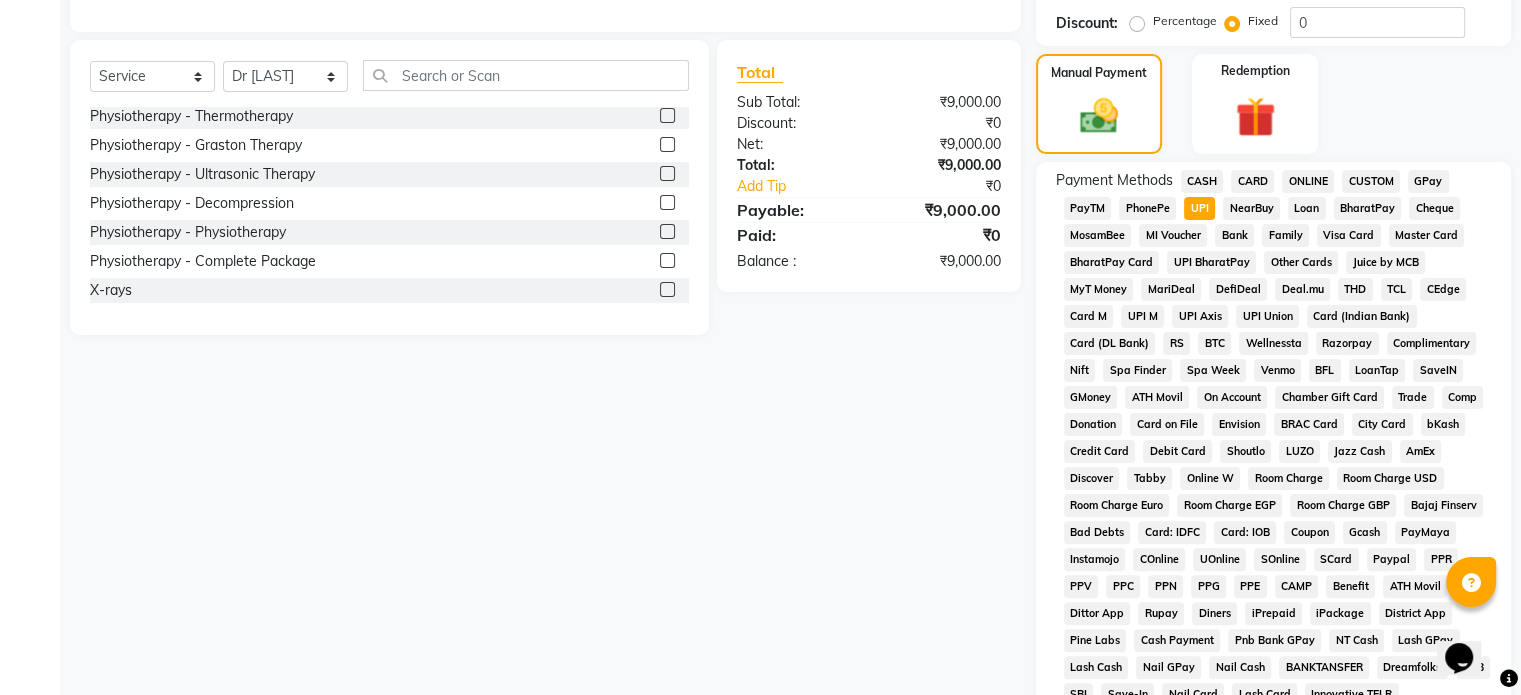 scroll, scrollTop: 652, scrollLeft: 0, axis: vertical 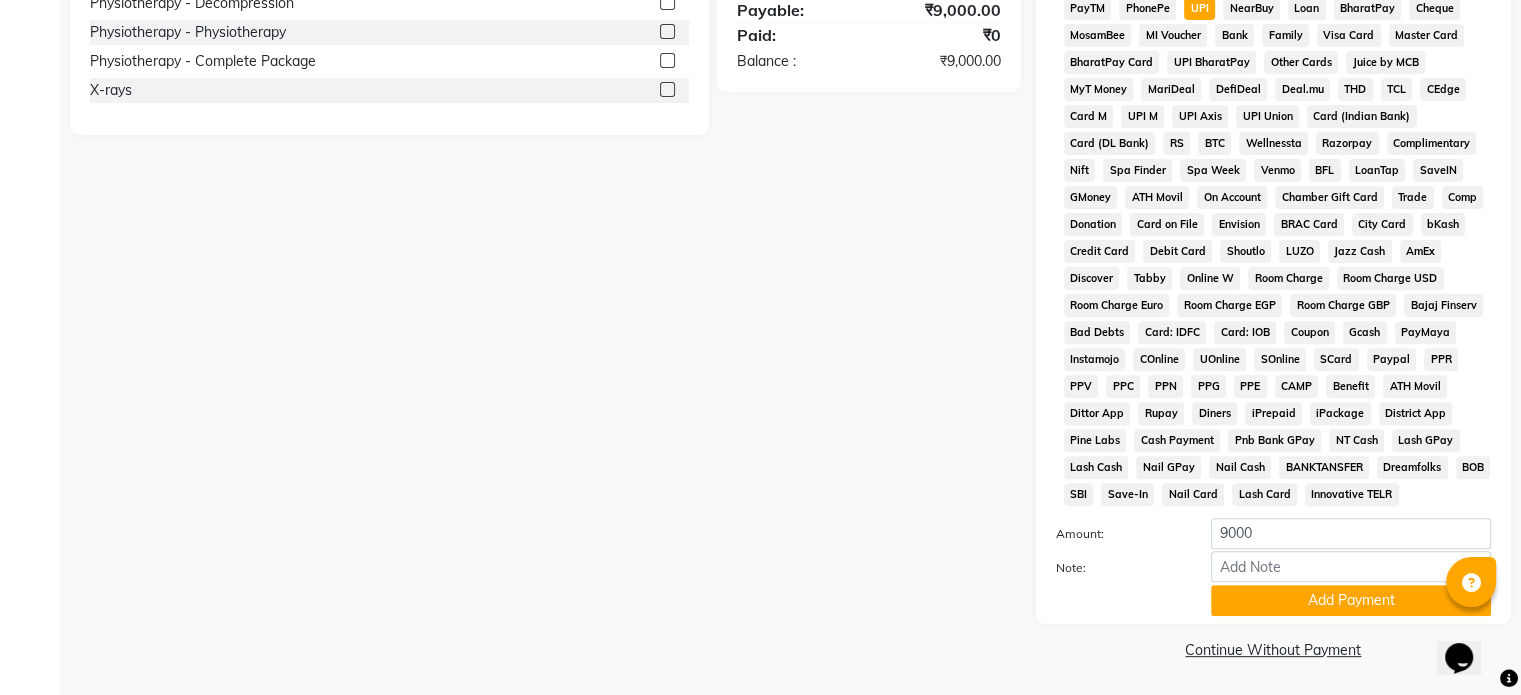 click on "Payment Methods  CASH   CARD   ONLINE   CUSTOM   GPay   PayTM   PhonePe   UPI   NearBuy   Loan   BharatPay   Cheque   MosamBee   MI Voucher   Bank   Family   Visa Card   Master Card   BharatPay Card   UPI BharatPay   Other Cards   Juice by MCB   MyT Money   MariDeal   DefiDeal   Deal.mu   THD   TCL   CEdge   Card M   UPI M   UPI Axis   UPI Union   Card (Indian Bank)   Card (DL Bank)   RS   BTC   Wellnessta   Razorpay   Complimentary   Nift   Spa Finder   Spa Week   Venmo   BFL   LoanTap   SaveIN   GMoney   ATH Movil   On Account   Chamber Gift Card   Trade   Comp   Donation   Card on File   Envision   BRAC Card   City Card   bKash   Credit Card   Debit Card   Shoutlo   LUZO   Jazz Cash   AmEx   Discover   Tabby   Online W   Room Charge   Room Charge USD   Room Charge Euro   Room Charge EGP   Room Charge GBP   Bajaj Finserv   Bad Debts   Card: IDFC   Card: IOB   Coupon   Gcash   PayMaya   Instamojo   COnline   UOnline   SOnline   SCard   Paypal   PPR   PPV   PPC   PPN   PPG   PPE   CAMP   Benefit   ATH Movil" 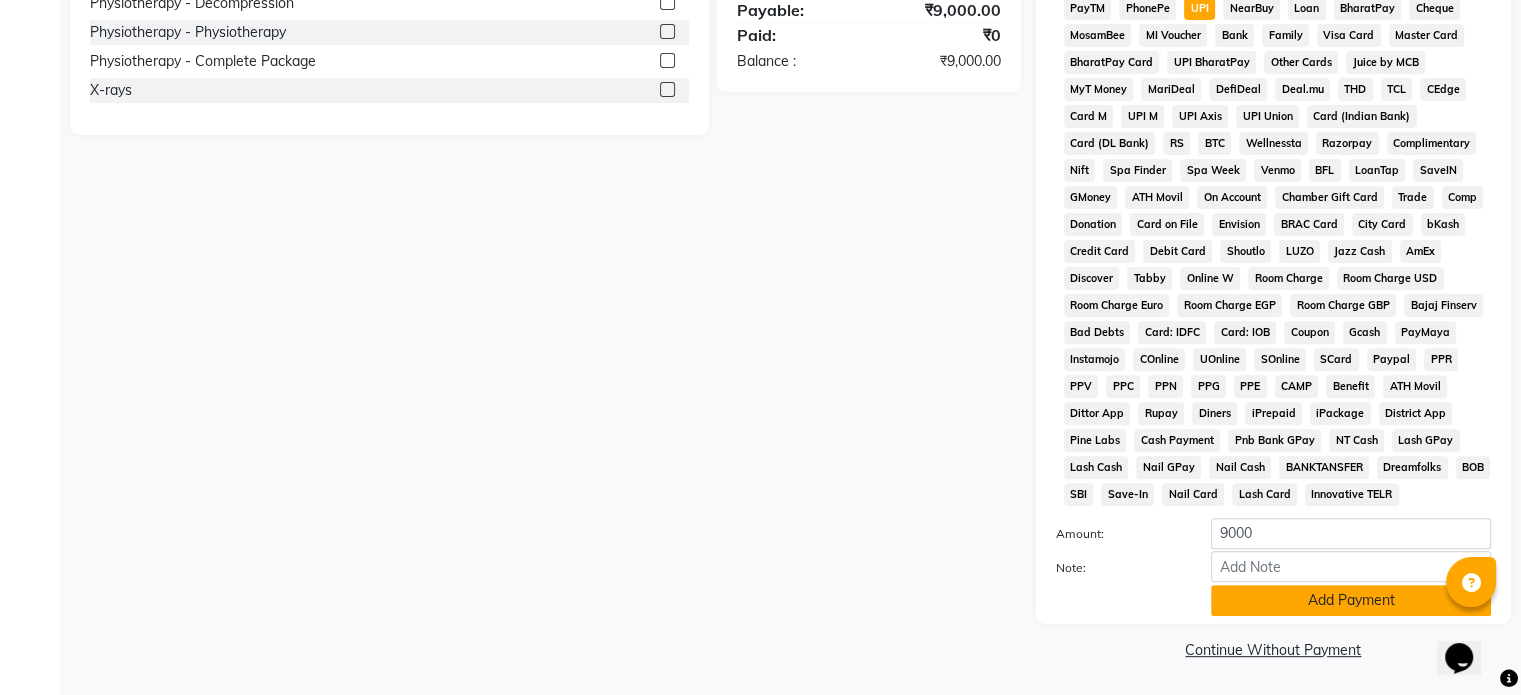 click on "Add Payment" 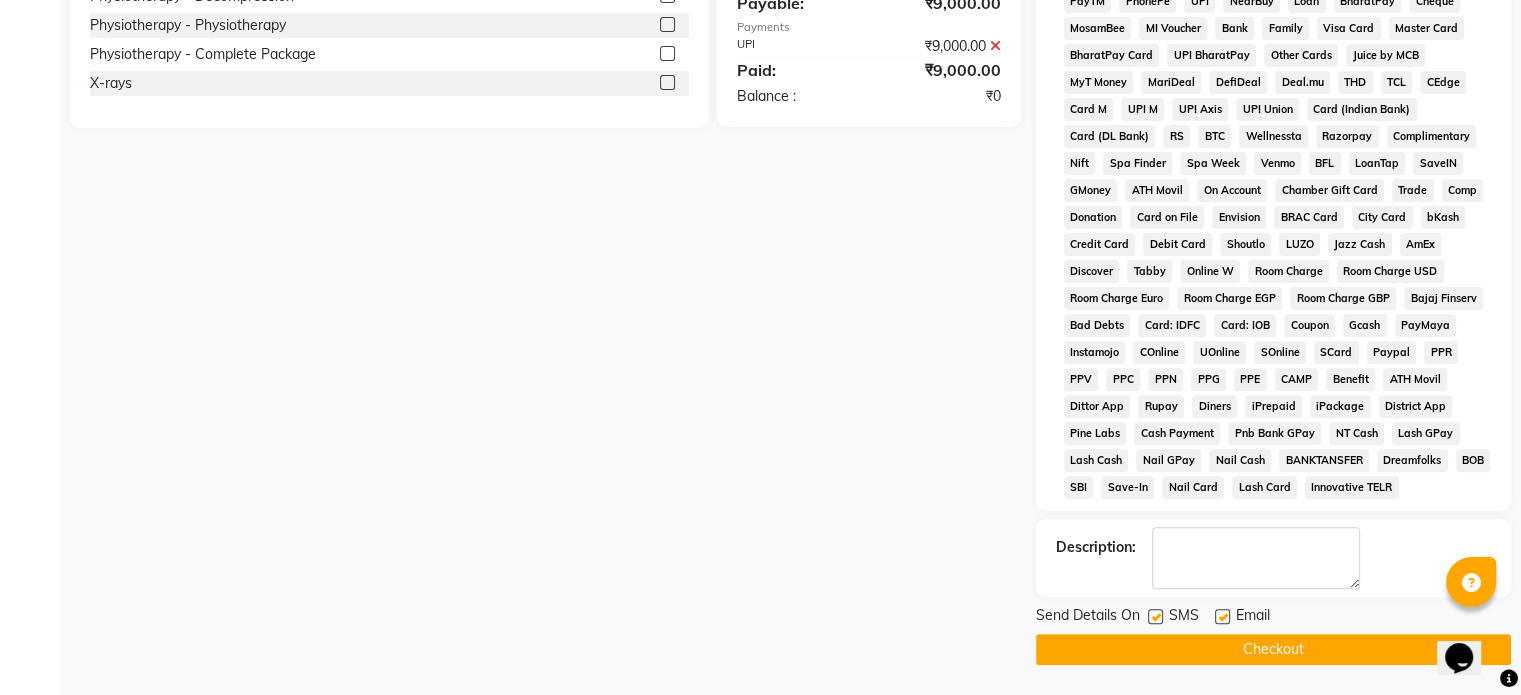 click 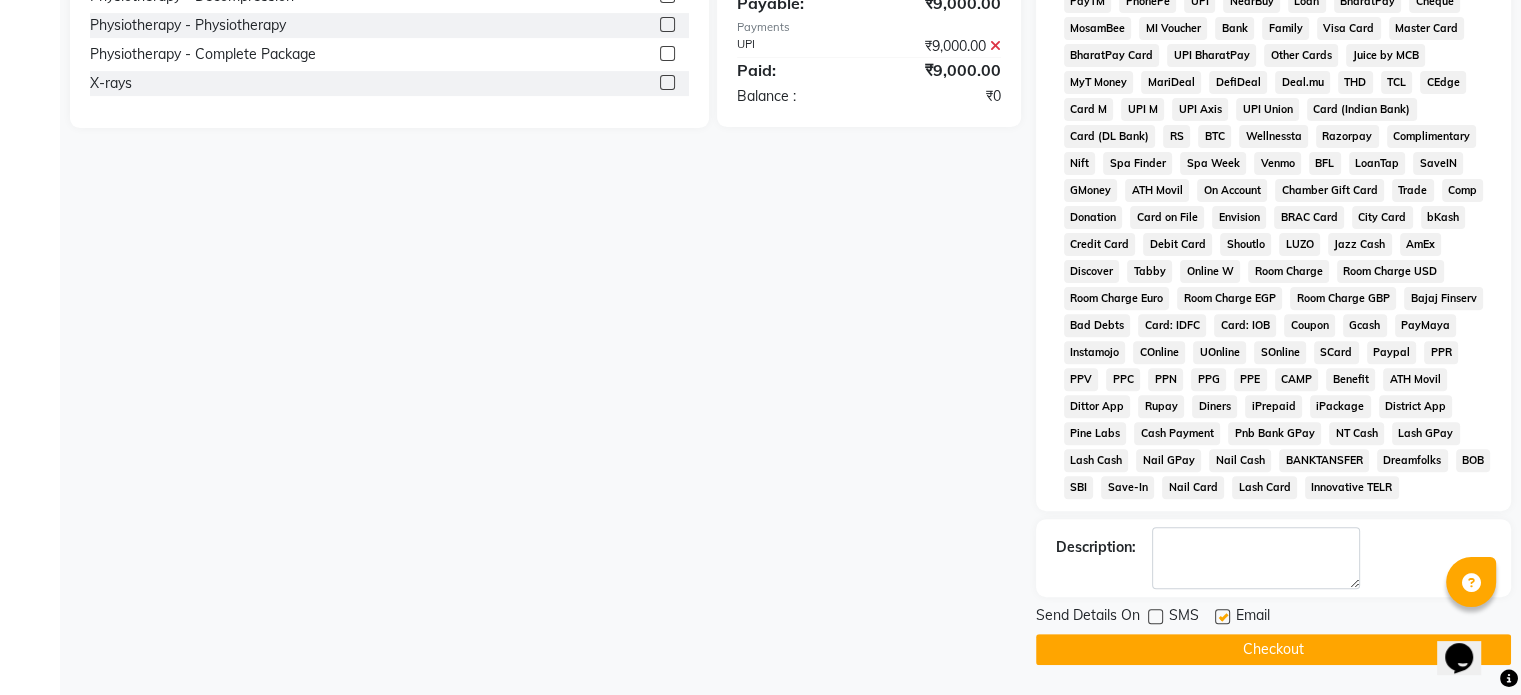 click 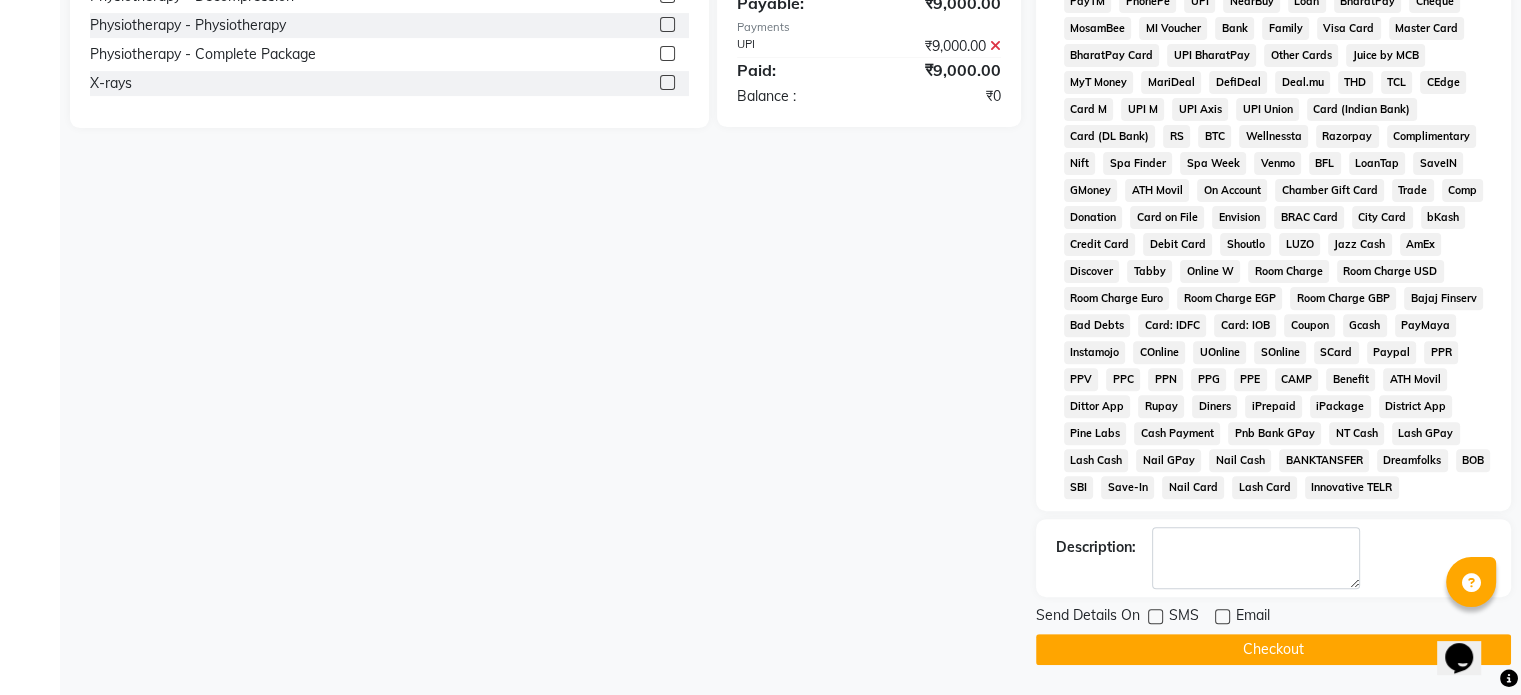 click on "Checkout" 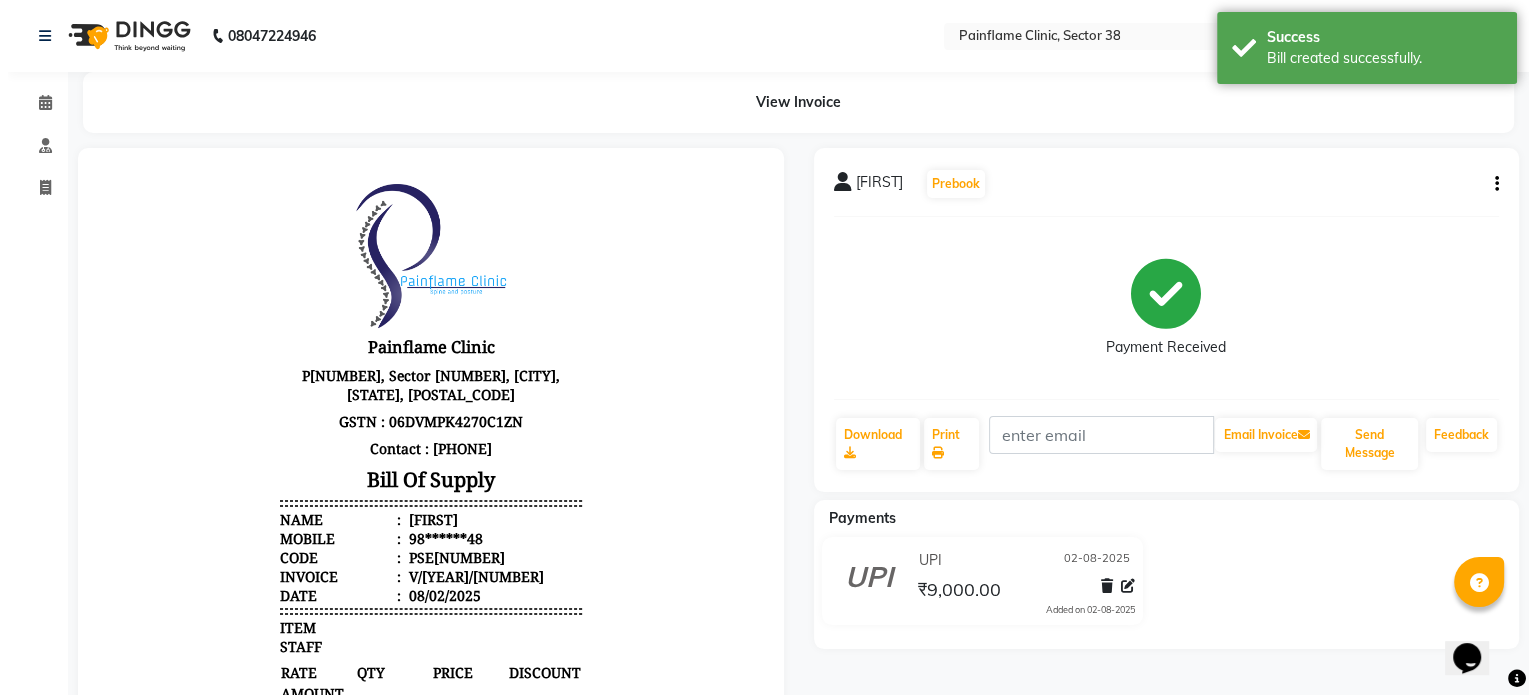 scroll, scrollTop: 0, scrollLeft: 0, axis: both 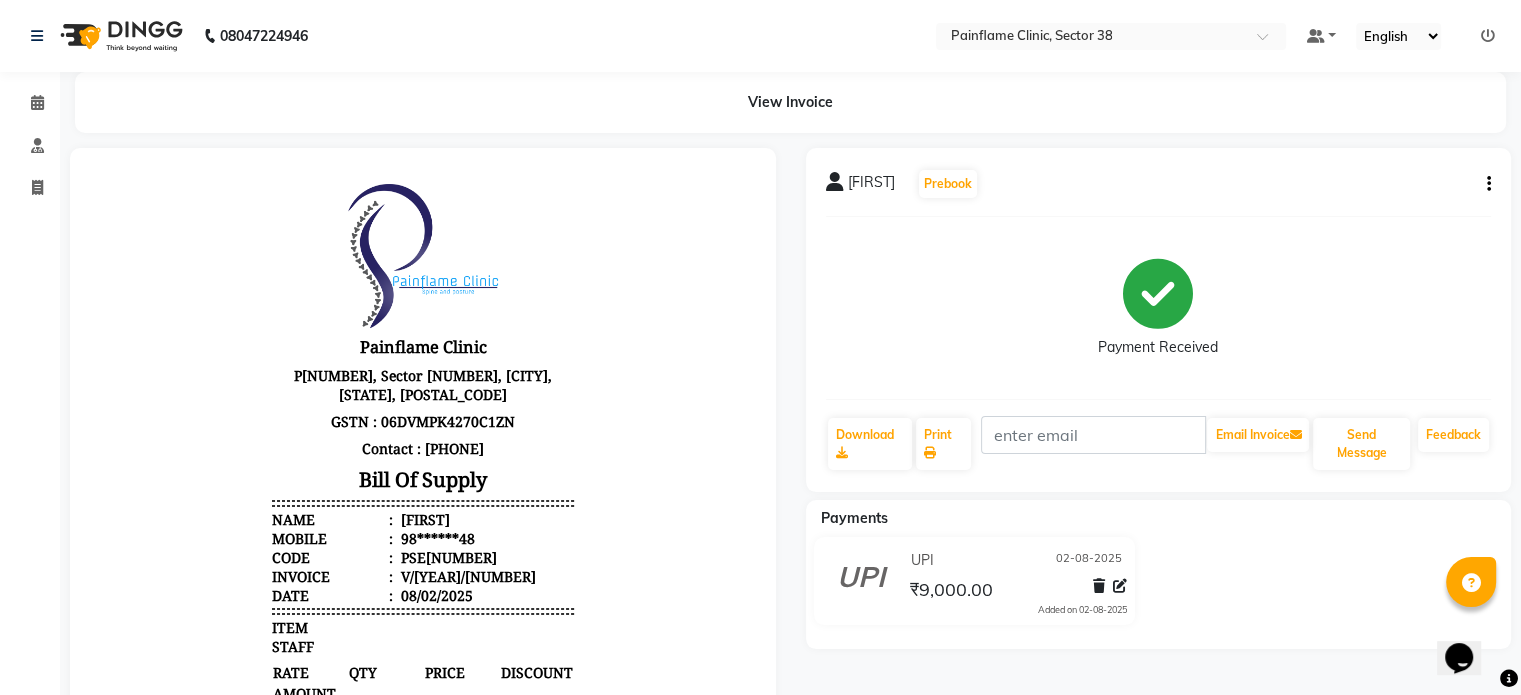 select on "3964" 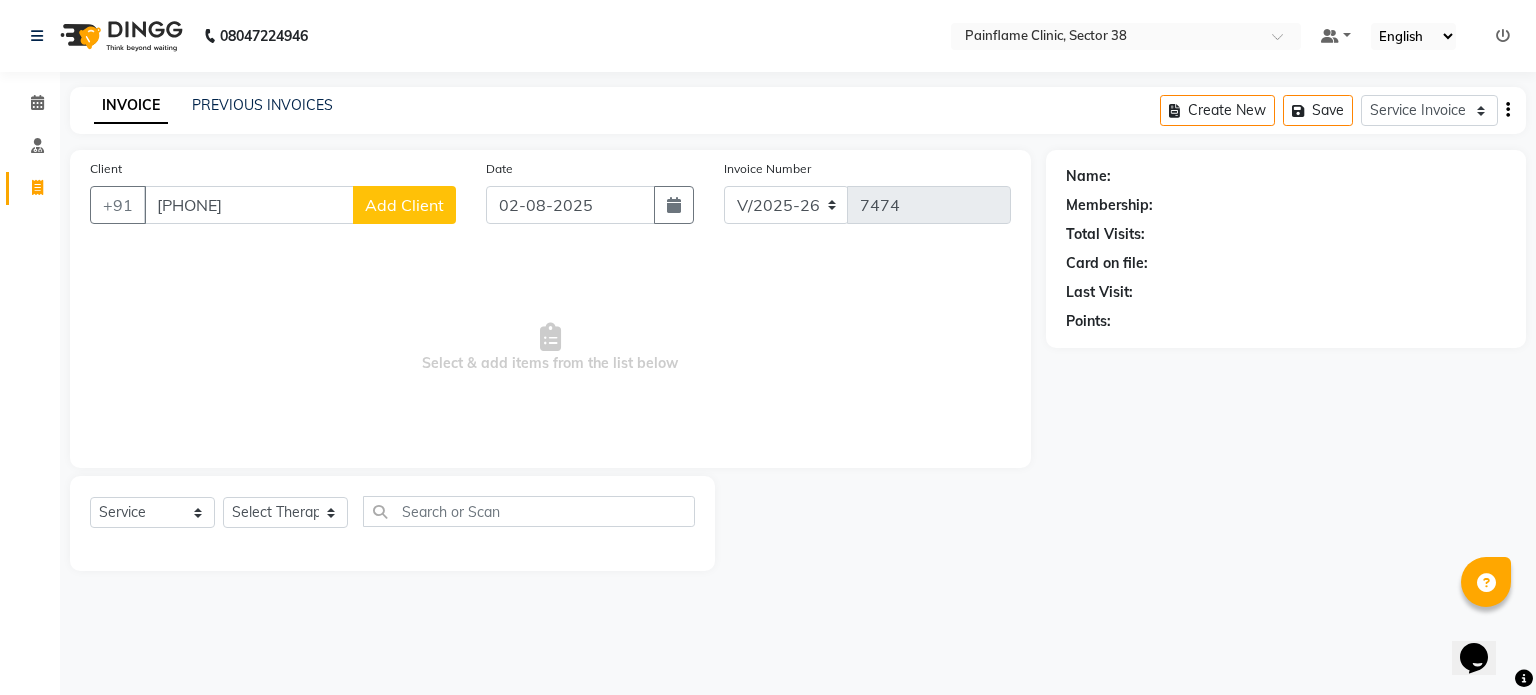 type on "[PHONE]" 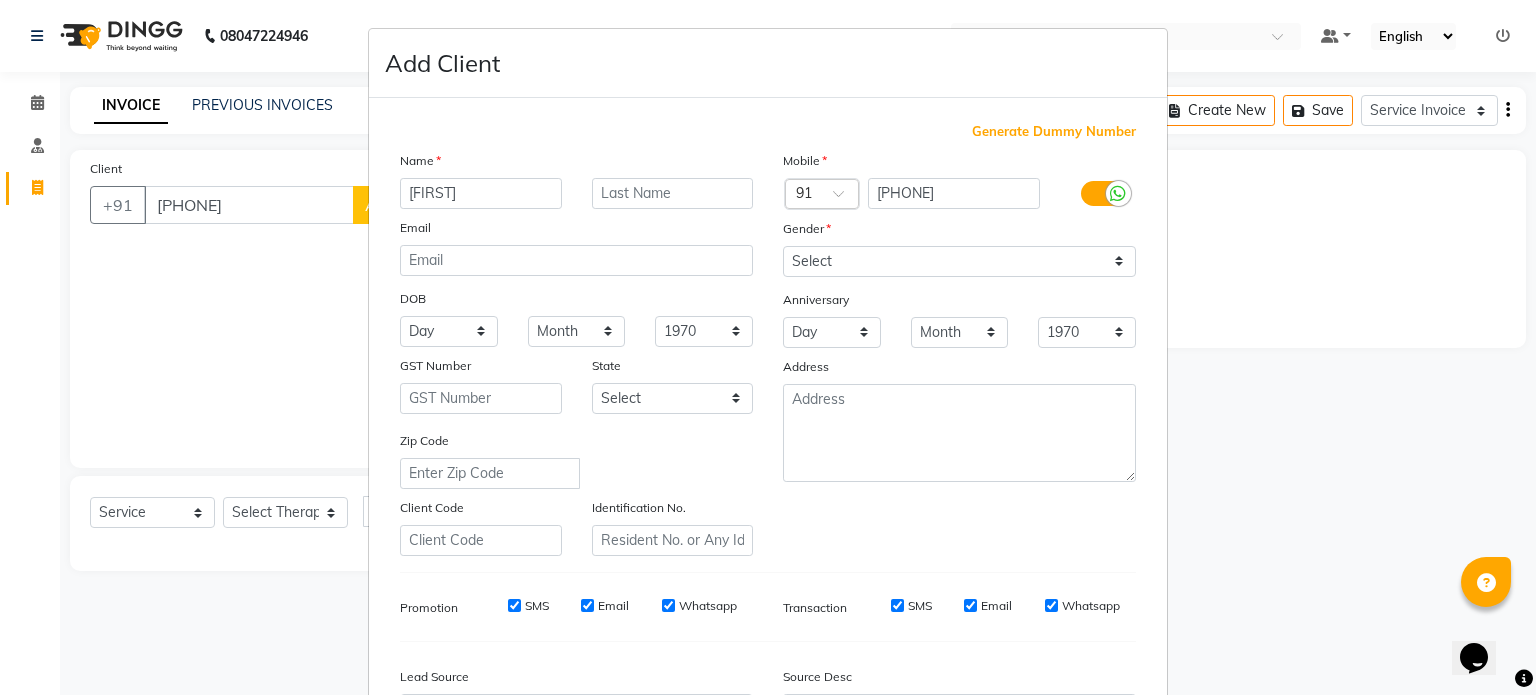type on "[FIRST]" 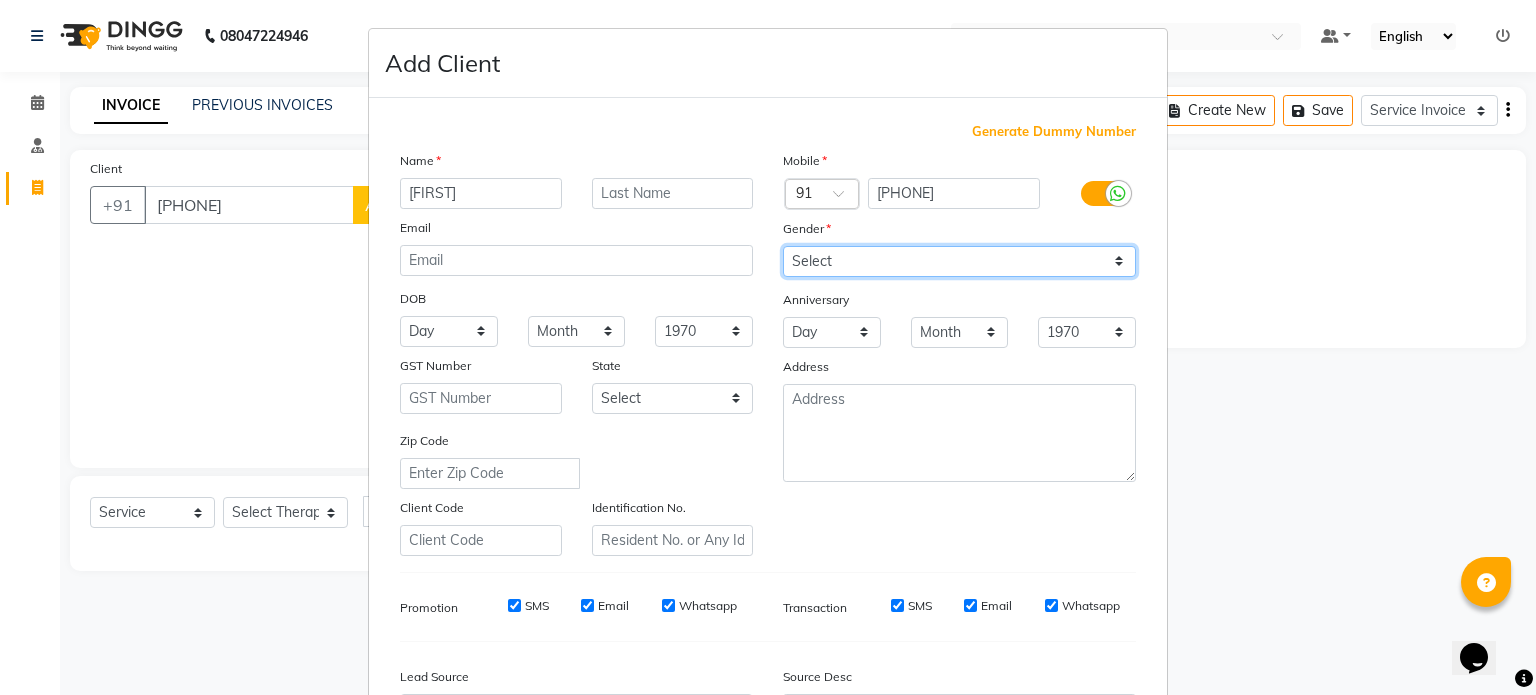 click on "Select Male Female Other Prefer Not To Say" at bounding box center (959, 261) 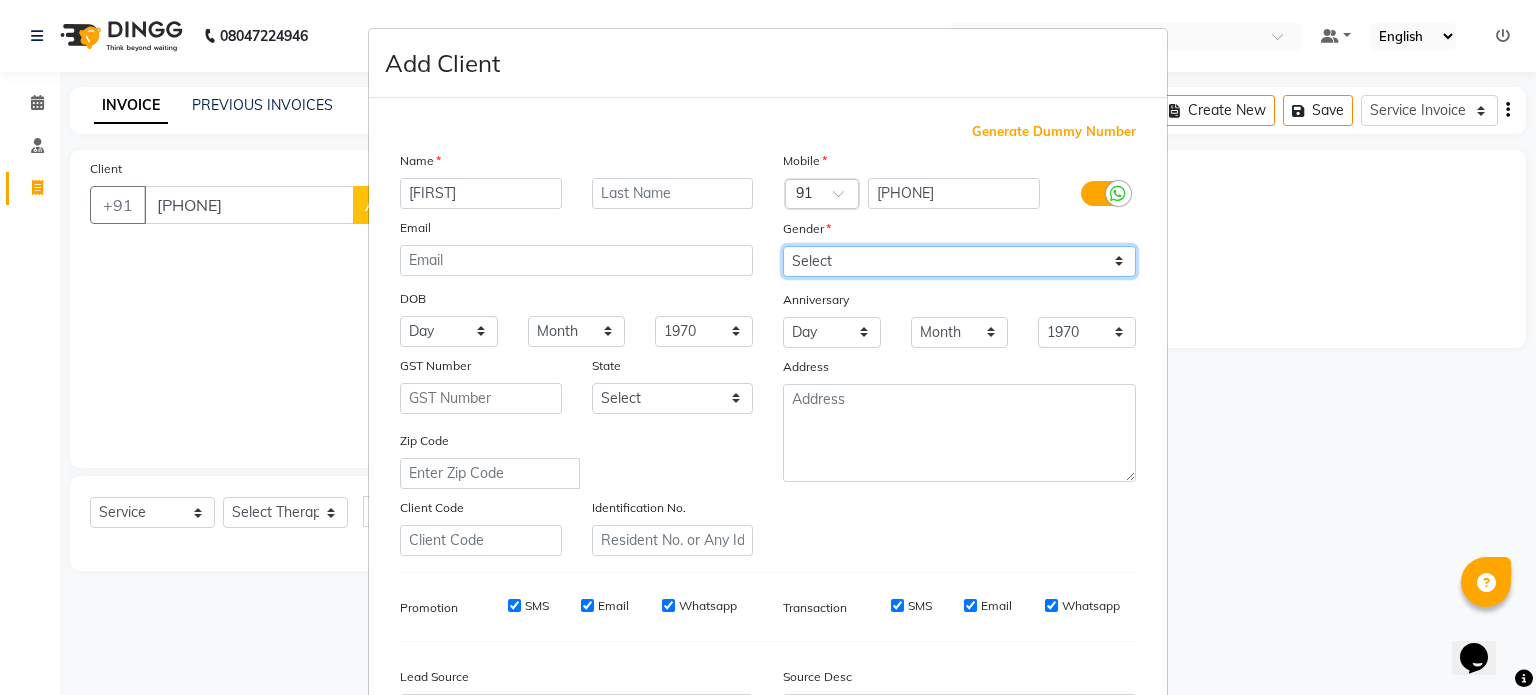 select on "male" 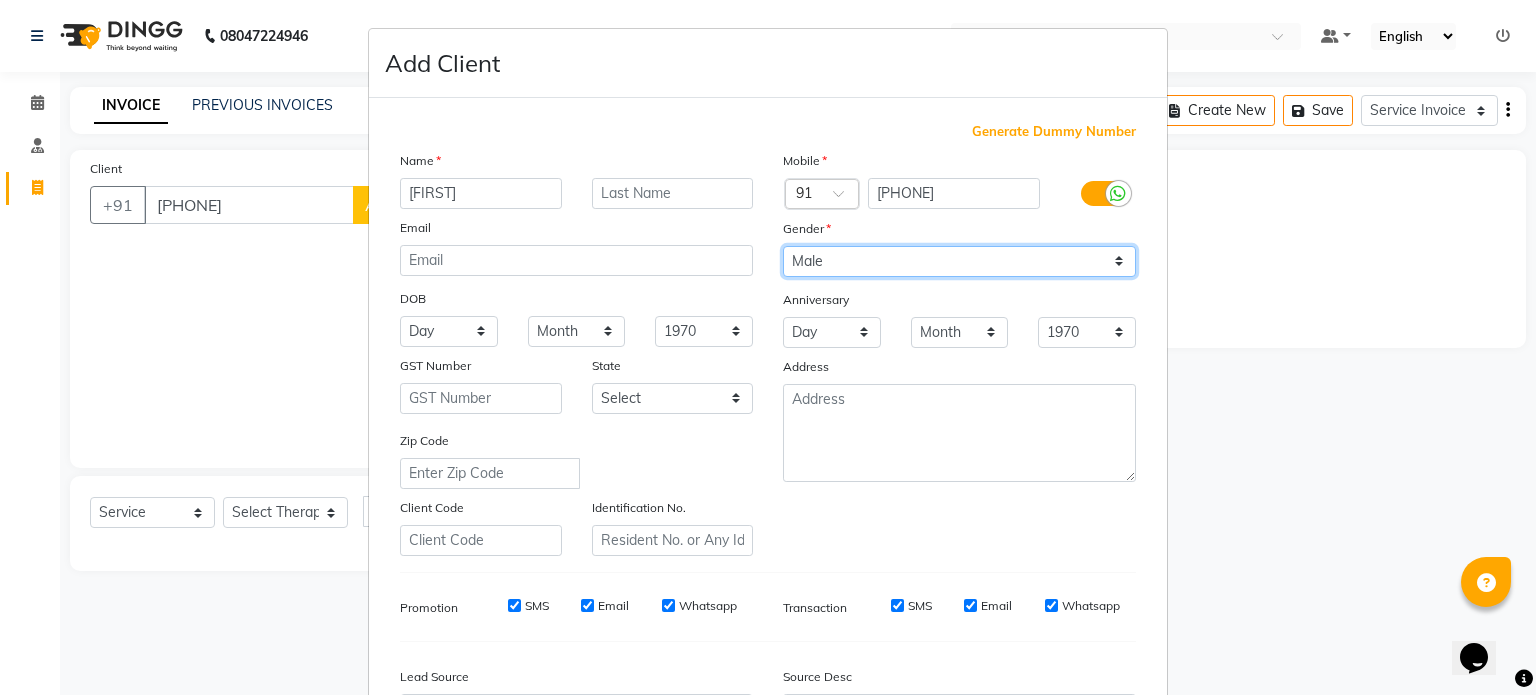 click on "Select Male Female Other Prefer Not To Say" at bounding box center [959, 261] 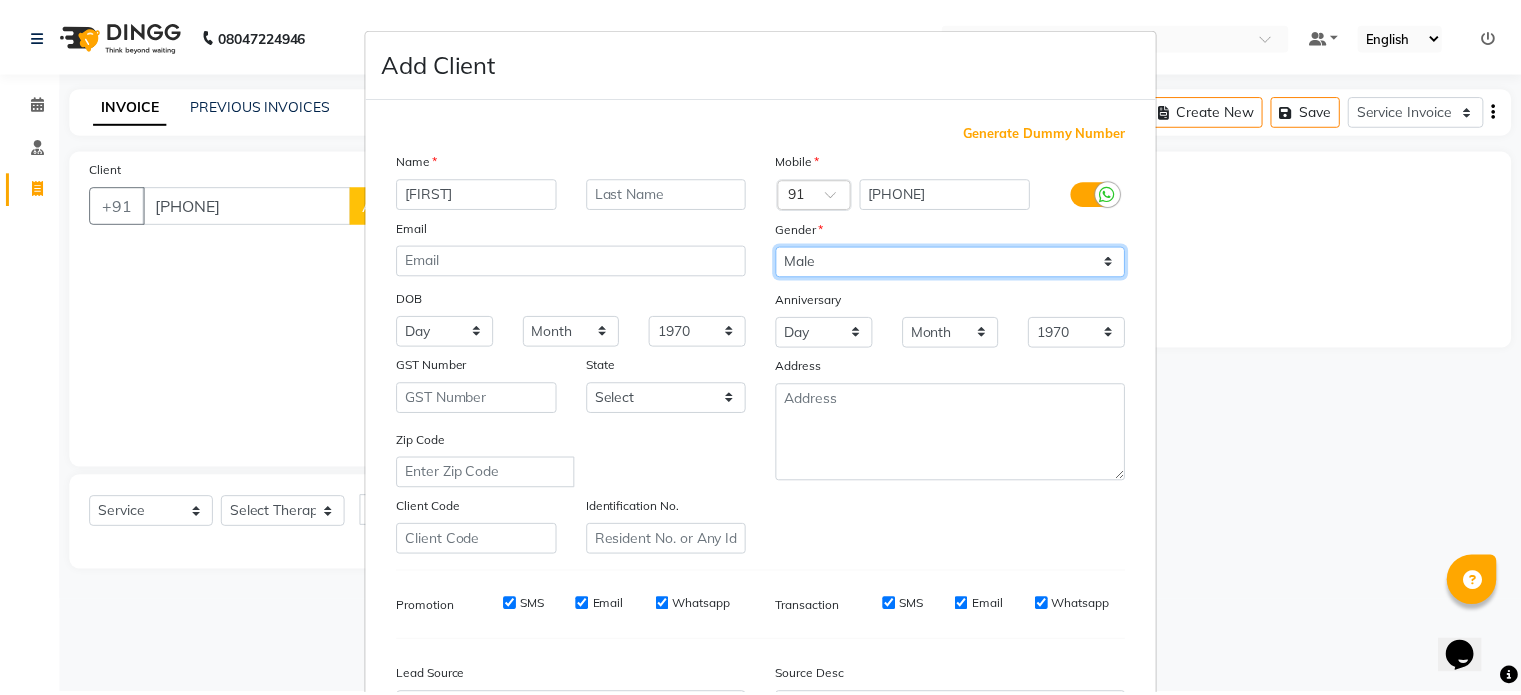 scroll, scrollTop: 237, scrollLeft: 0, axis: vertical 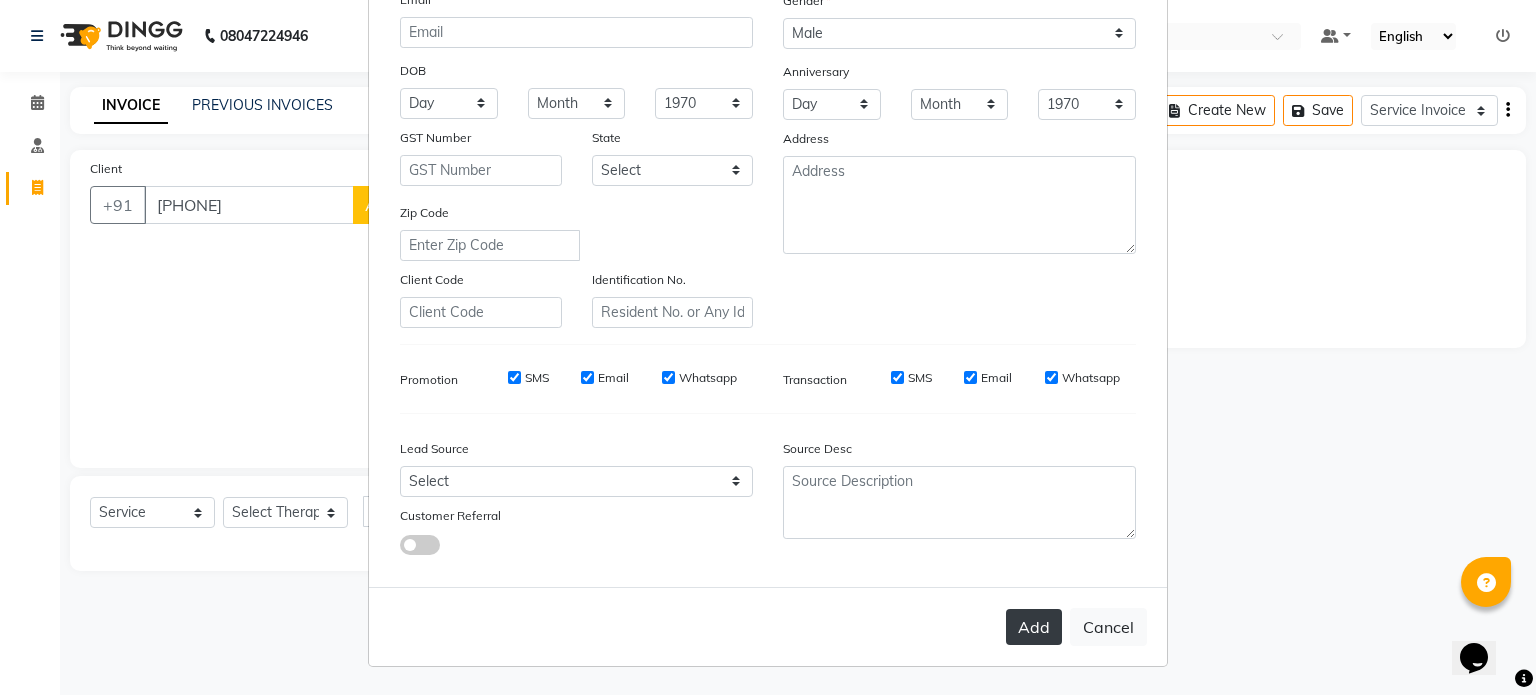 click on "Add" at bounding box center (1034, 627) 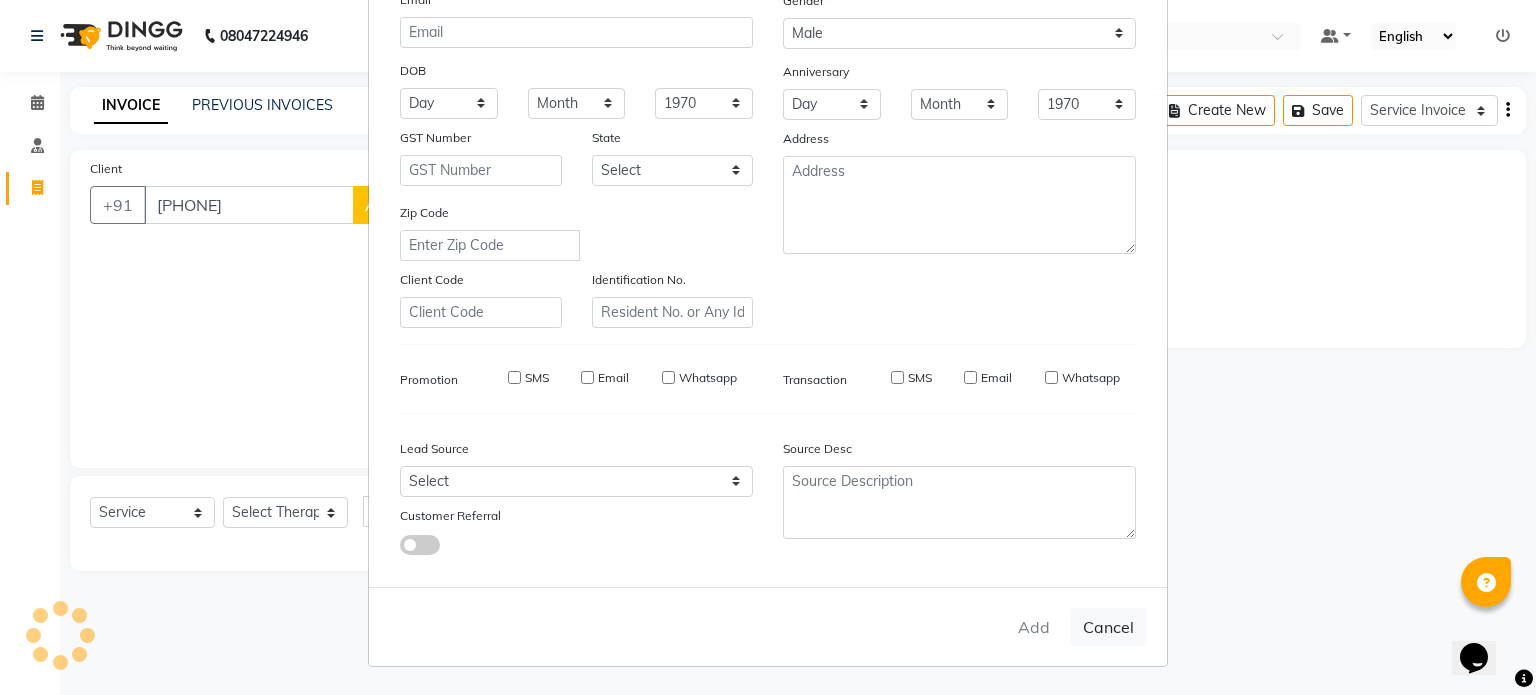 type on "76******54" 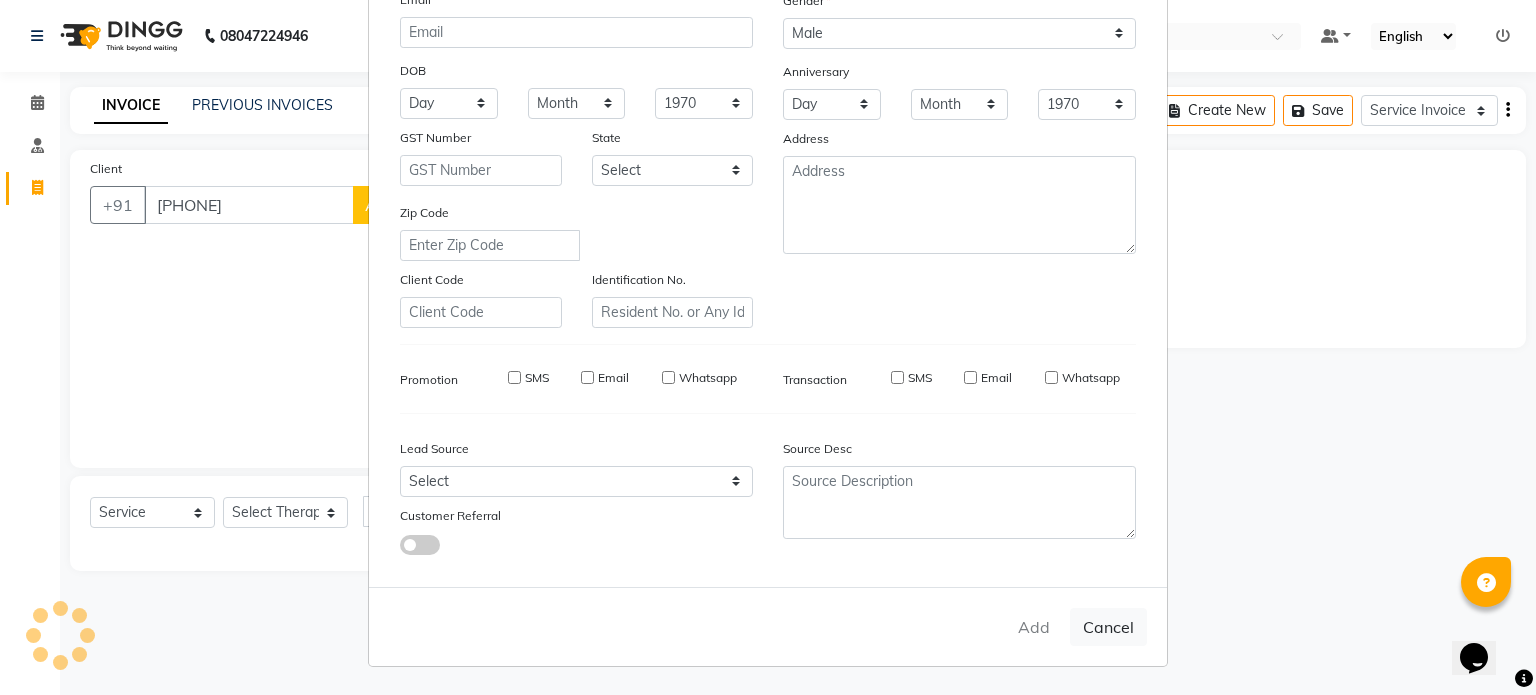 type 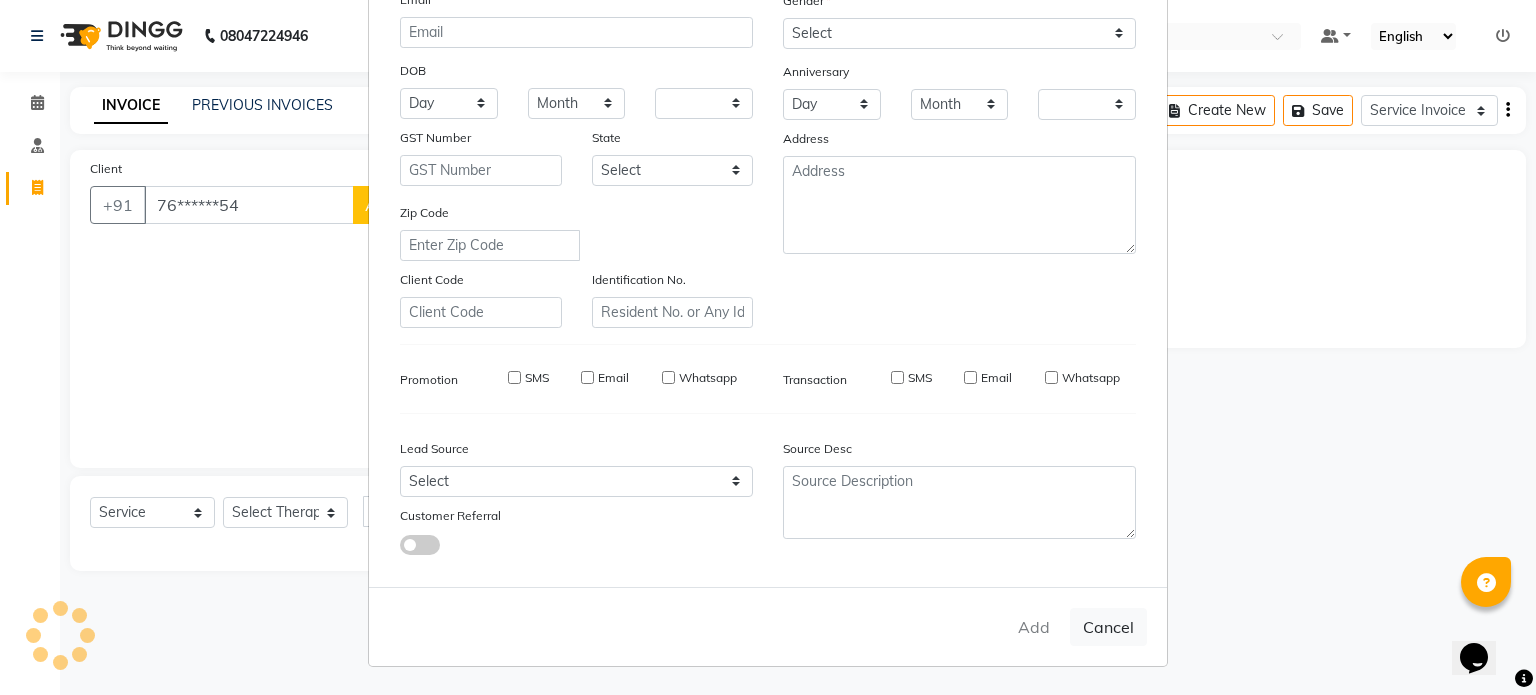 checkbox on "false" 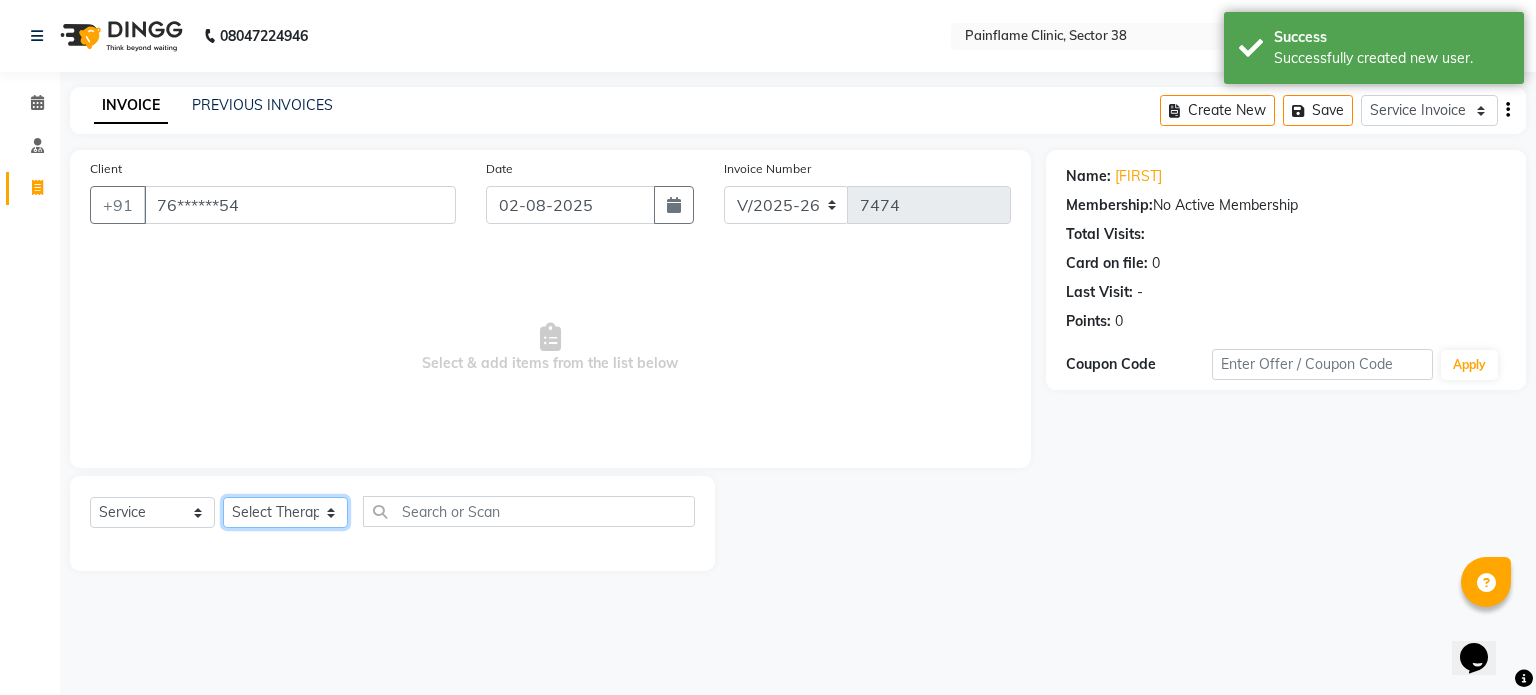 click on "Select Therapist Dr [FIRST] Dr [FIRST] Dr [FIRST] Dr [FIRST] Dr. [FIRST] Dr. [FIRST] [FIRST] [FIRST] [FIRST] Reception 1 Reception 2 Reception 3" 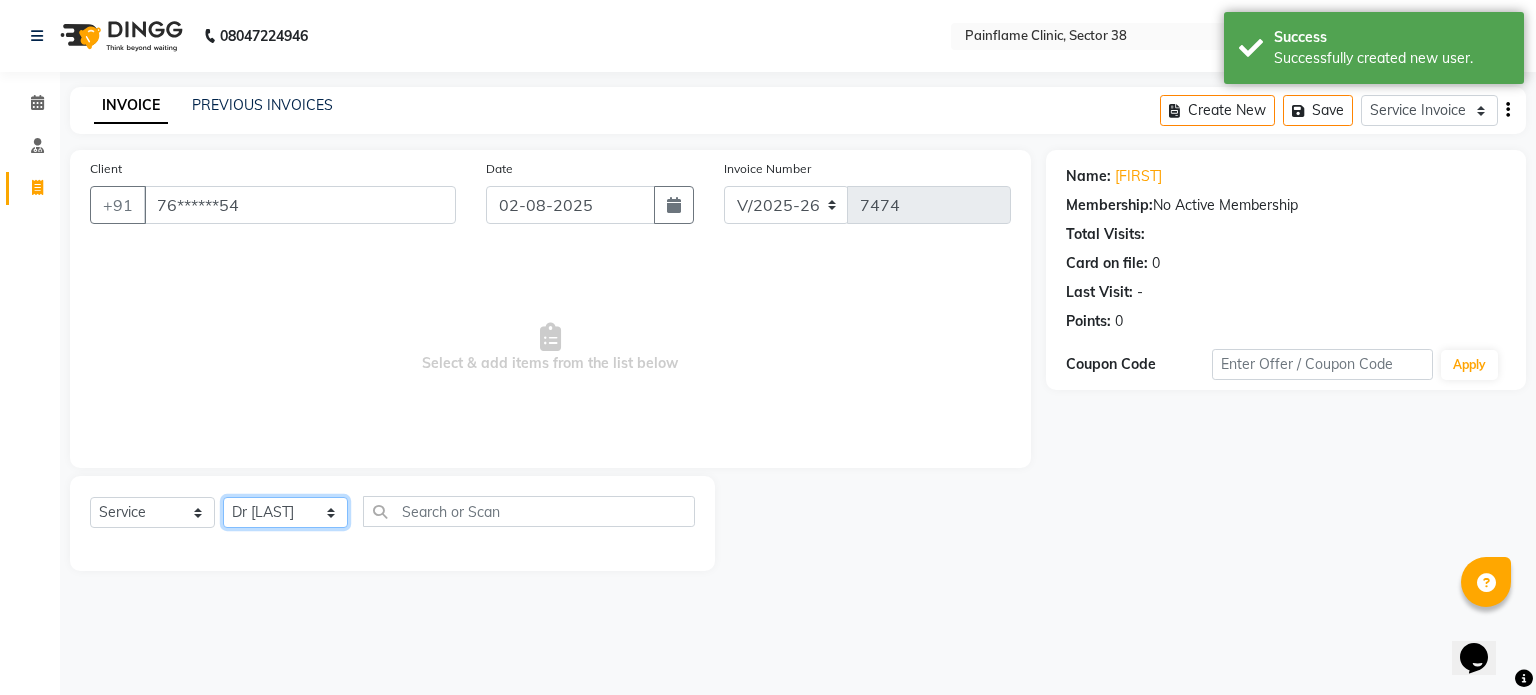 click on "Select Therapist Dr [FIRST] Dr [FIRST] Dr [FIRST] Dr [FIRST] Dr. [FIRST] Dr. [FIRST] [FIRST] [FIRST] [FIRST] Reception 1 Reception 2 Reception 3" 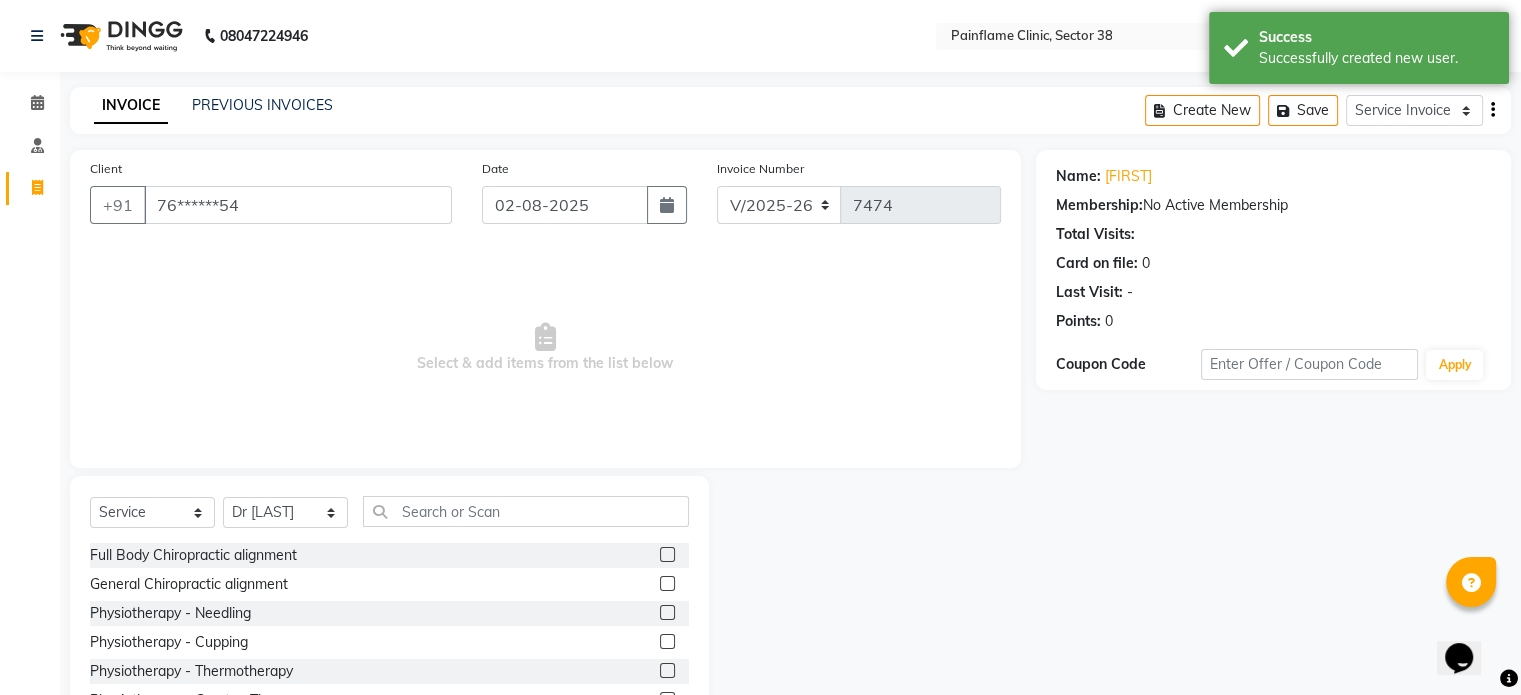 click 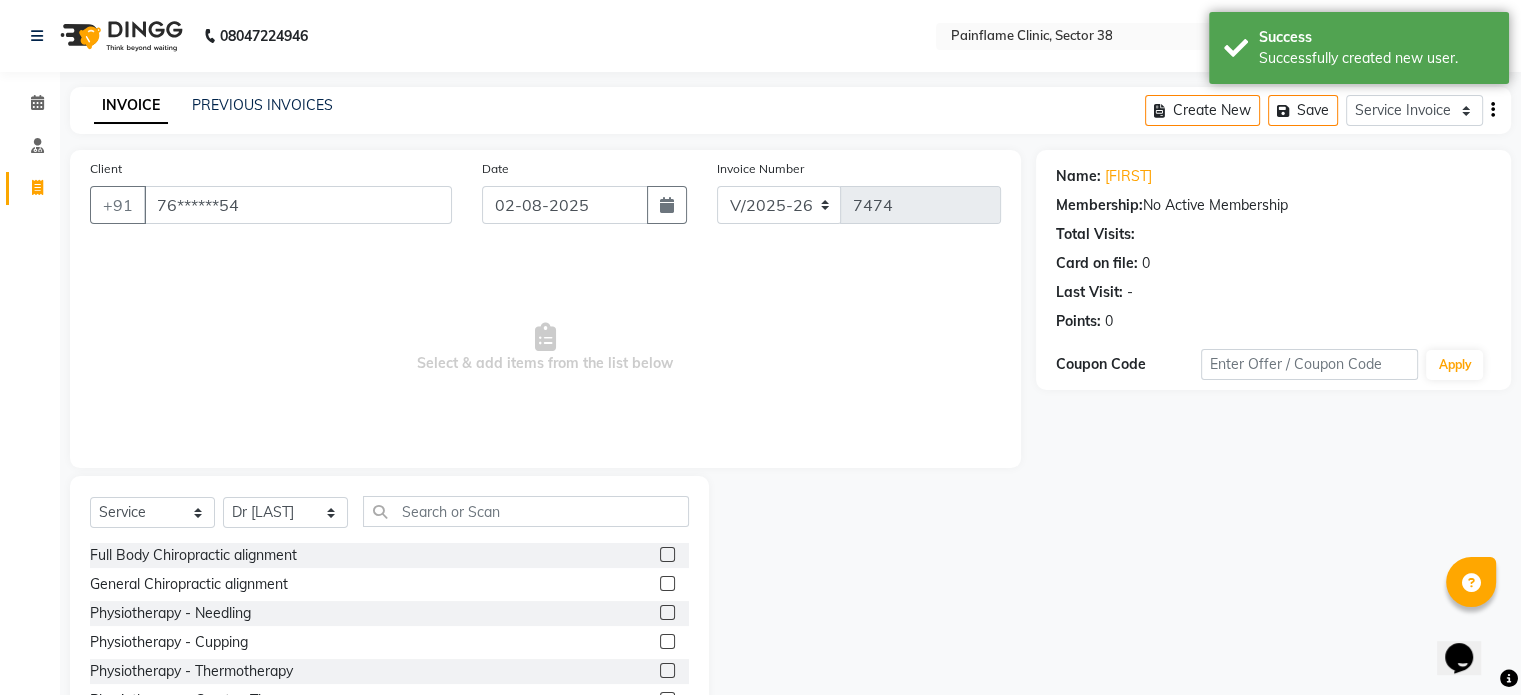 click at bounding box center (666, 555) 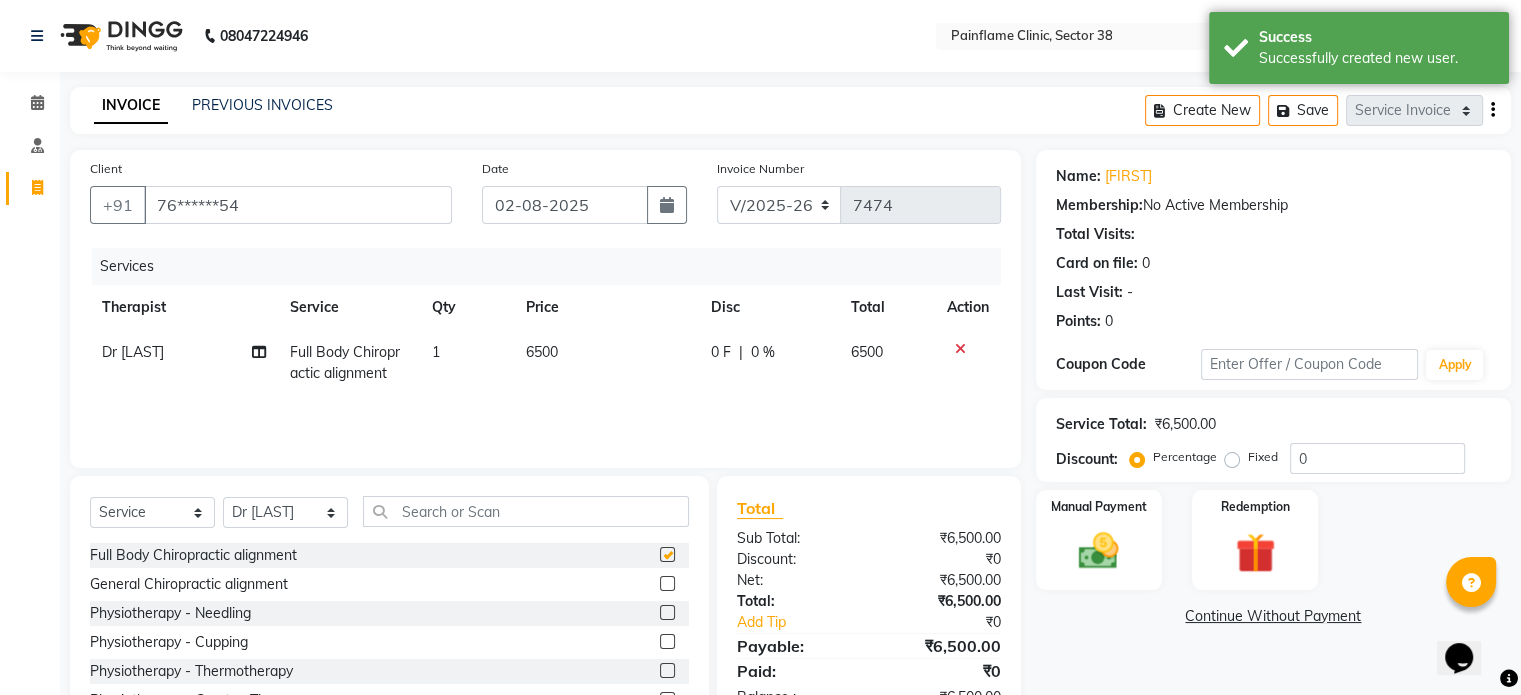 checkbox on "false" 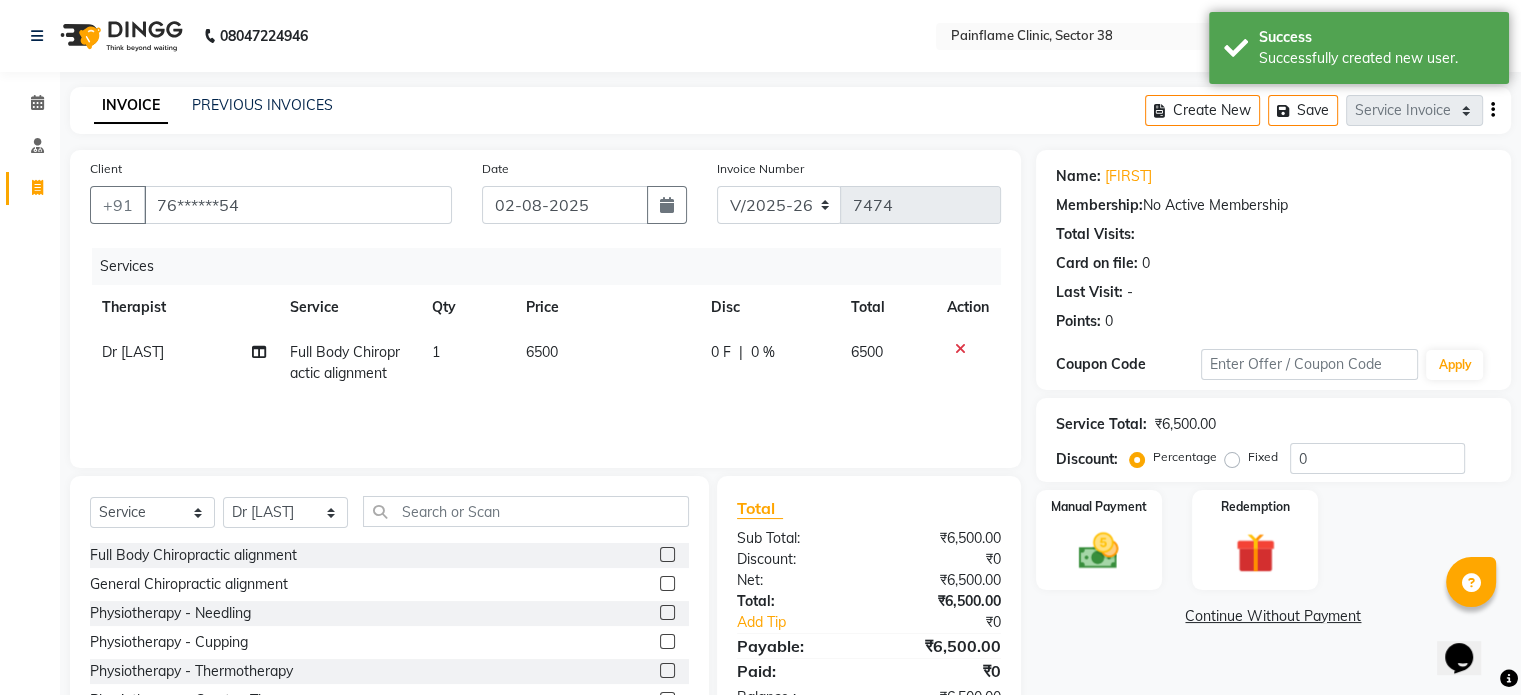 scroll, scrollTop: 119, scrollLeft: 0, axis: vertical 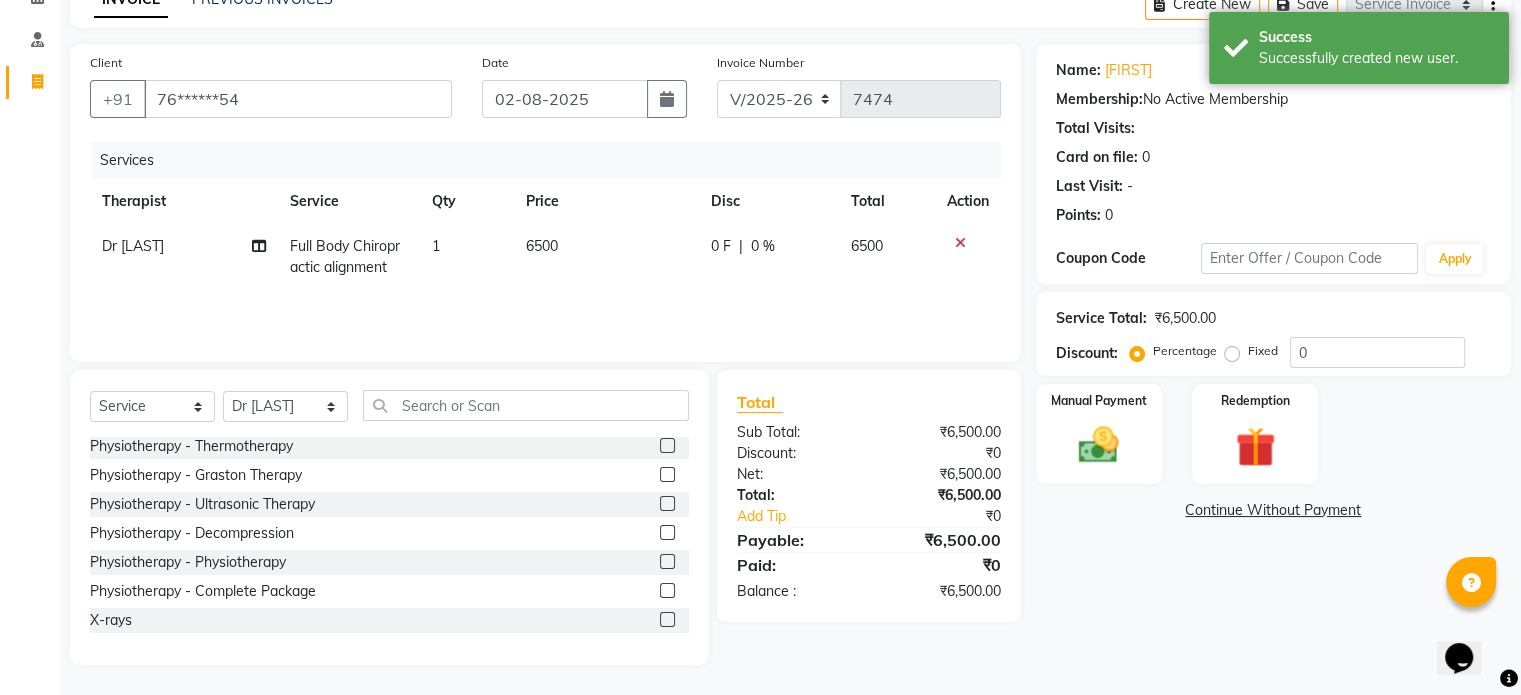 click 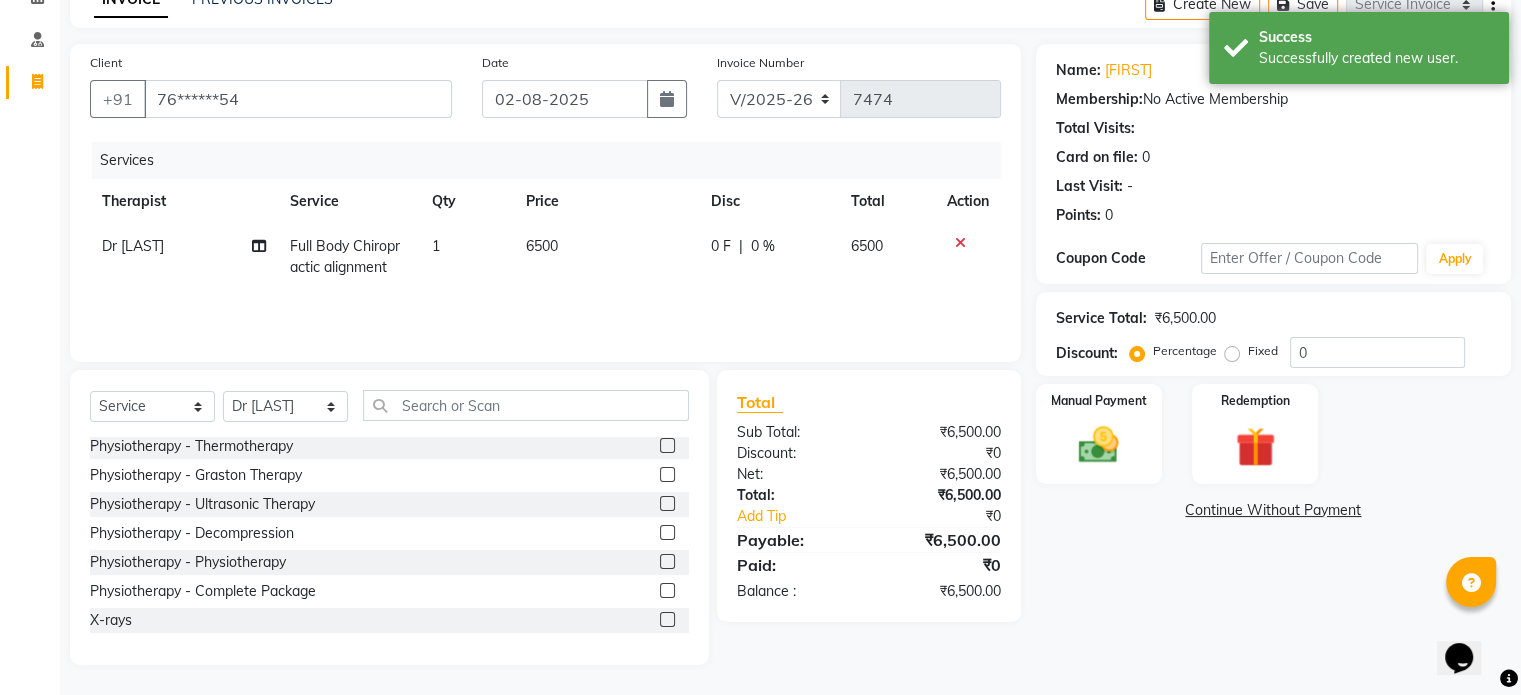 click at bounding box center [666, 620] 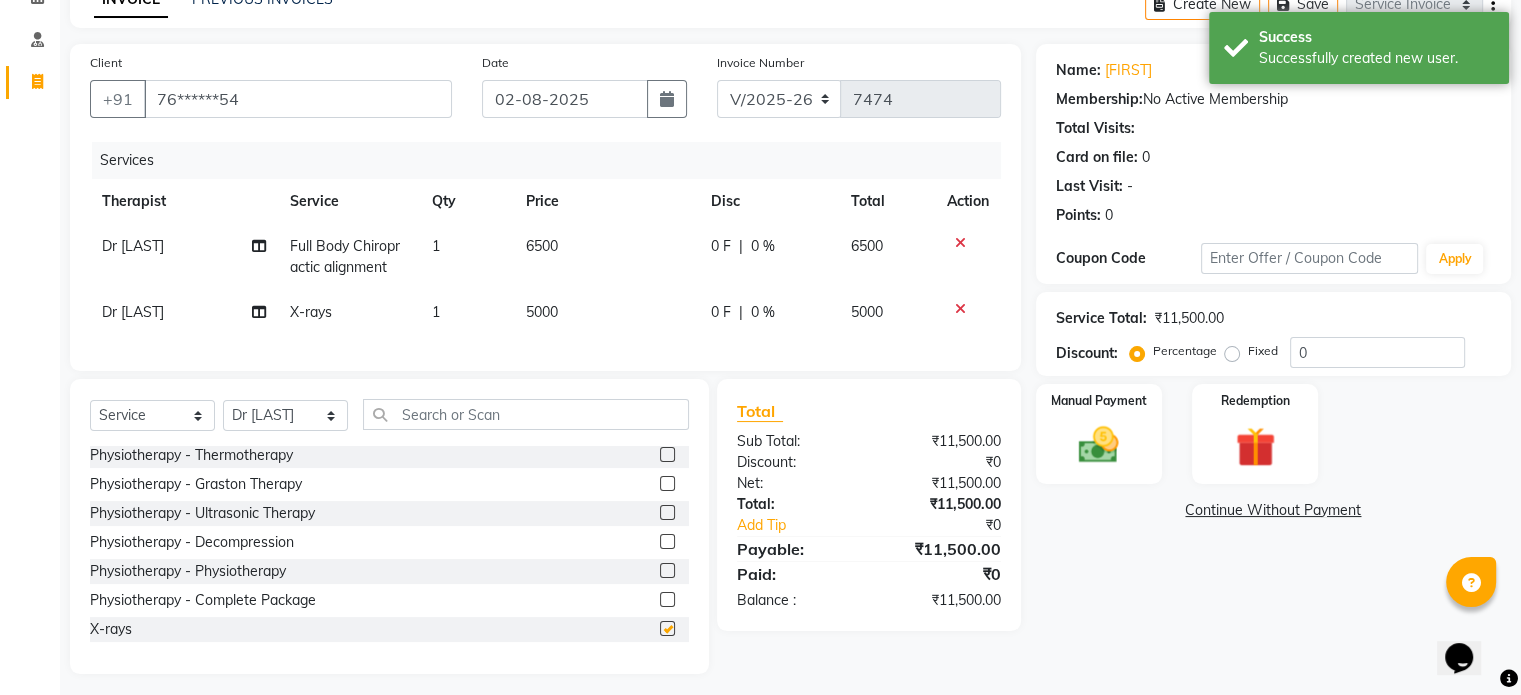 checkbox on "false" 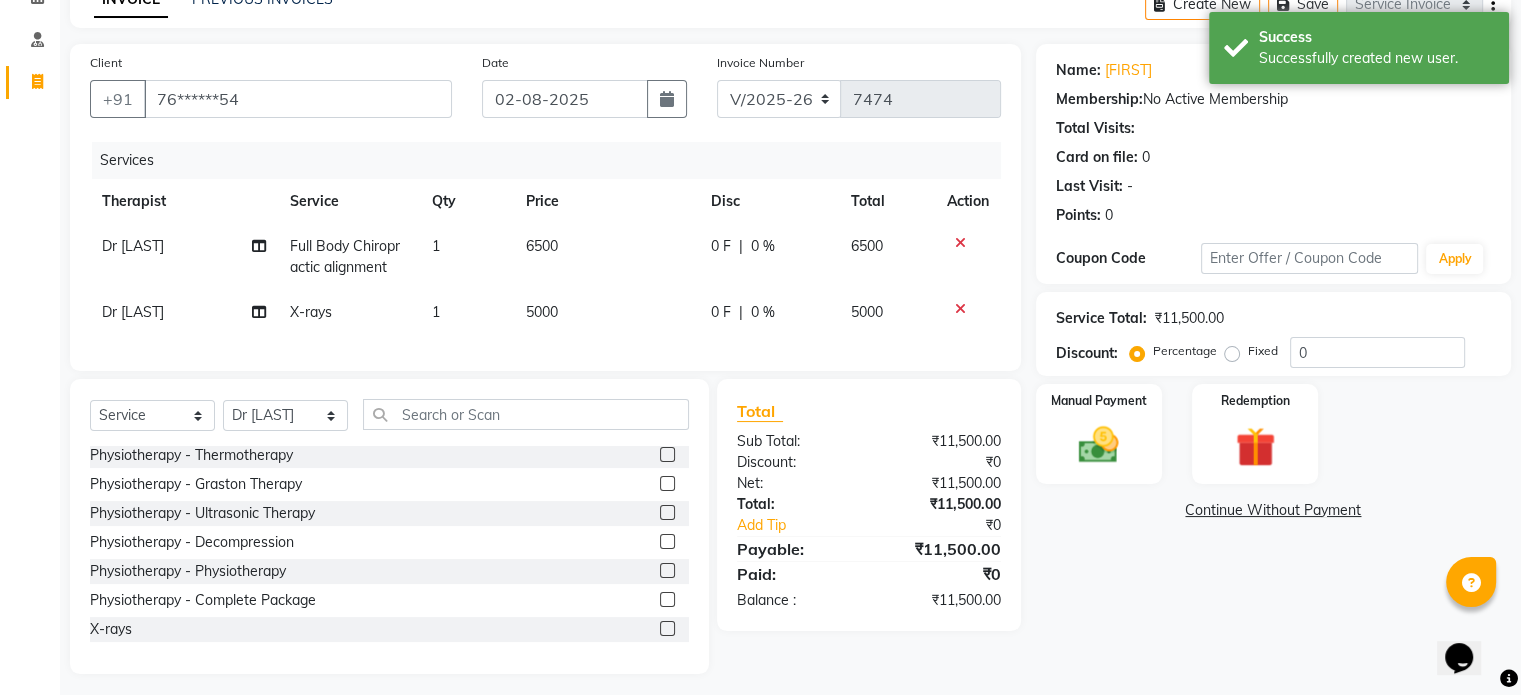 click on "5000" 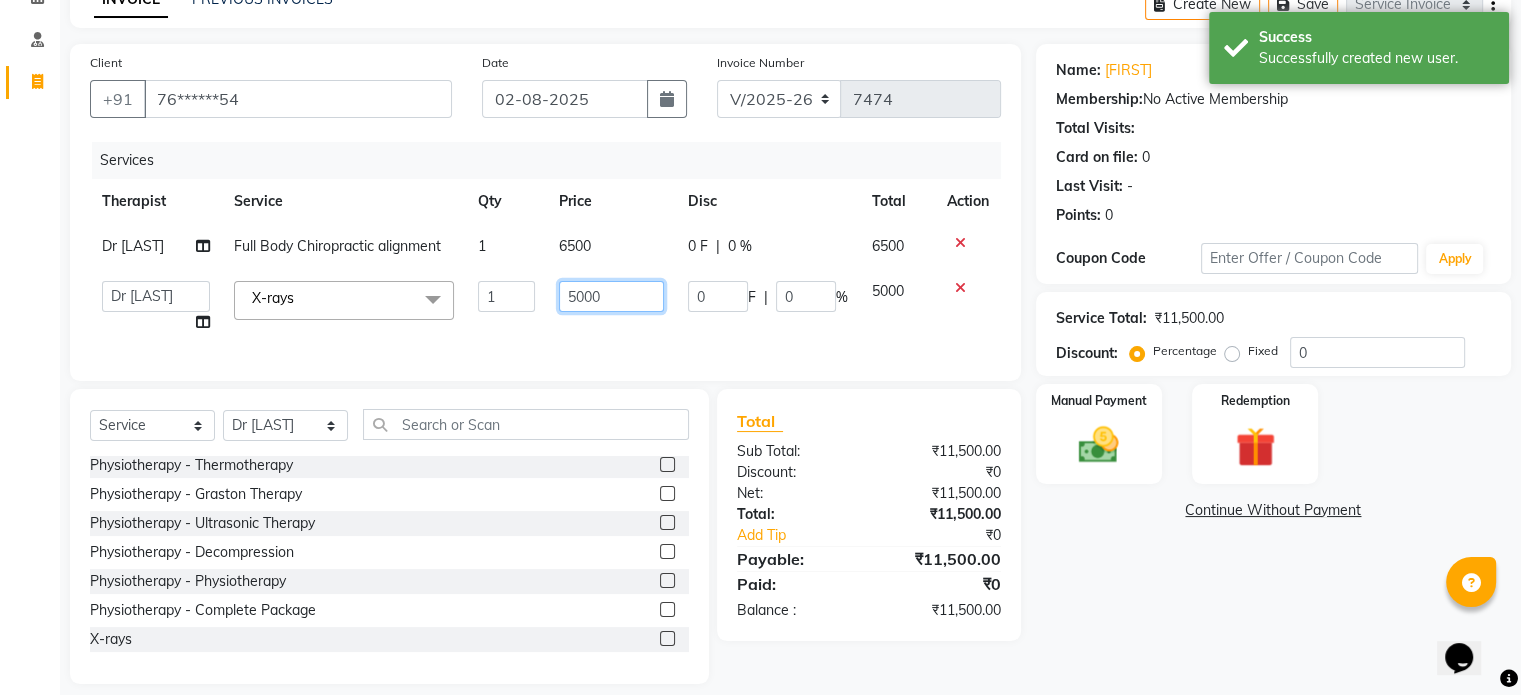 click on "5000" 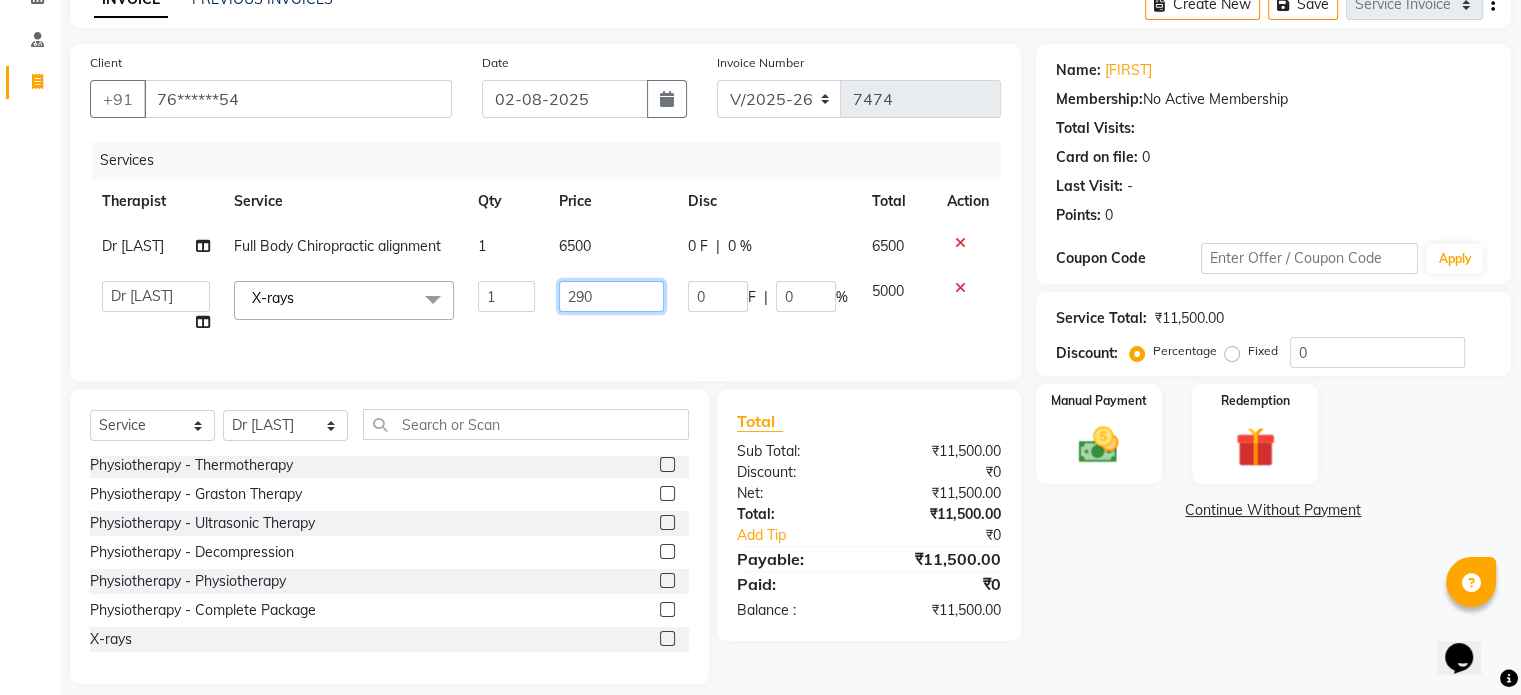 type on "2900" 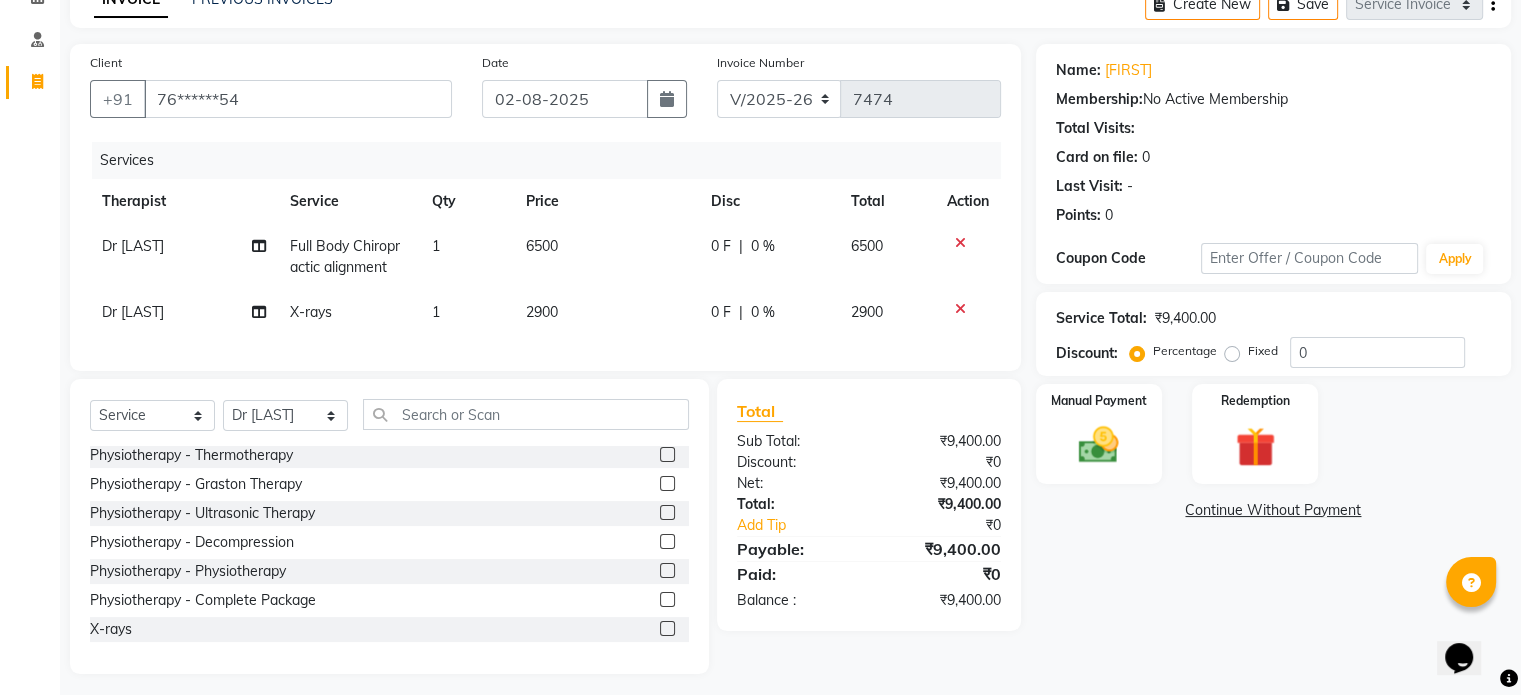 click on "Fixed" 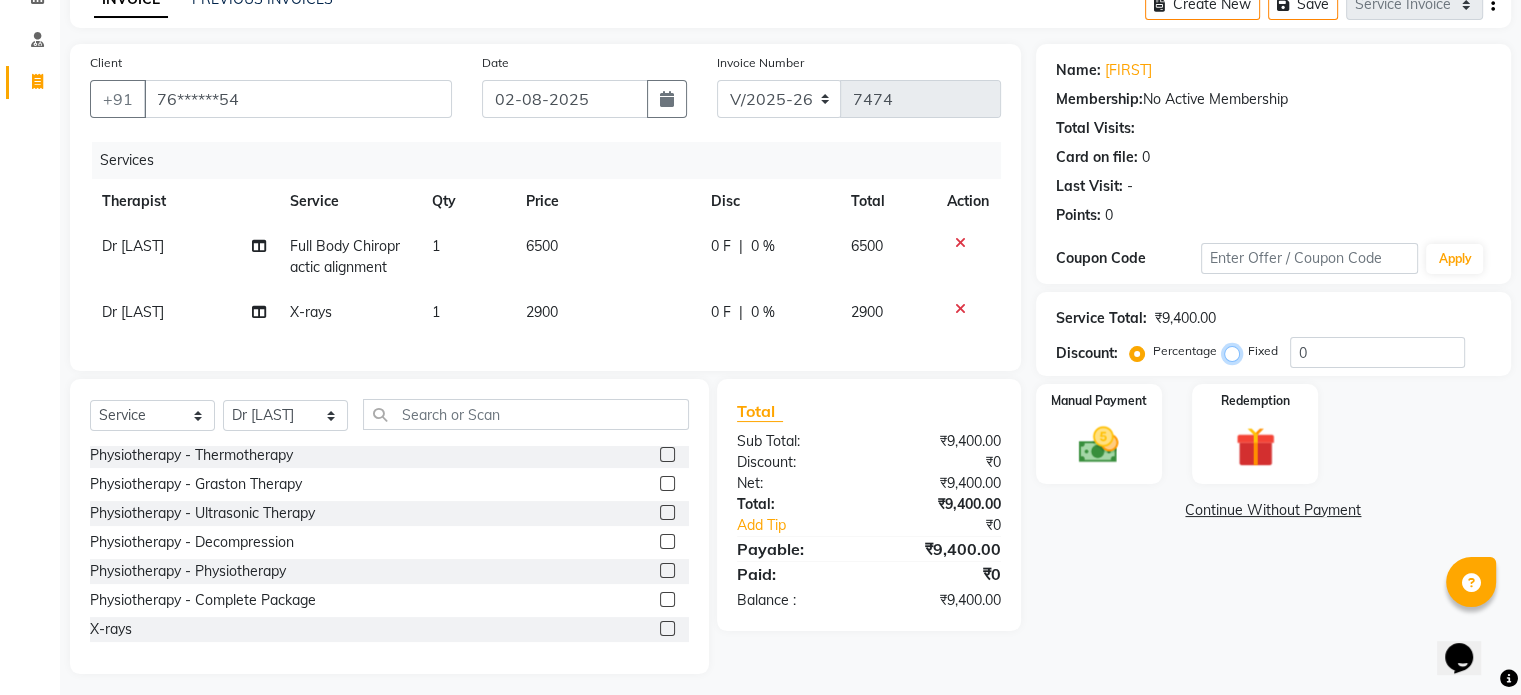 click on "Fixed" at bounding box center [1236, 351] 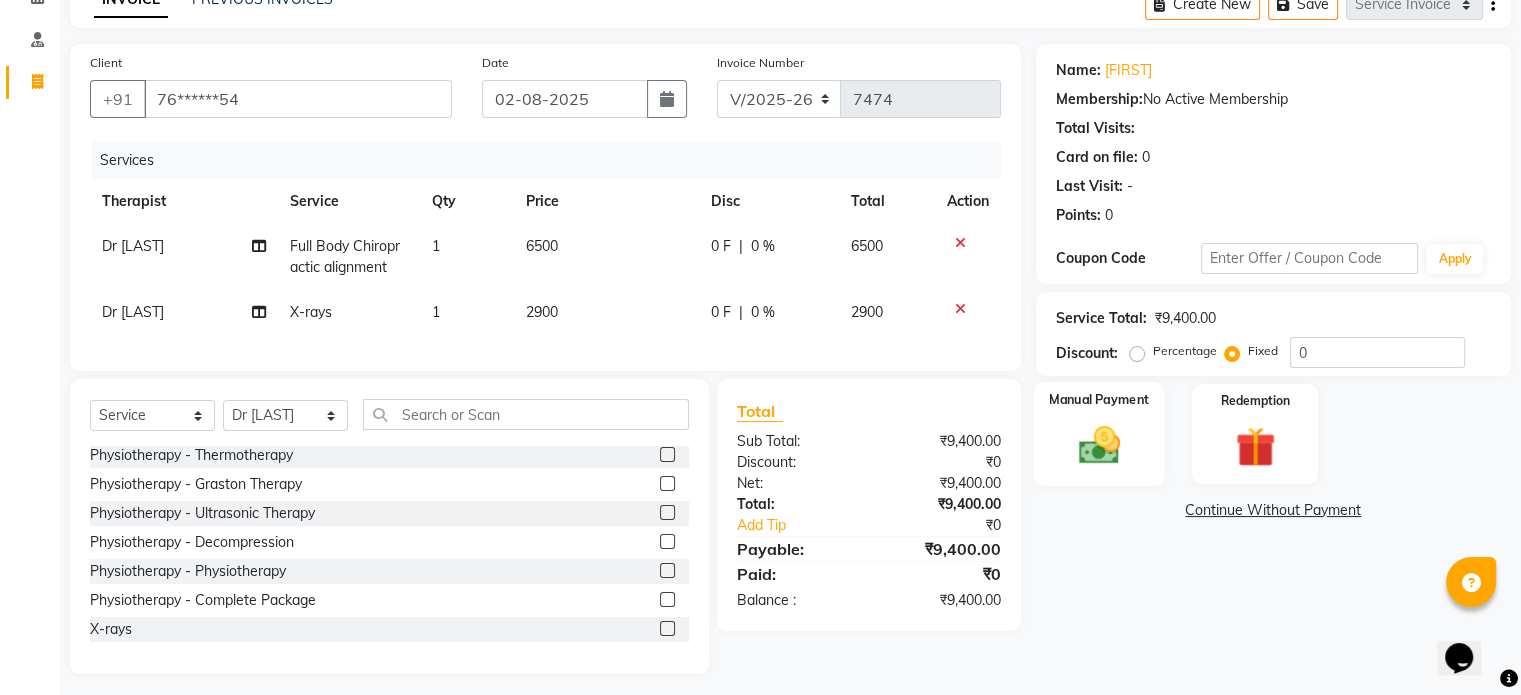 click 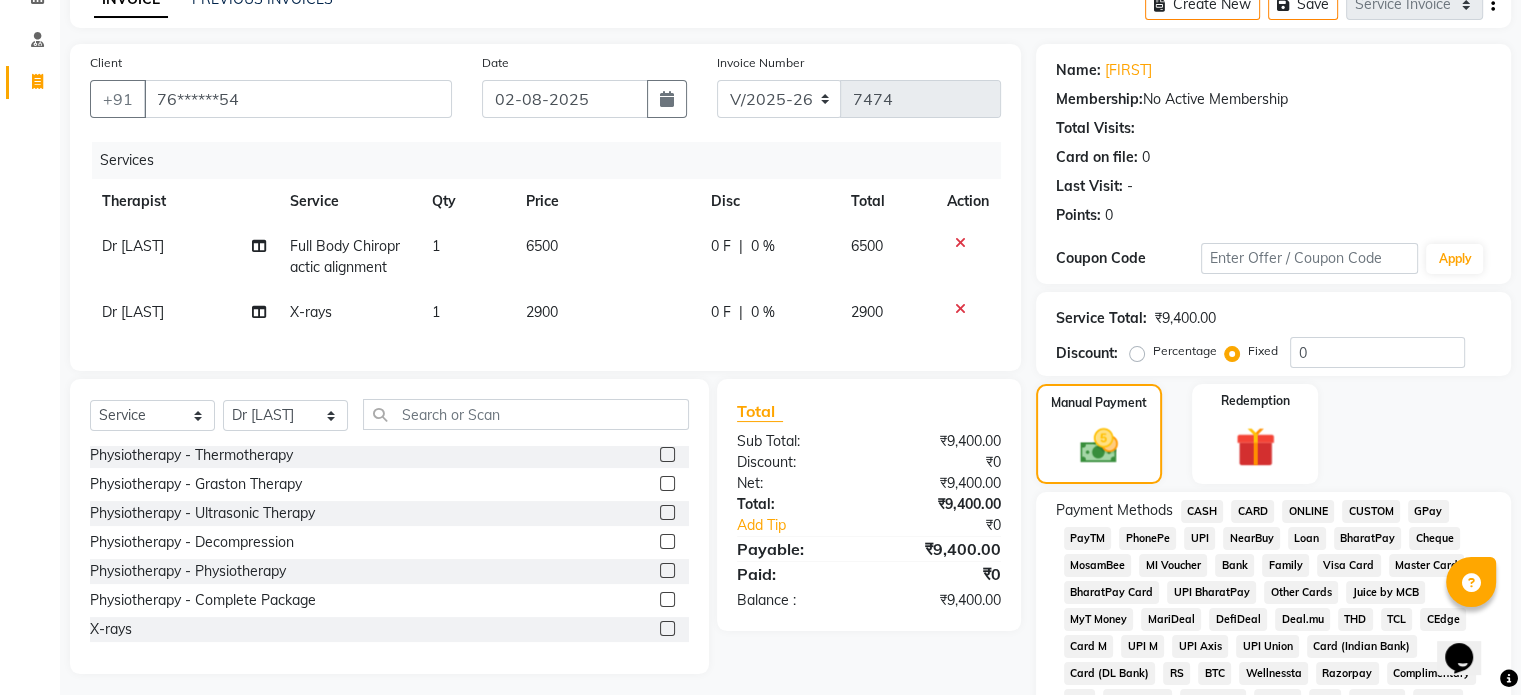 click on "UPI" 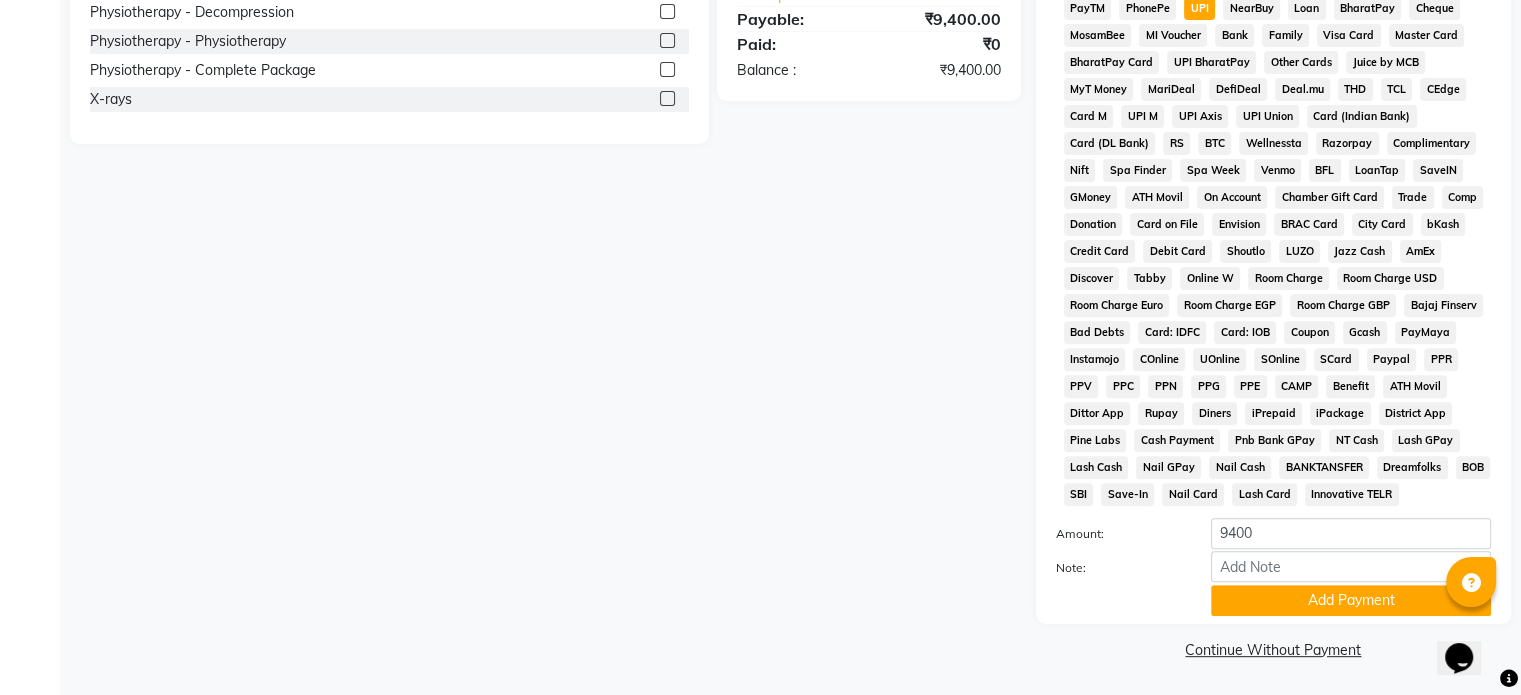scroll, scrollTop: 652, scrollLeft: 0, axis: vertical 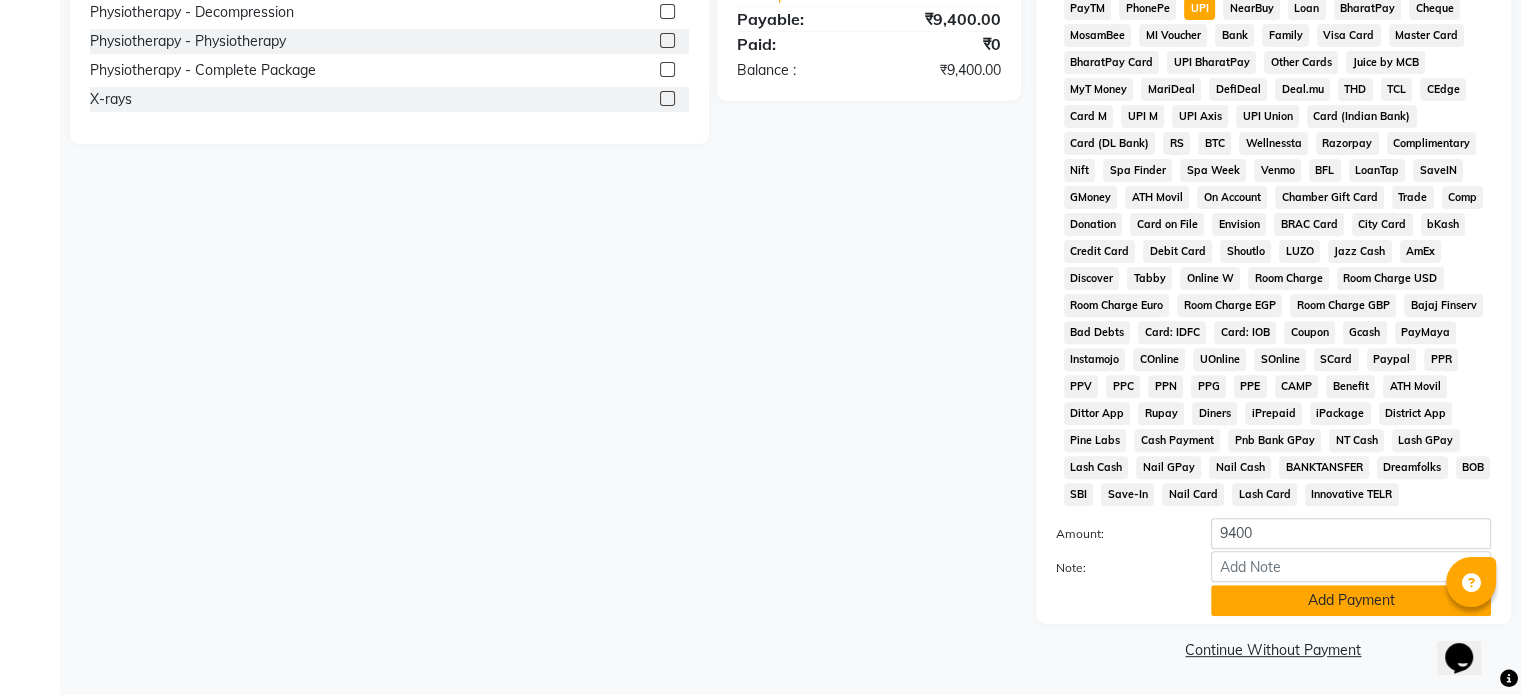 click on "Add Payment" 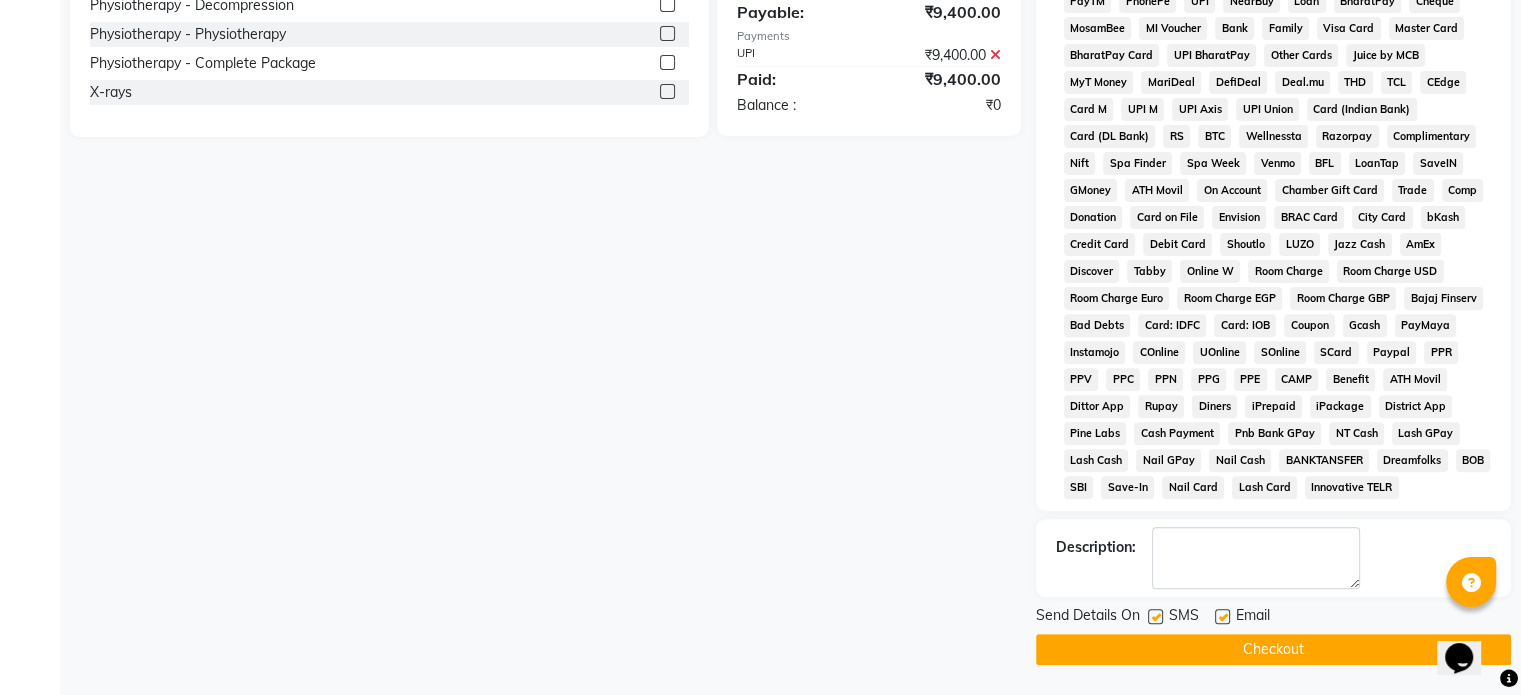 click 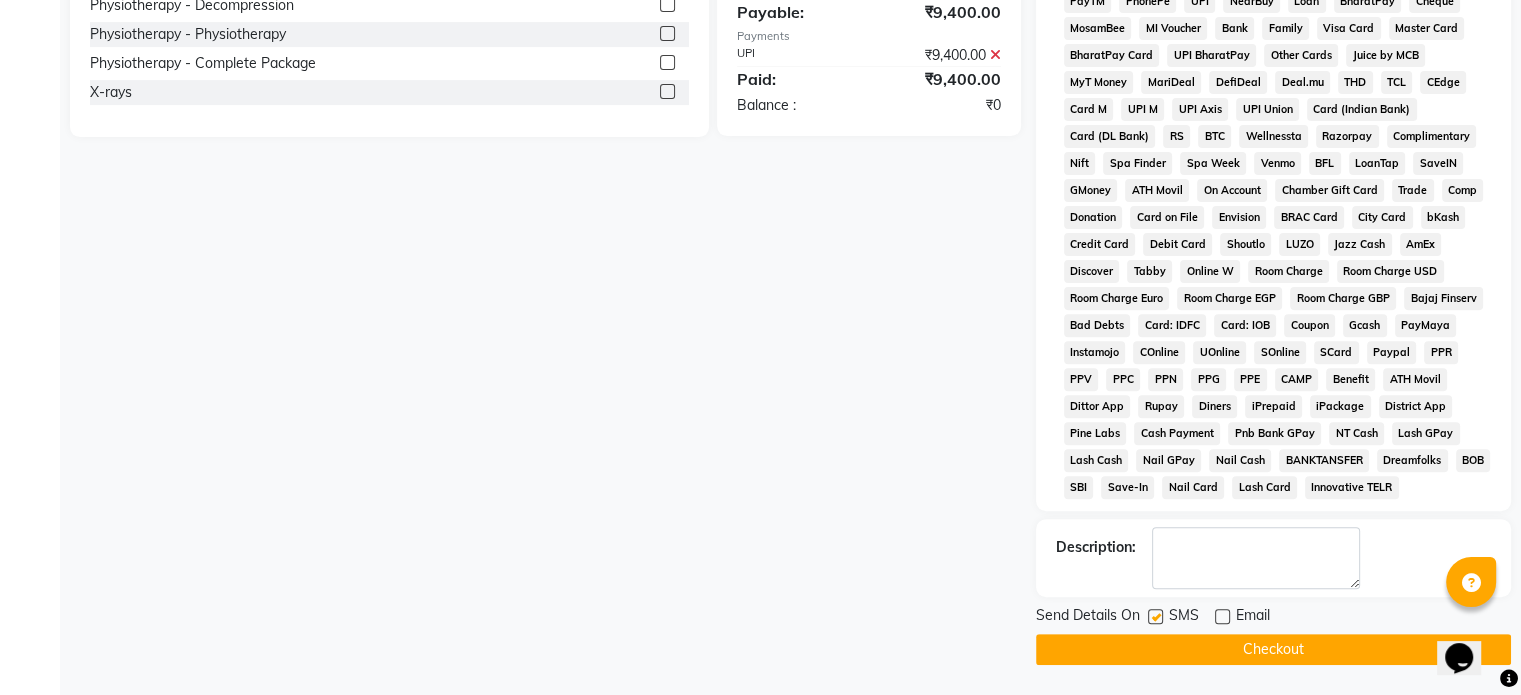 click 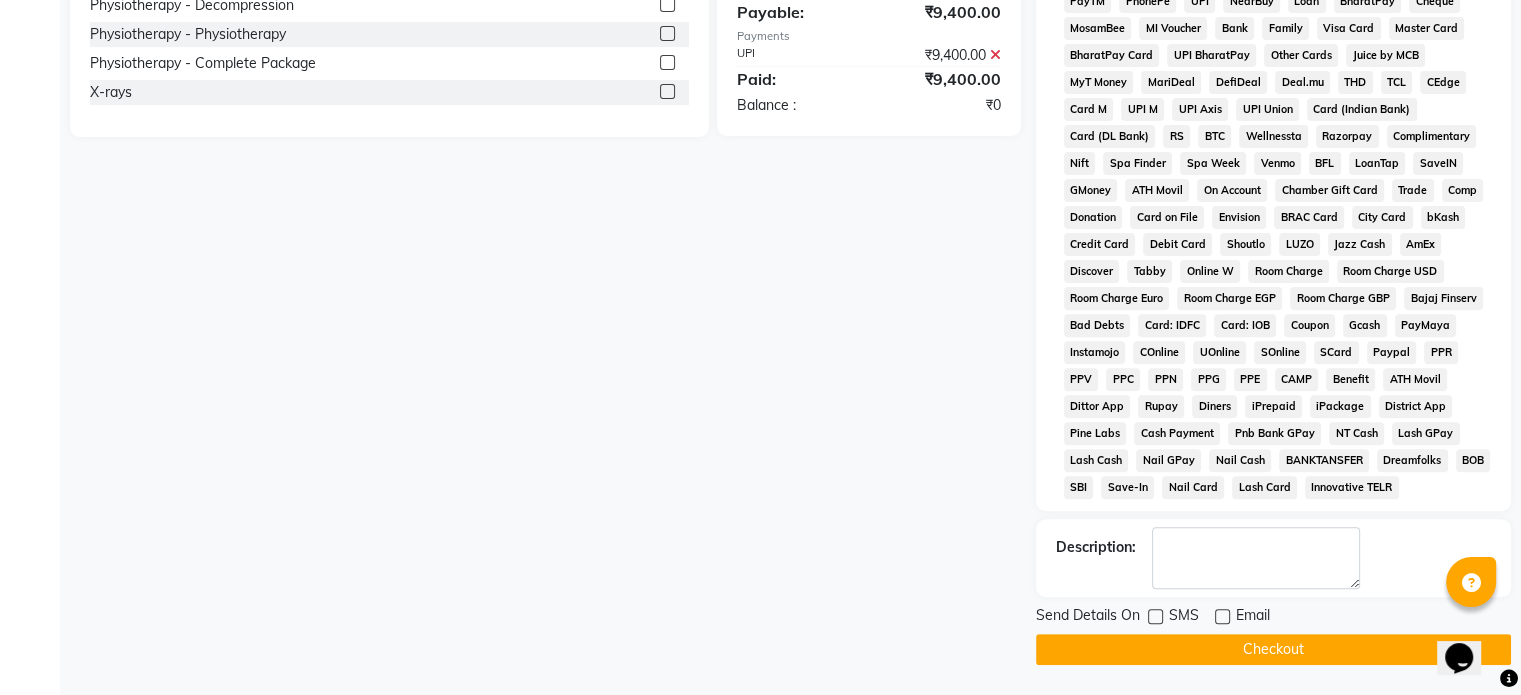 click on "Checkout" 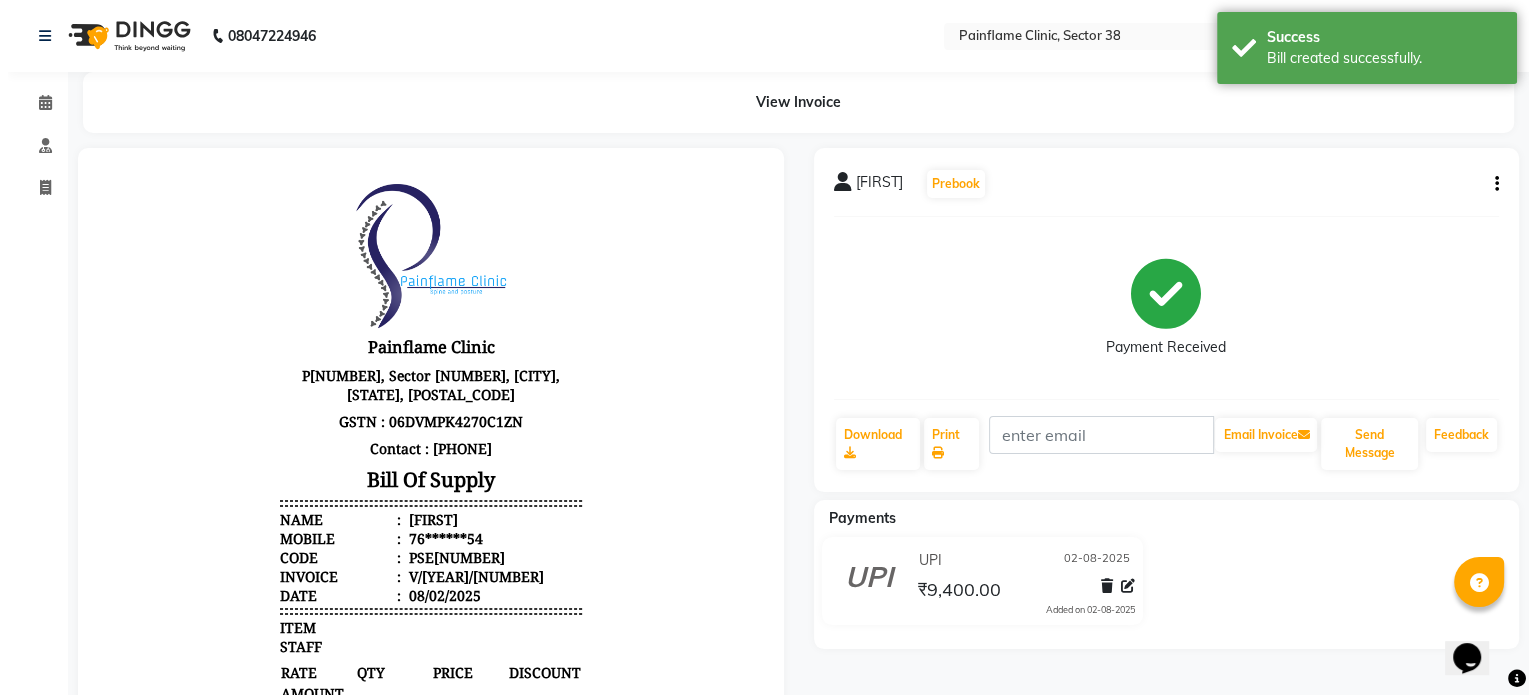 scroll, scrollTop: 0, scrollLeft: 0, axis: both 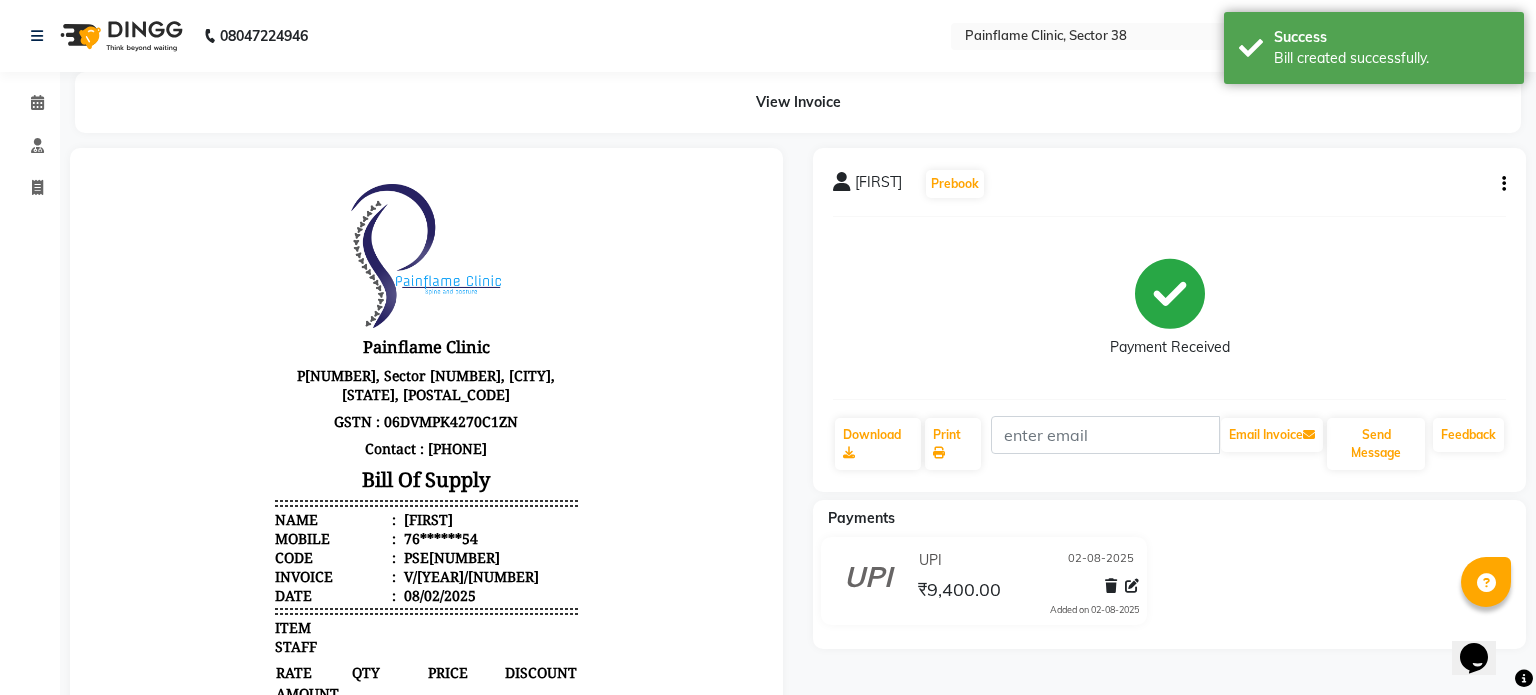 select on "3964" 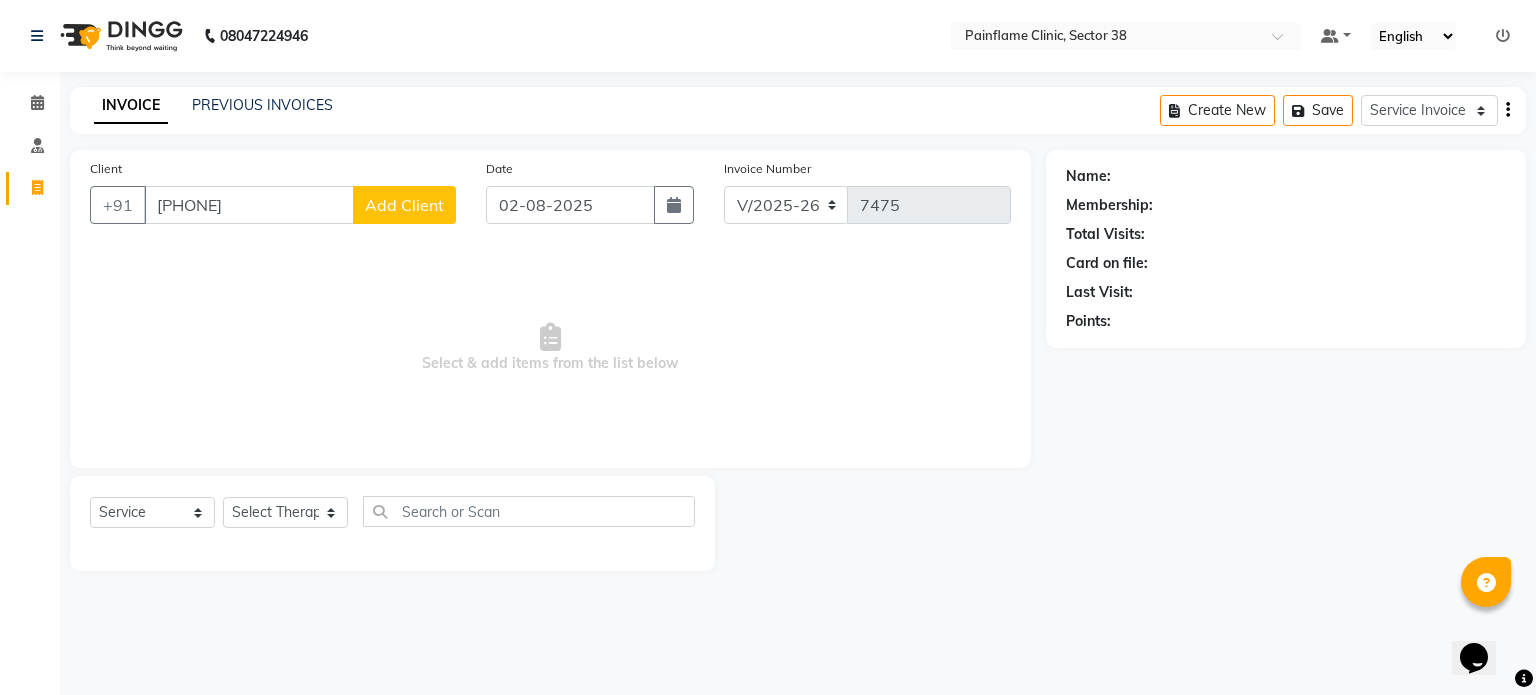 type on "[PHONE]" 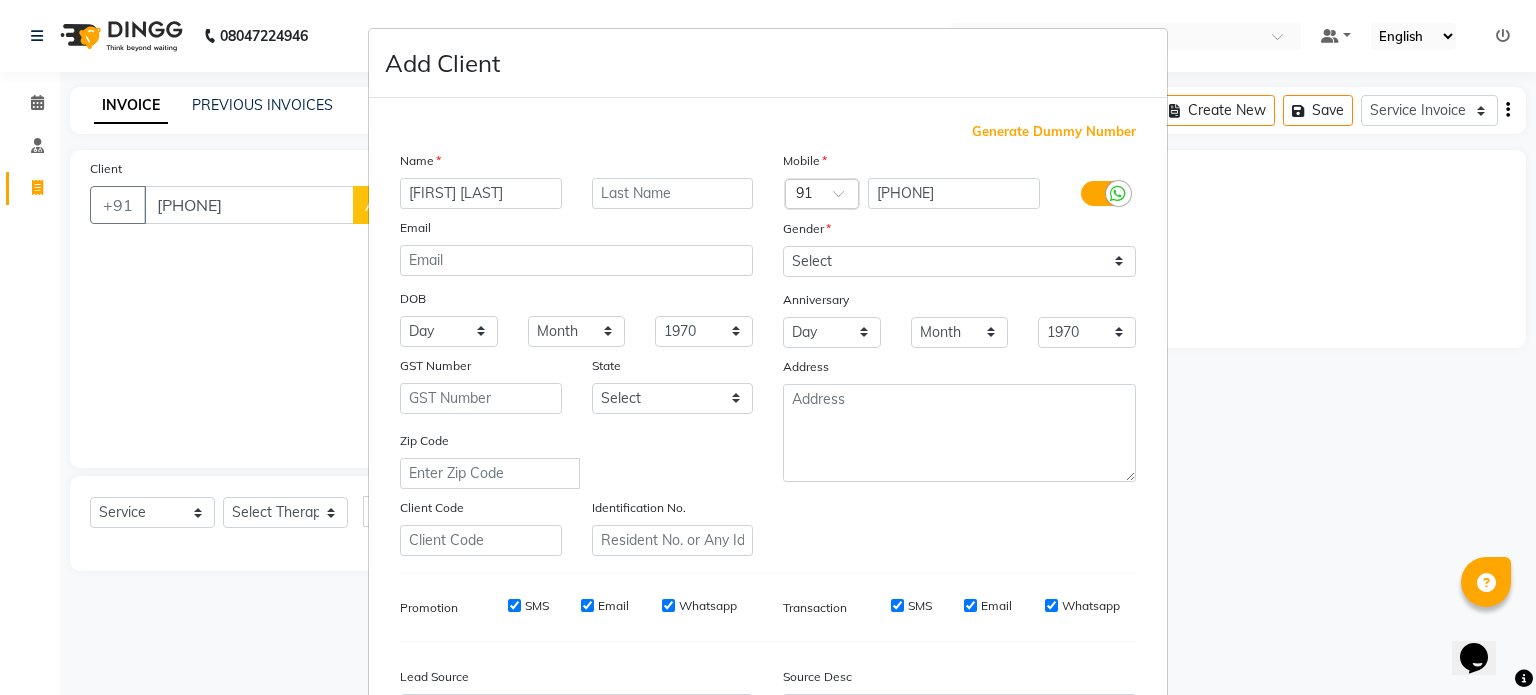 type on "[FIRST] [LAST]" 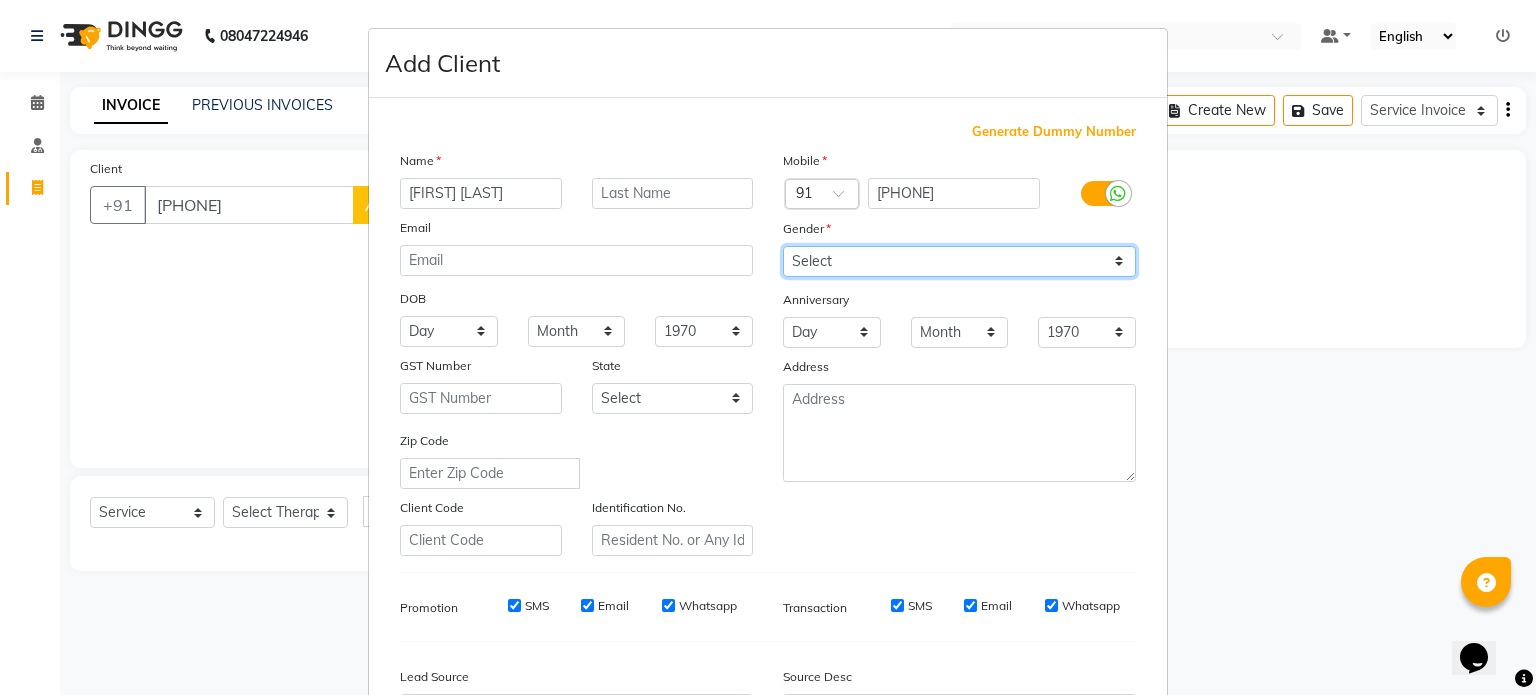 click on "Select Male Female Other Prefer Not To Say" at bounding box center [959, 261] 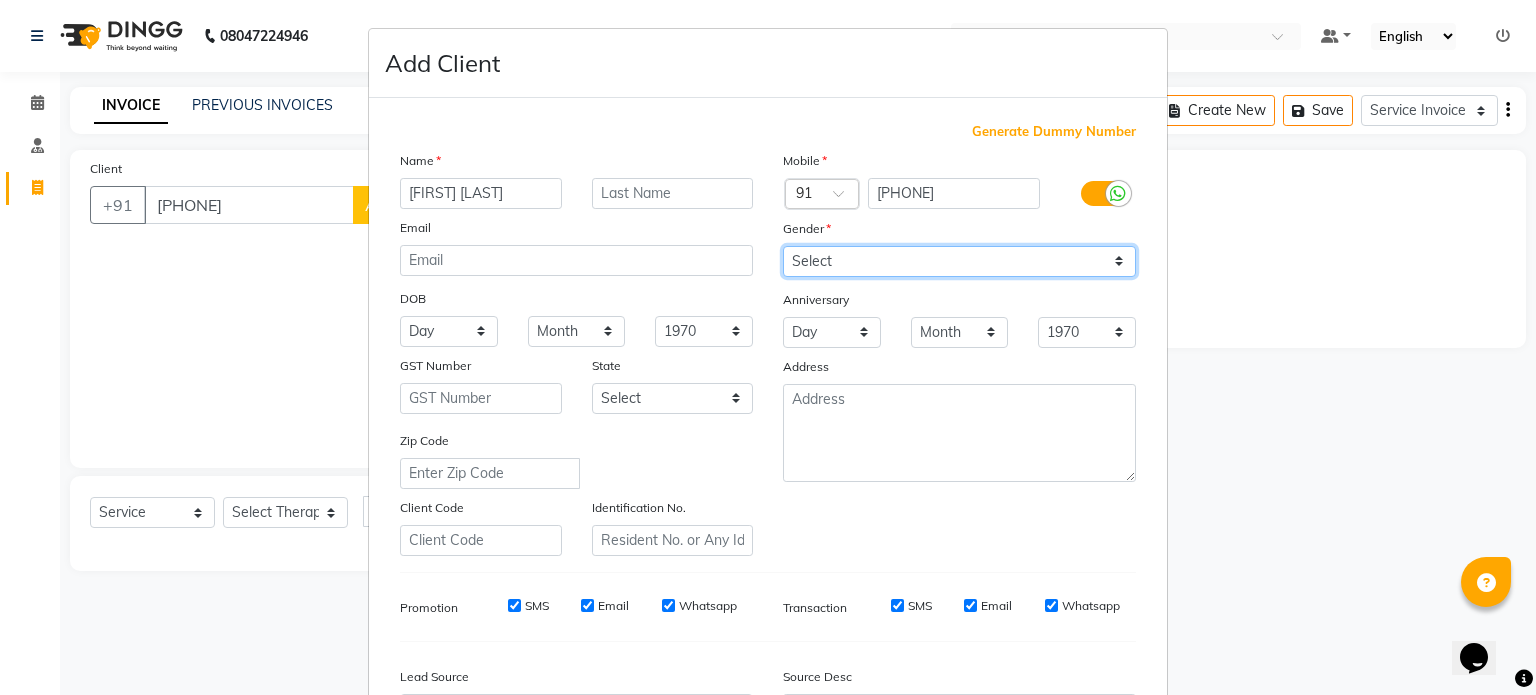 select on "male" 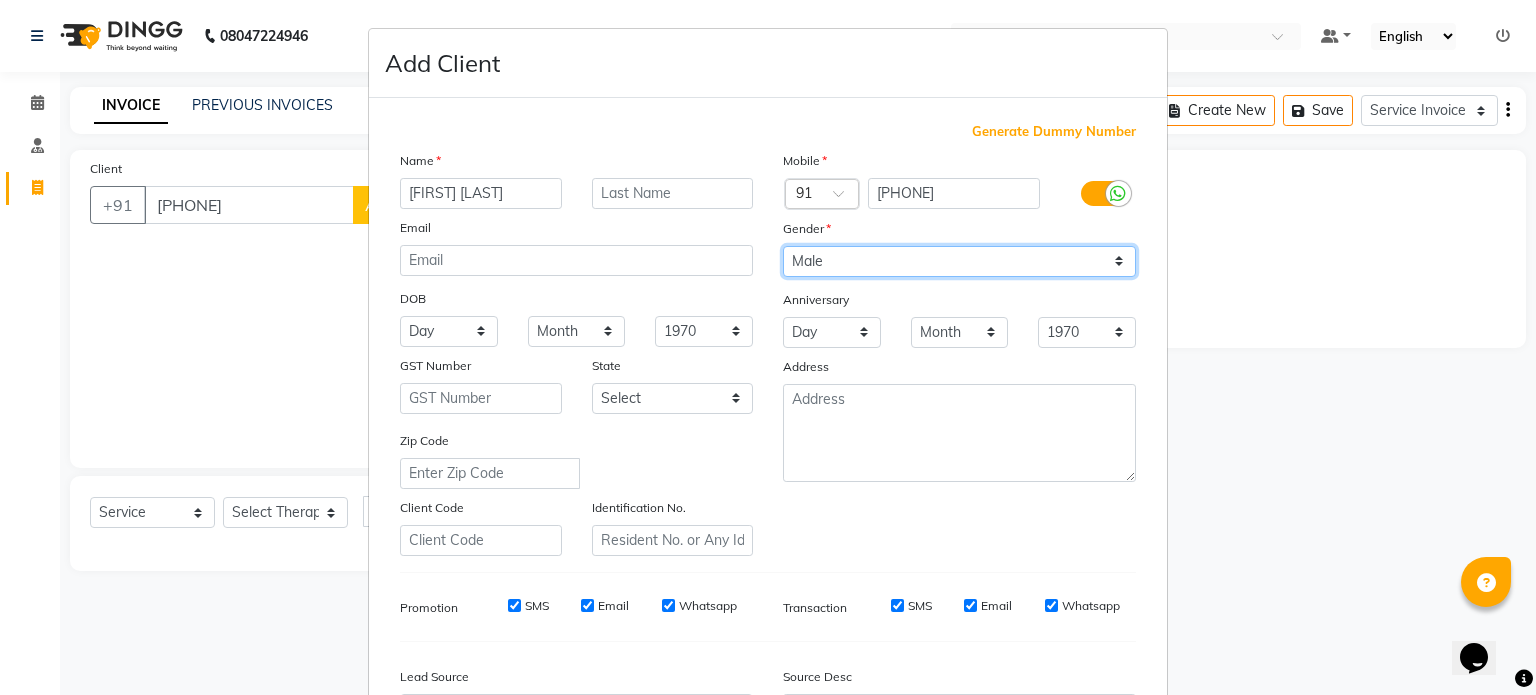 click on "Select Male Female Other Prefer Not To Say" at bounding box center (959, 261) 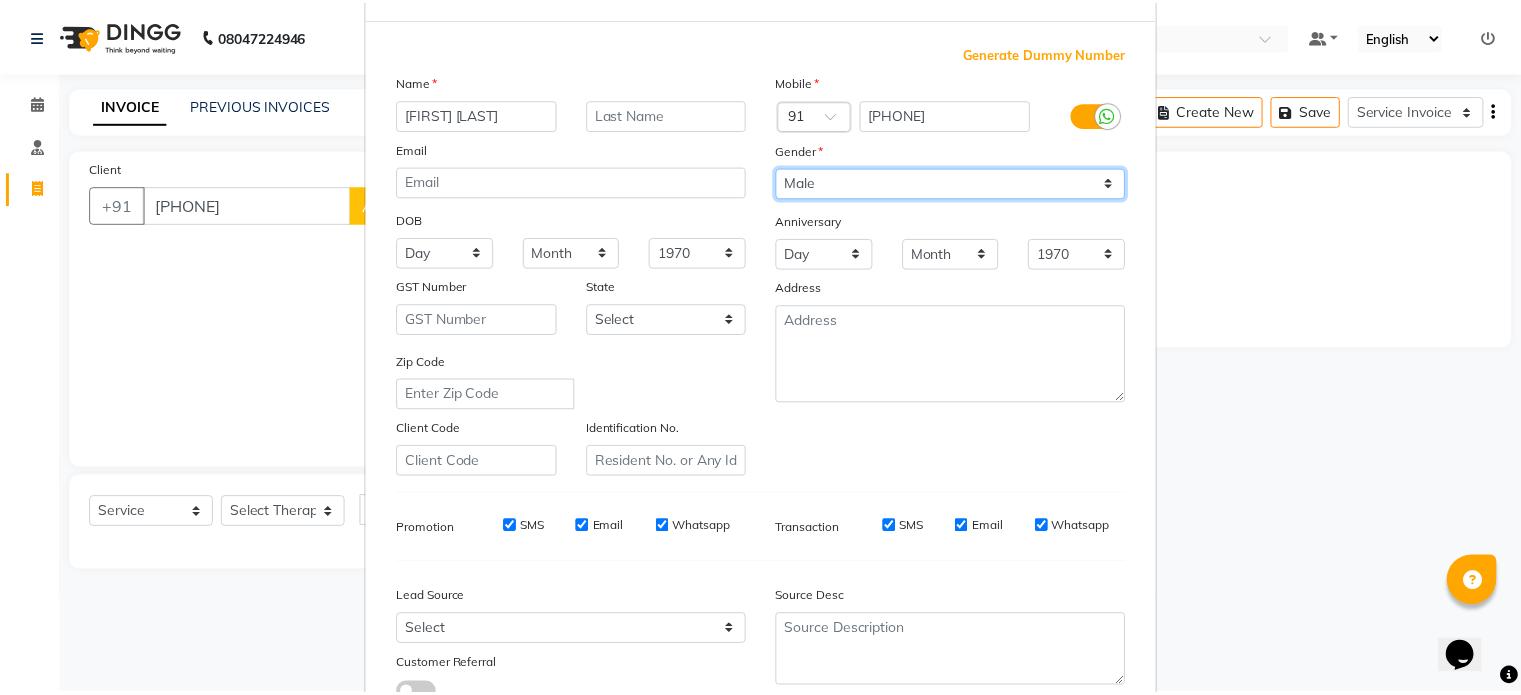 scroll, scrollTop: 237, scrollLeft: 0, axis: vertical 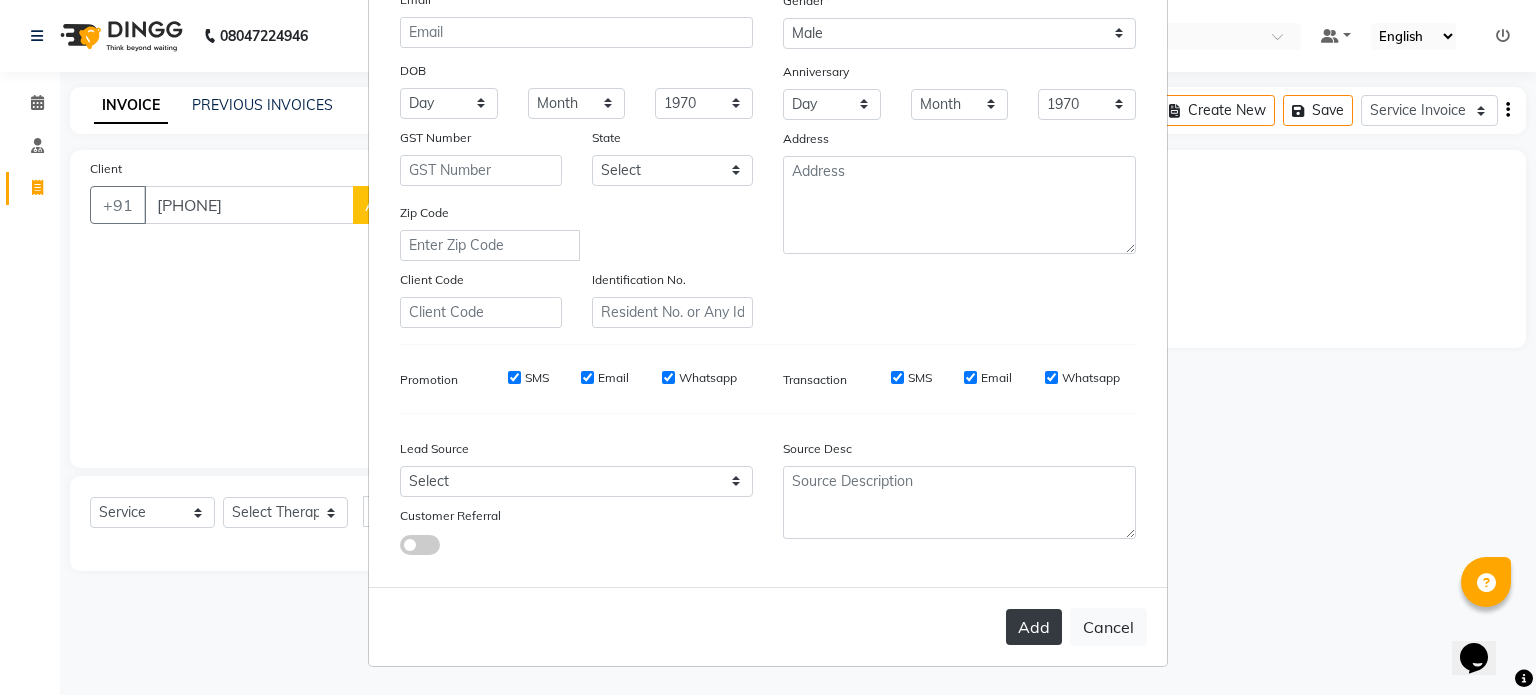 click on "Add" at bounding box center (1034, 627) 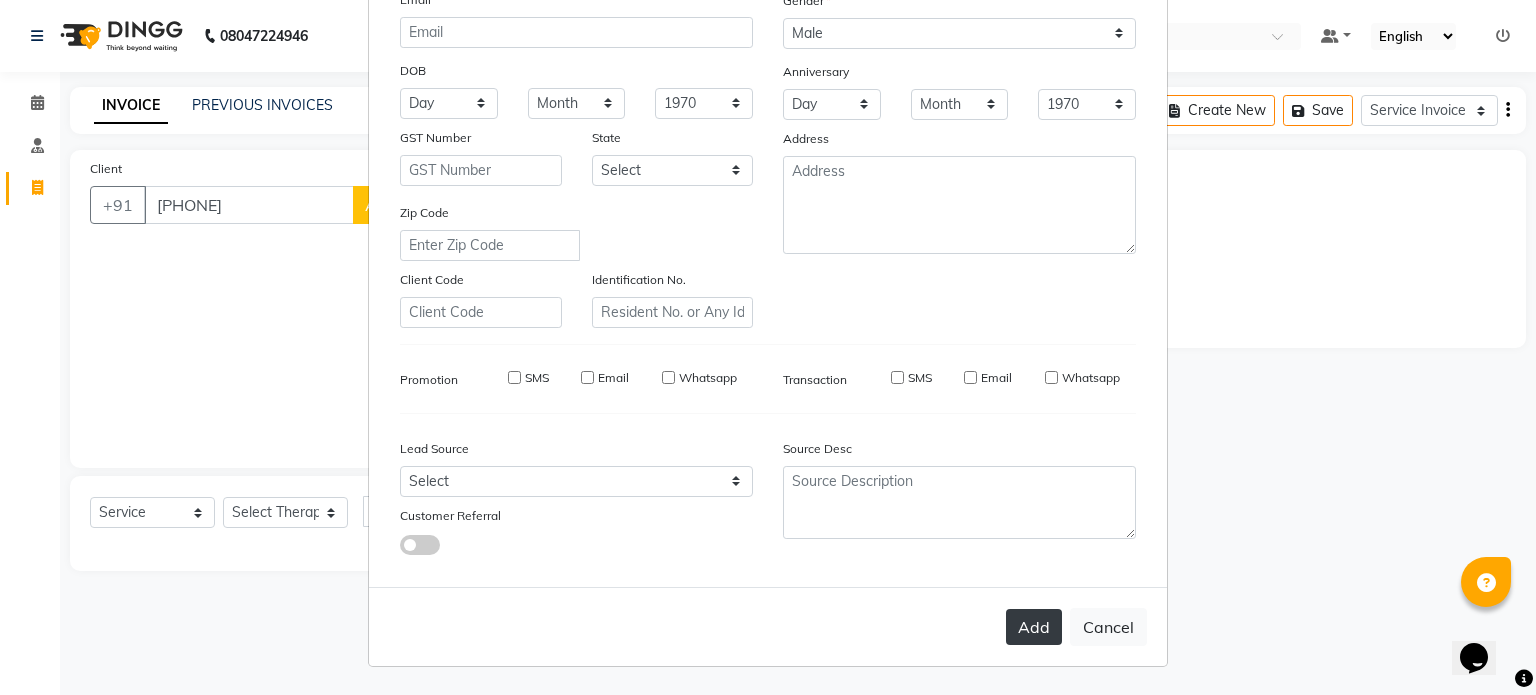 type on "96******85" 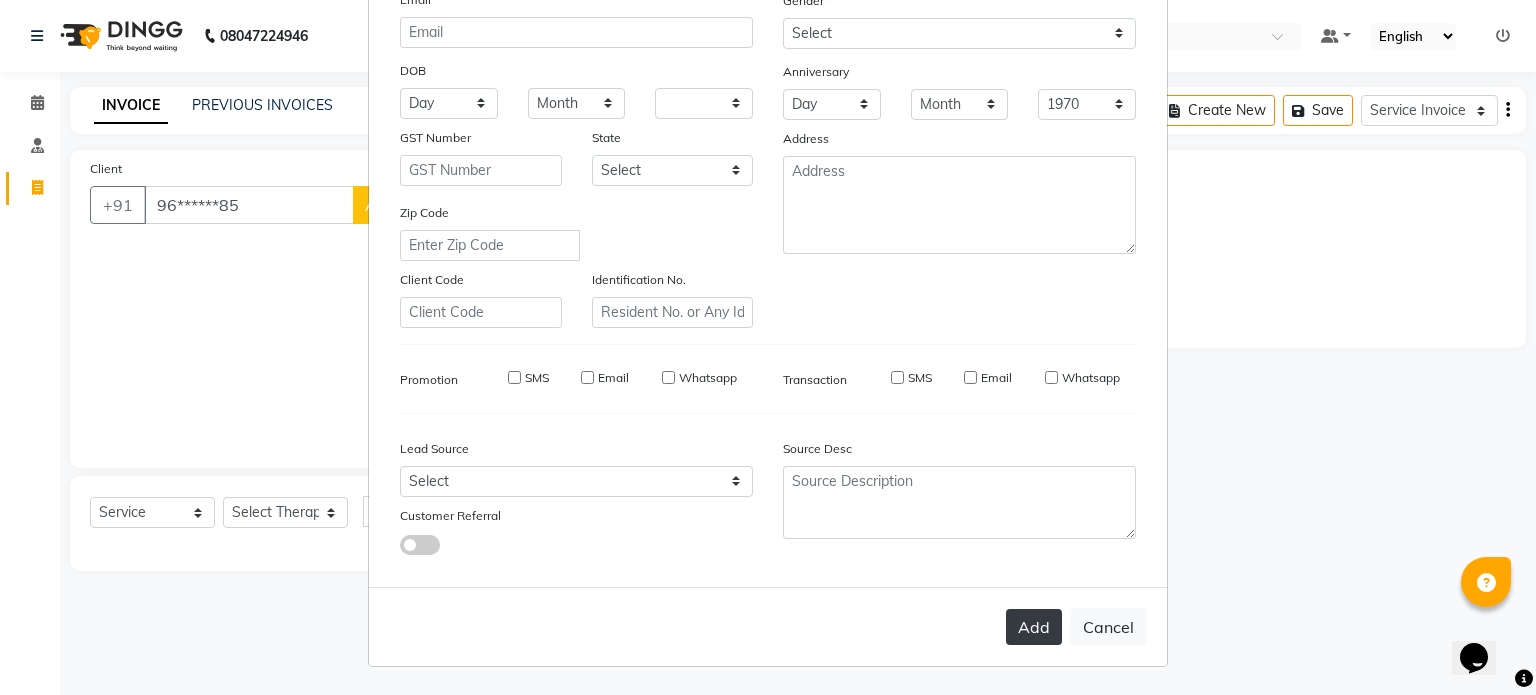 select 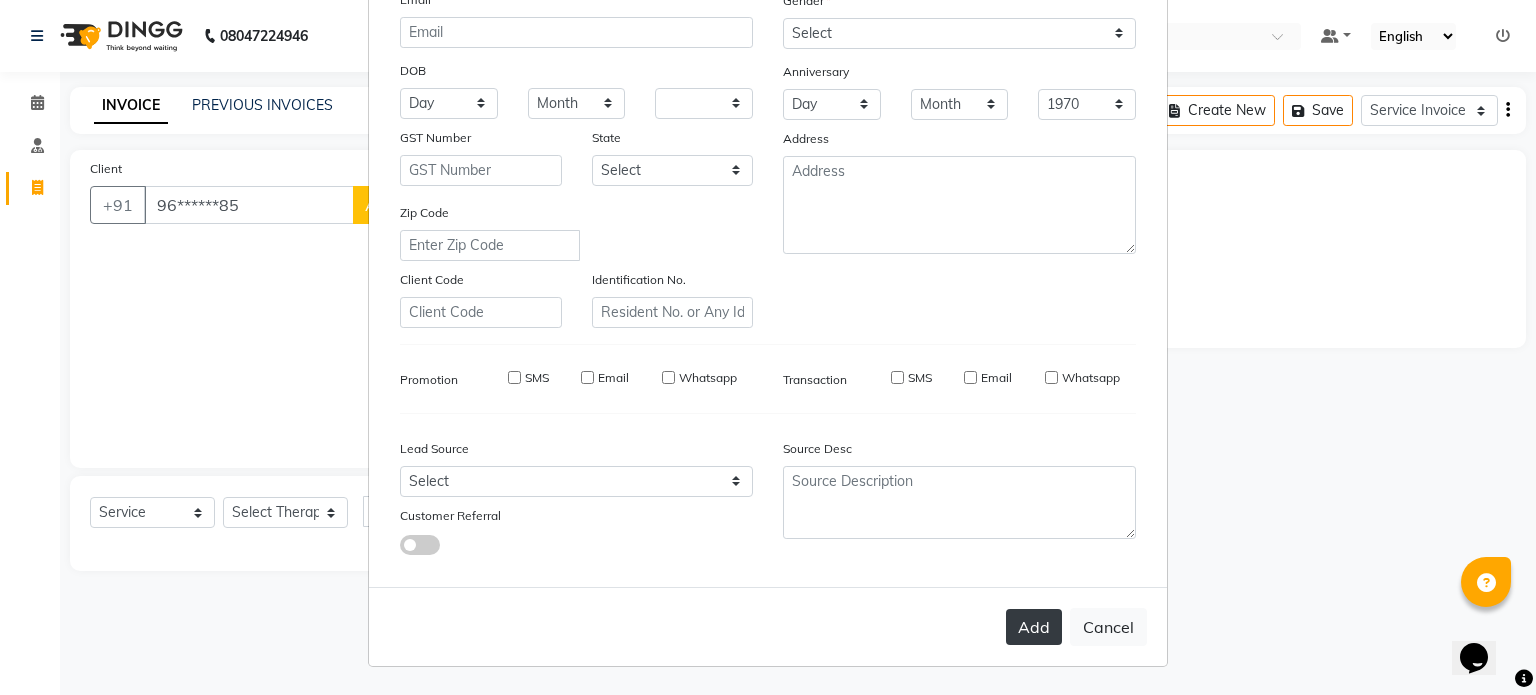 select 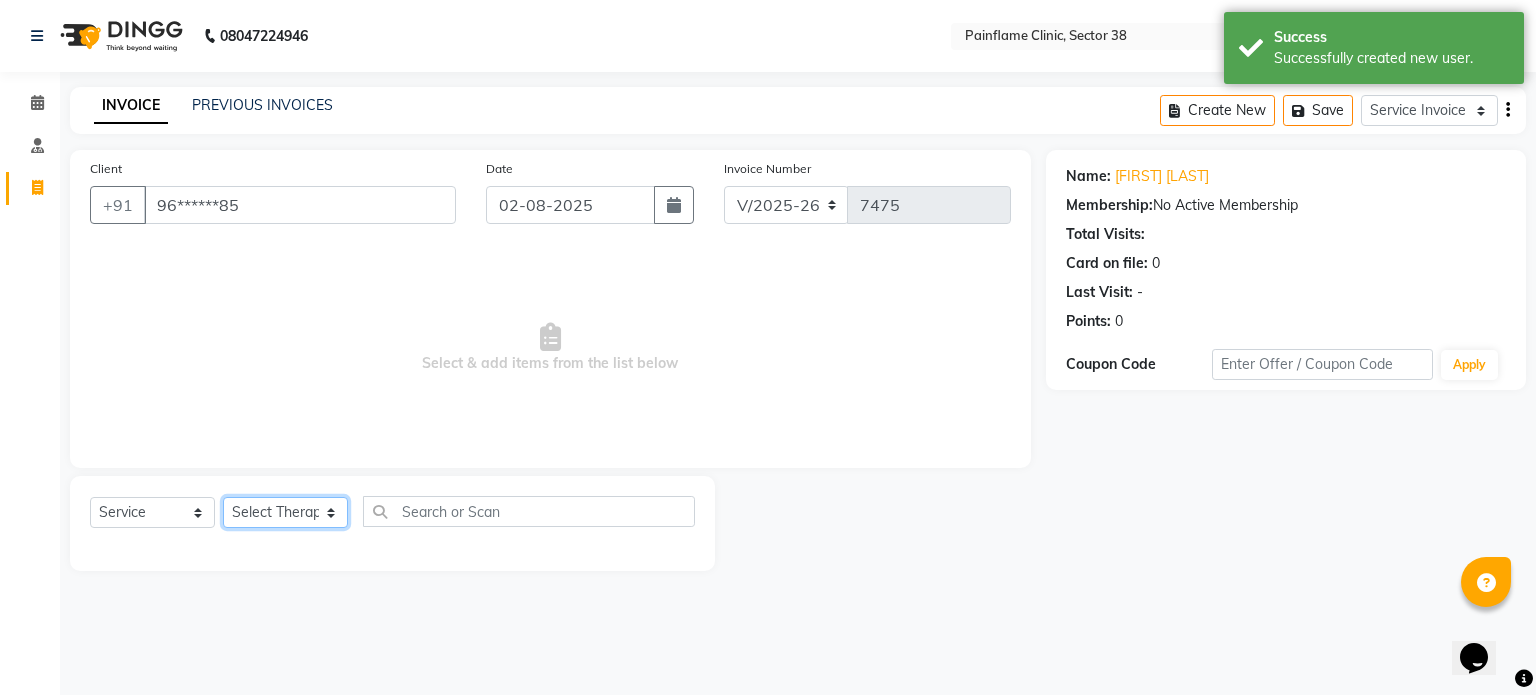 click on "Select Therapist Dr [FIRST] Dr [FIRST] Dr [FIRST] Dr [FIRST] Dr. [FIRST] Dr. [FIRST] [FIRST] [FIRST] [FIRST] Reception 1 Reception 2 Reception 3" 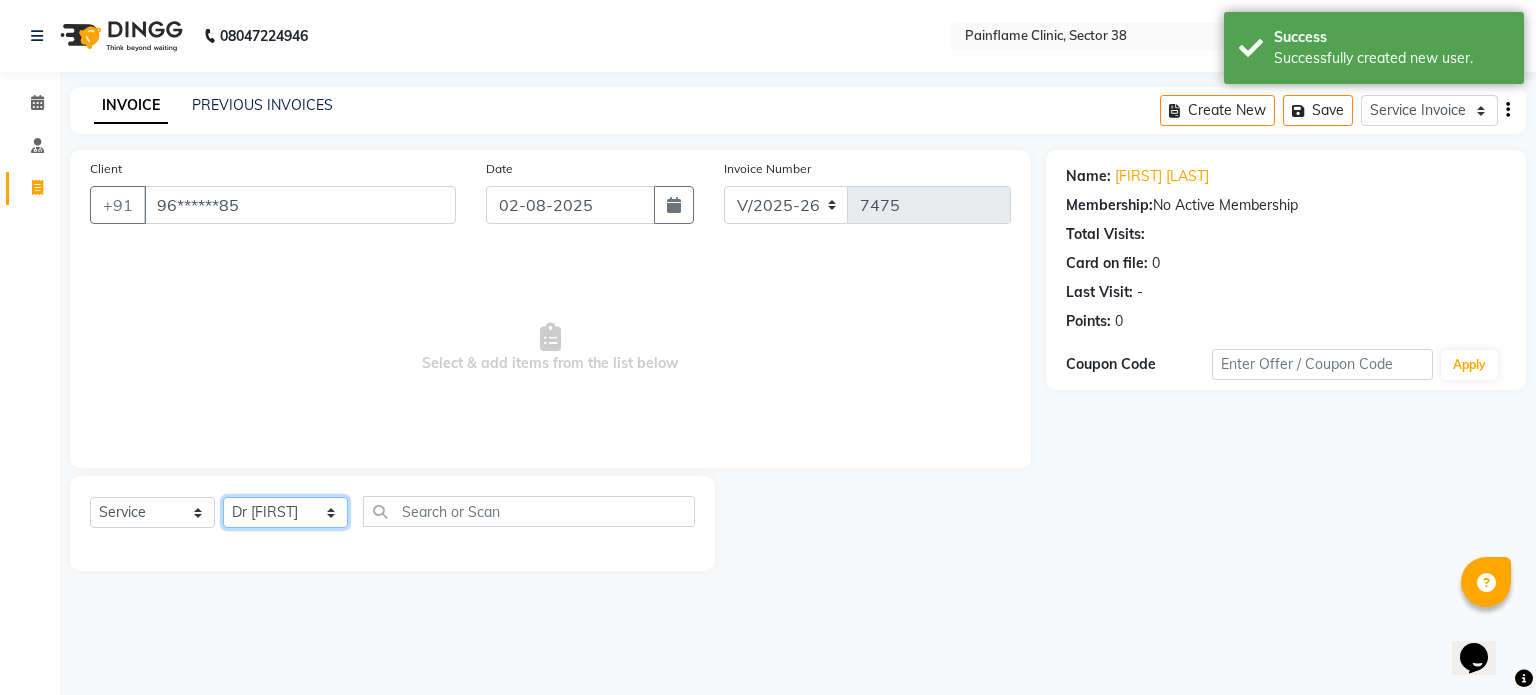 click on "Select Therapist Dr [FIRST] Dr [FIRST] Dr [FIRST] Dr [FIRST] Dr. [FIRST] Dr. [FIRST] [FIRST] [FIRST] [FIRST] Reception 1 Reception 2 Reception 3" 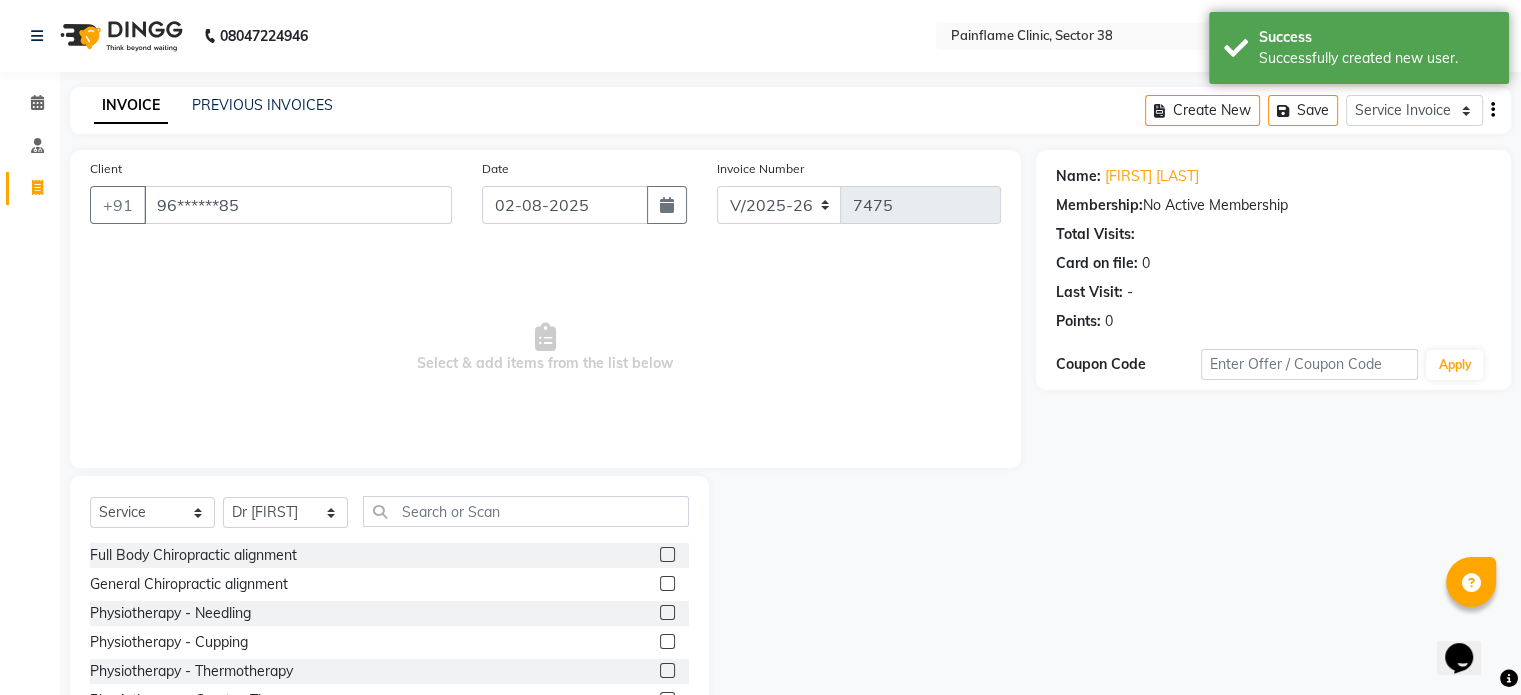 click 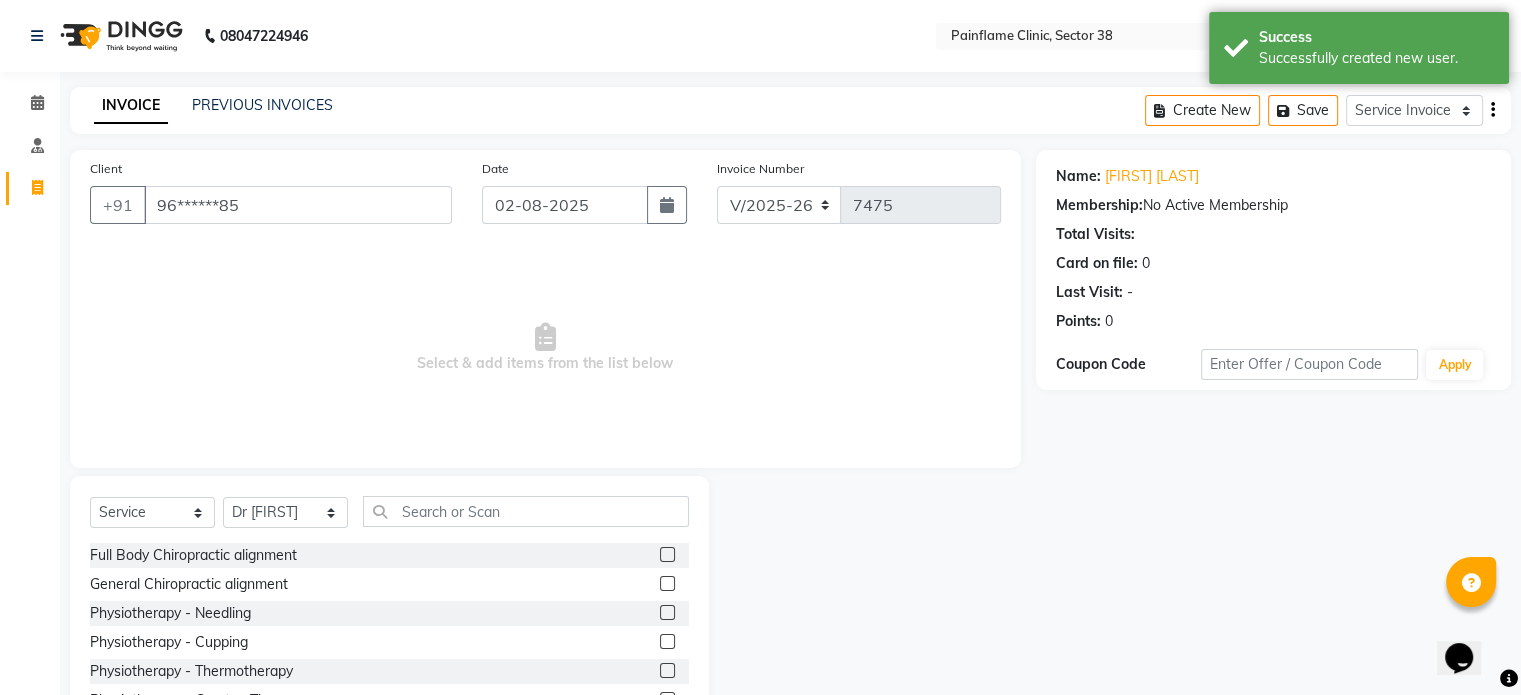 click at bounding box center (666, 584) 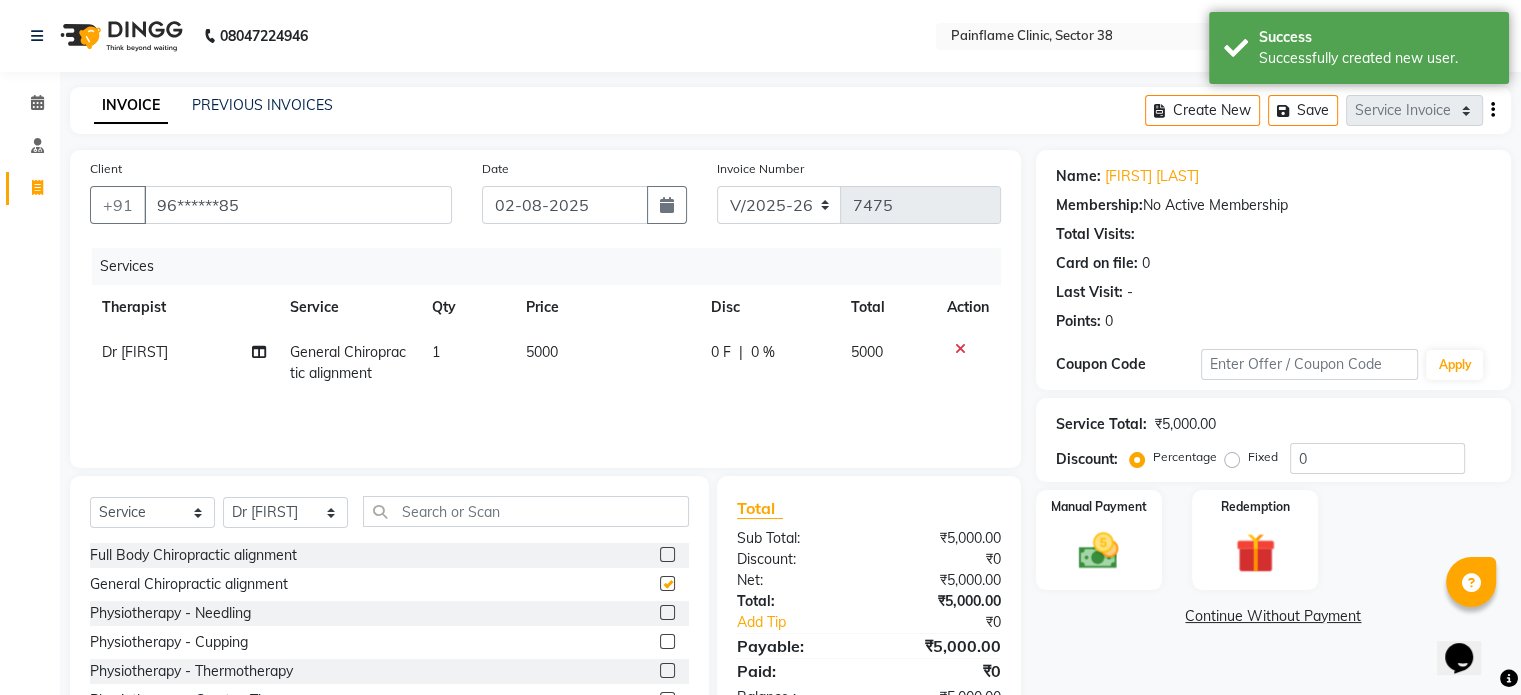 checkbox on "false" 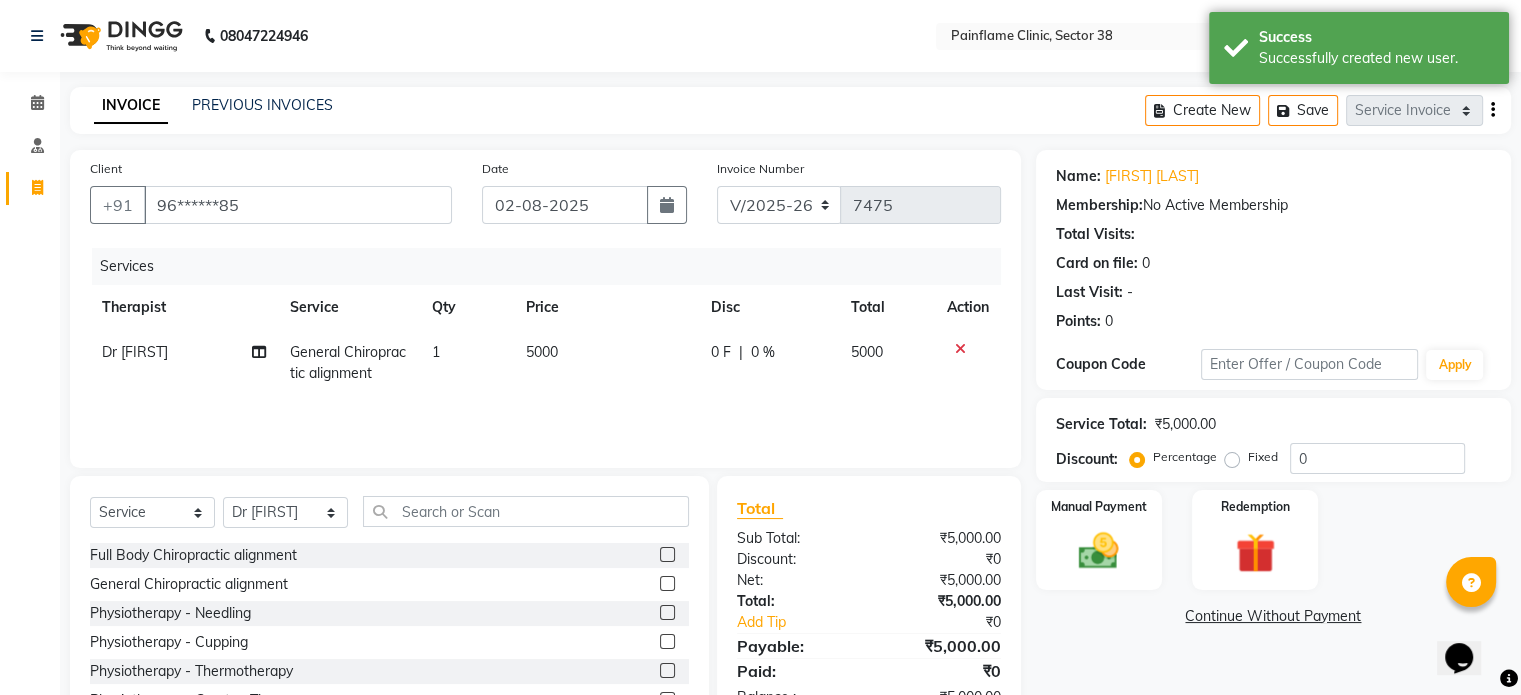 click on "5000" 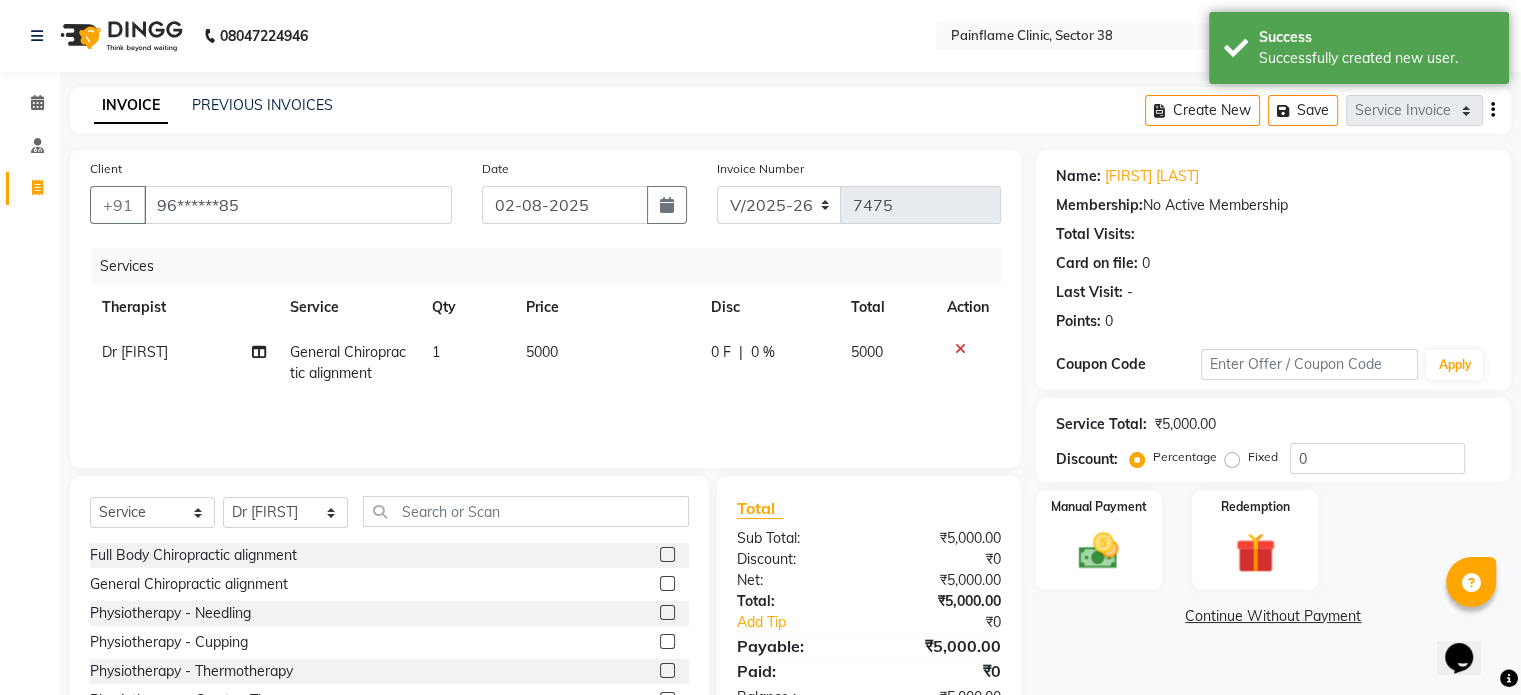 select on "20214" 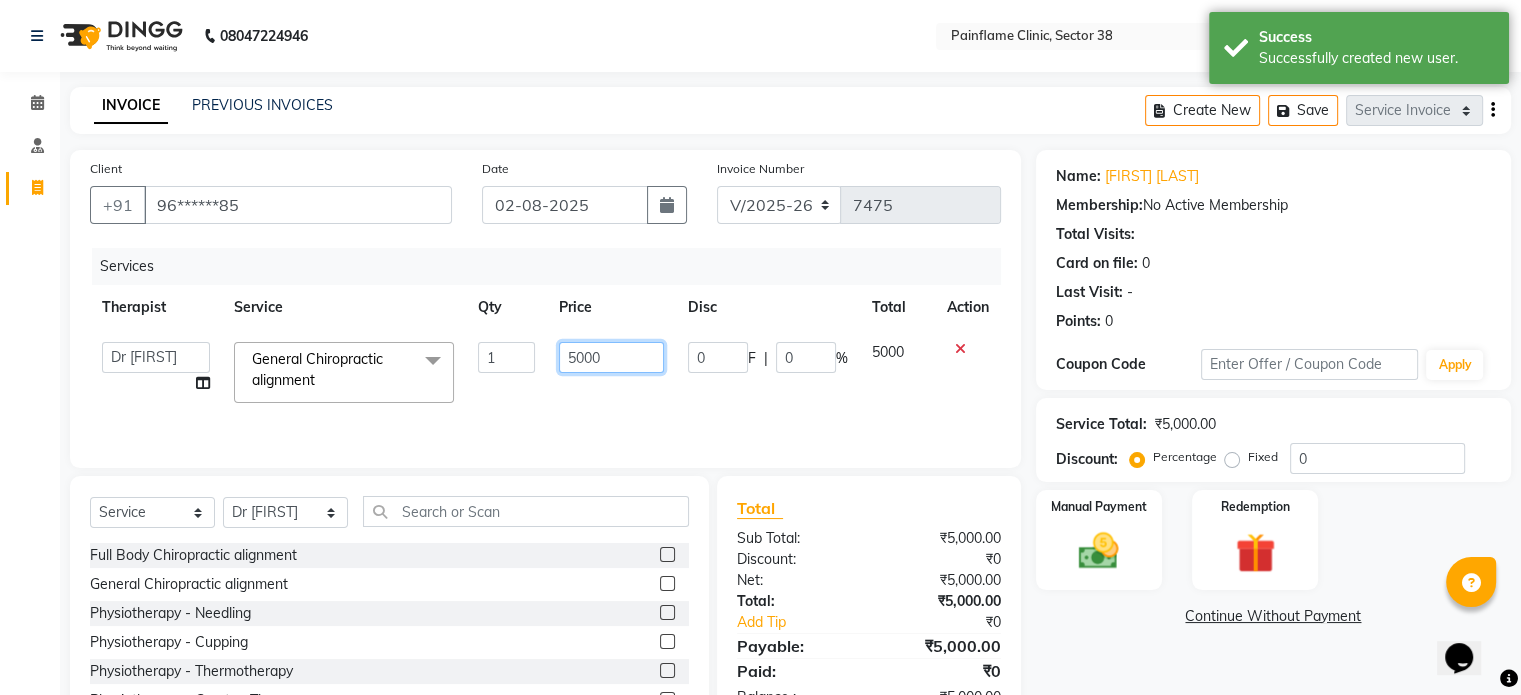 click on "5000" 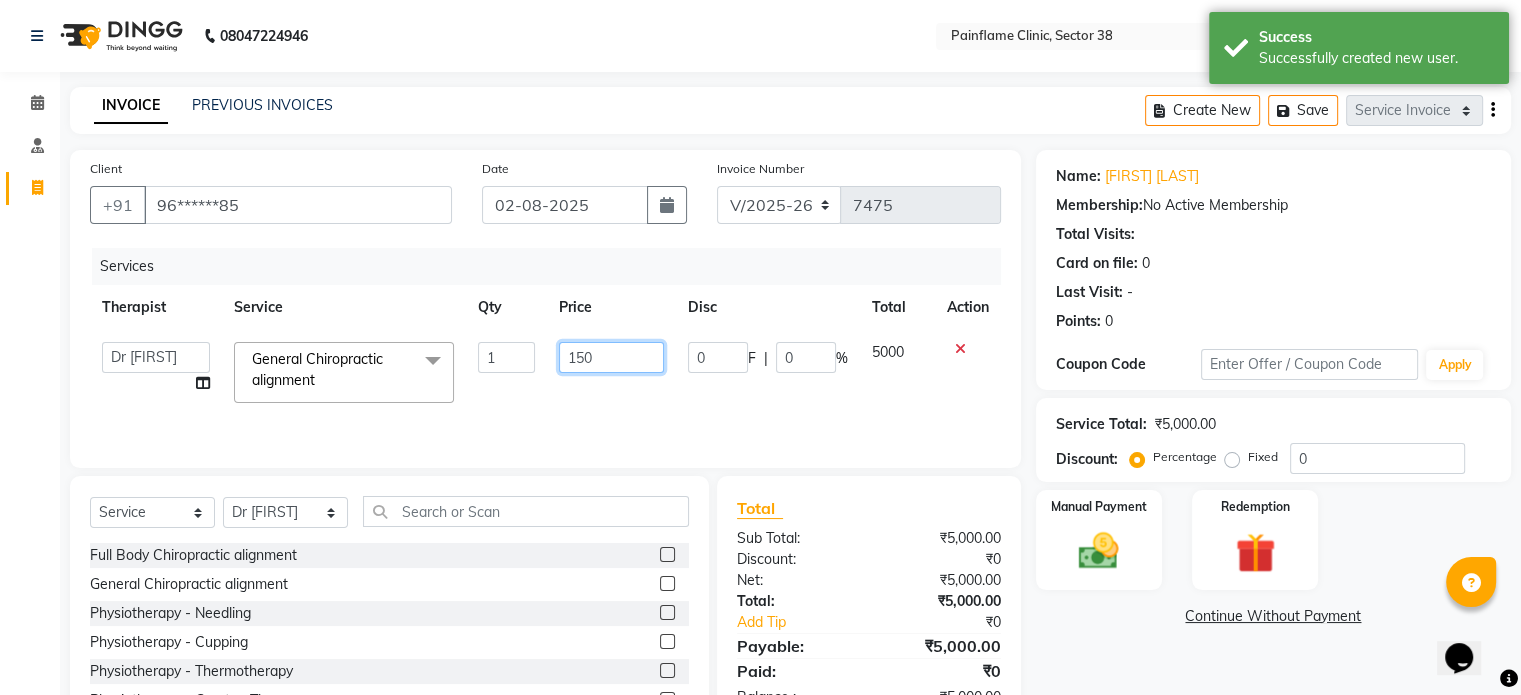 type on "1500" 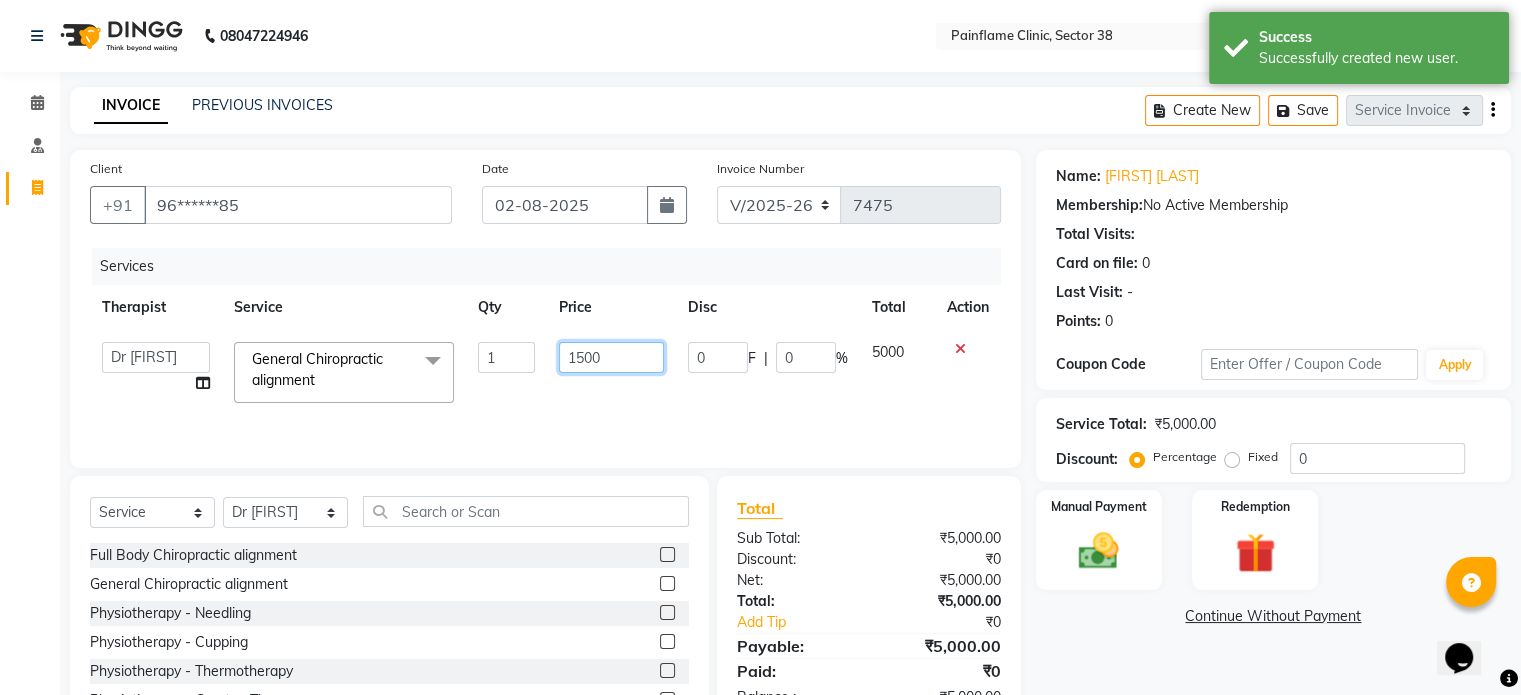 scroll, scrollTop: 119, scrollLeft: 0, axis: vertical 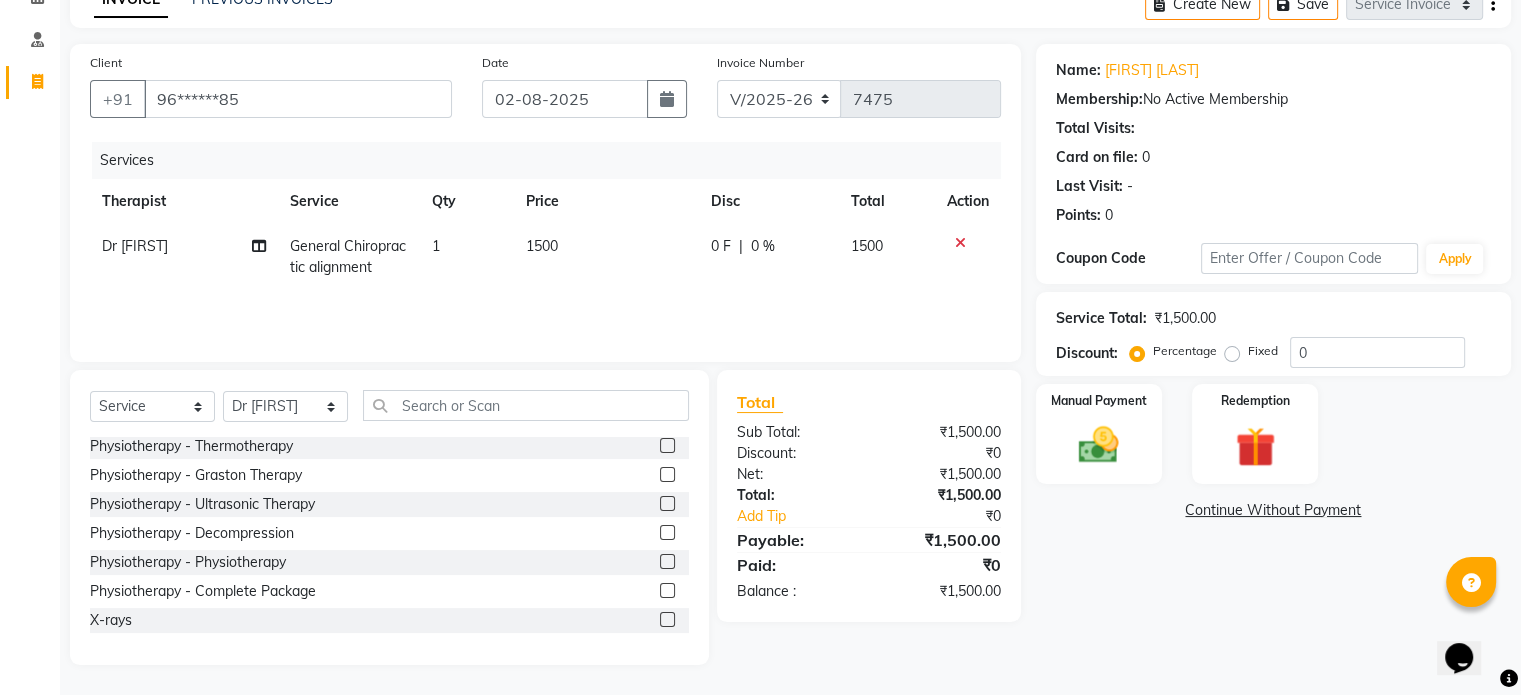 click 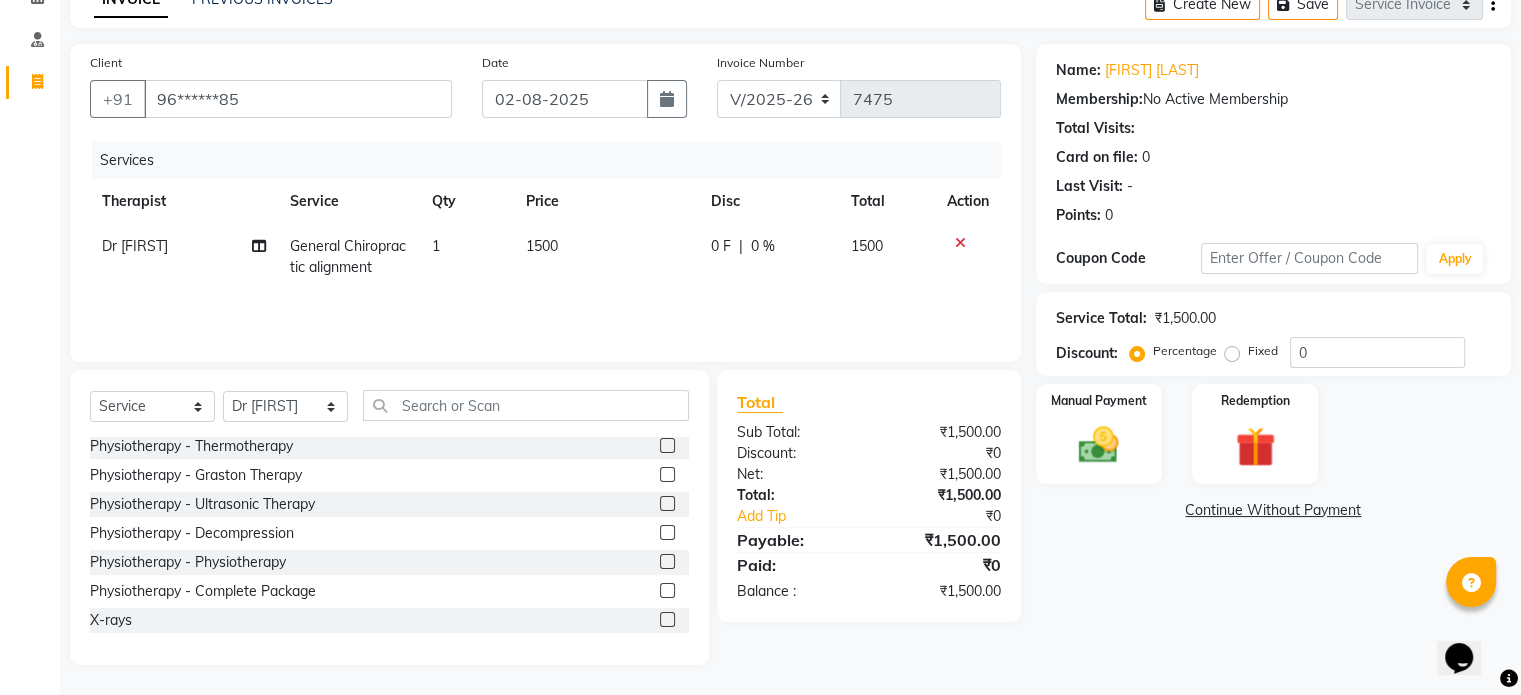 click at bounding box center [666, 620] 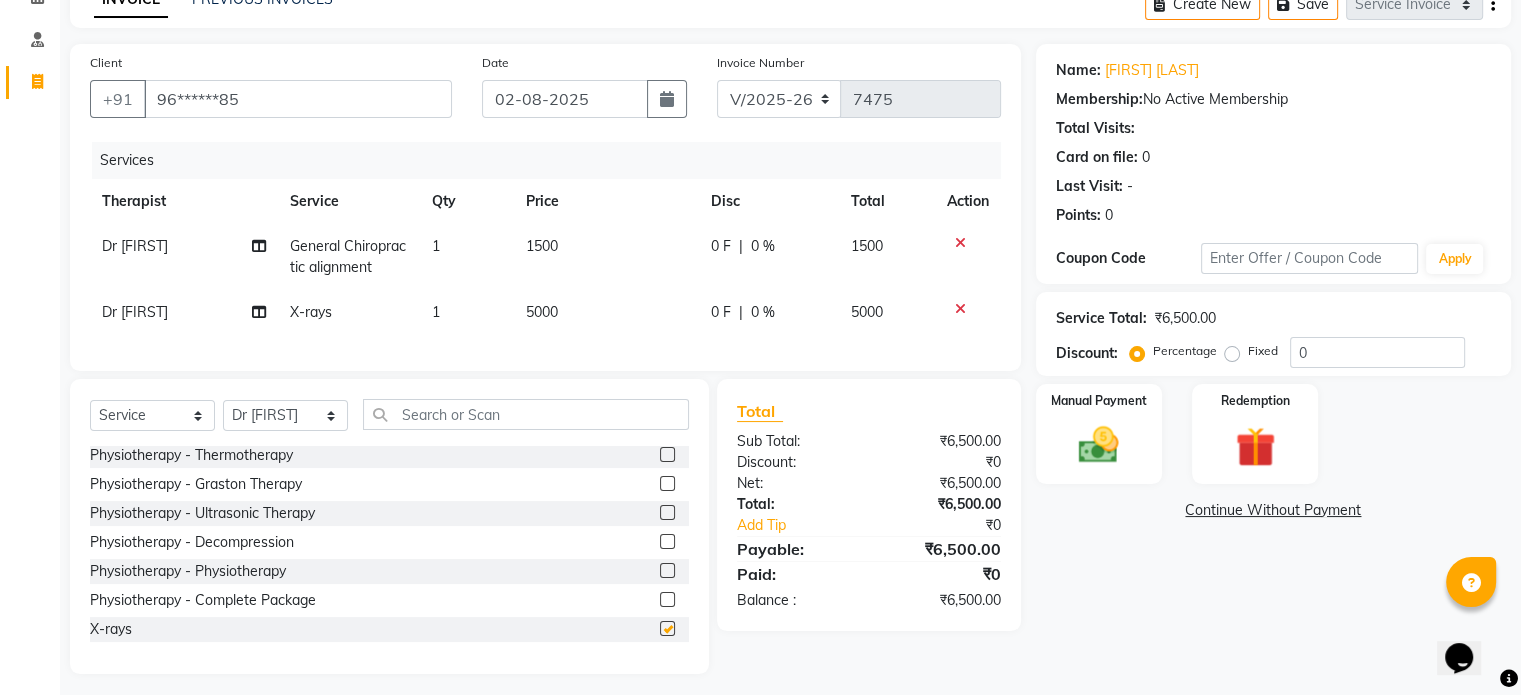 checkbox on "false" 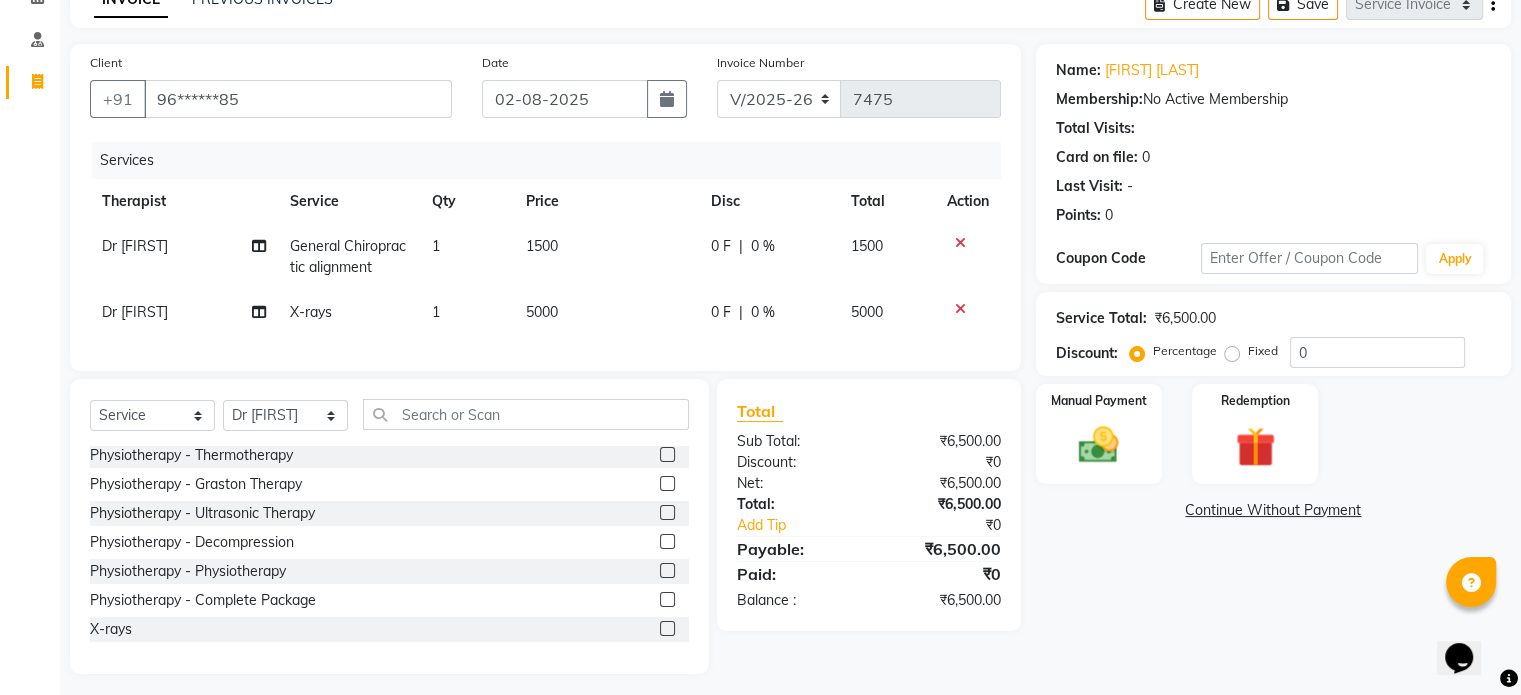 click on "5000" 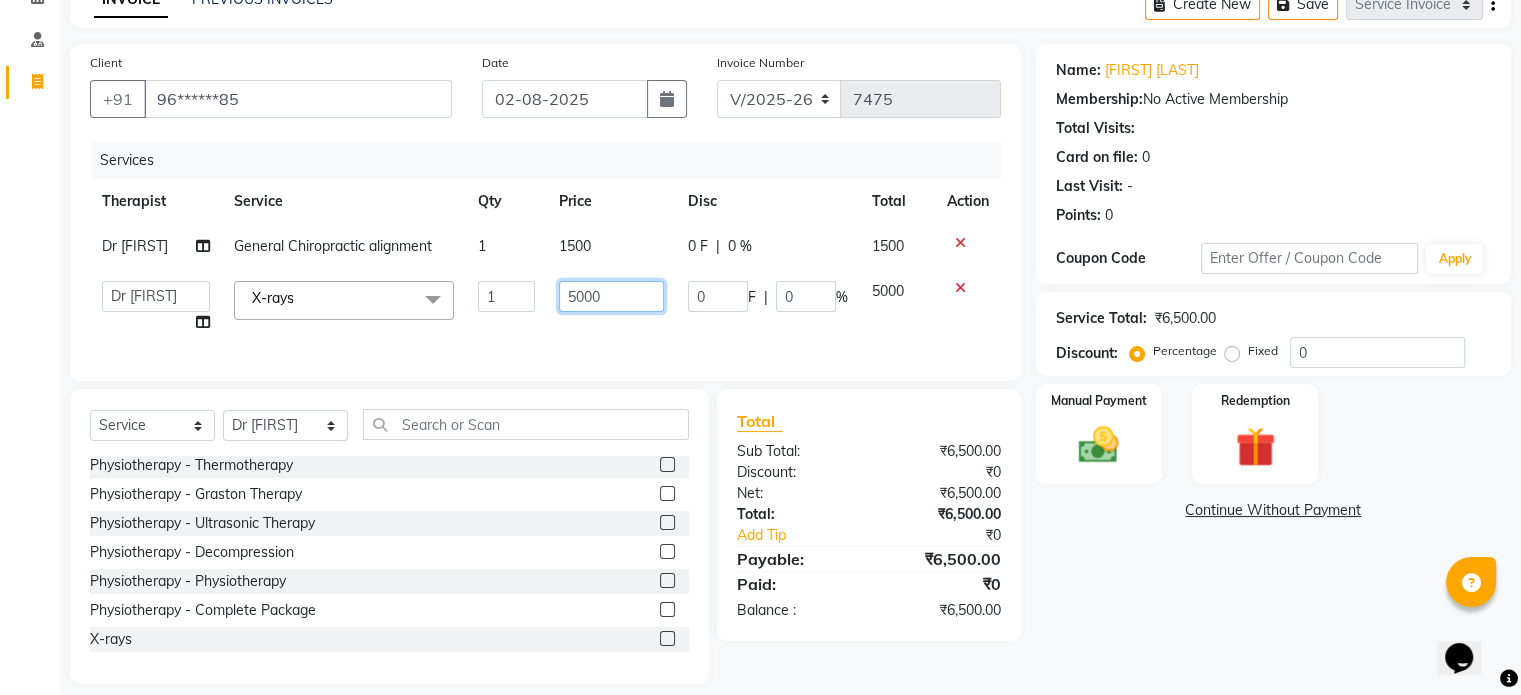 click on "5000" 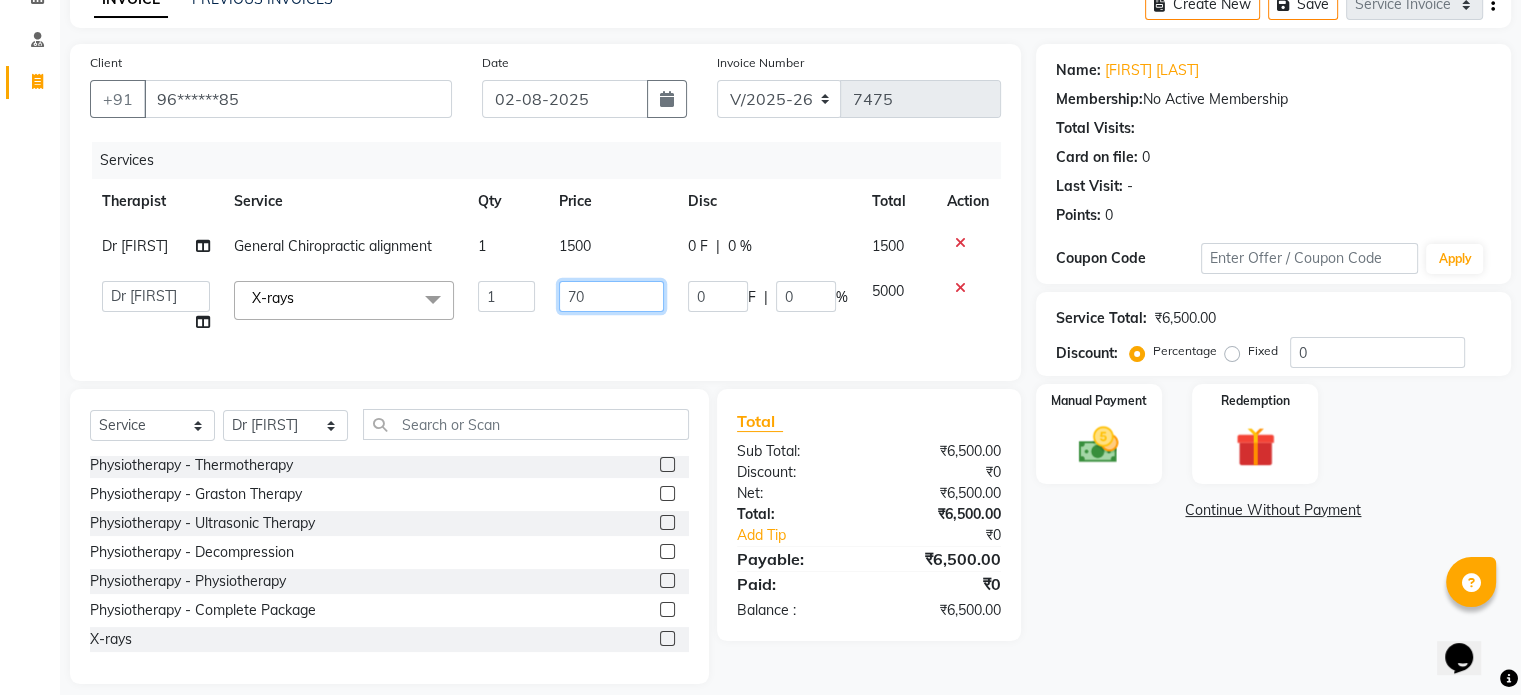 type on "700" 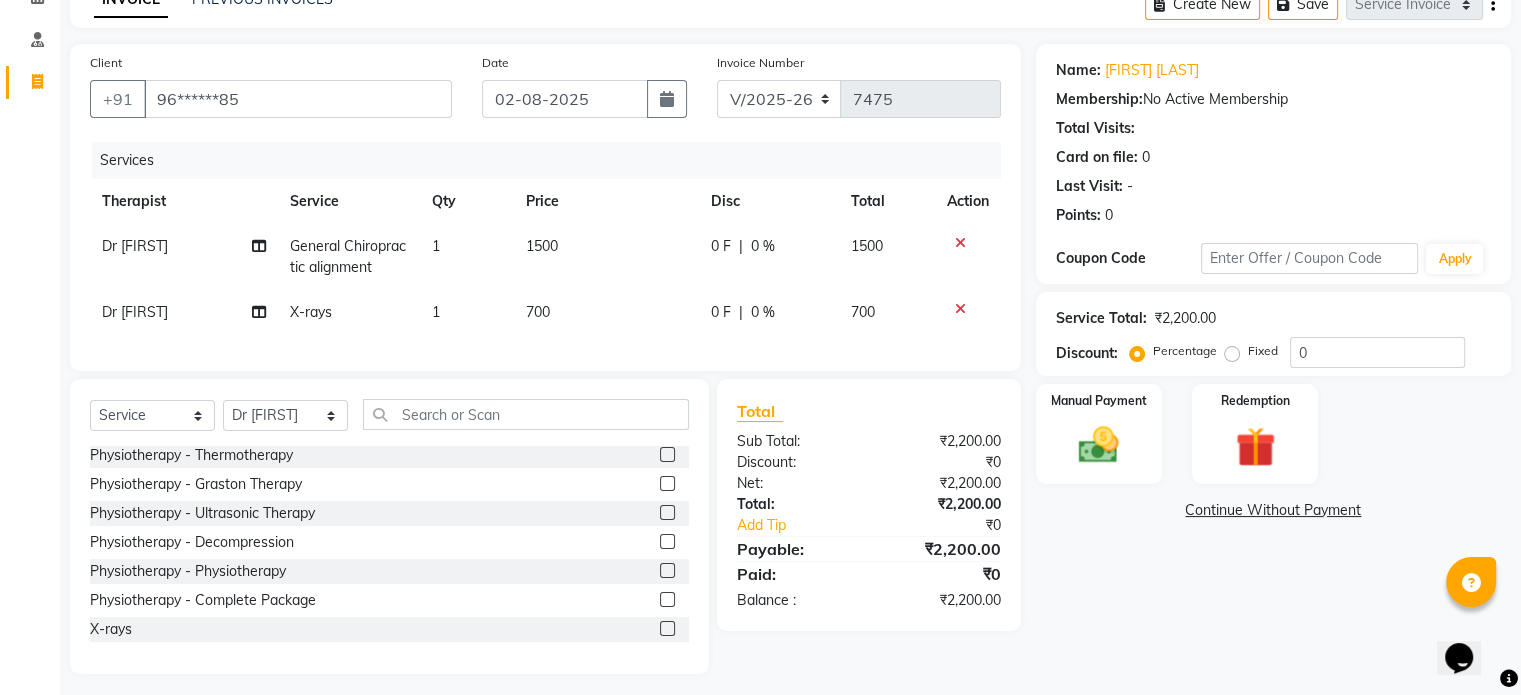 click on "Fixed" 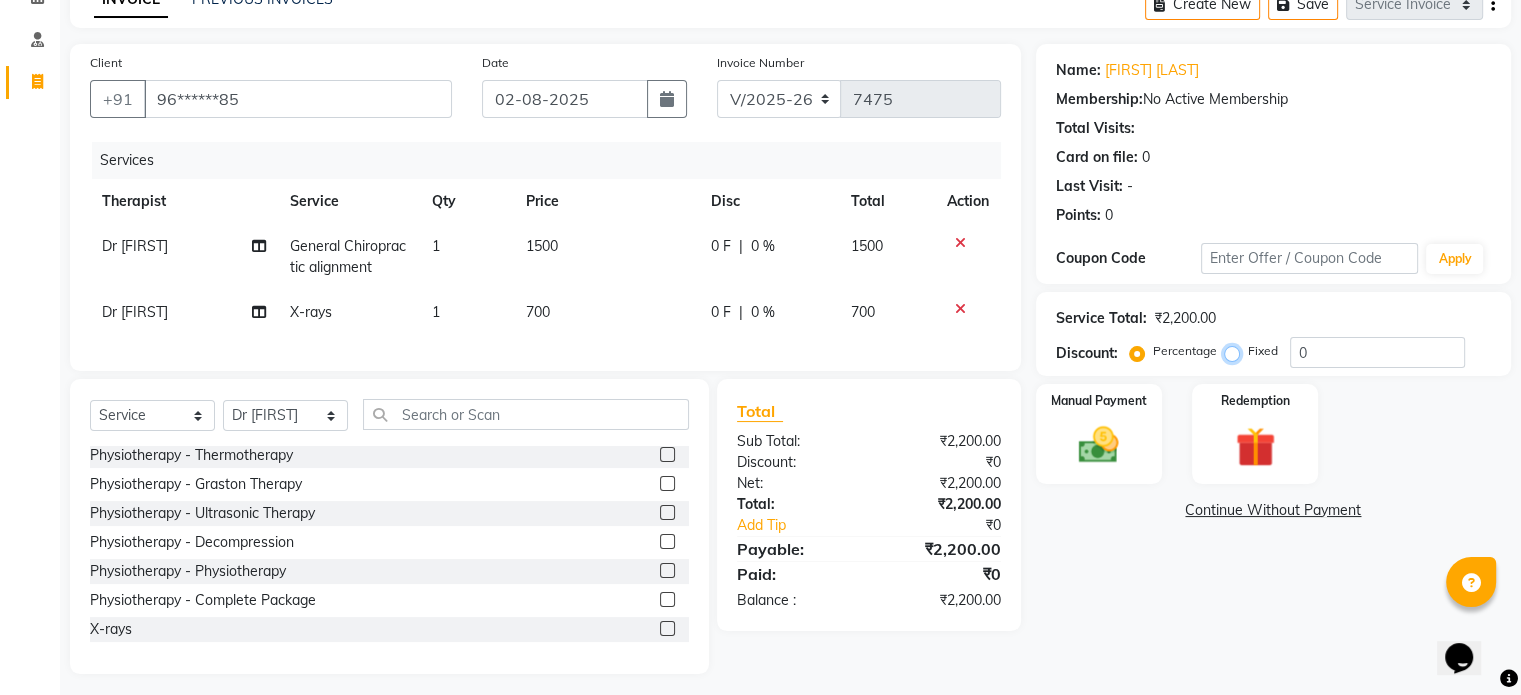click on "Fixed" at bounding box center (1236, 351) 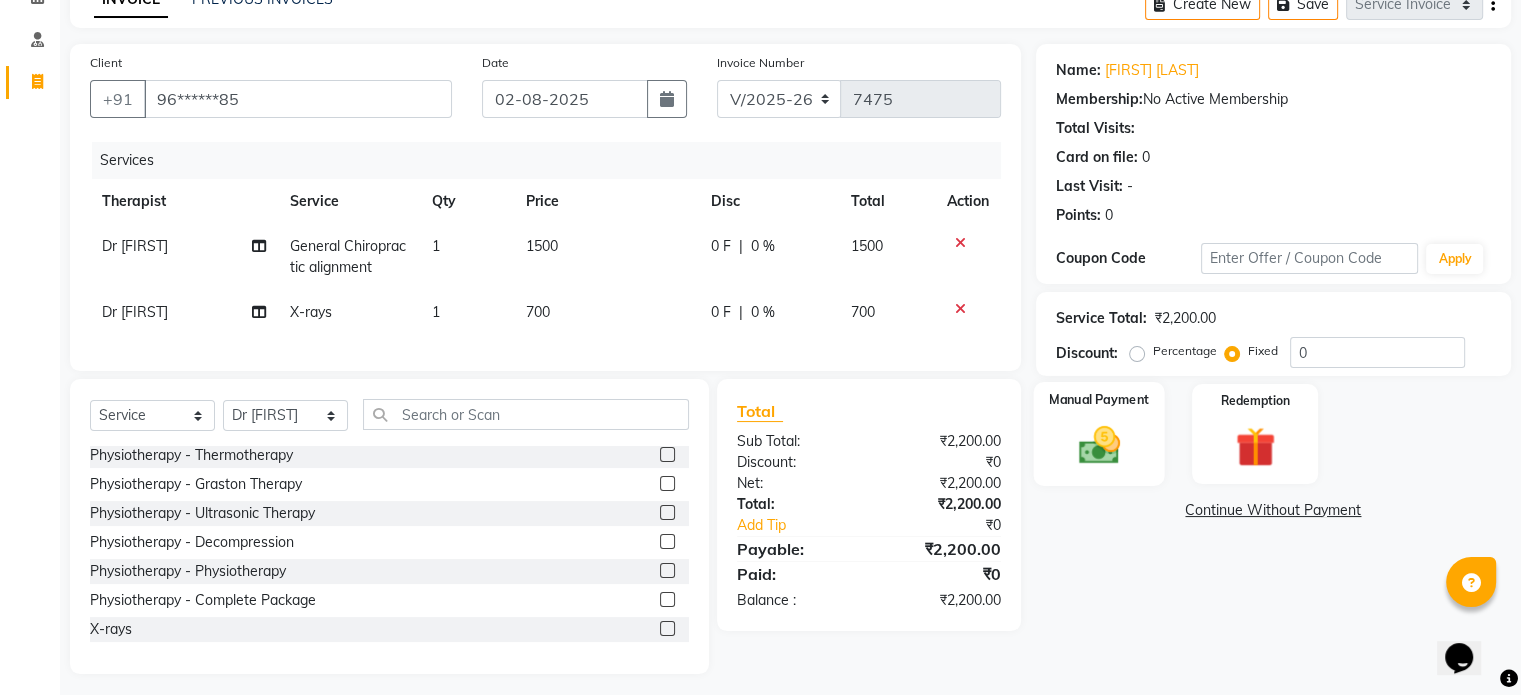 click 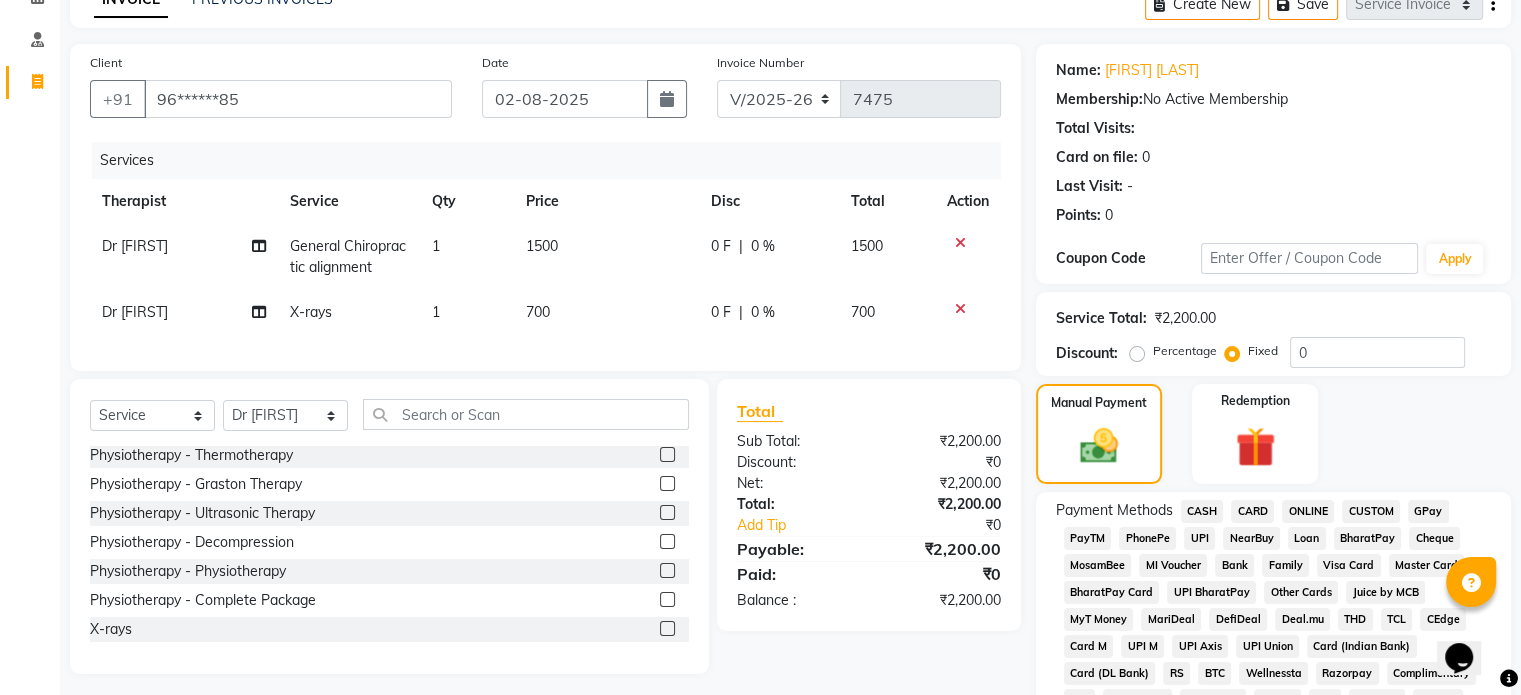 click on "UPI" 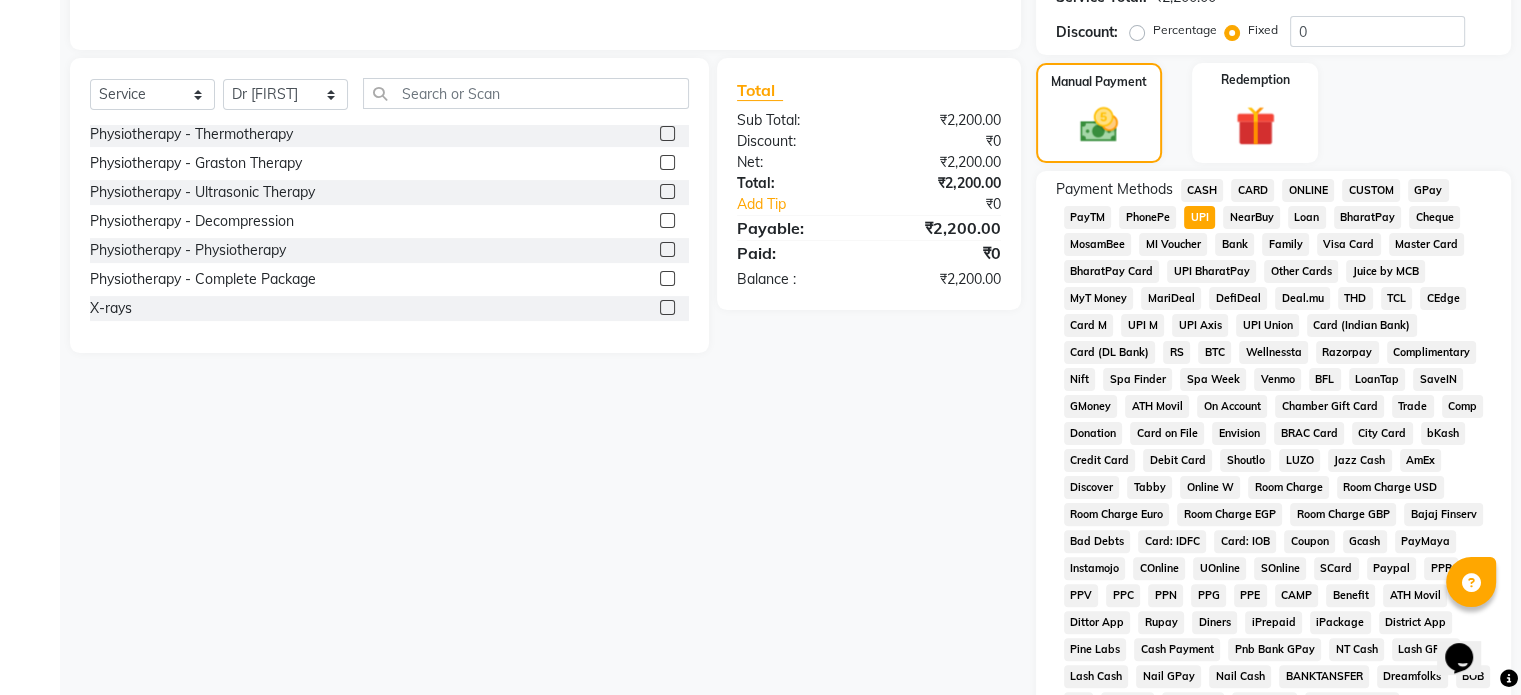 scroll, scrollTop: 652, scrollLeft: 0, axis: vertical 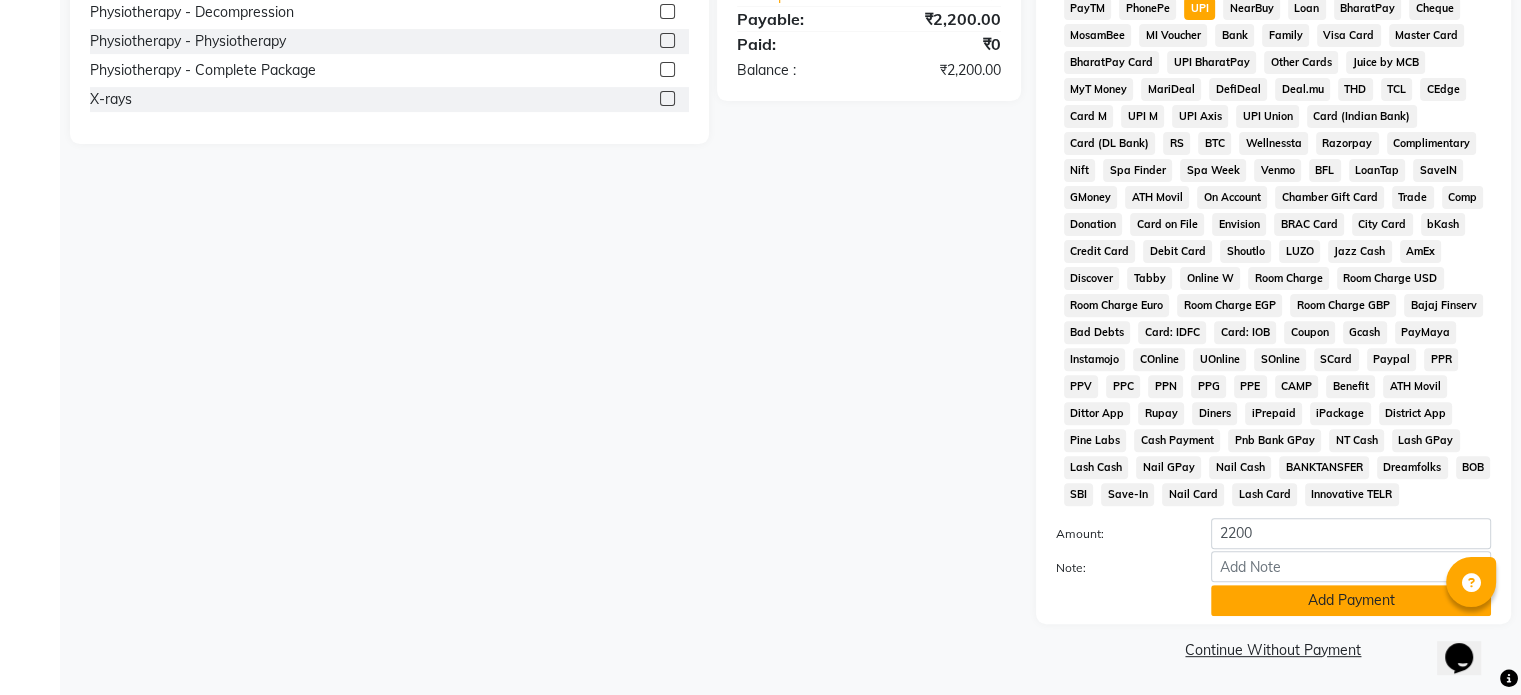 click on "Add Payment" 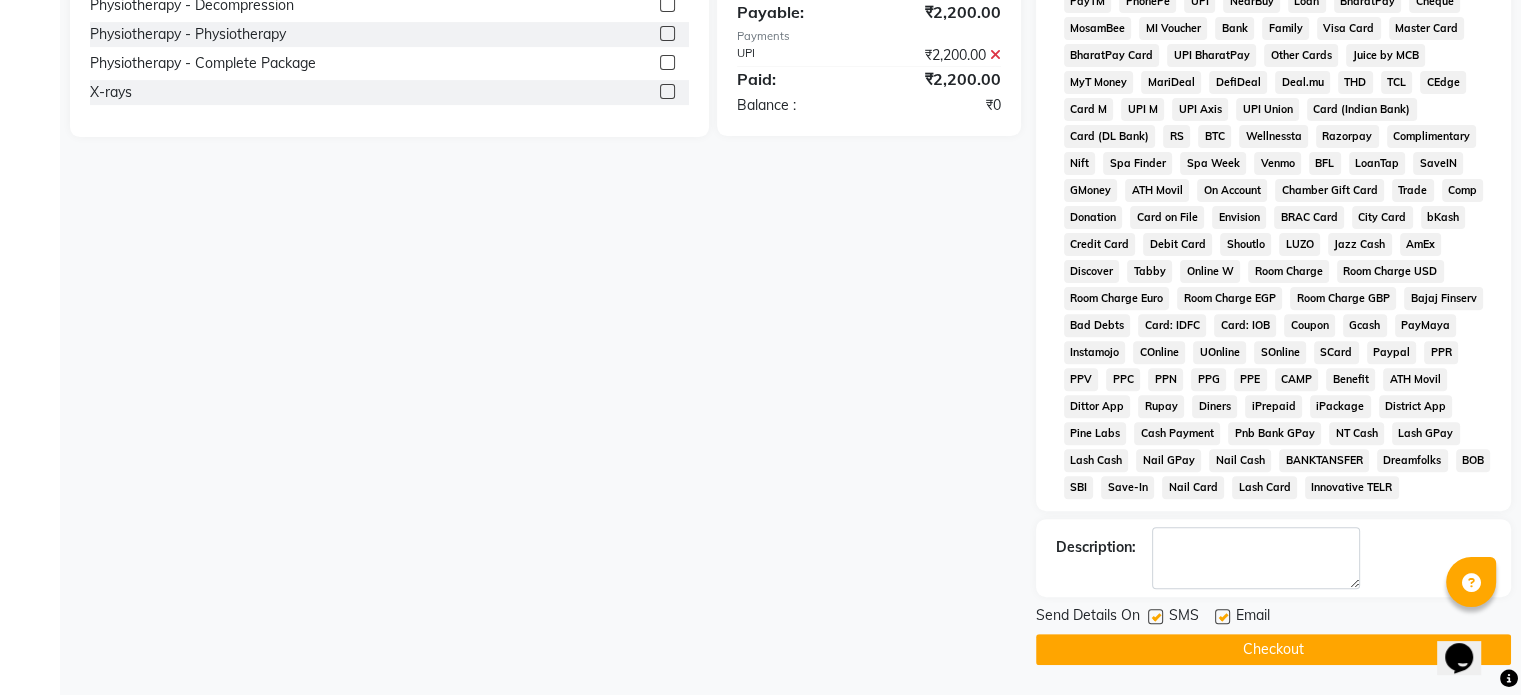 click 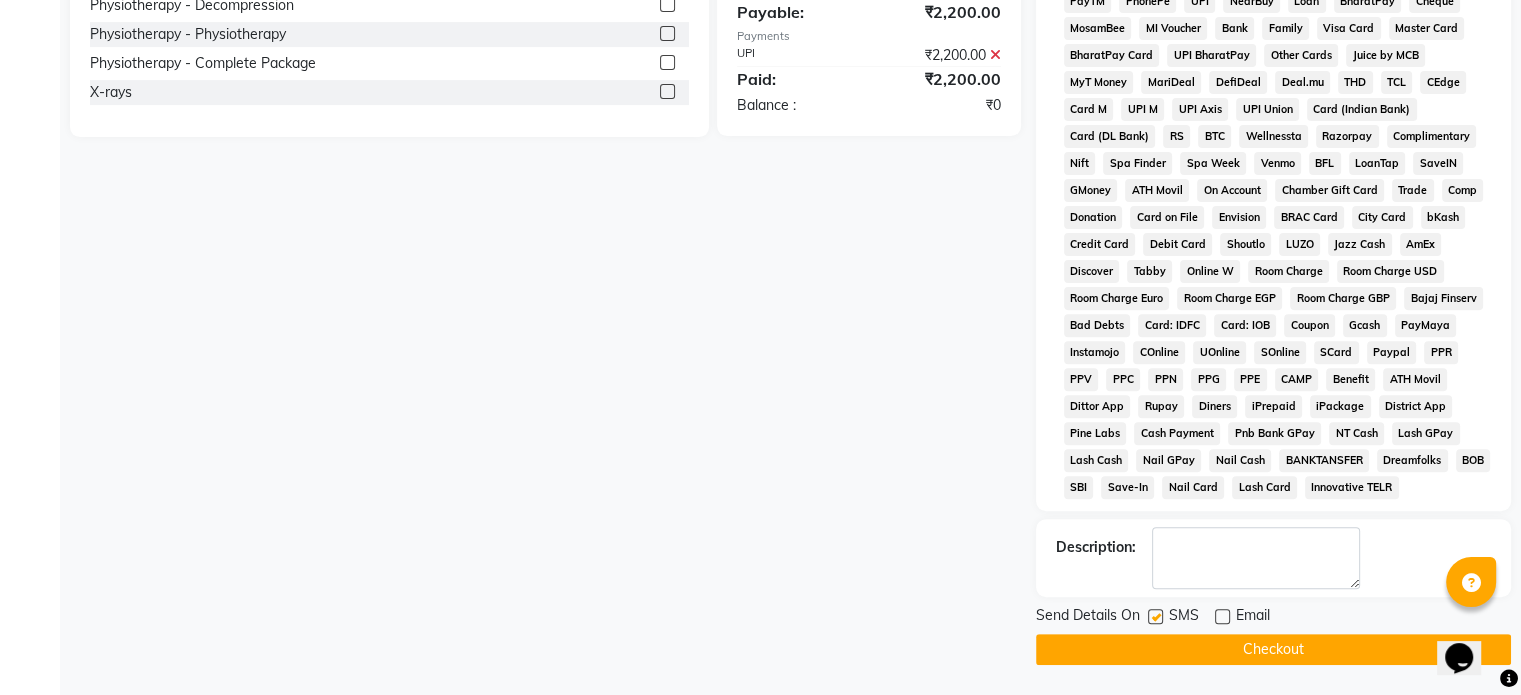 click 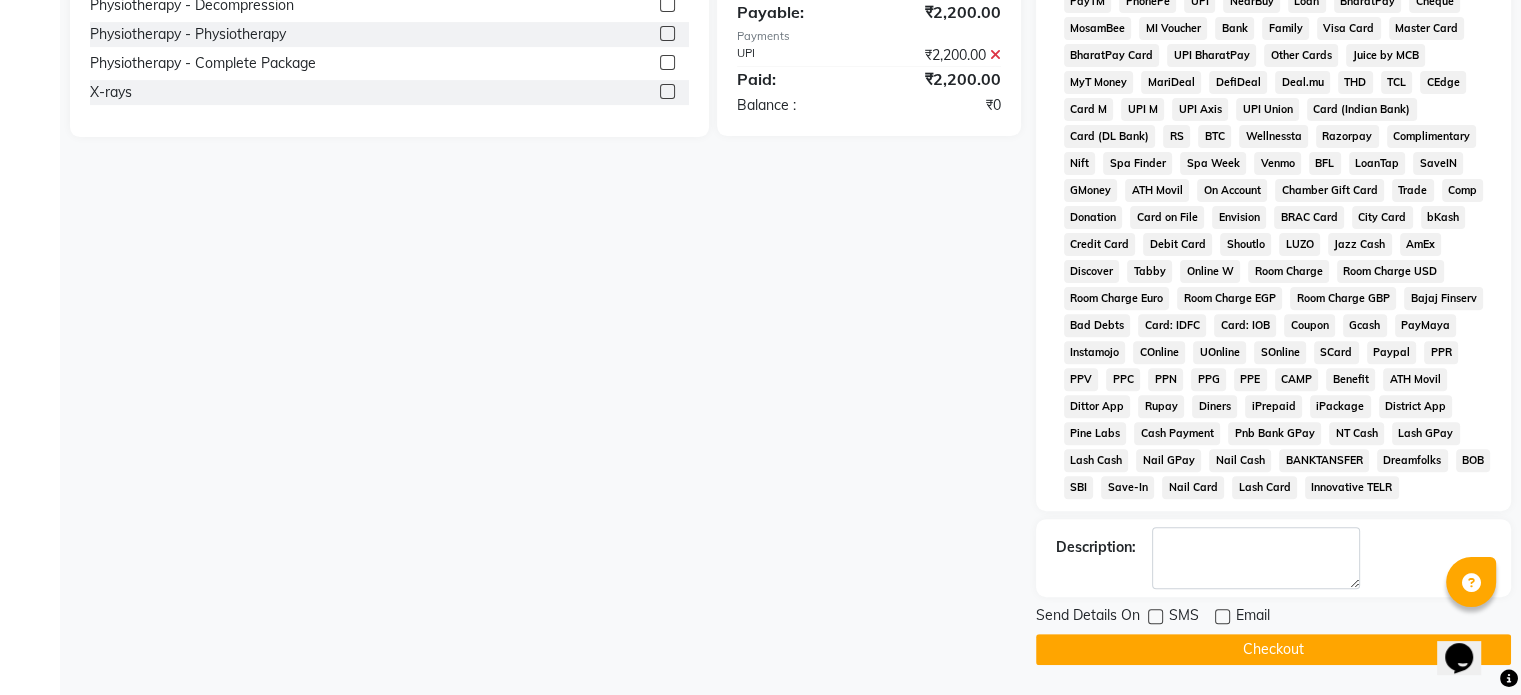 click on "Checkout" 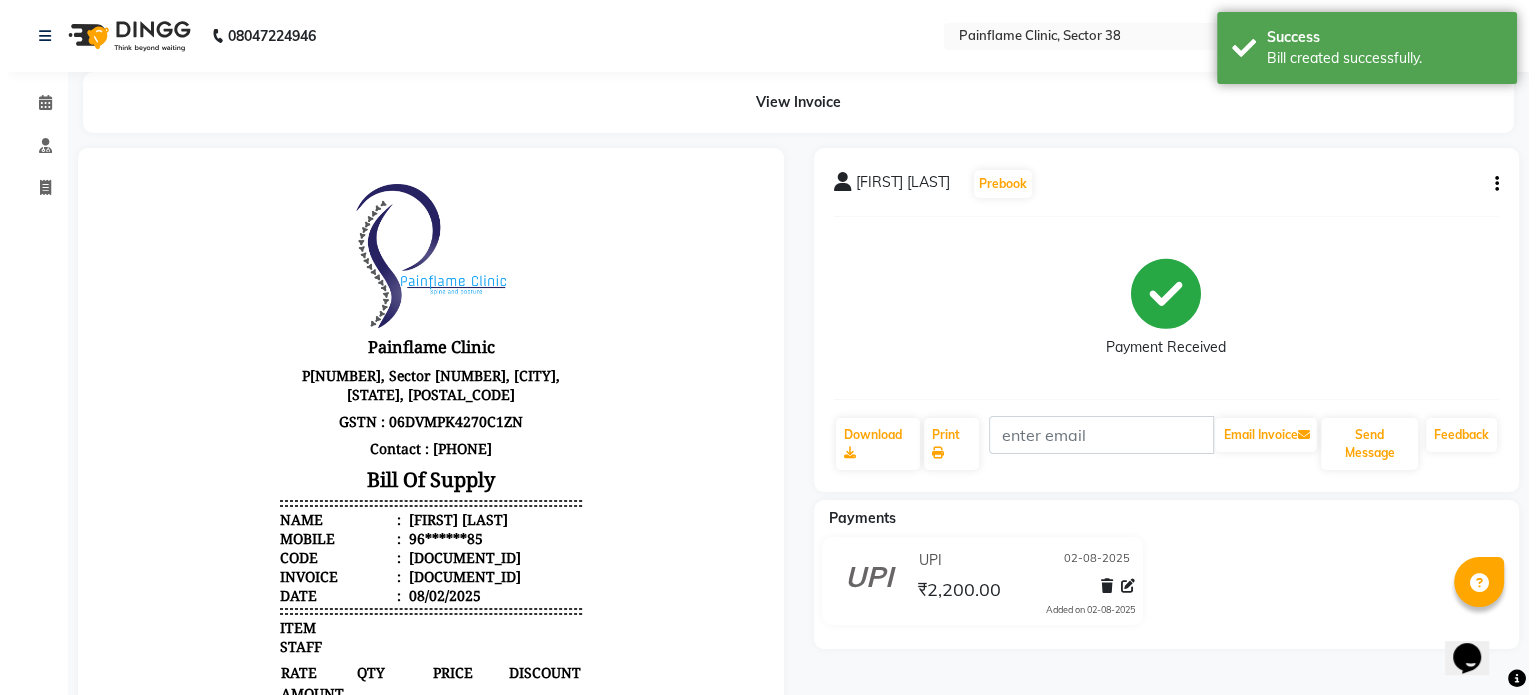 scroll, scrollTop: 0, scrollLeft: 0, axis: both 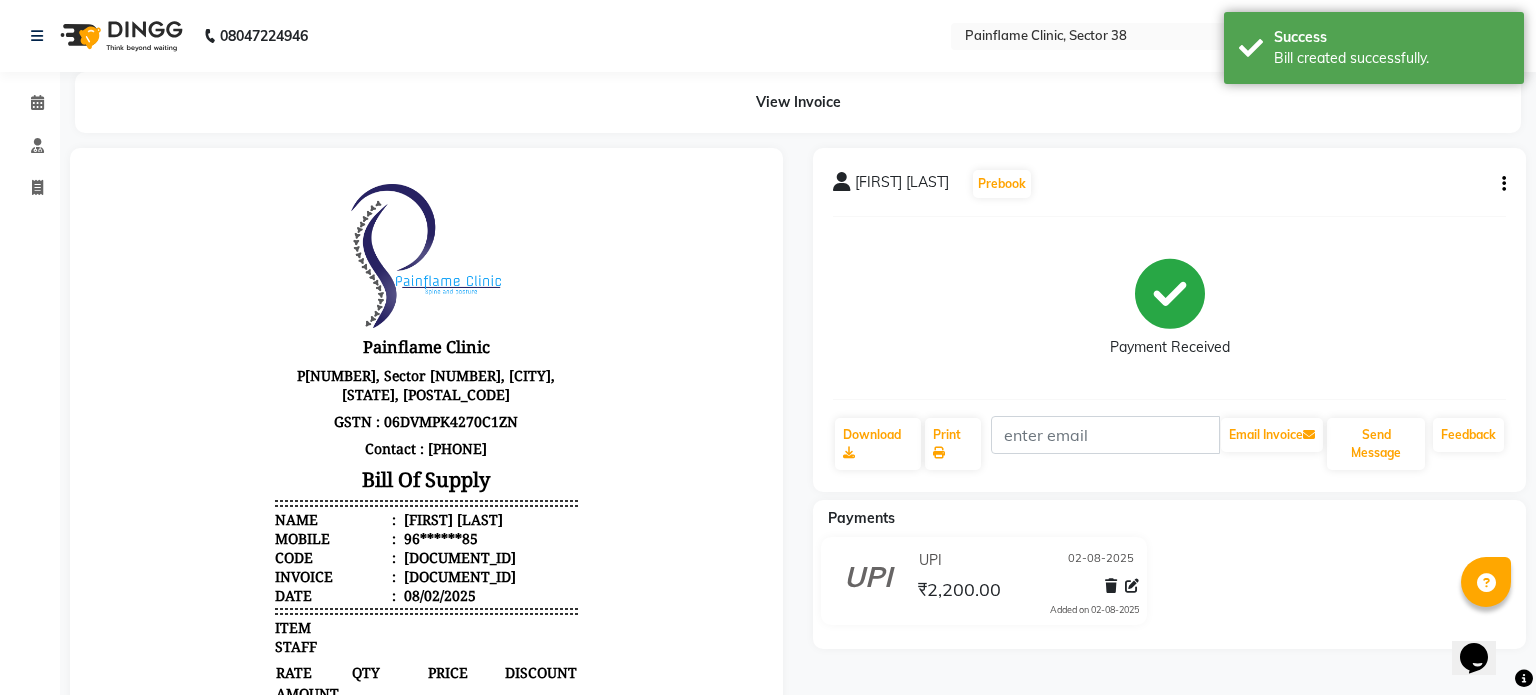 select on "3964" 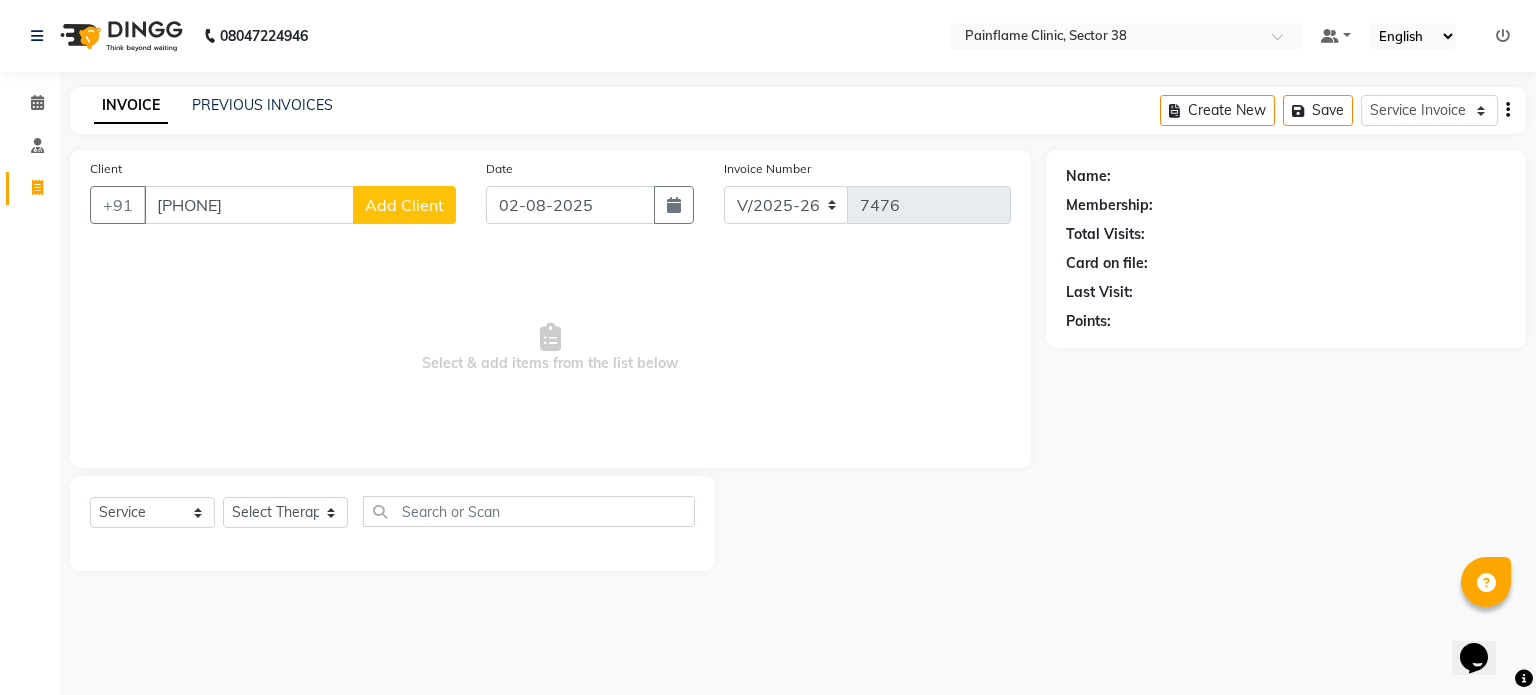 type on "[PHONE]" 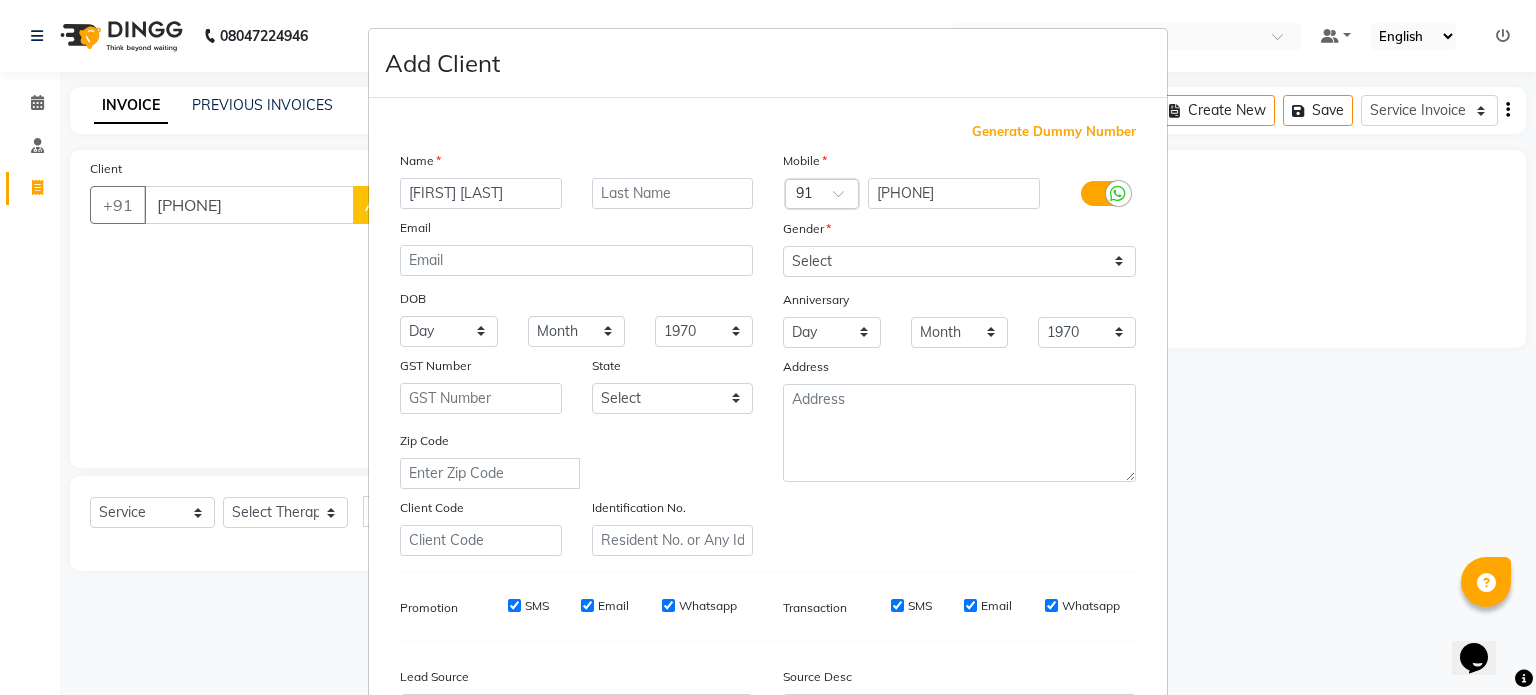 type on "[FIRST] [LAST]" 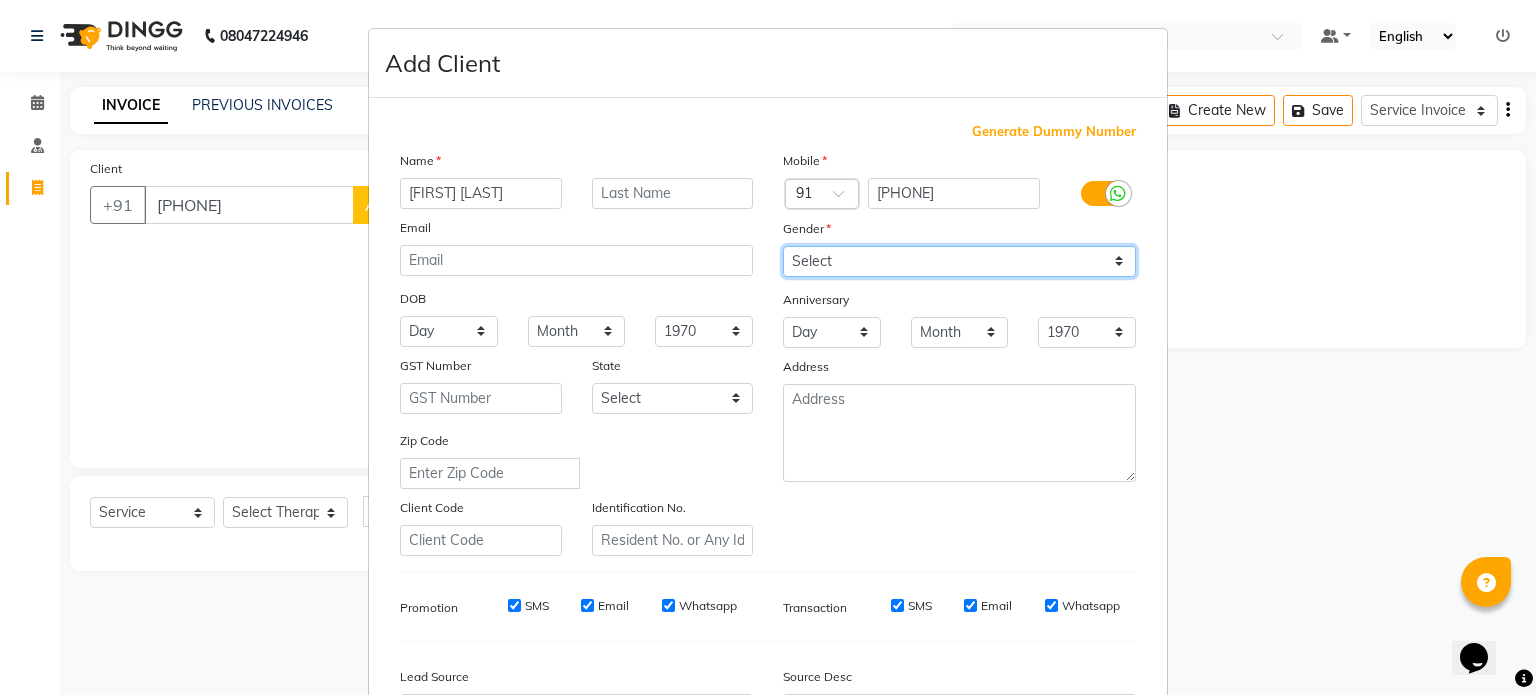 click on "Select Male Female Other Prefer Not To Say" at bounding box center (959, 261) 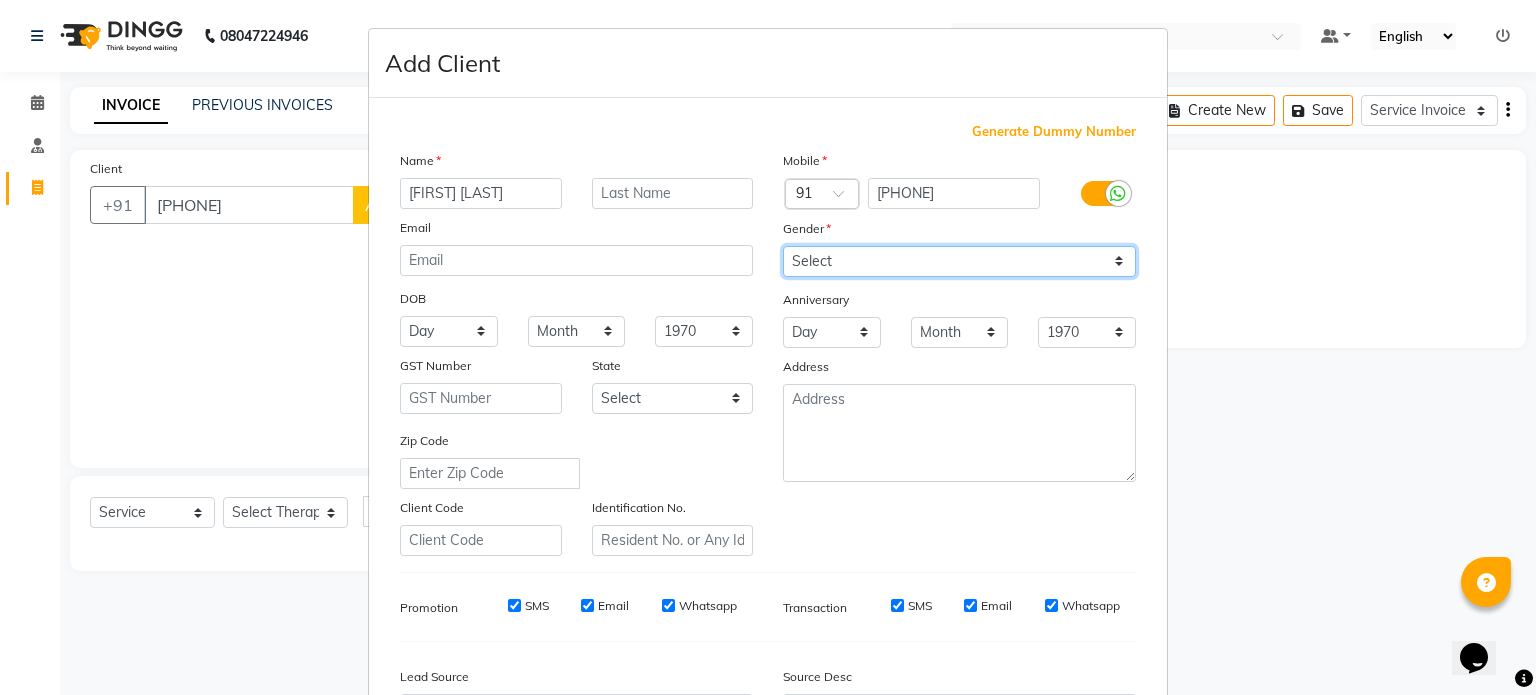 select on "male" 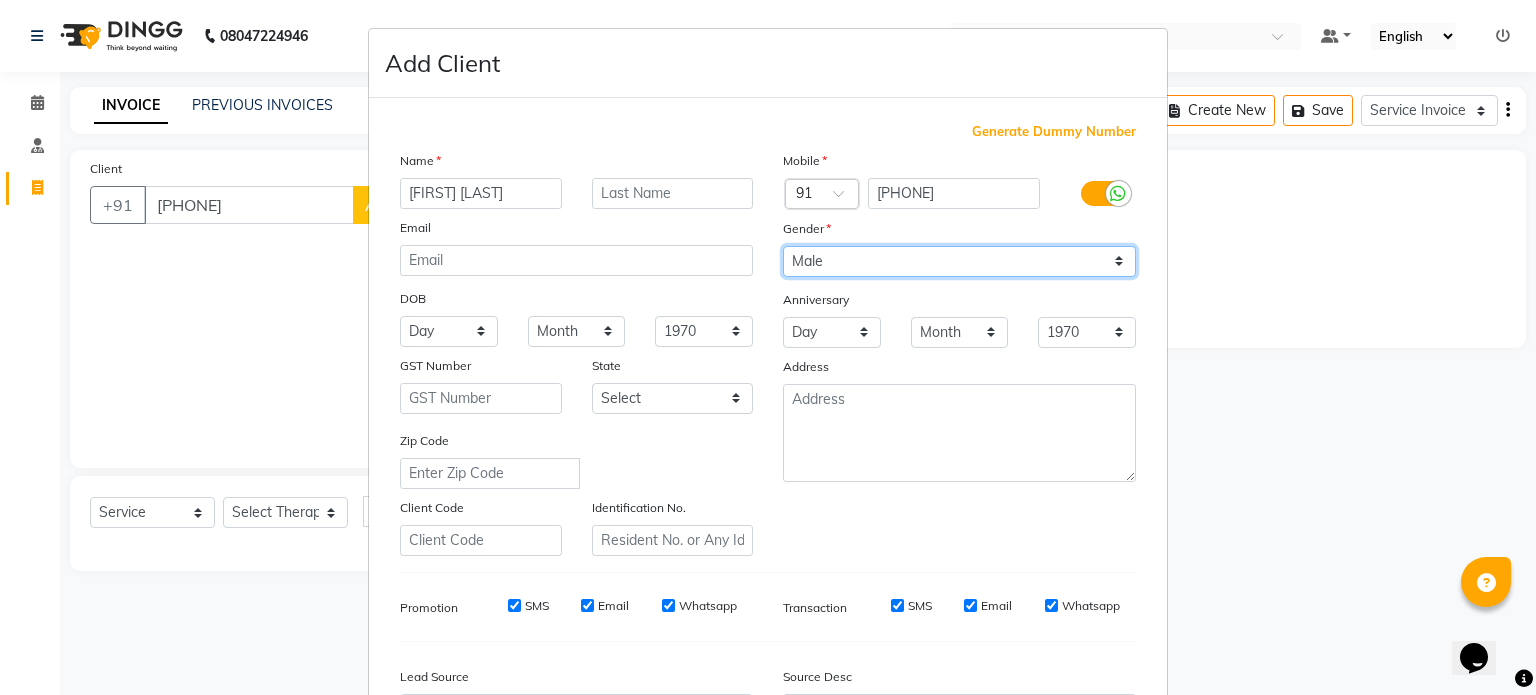 click on "Select Male Female Other Prefer Not To Say" at bounding box center (959, 261) 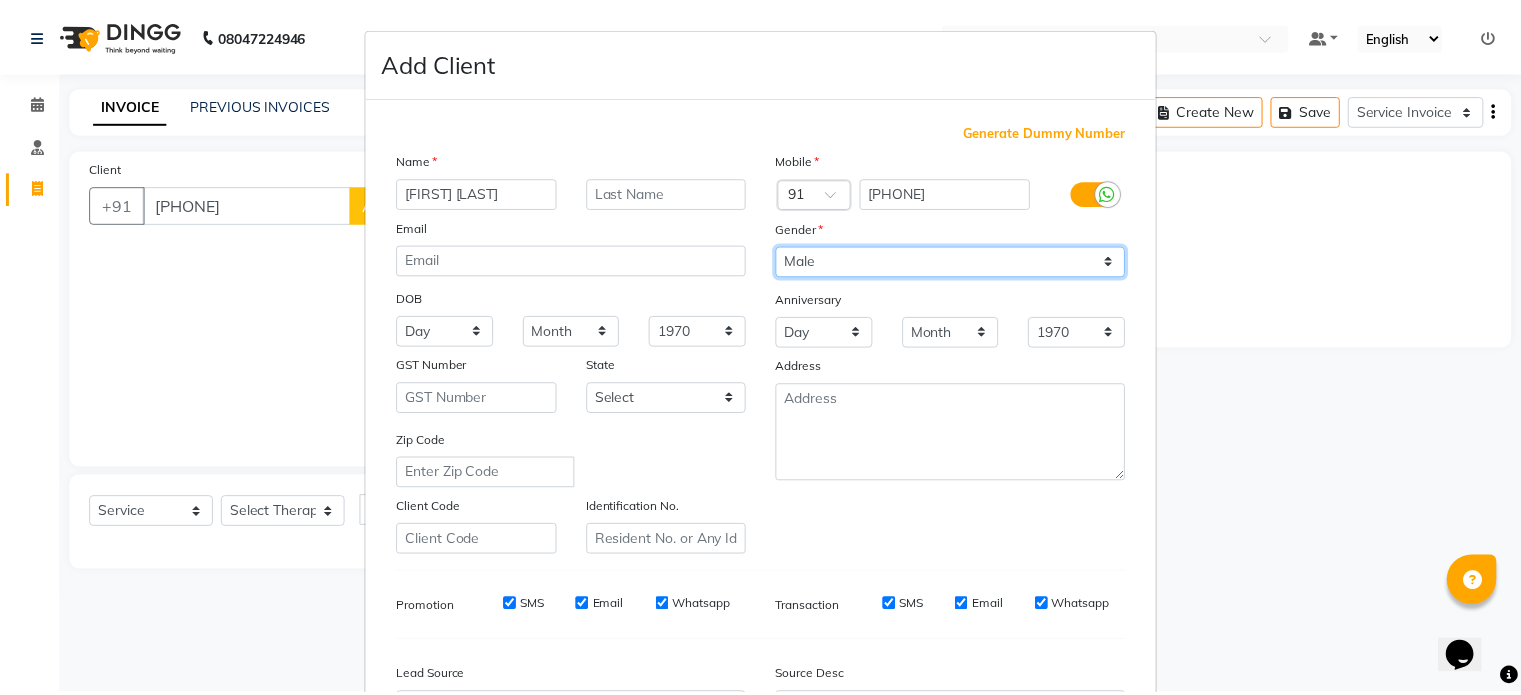 scroll, scrollTop: 237, scrollLeft: 0, axis: vertical 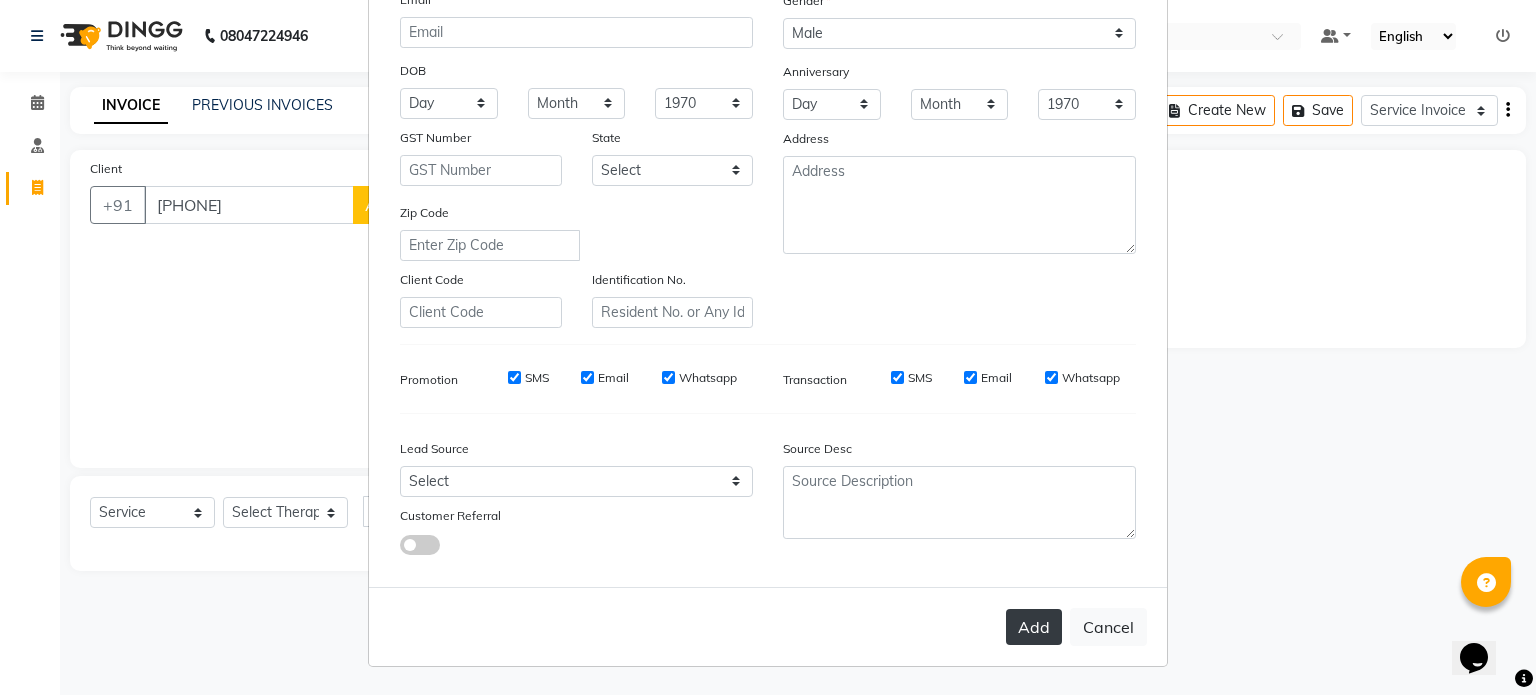 click on "Add" at bounding box center [1034, 627] 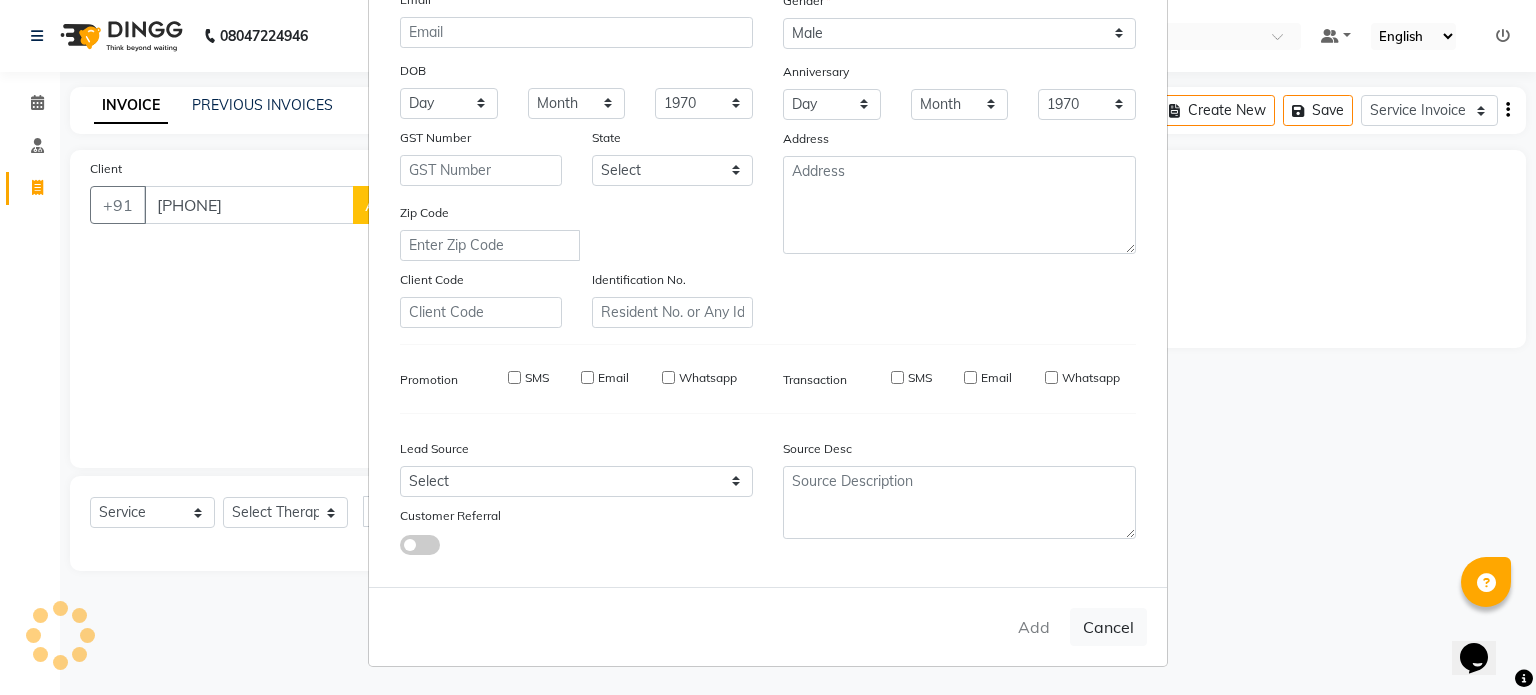 type on "83******03" 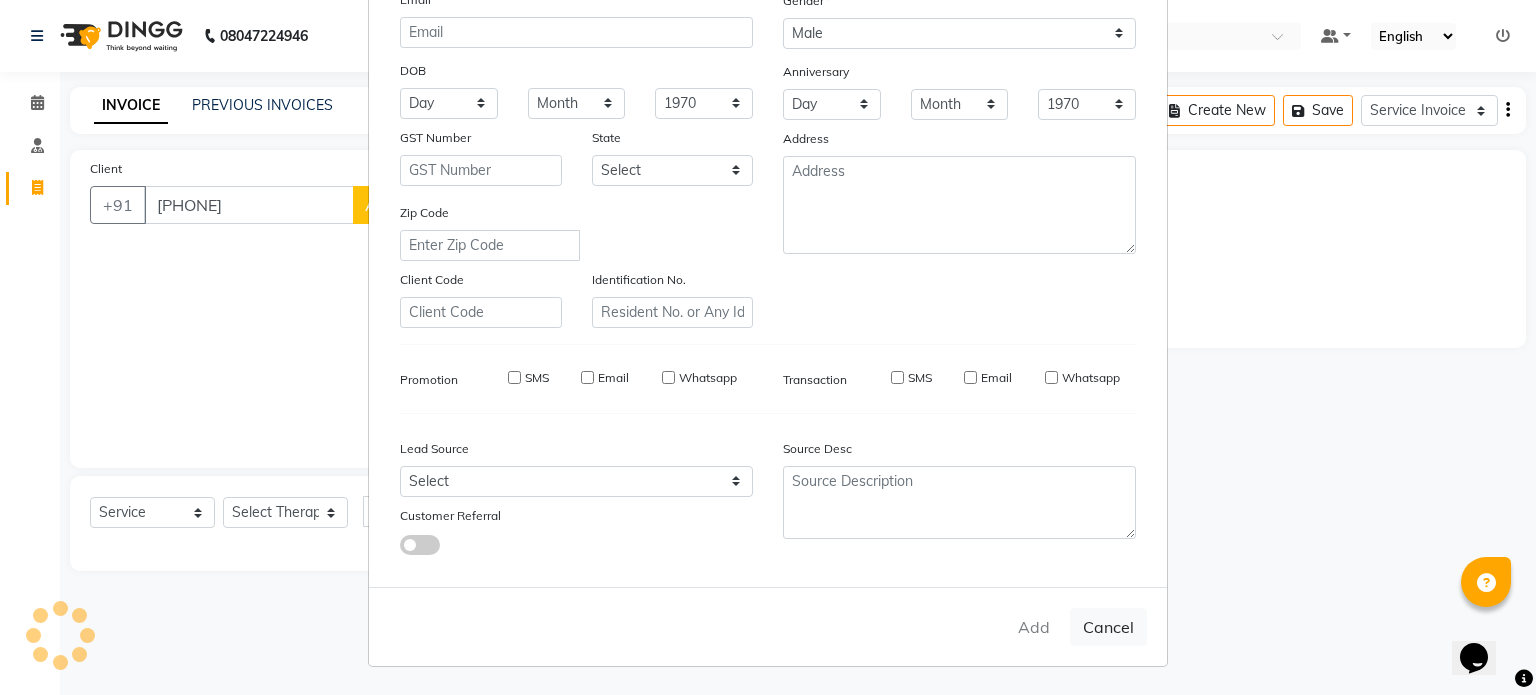type 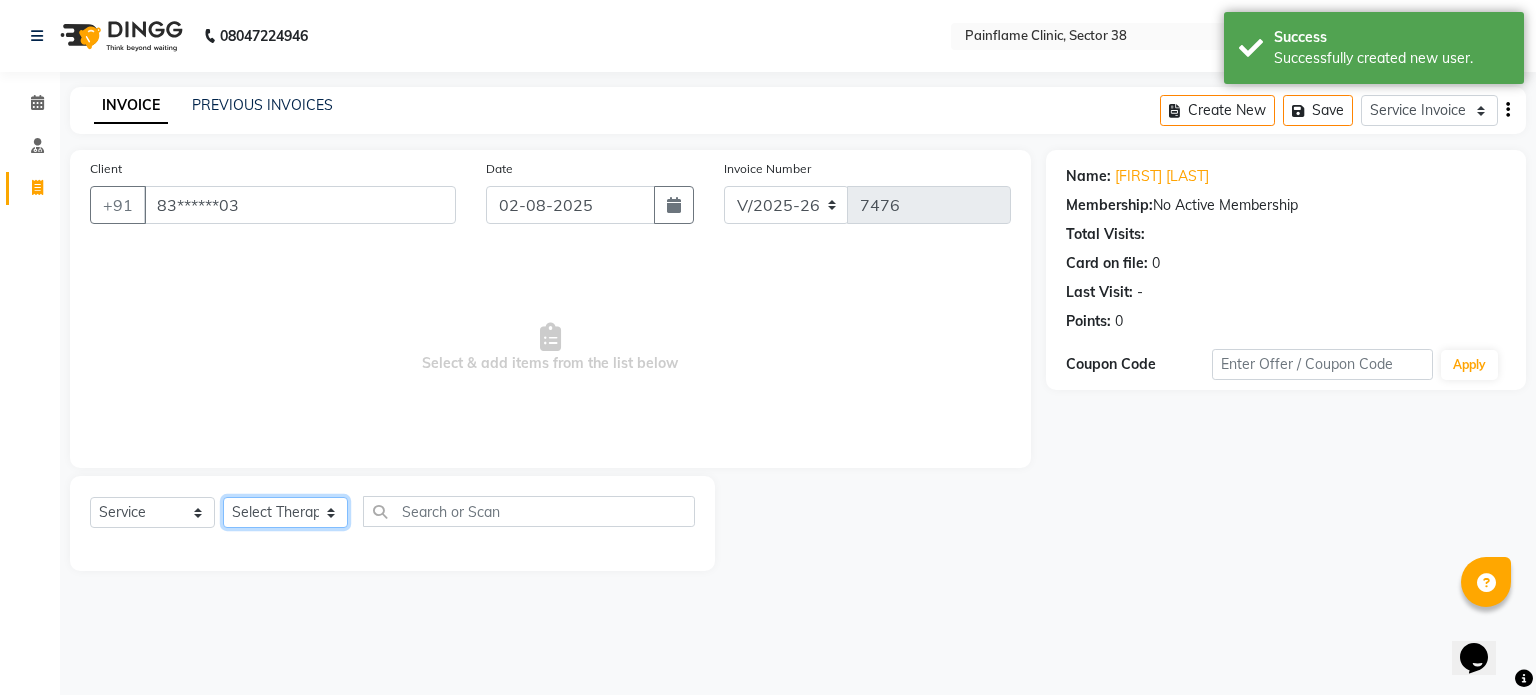 click on "Select Therapist Dr [FIRST] Dr [FIRST] Dr [FIRST] Dr [FIRST] Dr. [FIRST] Dr. [FIRST] [FIRST] [FIRST] [FIRST] Reception 1 Reception 2 Reception 3" 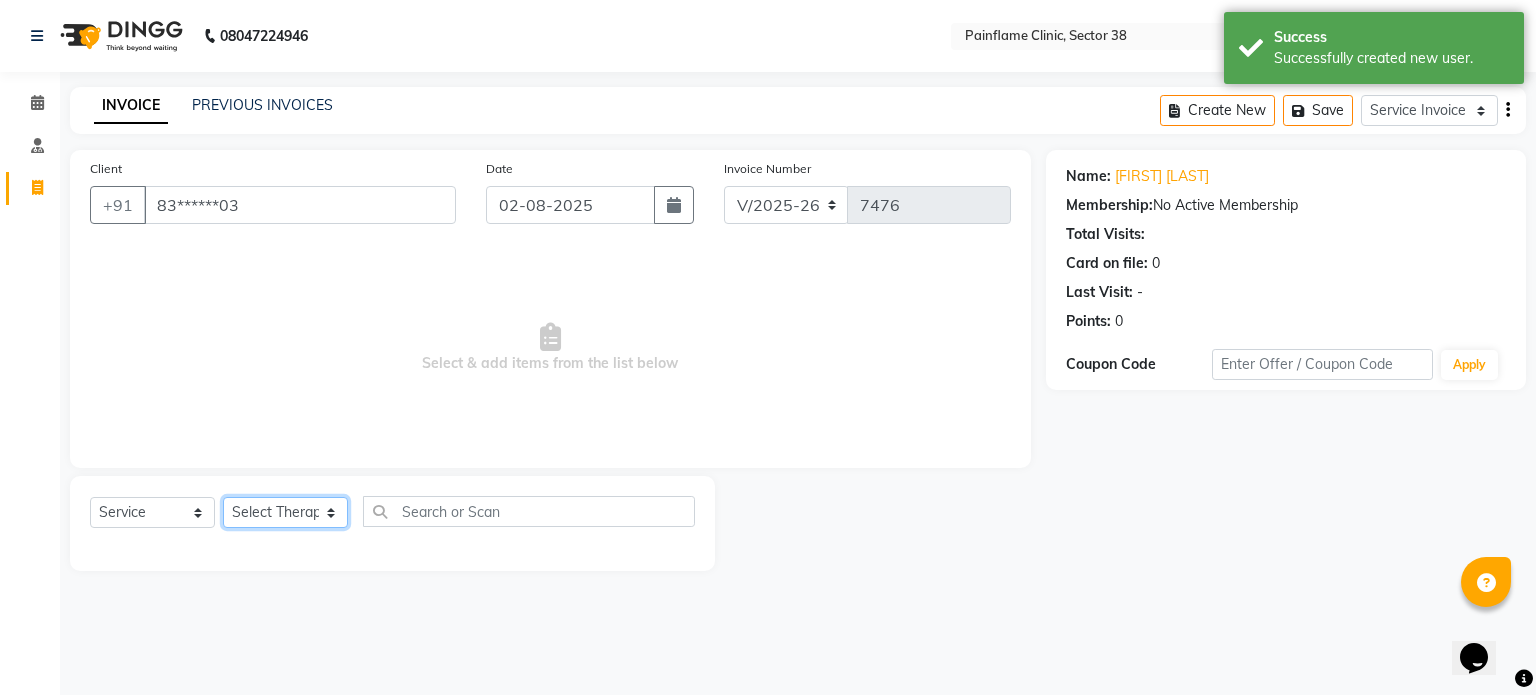 select on "20209" 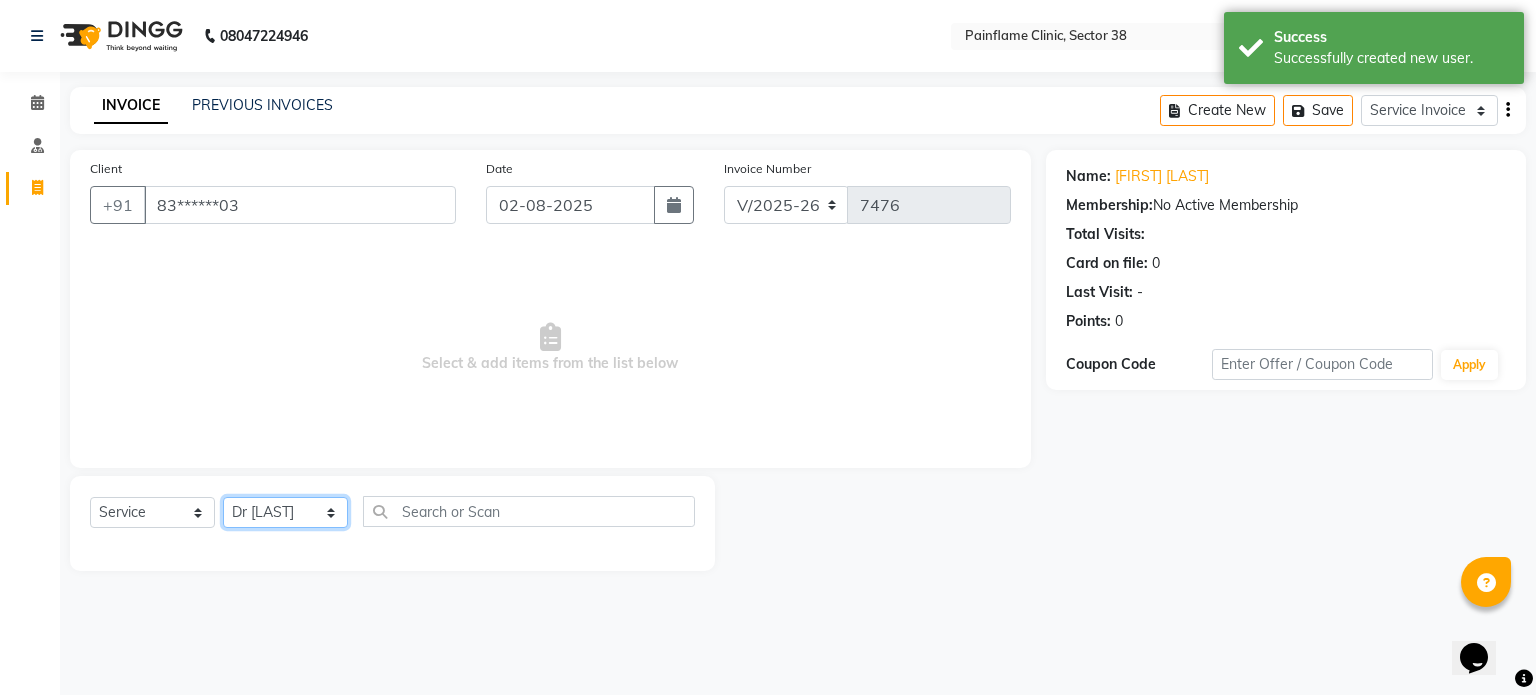 click on "Select Therapist Dr [FIRST] Dr [FIRST] Dr [FIRST] Dr [FIRST] Dr. [FIRST] Dr. [FIRST] [FIRST] [FIRST] [FIRST] Reception 1 Reception 2 Reception 3" 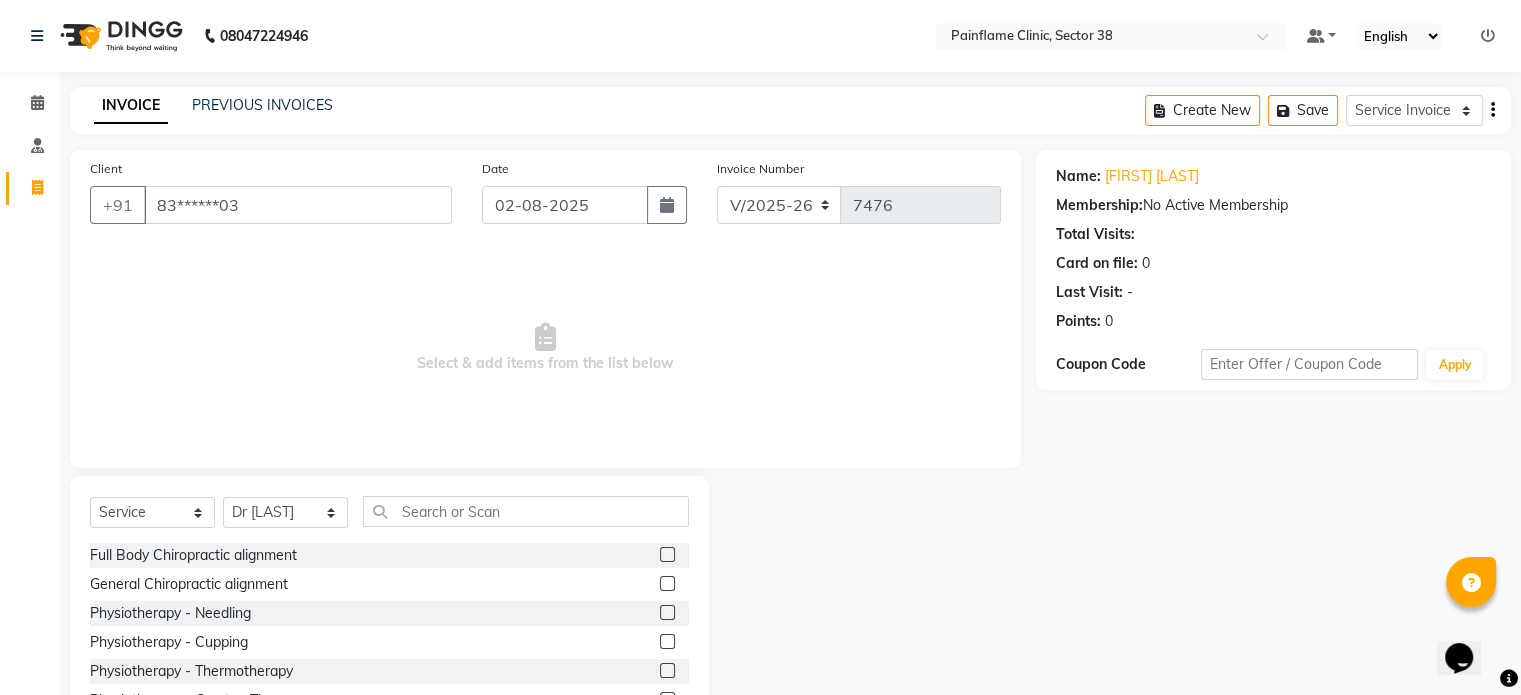 click 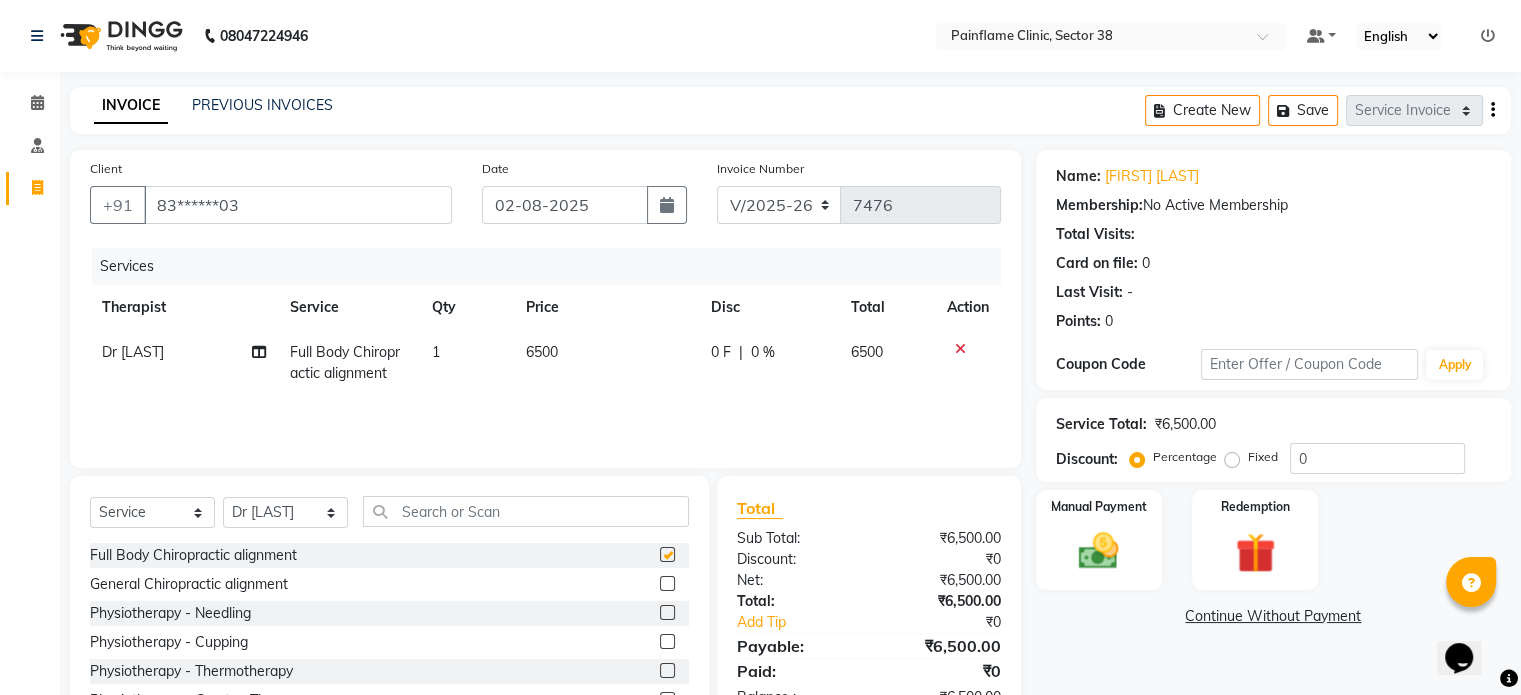 checkbox on "false" 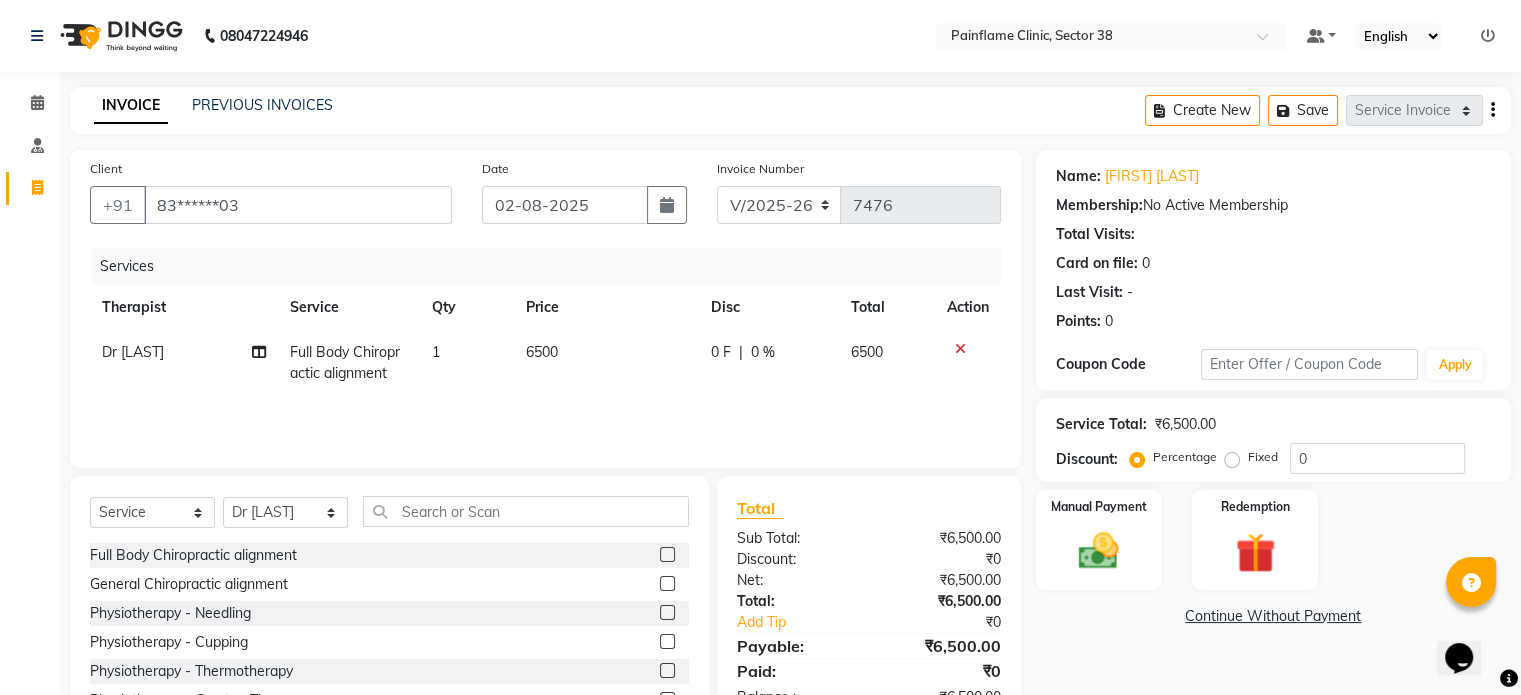 scroll, scrollTop: 119, scrollLeft: 0, axis: vertical 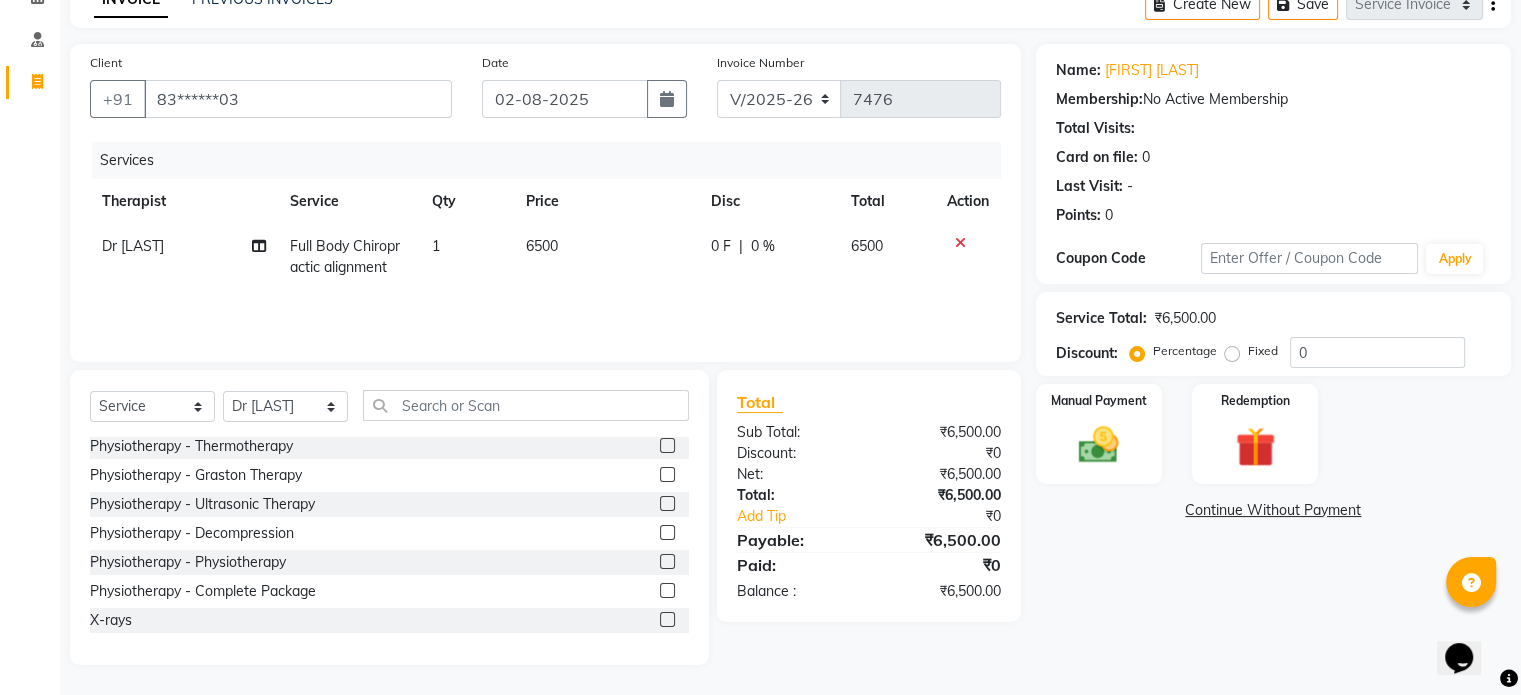 click 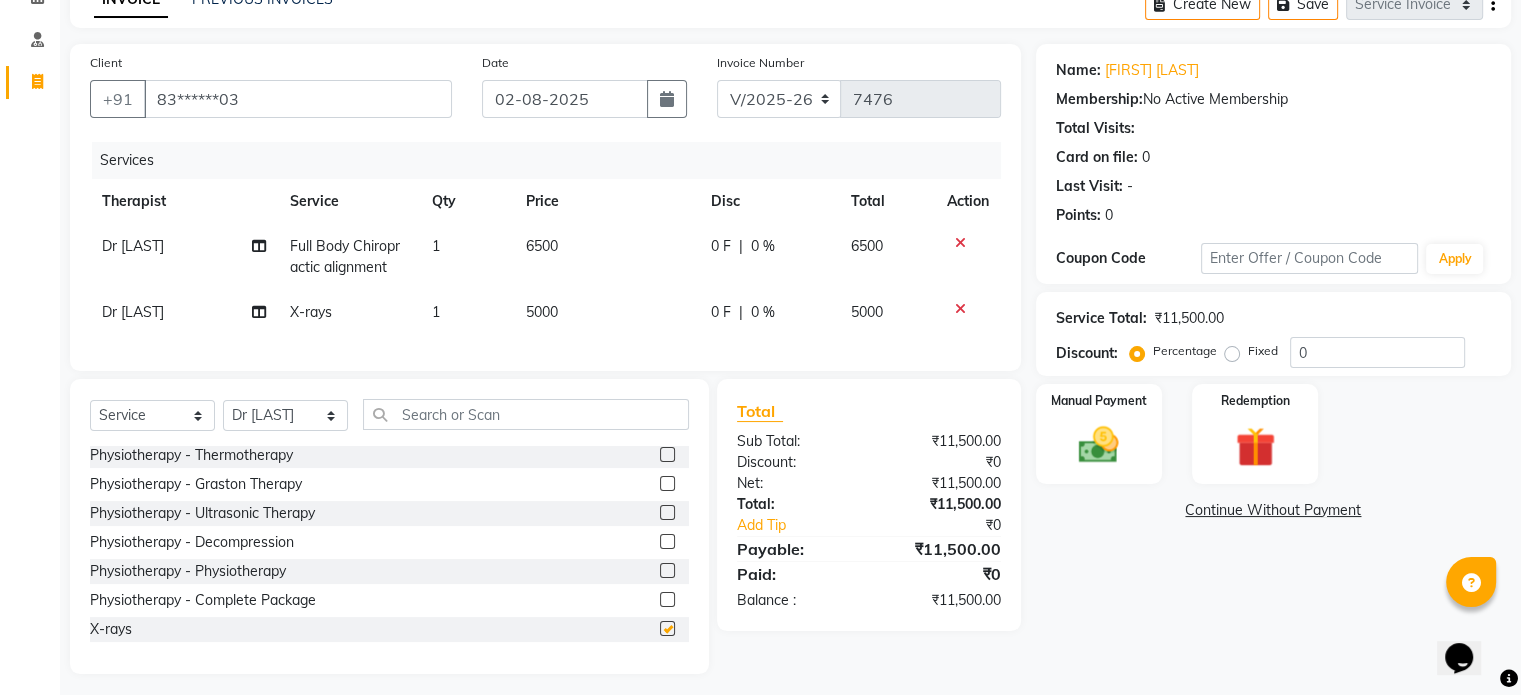 checkbox on "false" 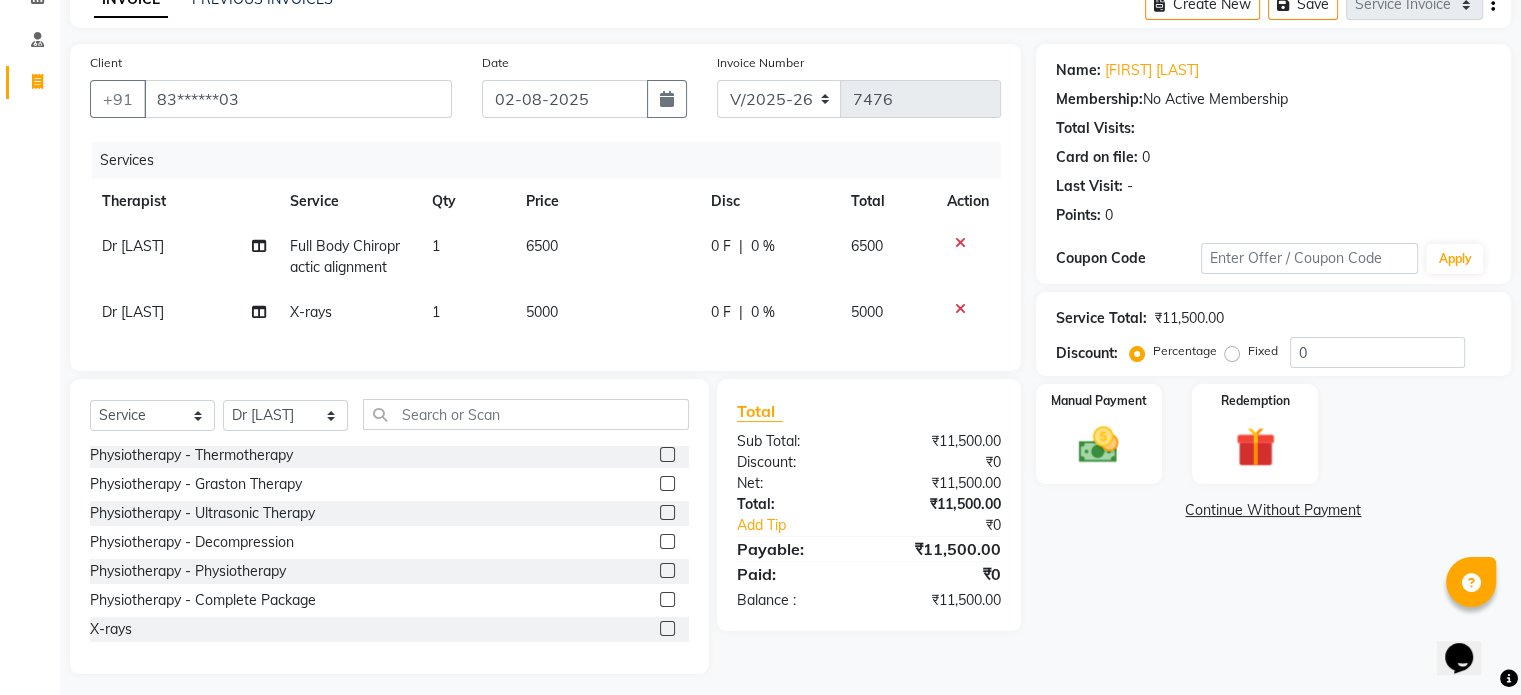 click on "5000" 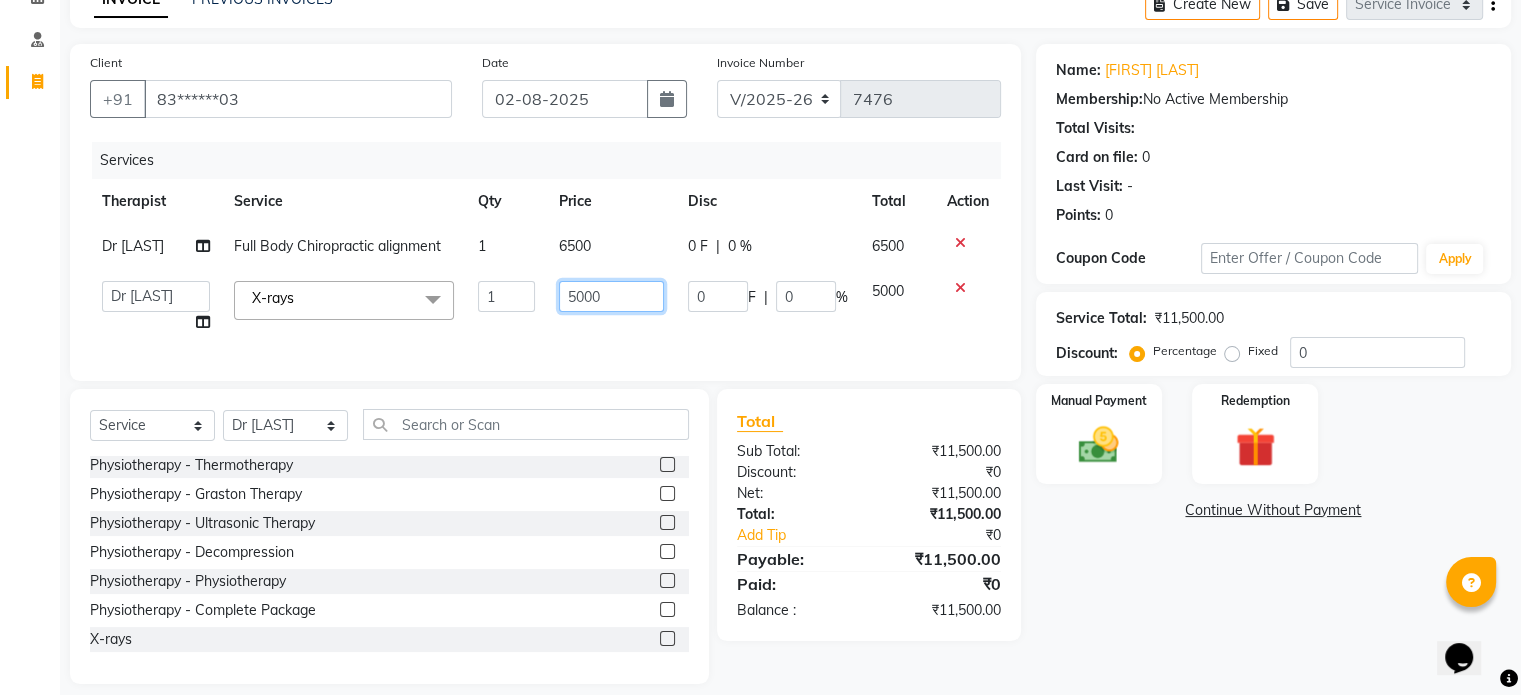 click on "5000" 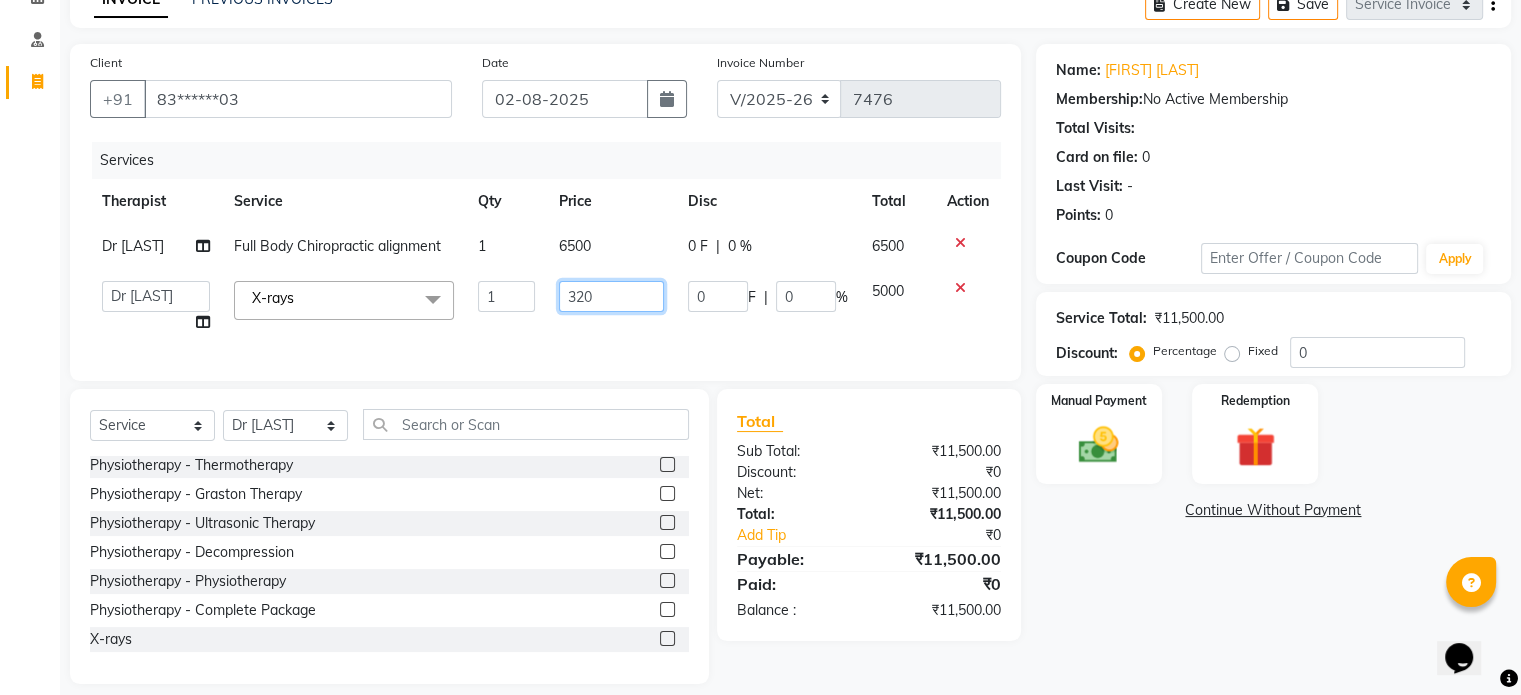 type on "3200" 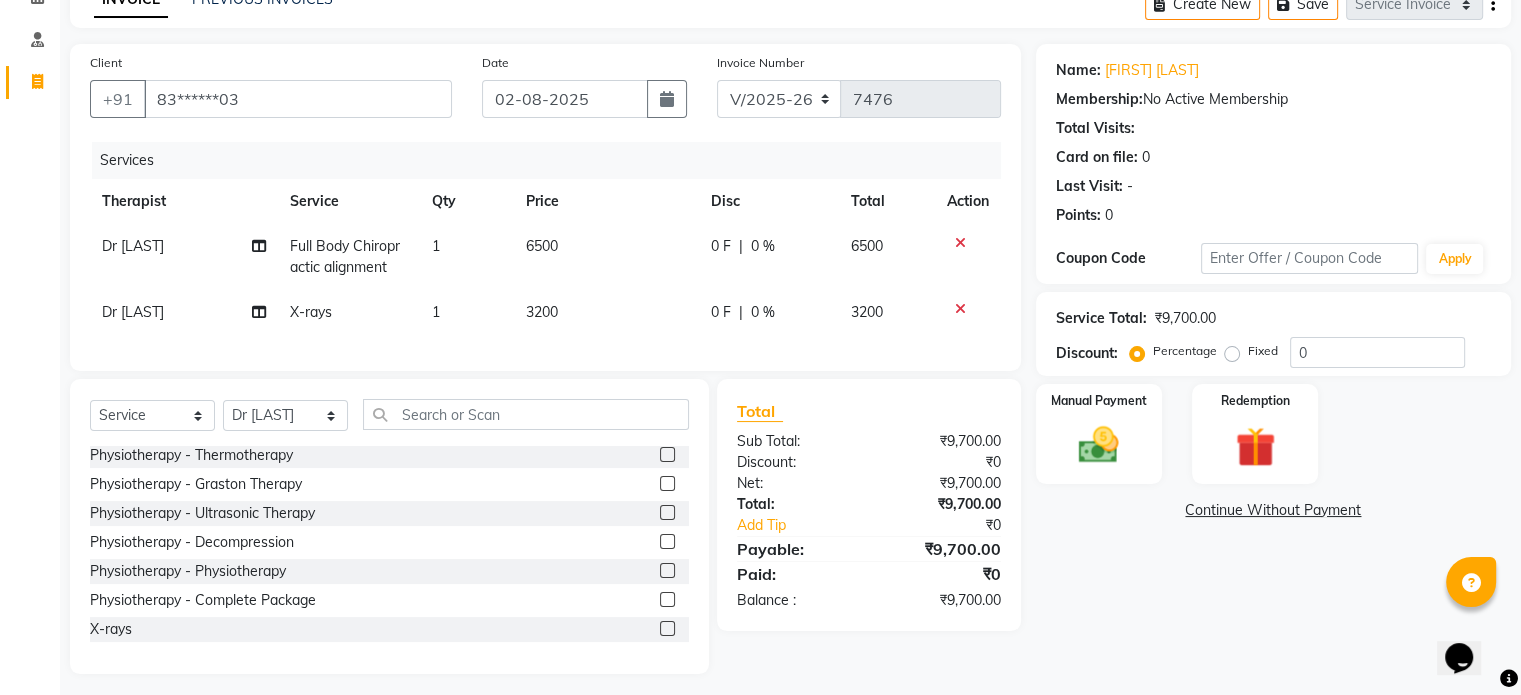 click on "Fixed" 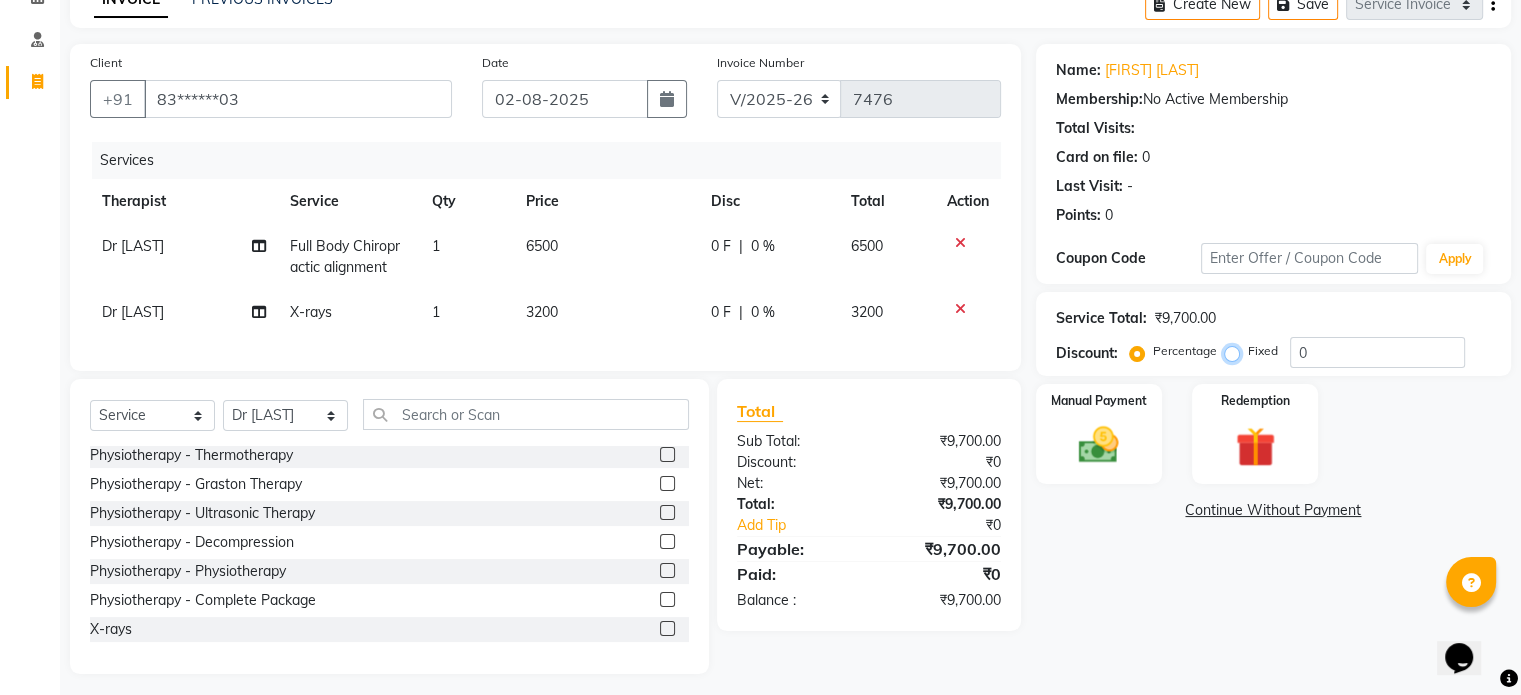 click on "Fixed" at bounding box center [1236, 351] 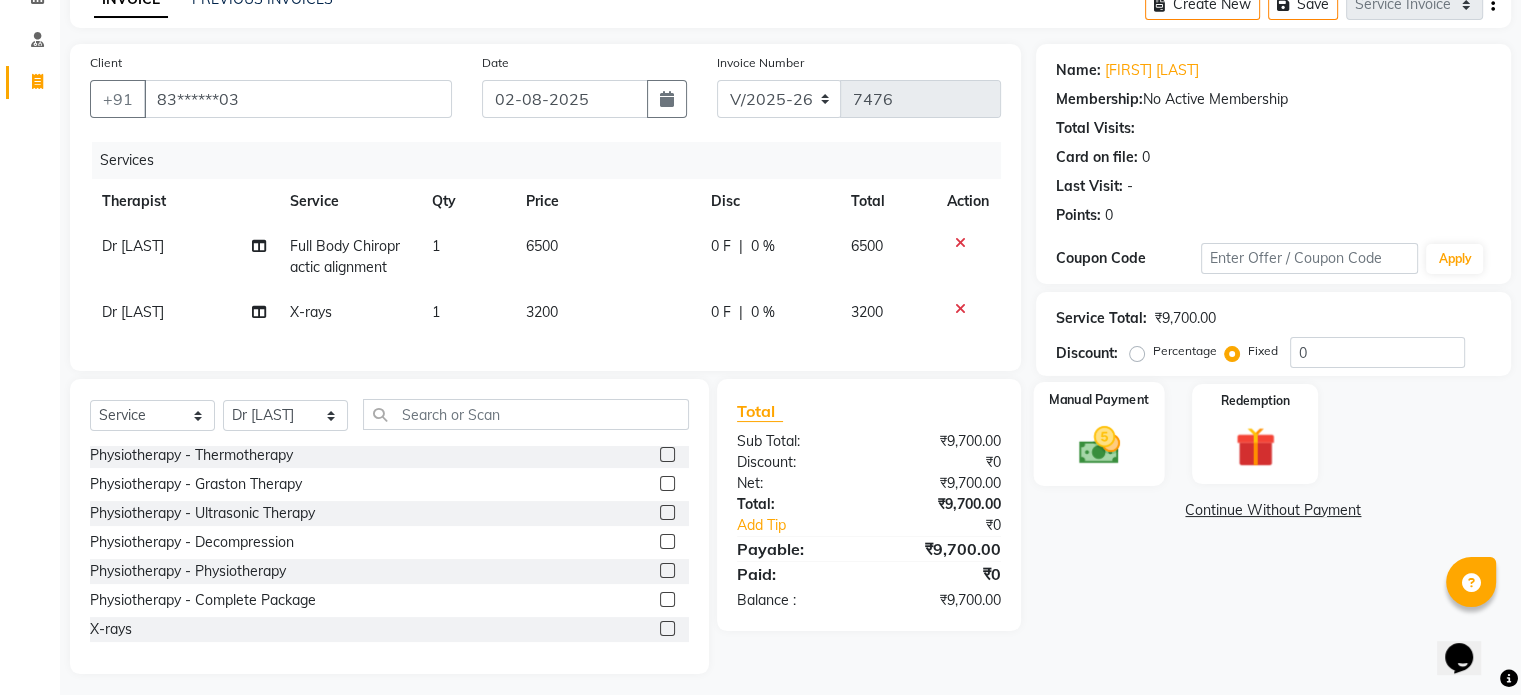 click 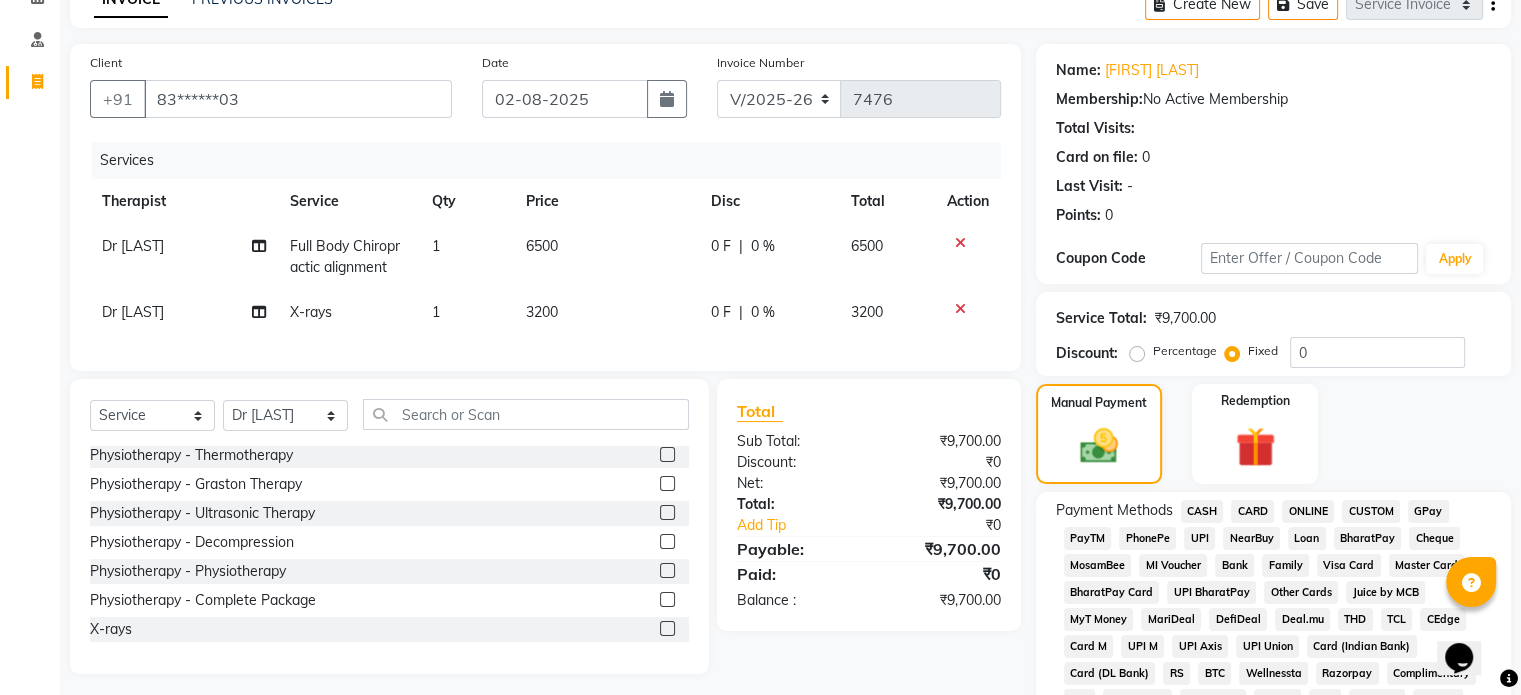 click on "UPI" 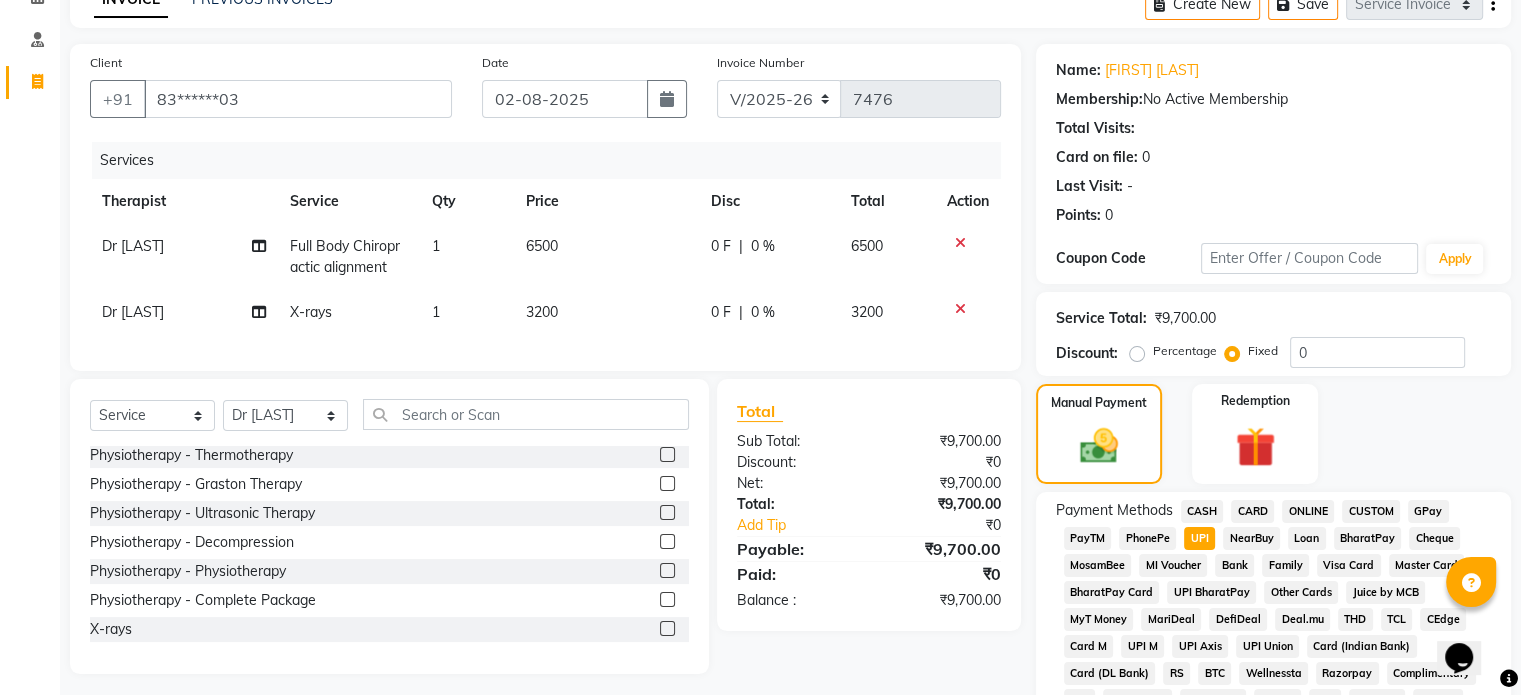 scroll, scrollTop: 652, scrollLeft: 0, axis: vertical 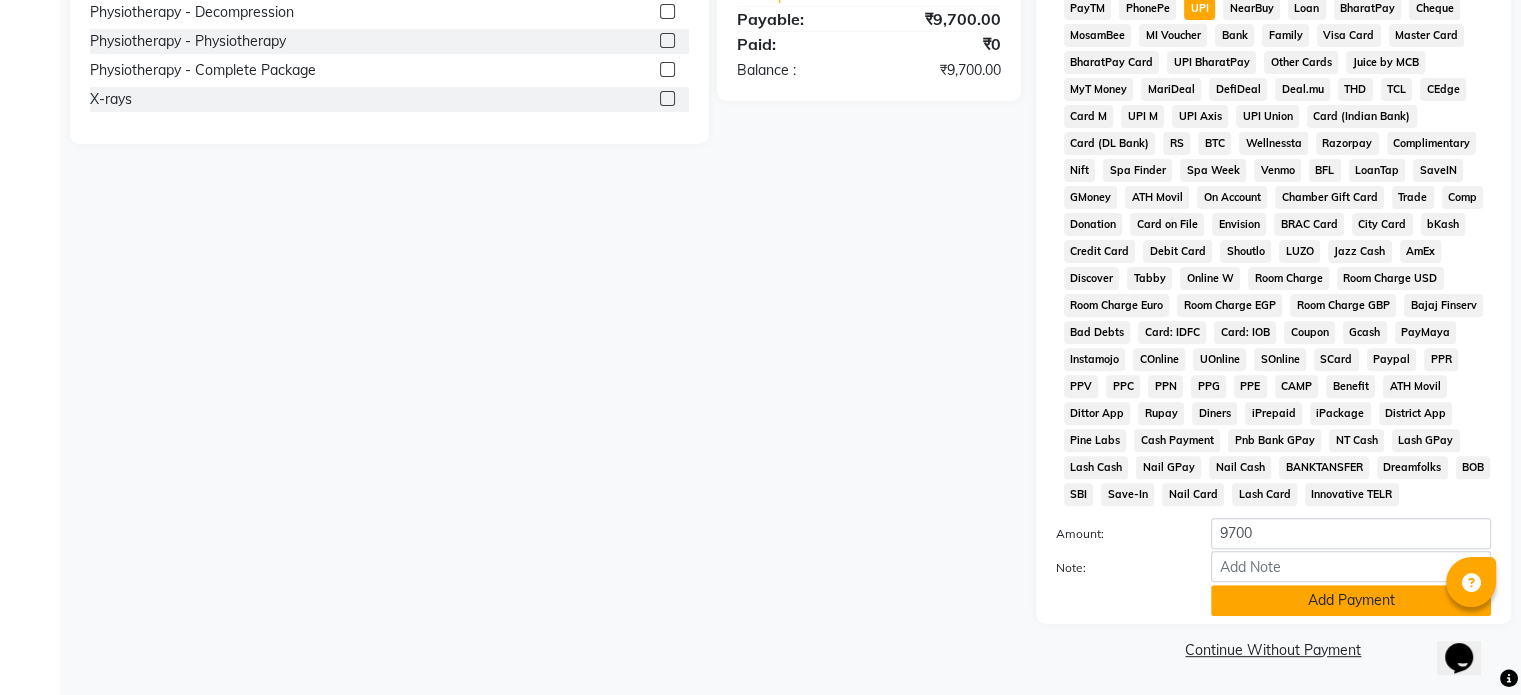click on "Add Payment" 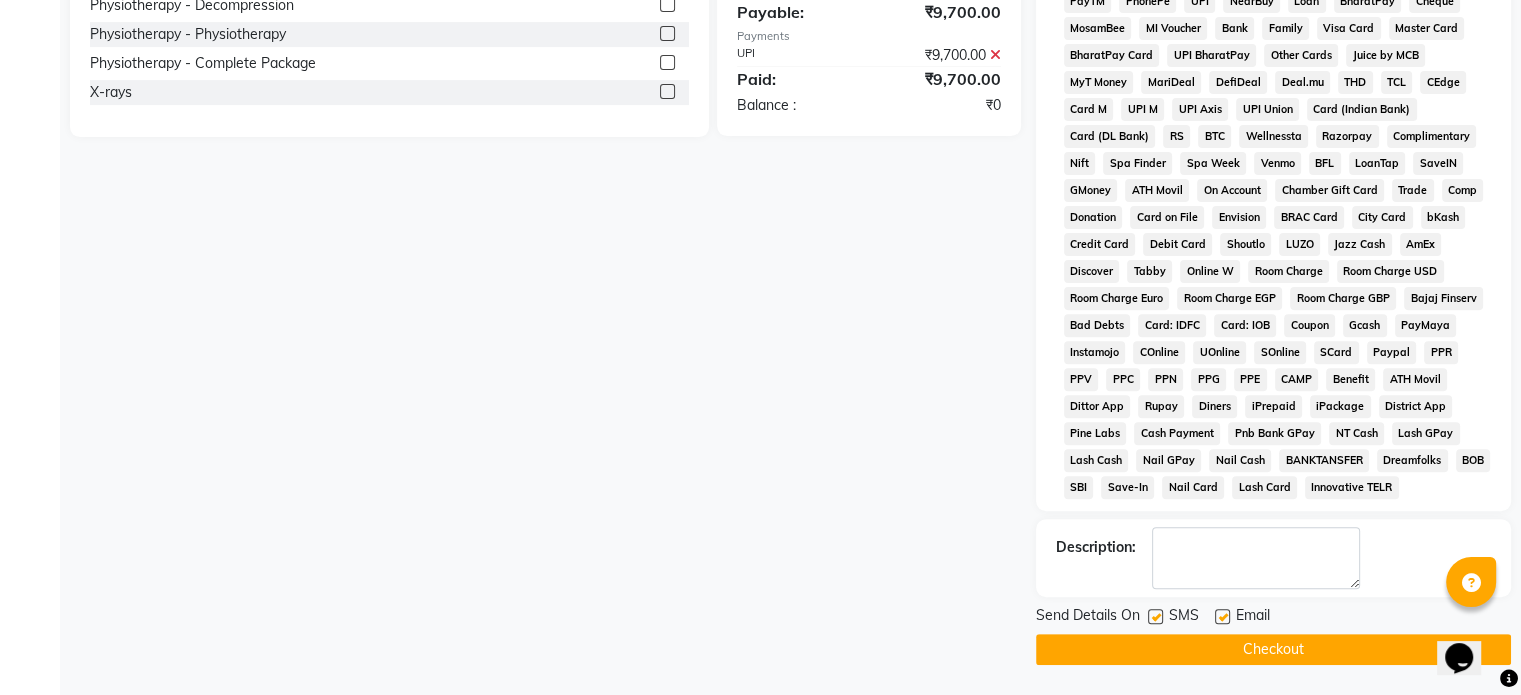 click 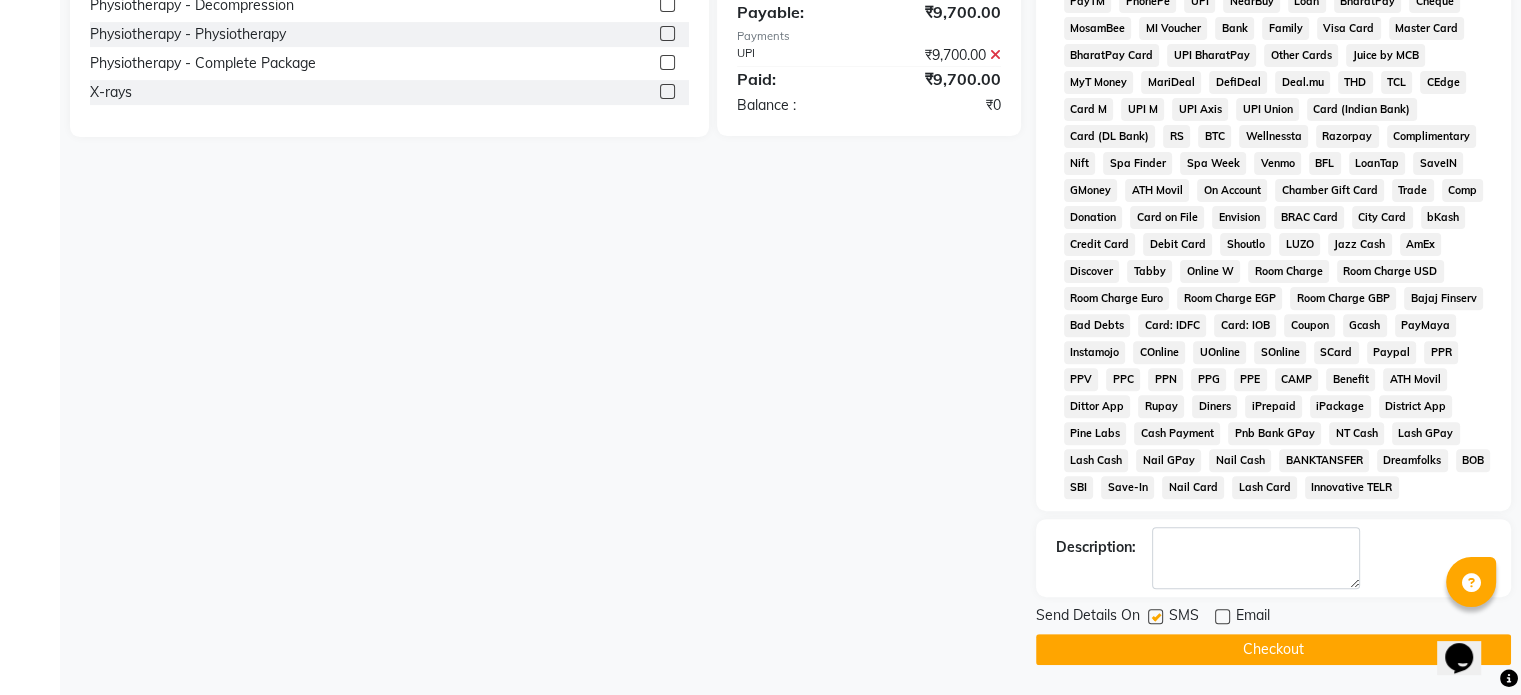 click 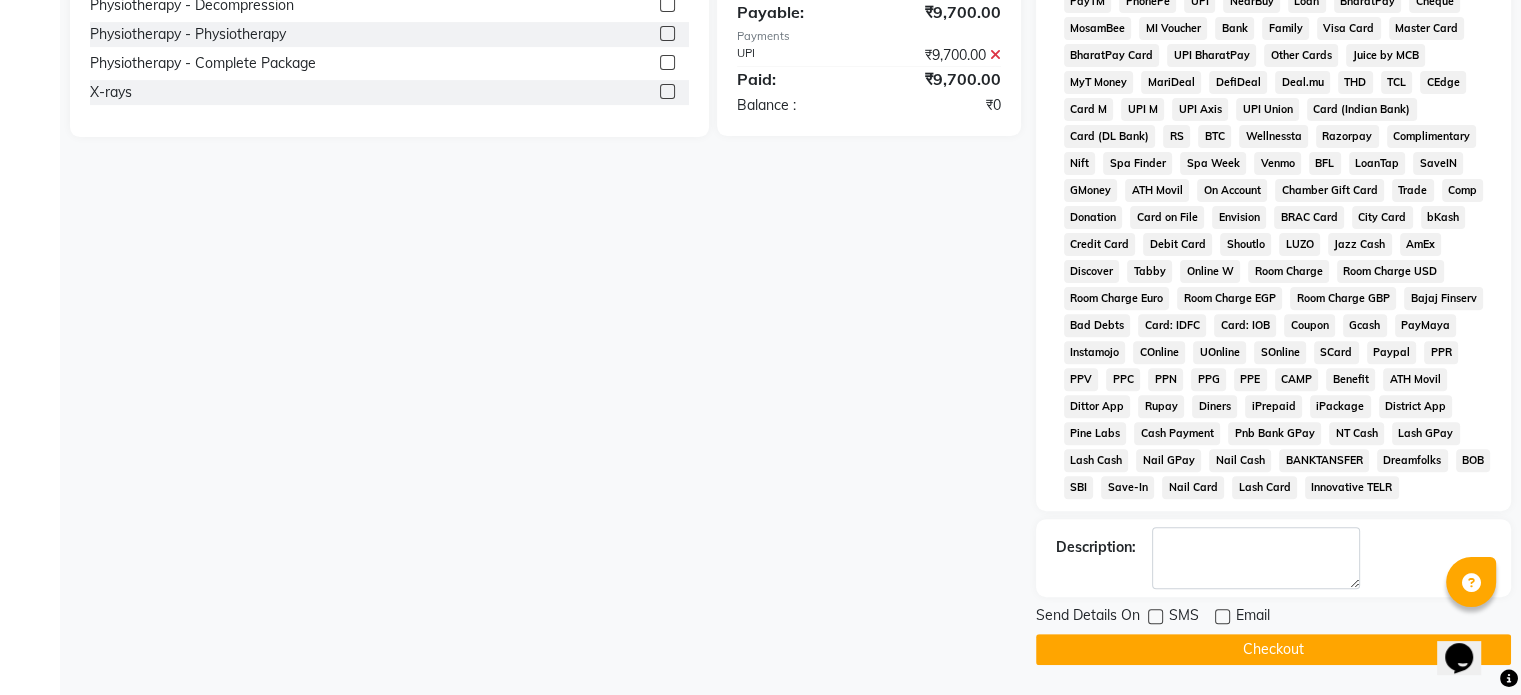 click on "Checkout" 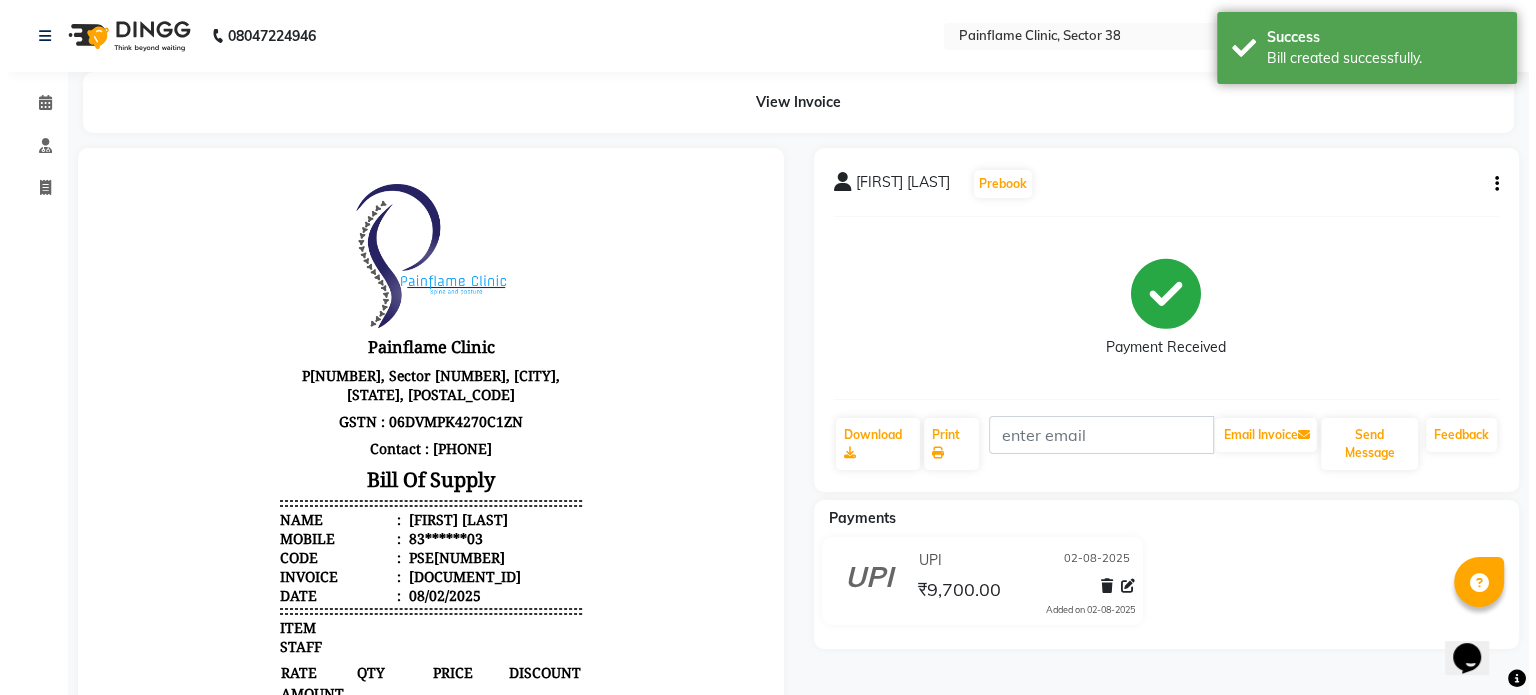 scroll, scrollTop: 0, scrollLeft: 0, axis: both 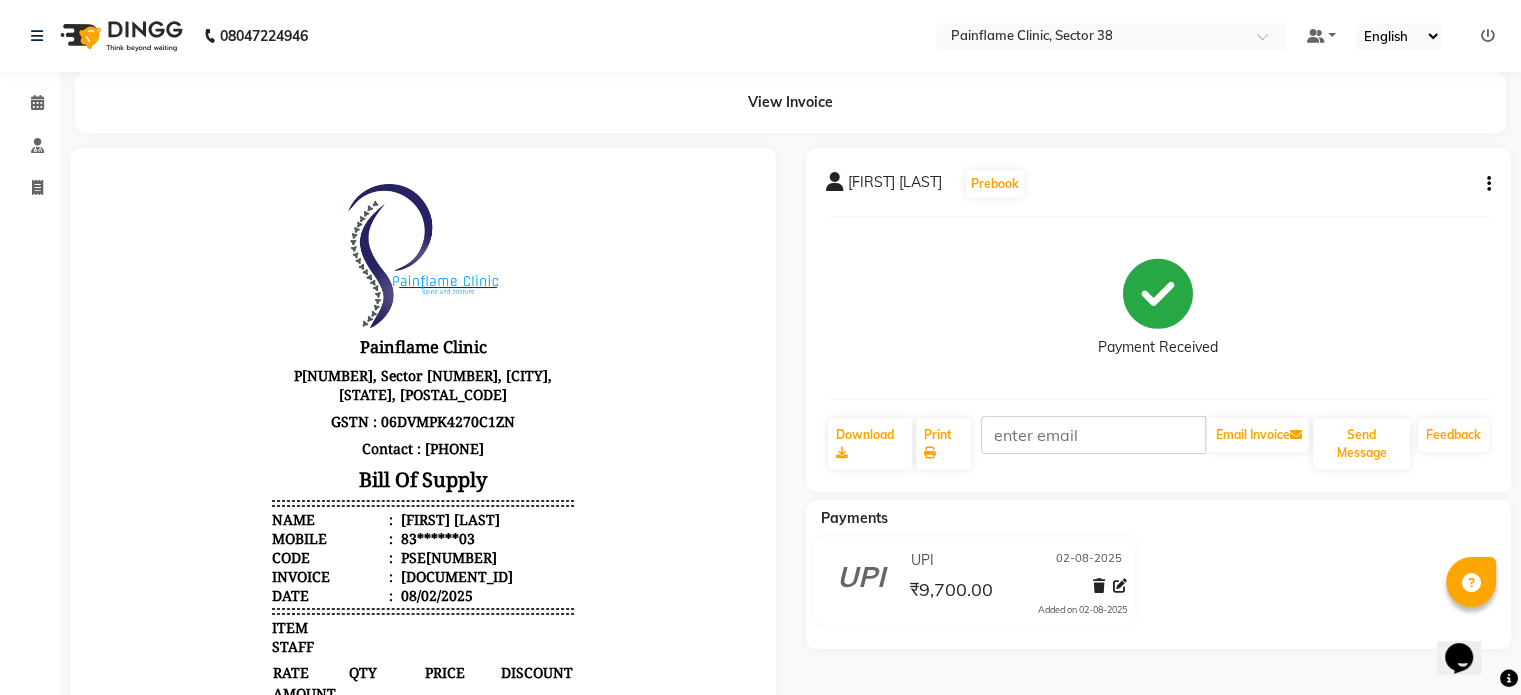 select on "service" 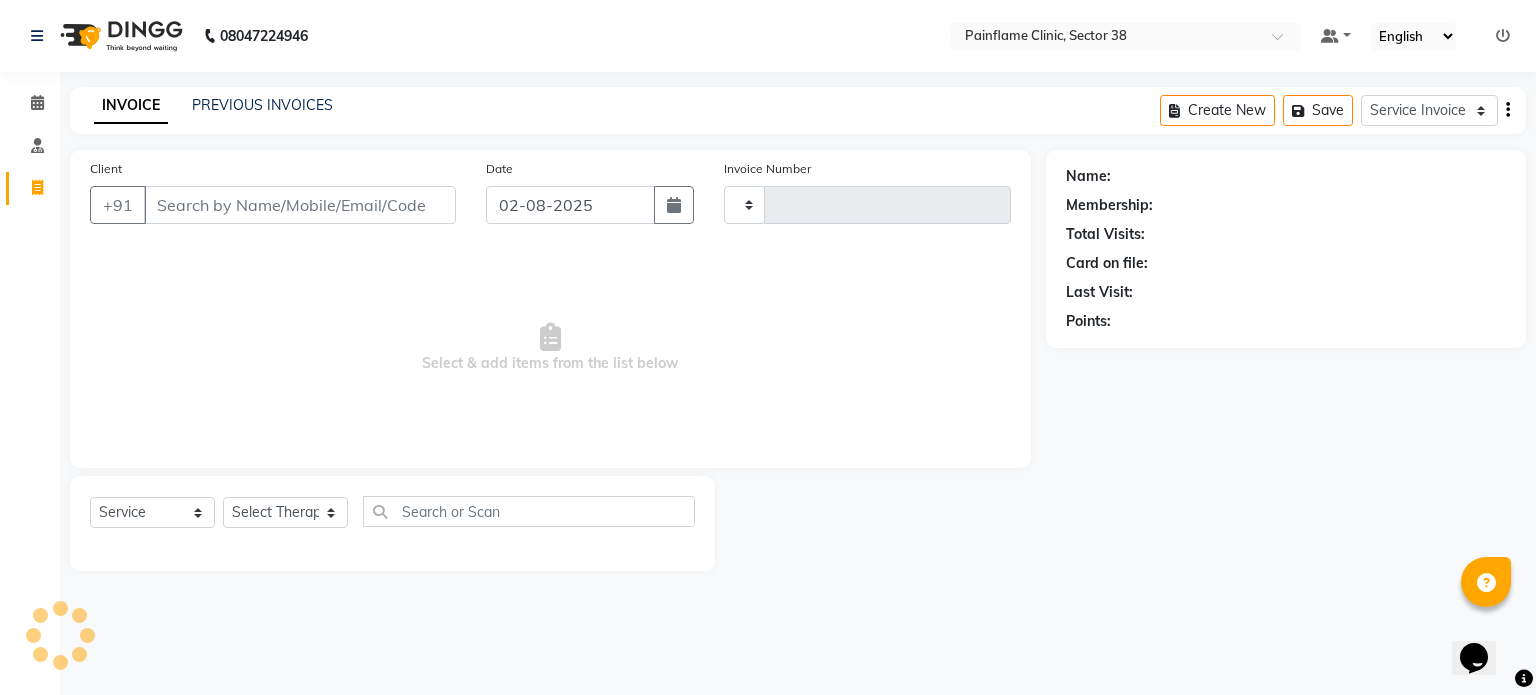 type on "7477" 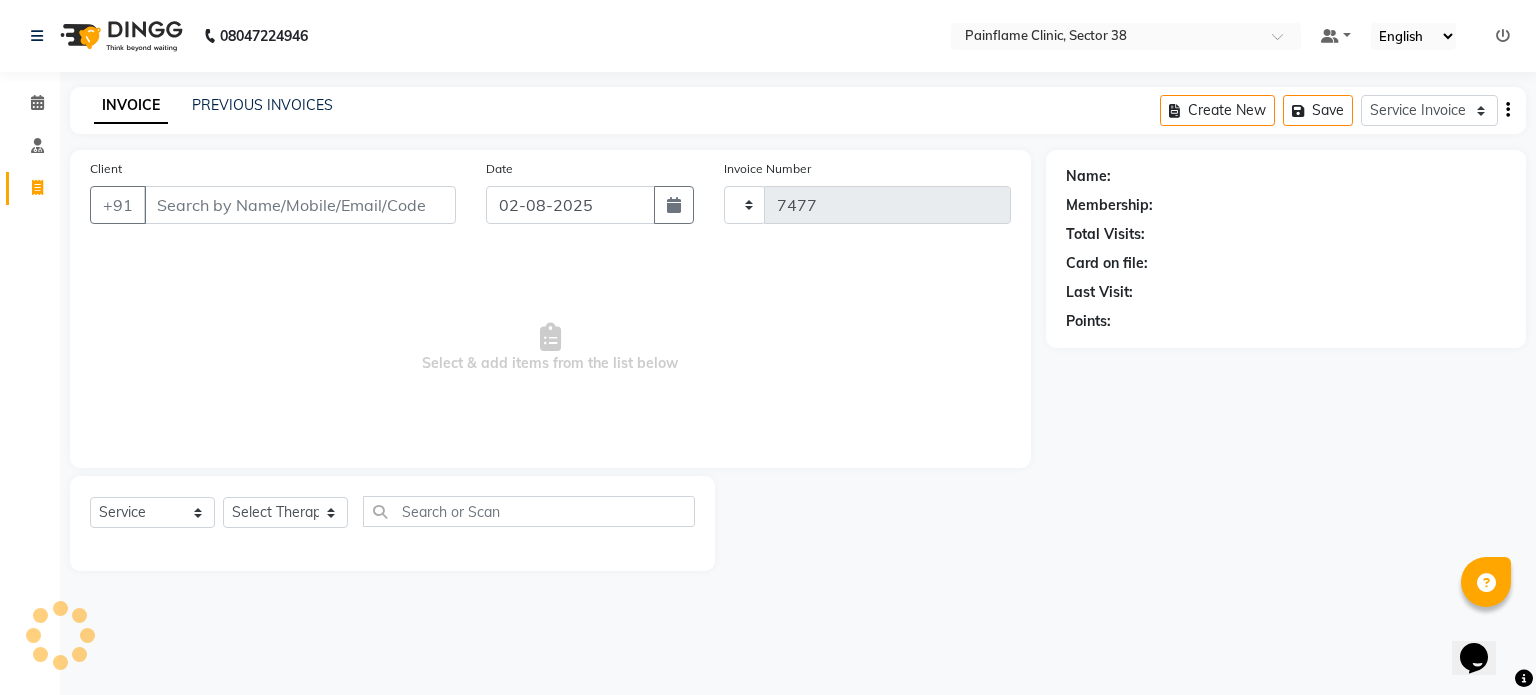 select on "3964" 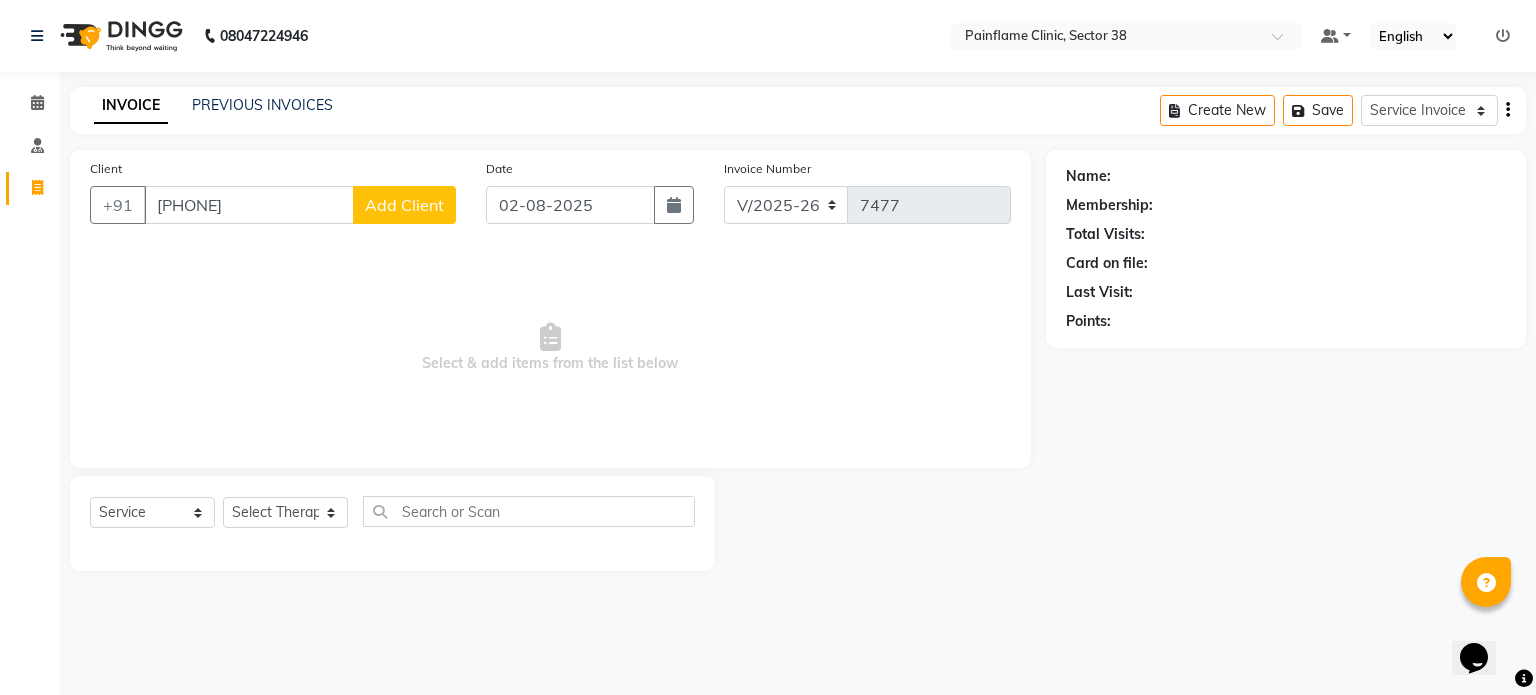 type on "[PHONE]" 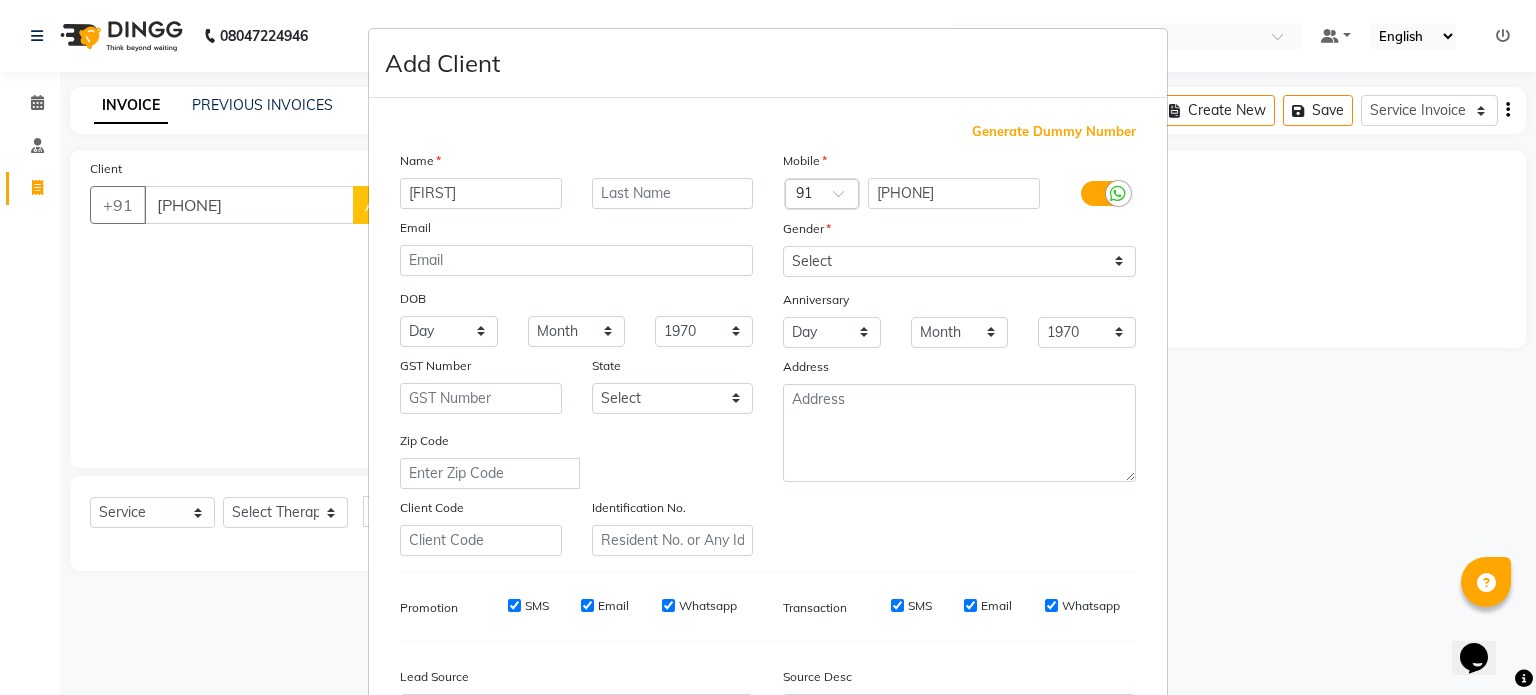 type on "[FIRST]" 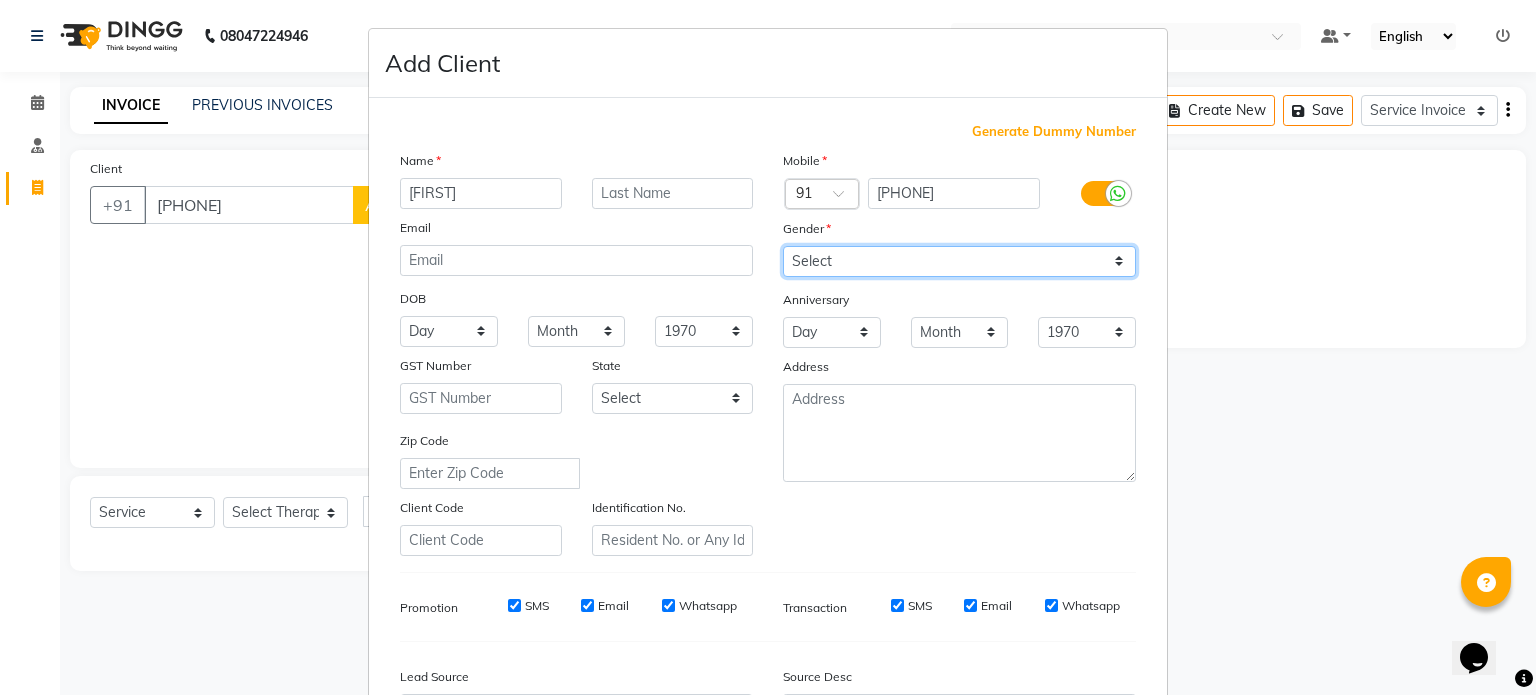click on "Select Male Female Other Prefer Not To Say" at bounding box center [959, 261] 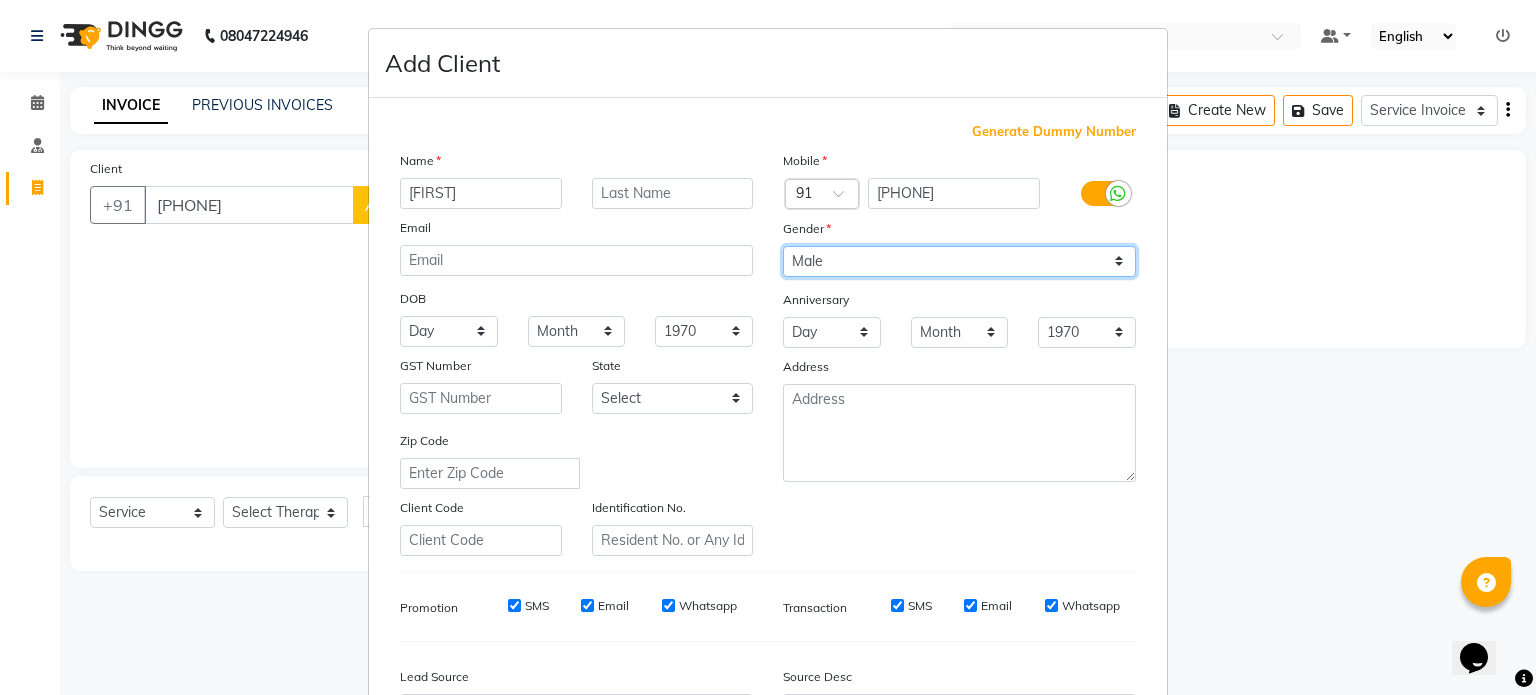 click on "Select Male Female Other Prefer Not To Say" at bounding box center [959, 261] 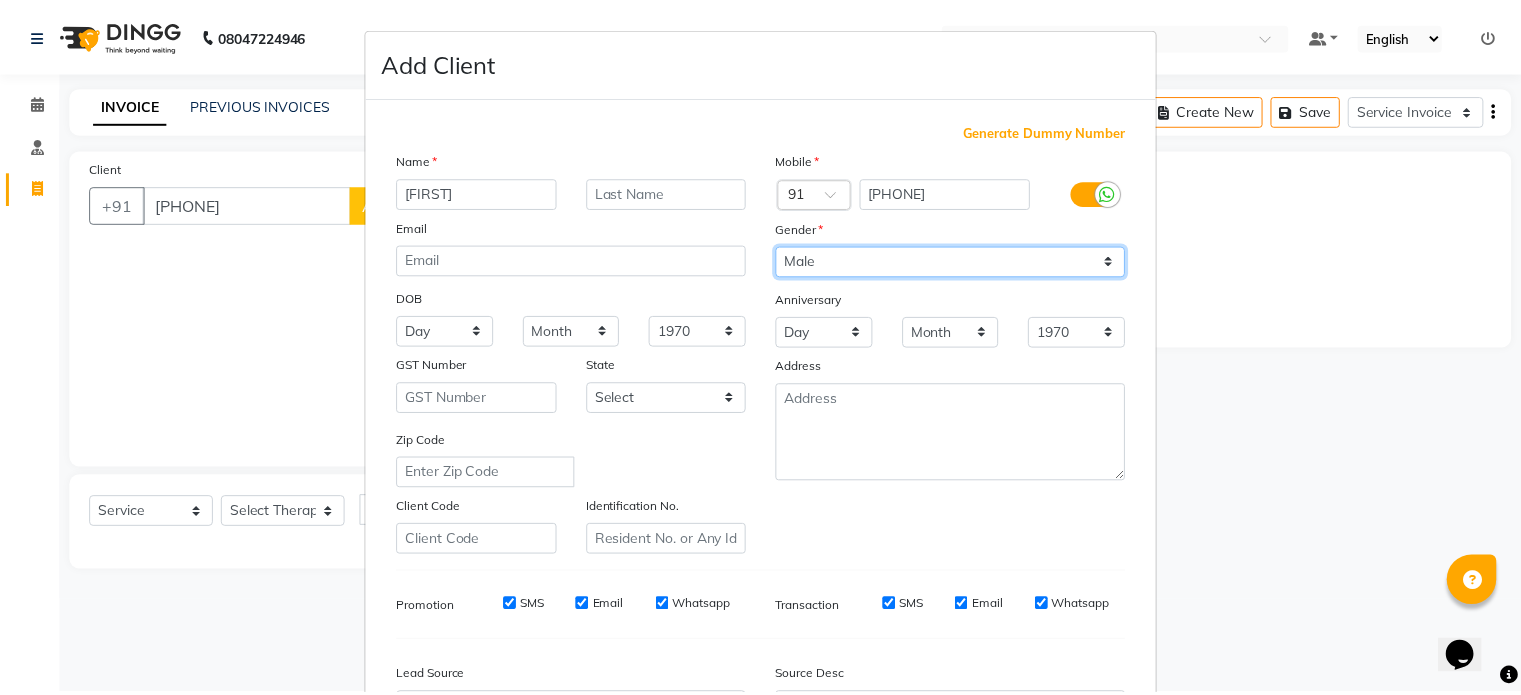 scroll, scrollTop: 237, scrollLeft: 0, axis: vertical 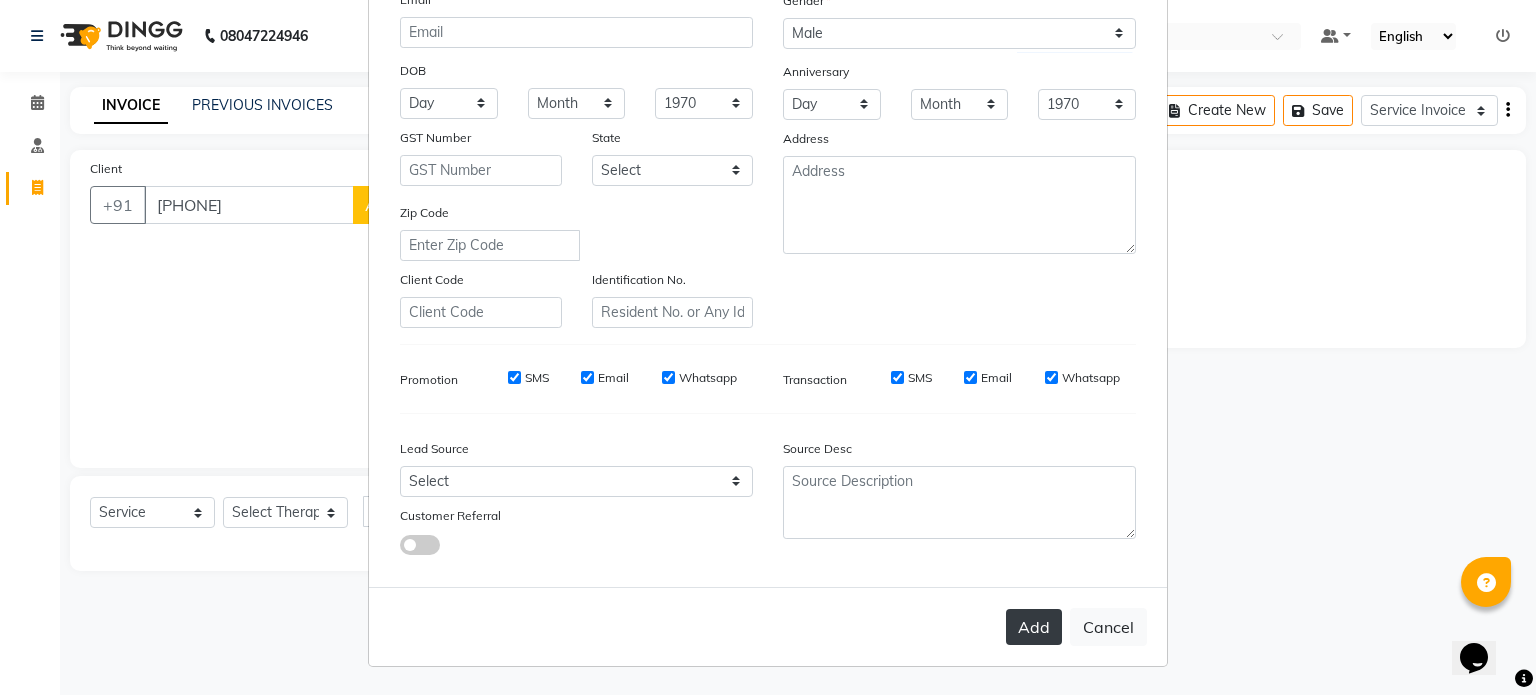 click on "Add" at bounding box center (1034, 627) 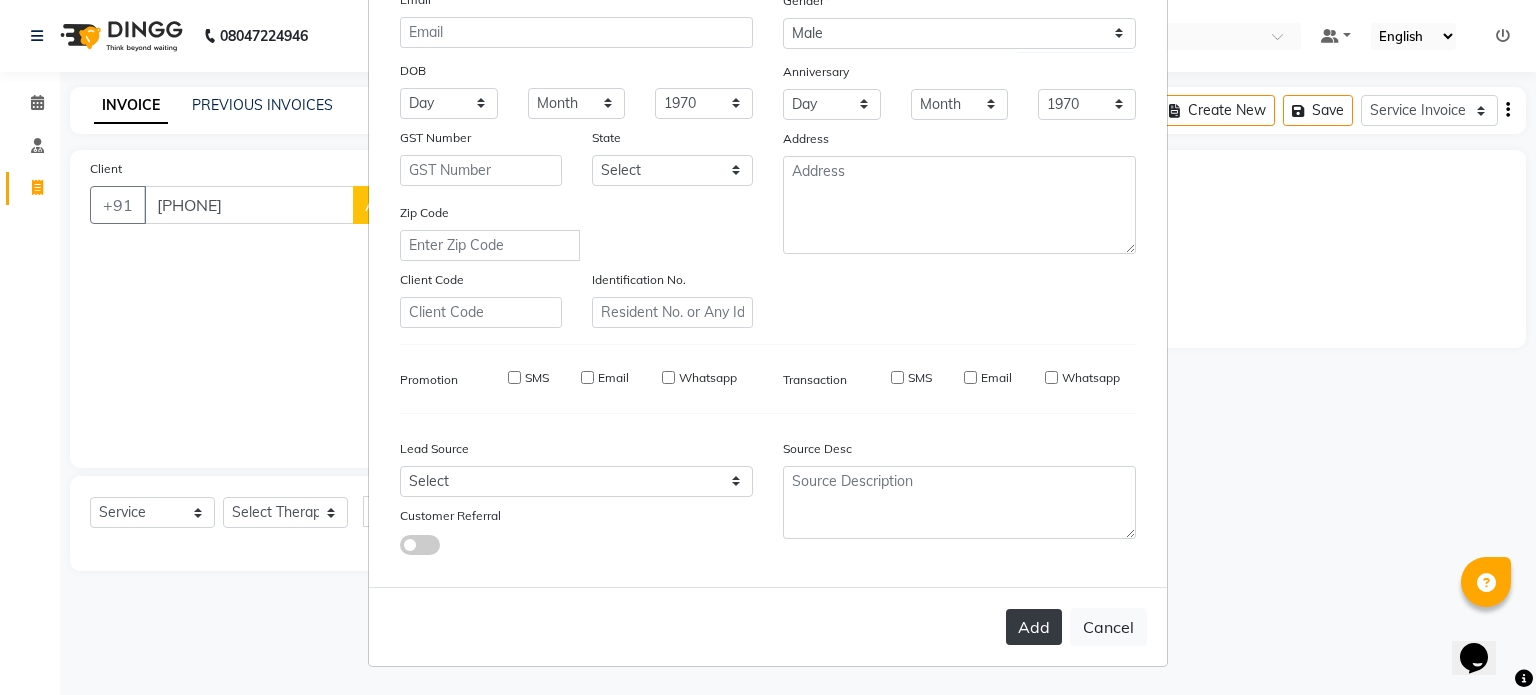 type on "96******25" 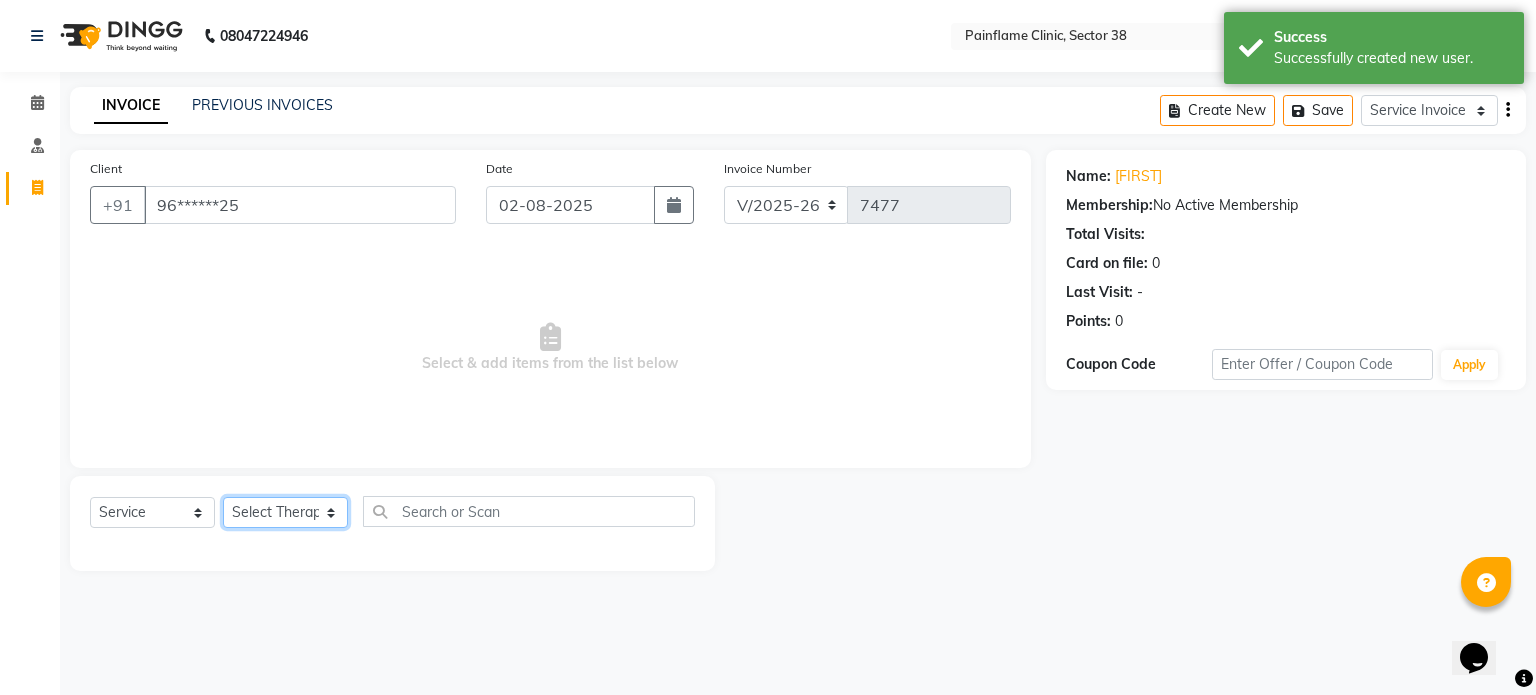 click on "Select Therapist Dr [FIRST] Dr [FIRST] Dr [FIRST] Dr [FIRST] Dr. [FIRST] Dr. [FIRST] [FIRST] [FIRST] [FIRST] Reception 1 Reception 2 Reception 3" 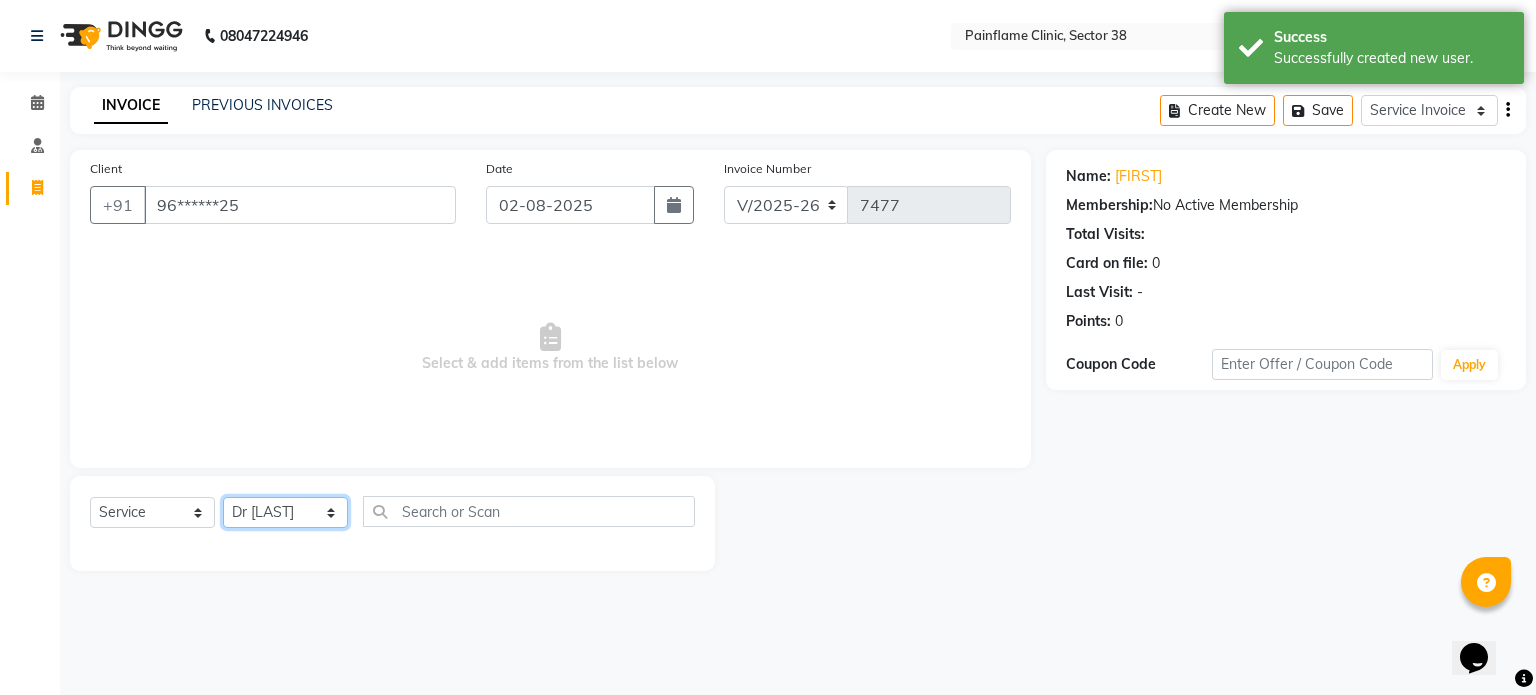 click on "Select Therapist Dr [FIRST] Dr [FIRST] Dr [FIRST] Dr [FIRST] Dr. [FIRST] Dr. [FIRST] [FIRST] [FIRST] [FIRST] Reception 1 Reception 2 Reception 3" 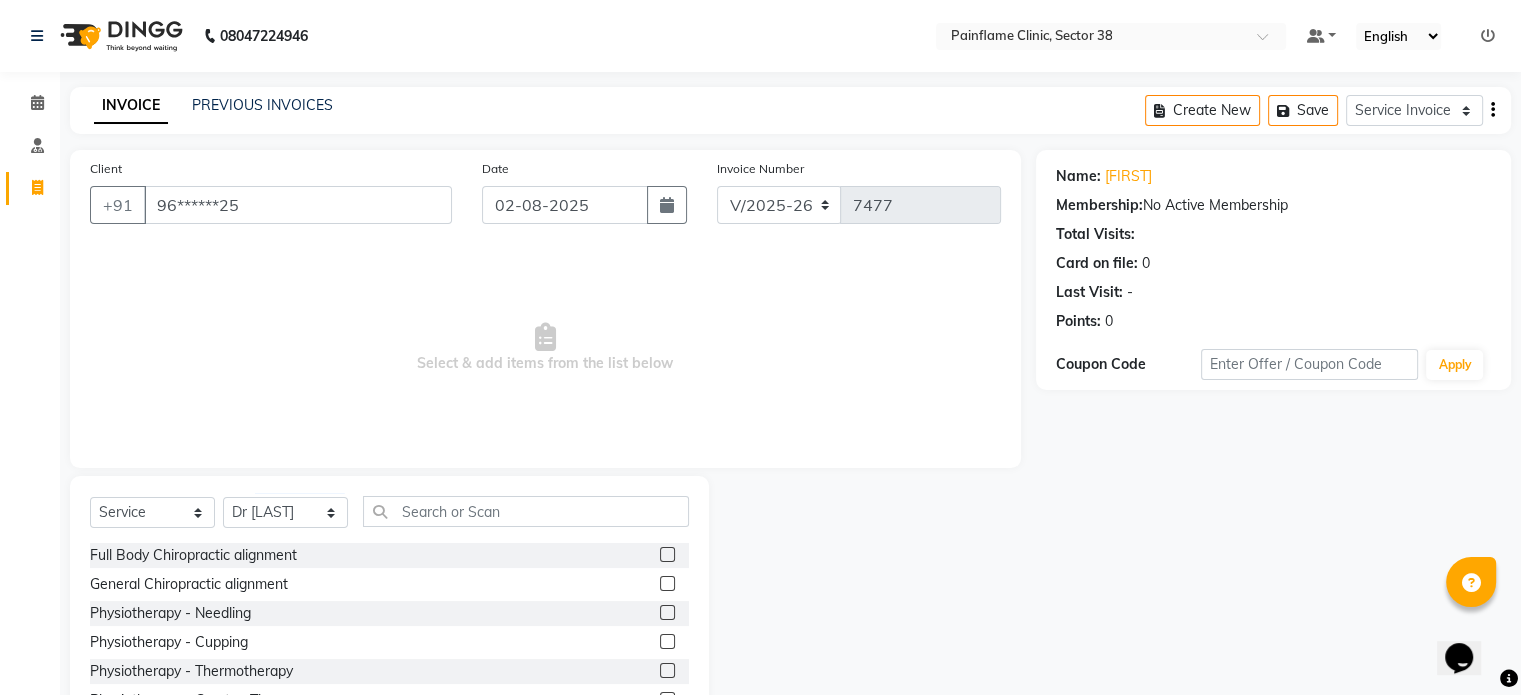 click 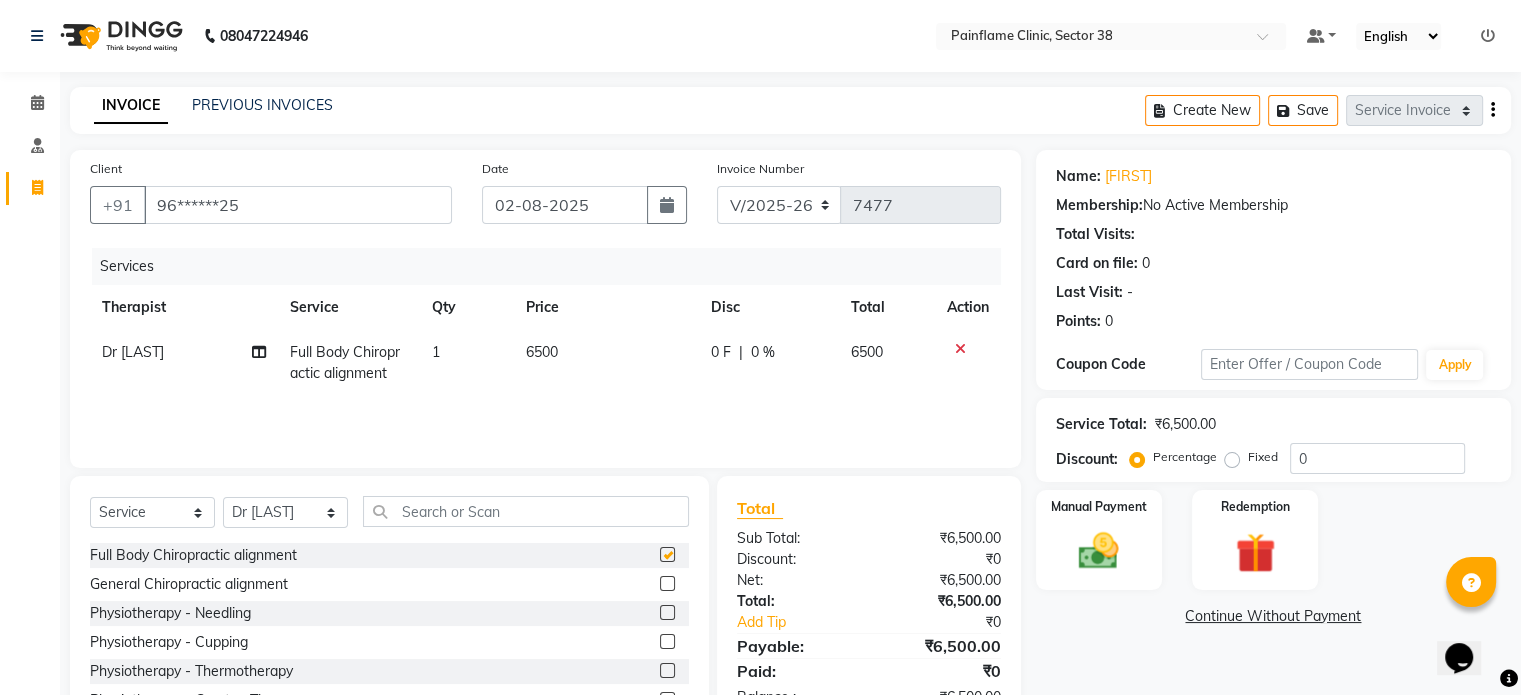 checkbox on "false" 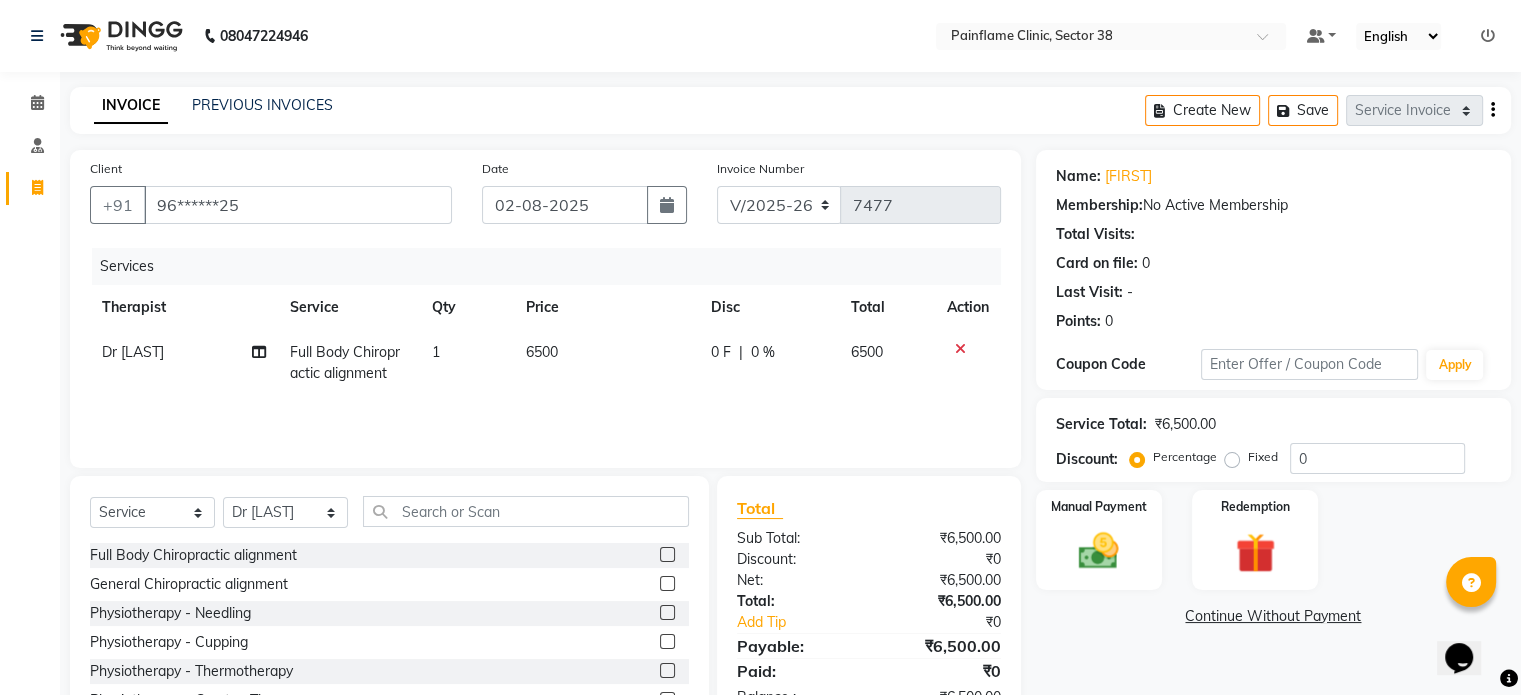 scroll, scrollTop: 119, scrollLeft: 0, axis: vertical 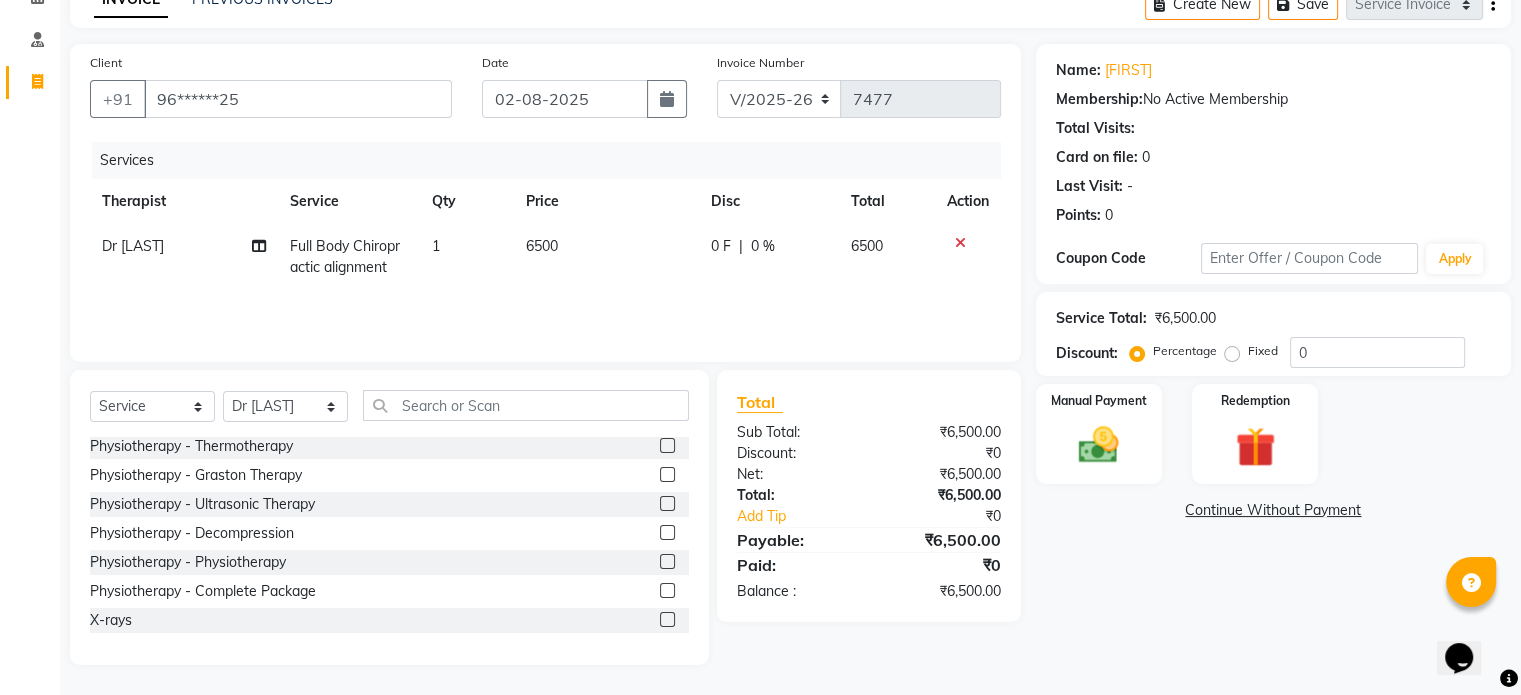 click 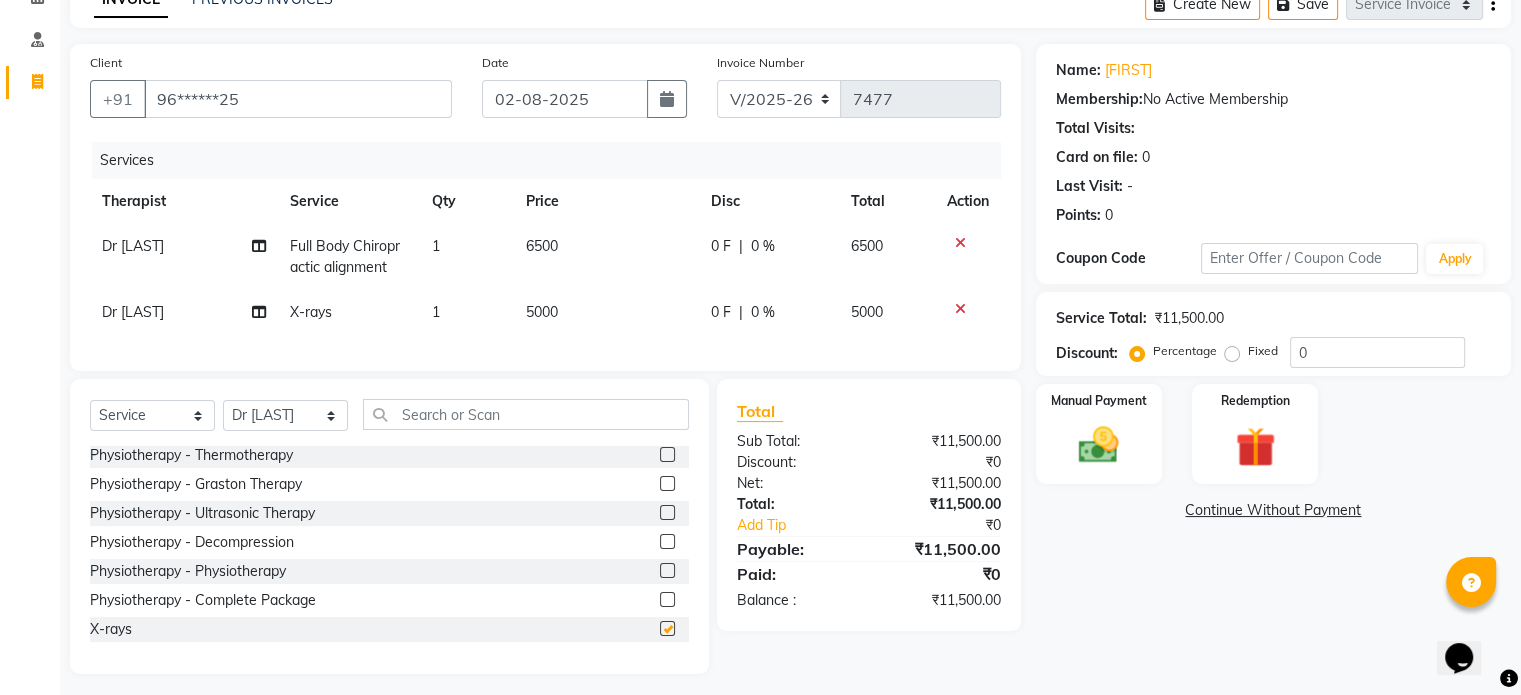 checkbox on "false" 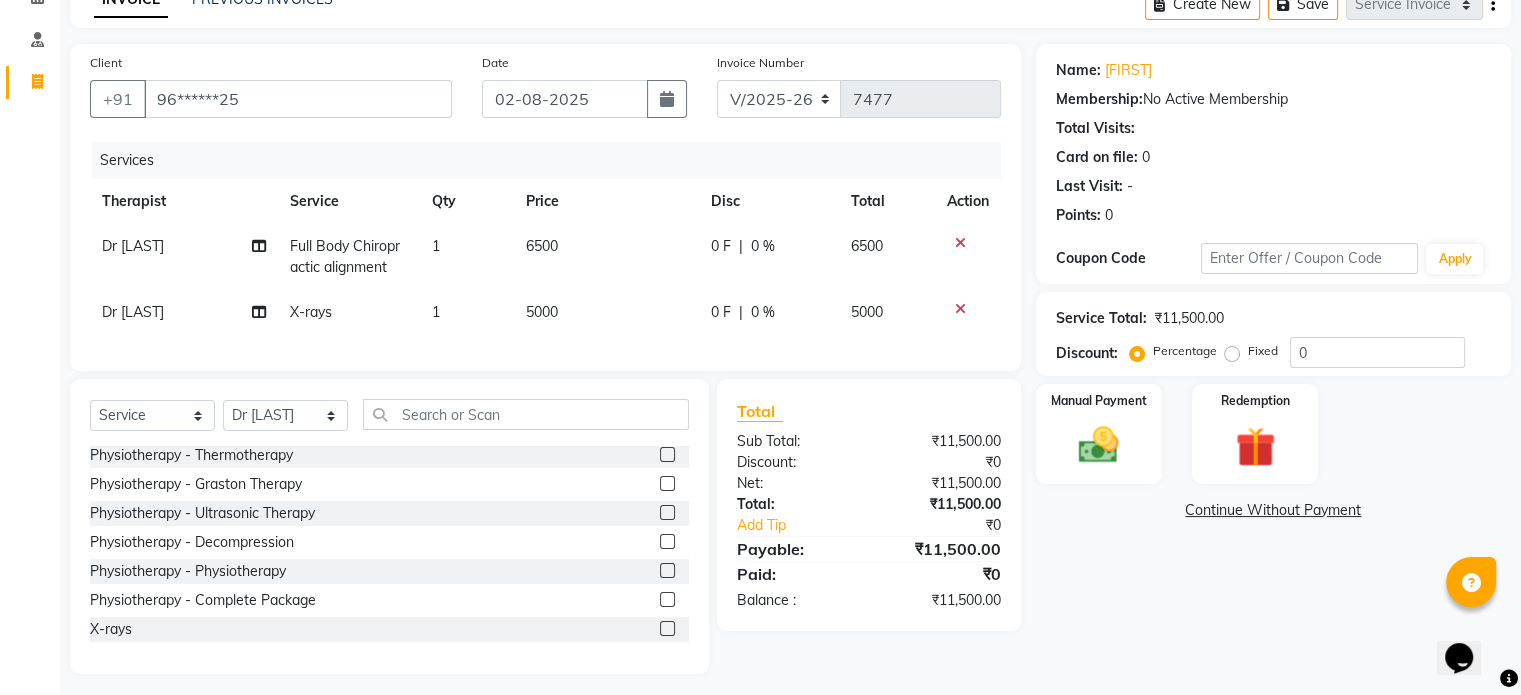 click on "5000" 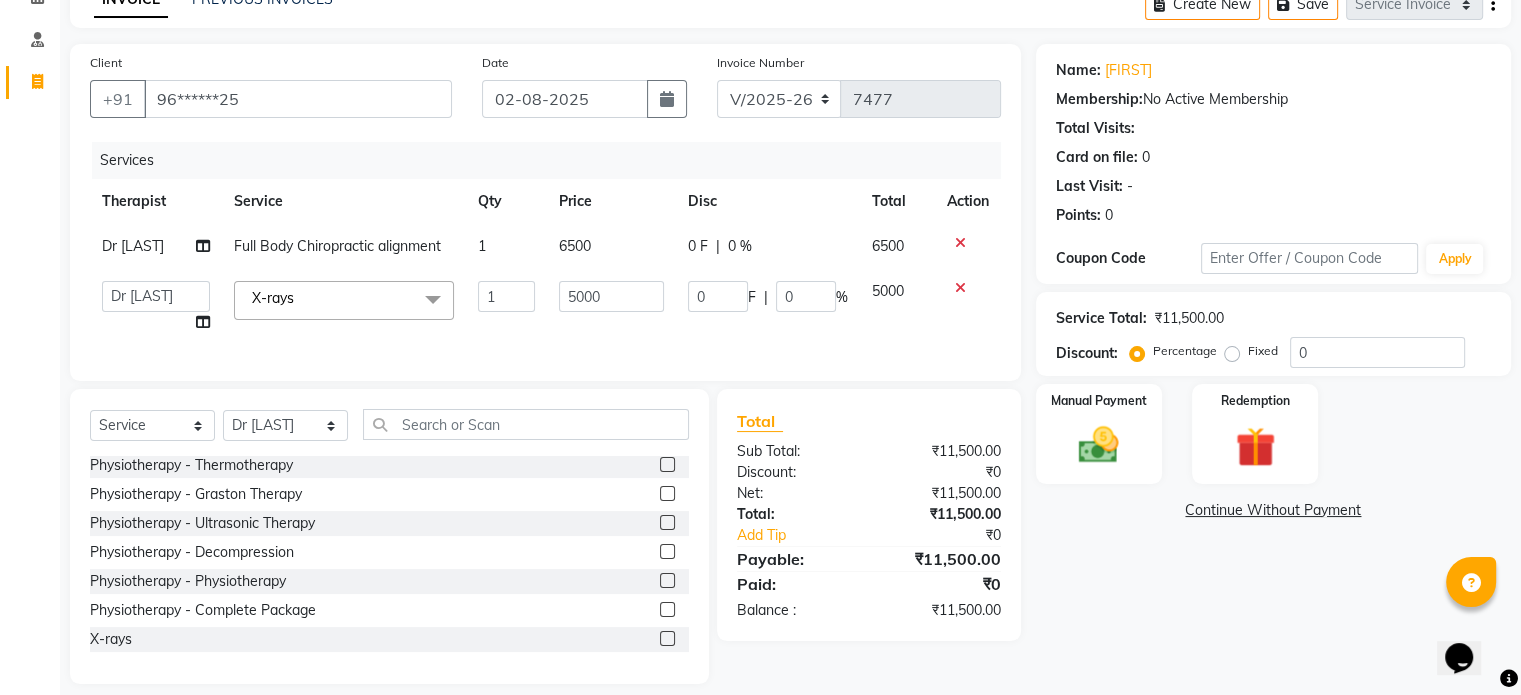 click on "1" 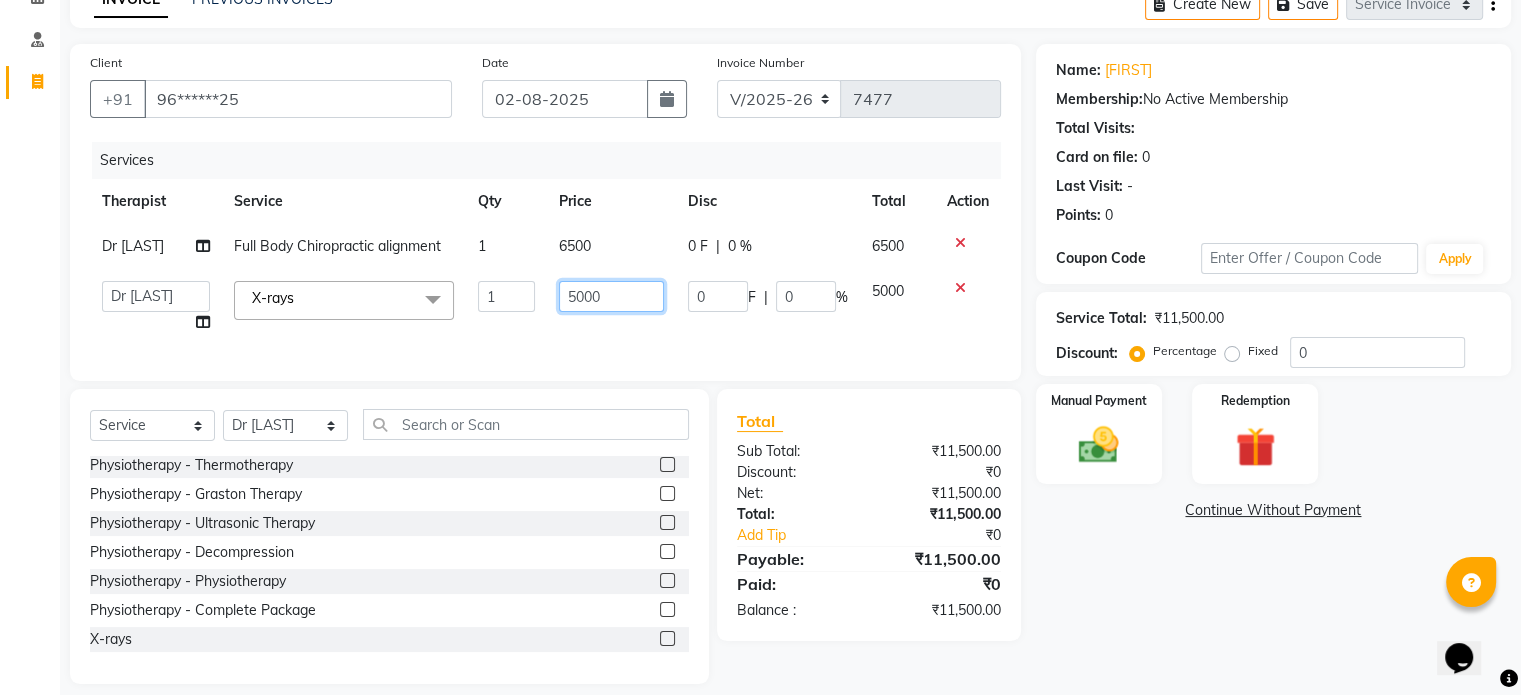 click on "5000" 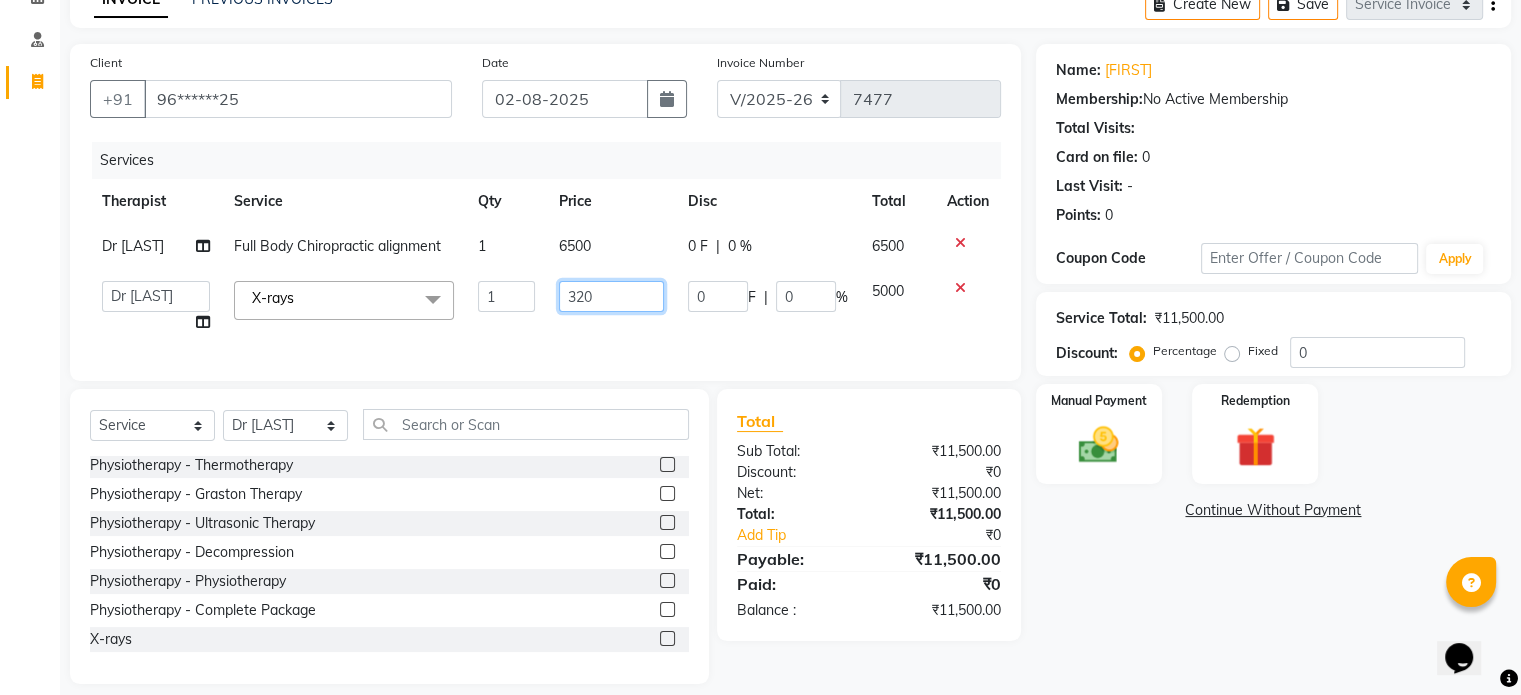 type on "3200" 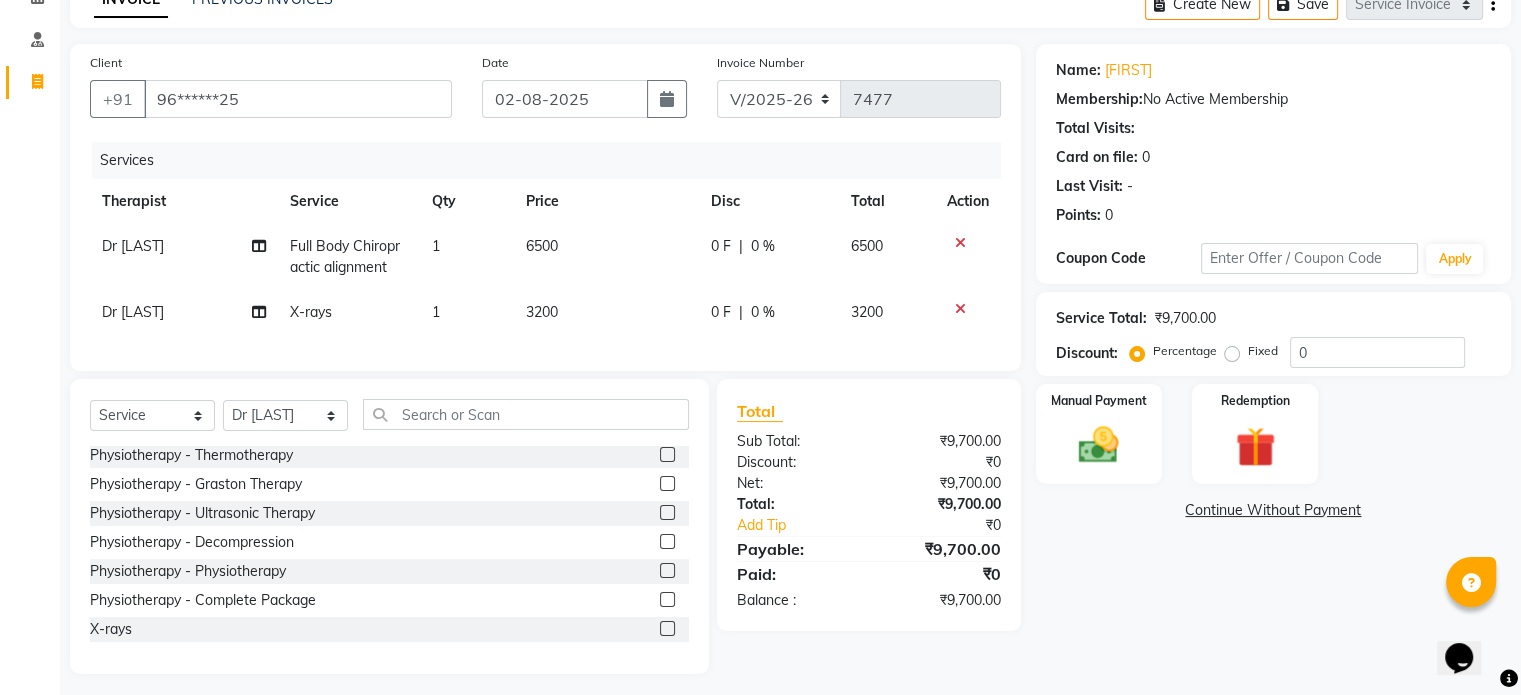 click on "Fixed" 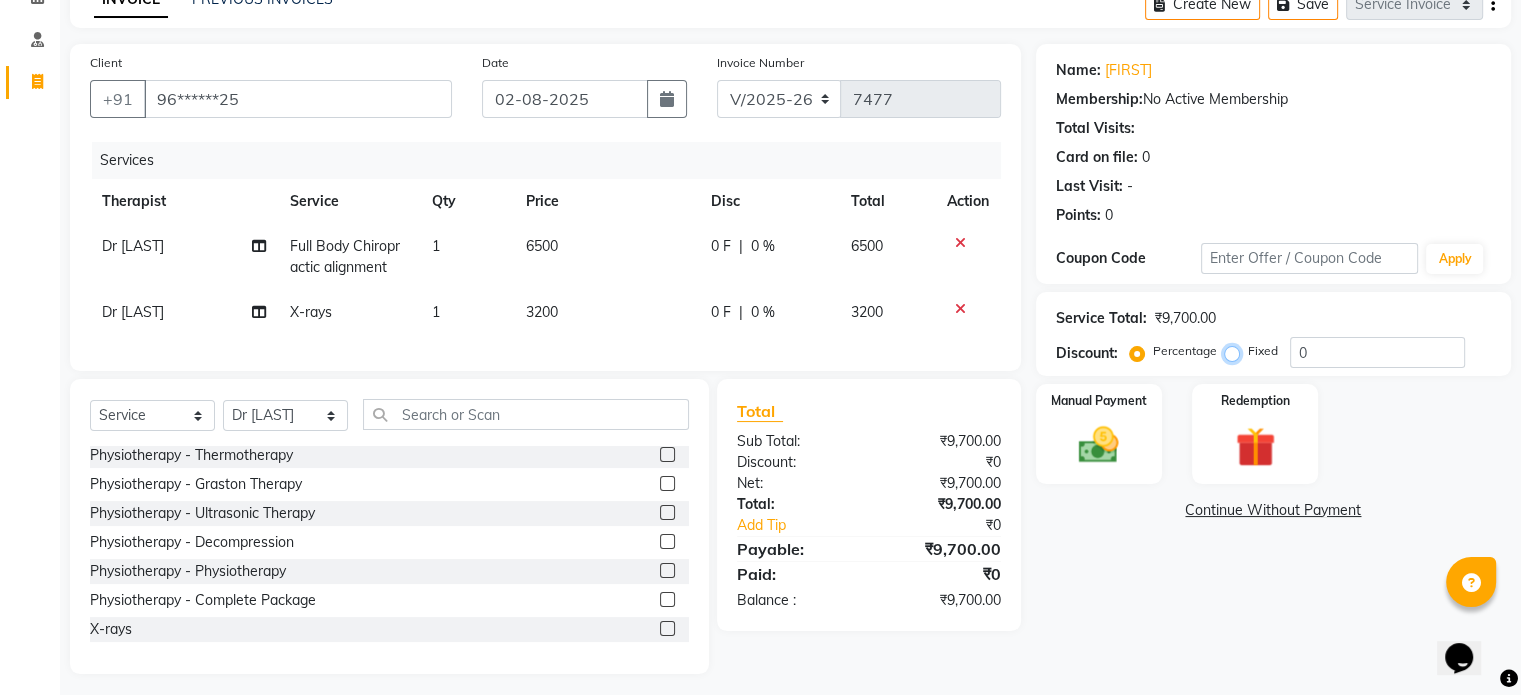 click on "Fixed" at bounding box center [1236, 351] 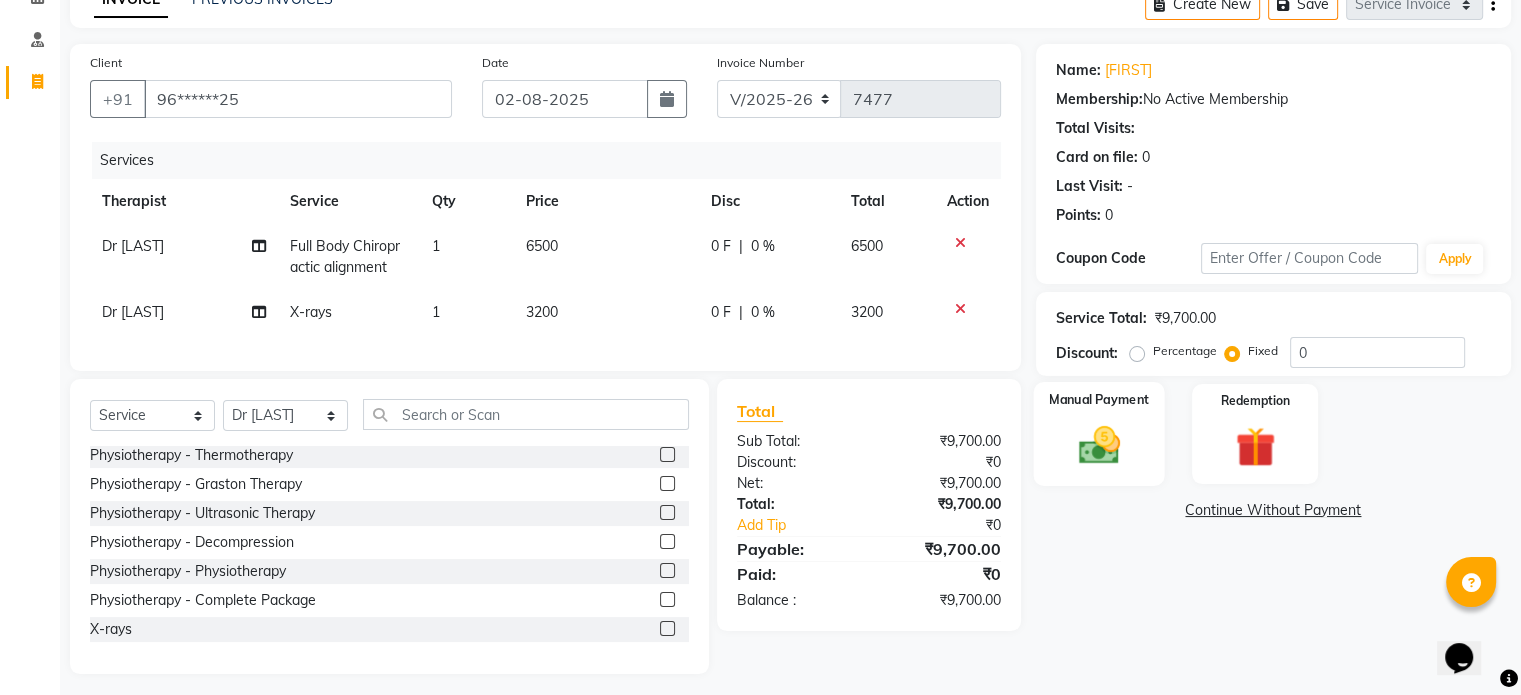 click on "Manual Payment" 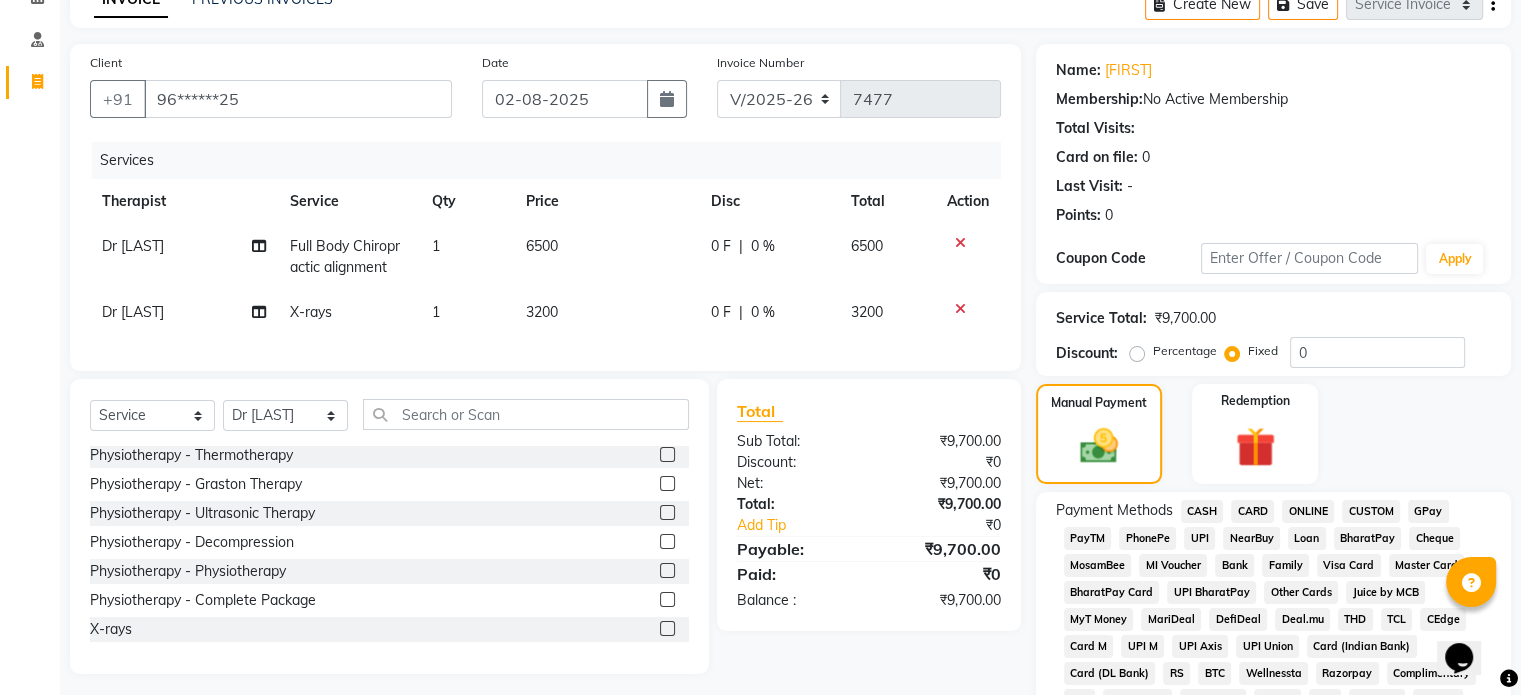 click on "UPI" 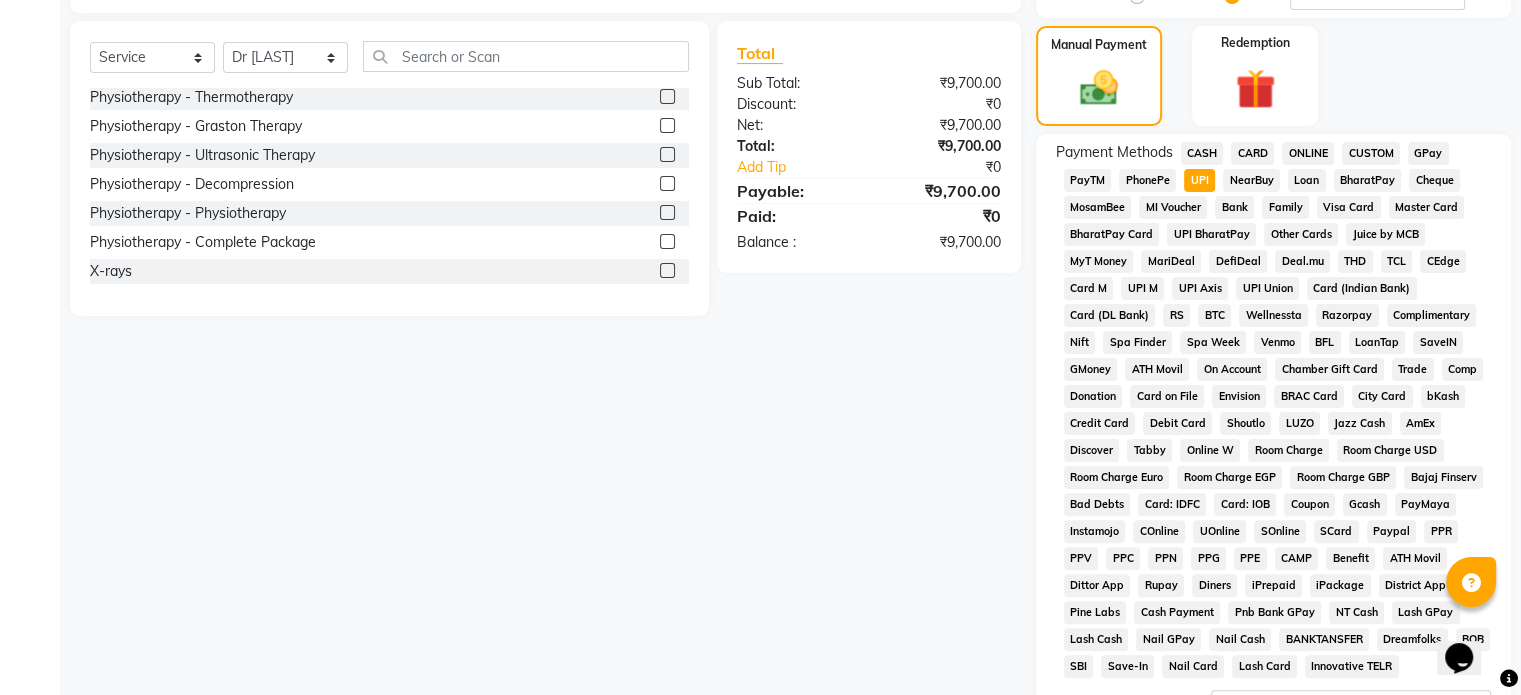 scroll, scrollTop: 652, scrollLeft: 0, axis: vertical 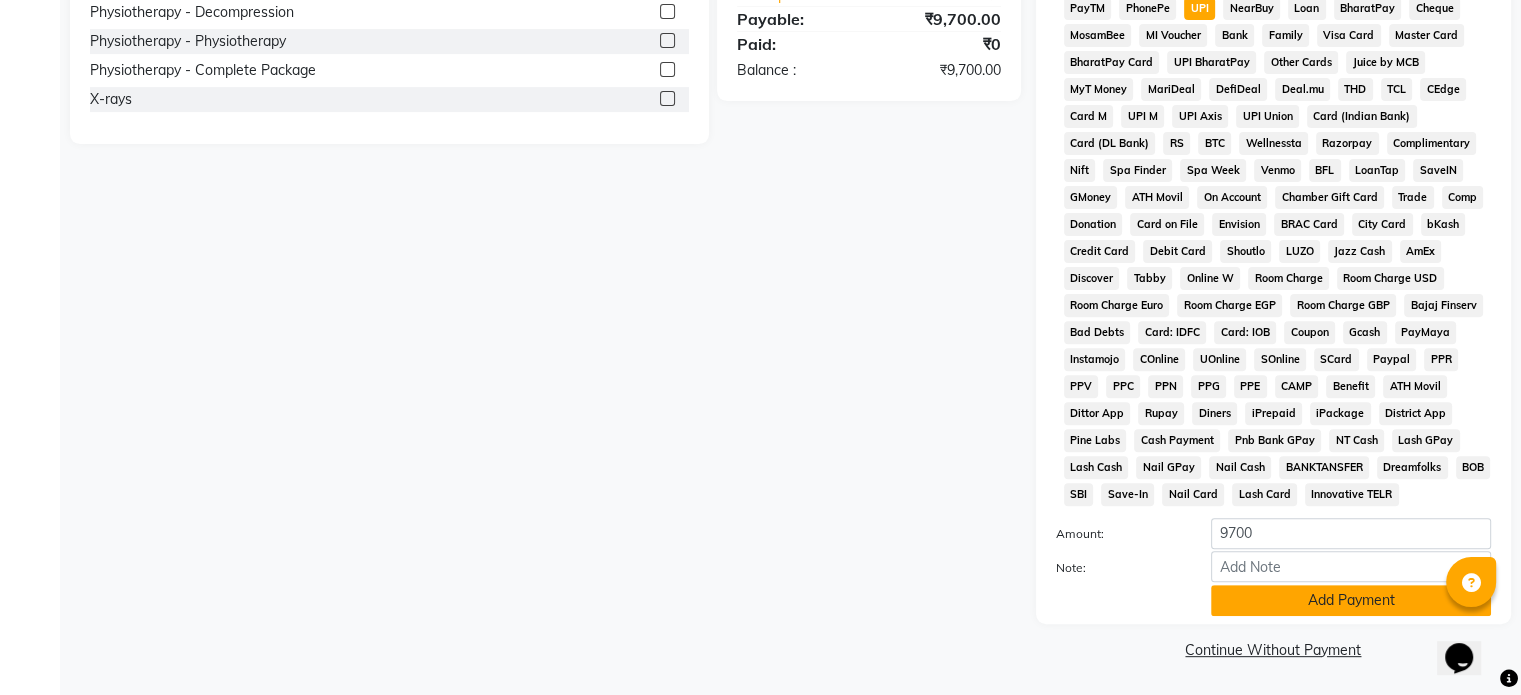 click on "Add Payment" 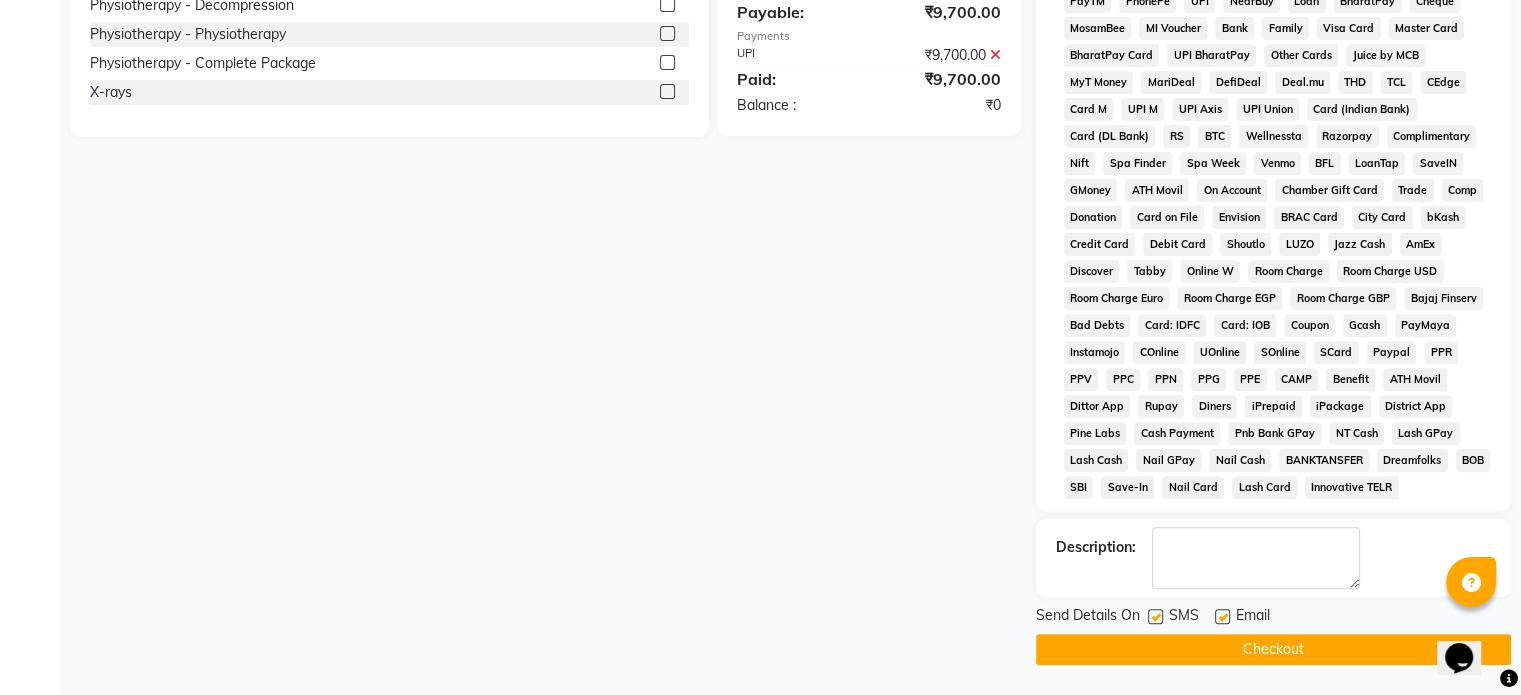 click 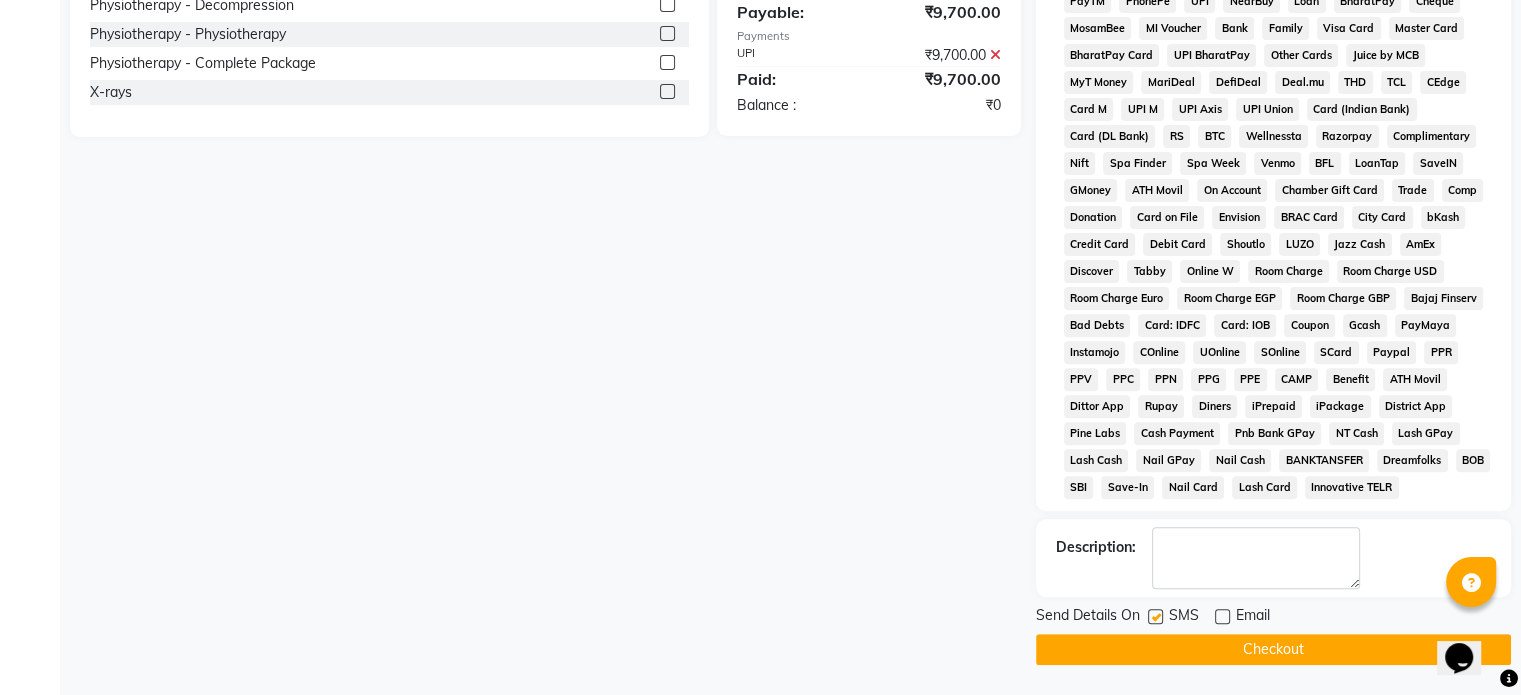 click 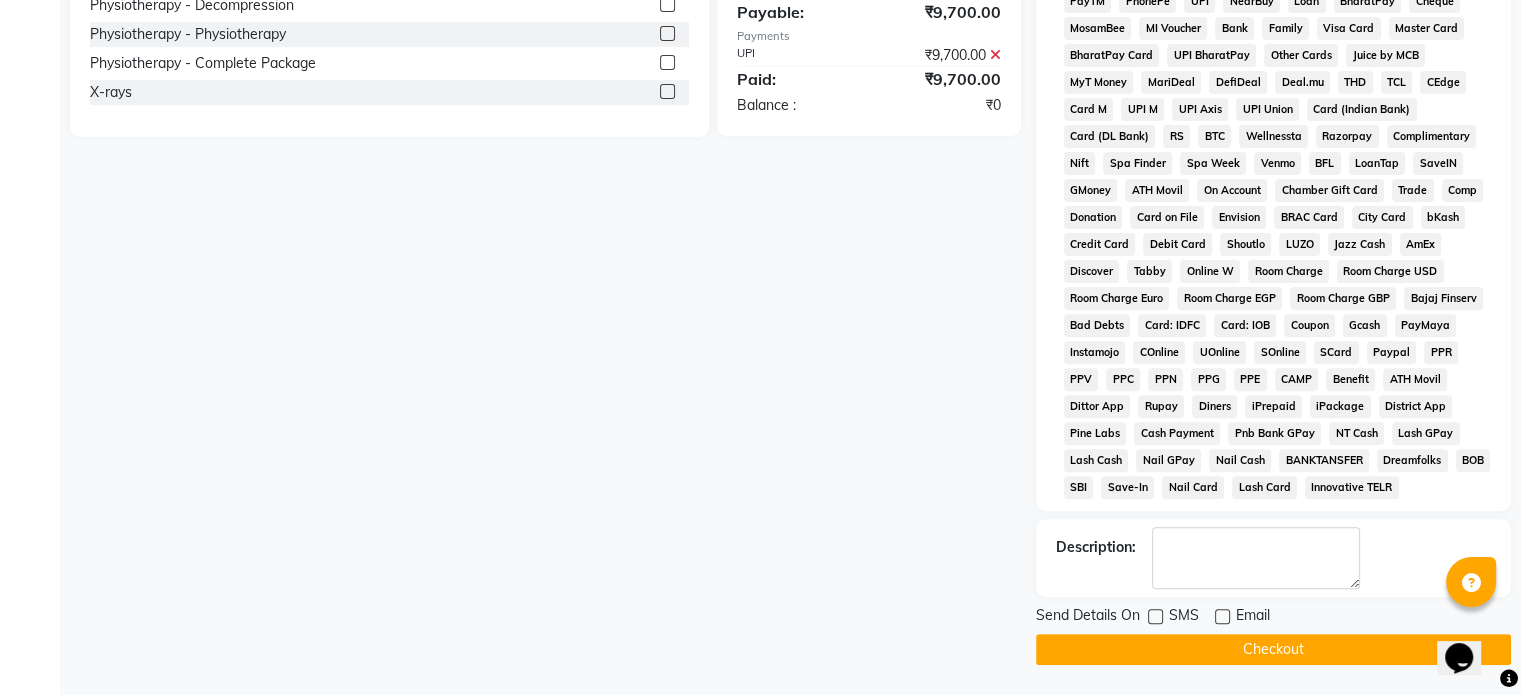 click on "Checkout" 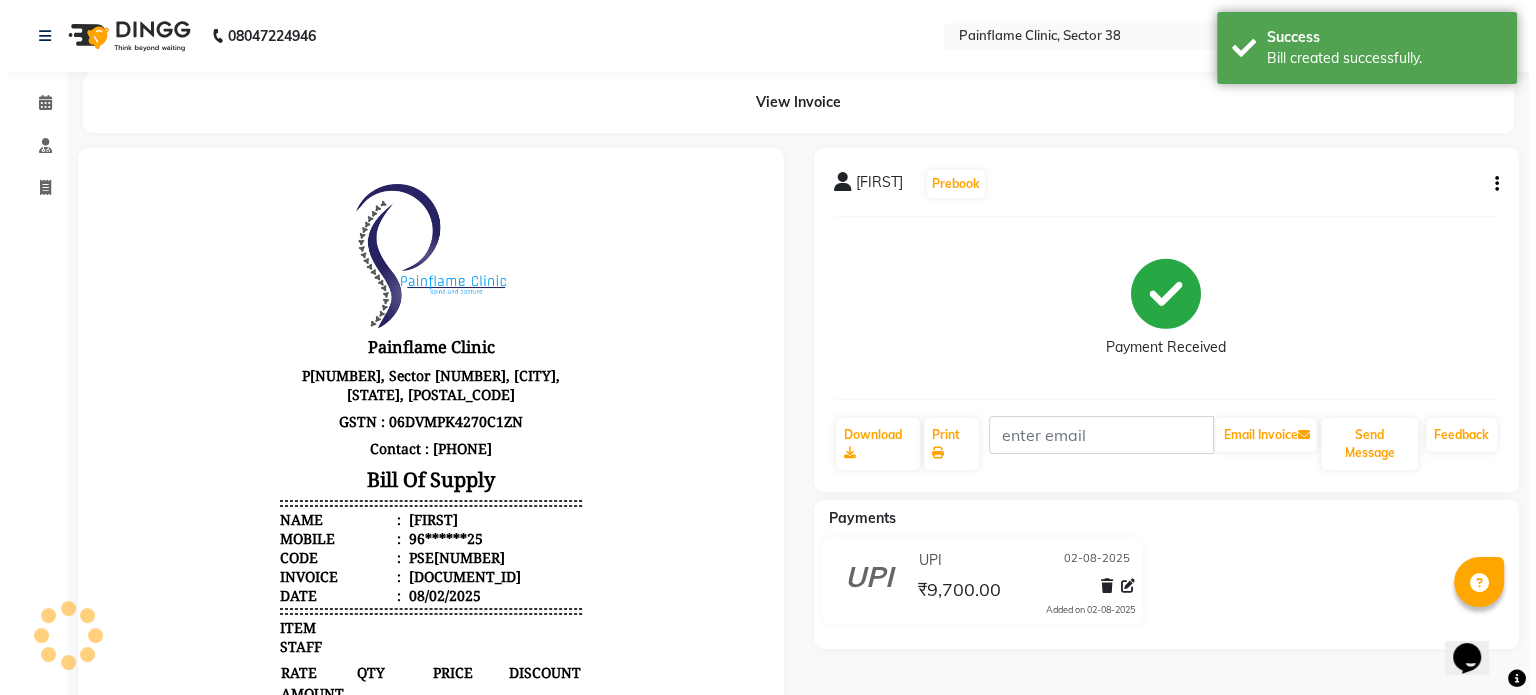 scroll, scrollTop: 0, scrollLeft: 0, axis: both 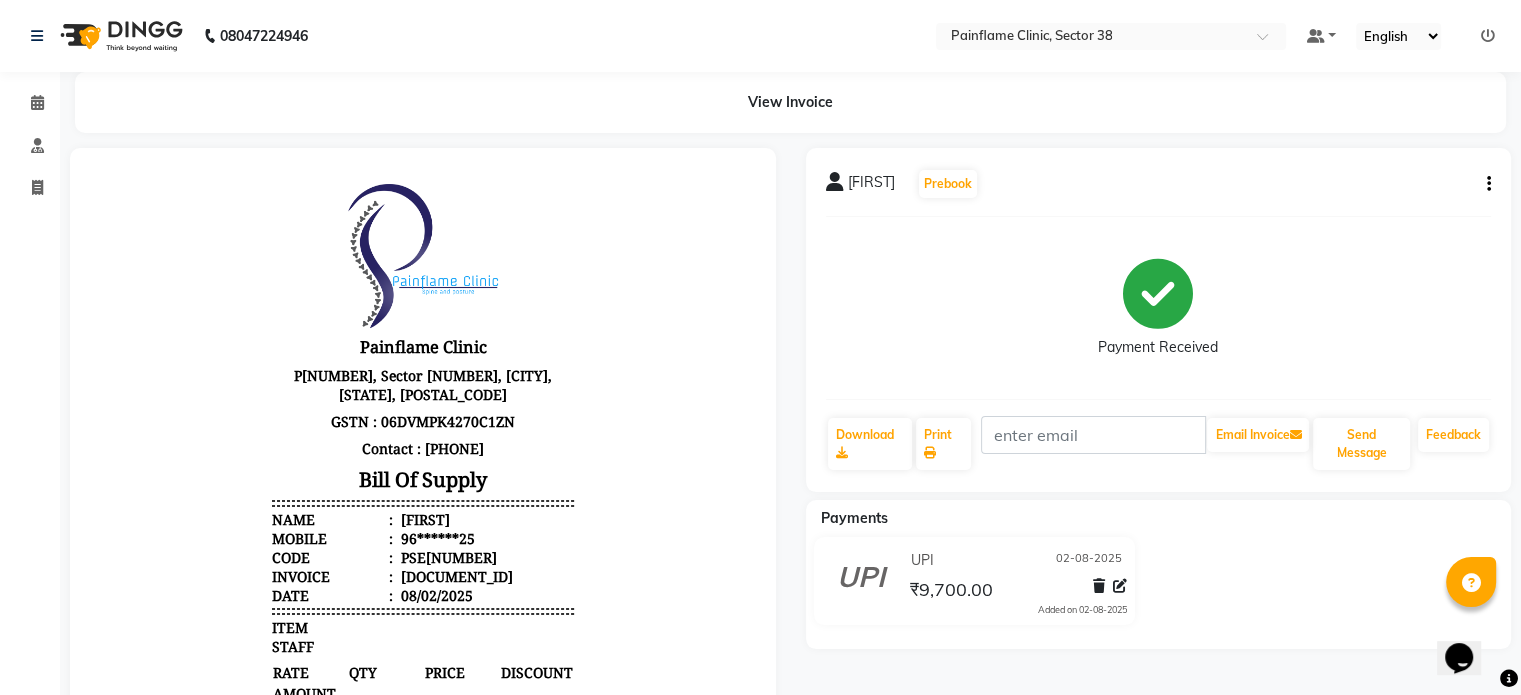 drag, startPoint x: 1156, startPoint y: 655, endPoint x: 1030, endPoint y: 335, distance: 343.91278 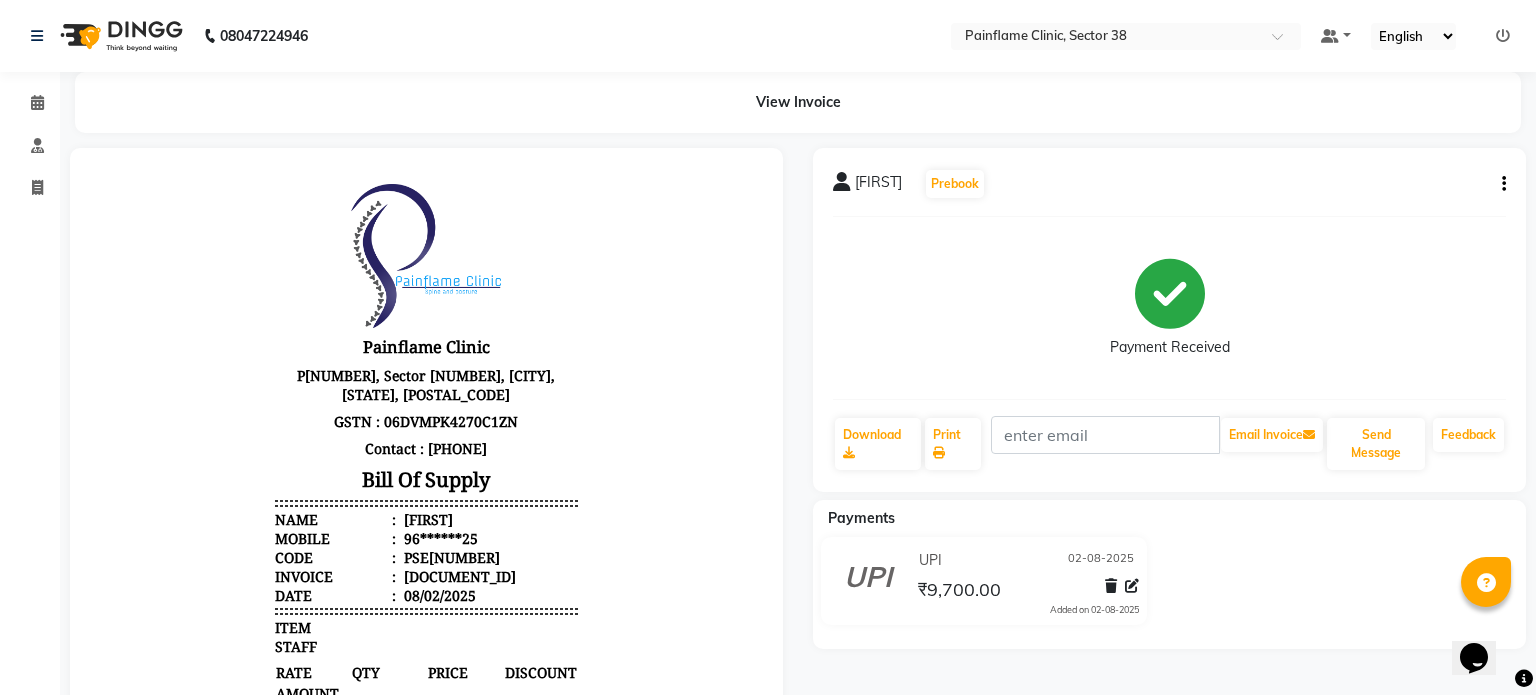select on "3964" 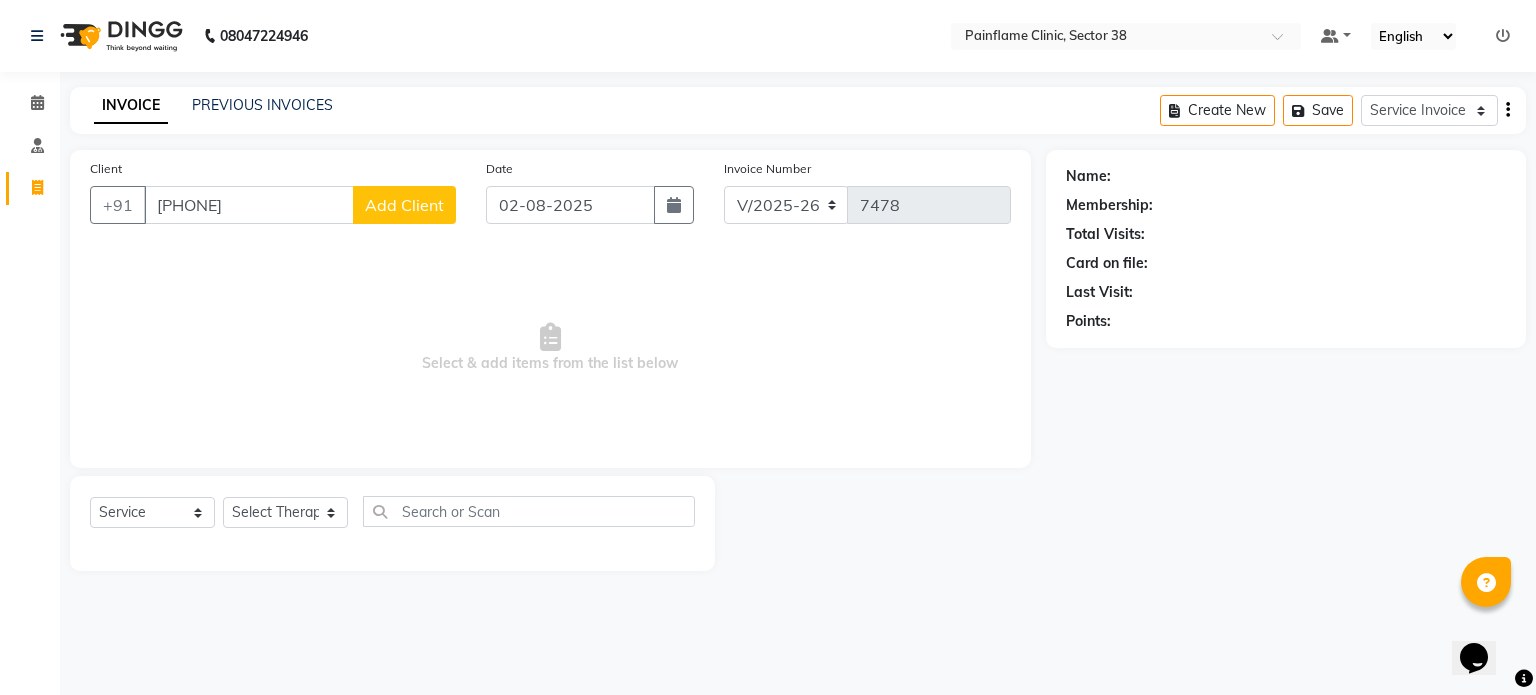 type on "[PHONE]" 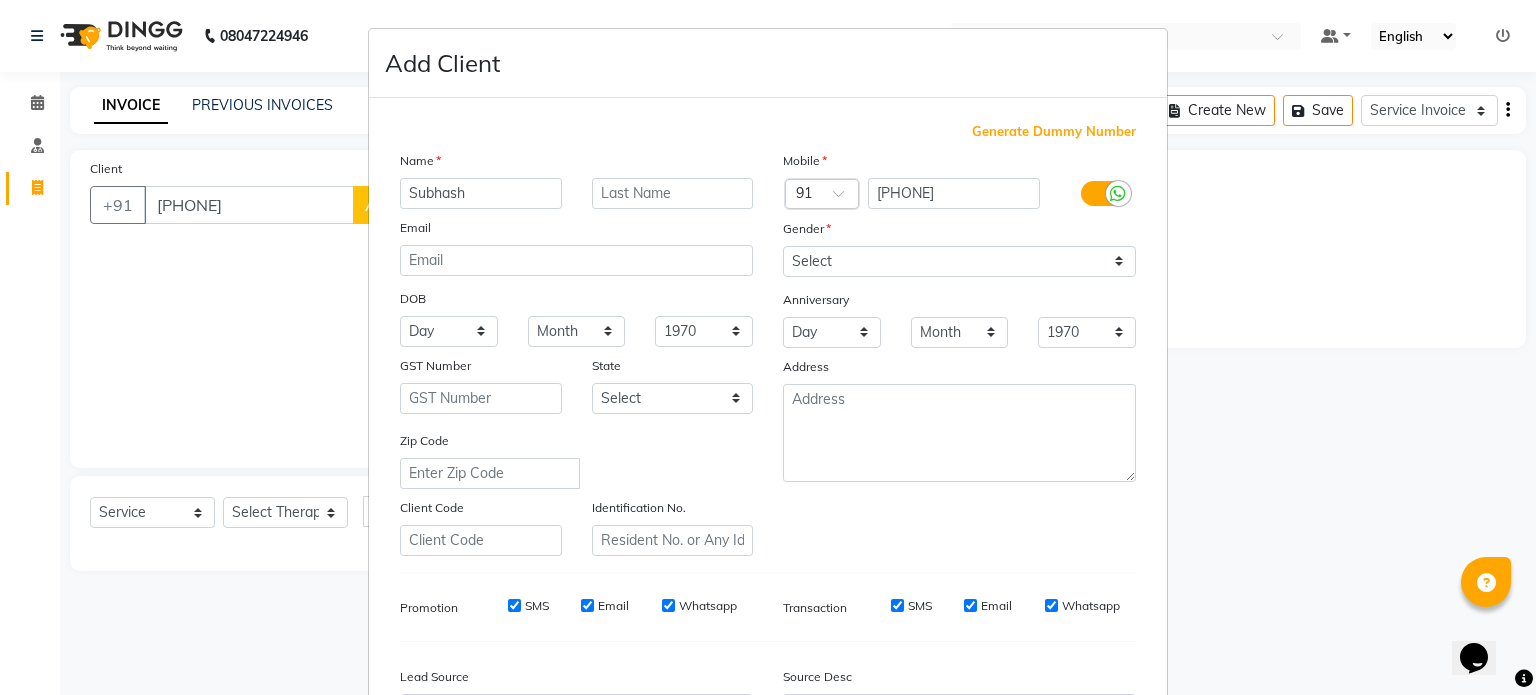 type on "Subhash" 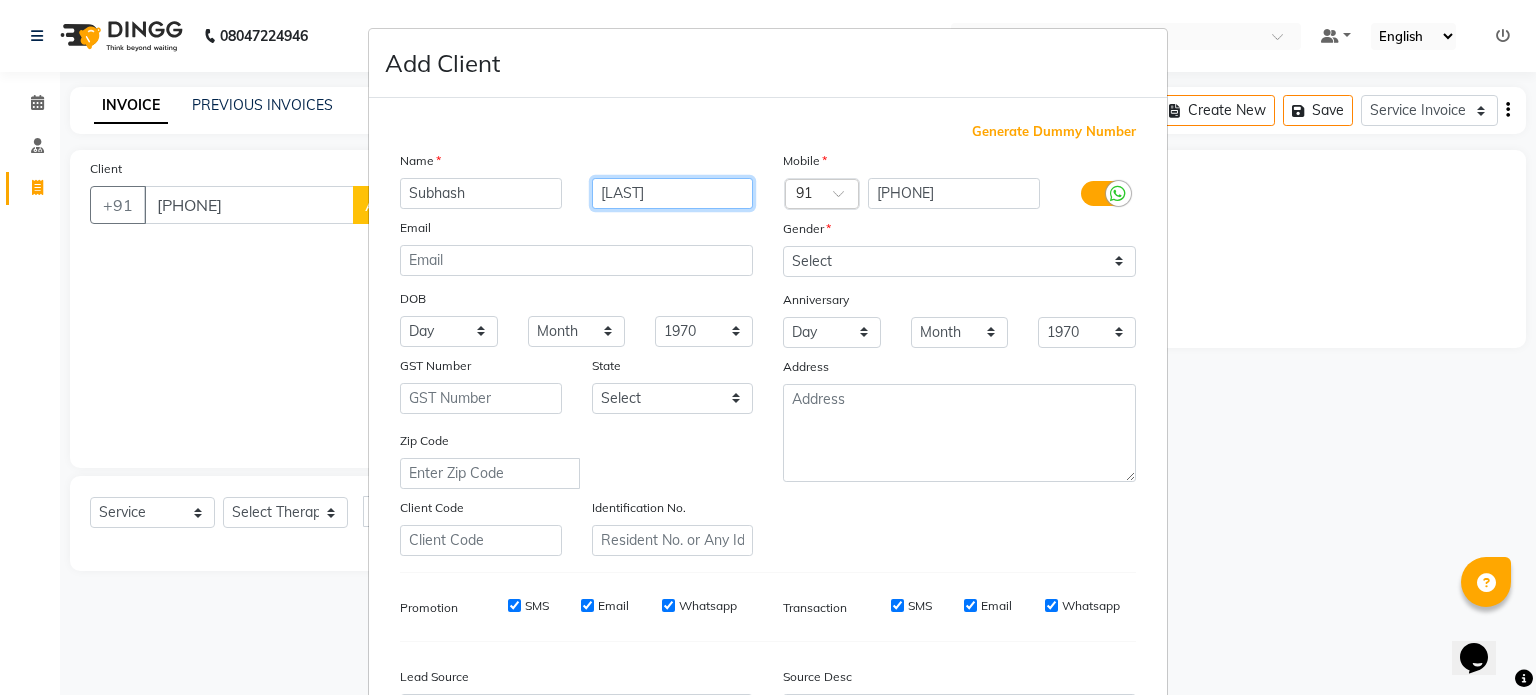 type on "[LAST]" 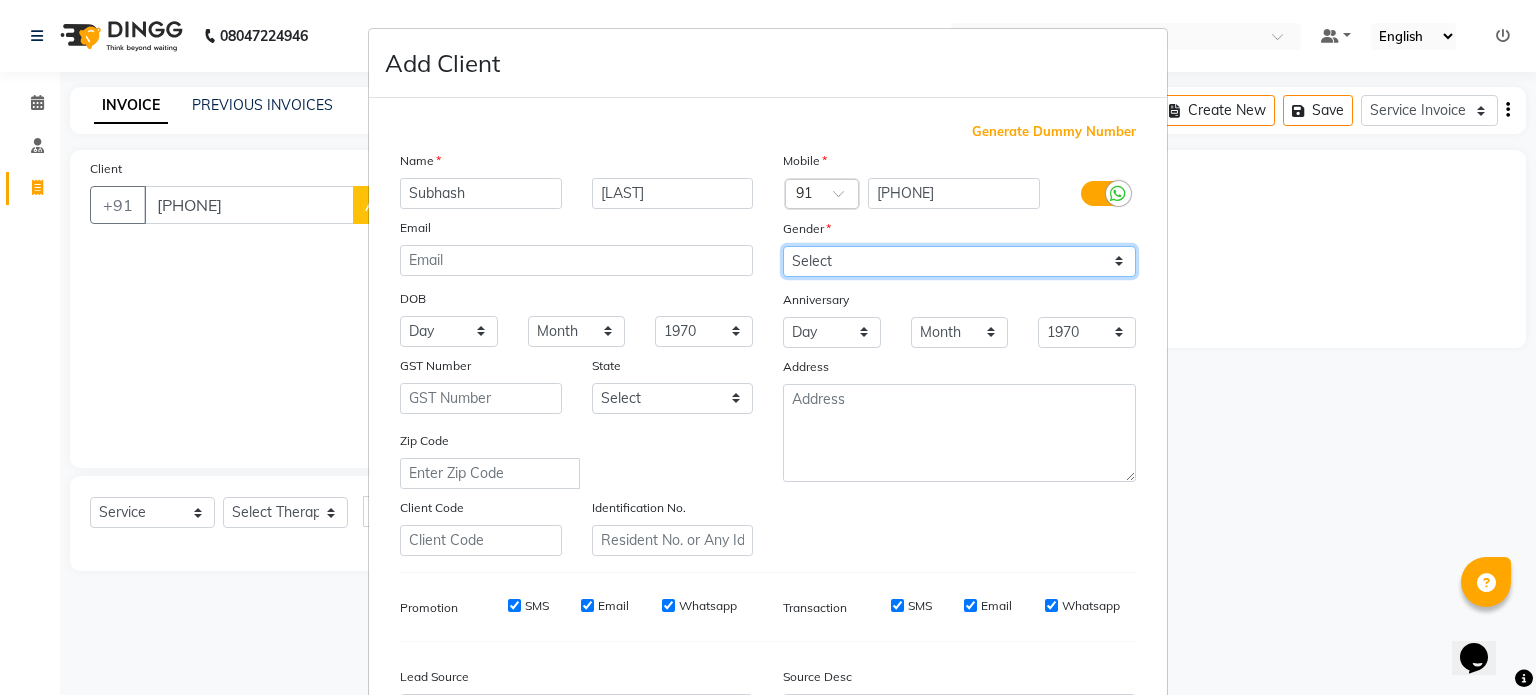 click on "Select Male Female Other Prefer Not To Say" at bounding box center (959, 261) 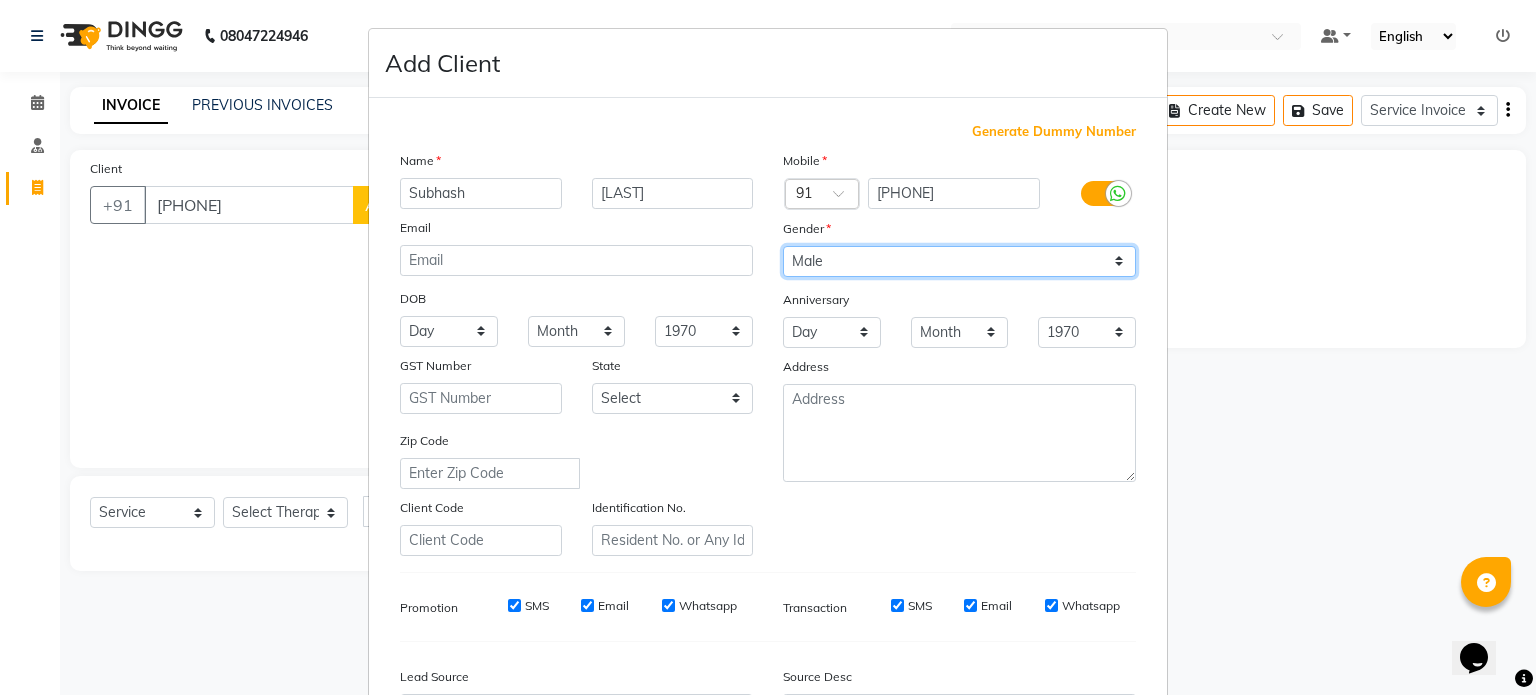 click on "Select Male Female Other Prefer Not To Say" at bounding box center [959, 261] 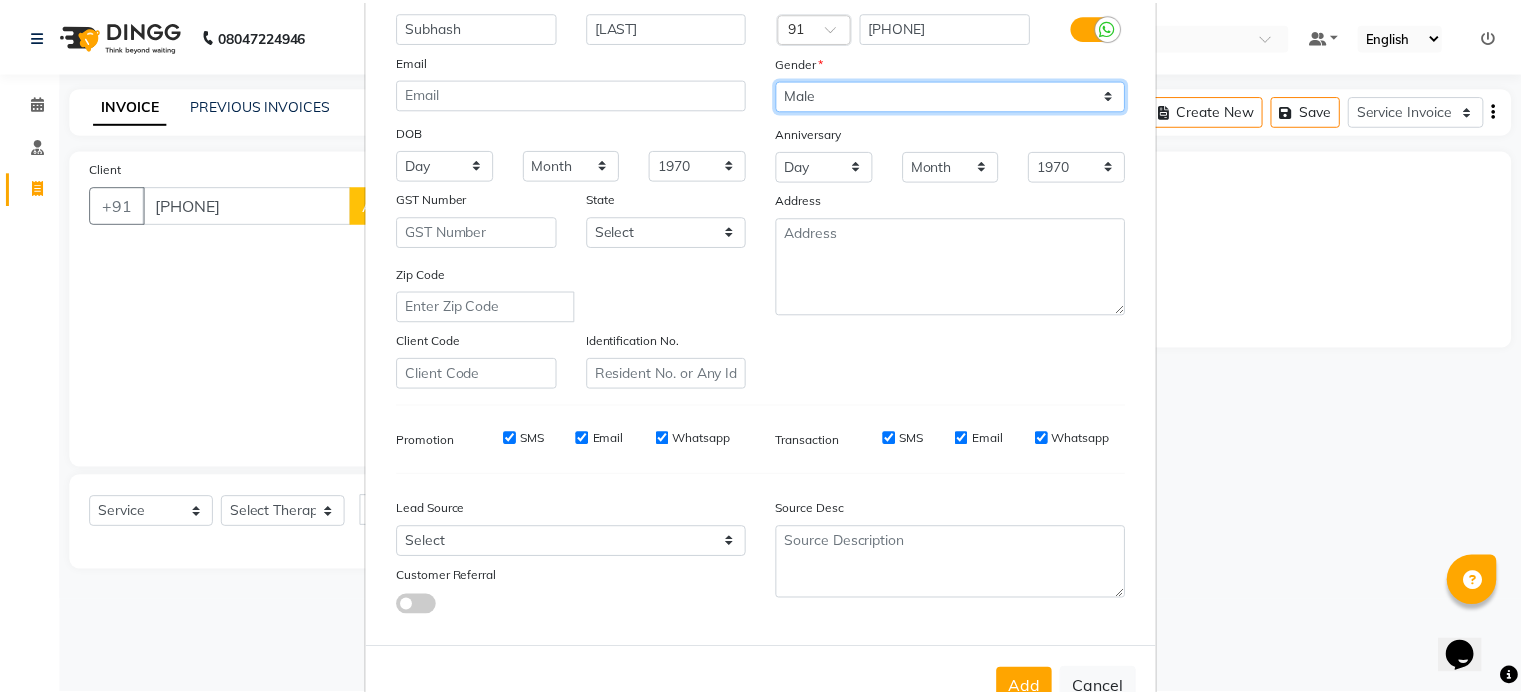 scroll, scrollTop: 237, scrollLeft: 0, axis: vertical 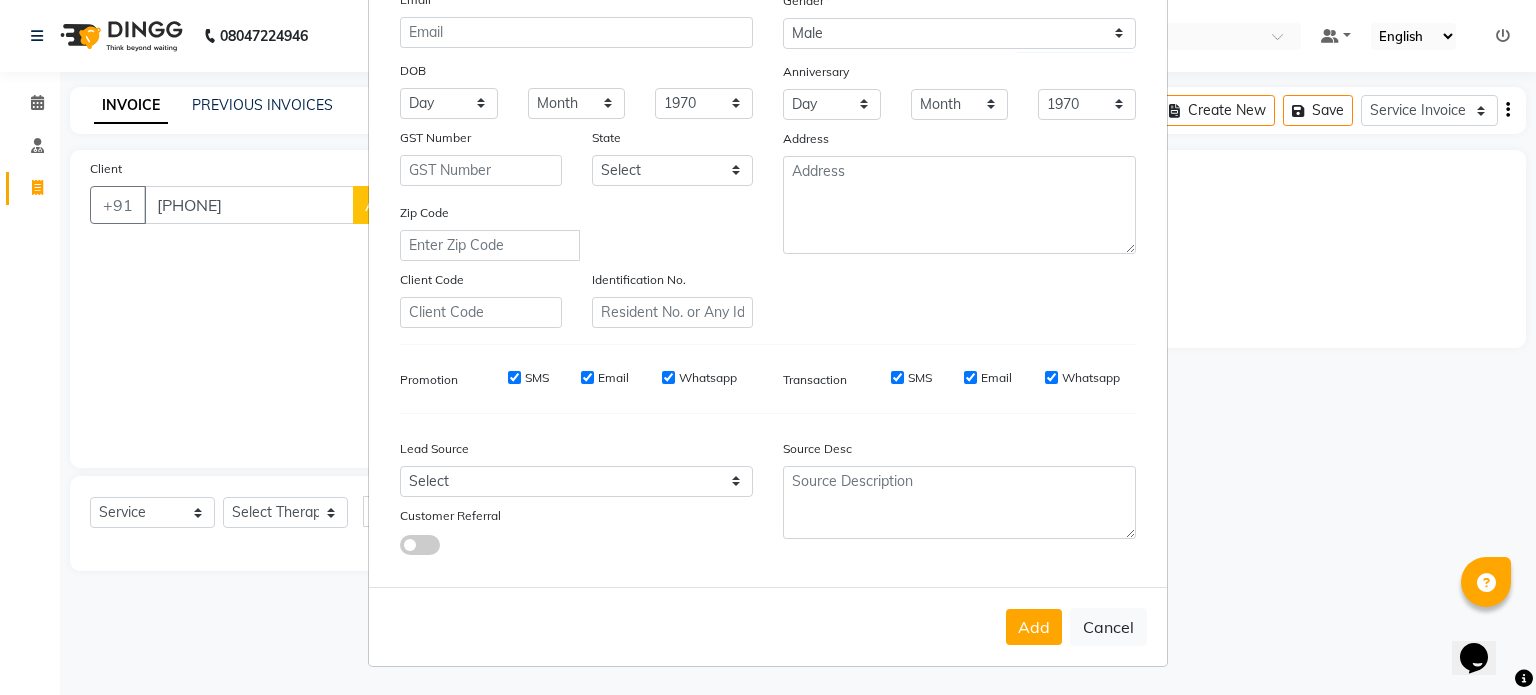click on "Add   Cancel" at bounding box center [768, 626] 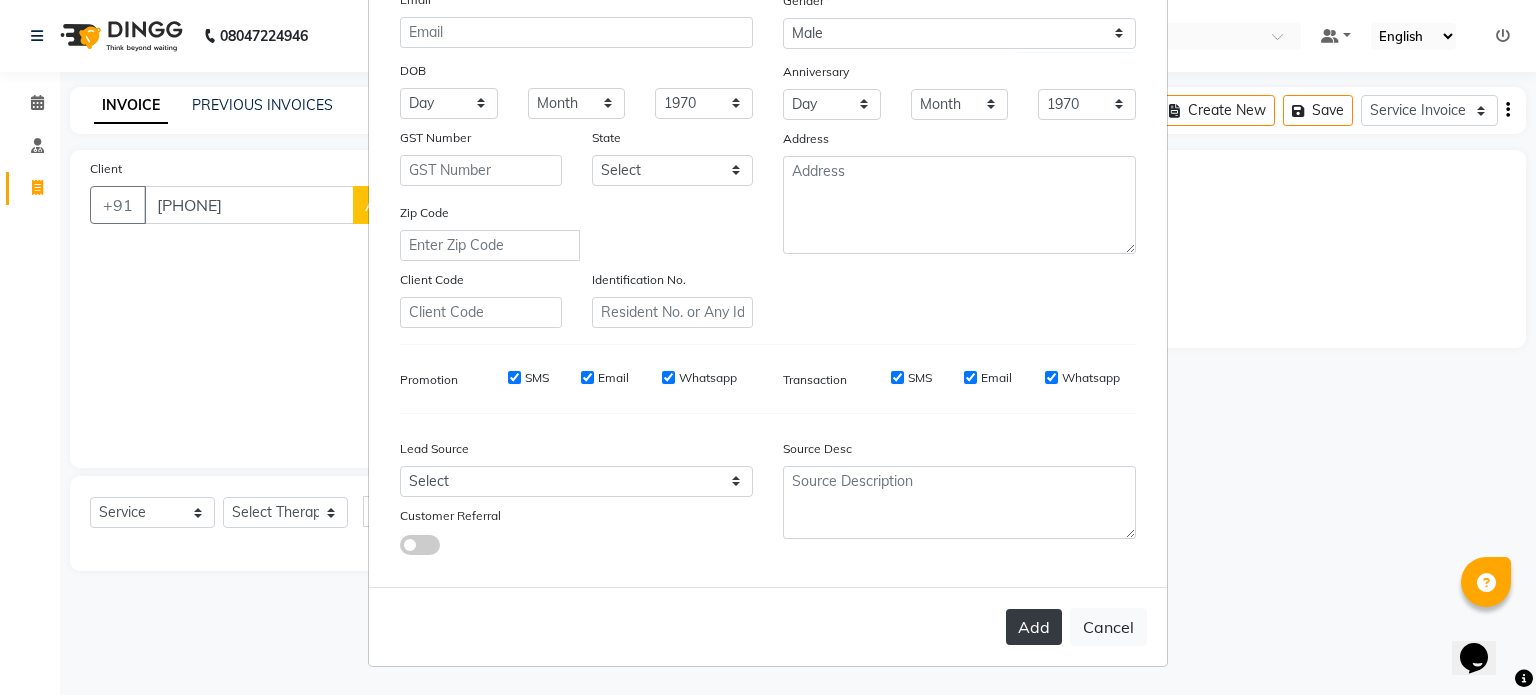 click on "Add" at bounding box center (1034, 627) 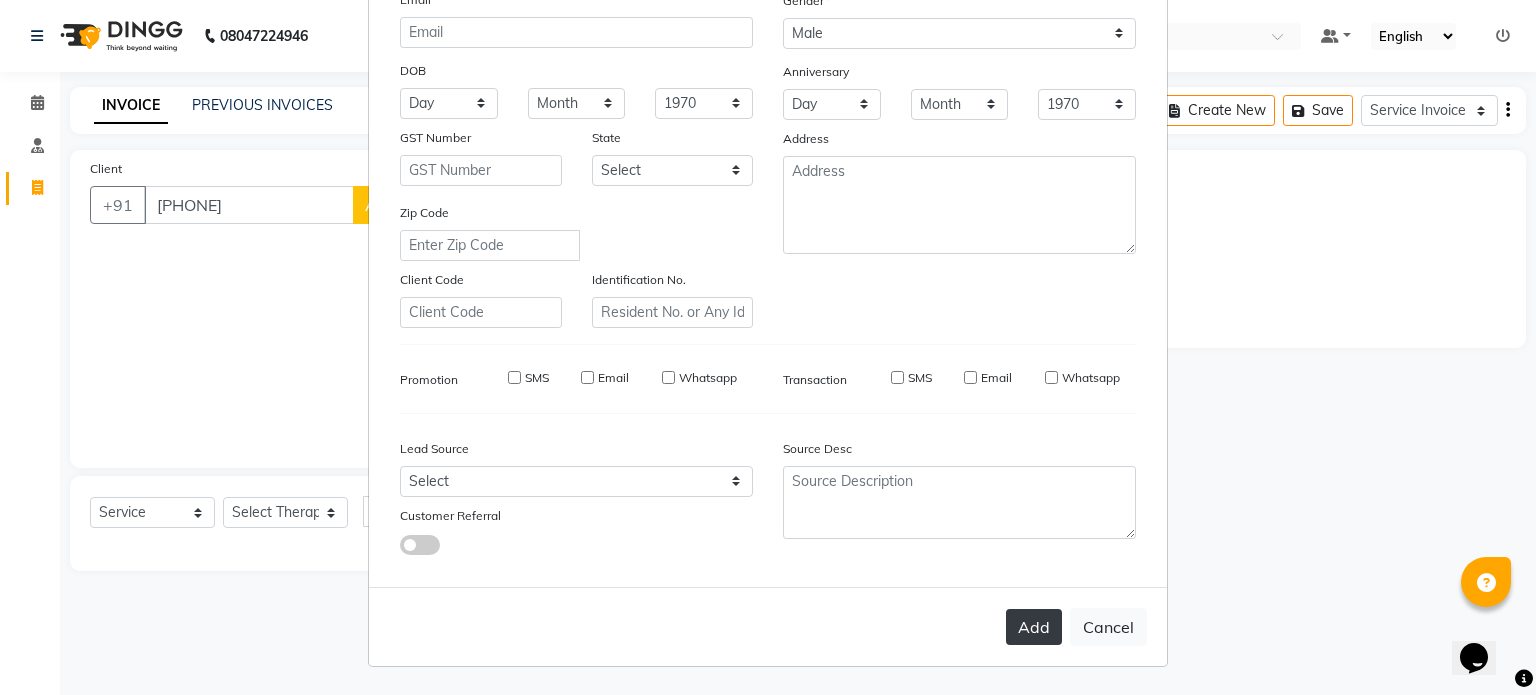 type on "88******30" 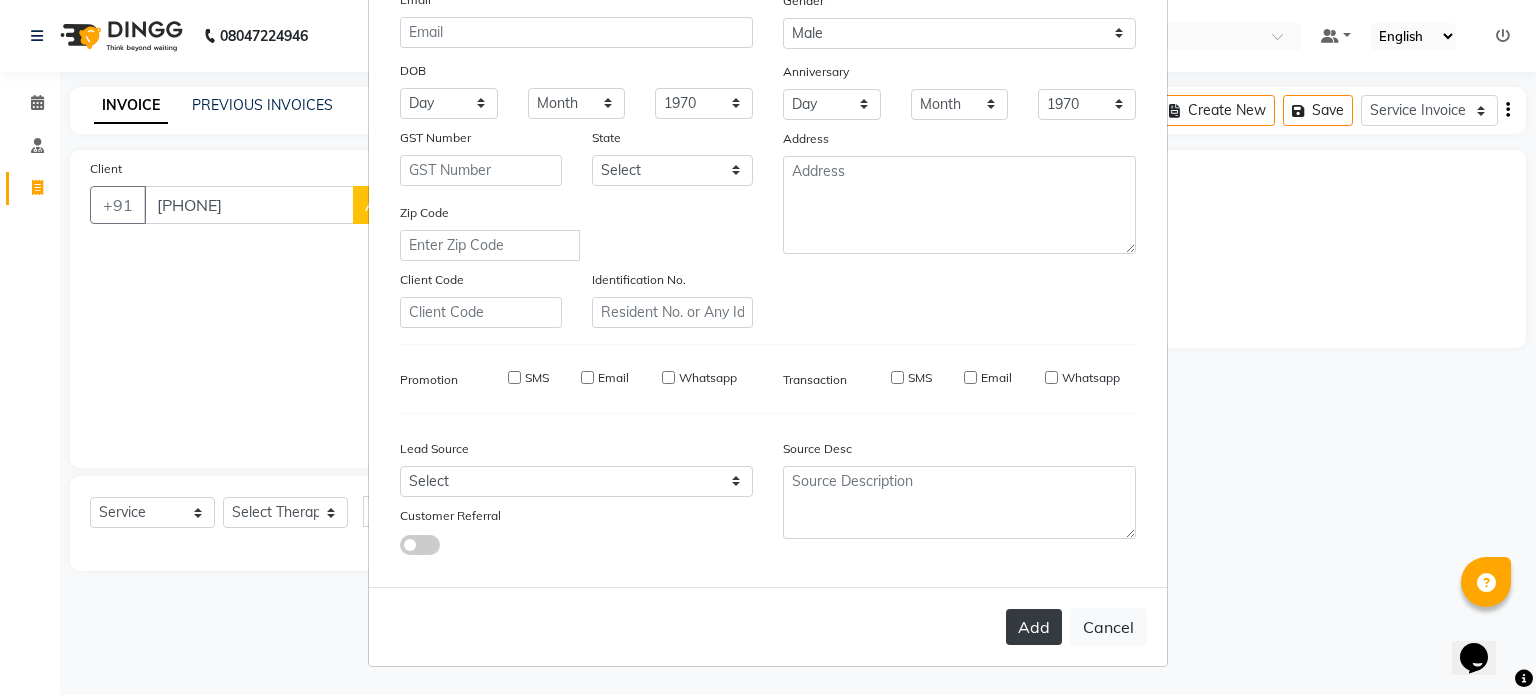 type 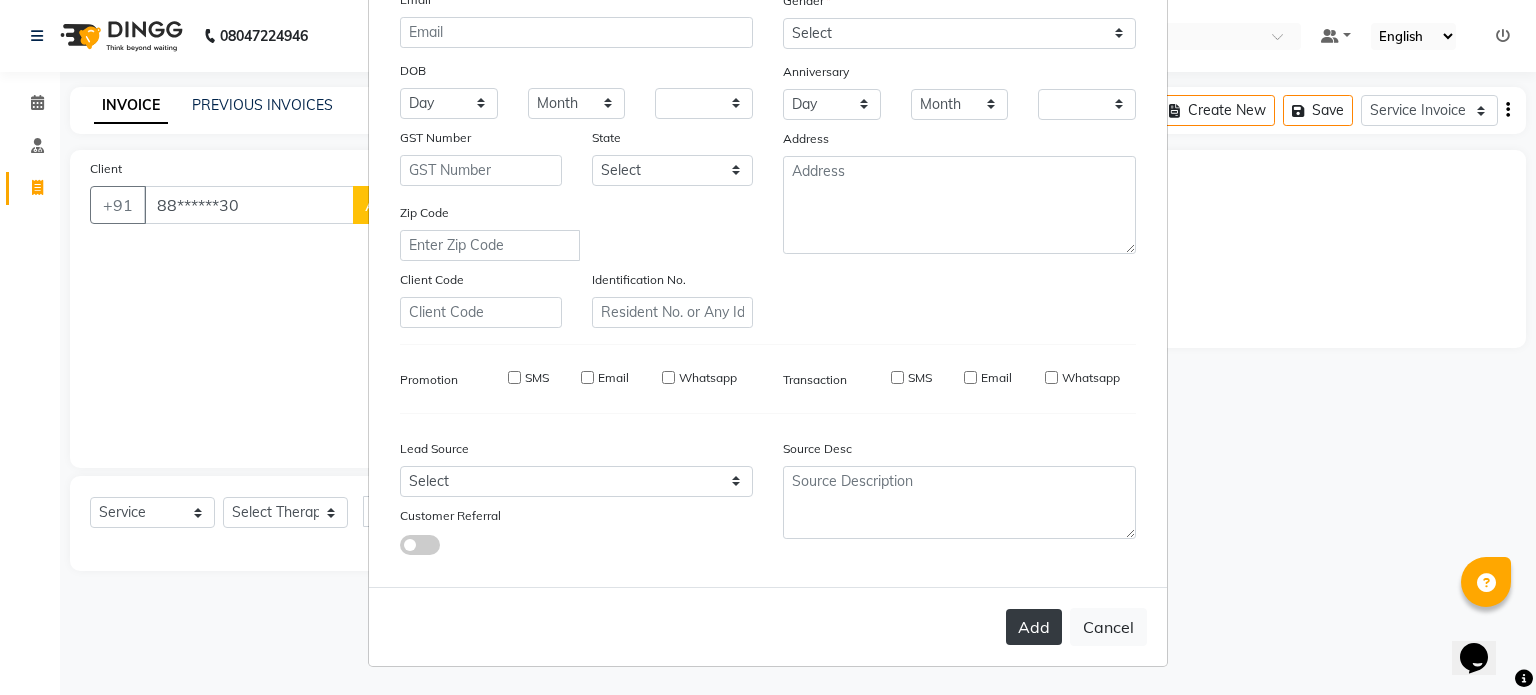 checkbox on "false" 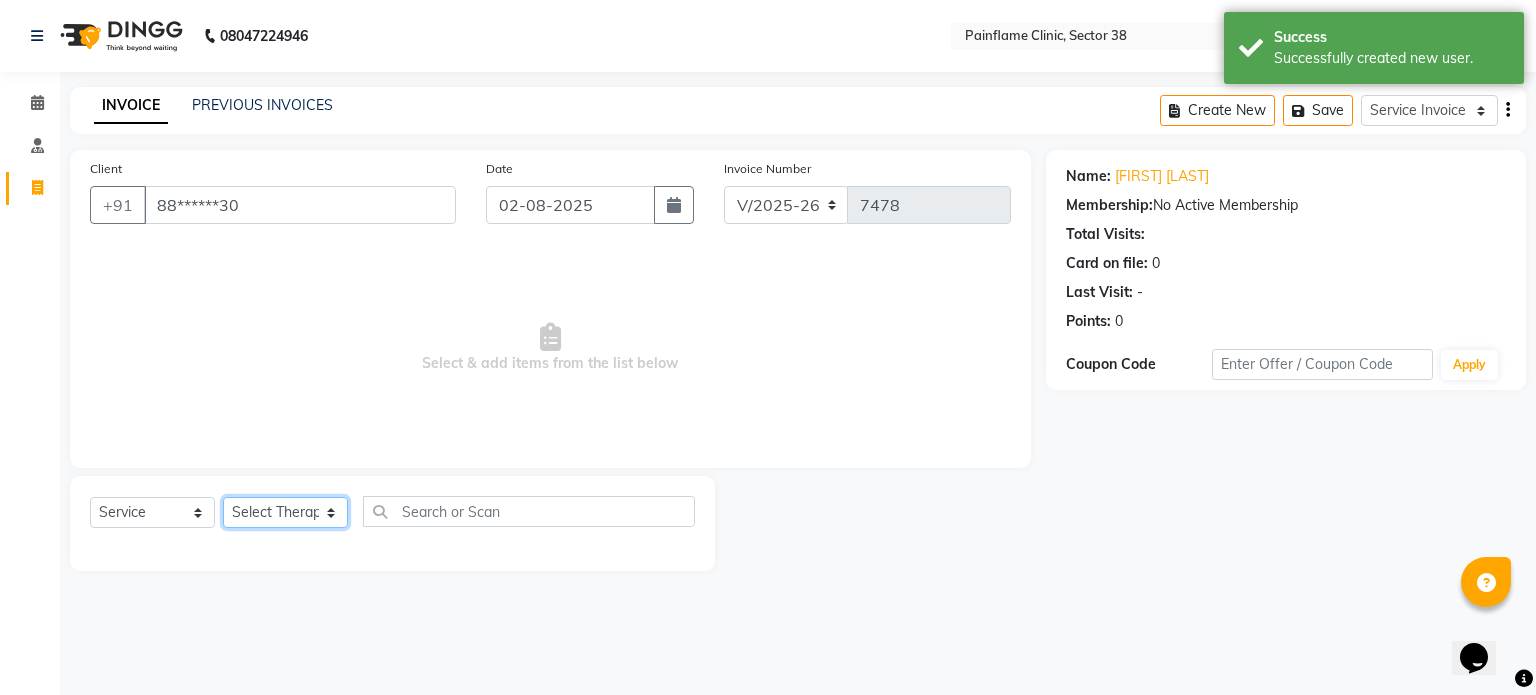 click on "Select Therapist Dr [FIRST] Dr [FIRST] Dr [FIRST] Dr [FIRST] Dr. [FIRST] Dr. [FIRST] [FIRST] [FIRST] [FIRST] Reception 1 Reception 2 Reception 3" 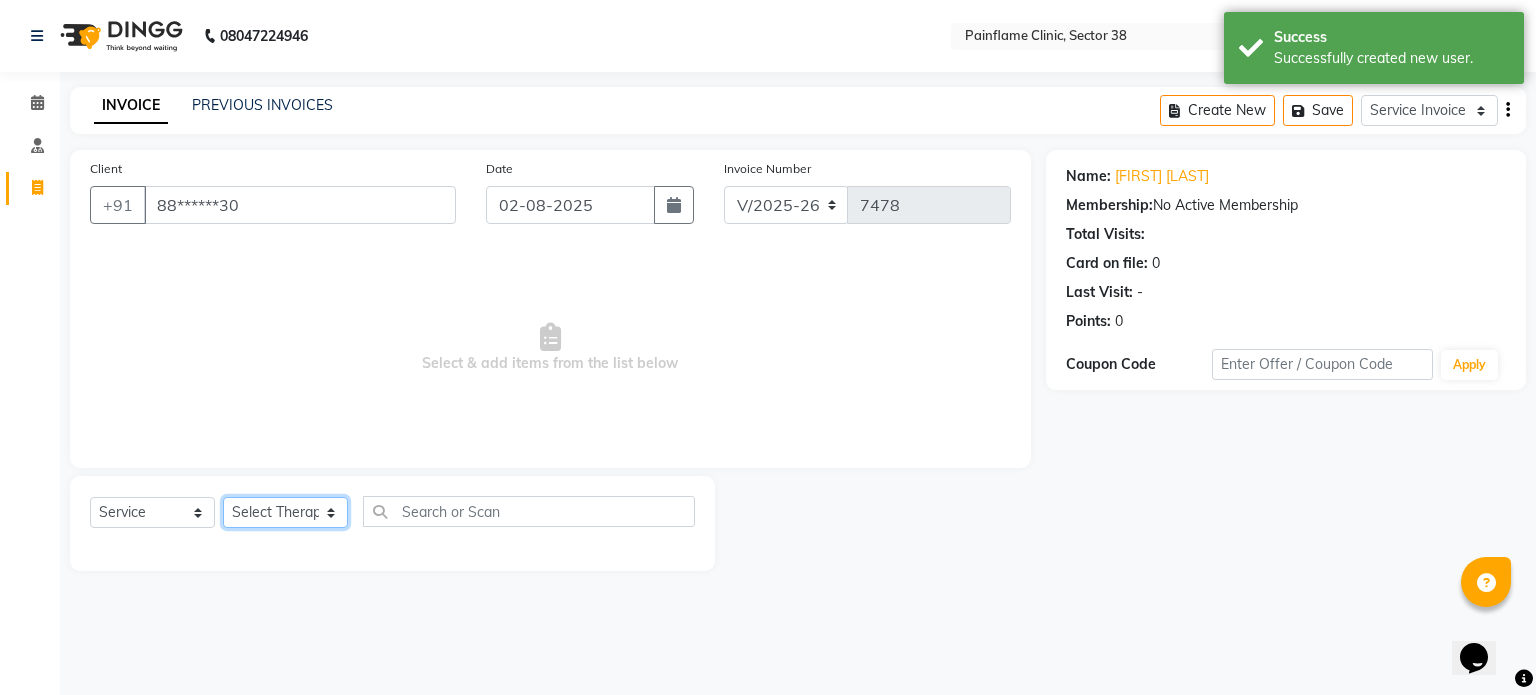 select on "20209" 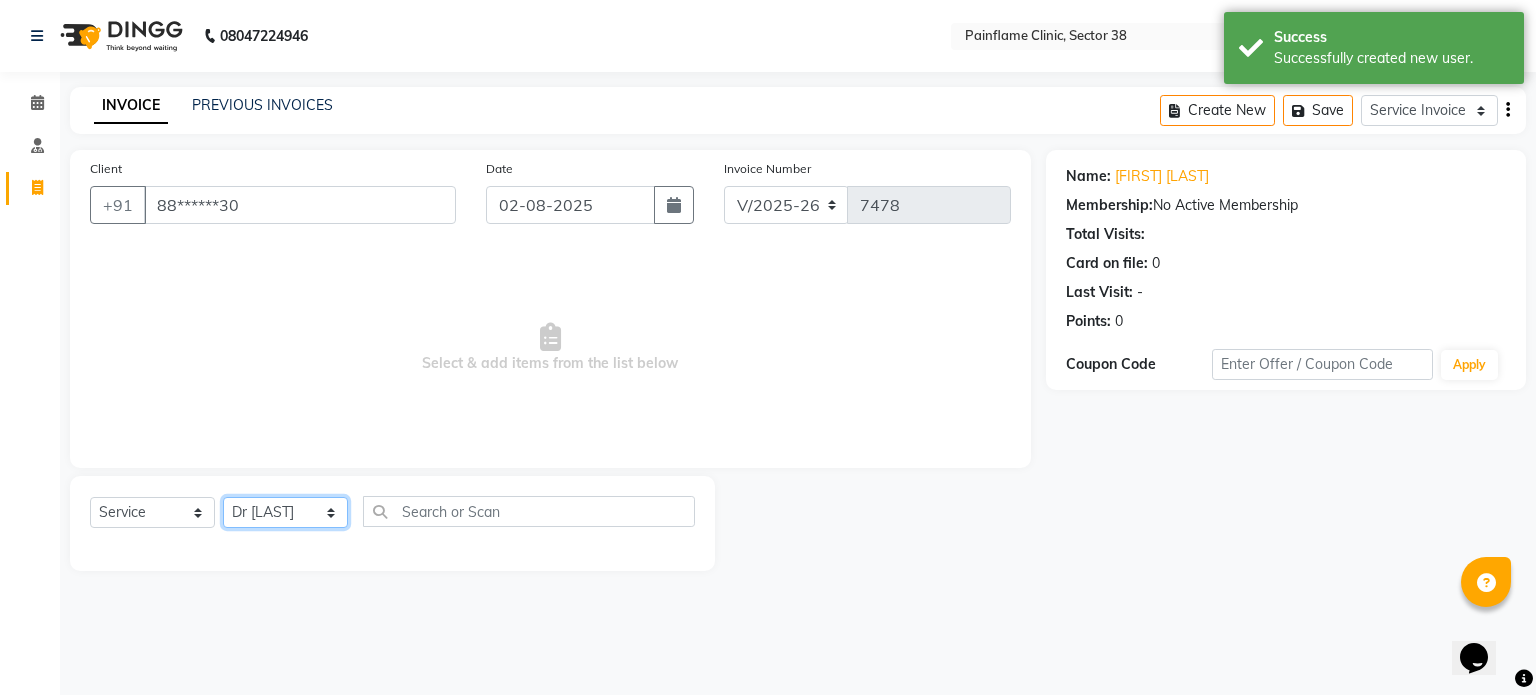 click on "Select Therapist Dr [FIRST] Dr [FIRST] Dr [FIRST] Dr [FIRST] Dr. [FIRST] Dr. [FIRST] [FIRST] [FIRST] [FIRST] Reception 1 Reception 2 Reception 3" 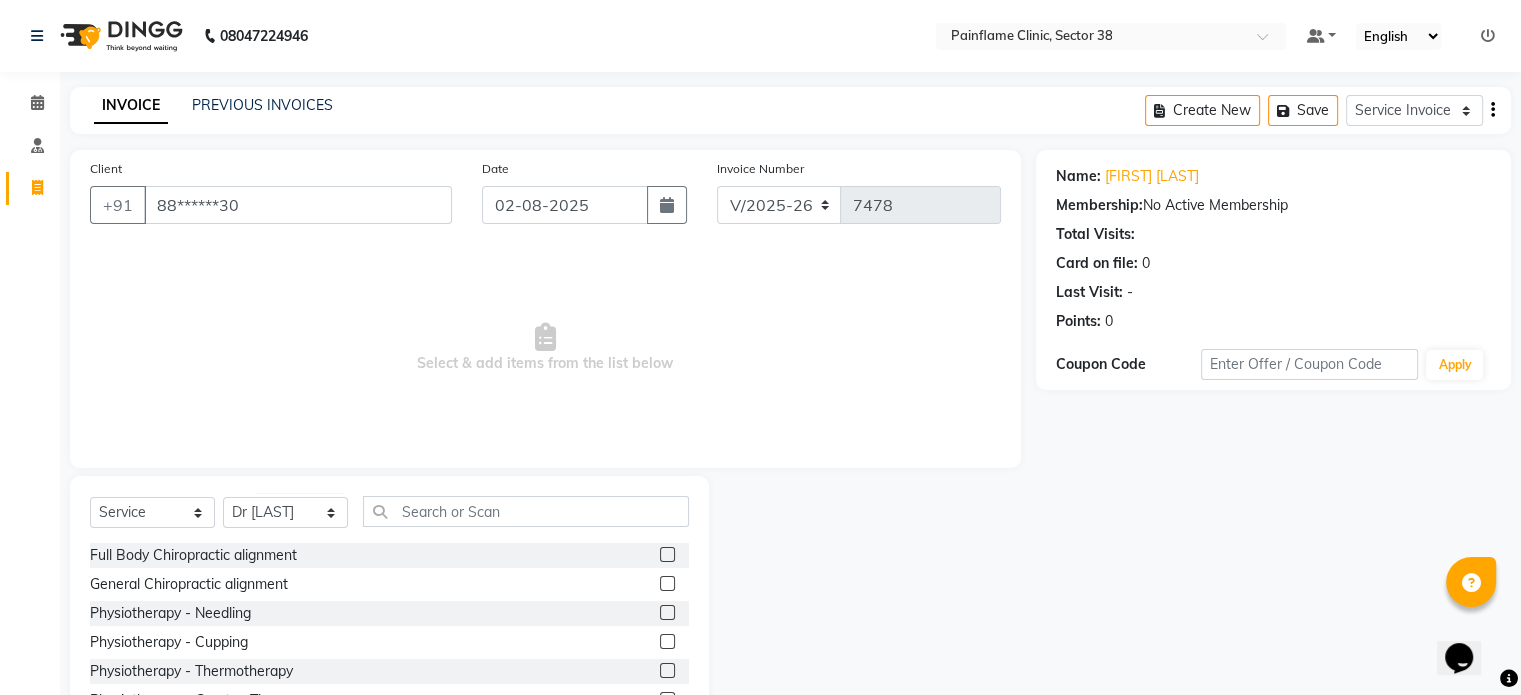 click 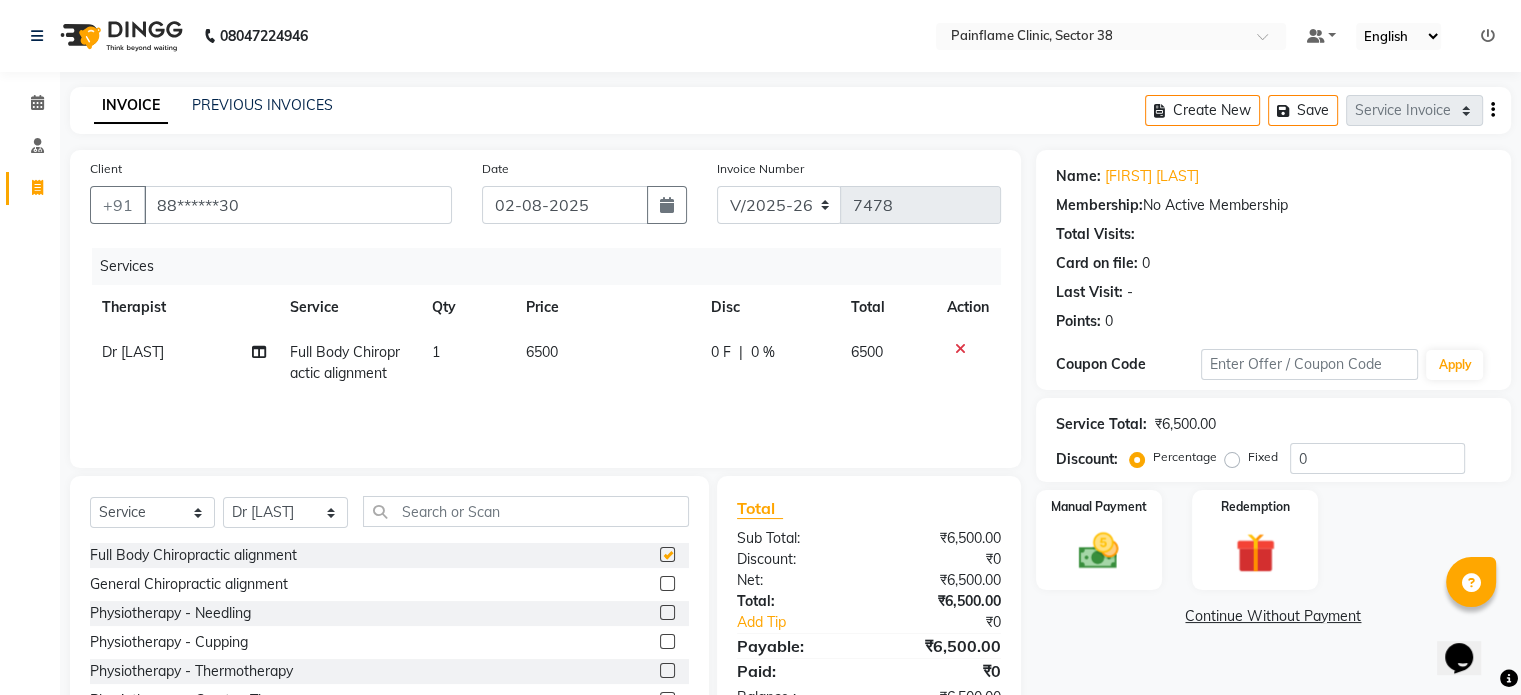 checkbox on "false" 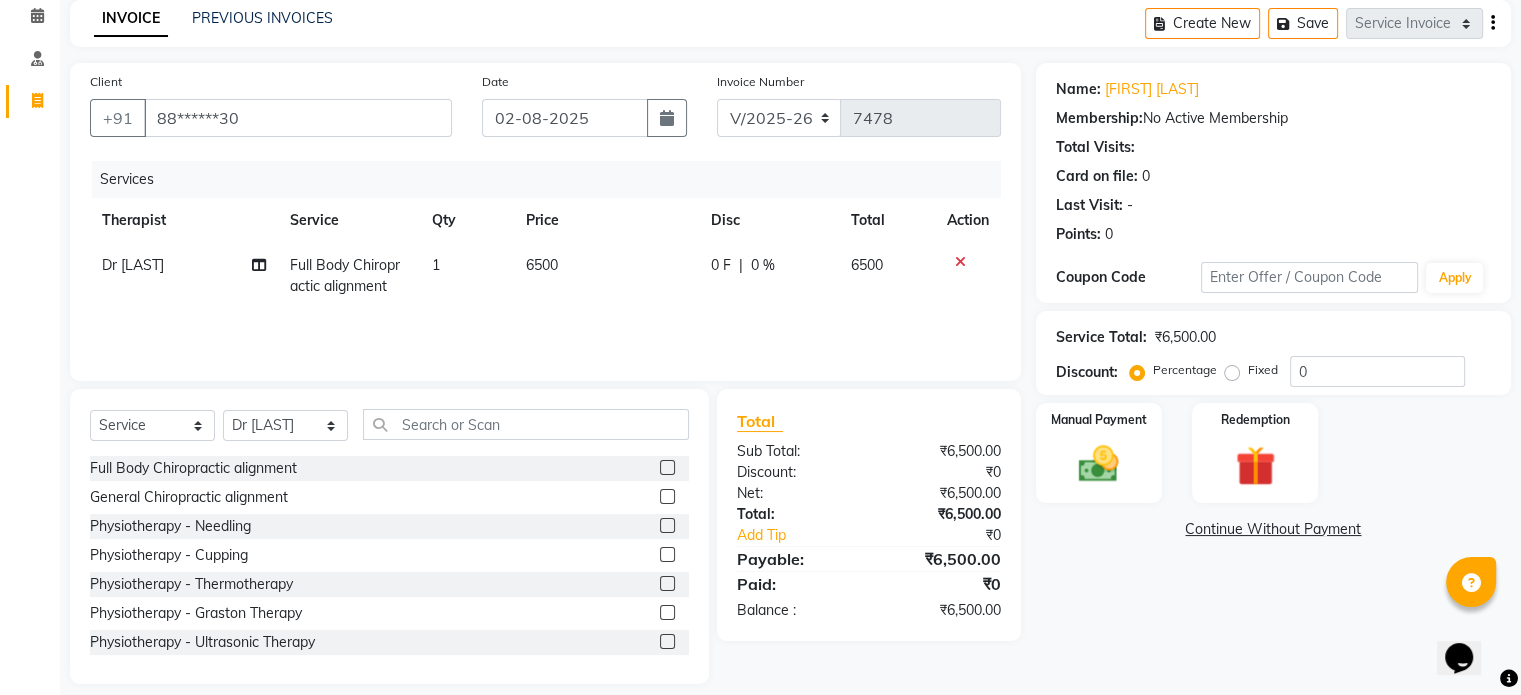 scroll, scrollTop: 94, scrollLeft: 0, axis: vertical 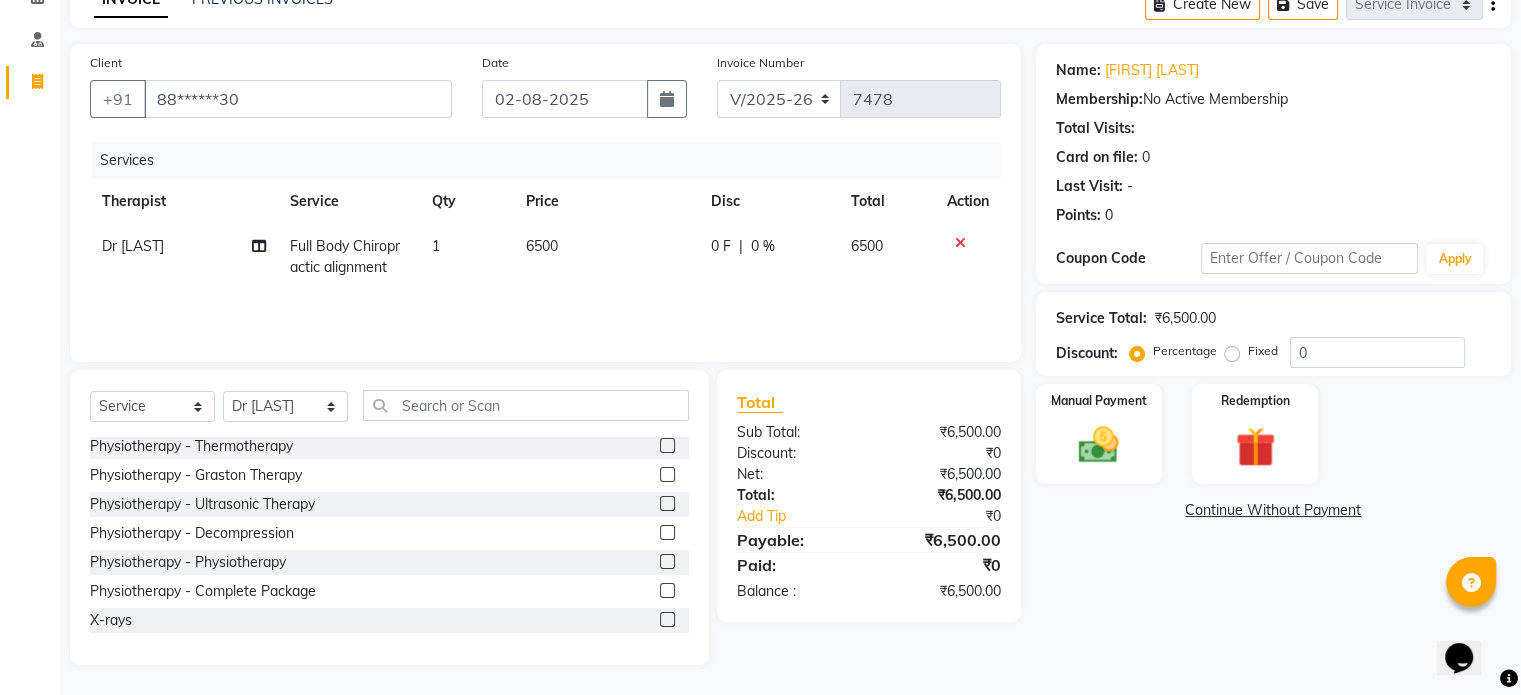 click 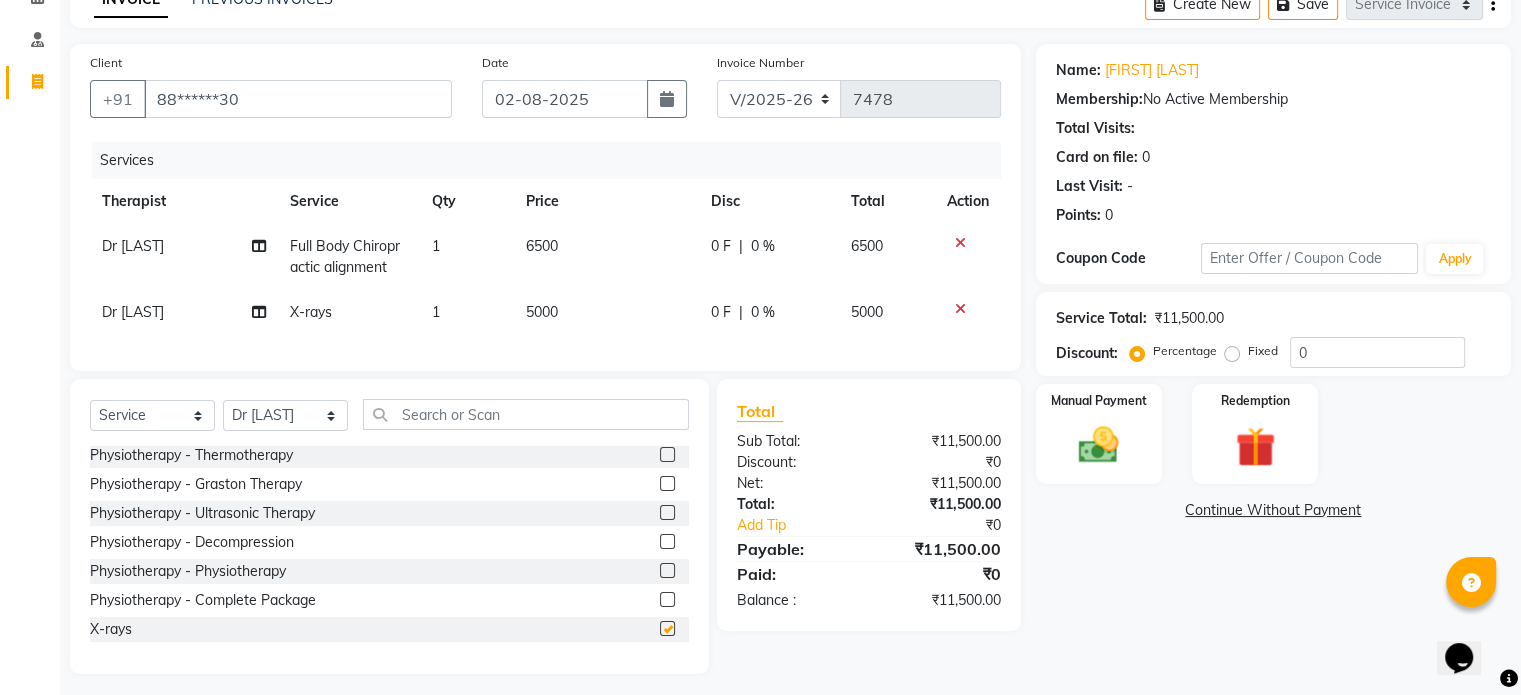 checkbox on "false" 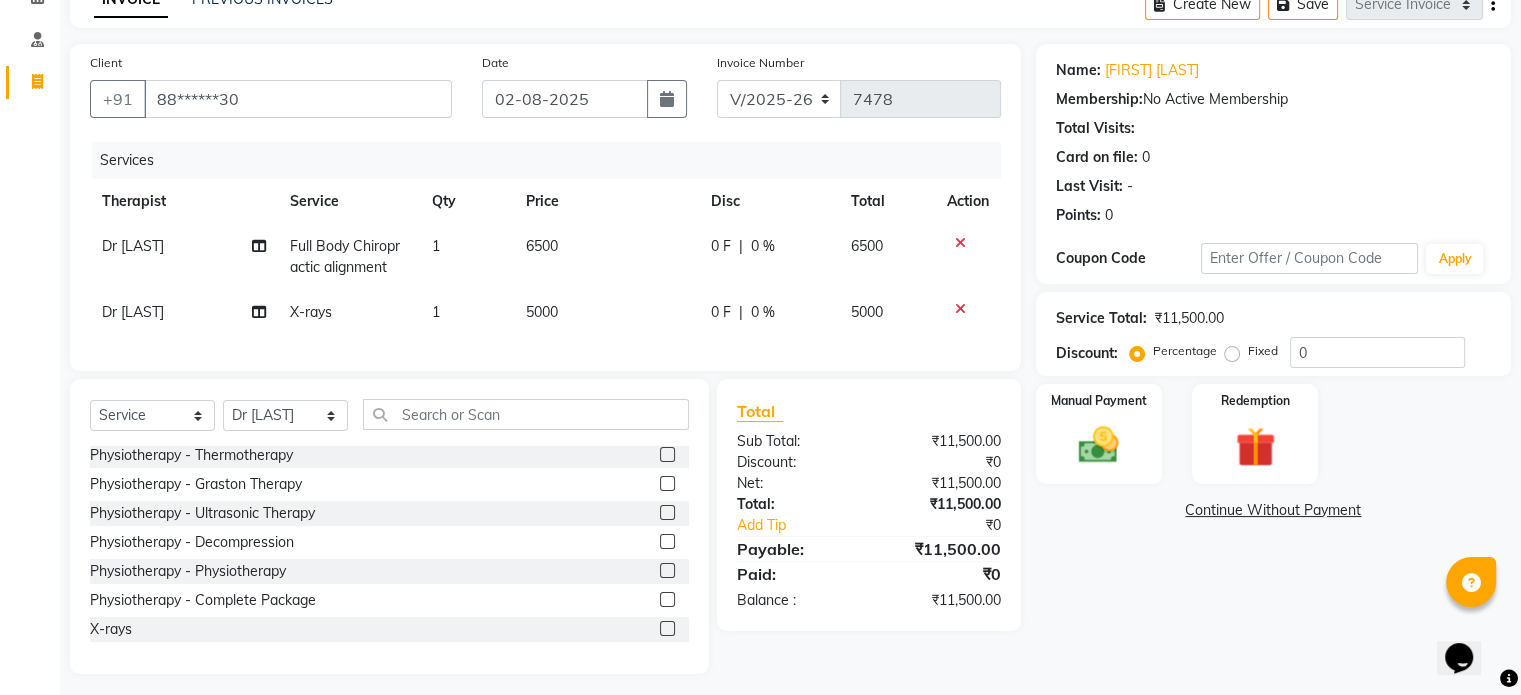 click on "5000" 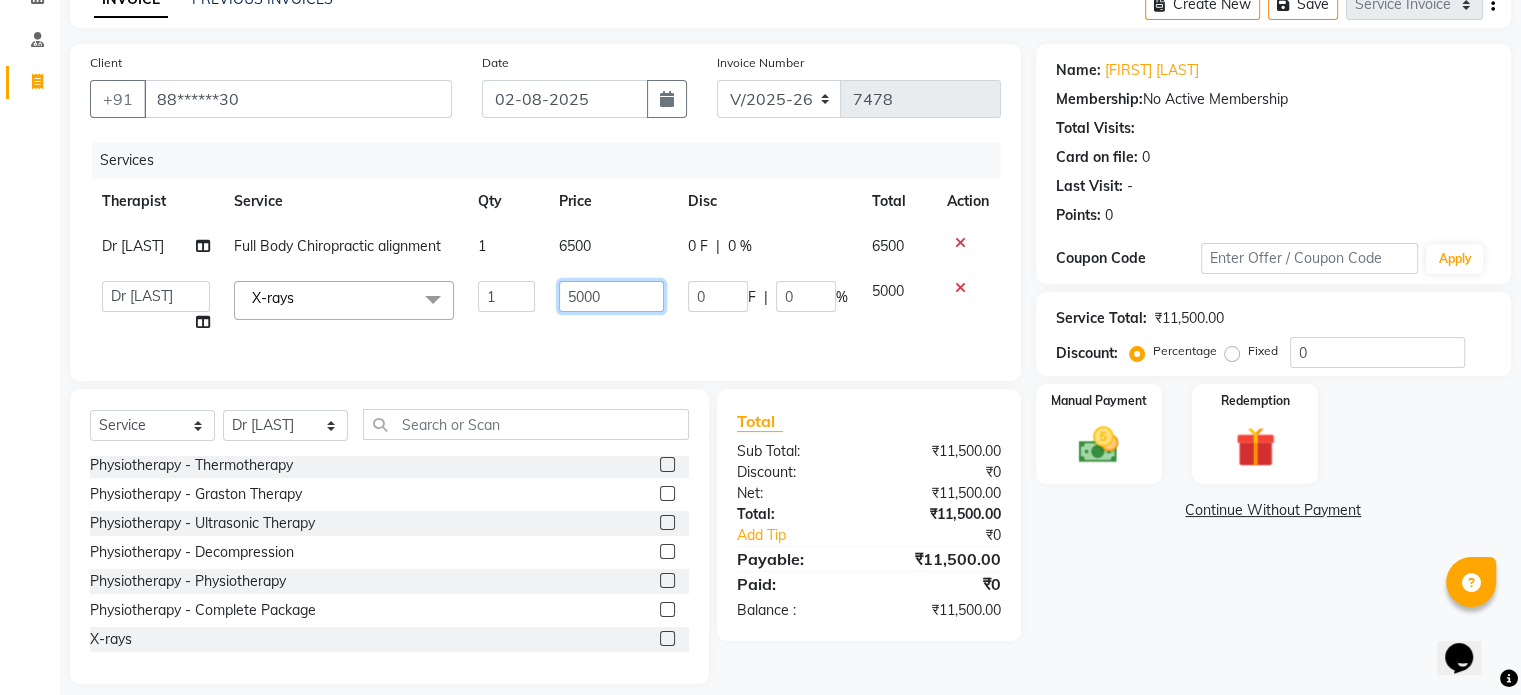 click on "5000" 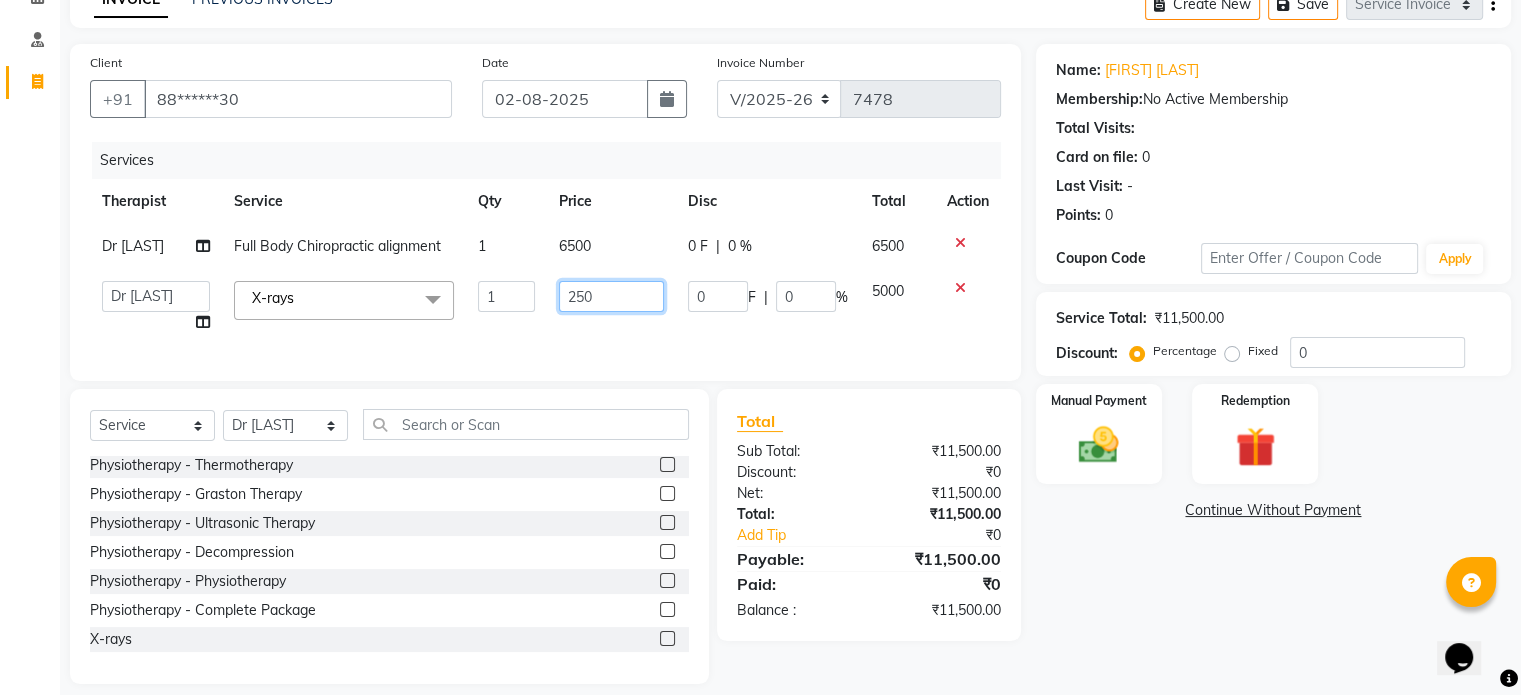 type on "2500" 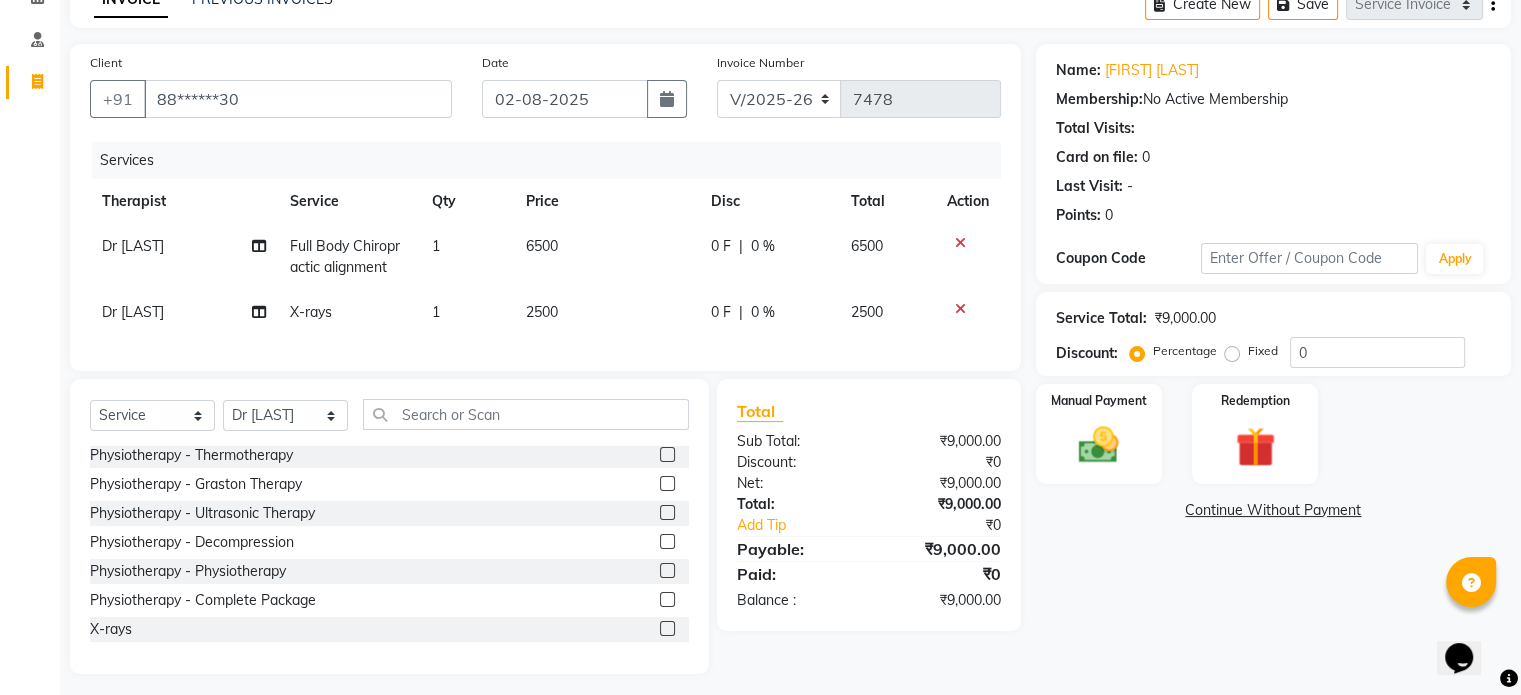 click on "Fixed" 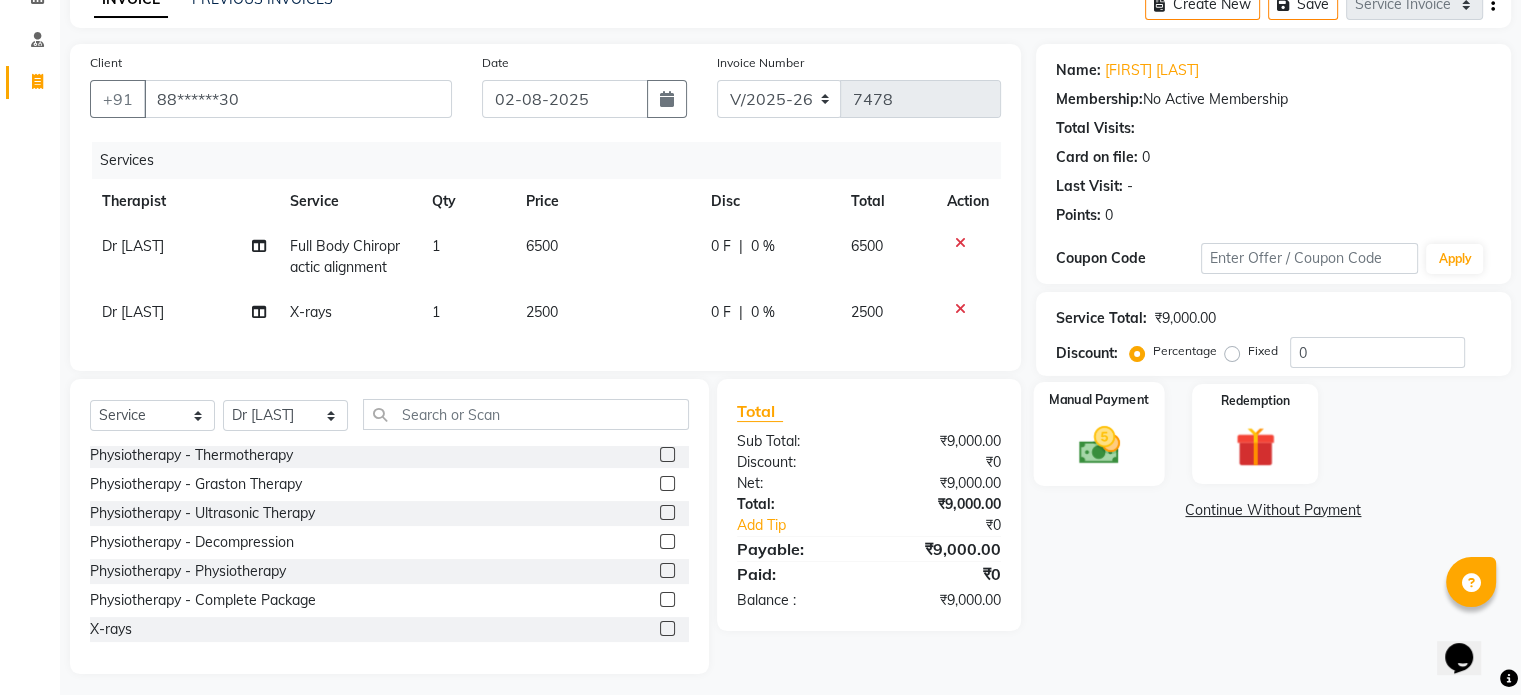 click on "Manual Payment" 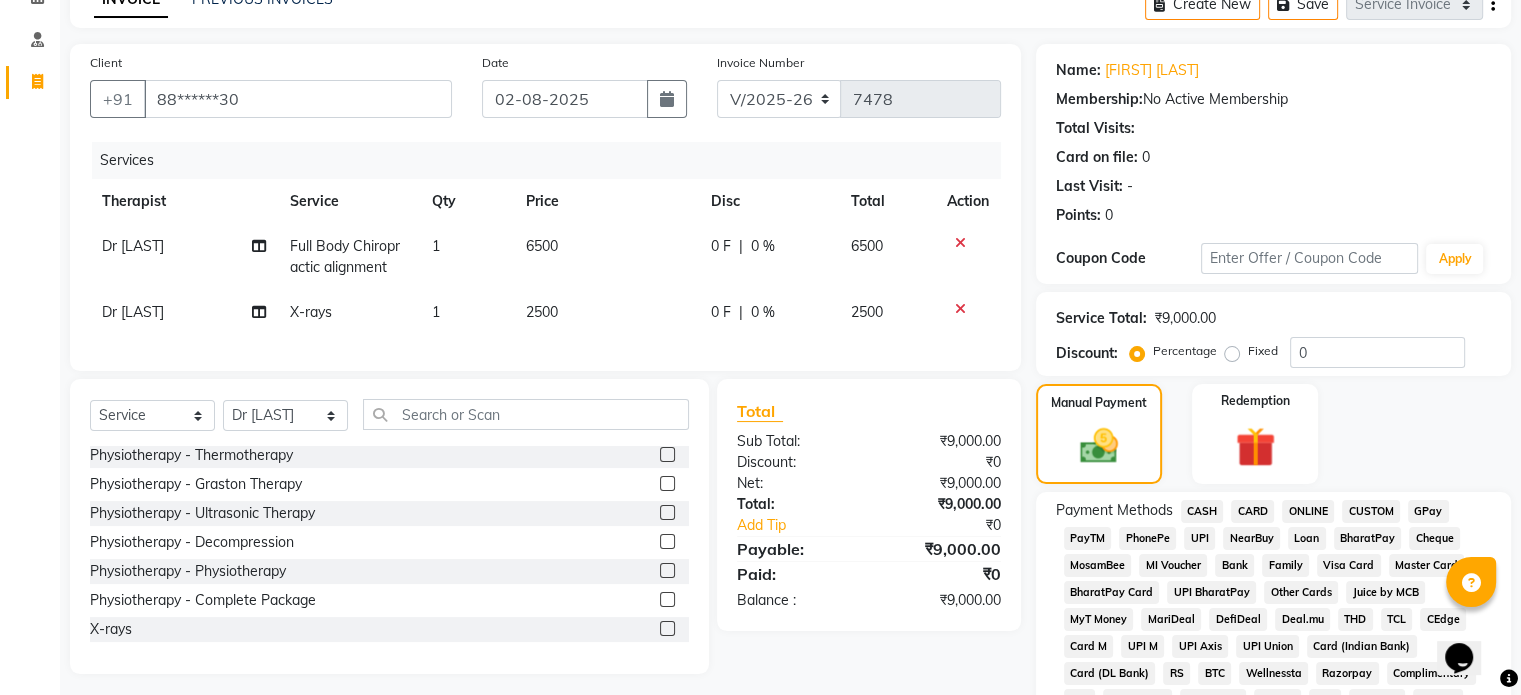 click on "UPI" 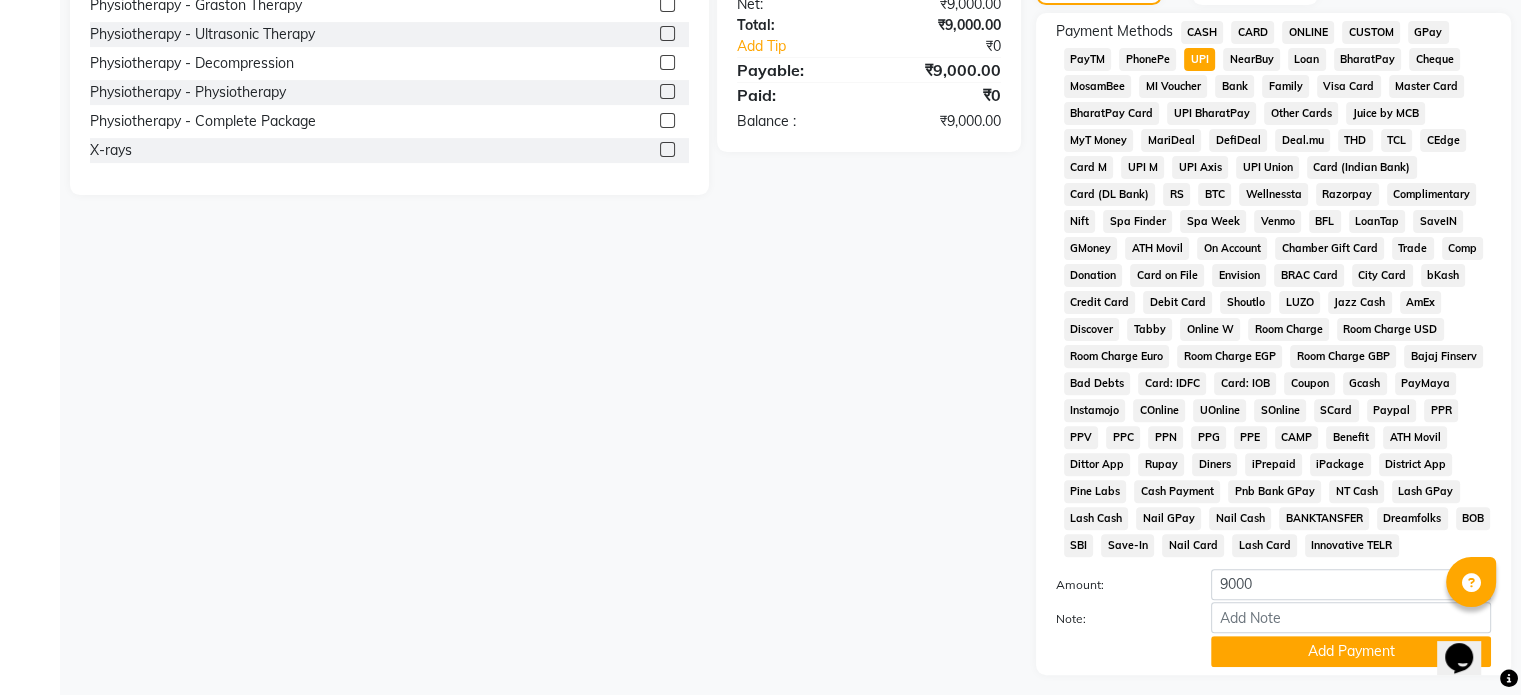 scroll, scrollTop: 652, scrollLeft: 0, axis: vertical 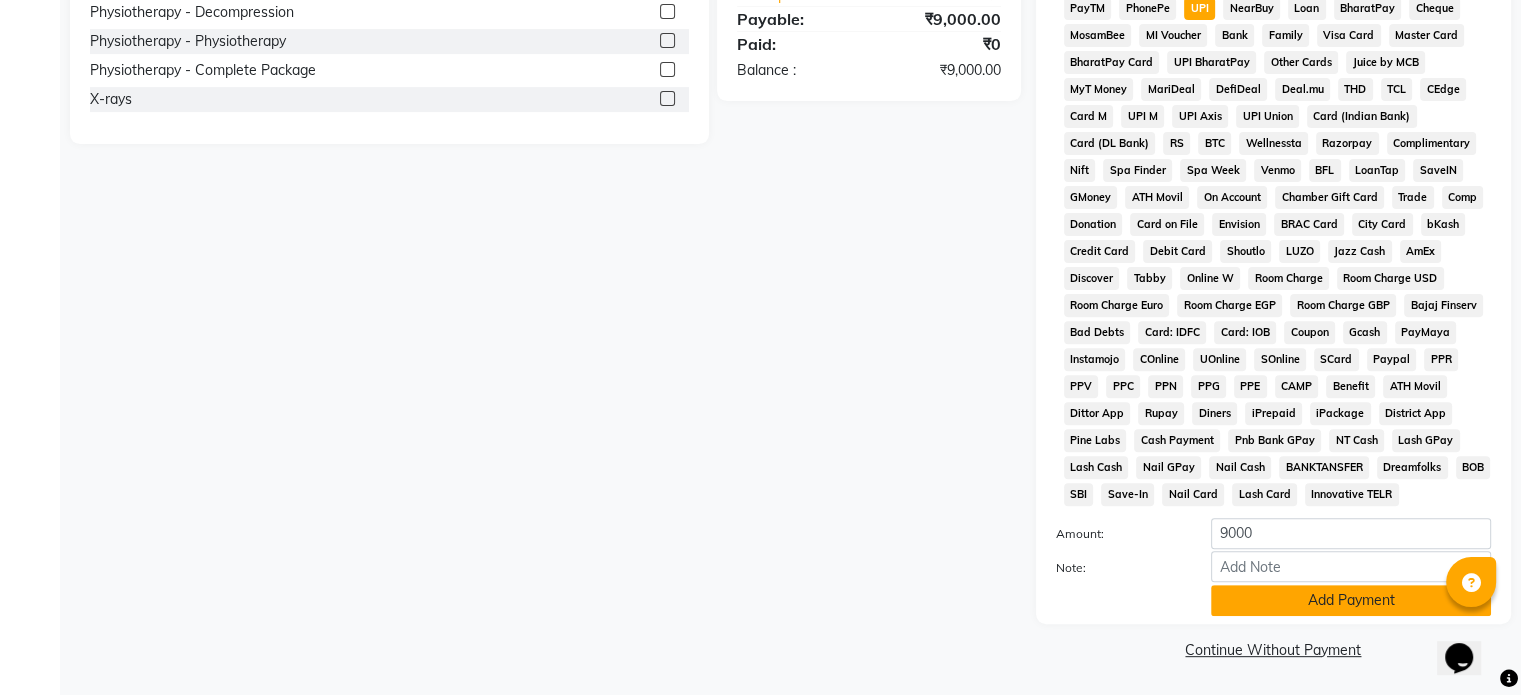 click on "Add Payment" 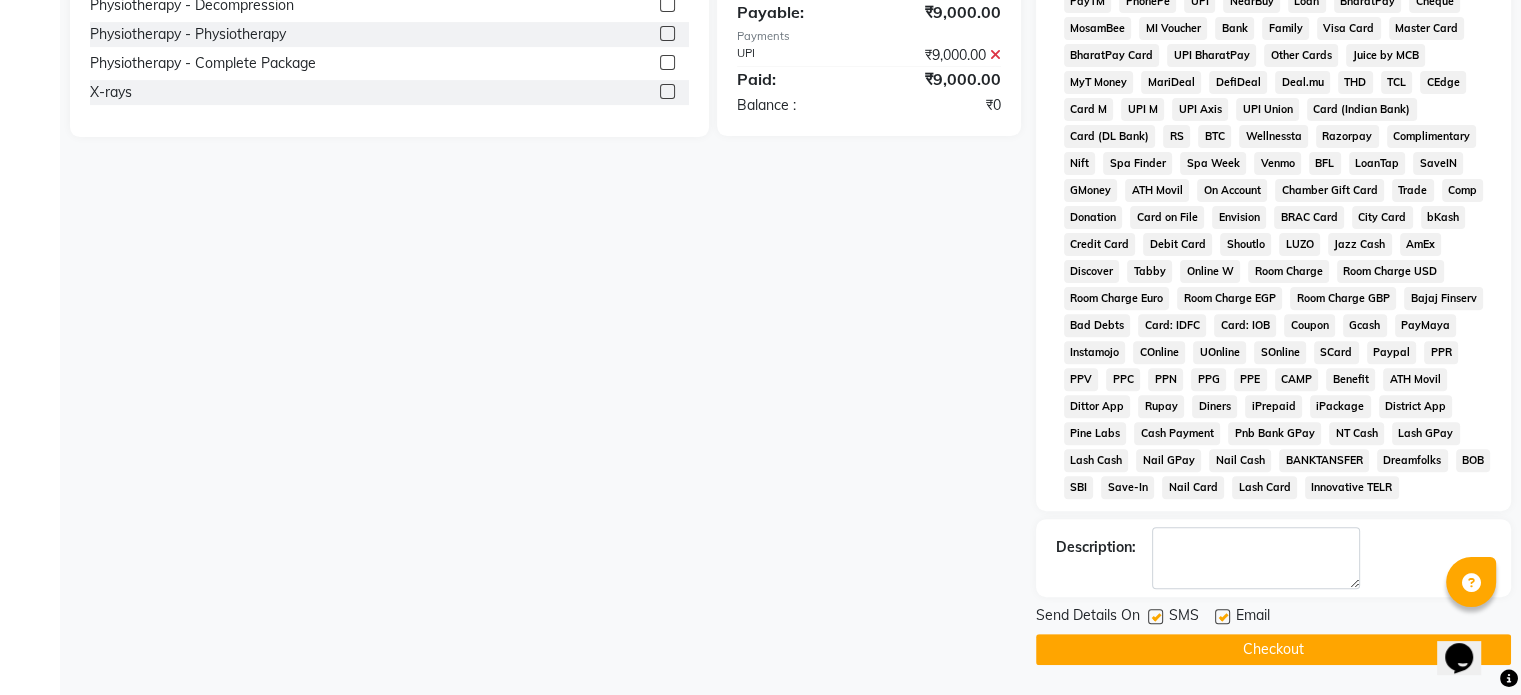 click 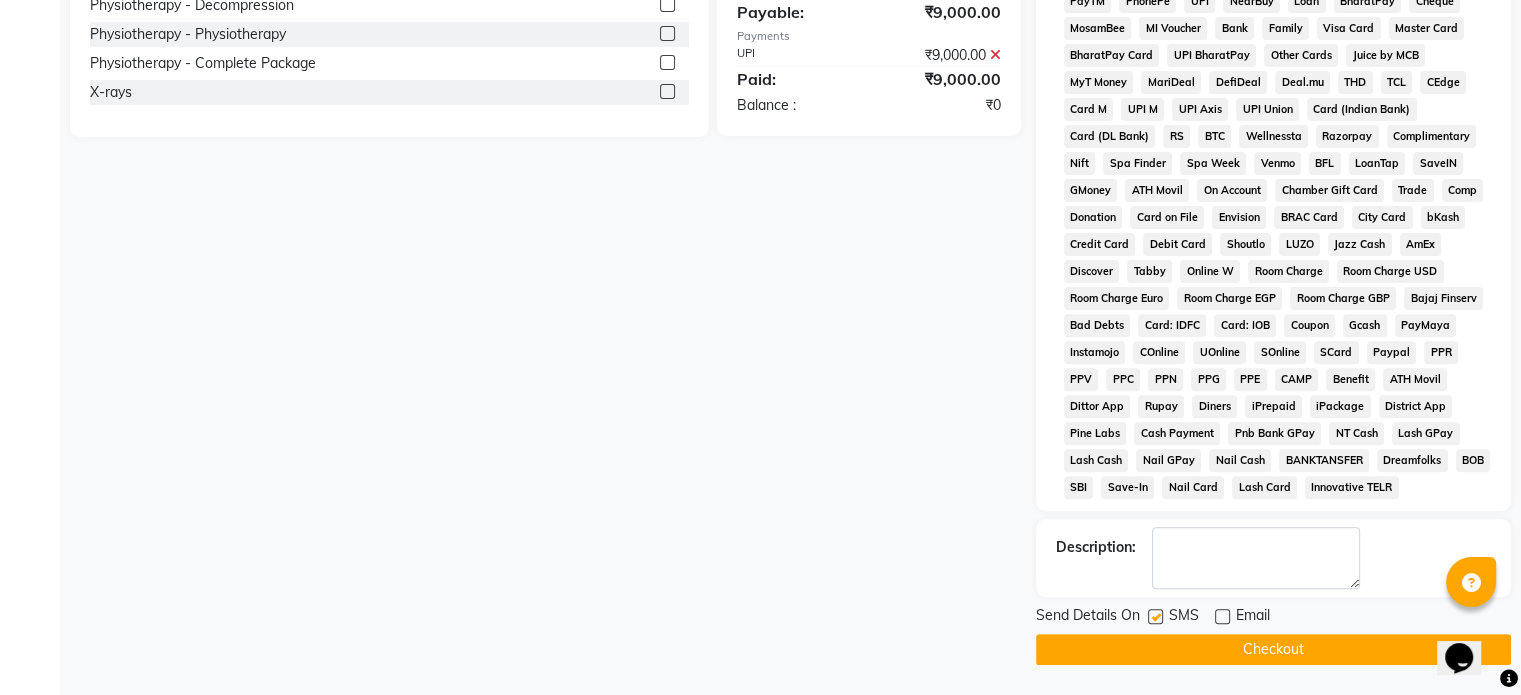 click 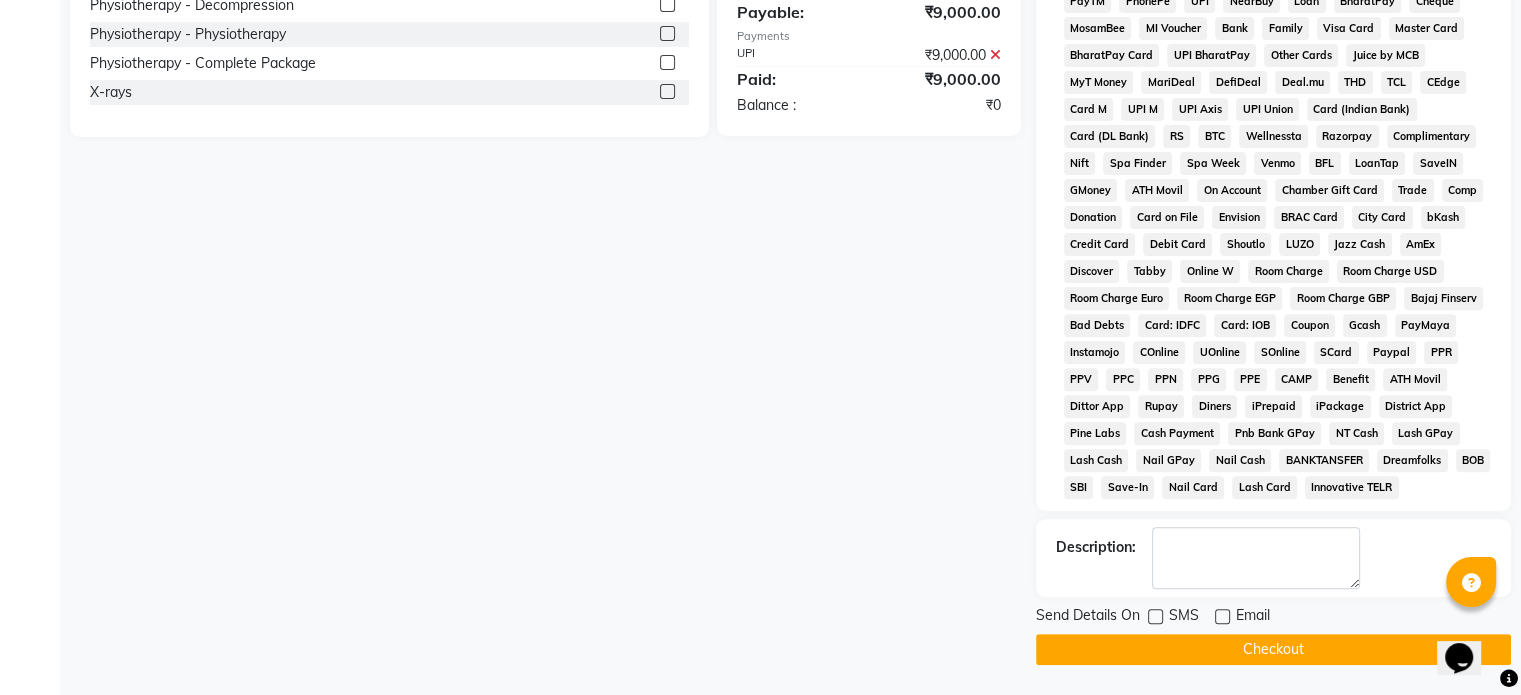 click on "Checkout" 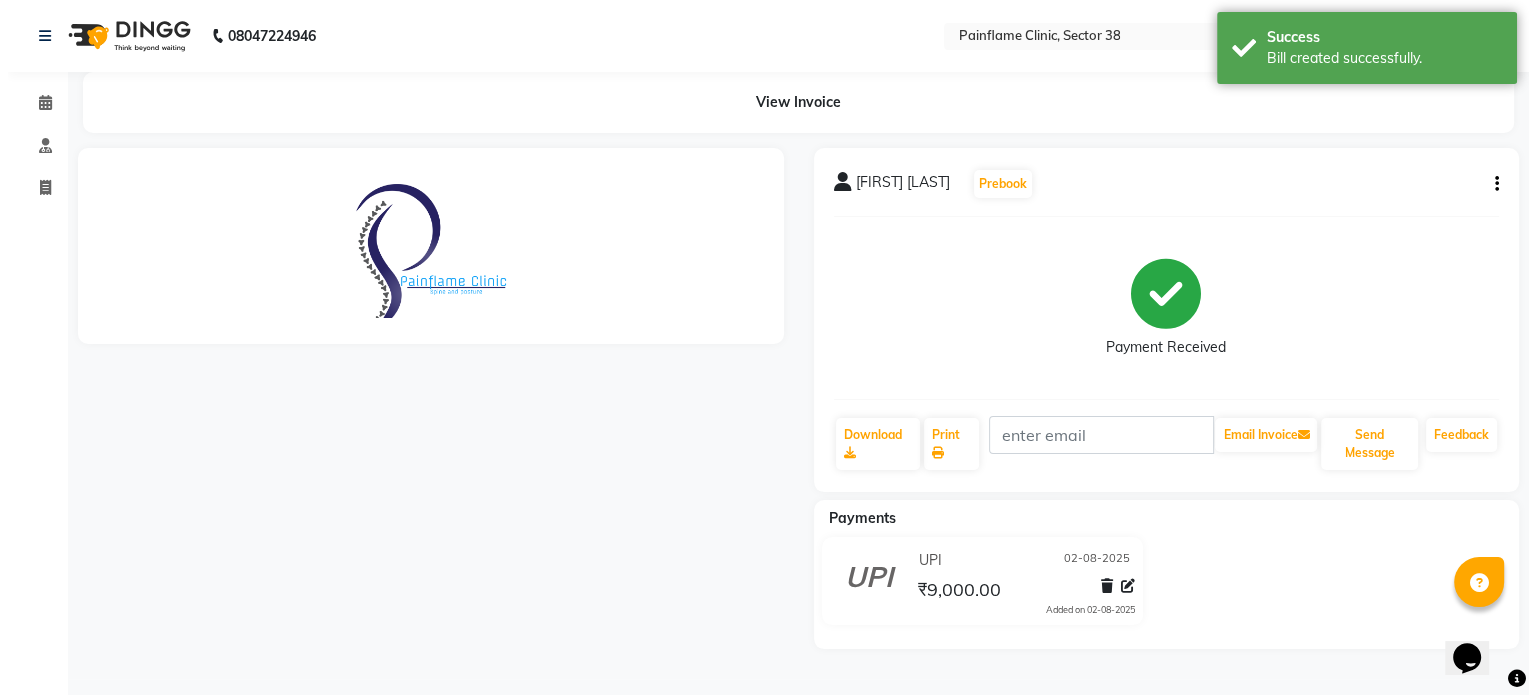 scroll, scrollTop: 0, scrollLeft: 0, axis: both 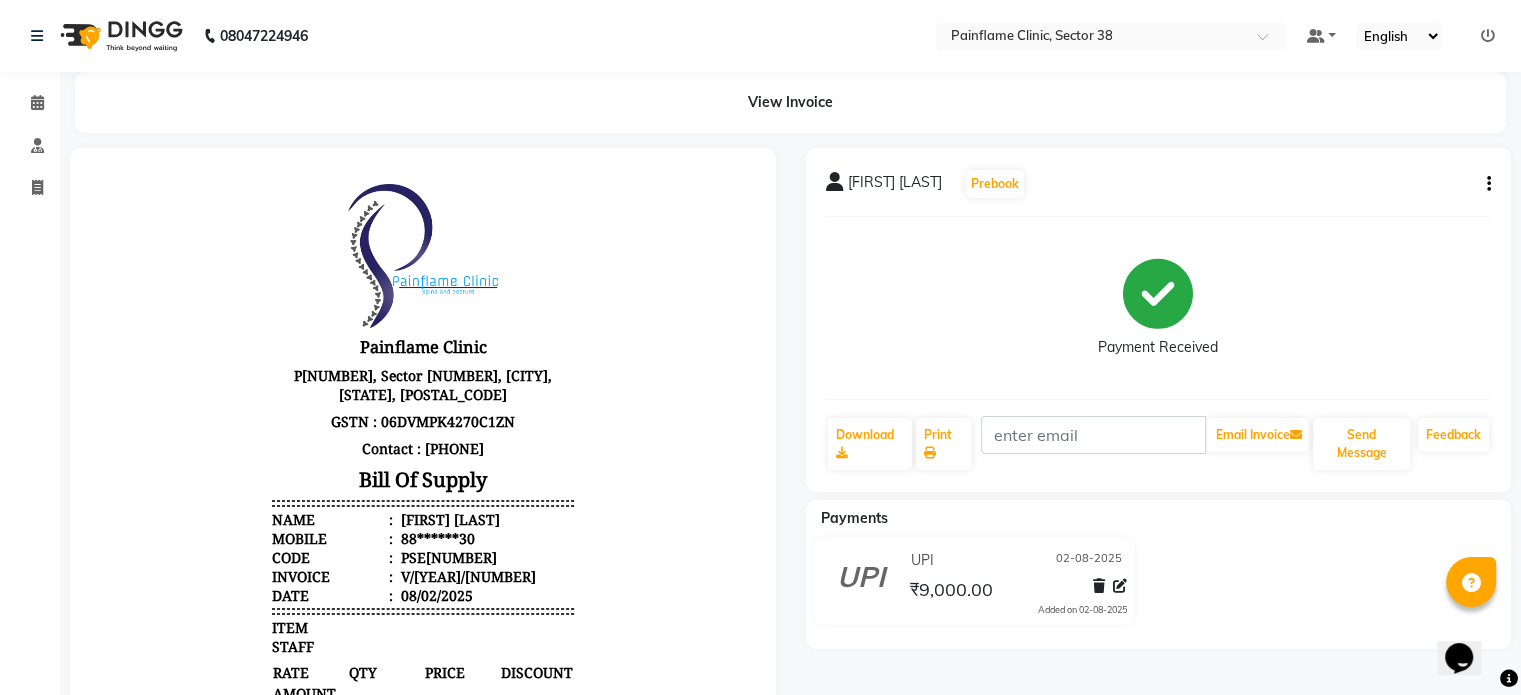 click on "[FIRST] [LAST] Prebook Payment Received Download Print Email Invoice Send Message Feedback Payments UPI 02-08-2025 ₹9,000.00 Added on 02-08-2025" 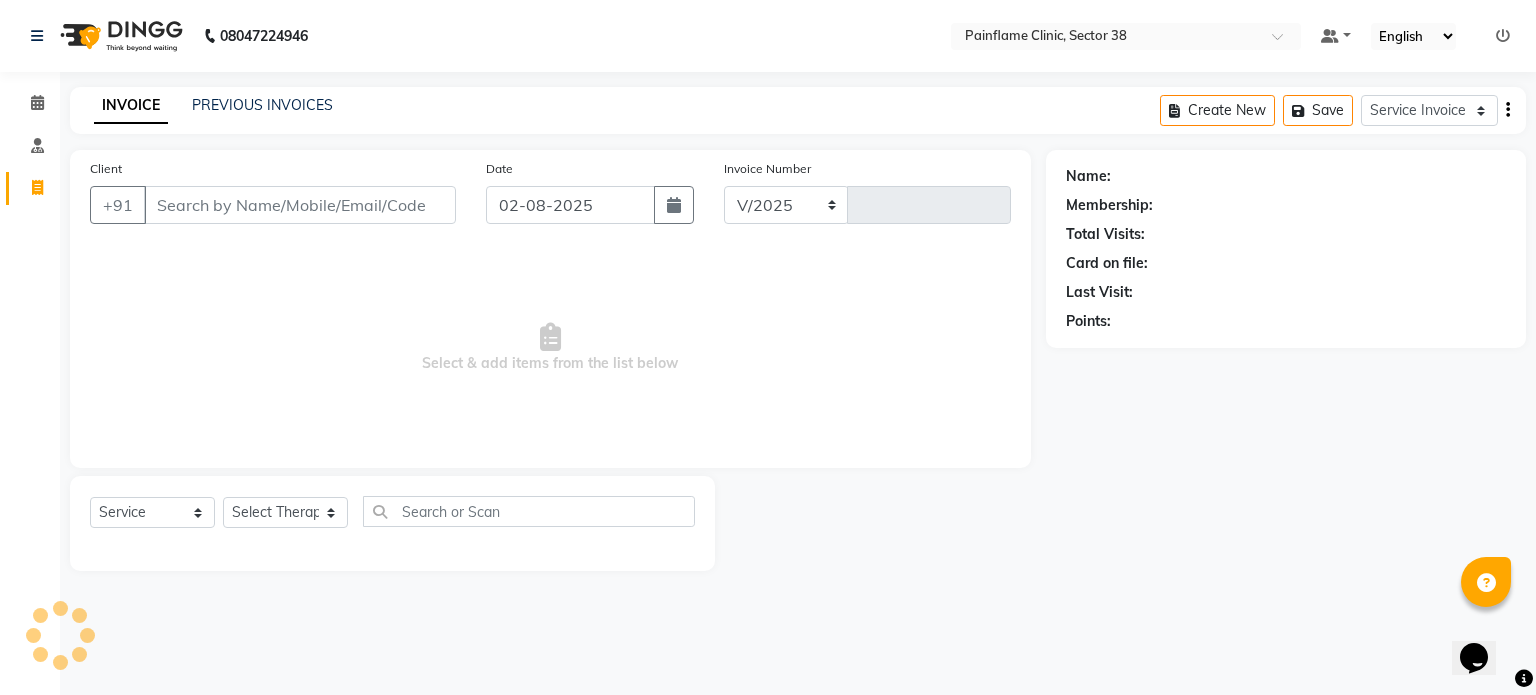 select on "3964" 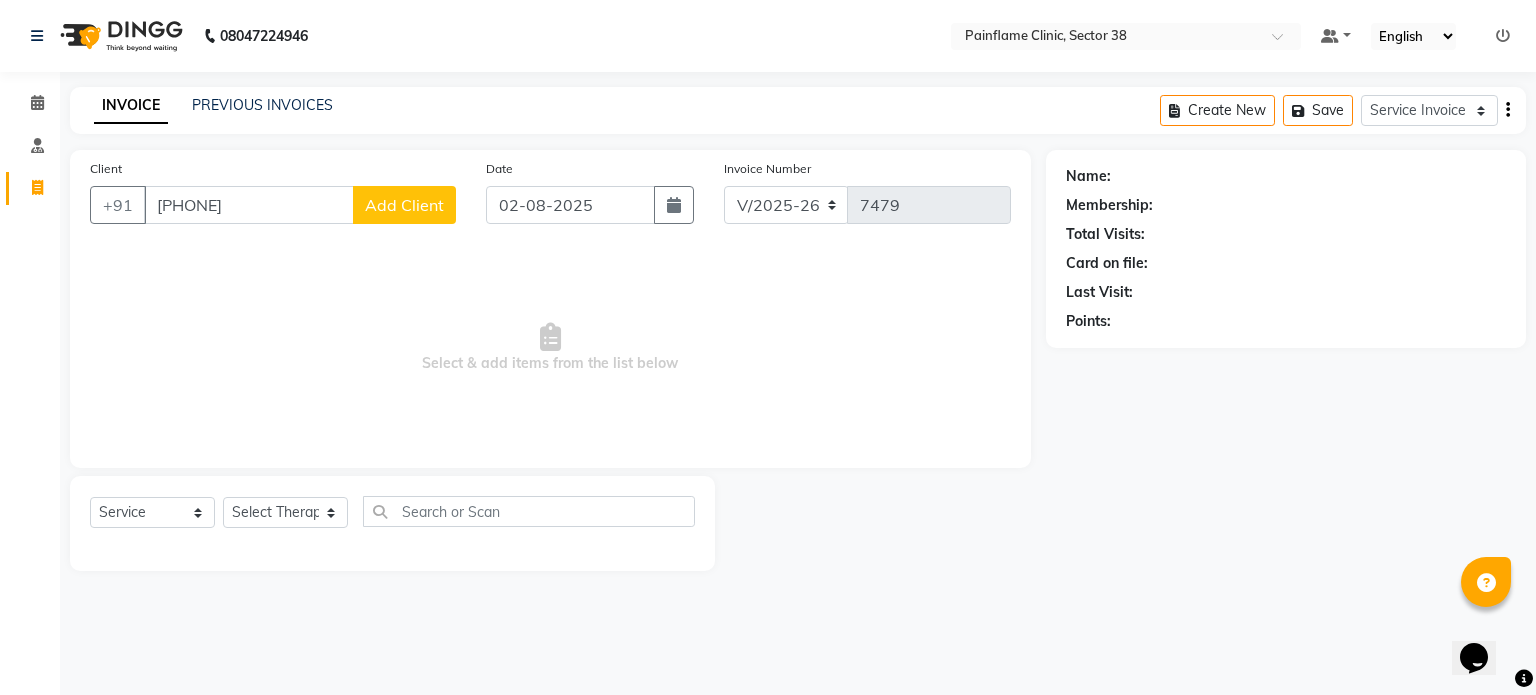 type on "[PHONE]" 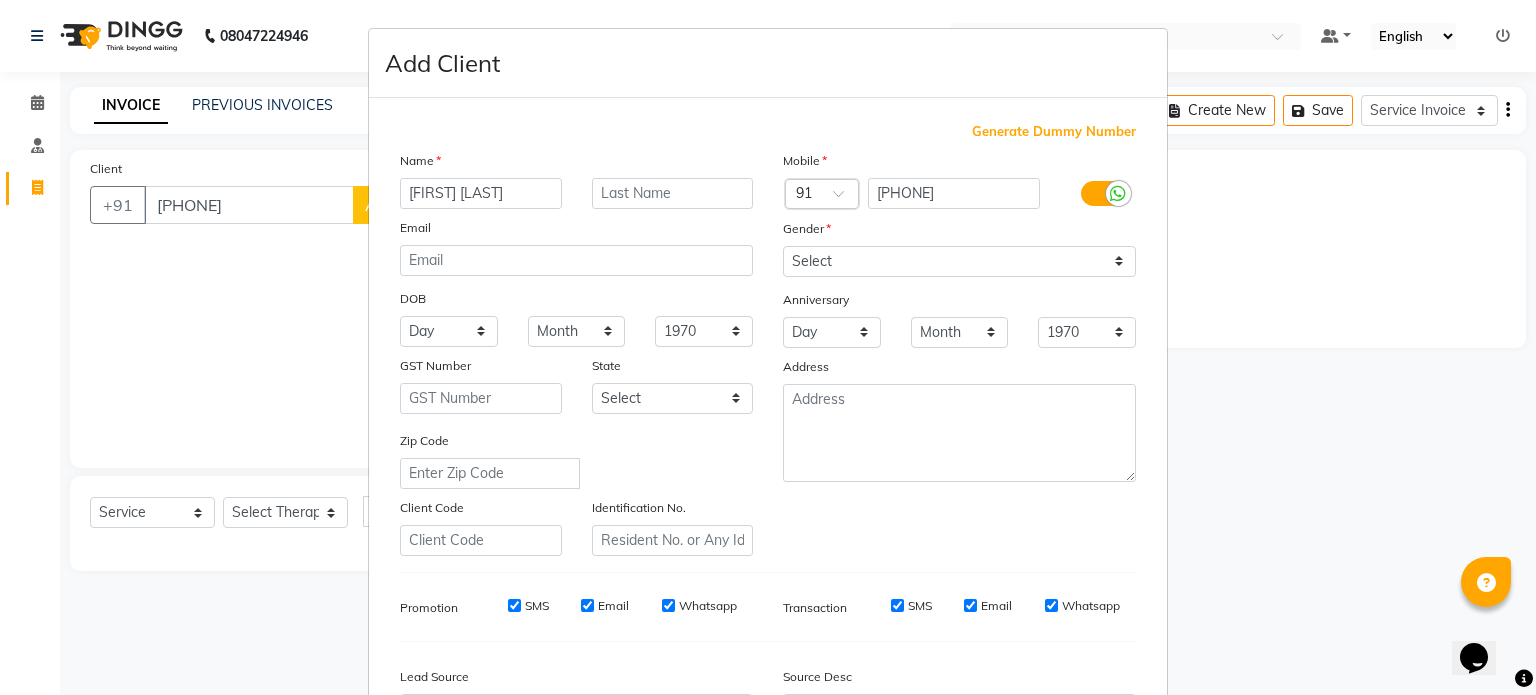 type on "[FIRST] [LAST]" 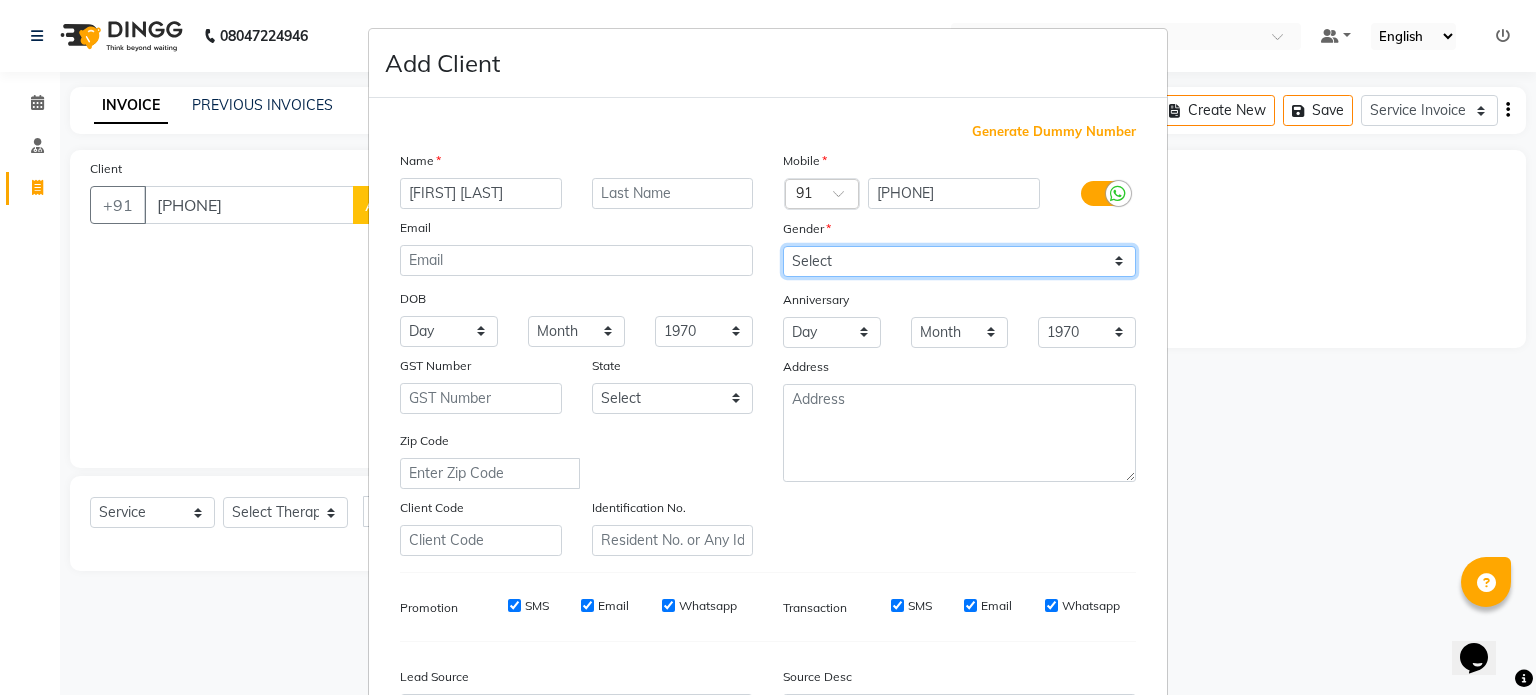 drag, startPoint x: 863, startPoint y: 256, endPoint x: 844, endPoint y: 320, distance: 66.760765 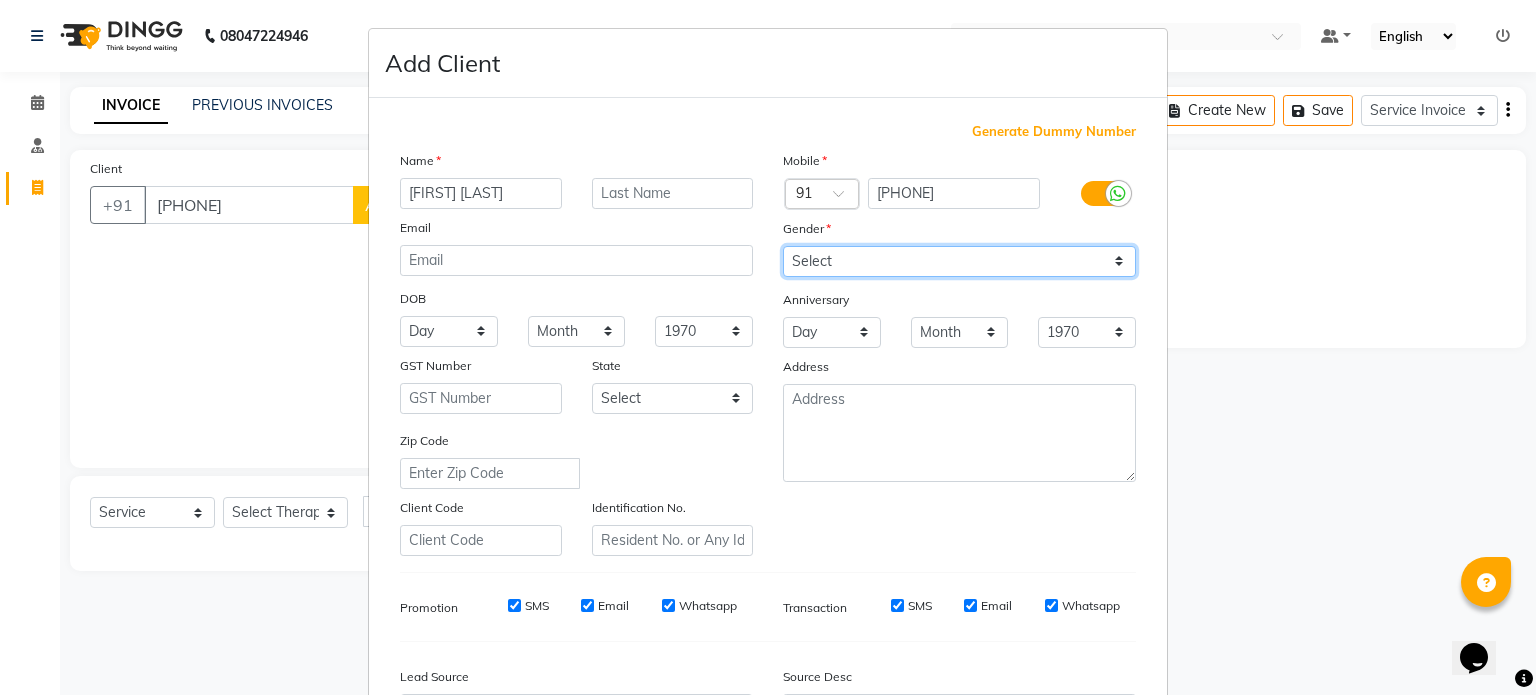 click on "Mobile Country Code × 91 [PHONE] Gender Select Male Female Other Prefer Not To Say Anniversary Day 01 02 03 04 05 06 07 08 09 10 11 12 13 14 15 16 17 18 19 20 21 22 23 24 25 26 27 28 29 30 31 Month January February March April May June July August September October November December 1970 1971 1972 1973 1974 1975 1976 1977 1978 1979 1980 1981 1982 1983 1984 1985 1986 1987 1988 1989 1990 1991 1992 1993 1994 1995 1996 1997 1998 1999 2000 2001 2002 2003 2004 2005 2006 2007 2008 2009 2010 2011 2012 2013 2014 2015 2016 2017 2018 2019 2020 2021 2022 2023 2024 Address" at bounding box center (959, 353) 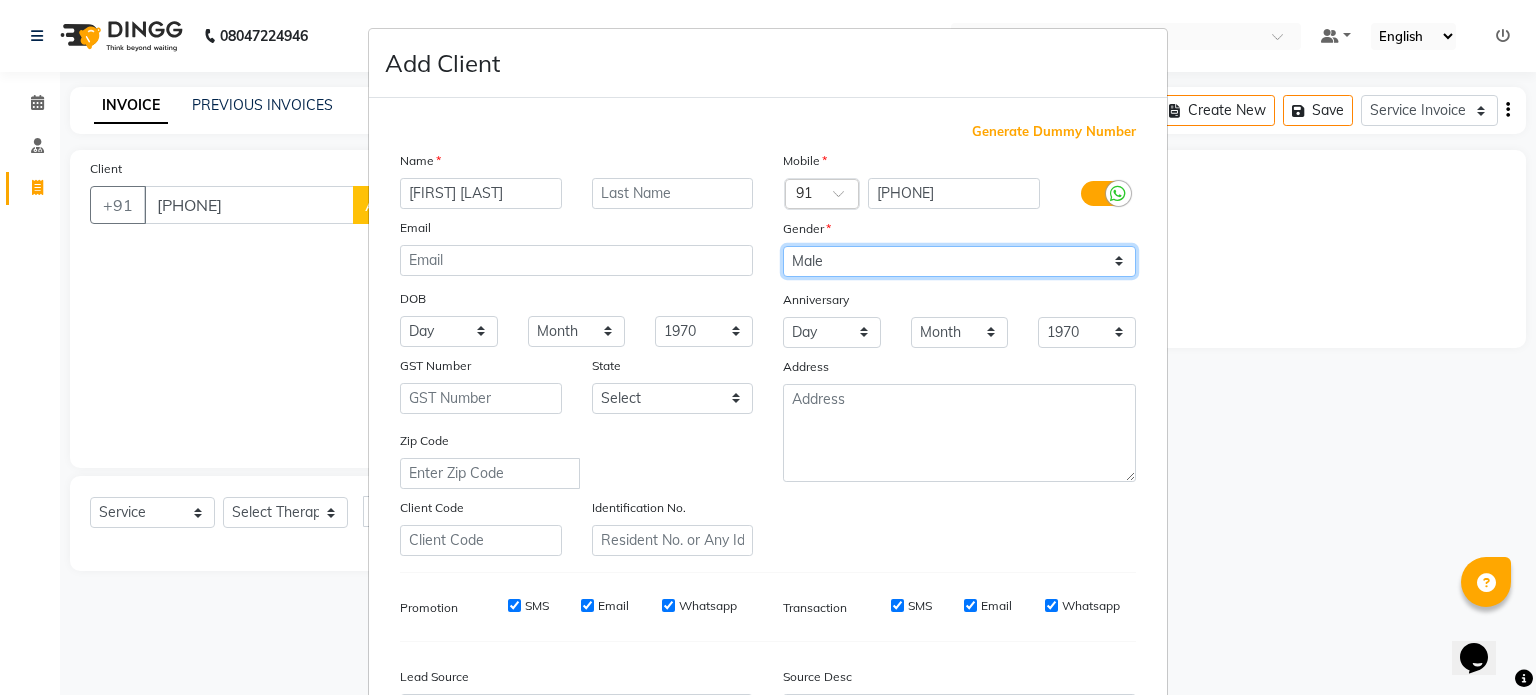 click on "Select Male Female Other Prefer Not To Say" at bounding box center [959, 261] 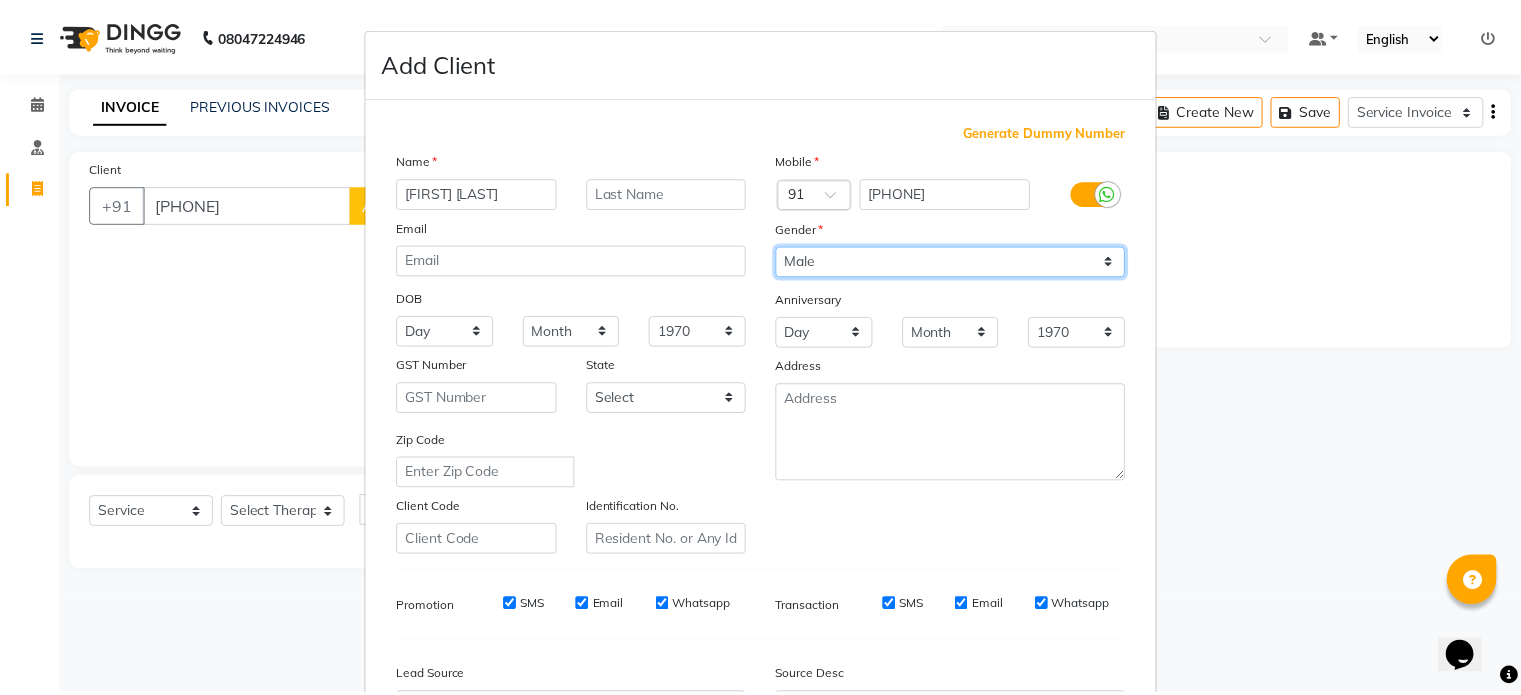 scroll, scrollTop: 237, scrollLeft: 0, axis: vertical 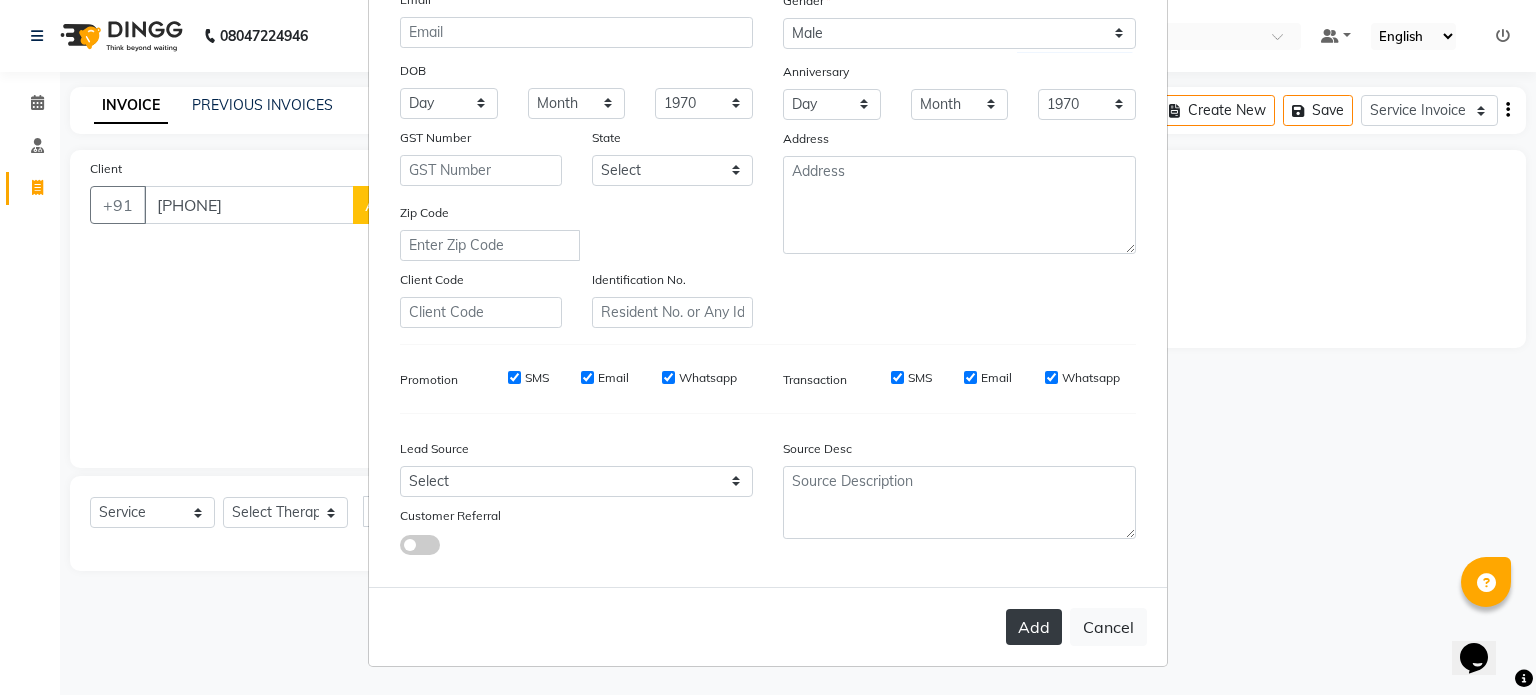 click on "Add" at bounding box center (1034, 627) 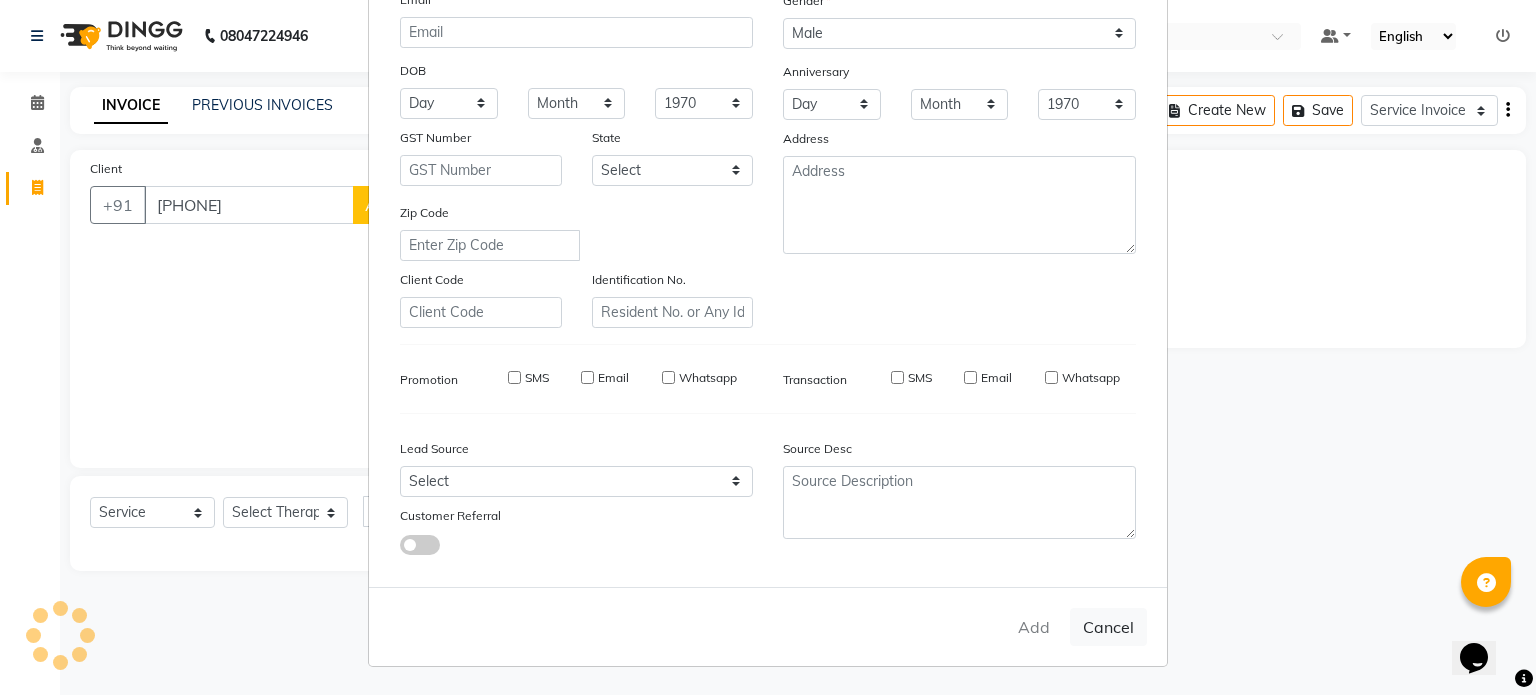 type on "84******24" 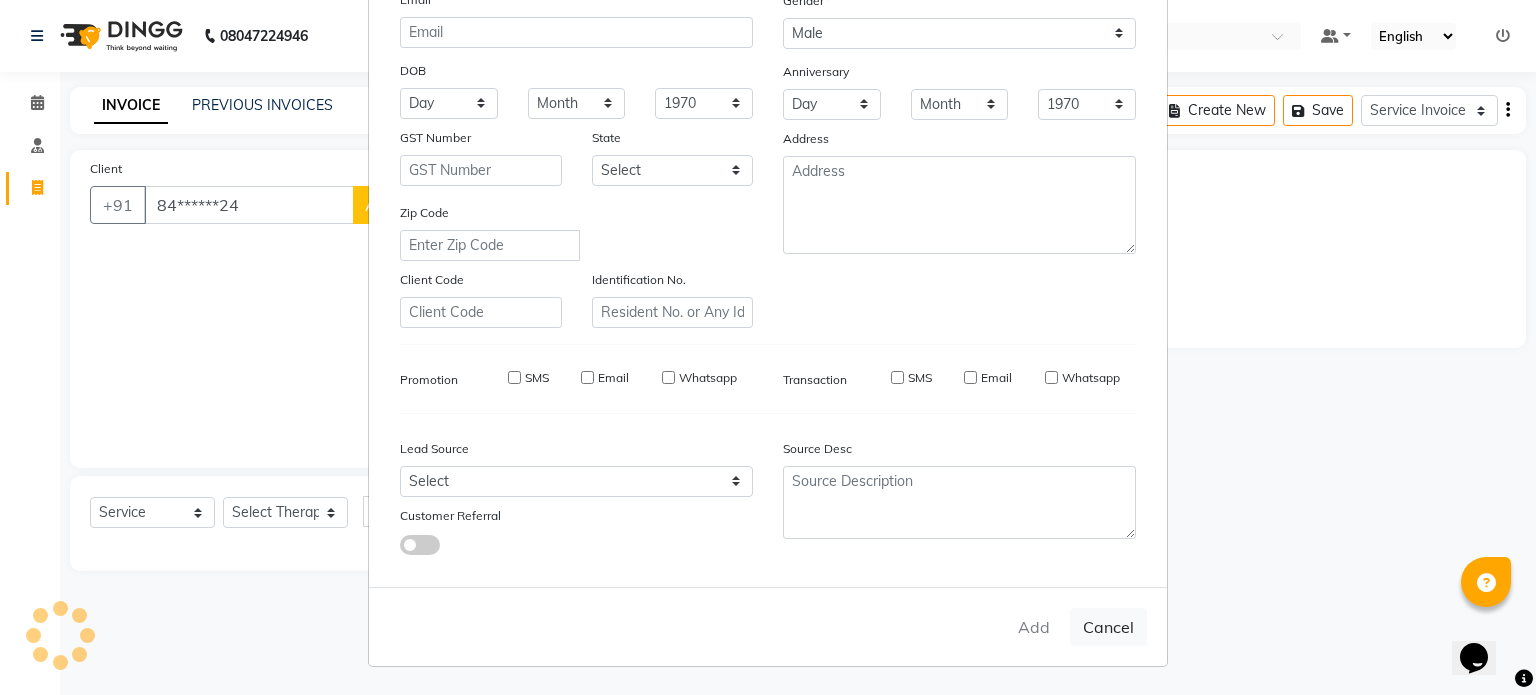 select 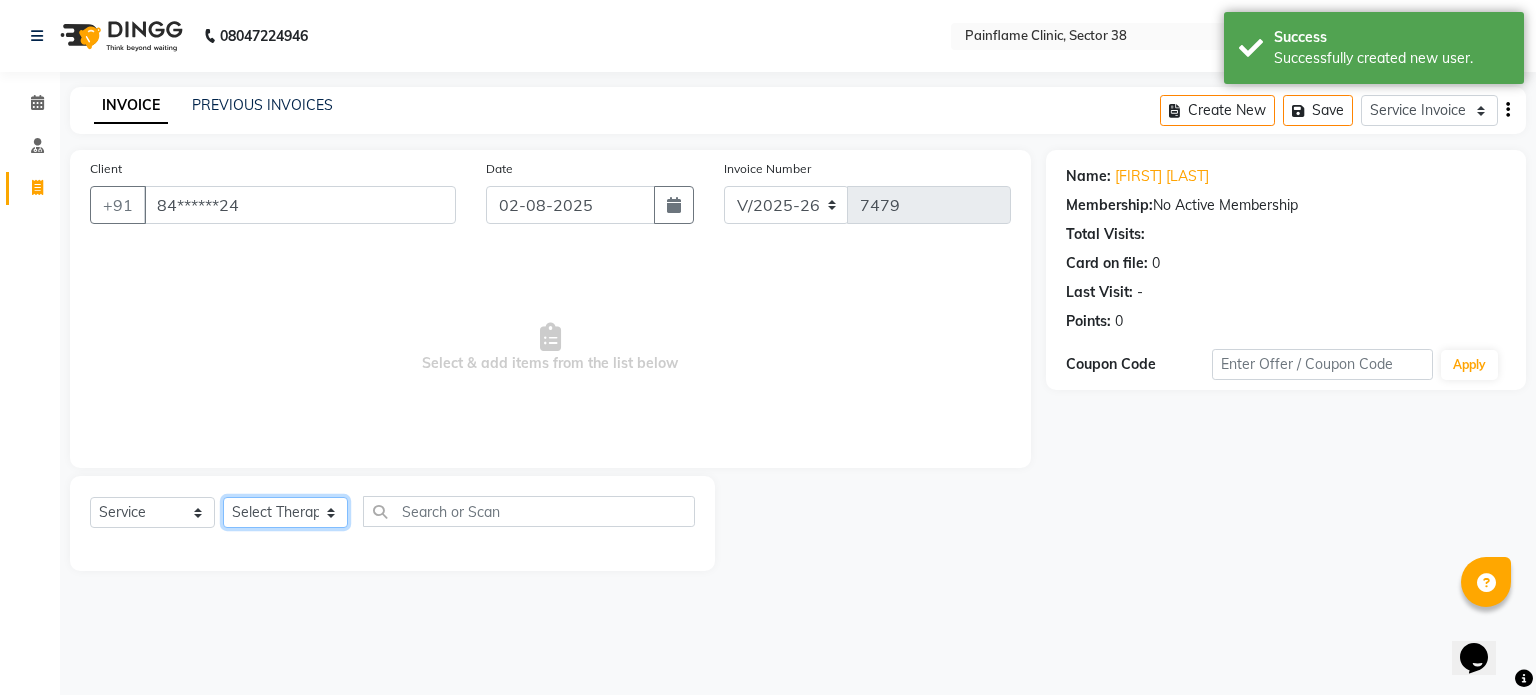 click on "Select Therapist Dr [FIRST] Dr [FIRST] Dr [FIRST] Dr [FIRST] Dr. [FIRST] Dr. [FIRST] [FIRST] [FIRST] [FIRST] Reception 1 Reception 2 Reception 3" 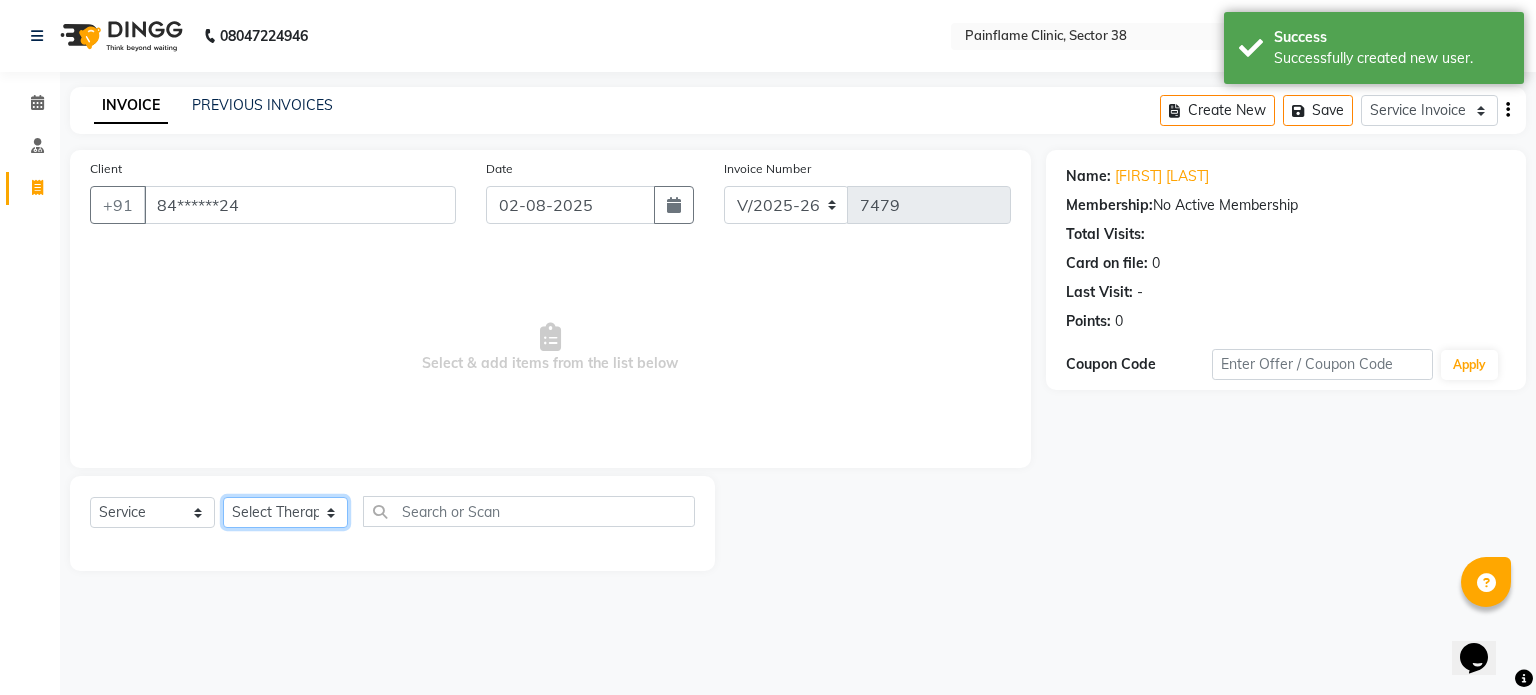 select on "20214" 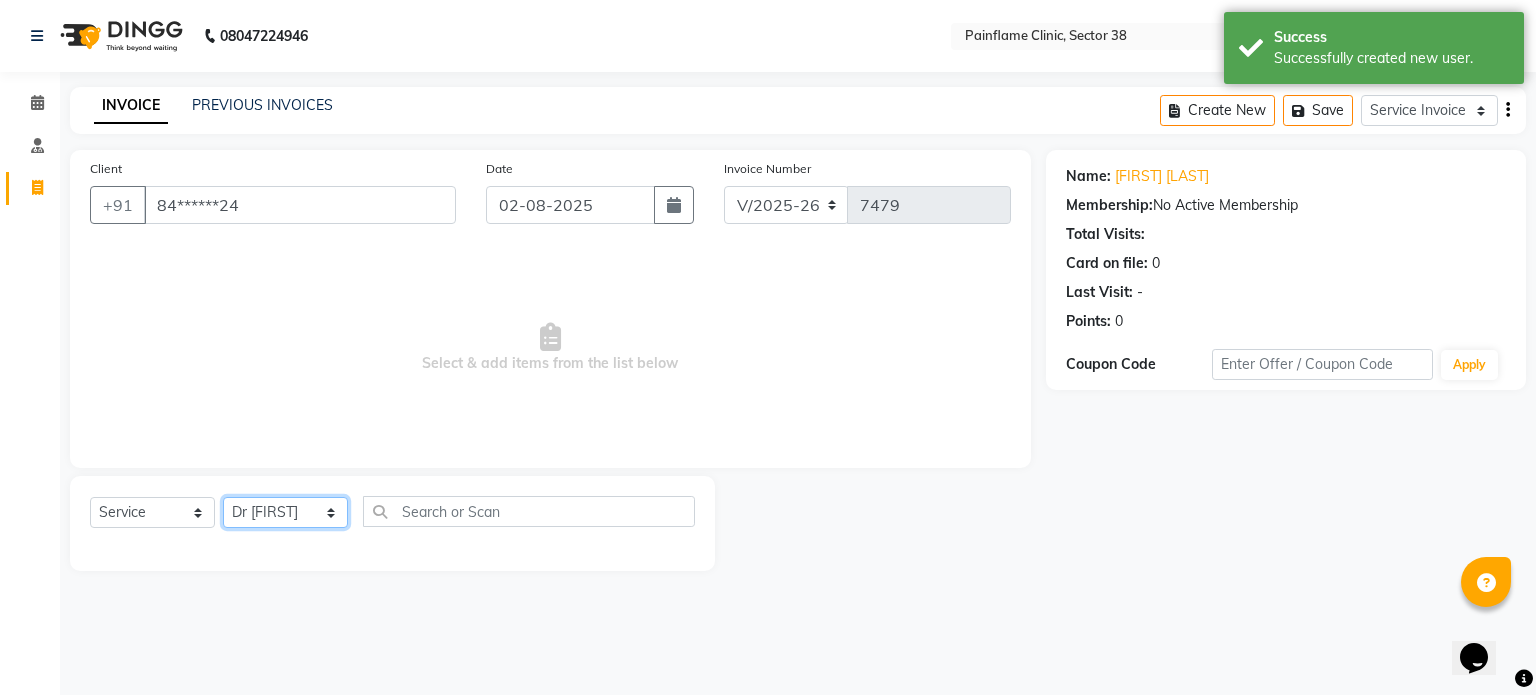 click on "Select Therapist Dr [FIRST] Dr [FIRST] Dr [FIRST] Dr [FIRST] Dr. [FIRST] Dr. [FIRST] [FIRST] [FIRST] [FIRST] Reception 1 Reception 2 Reception 3" 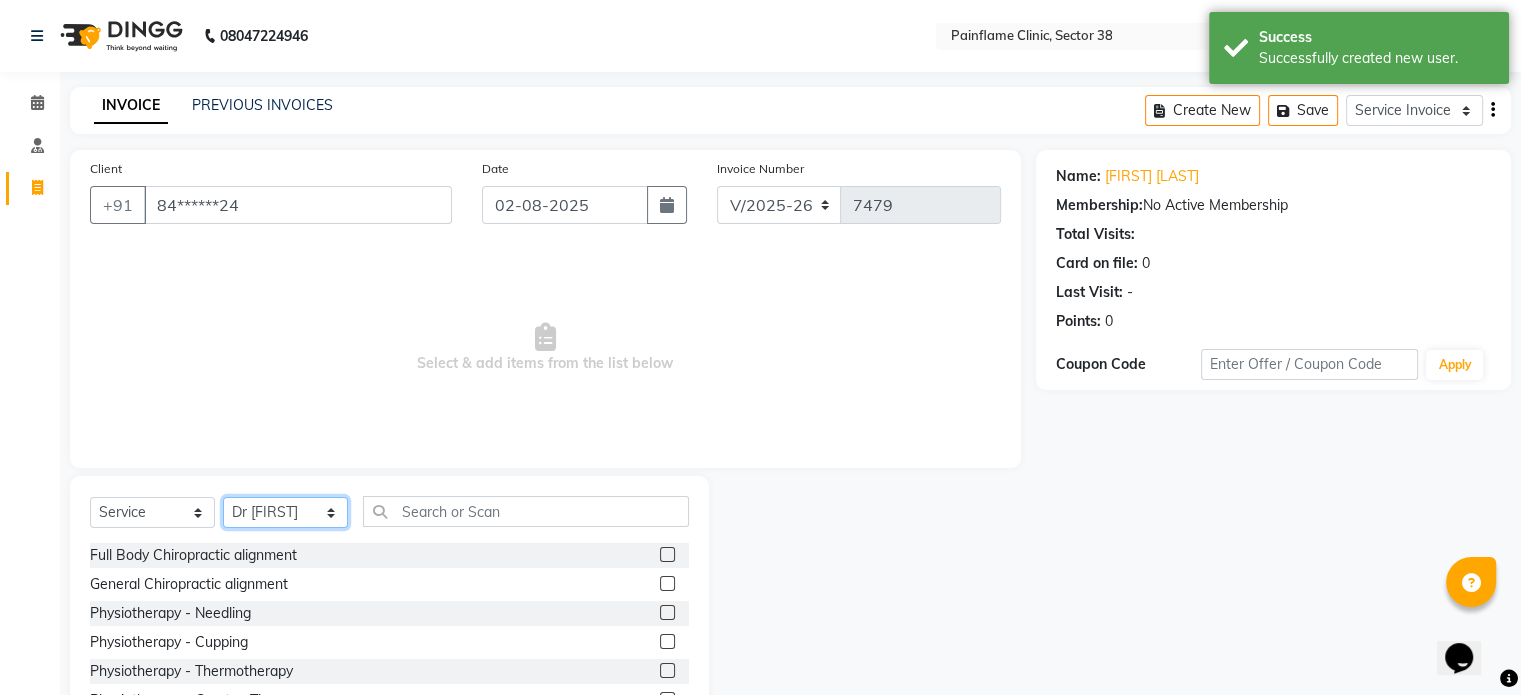 scroll, scrollTop: 119, scrollLeft: 0, axis: vertical 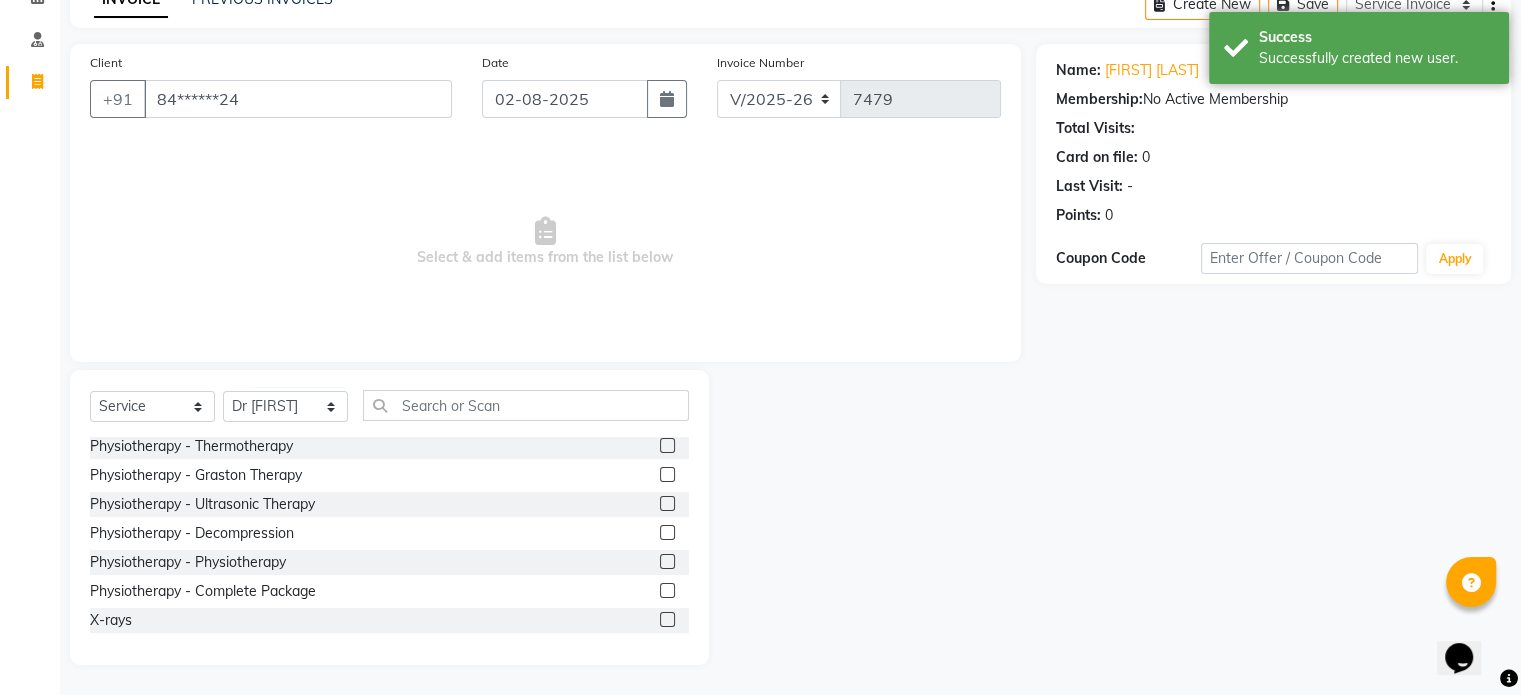 click 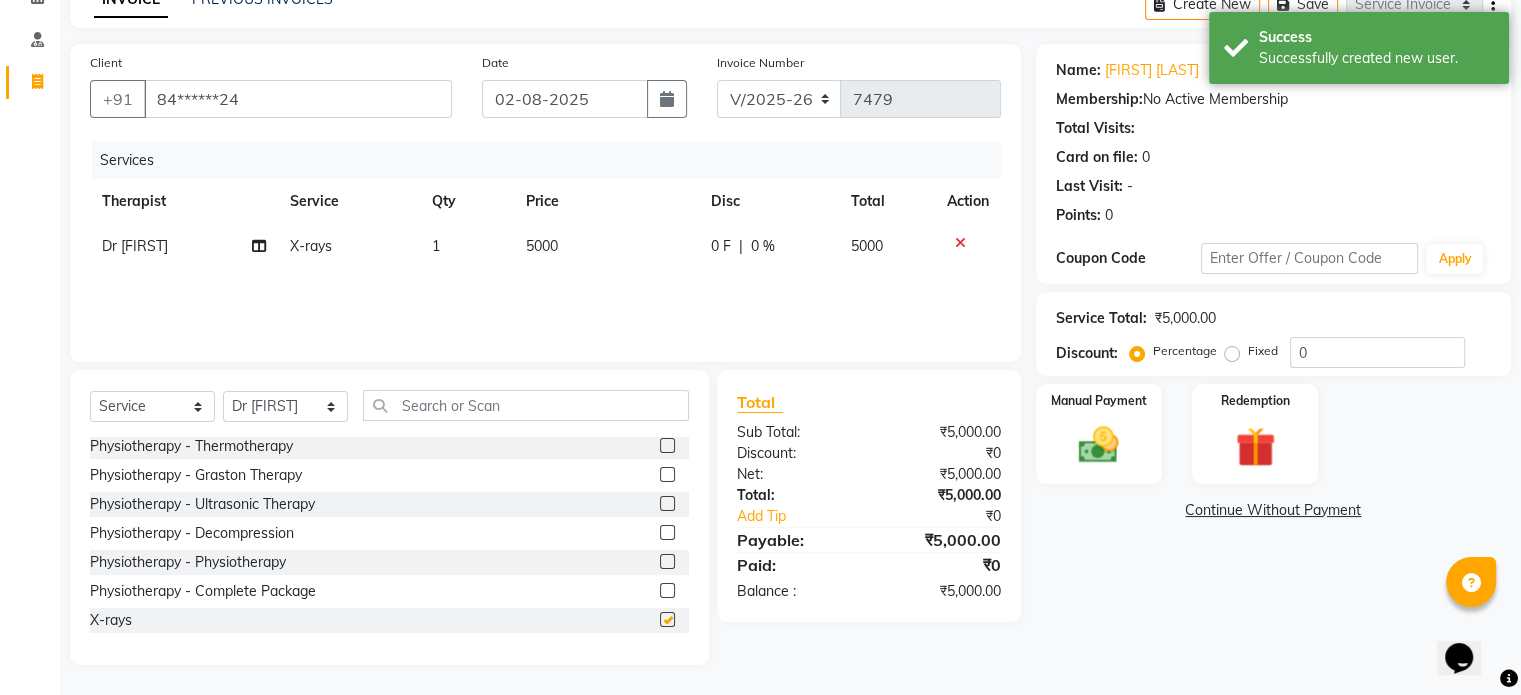 checkbox on "false" 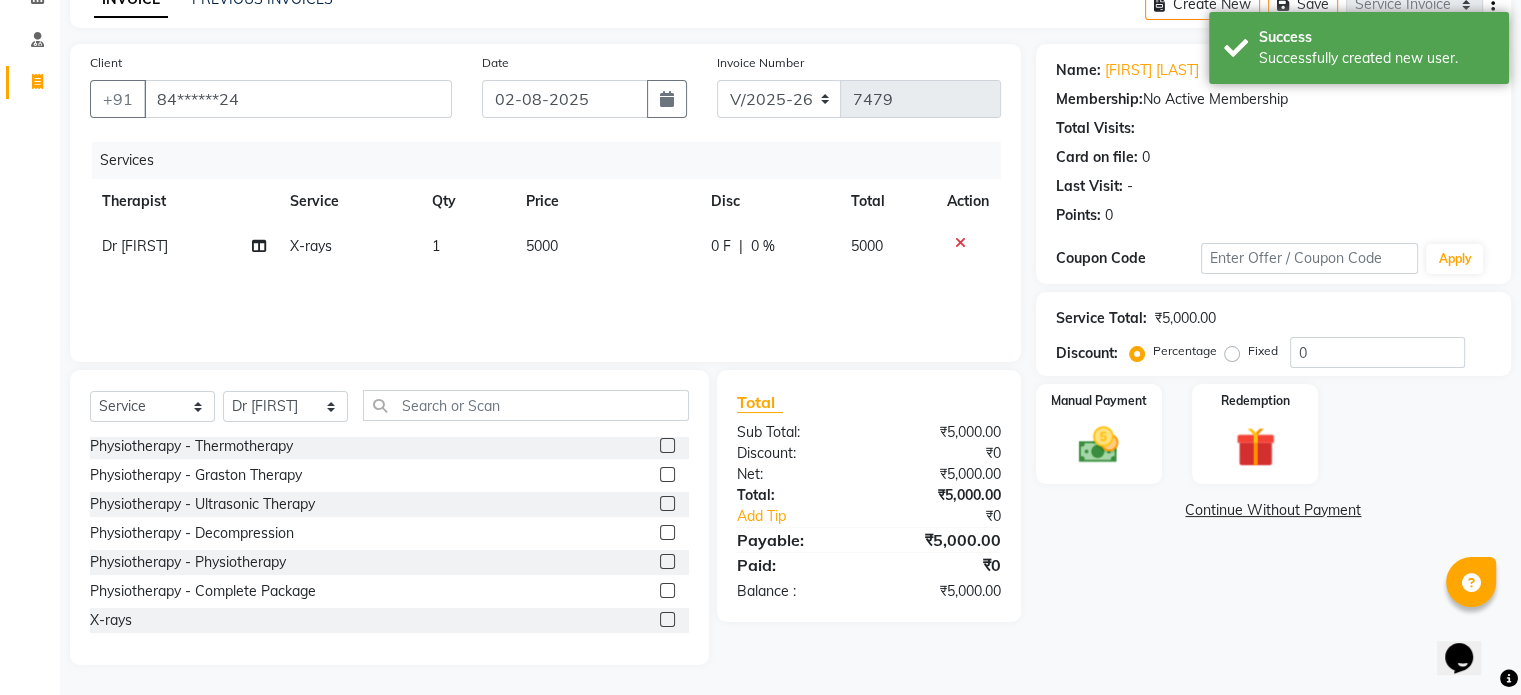 click on "5000" 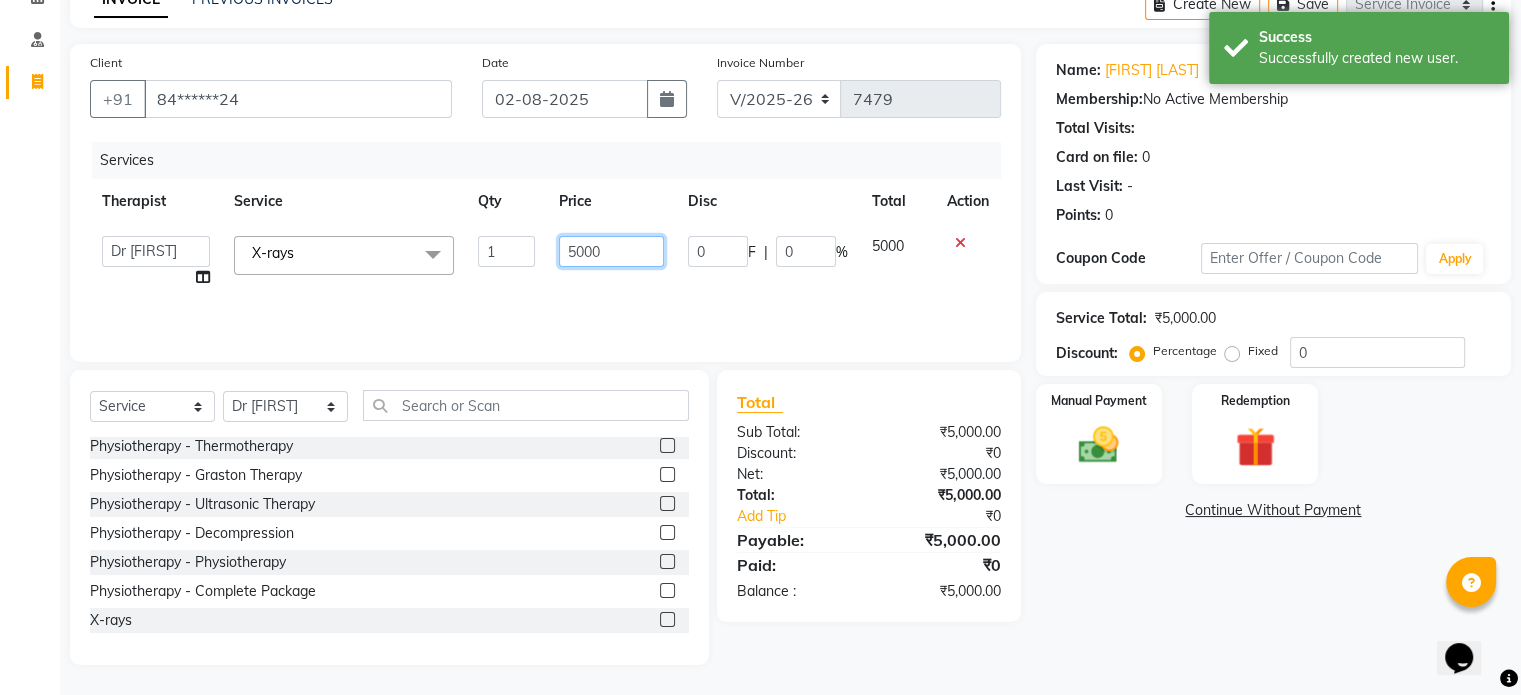 click on "5000" 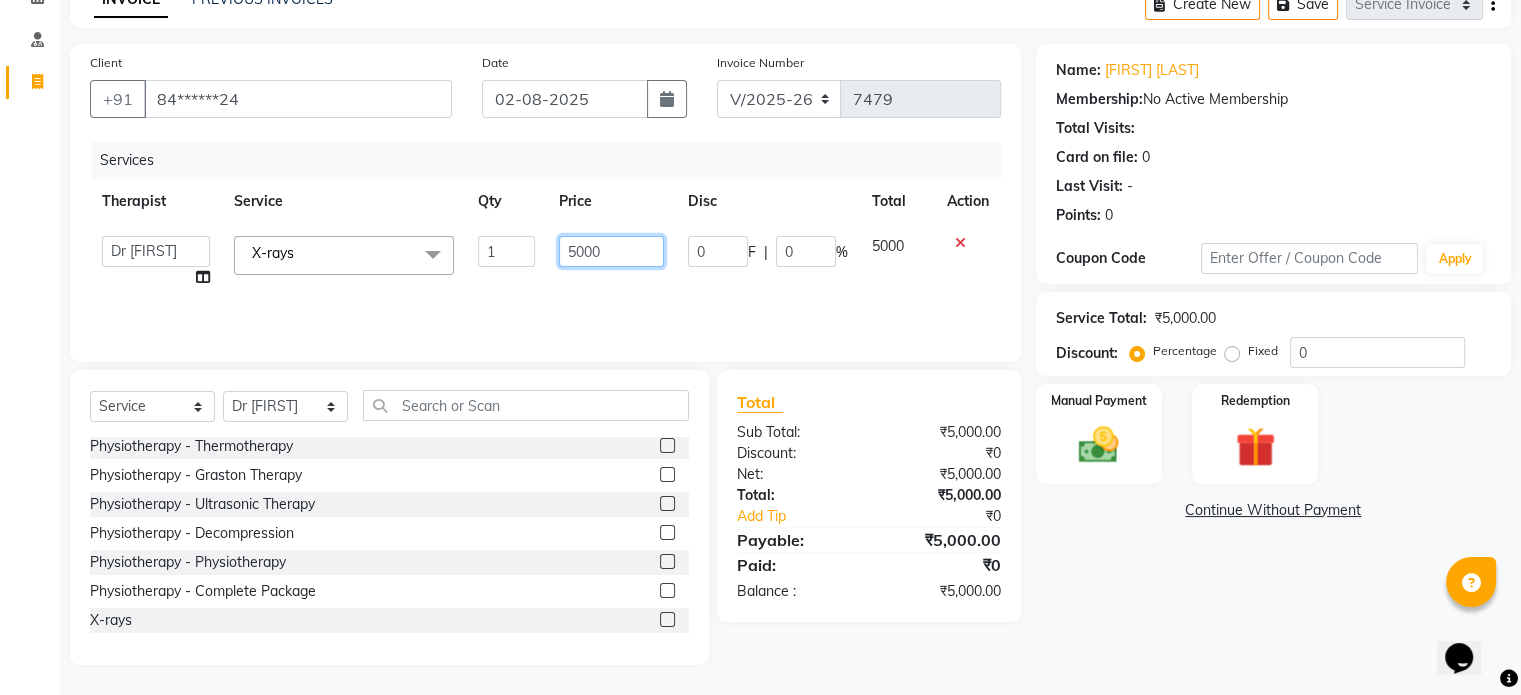 click on "5000" 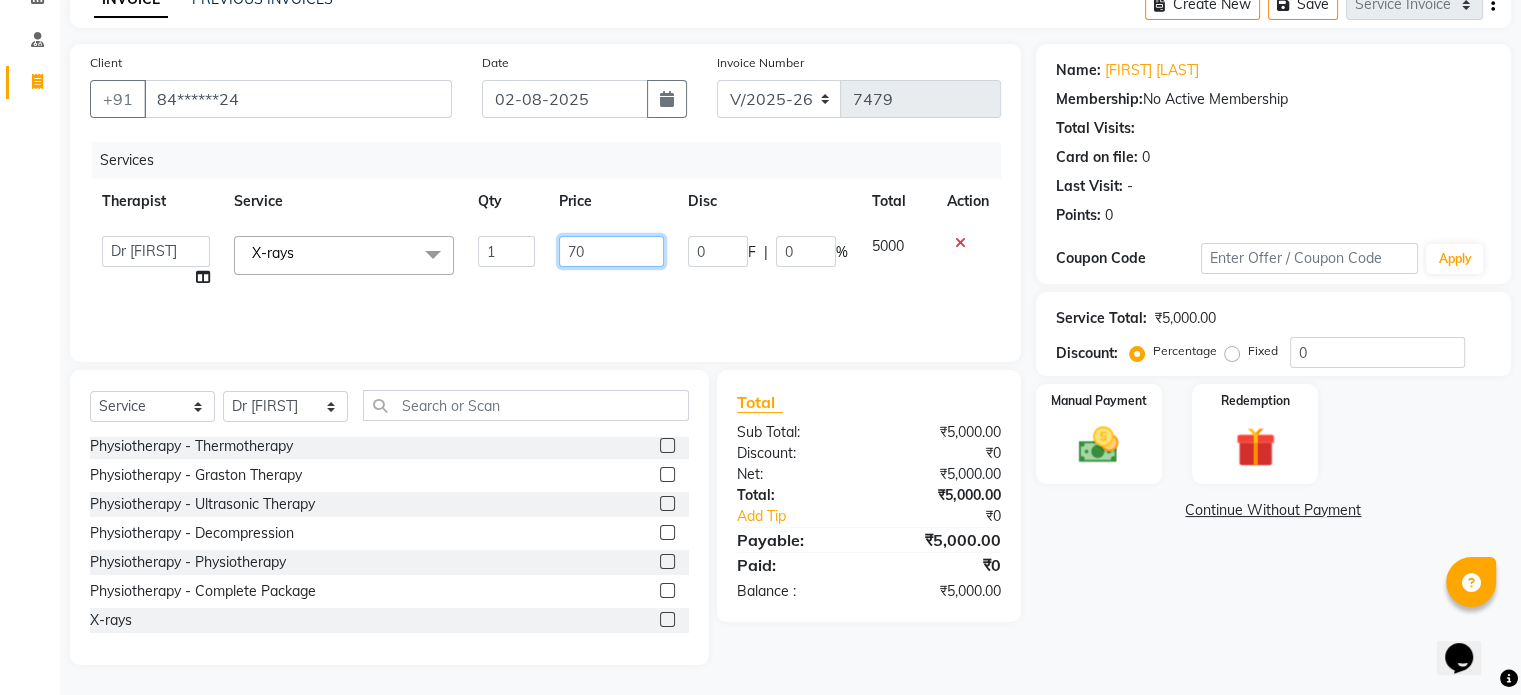 type on "700" 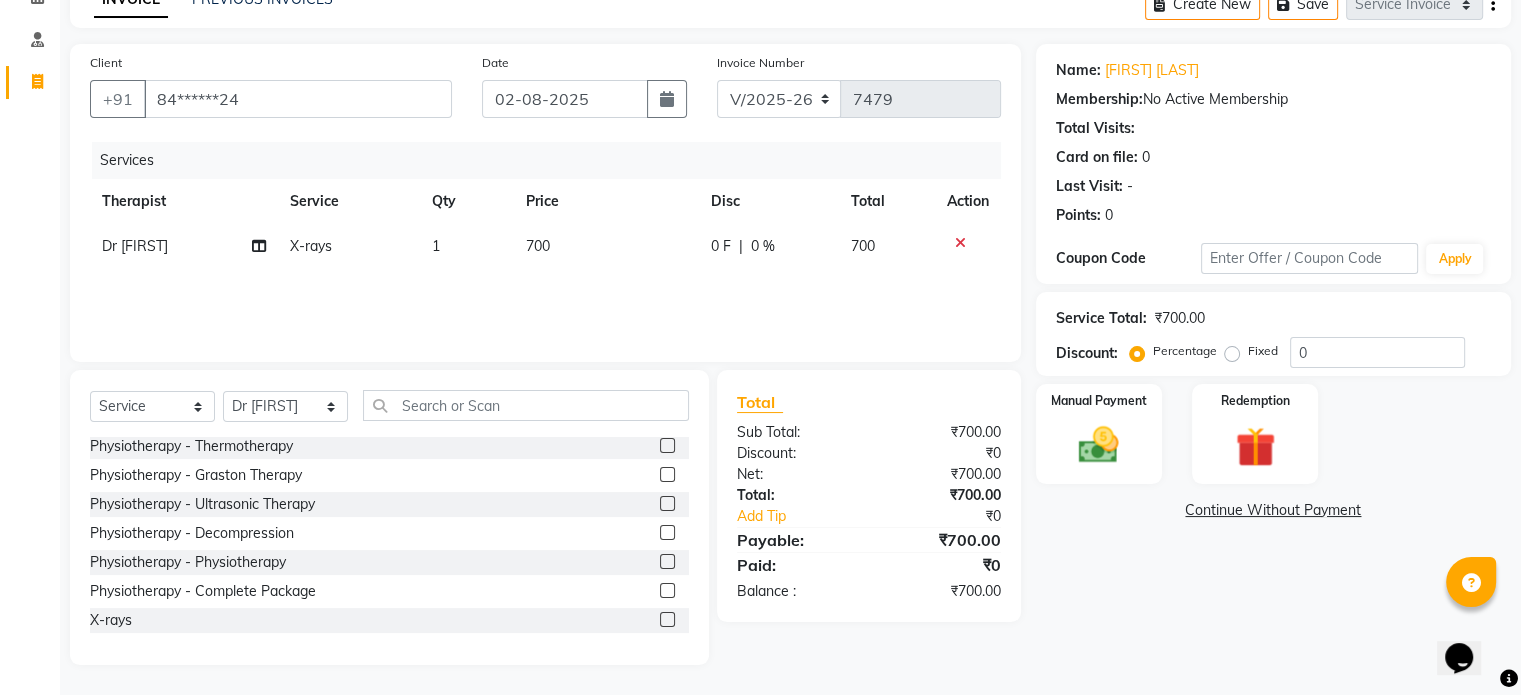 click on "Fixed" 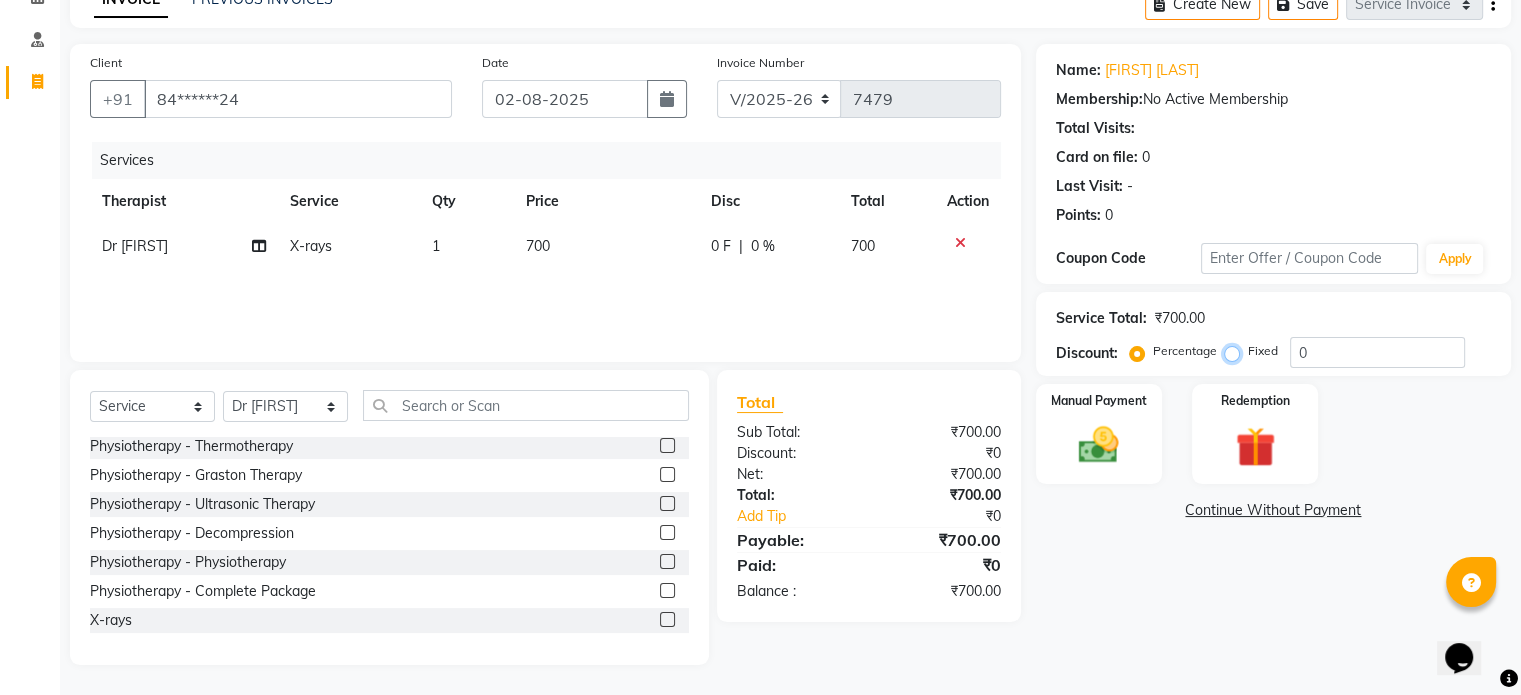 click on "Fixed" at bounding box center [1236, 351] 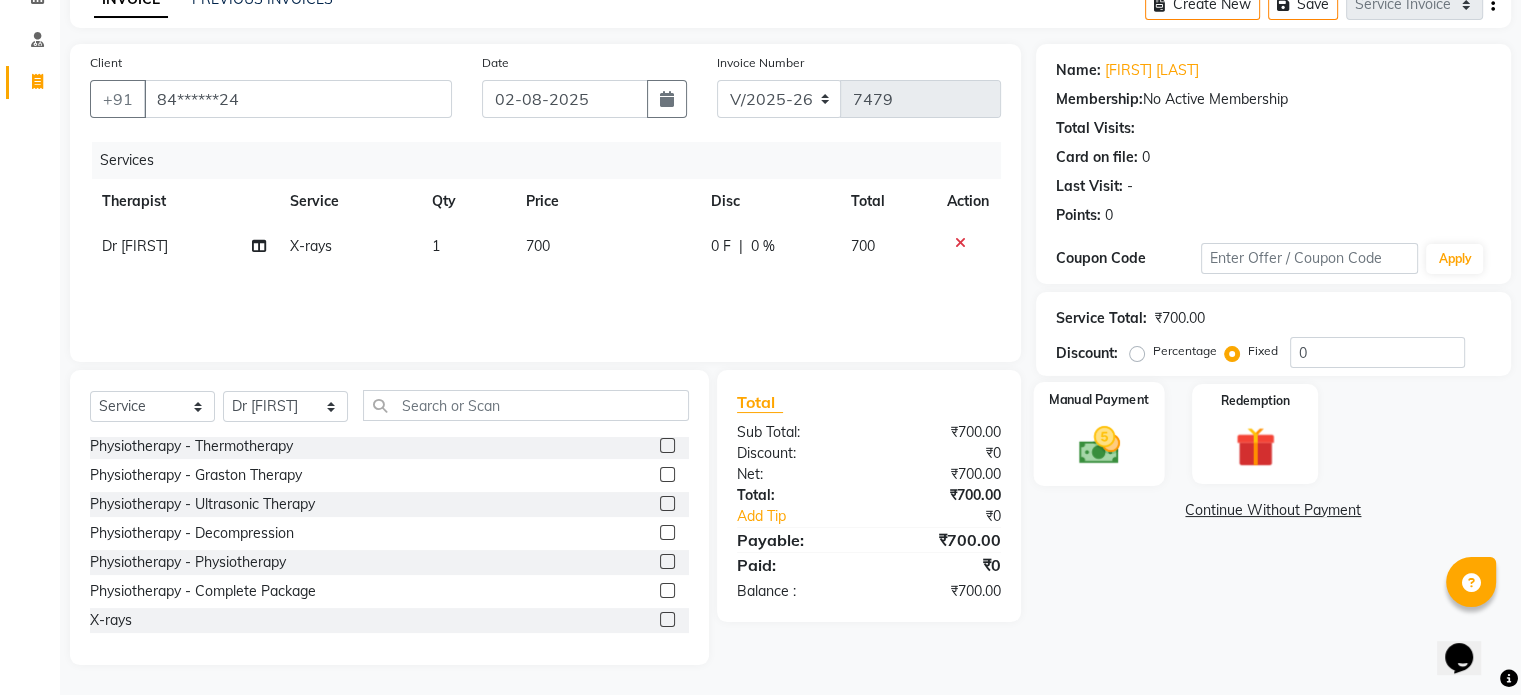 click on "Manual Payment" 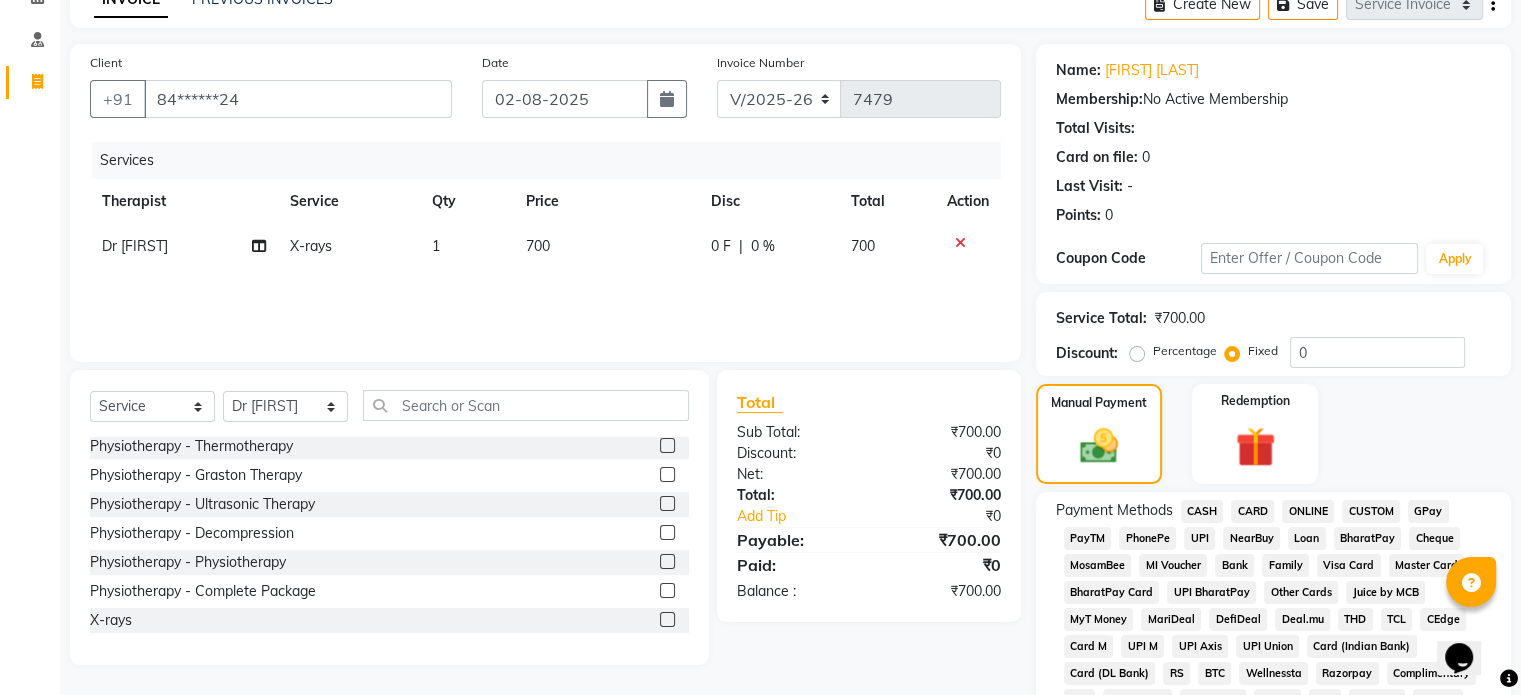 click on "UPI" 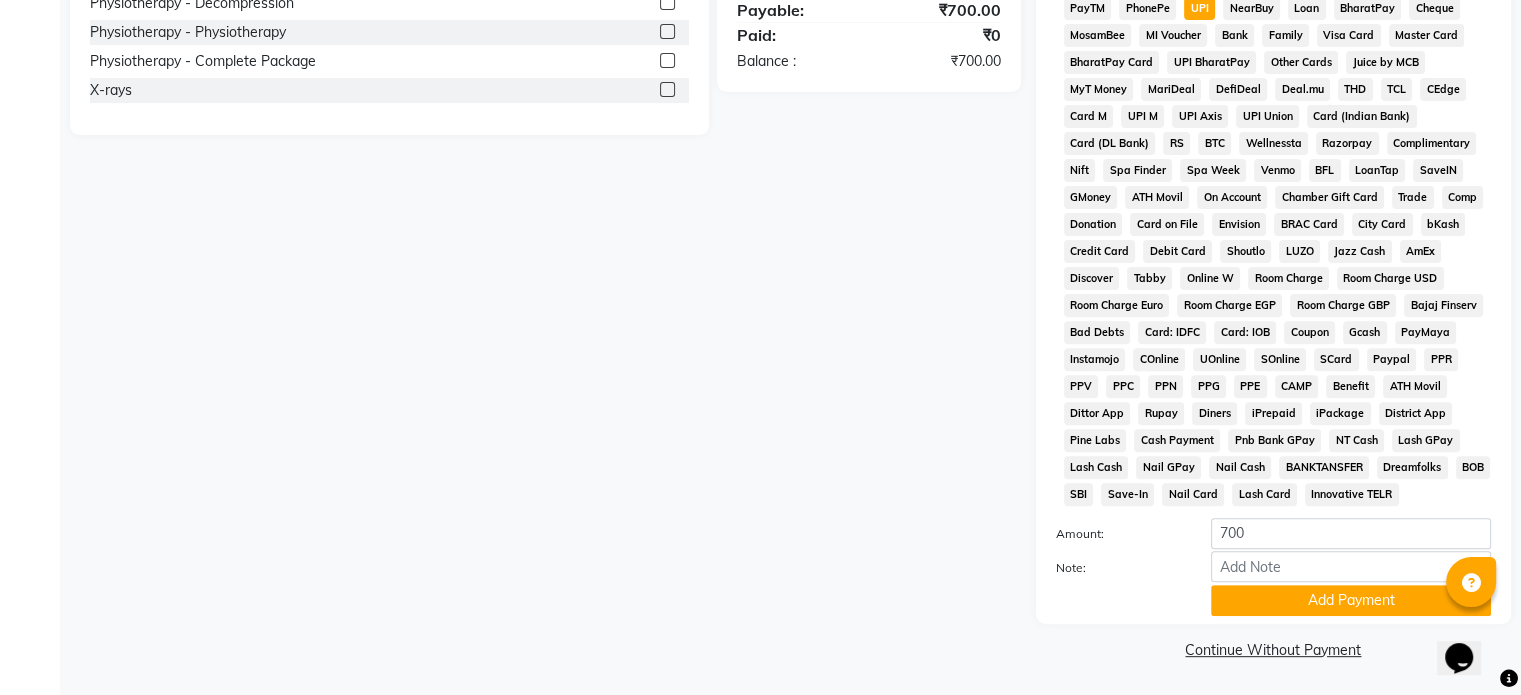 scroll, scrollTop: 652, scrollLeft: 0, axis: vertical 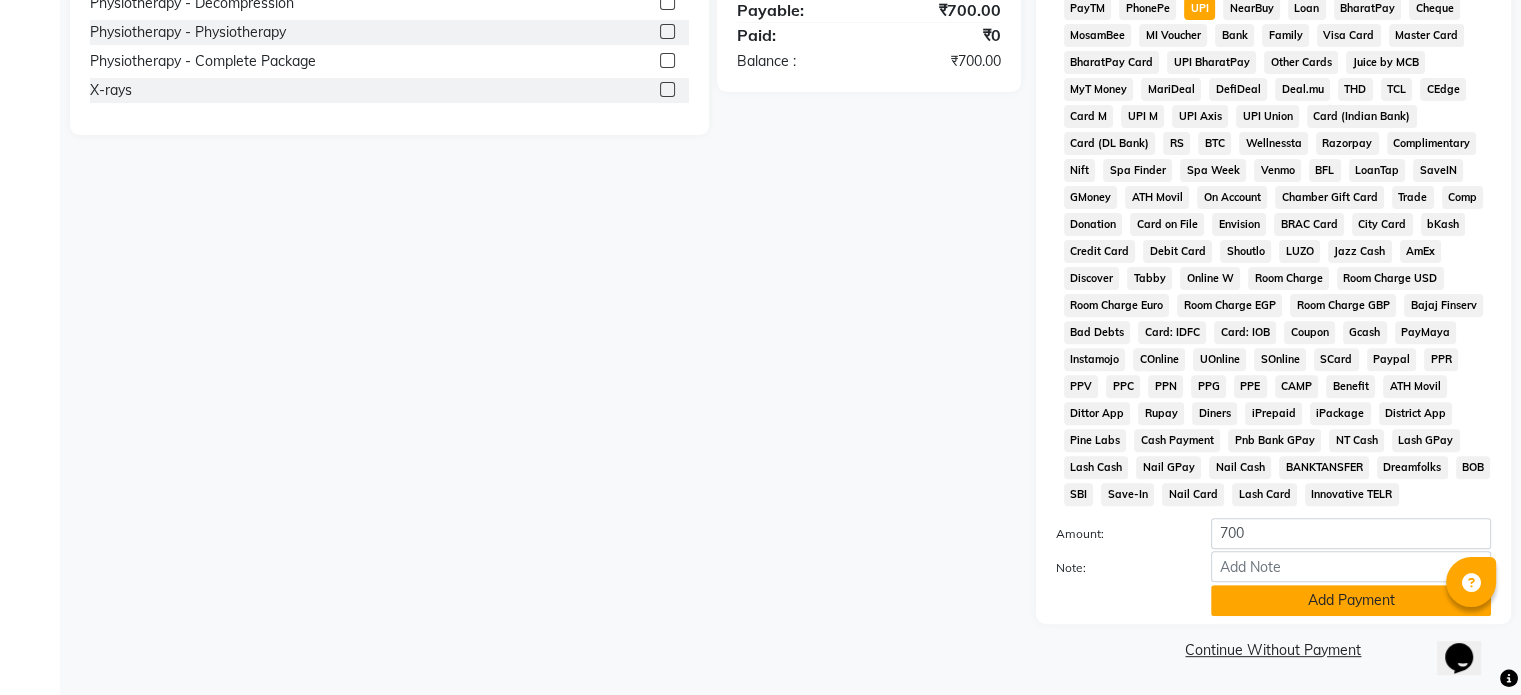 click on "Add Payment" 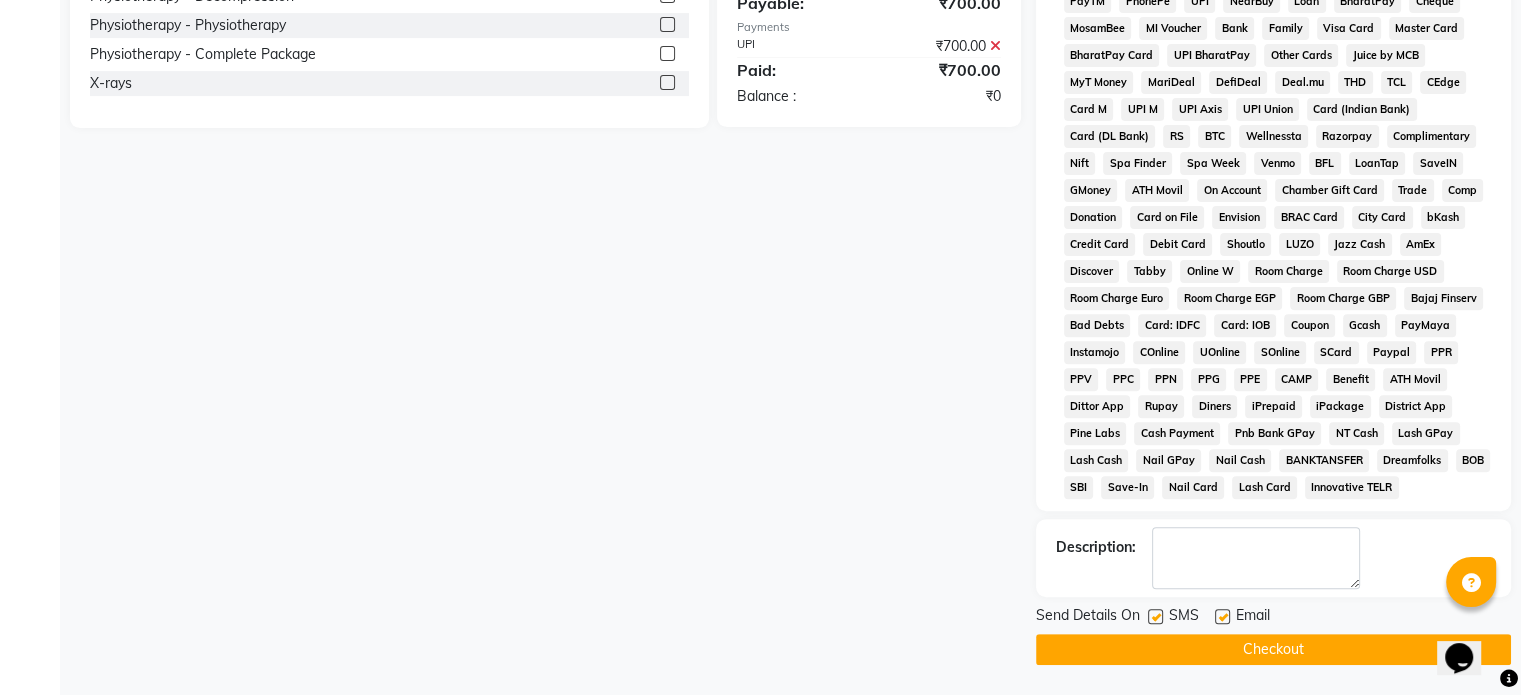 click 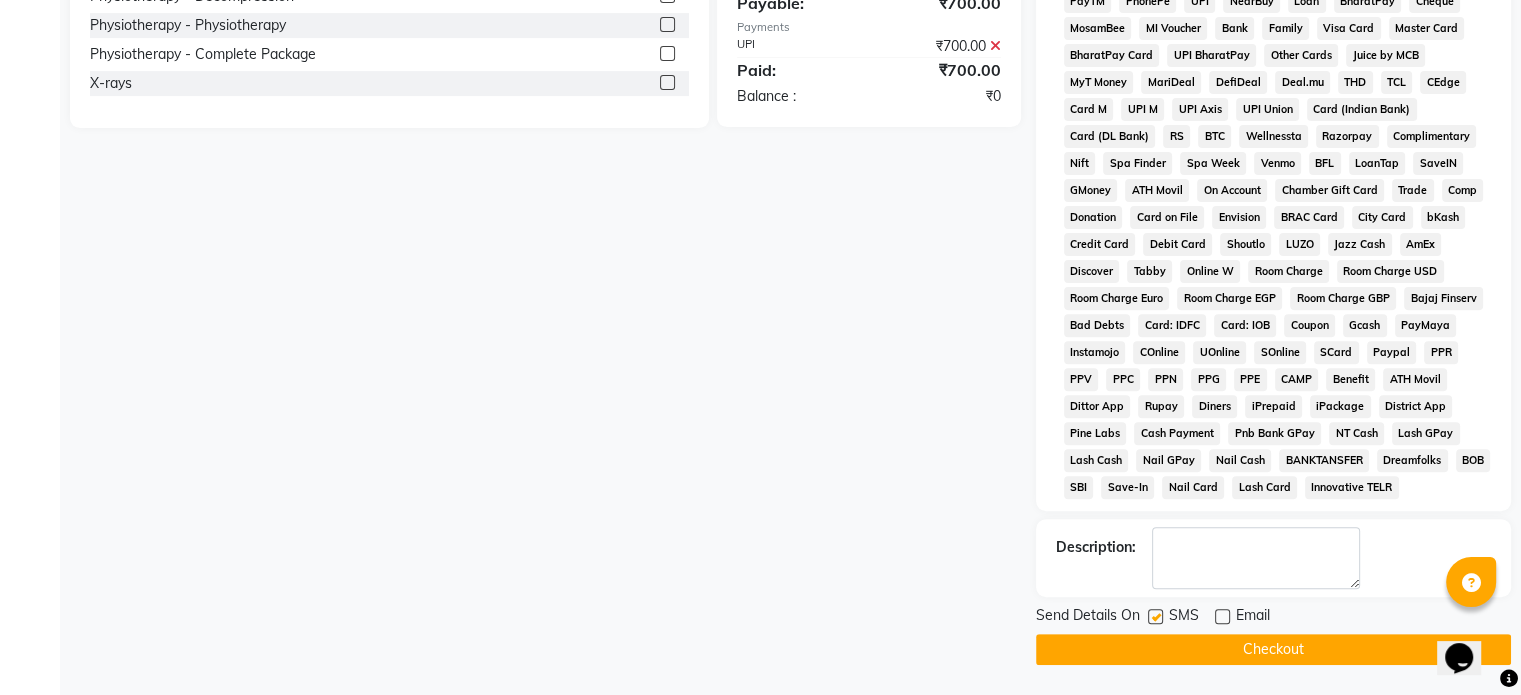 click 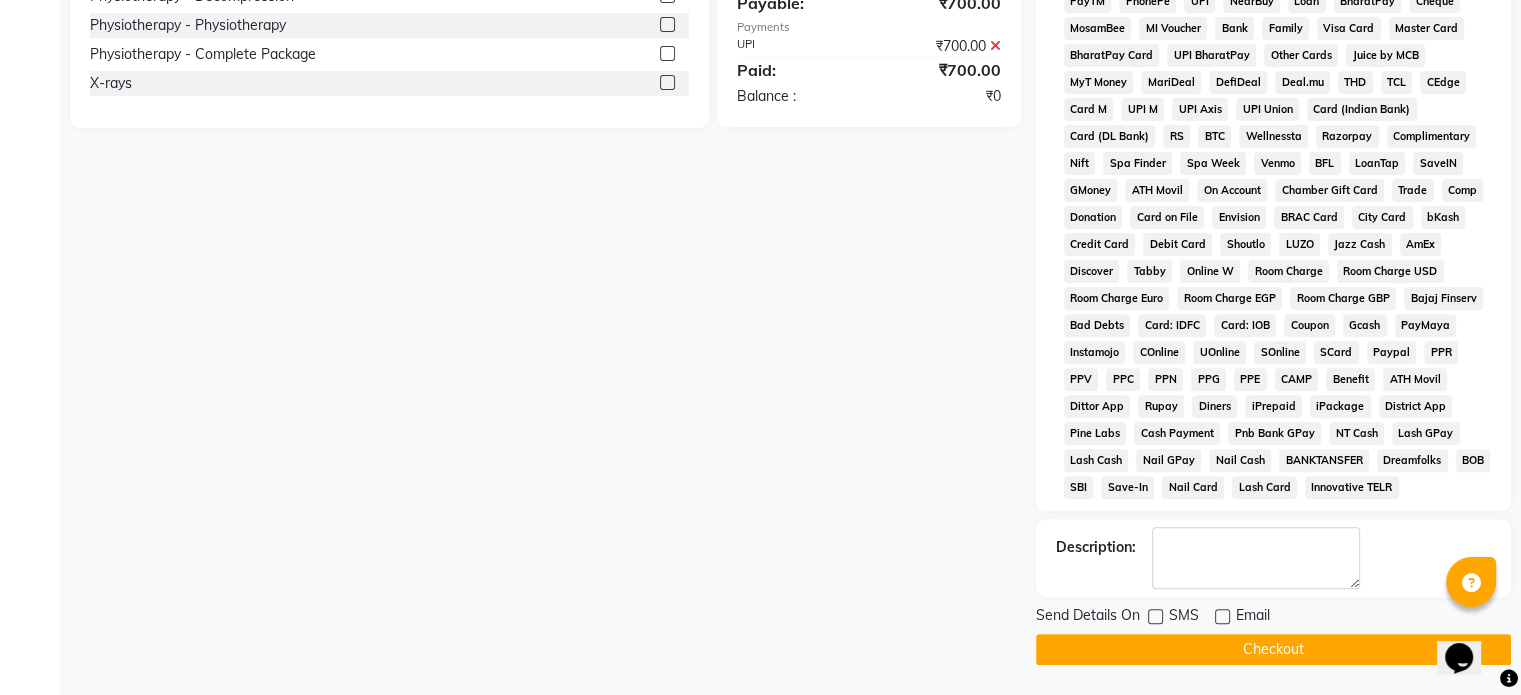 click on "Checkout" 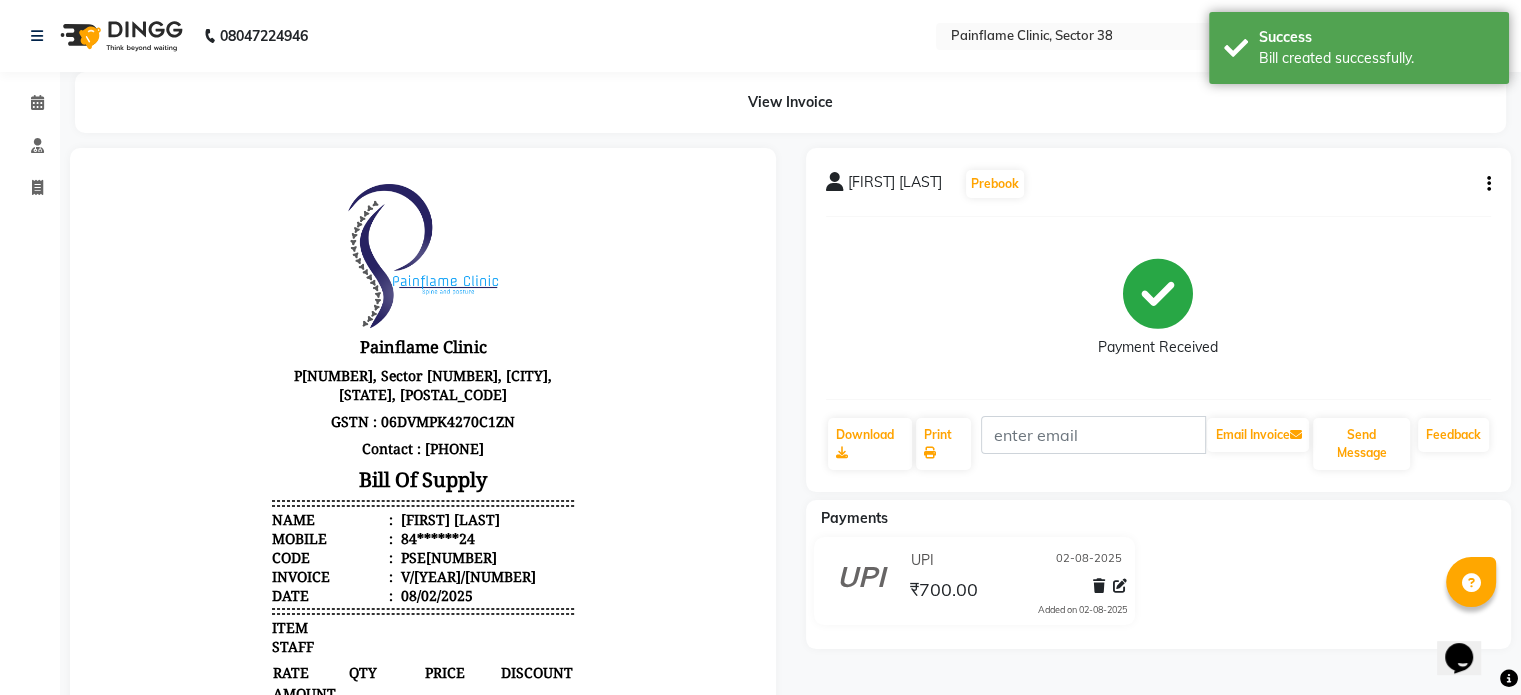 scroll, scrollTop: 0, scrollLeft: 0, axis: both 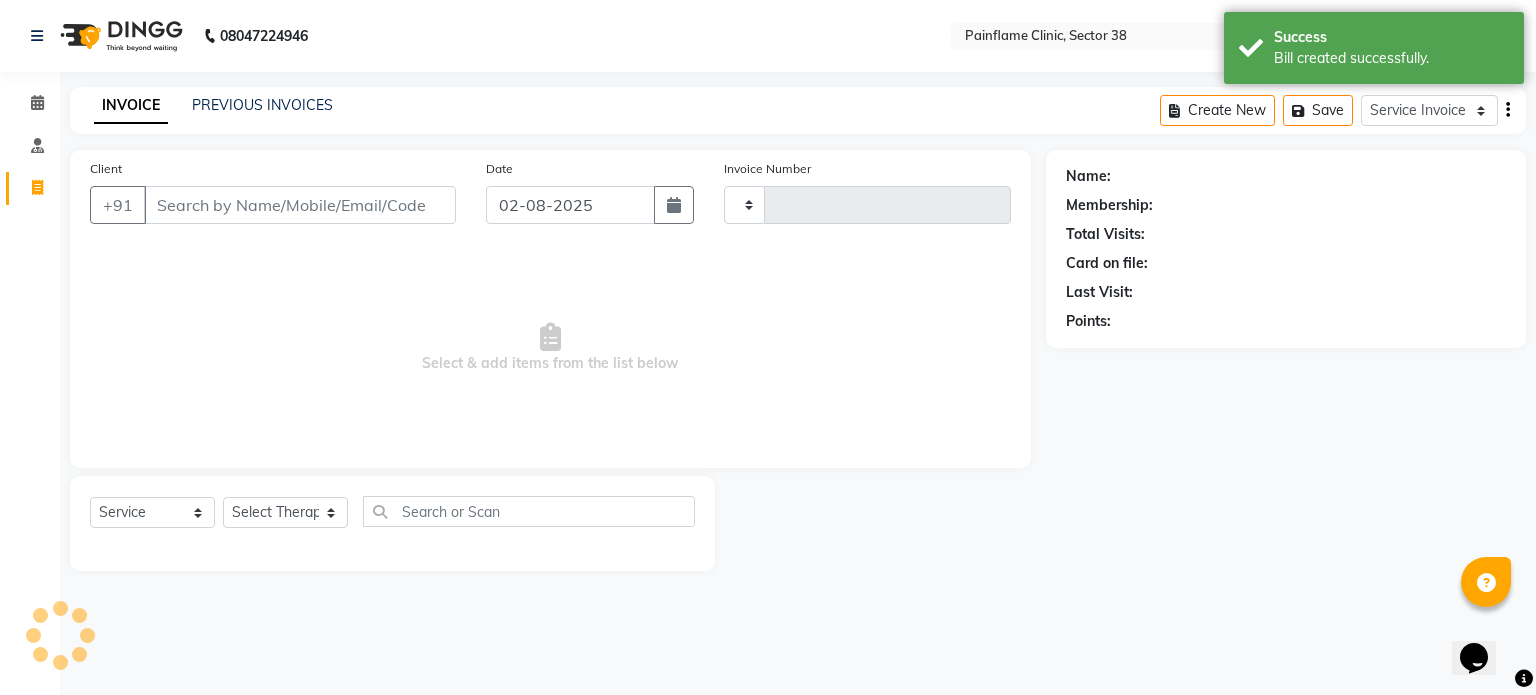 type on "7480" 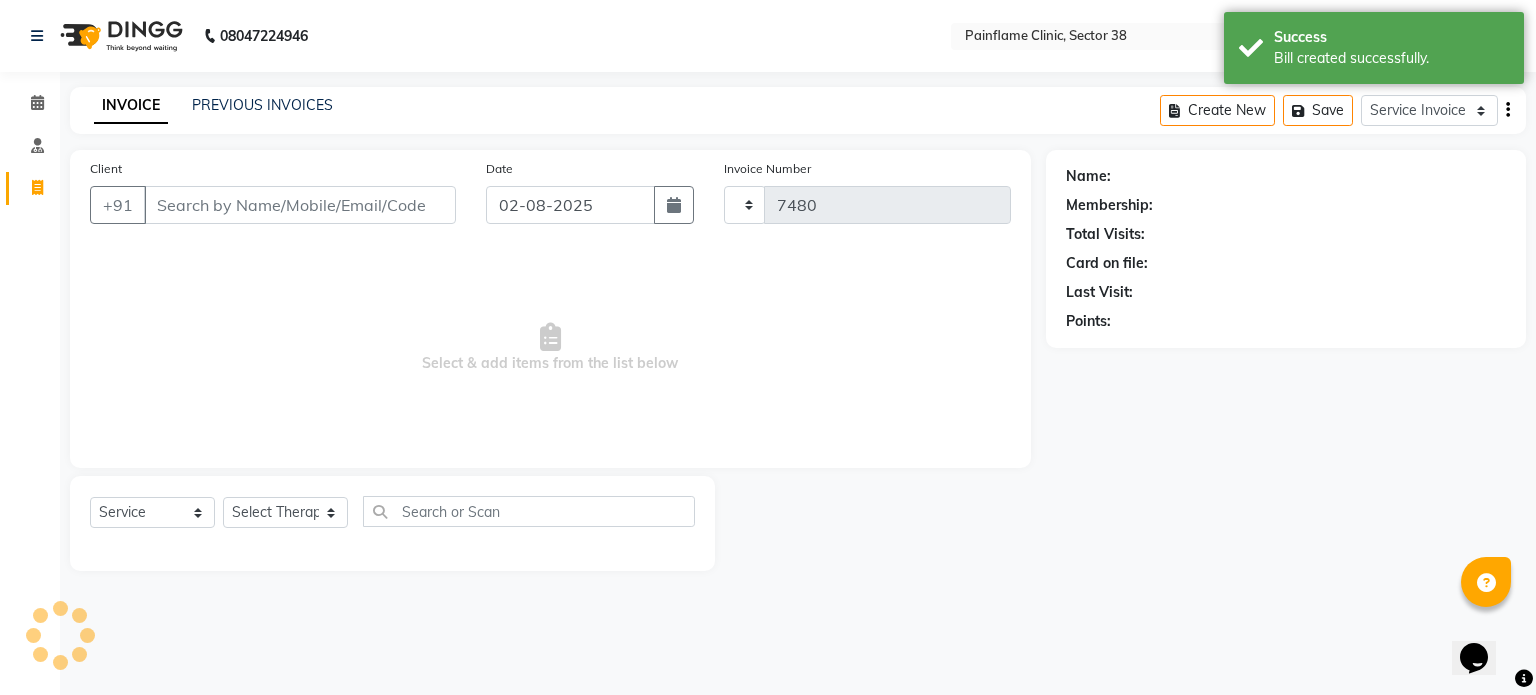 select on "3964" 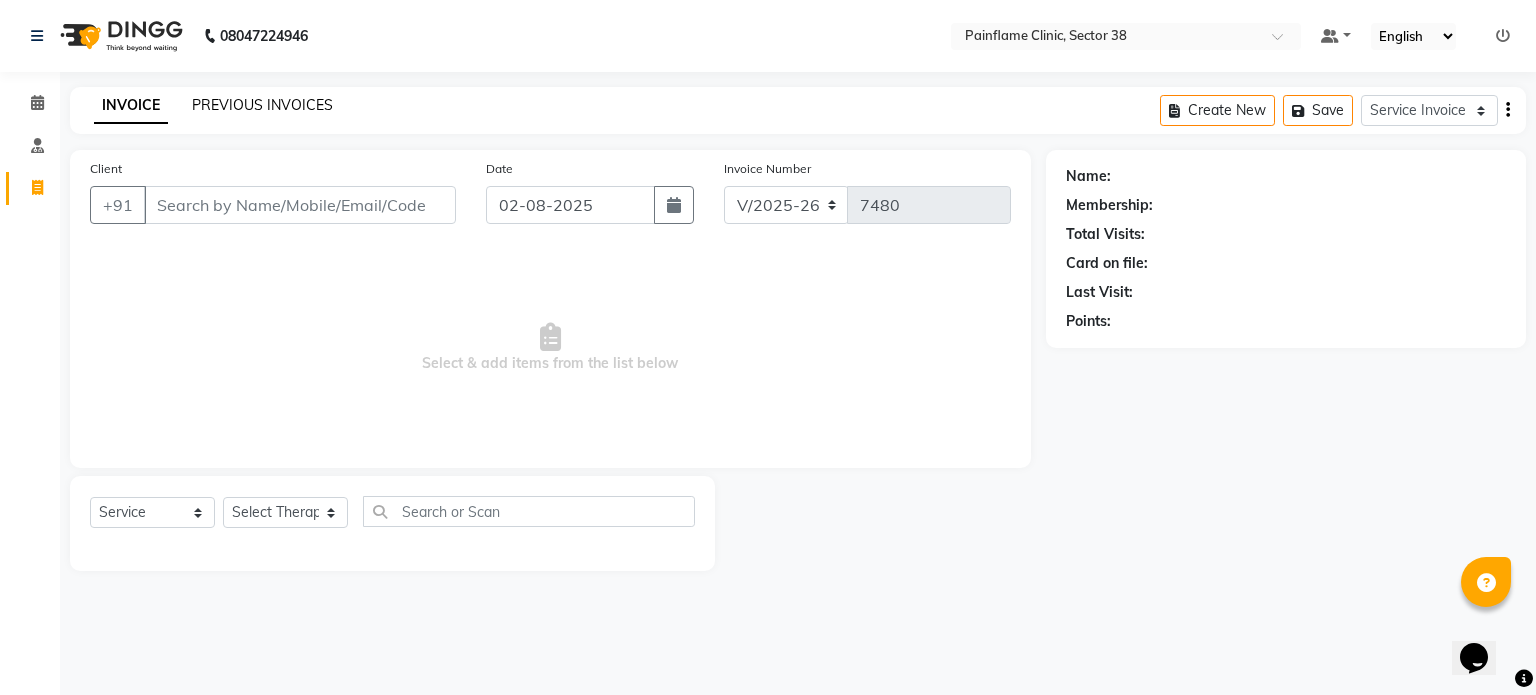 click on "PREVIOUS INVOICES" 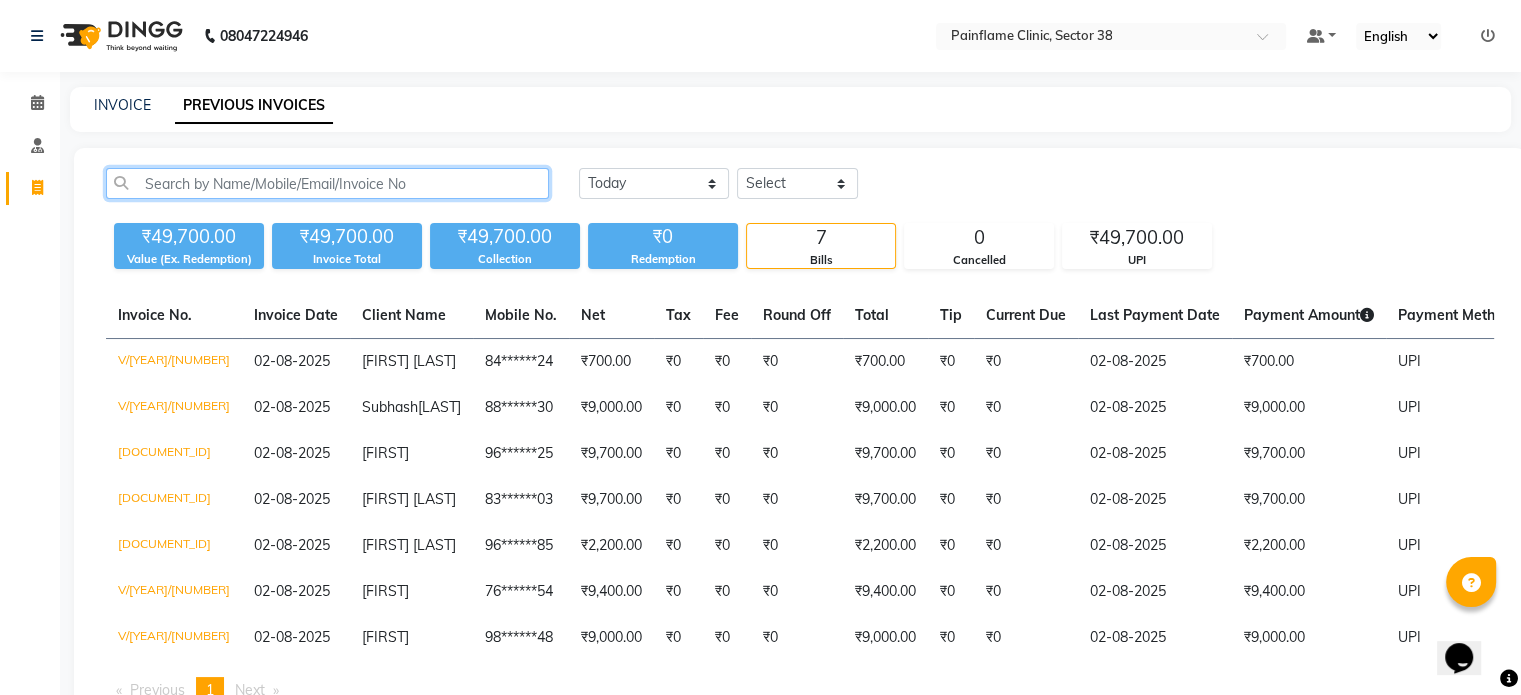 click 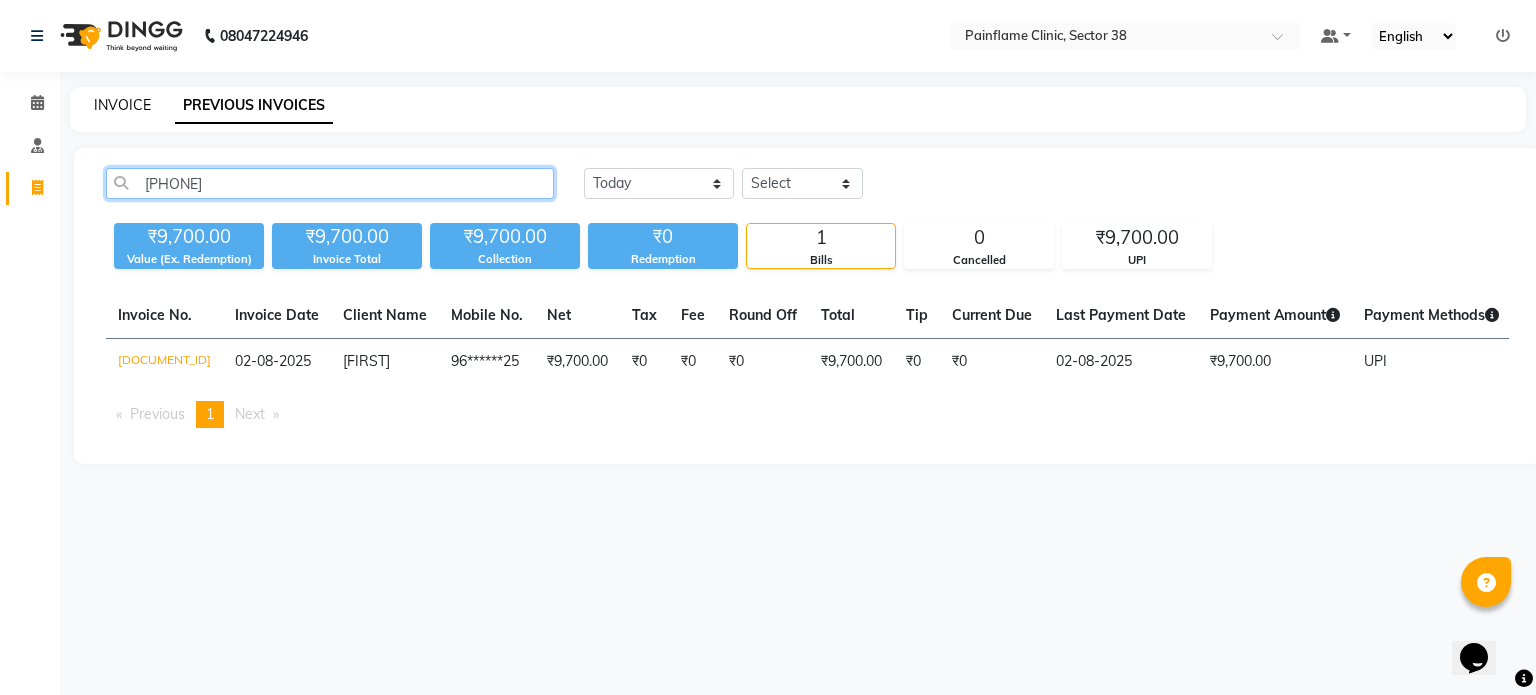 type on "[PHONE]" 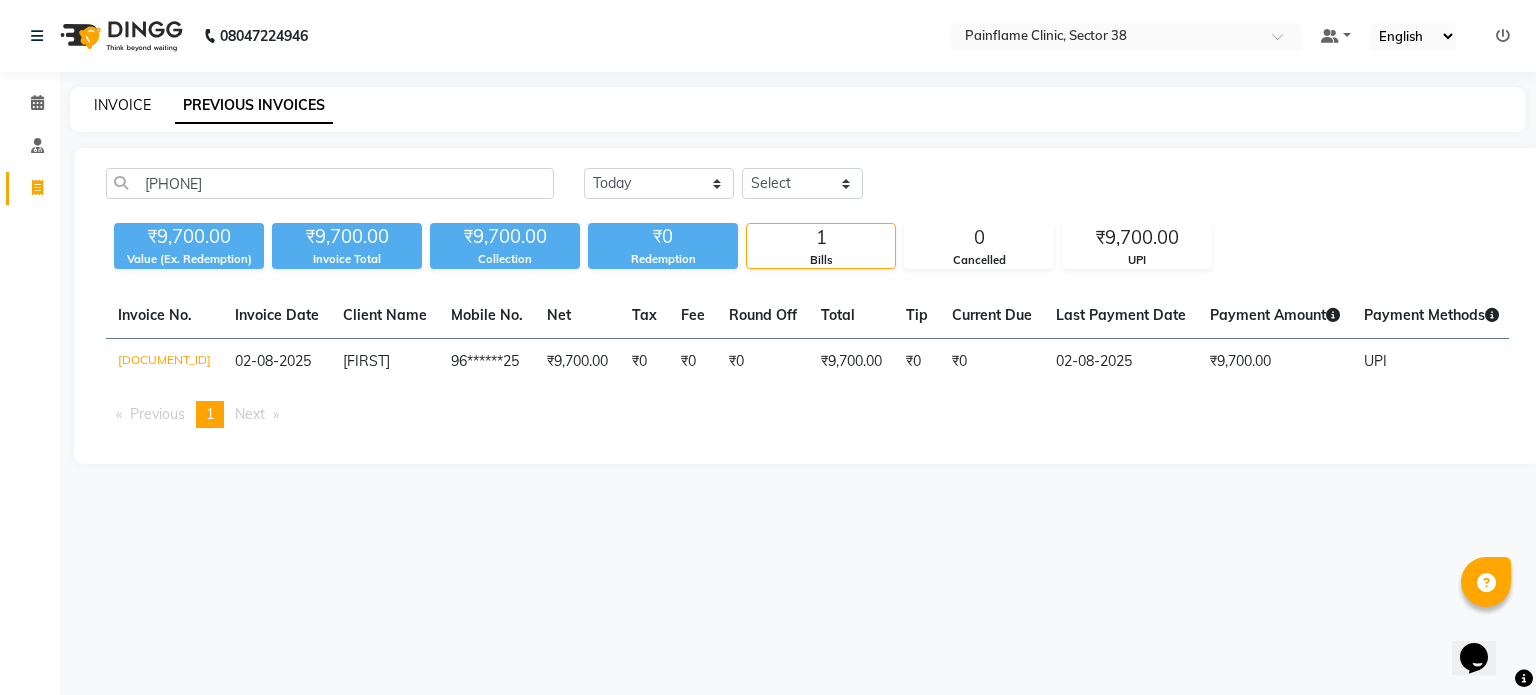 click on "INVOICE" 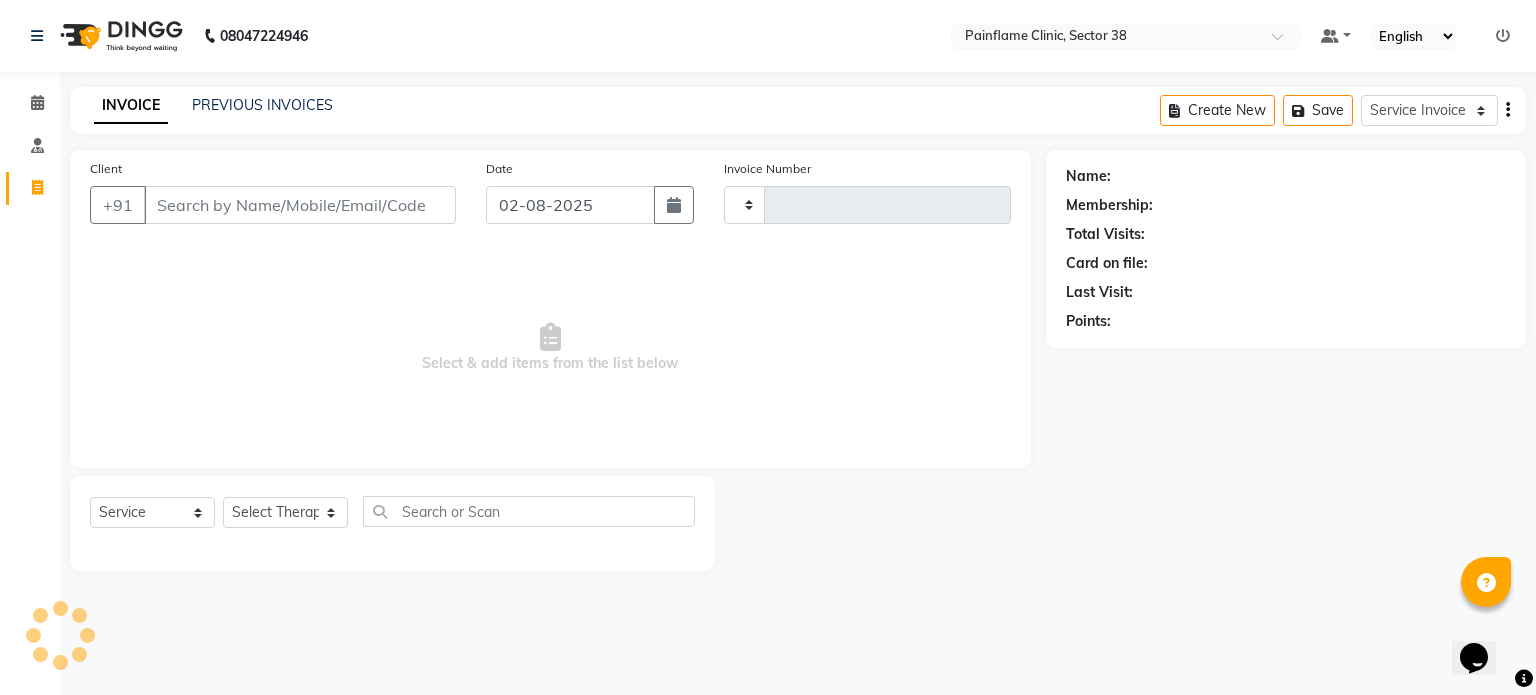 type on "7480" 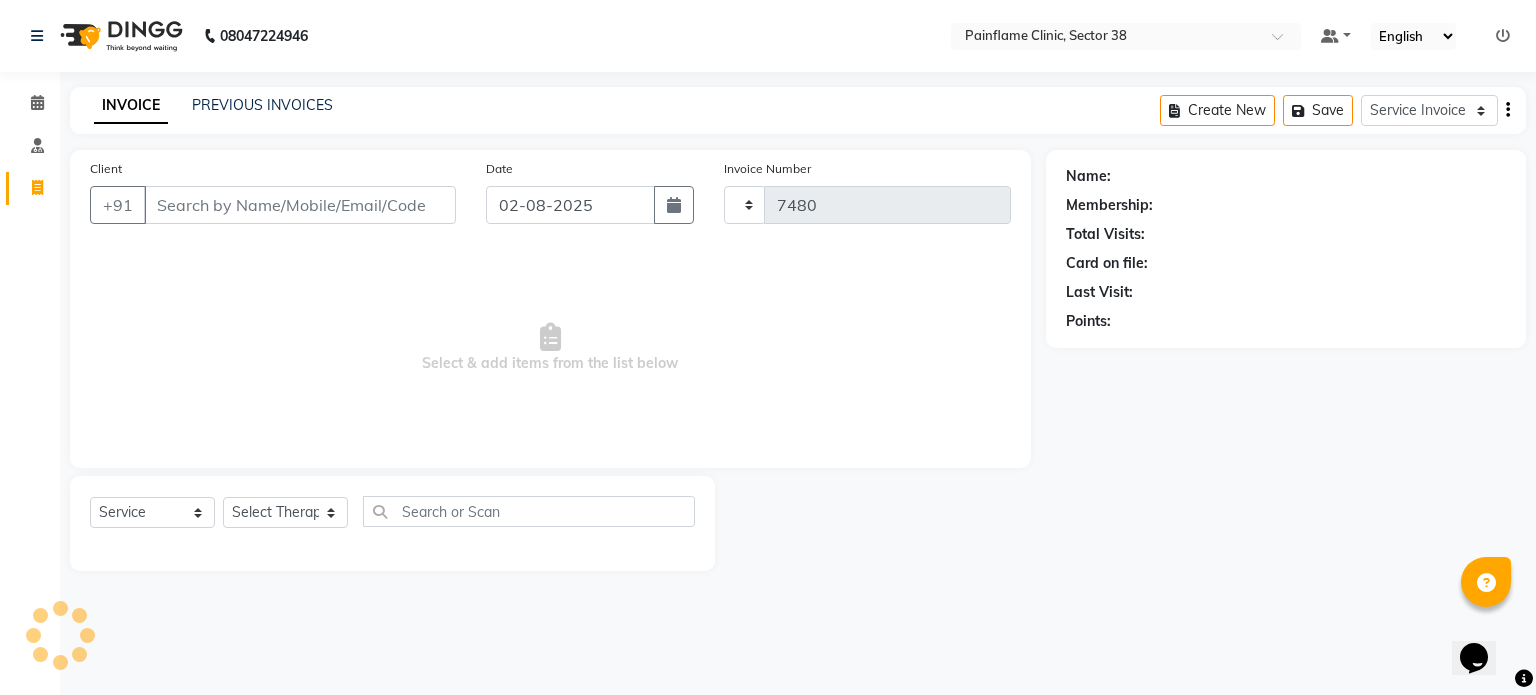select on "3964" 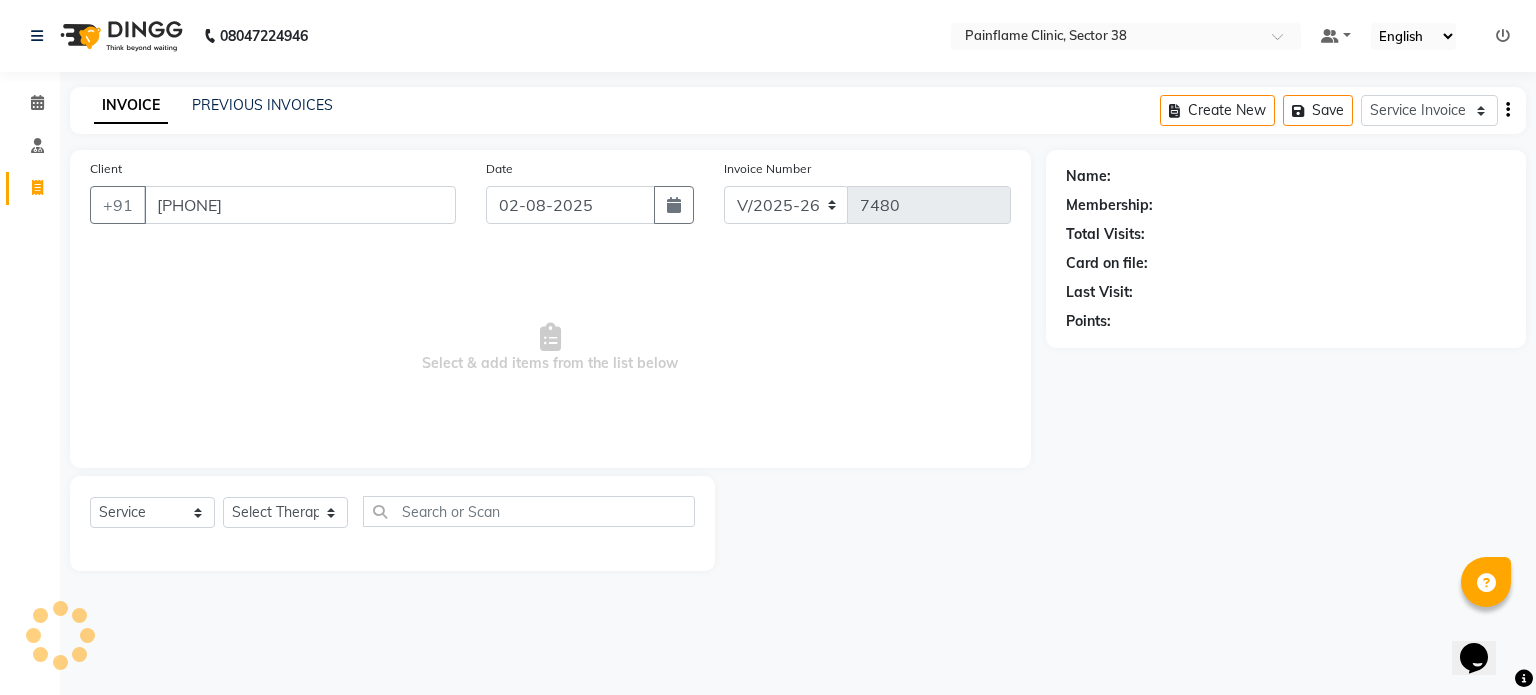 type on "[PHONE]" 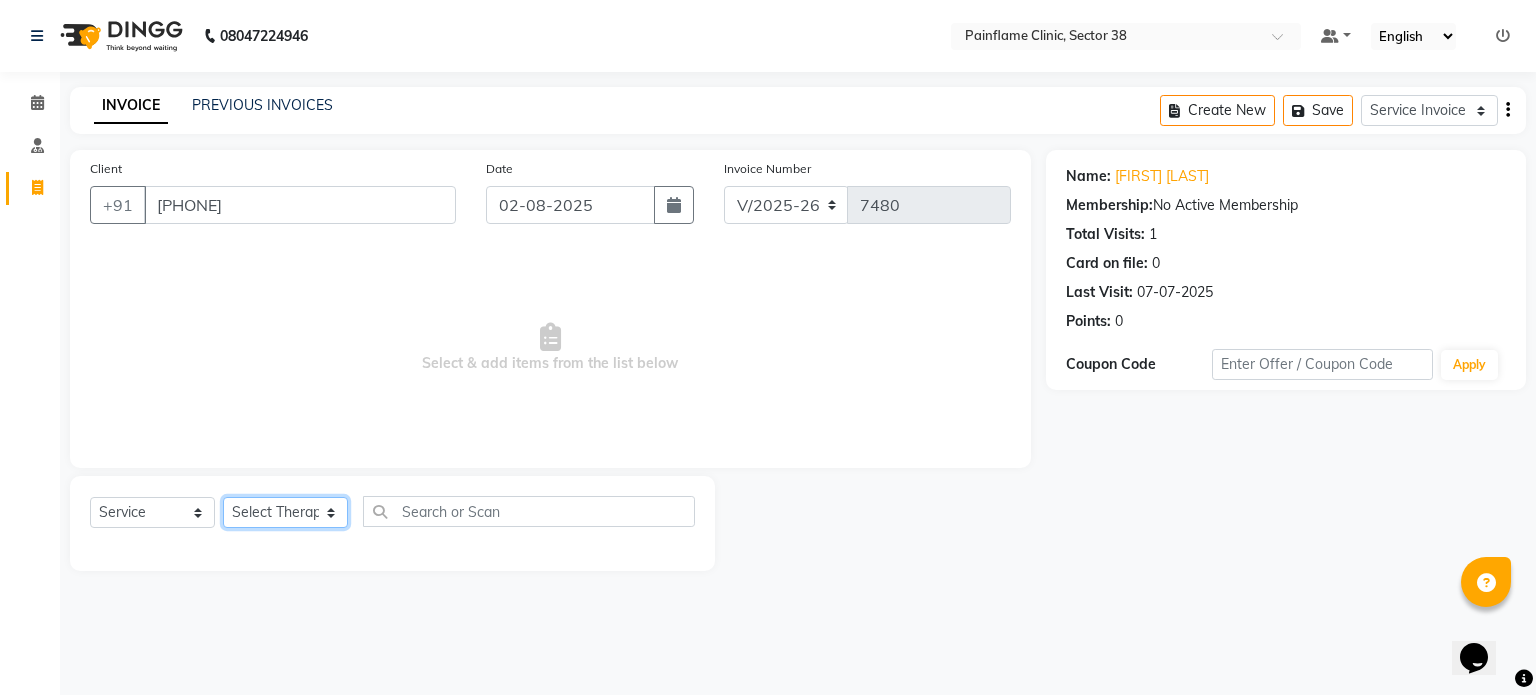 click on "Select Therapist Dr [FIRST] Dr [FIRST] Dr [FIRST] Dr [FIRST] Dr. [FIRST] Dr. [FIRST] [FIRST] [FIRST] [FIRST] Reception 1 Reception 2 Reception 3" 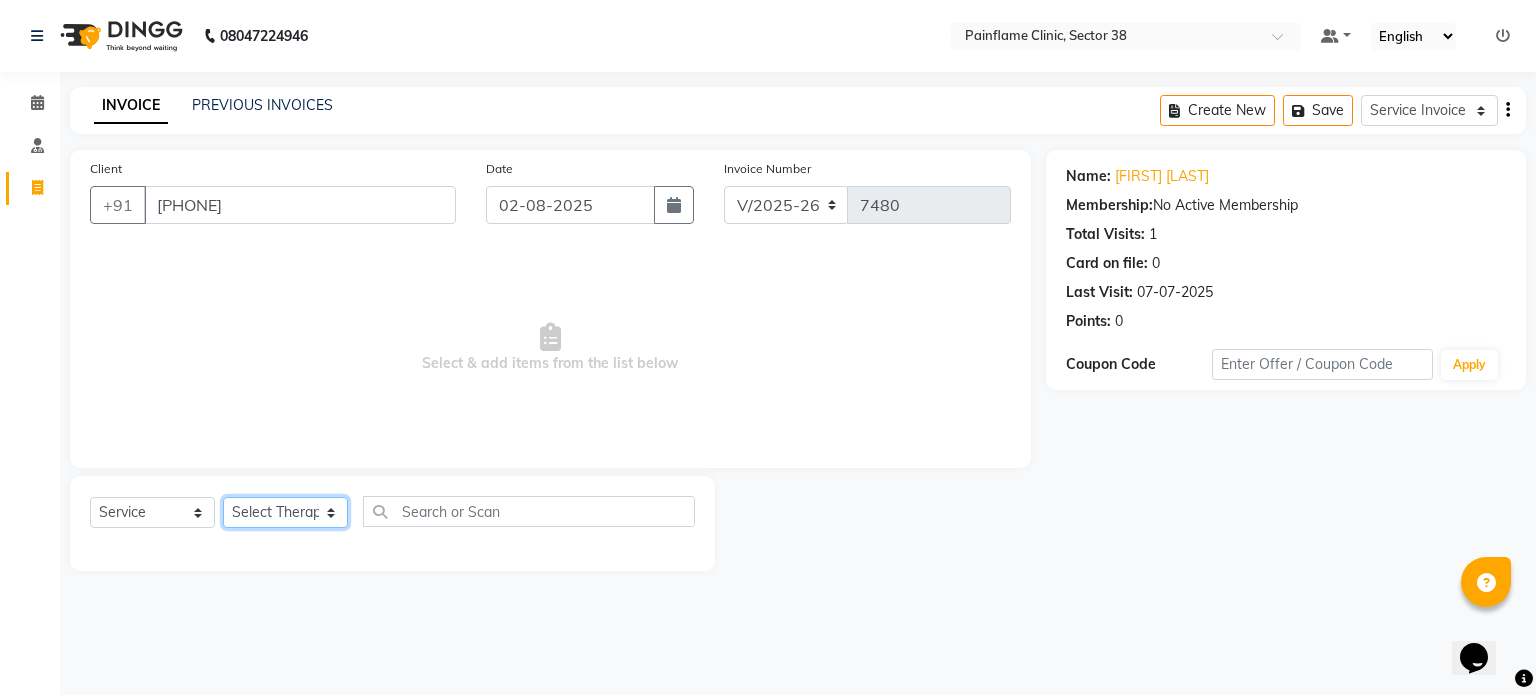 select on "20214" 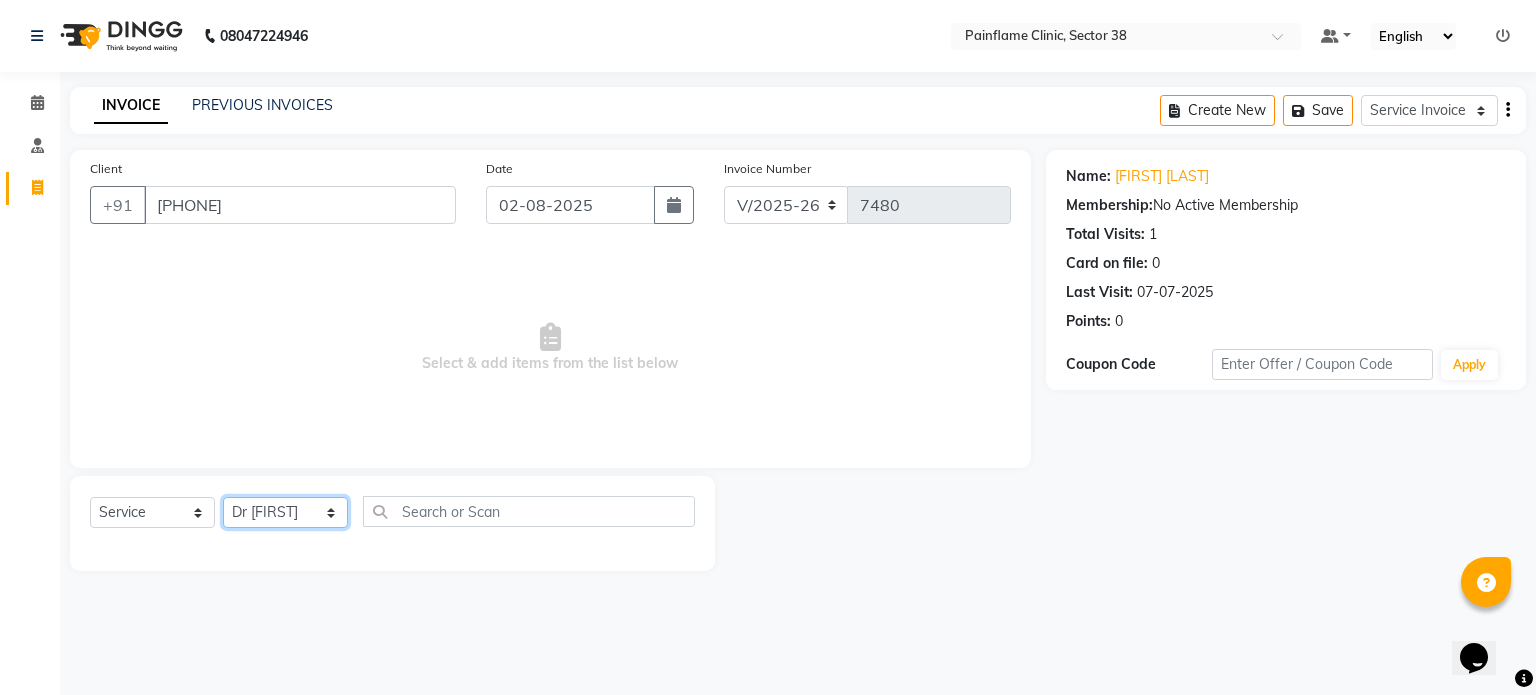 click on "Select Therapist Dr [FIRST] Dr [FIRST] Dr [FIRST] Dr [FIRST] Dr. [FIRST] Dr. [FIRST] [FIRST] [FIRST] [FIRST] Reception 1 Reception 2 Reception 3" 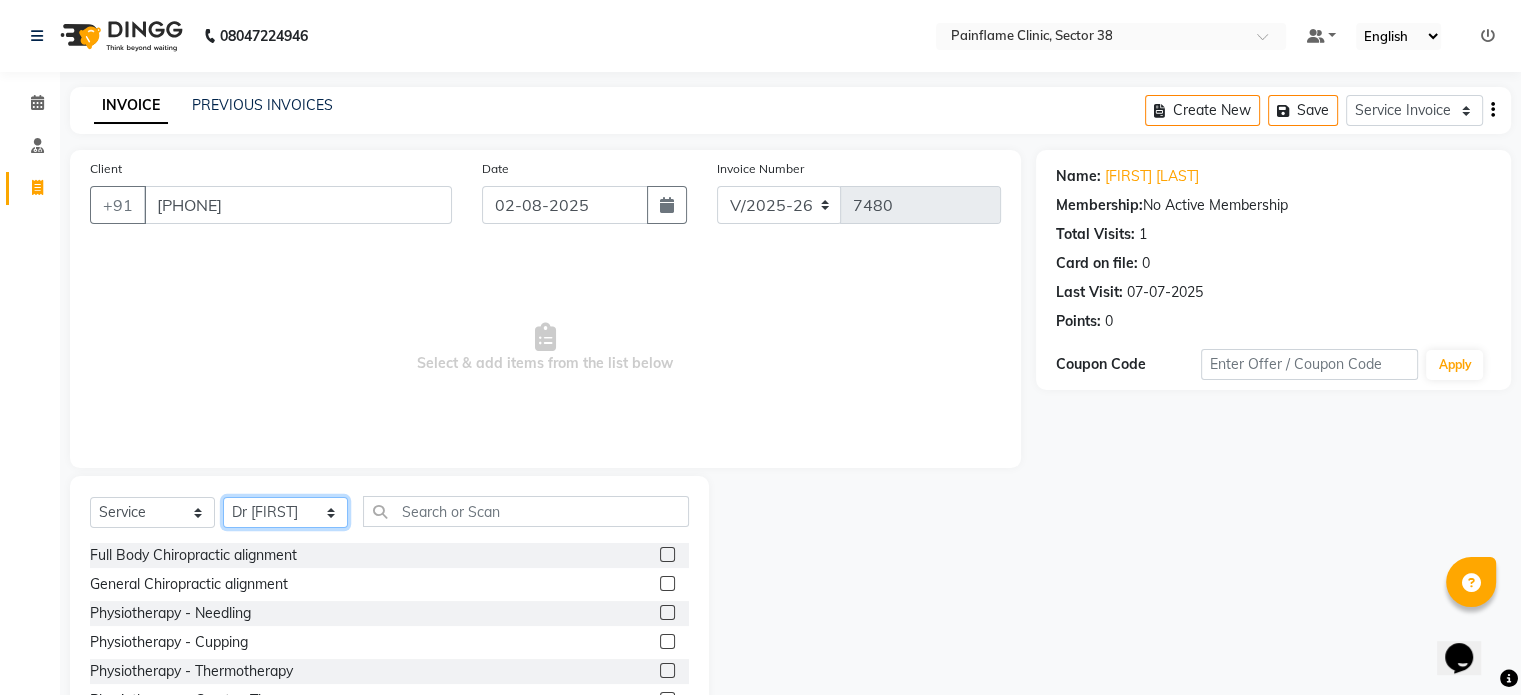 scroll, scrollTop: 119, scrollLeft: 0, axis: vertical 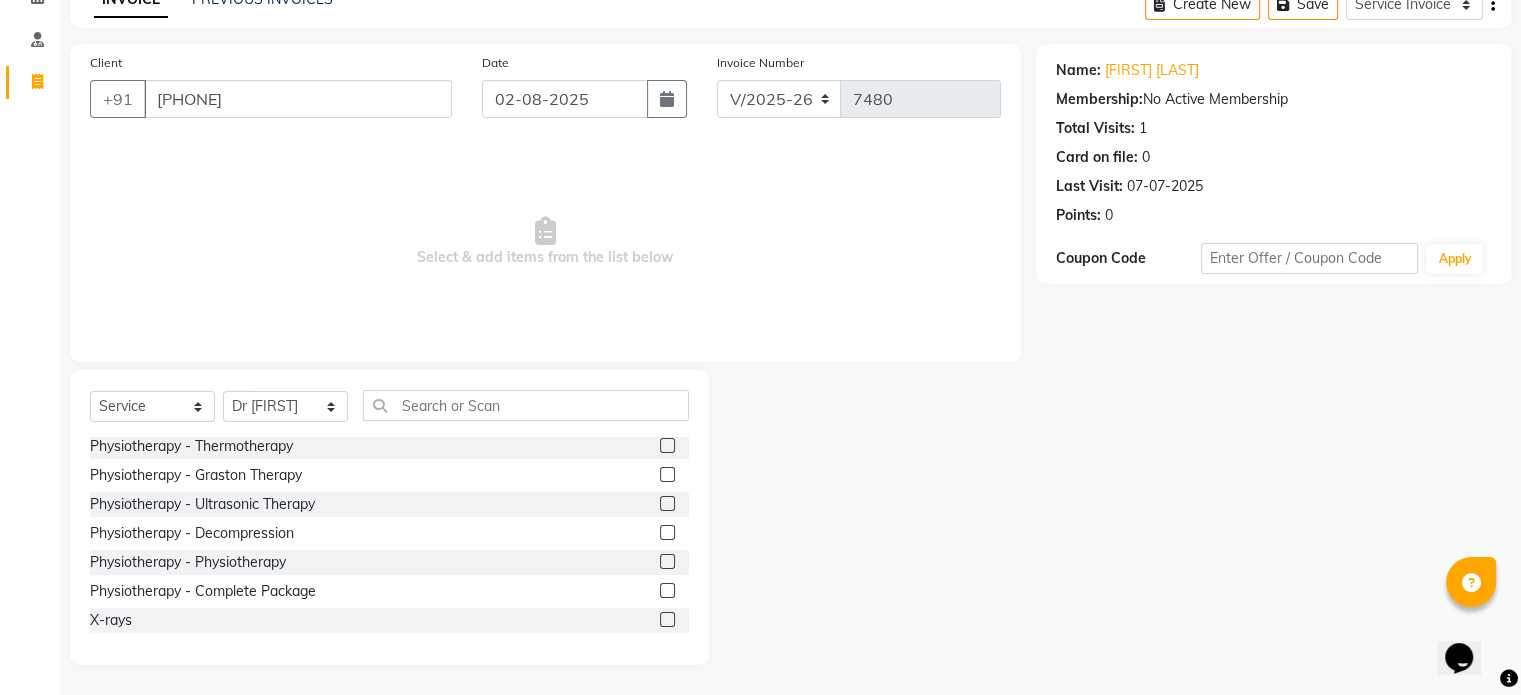 click 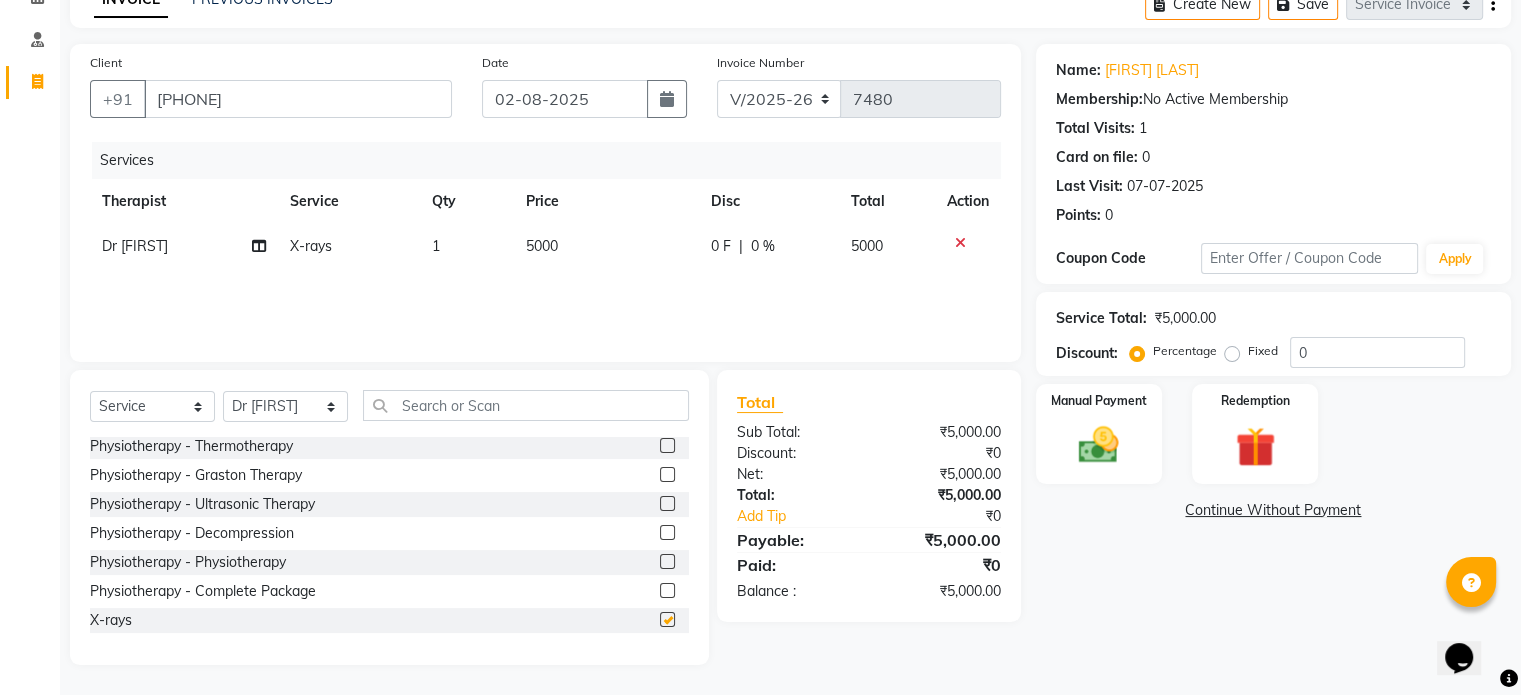 checkbox on "false" 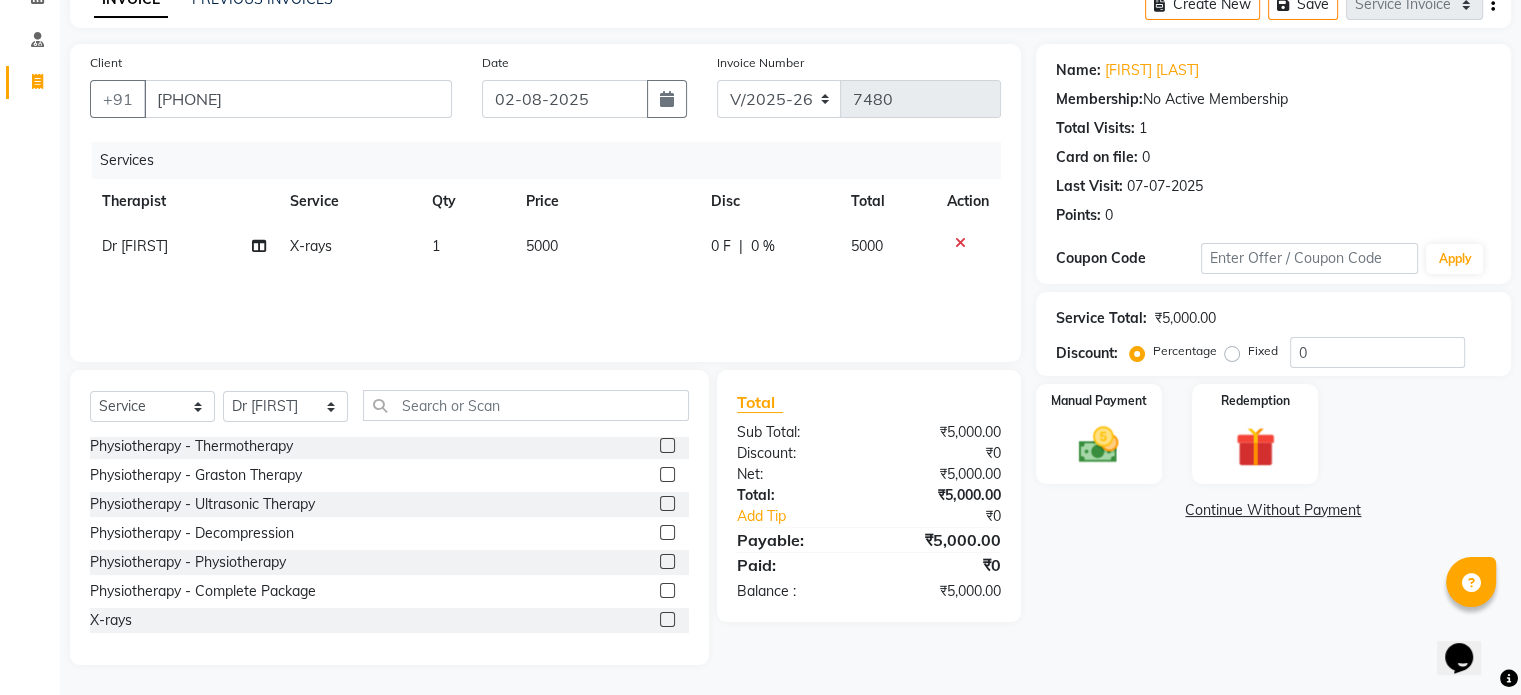 click on "5000" 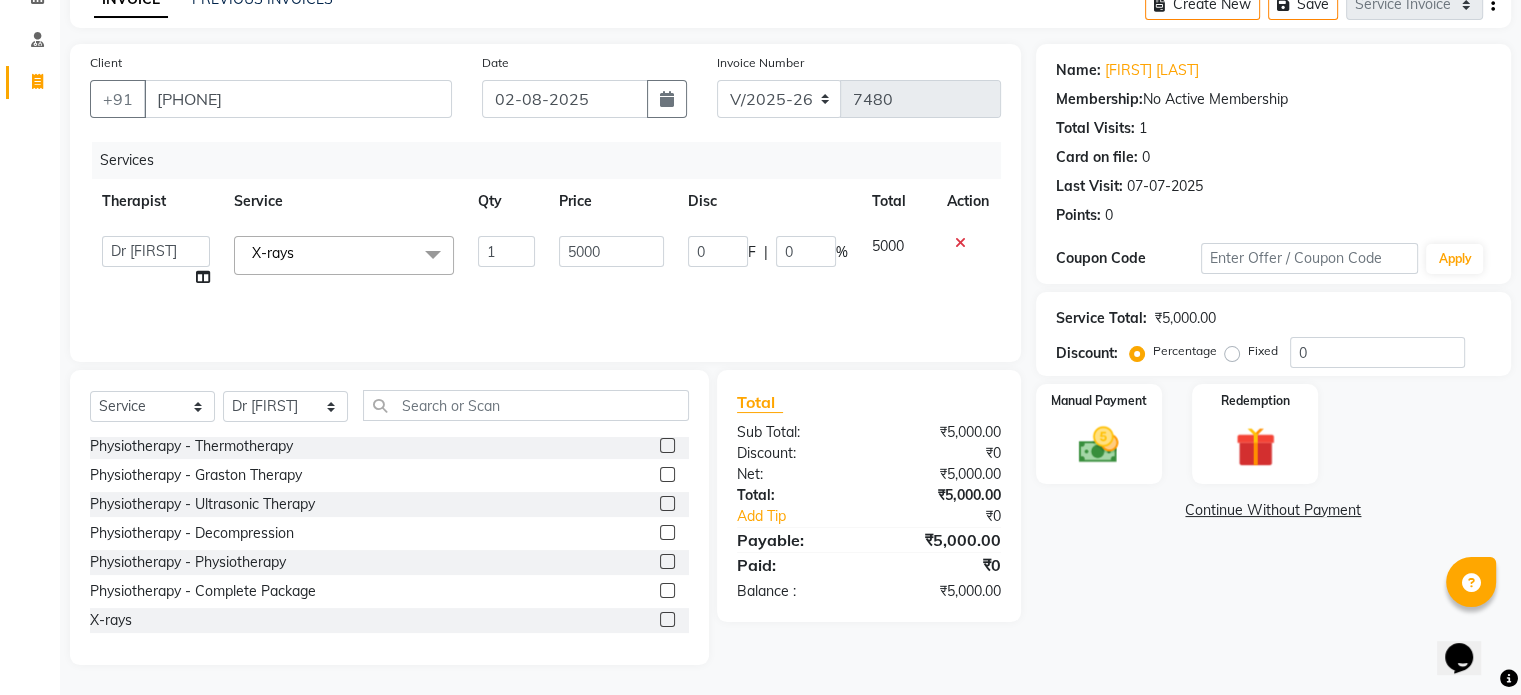 click on "5000" 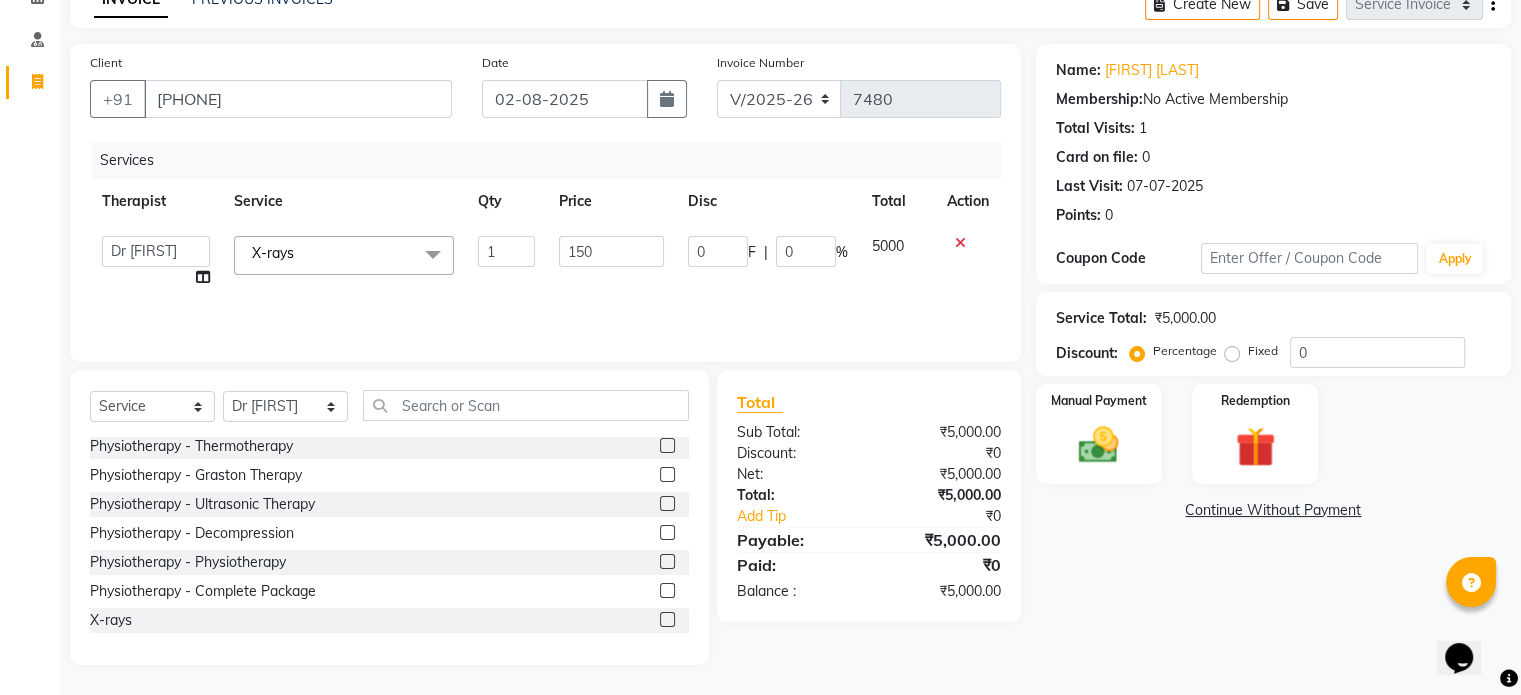 type on "1500" 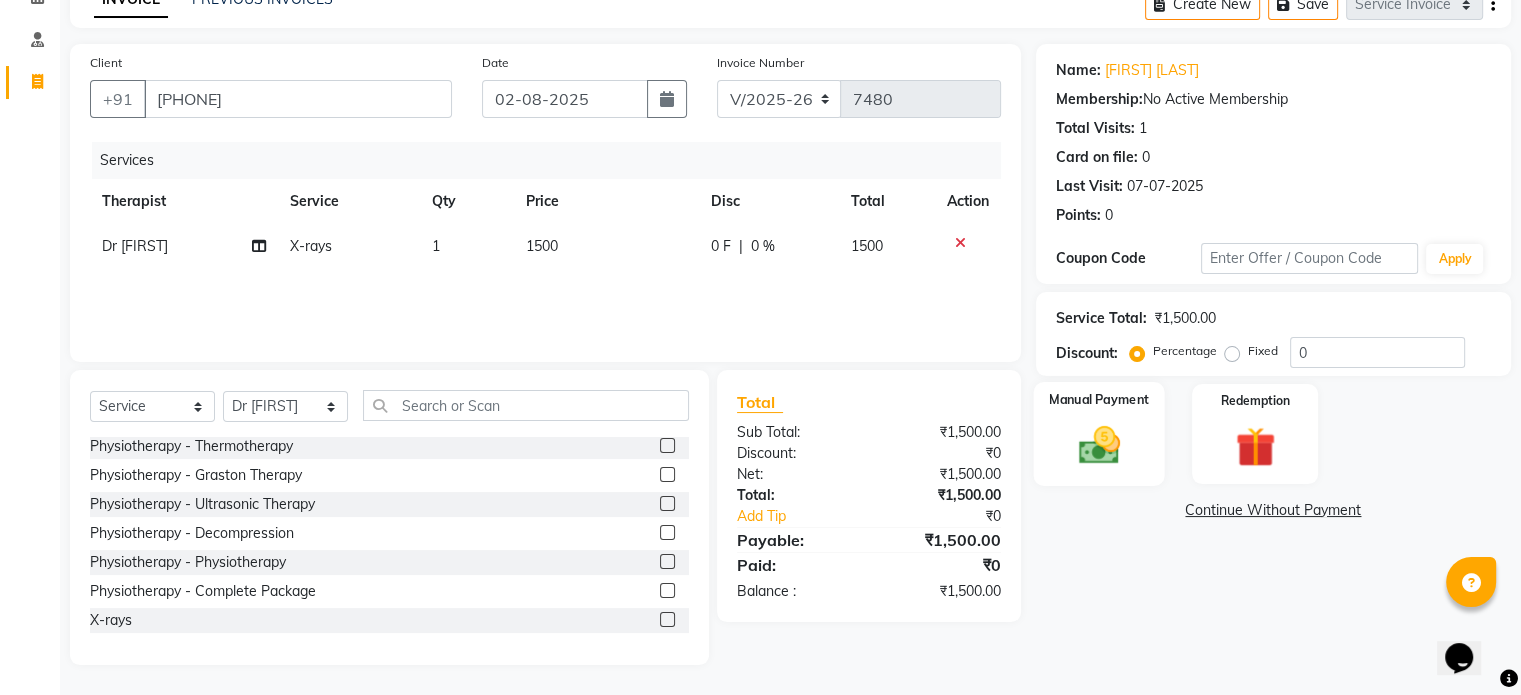 click on "Manual Payment" 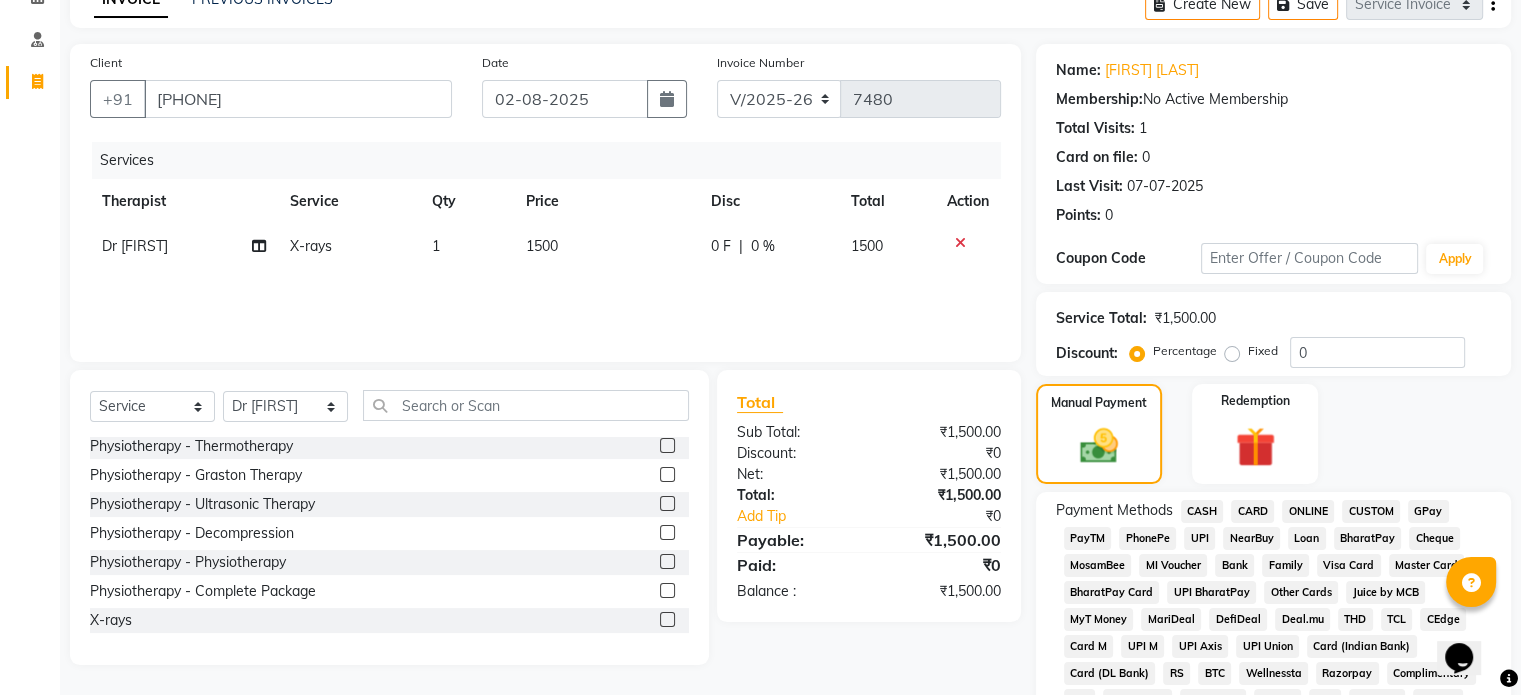 click on "X-rays" 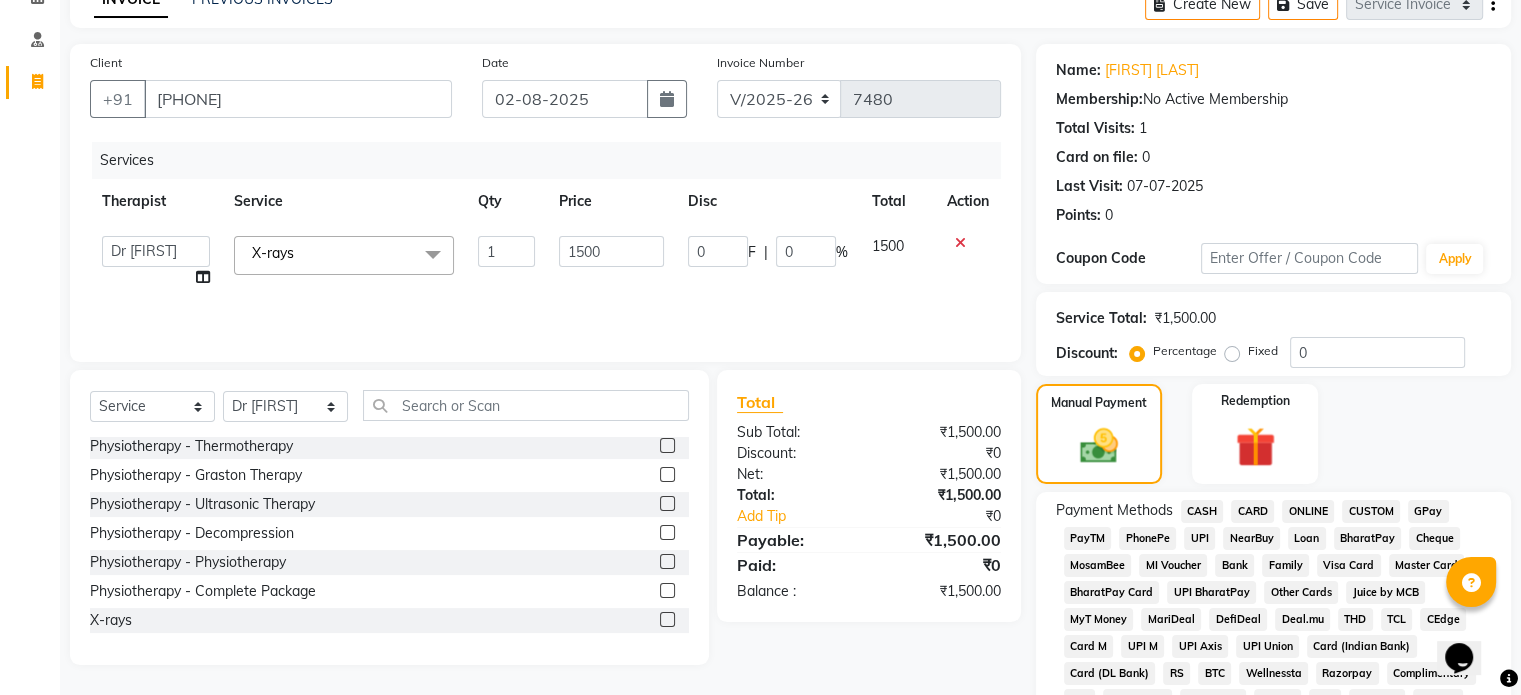 click on "X-rays  x" 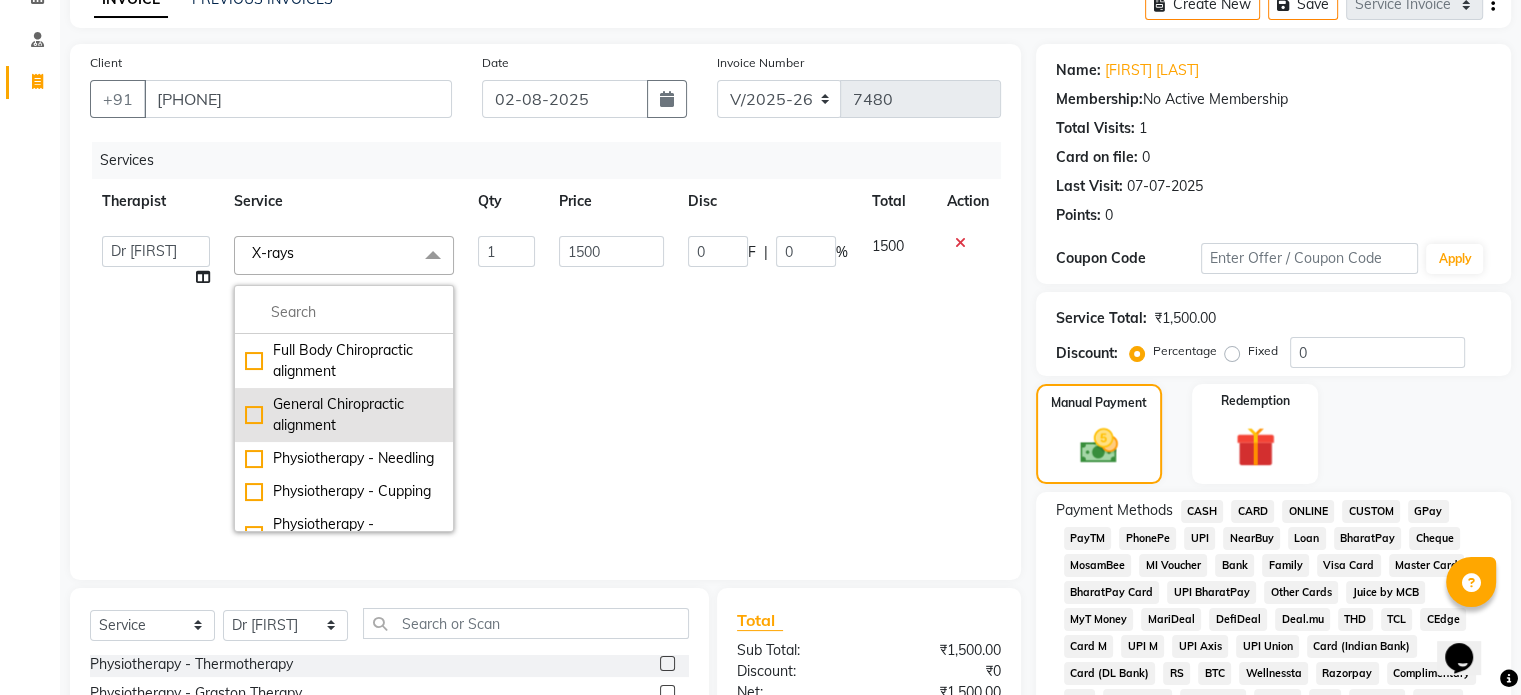 click on "General Chiropractic alignment" 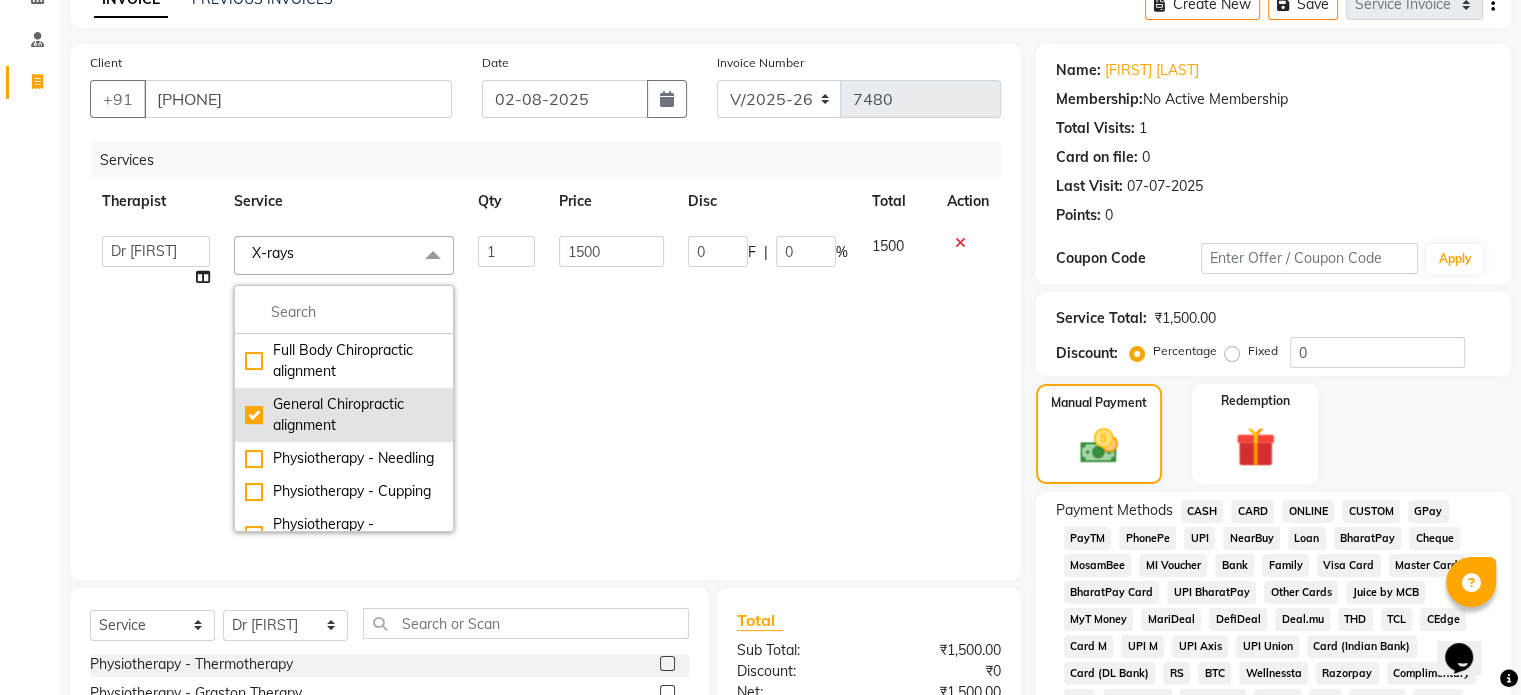 checkbox on "true" 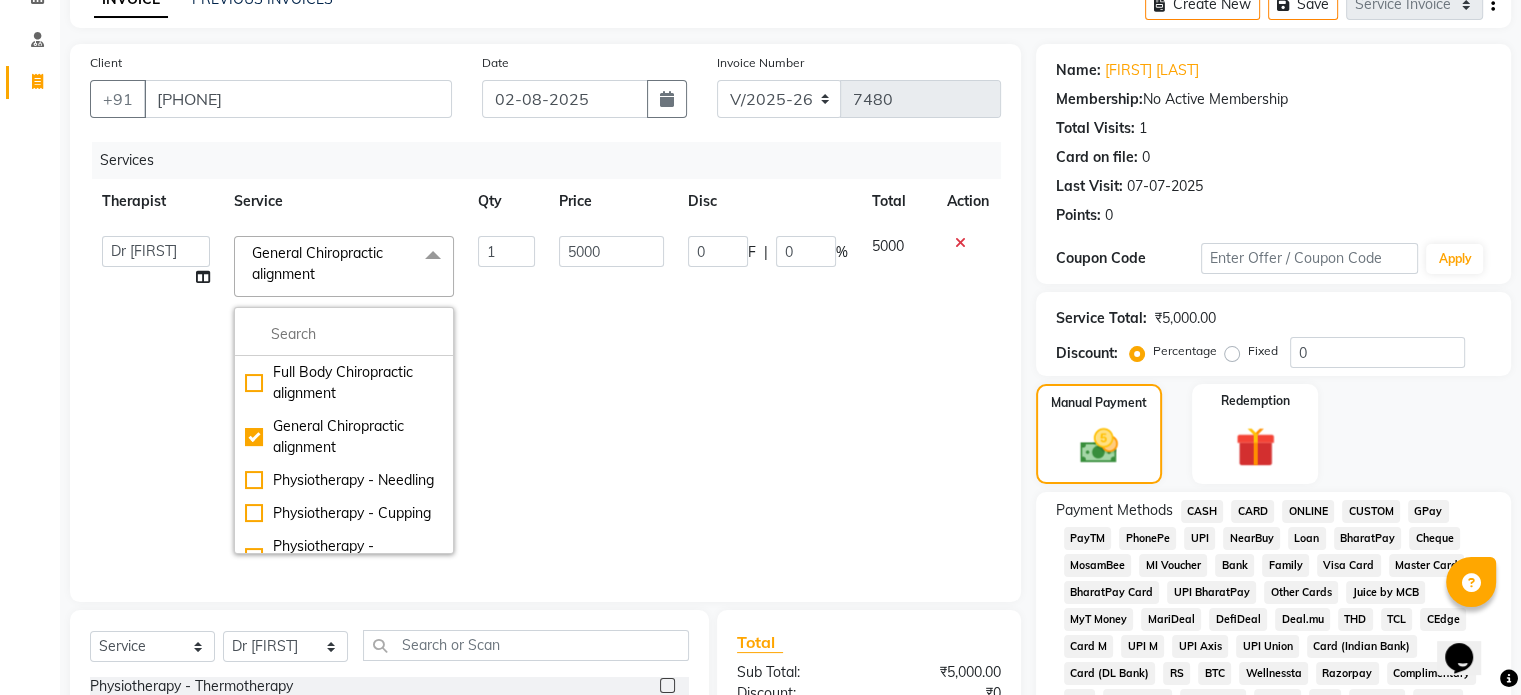 click on "5000" 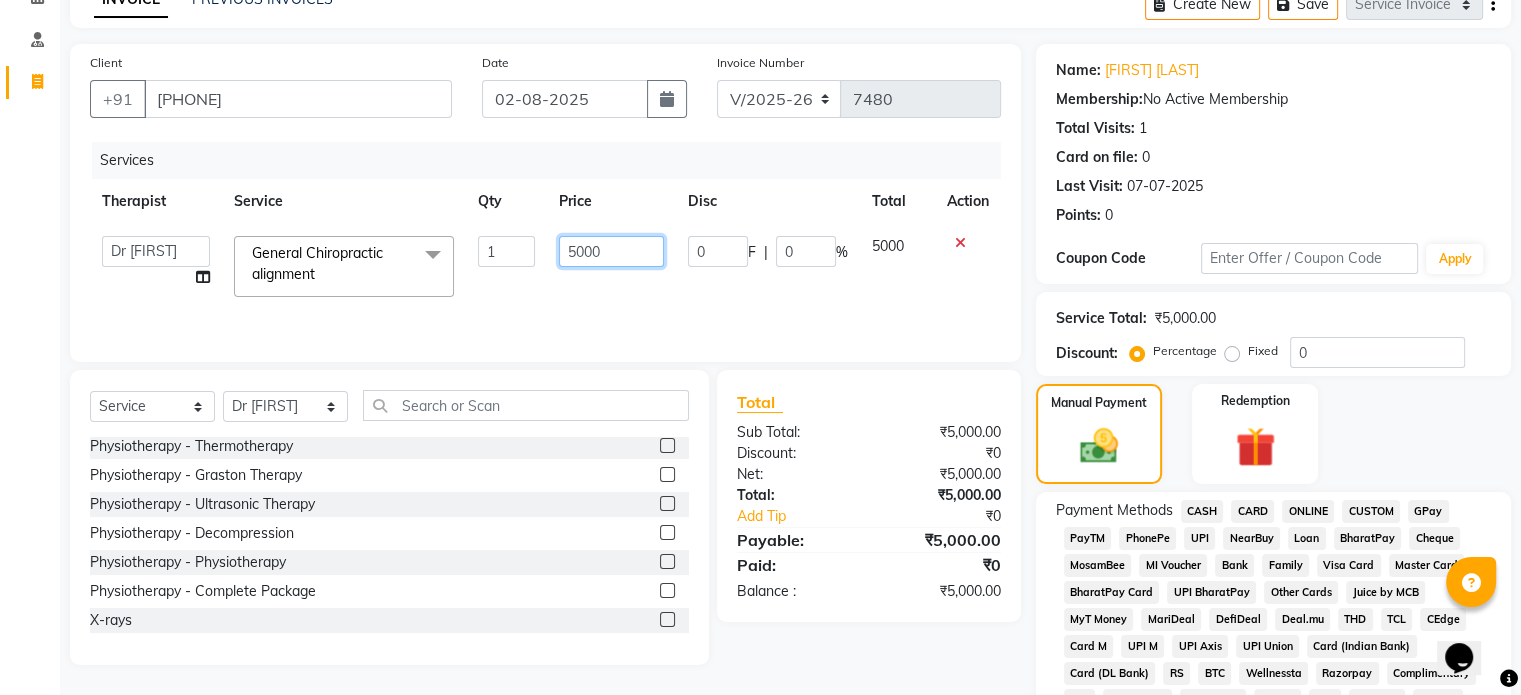 click on "5000" 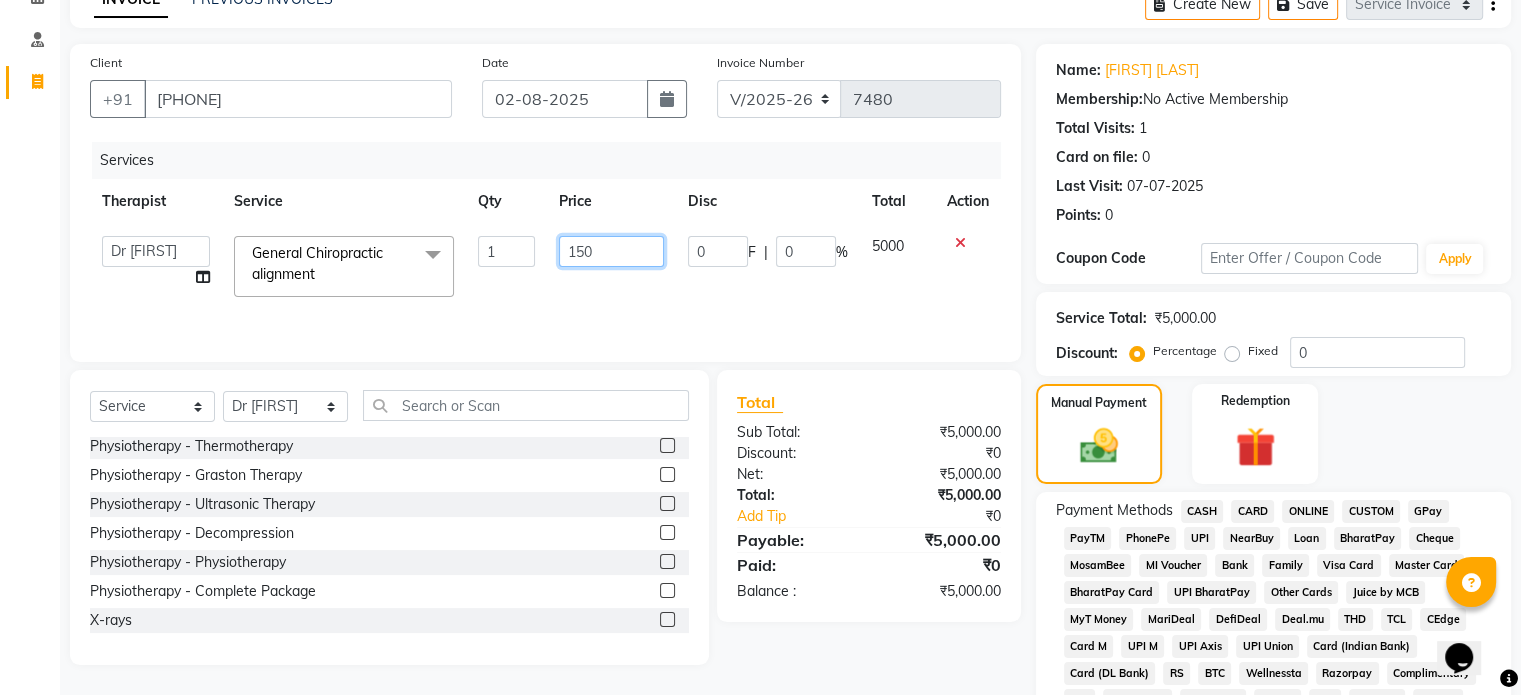 type on "1500" 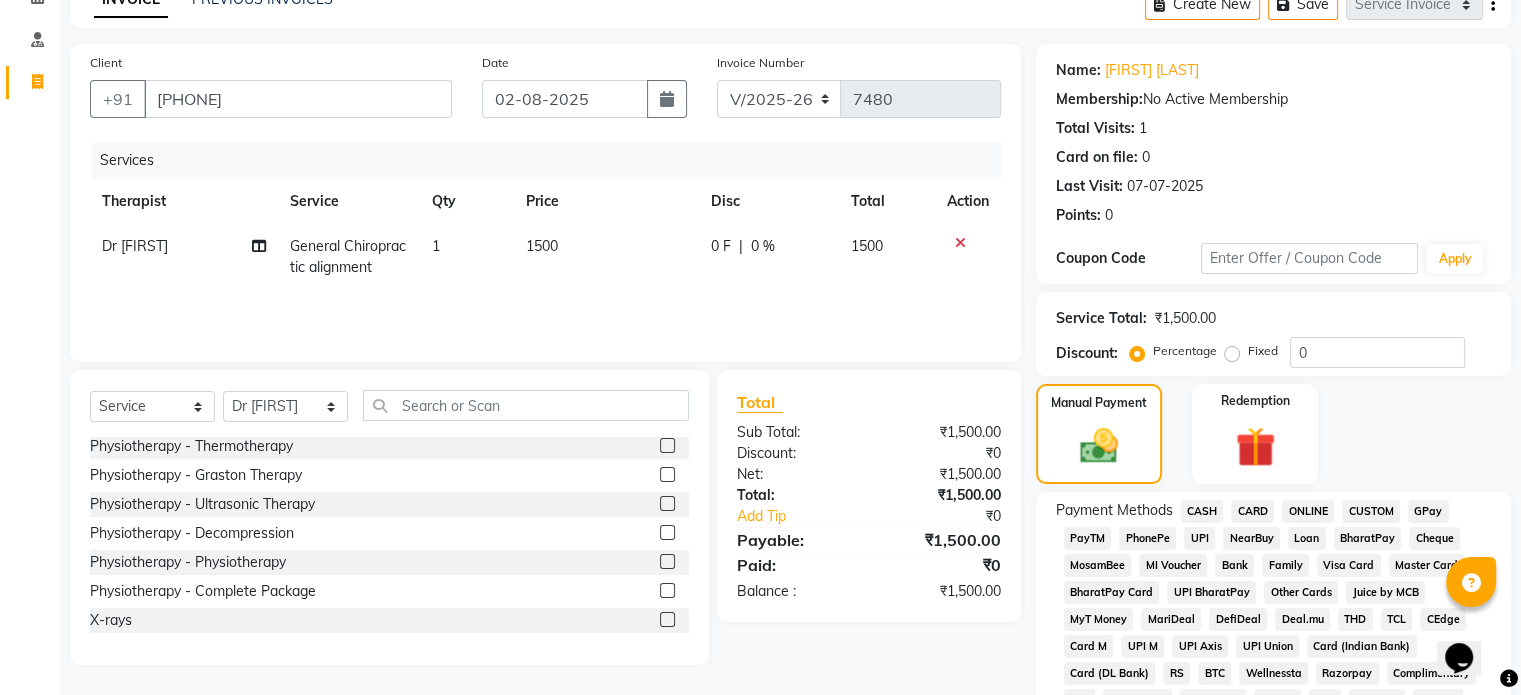 click on "UPI" 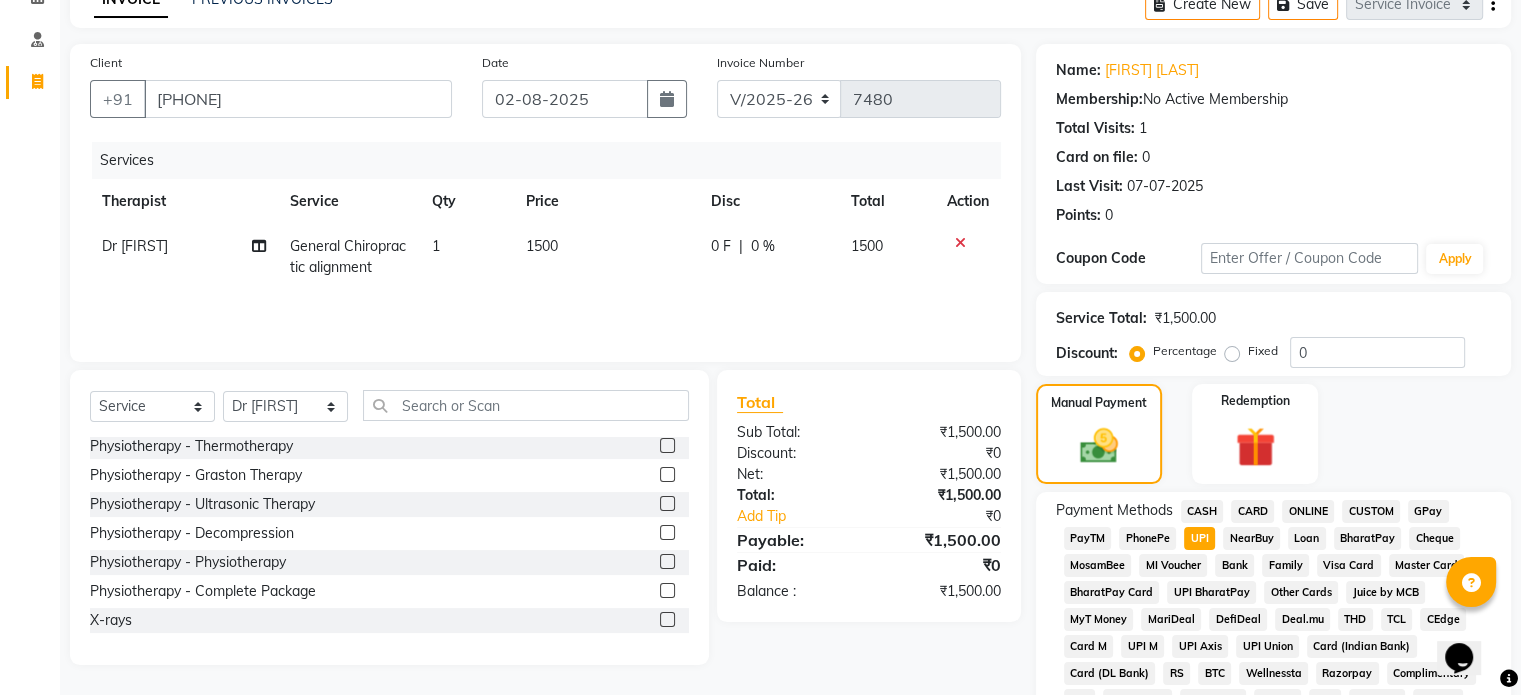 scroll, scrollTop: 652, scrollLeft: 0, axis: vertical 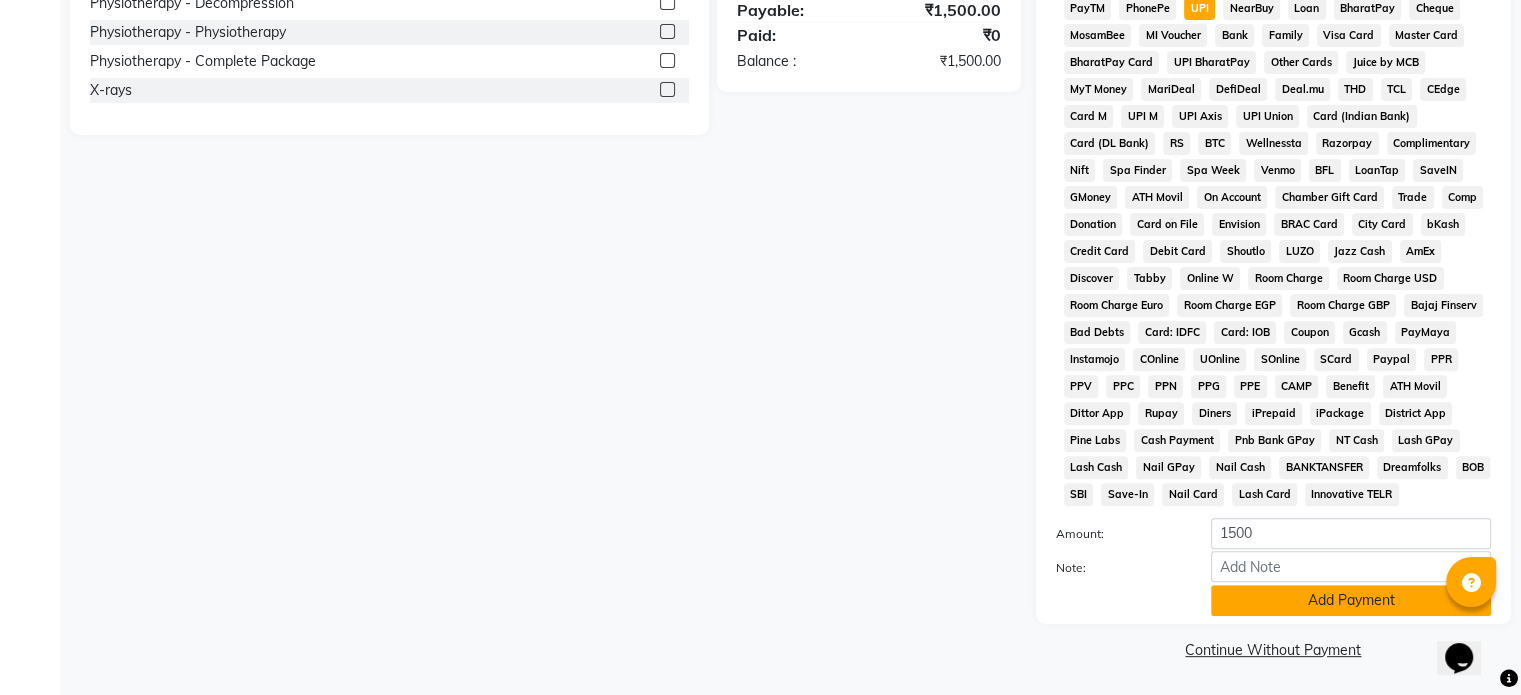 click on "Add Payment" 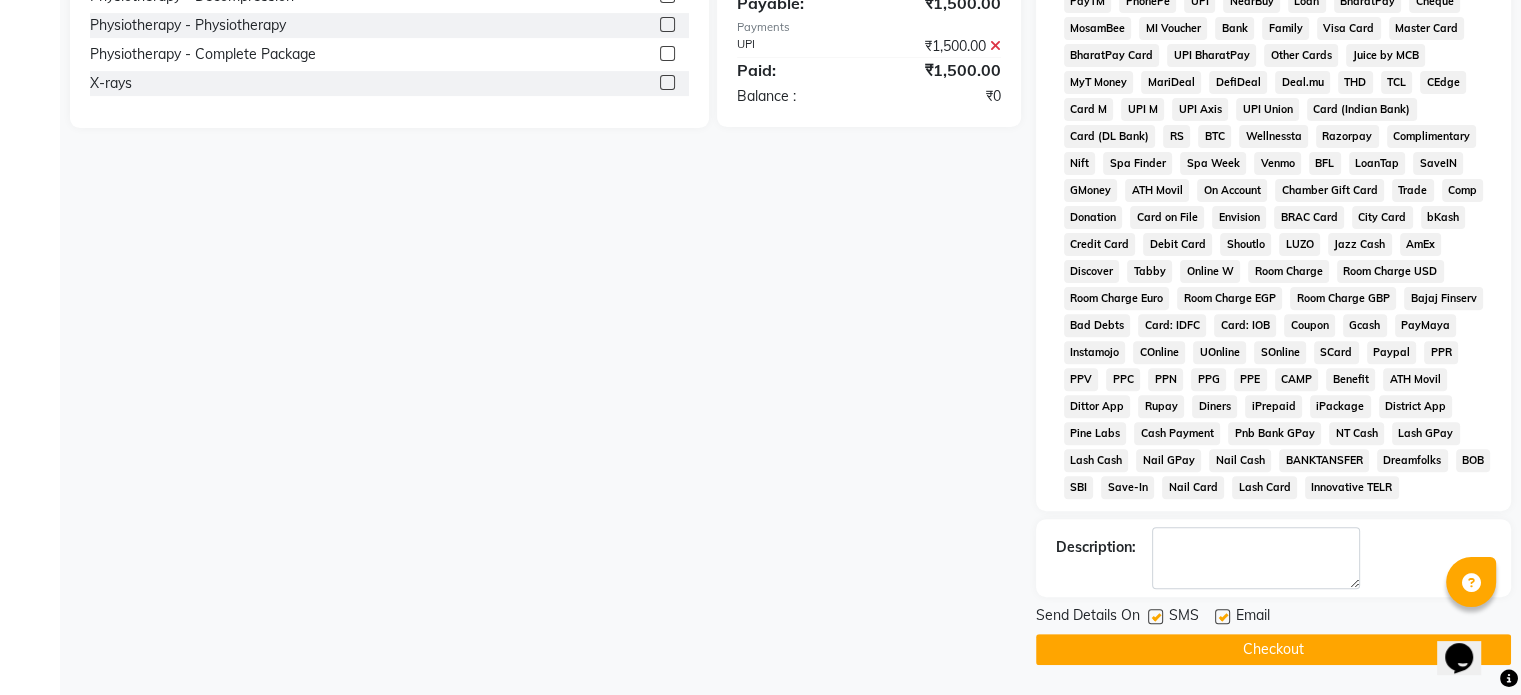 click 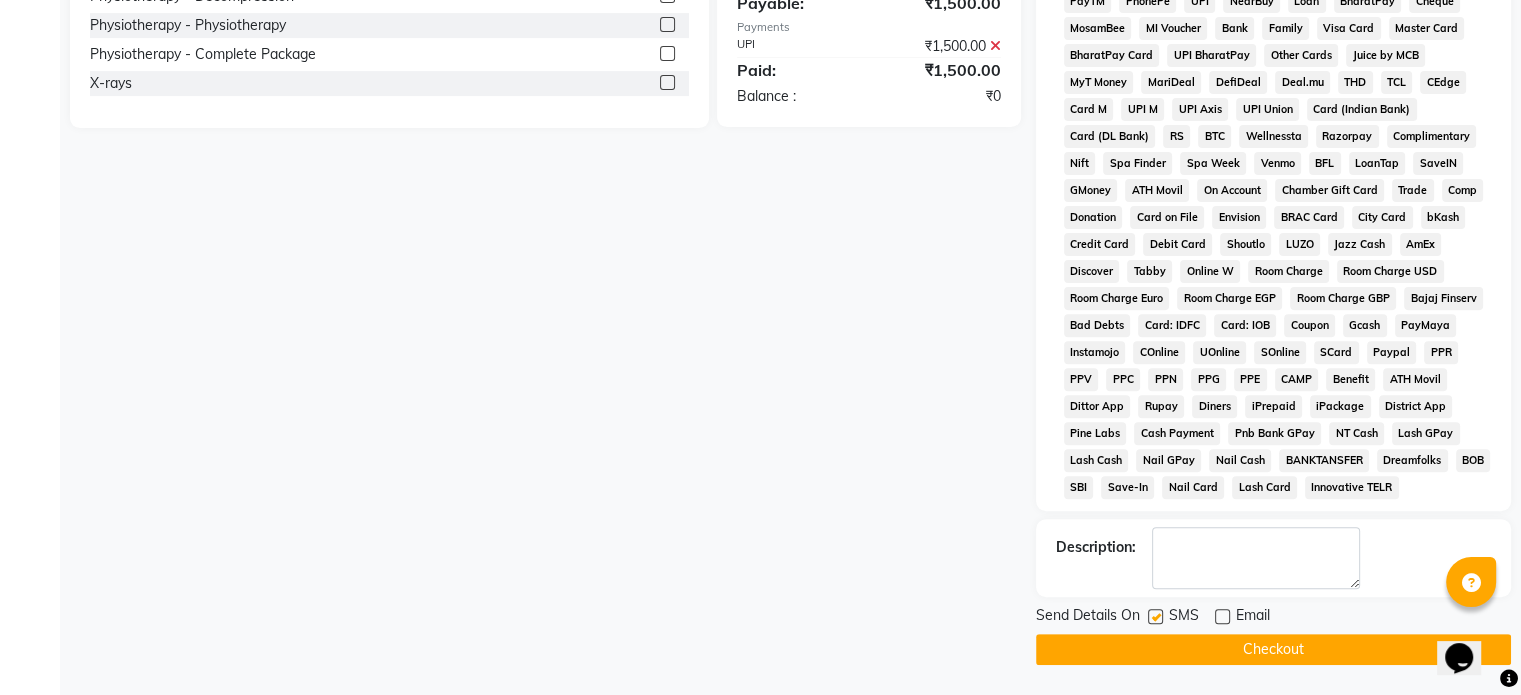 click 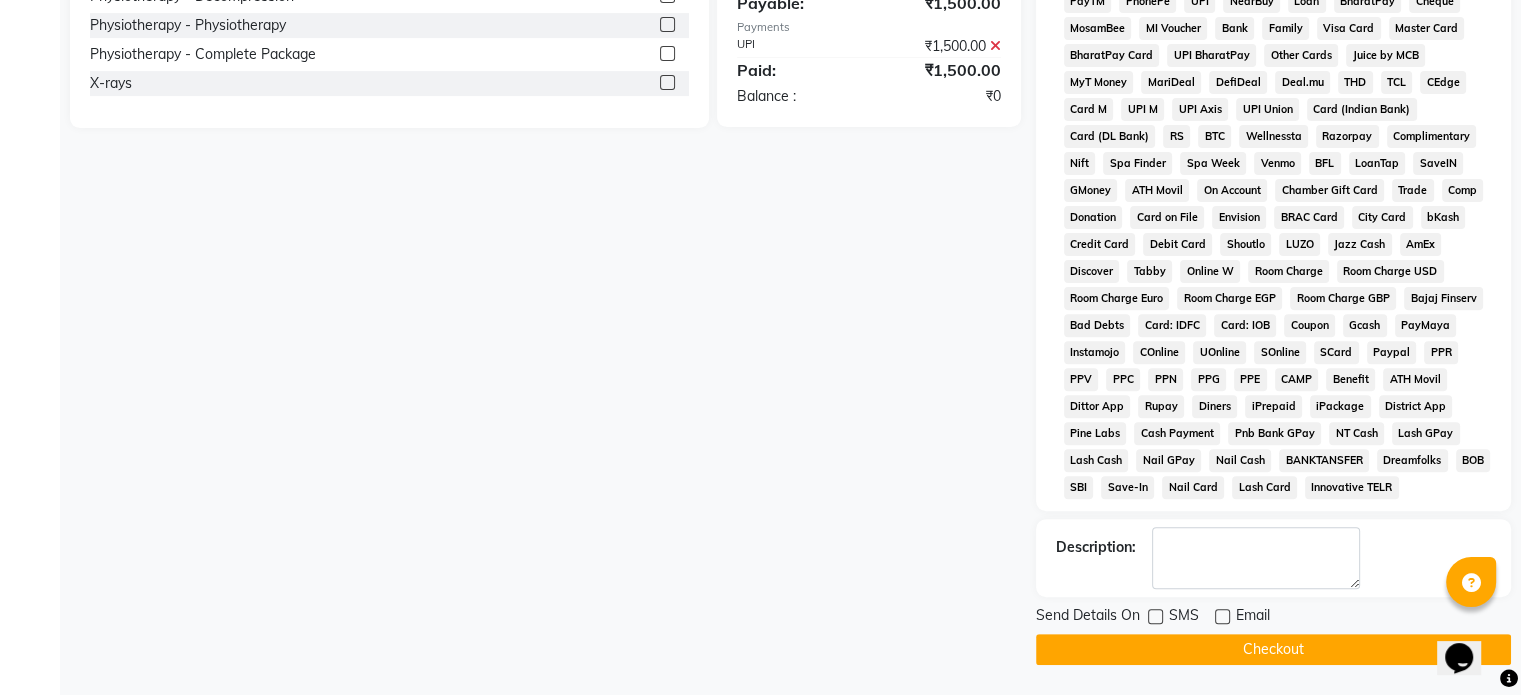 click on "Checkout" 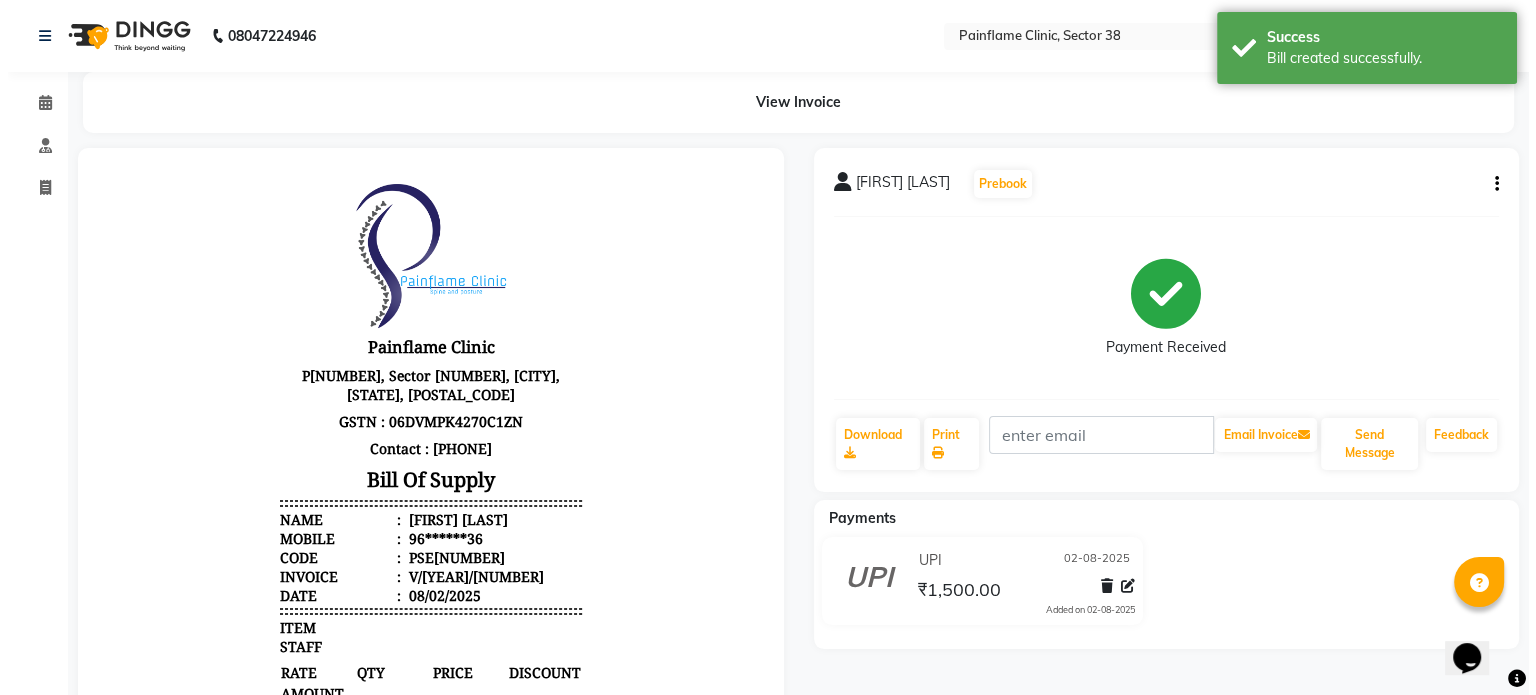 scroll, scrollTop: 0, scrollLeft: 0, axis: both 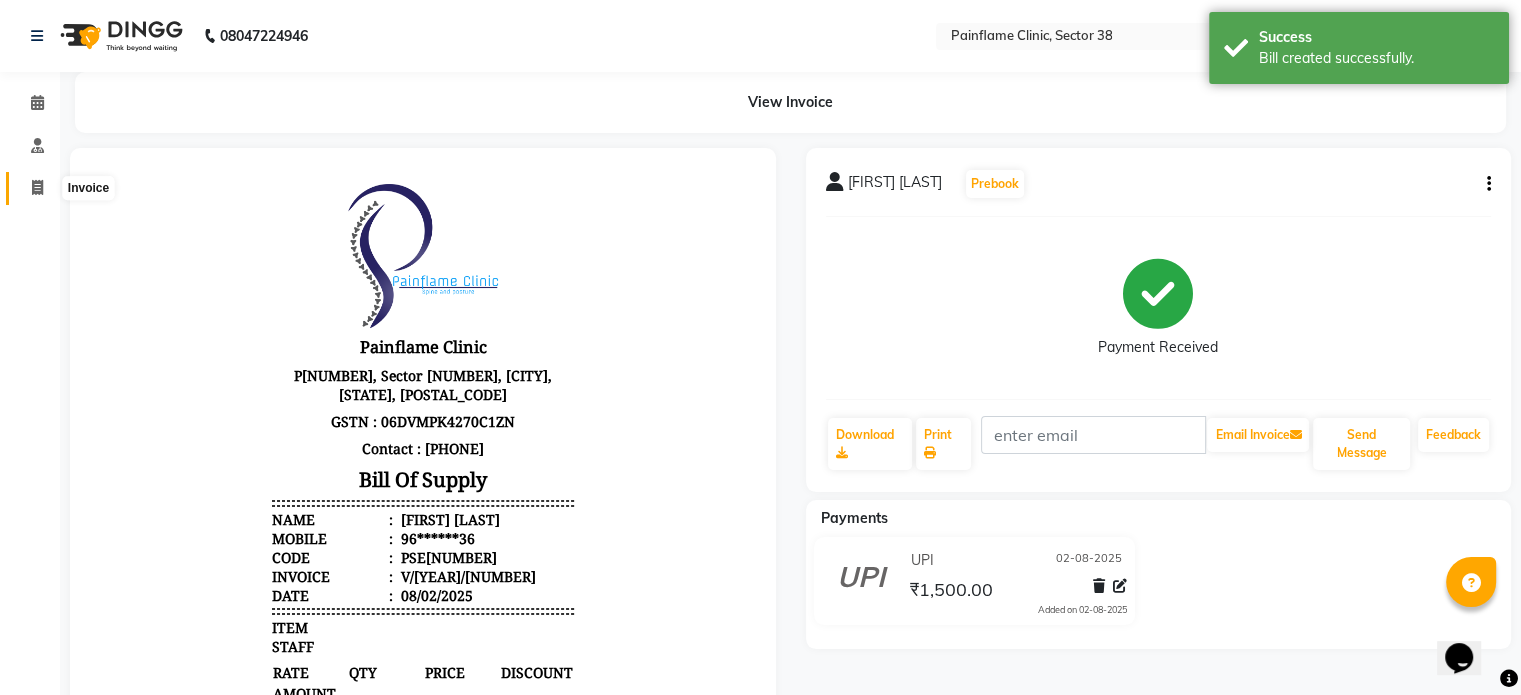 click 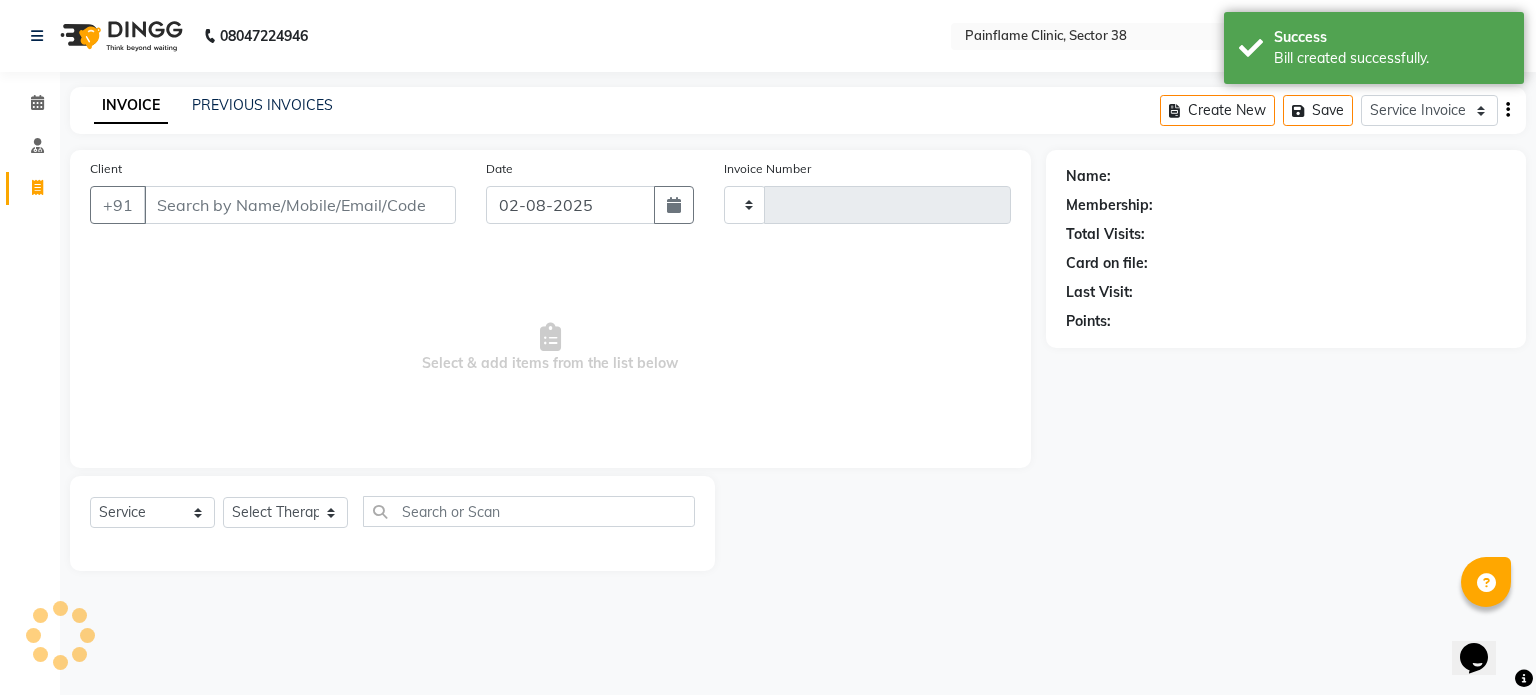 type on "7481" 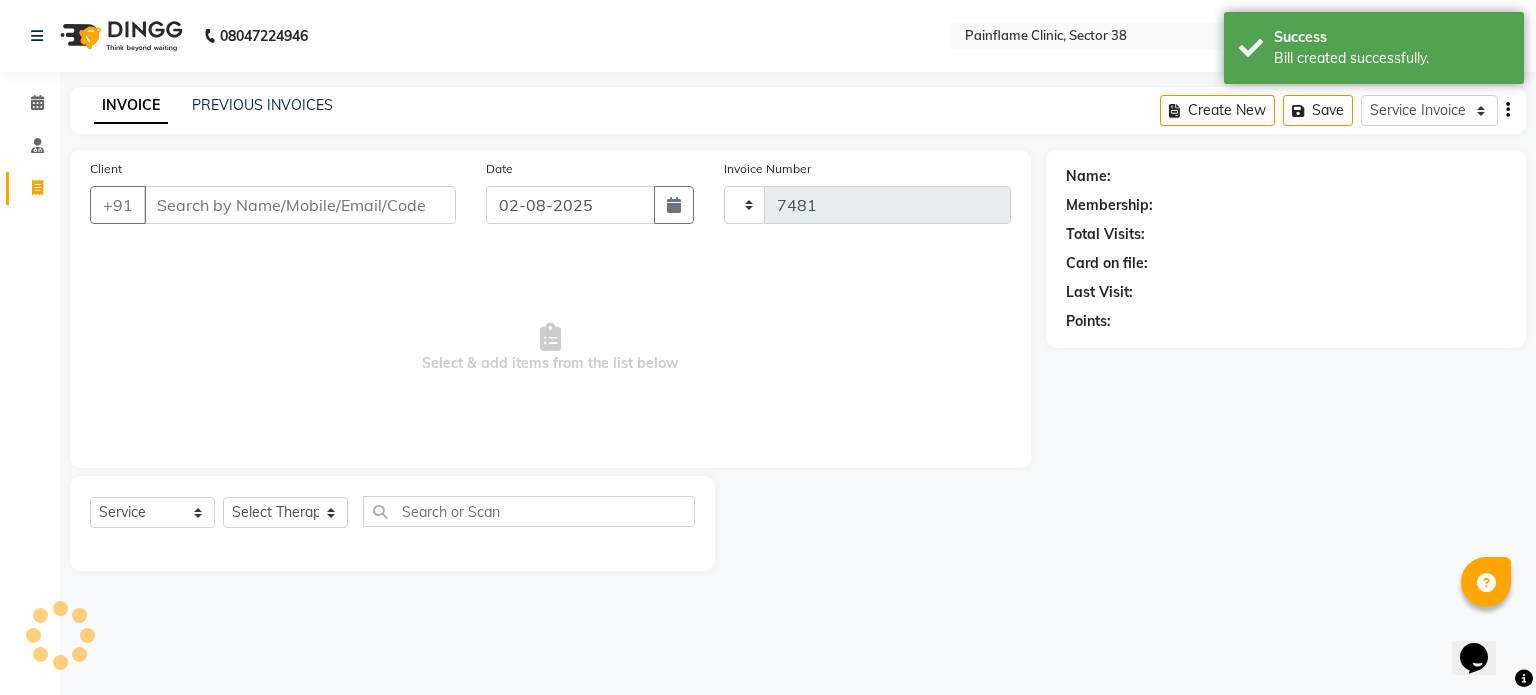 select on "3964" 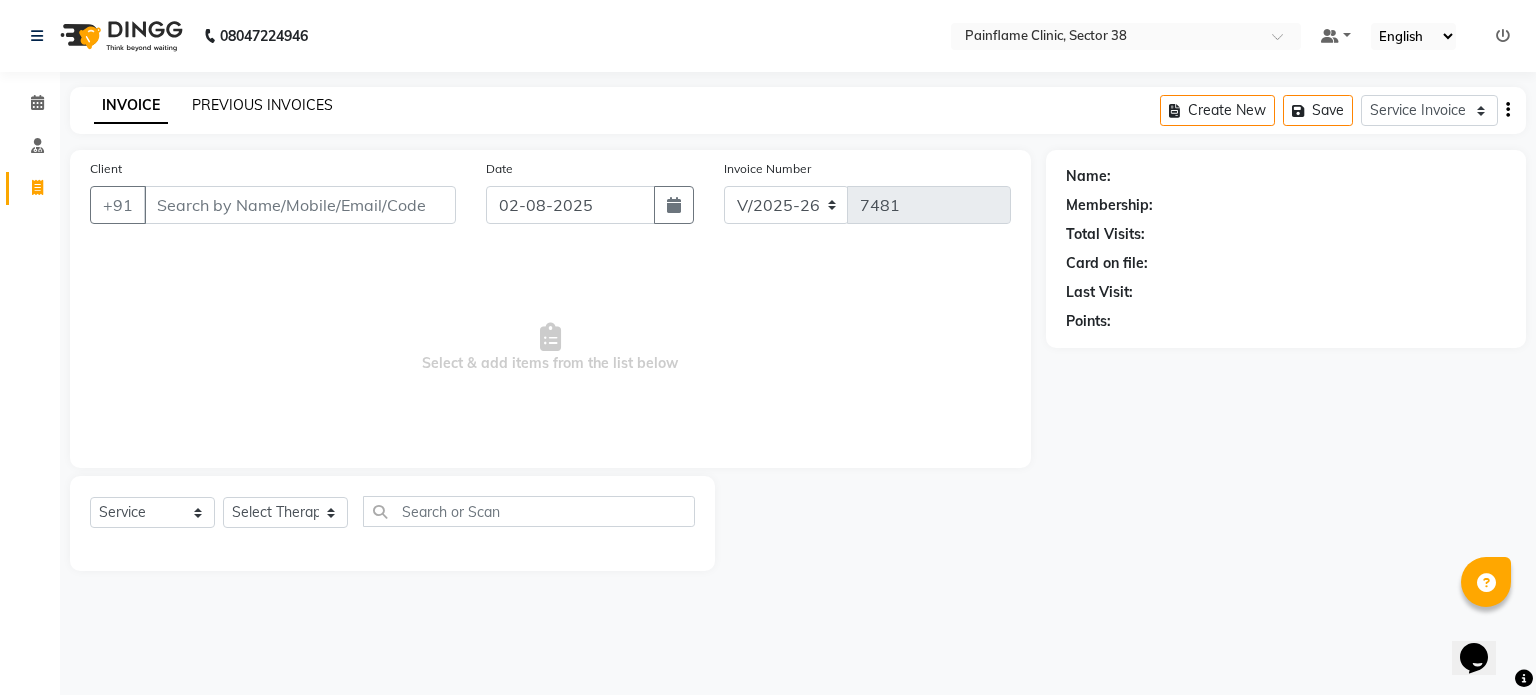 click on "PREVIOUS INVOICES" 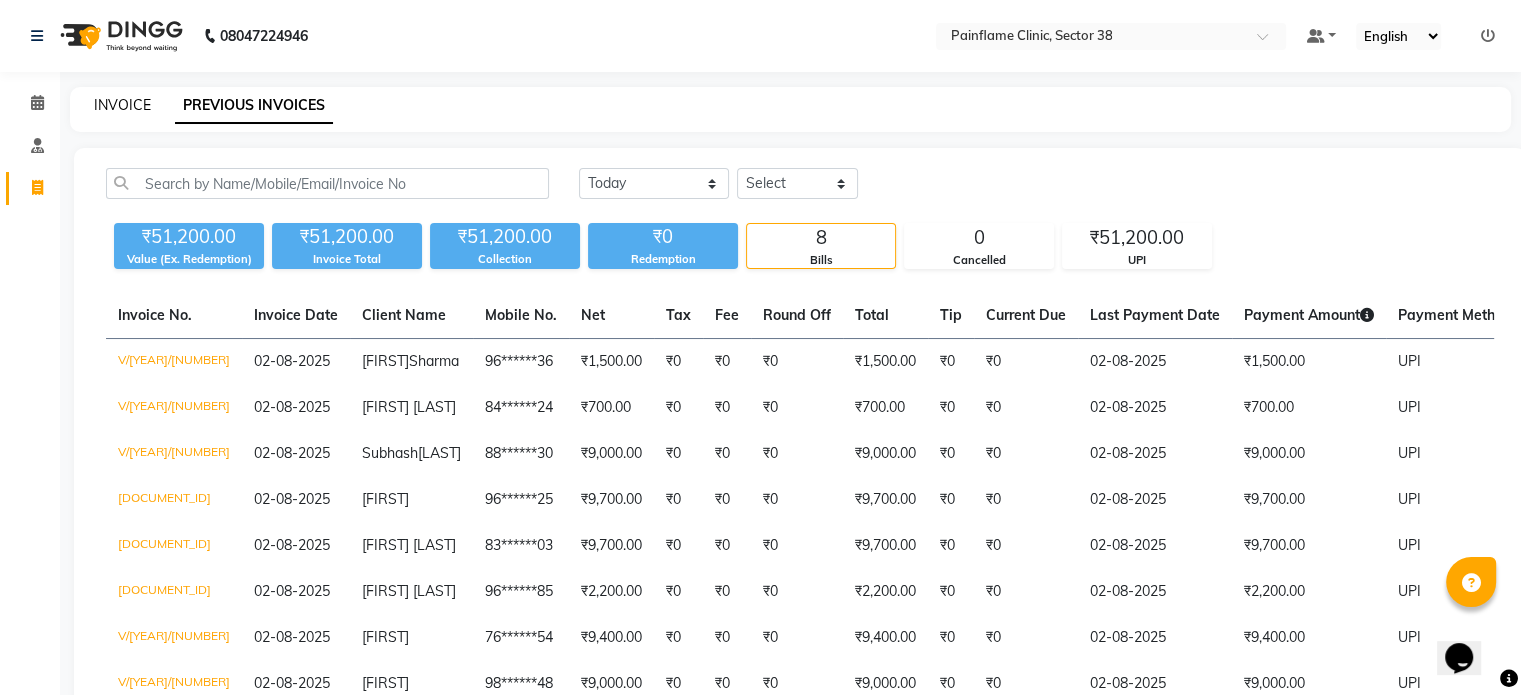 click on "INVOICE" 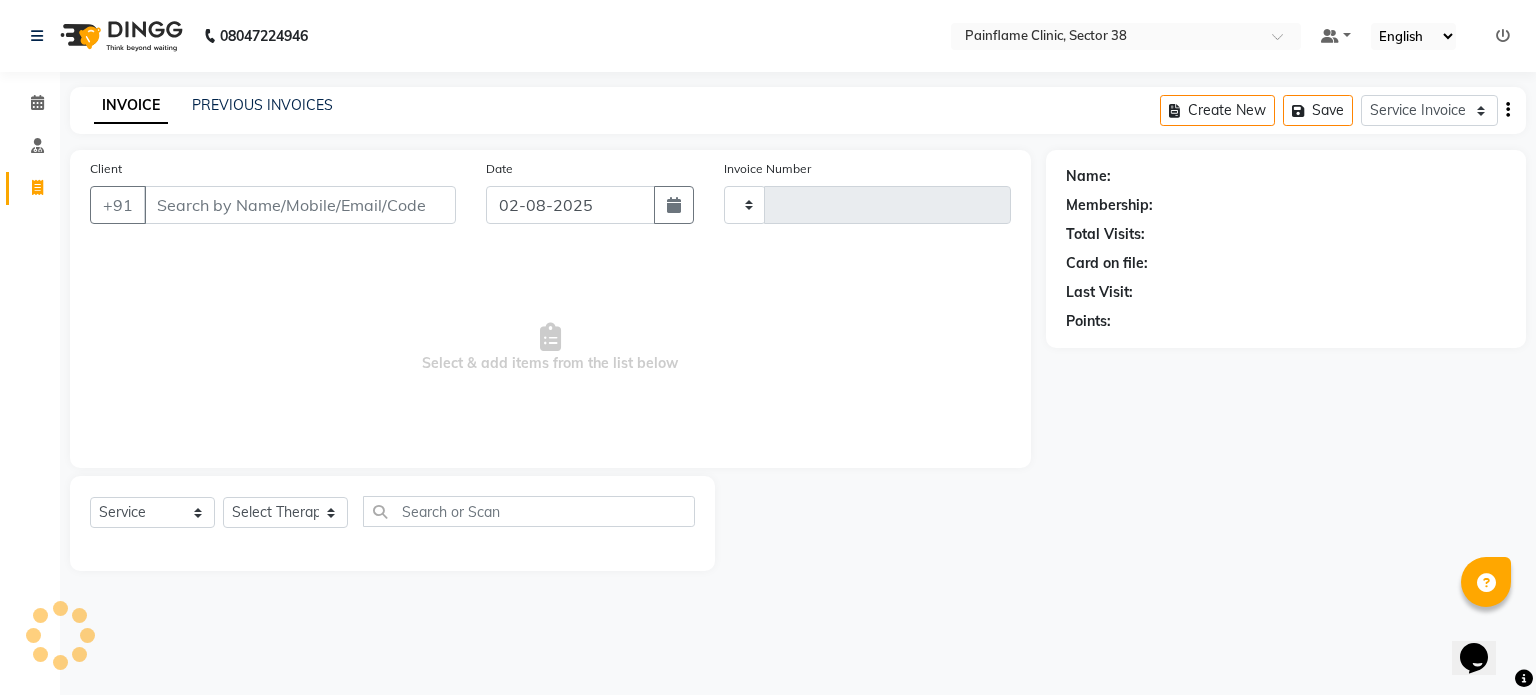 type on "7481" 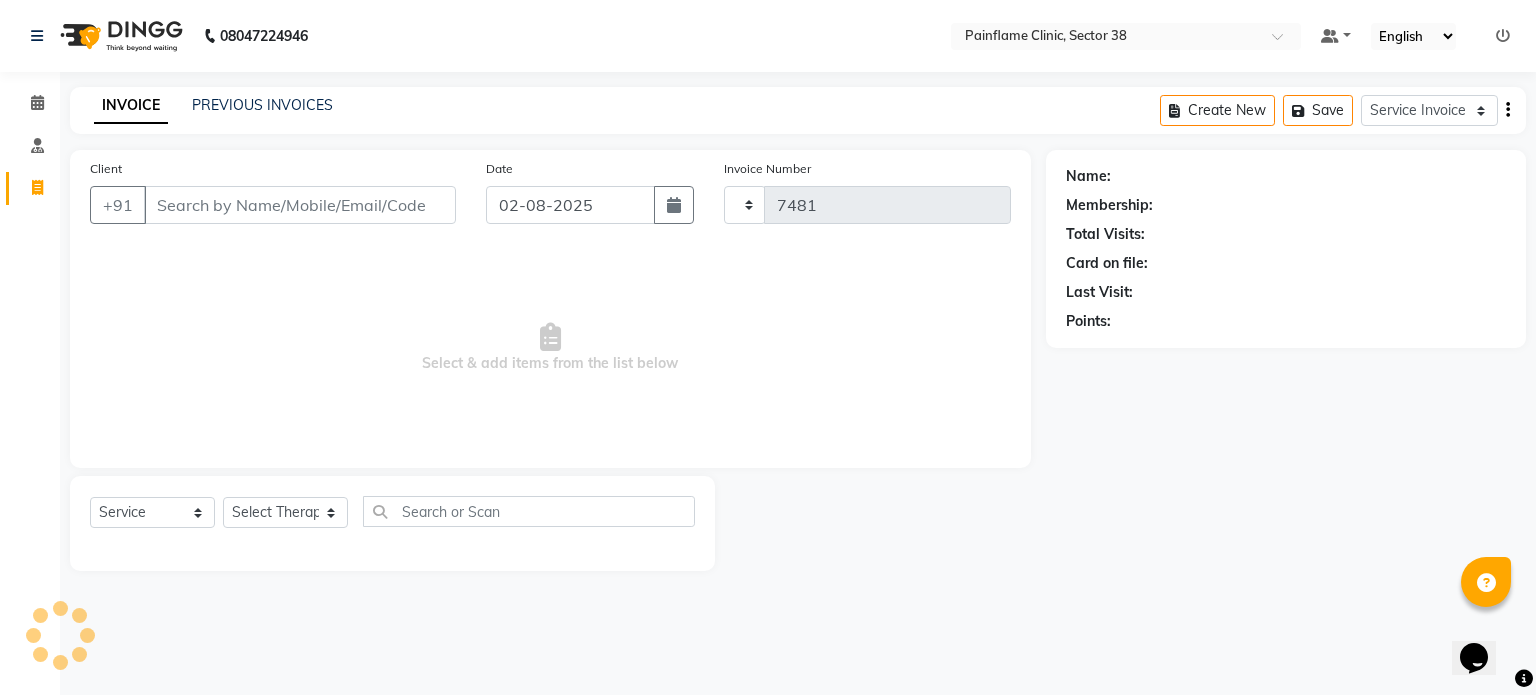 type 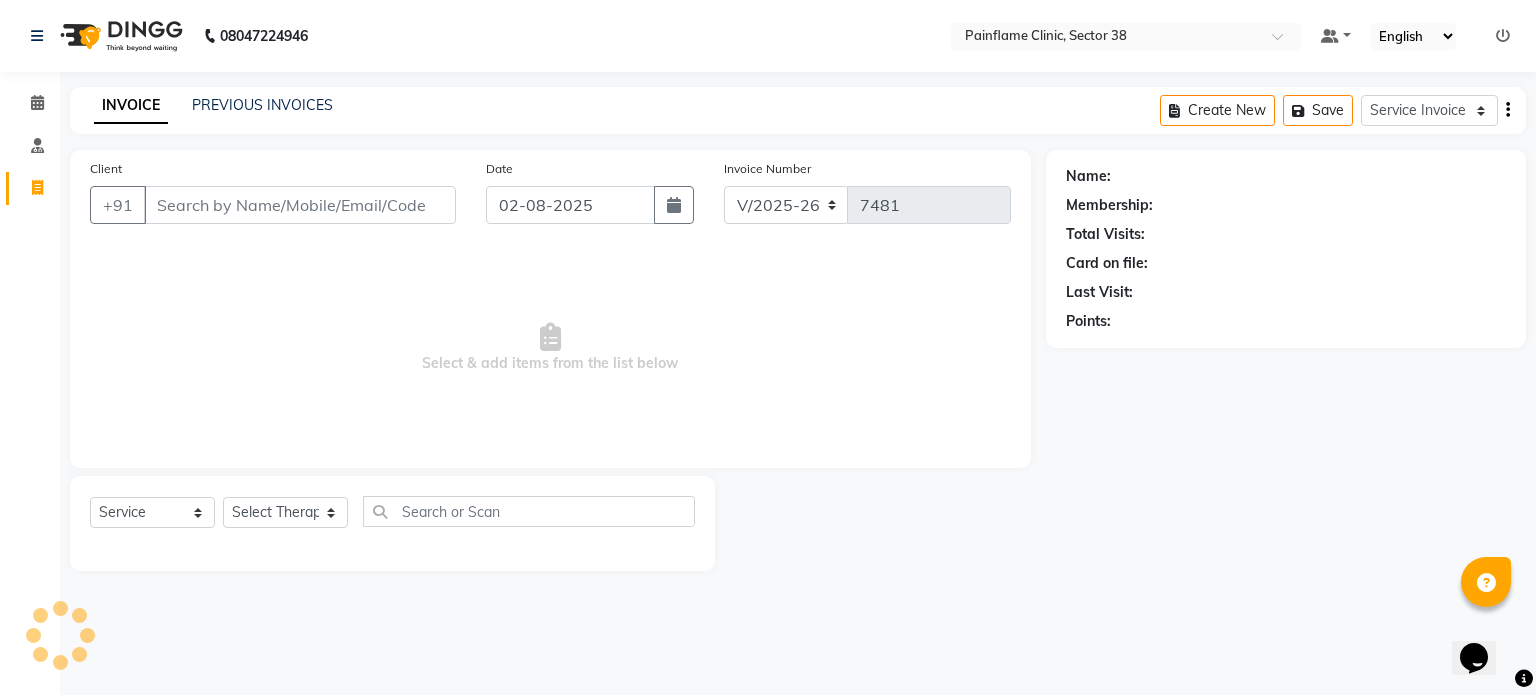 click on "Client" at bounding box center [300, 205] 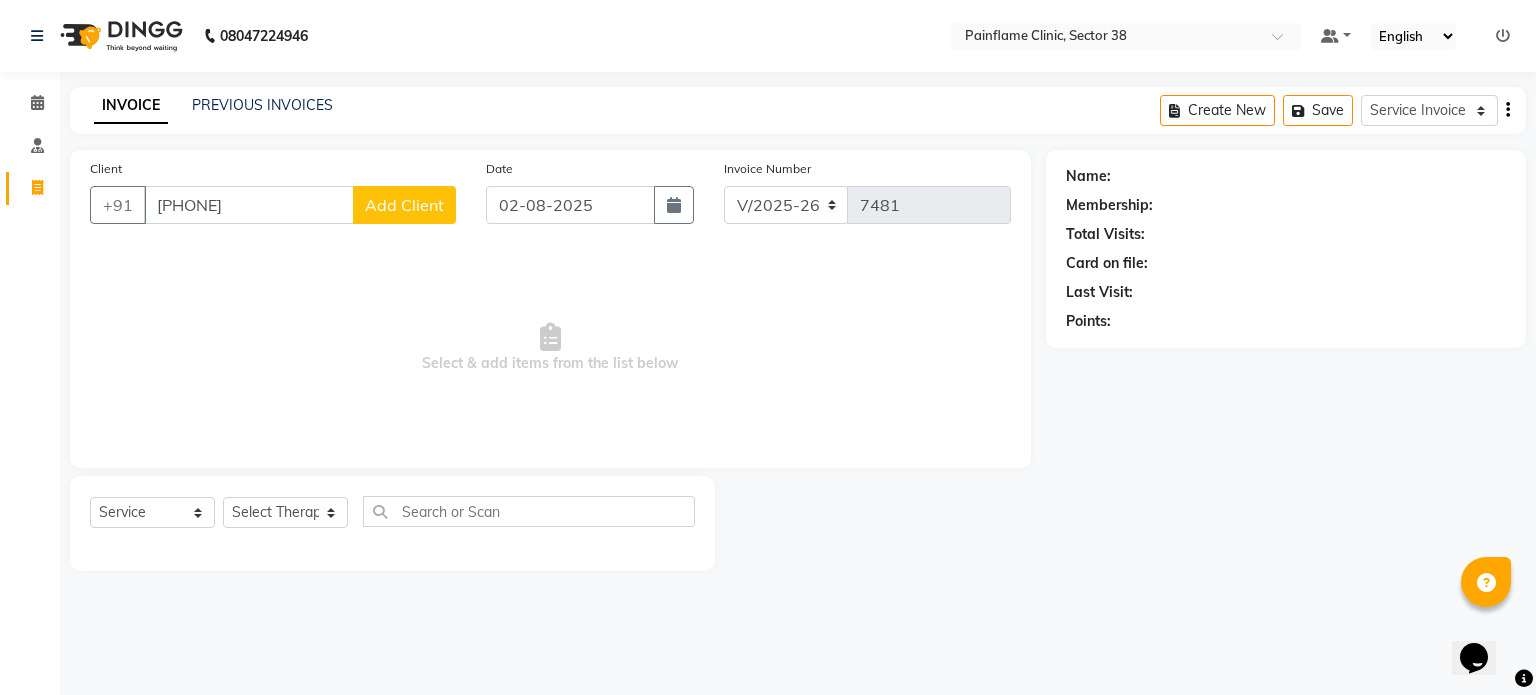 click on "[PHONE]" at bounding box center (249, 205) 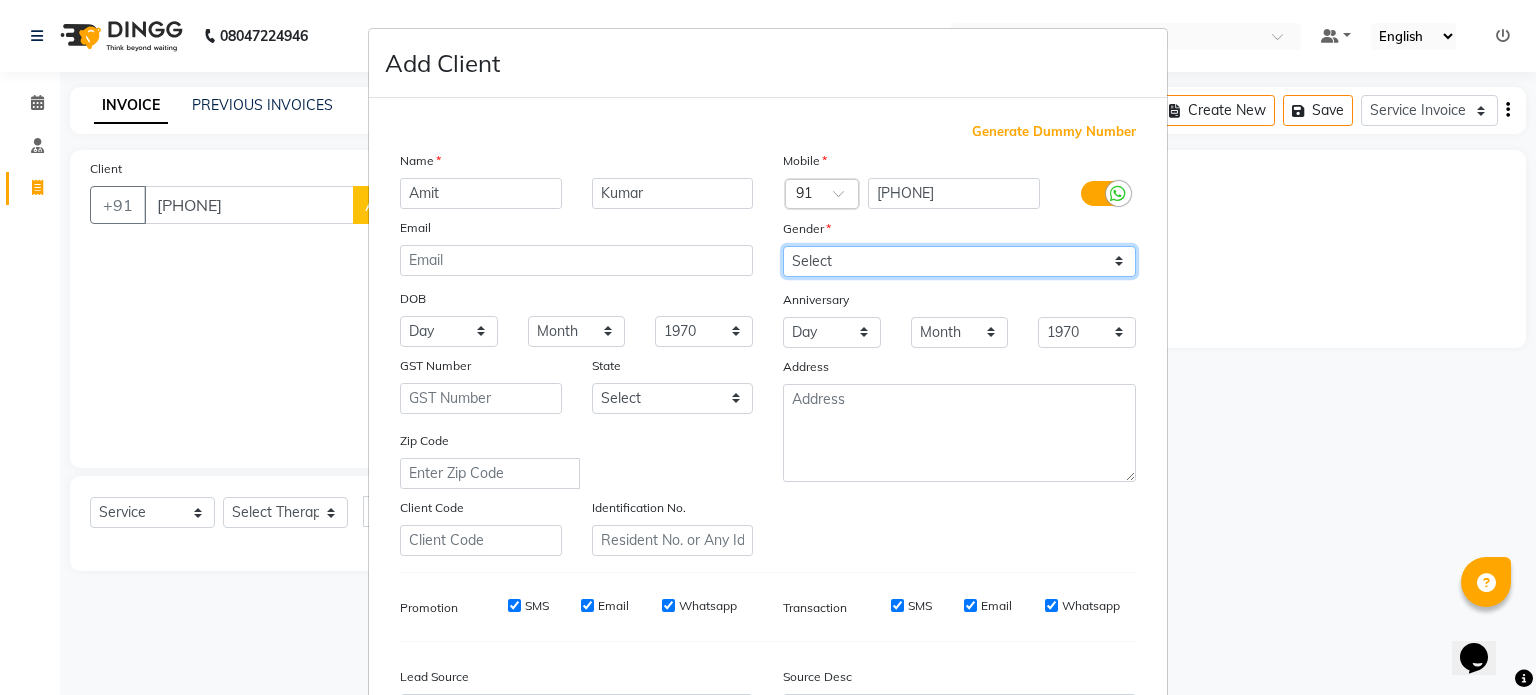 click on "Select Male Female Other Prefer Not To Say" at bounding box center [959, 261] 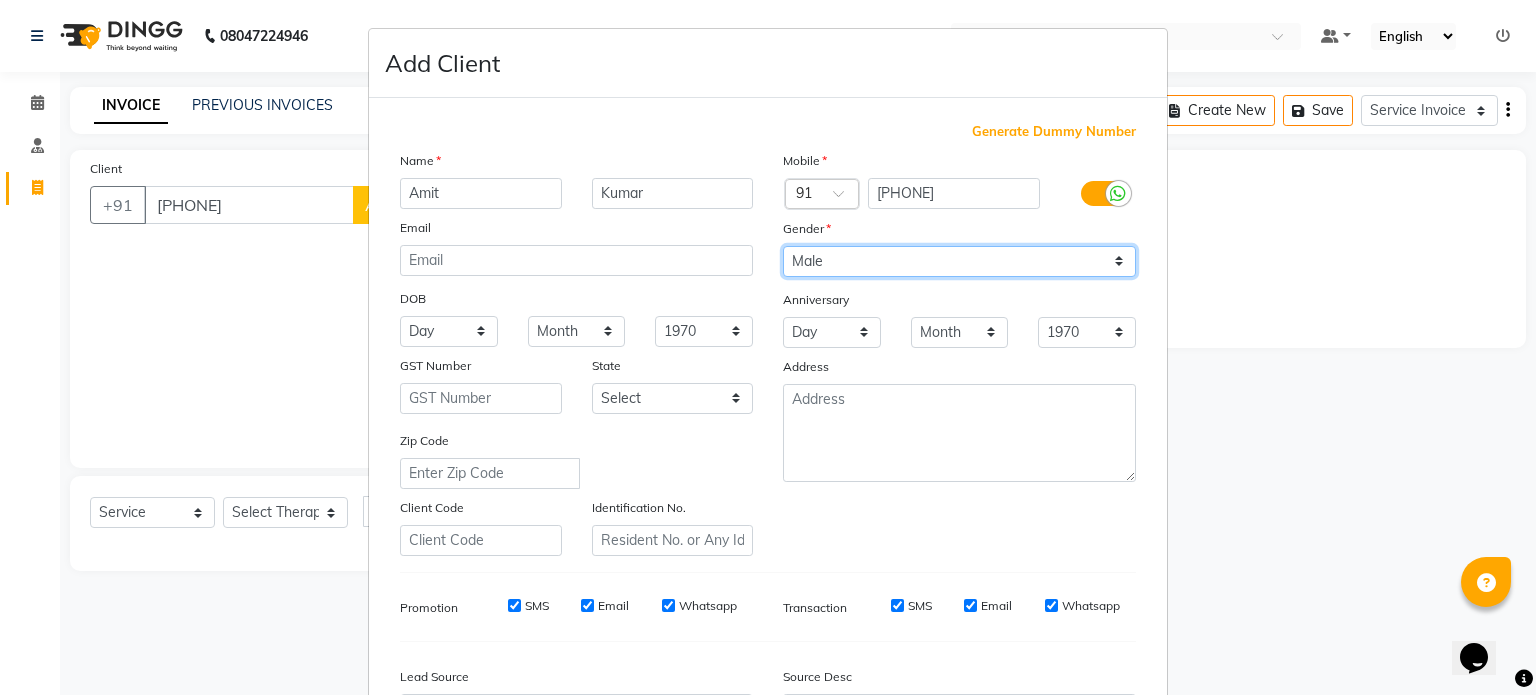 click on "Select Male Female Other Prefer Not To Say" at bounding box center (959, 261) 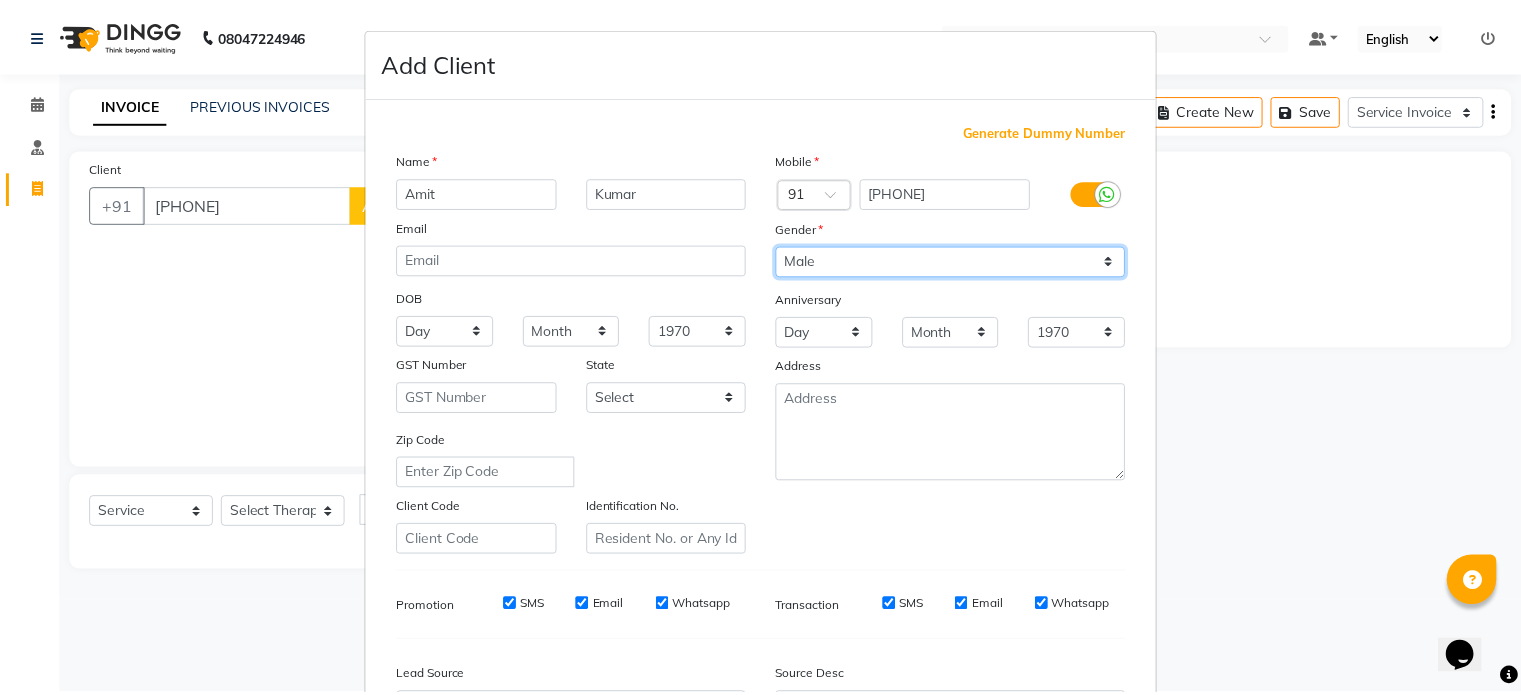 scroll, scrollTop: 237, scrollLeft: 0, axis: vertical 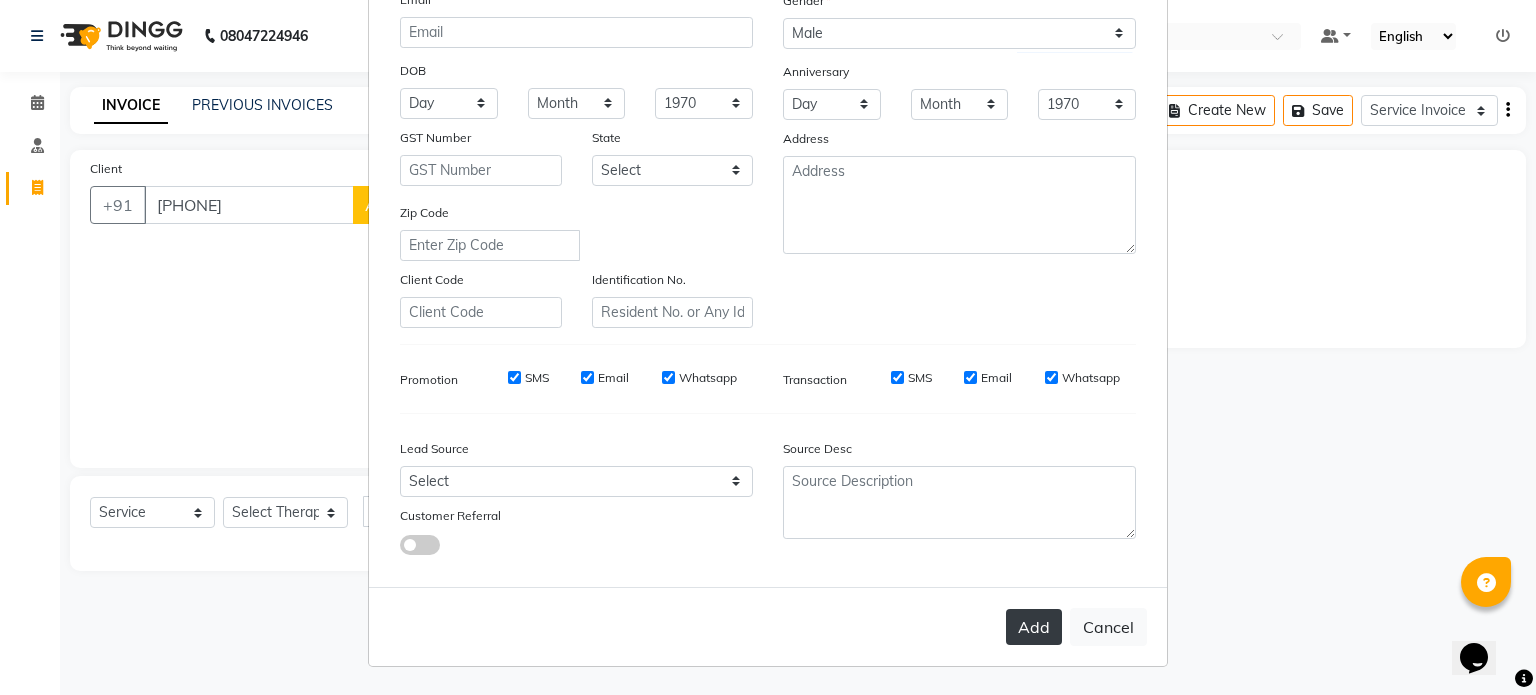 click on "Add" at bounding box center [1034, 627] 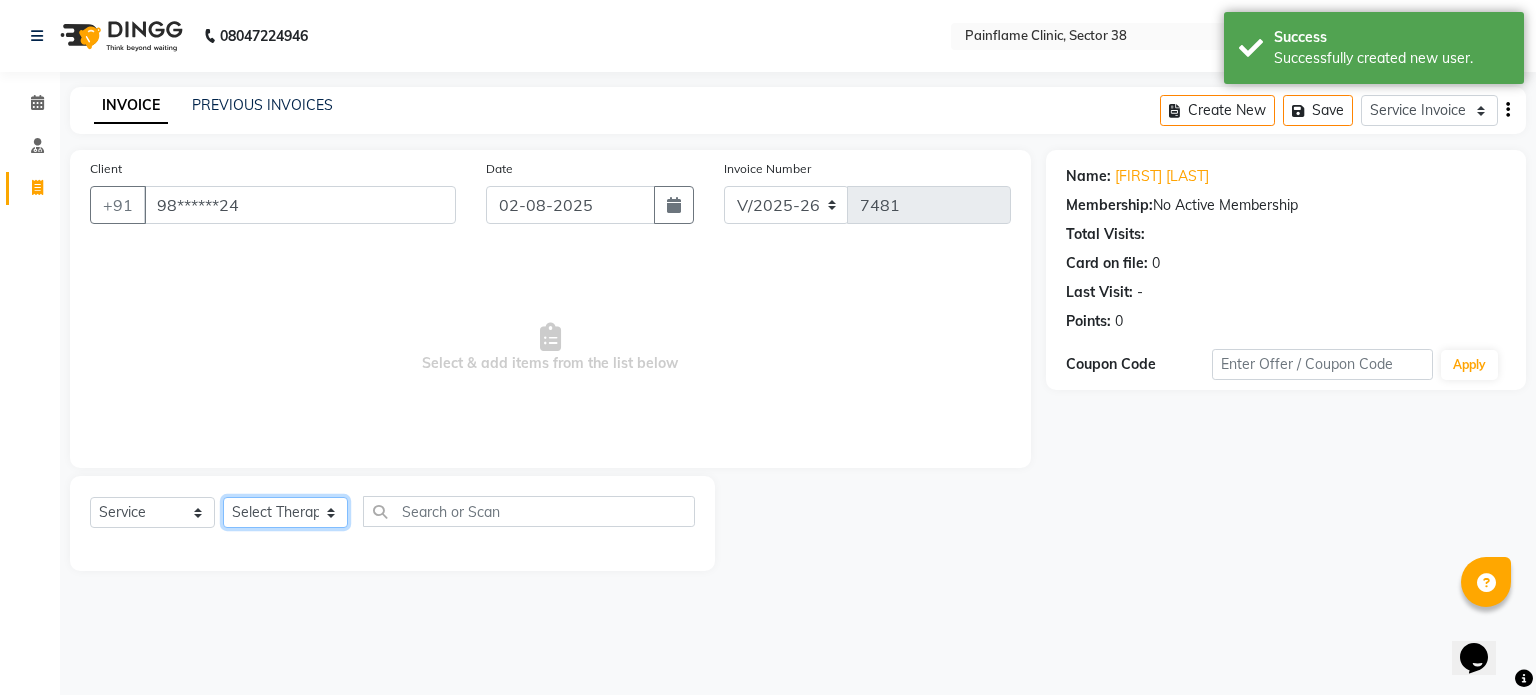 click on "Select Therapist Dr [FIRST] Dr [FIRST] Dr [FIRST] Dr [FIRST] Dr. [FIRST] Dr. [FIRST] [FIRST] [FIRST] [FIRST] Reception 1 Reception 2 Reception 3" 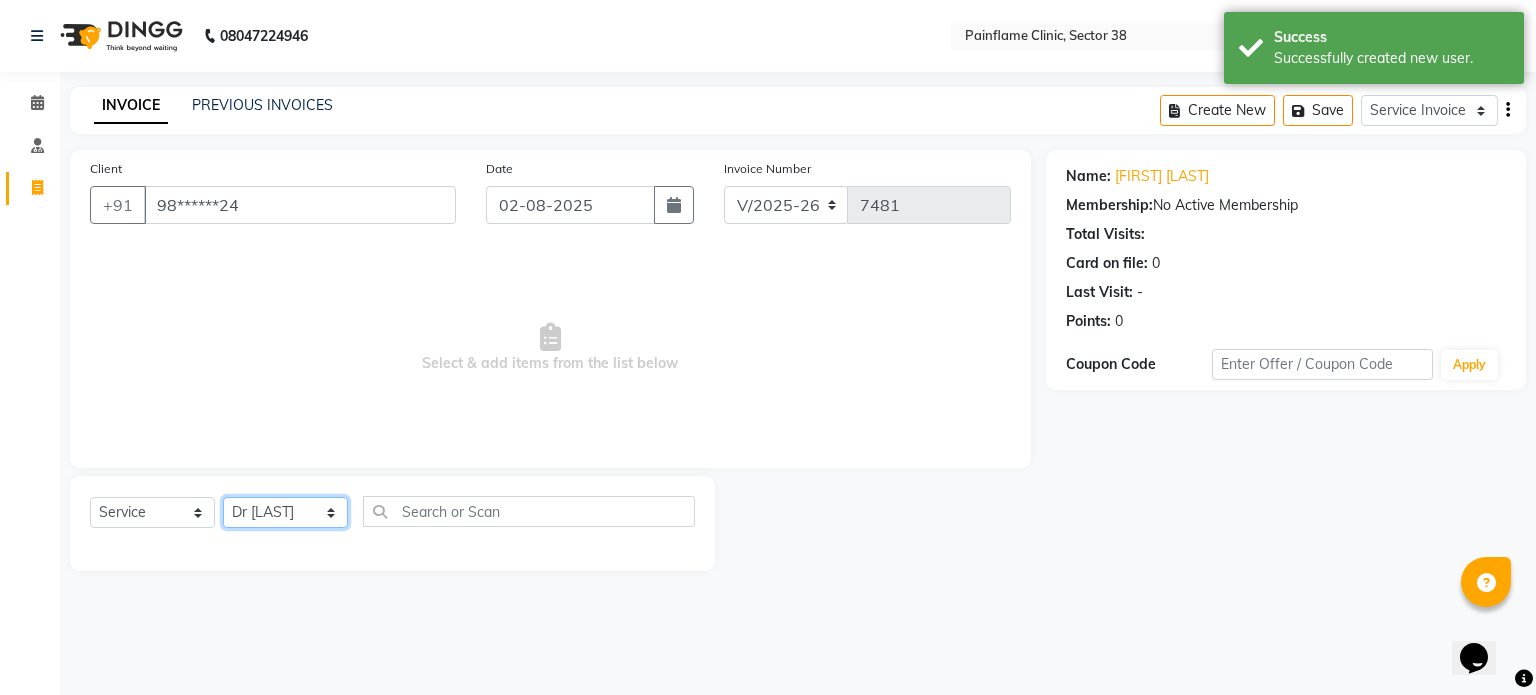 click on "Select Therapist Dr [FIRST] Dr [FIRST] Dr [FIRST] Dr [FIRST] Dr. [FIRST] Dr. [FIRST] [FIRST] [FIRST] [FIRST] Reception 1 Reception 2 Reception 3" 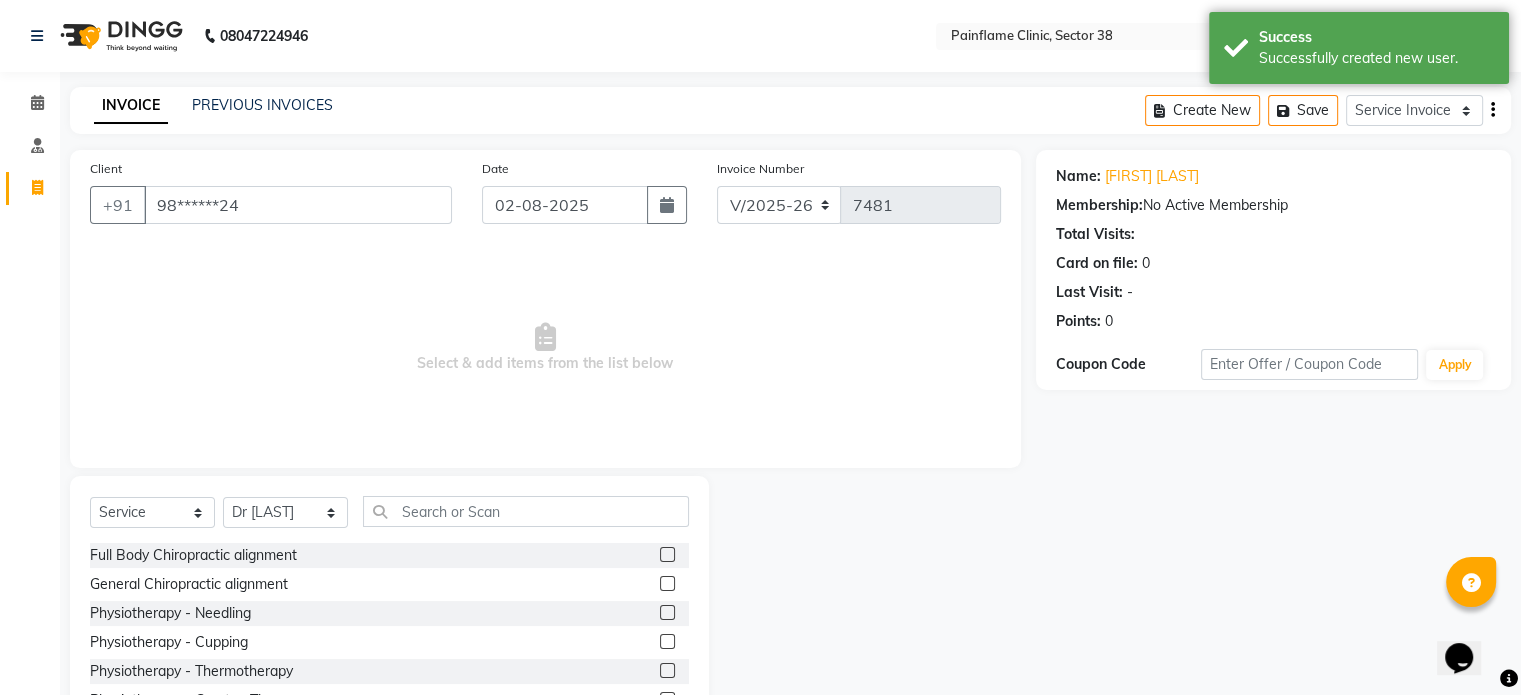 click 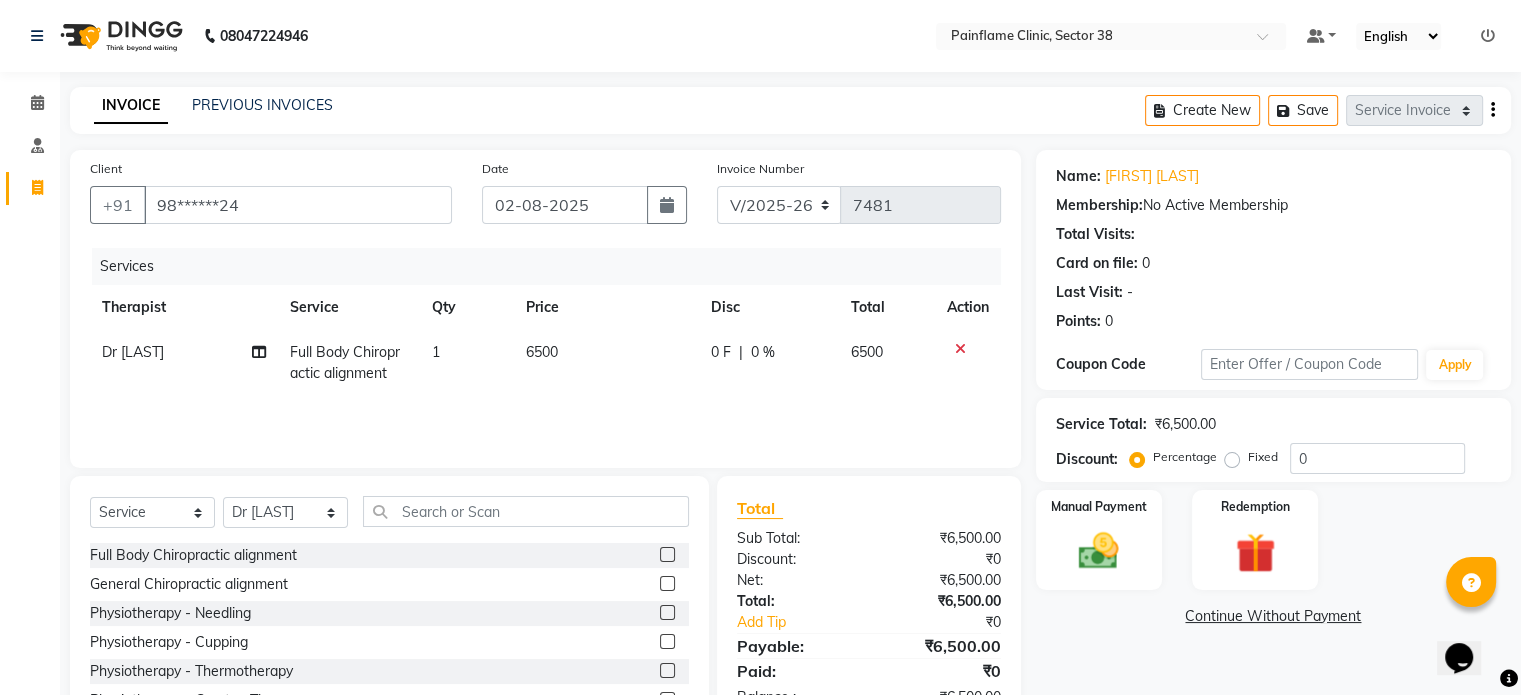 click on "6500" 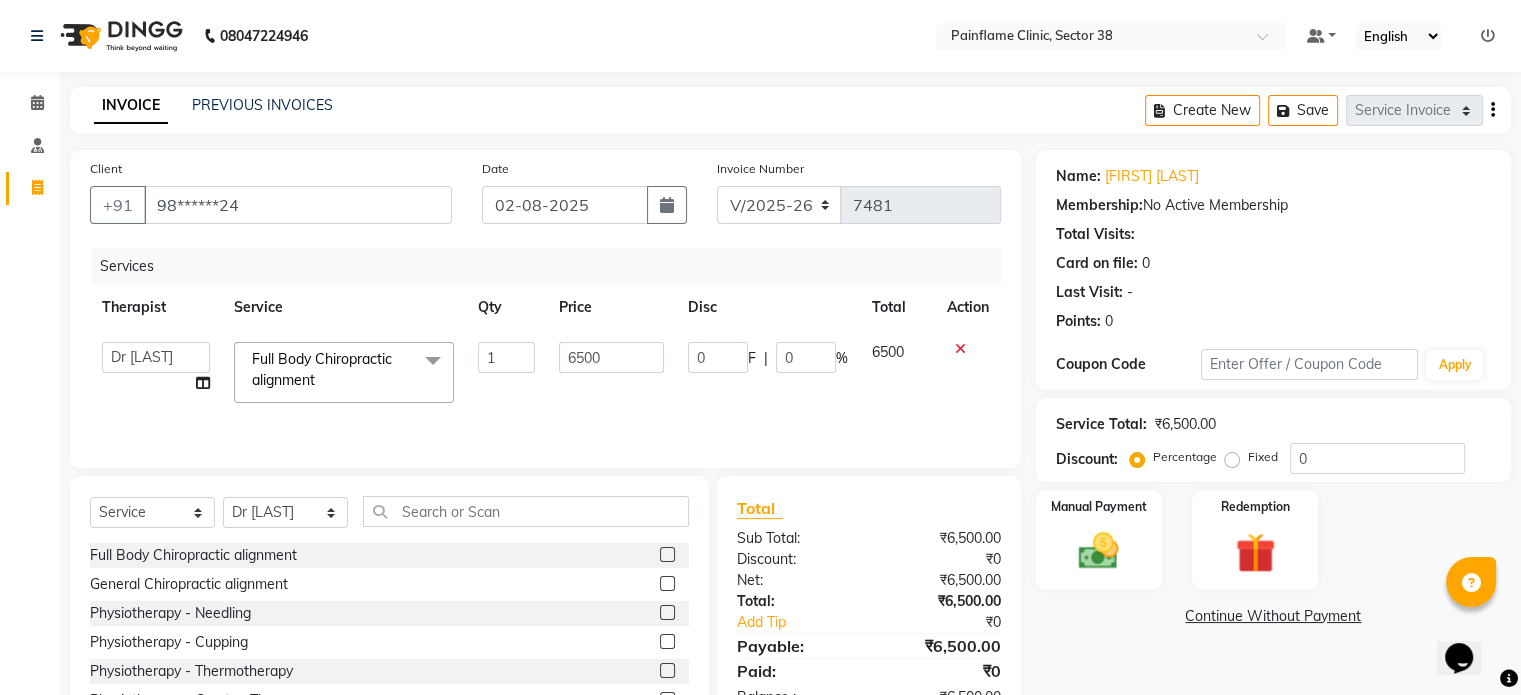 click on "6500" 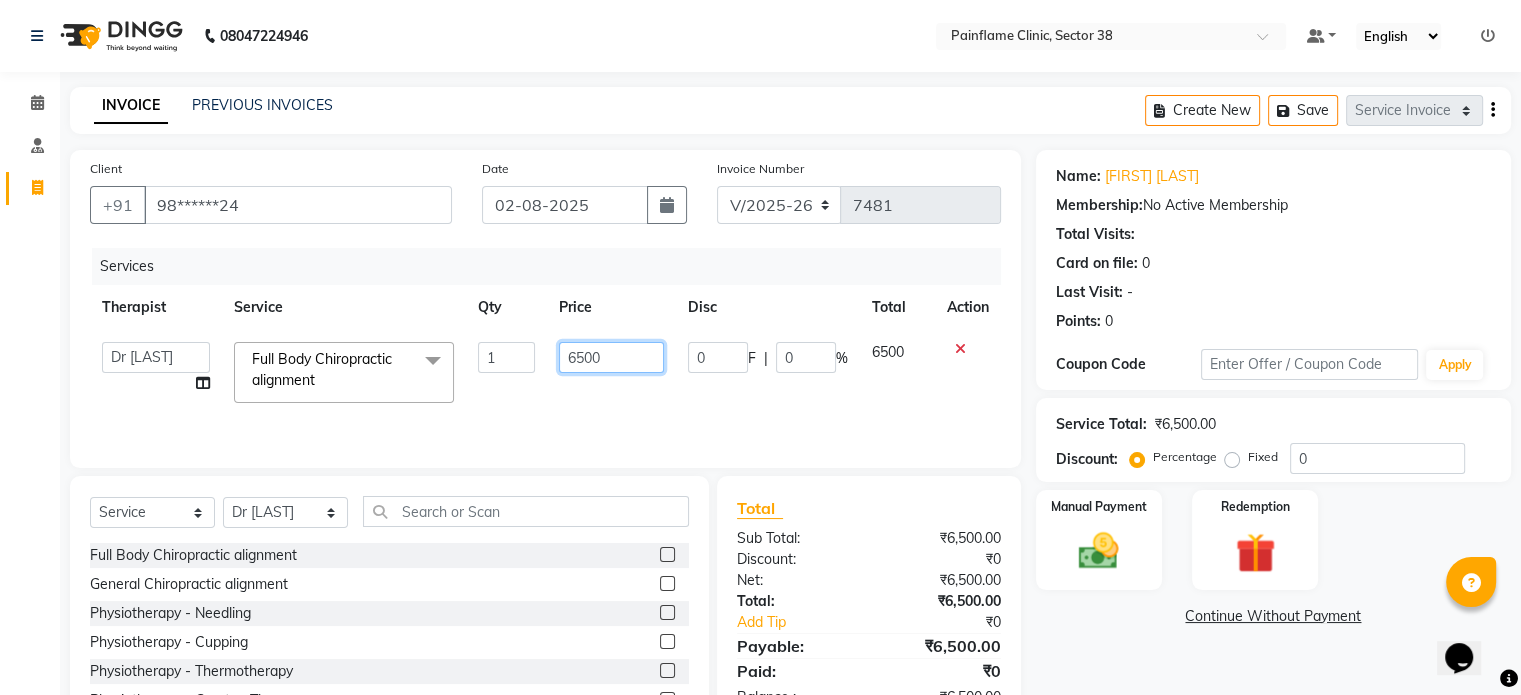 click on "6500" 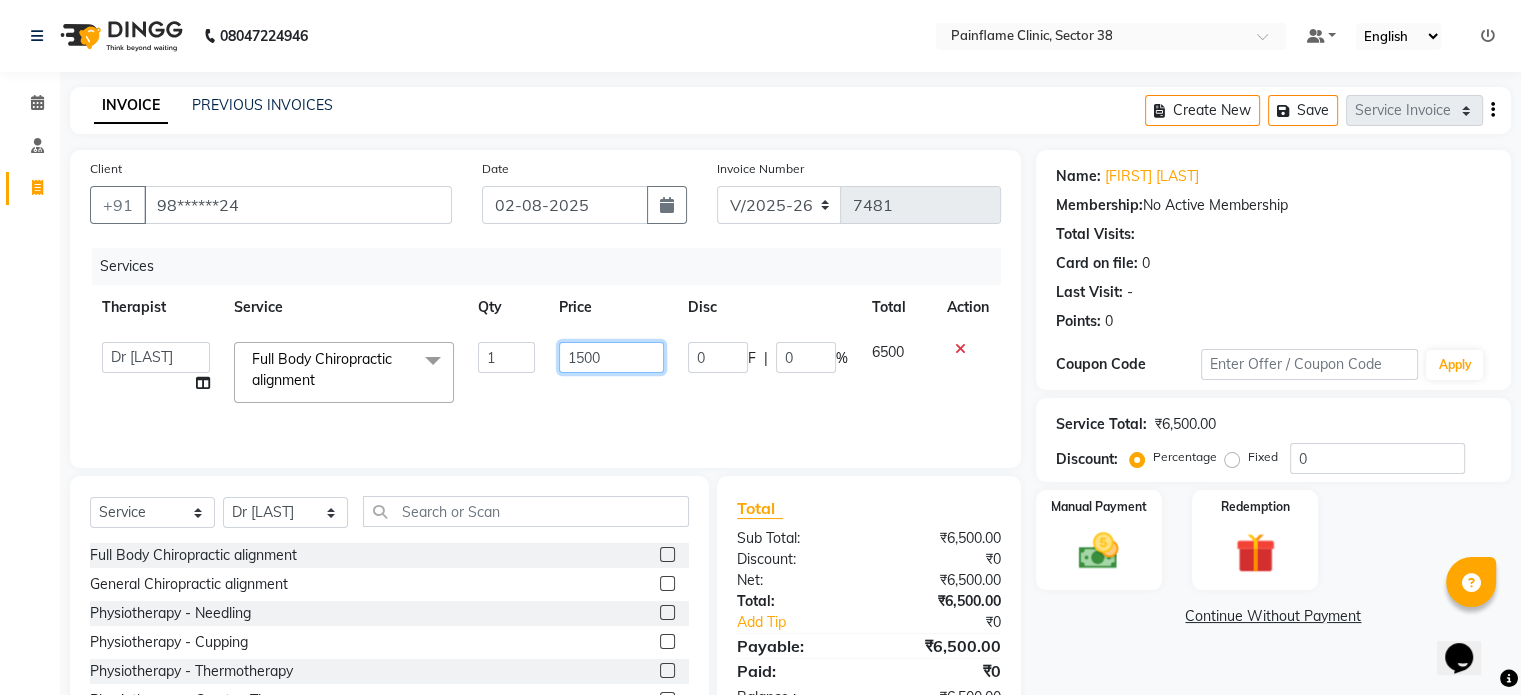 scroll, scrollTop: 119, scrollLeft: 0, axis: vertical 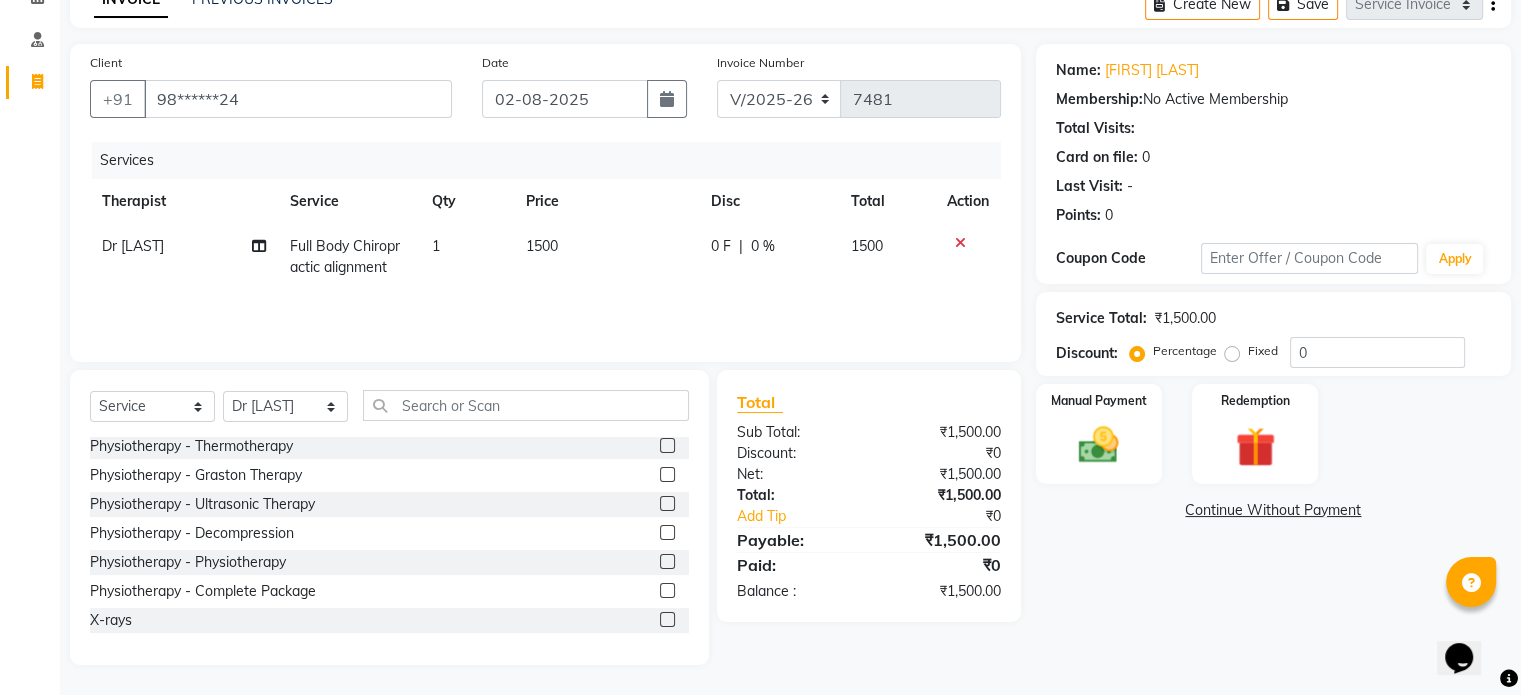 click 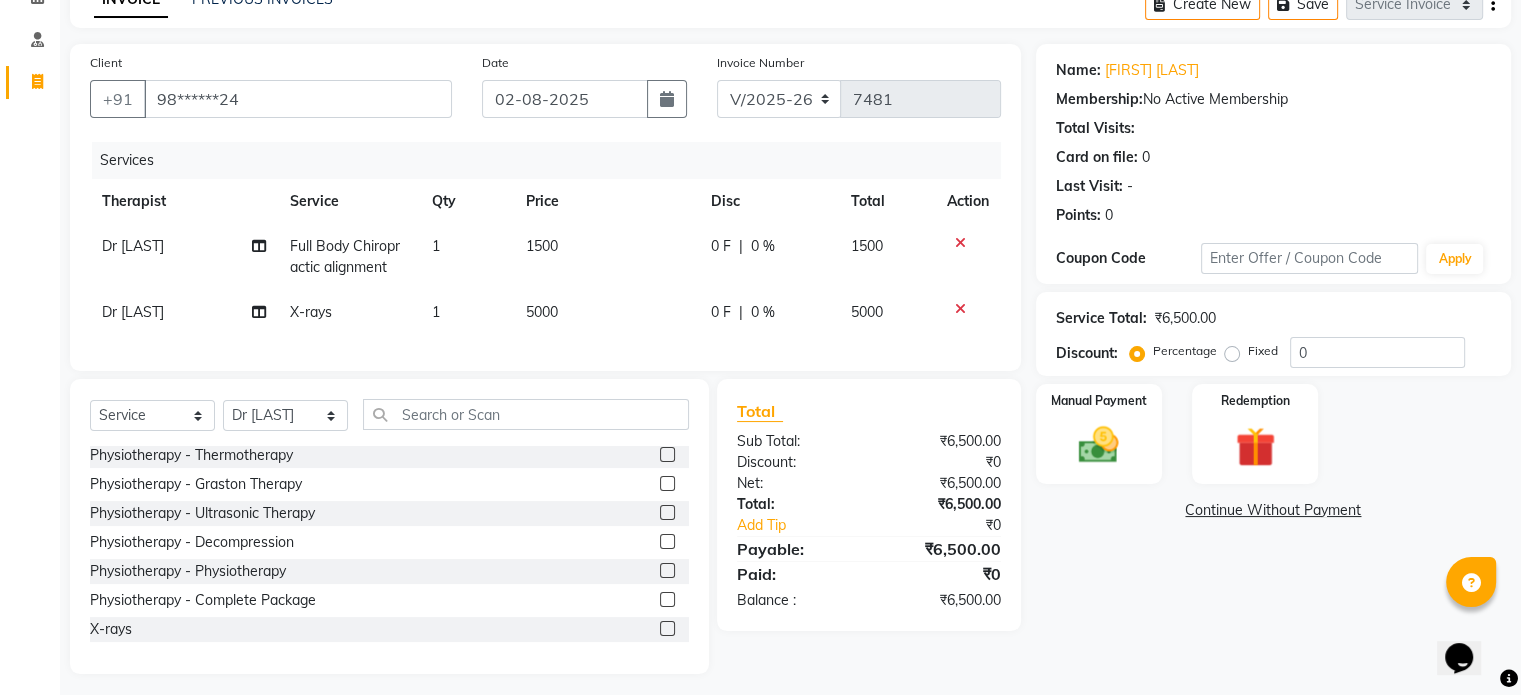 click on "5000" 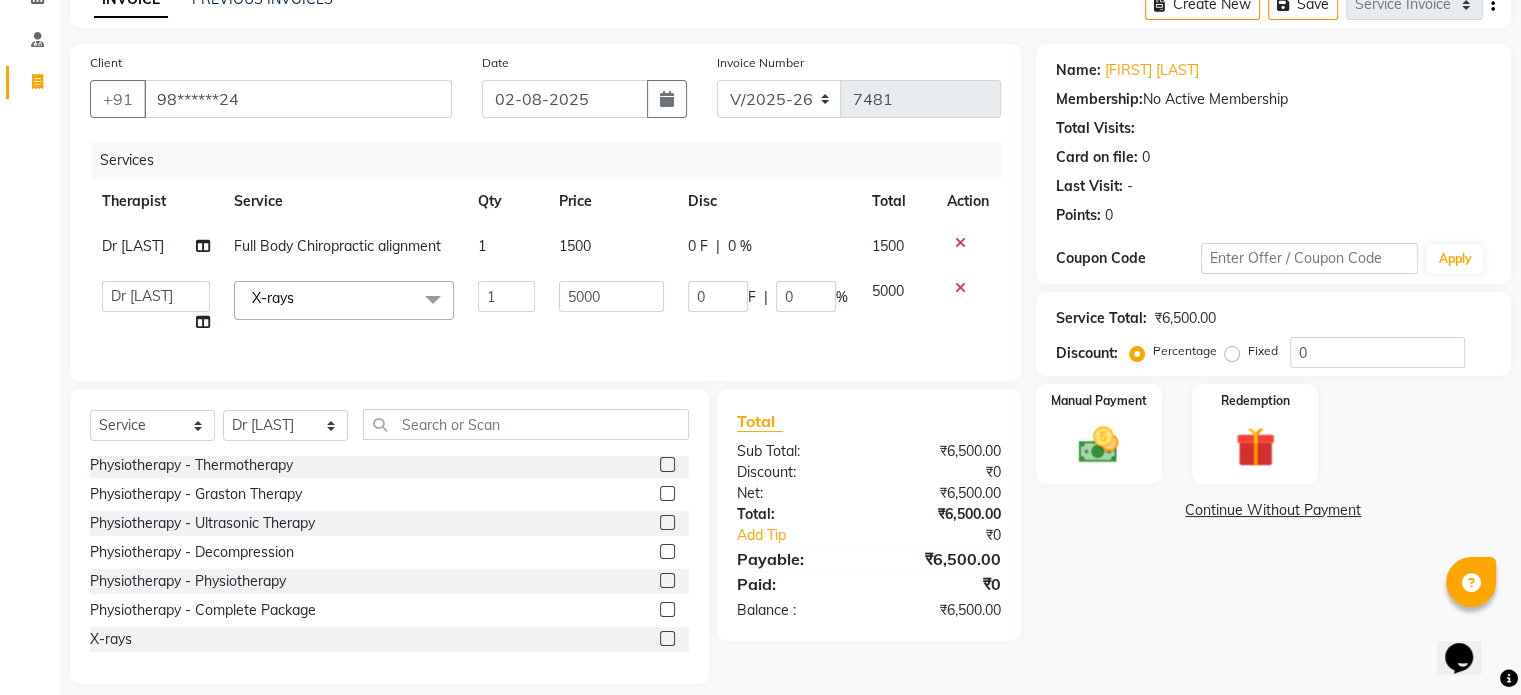 click on "5000" 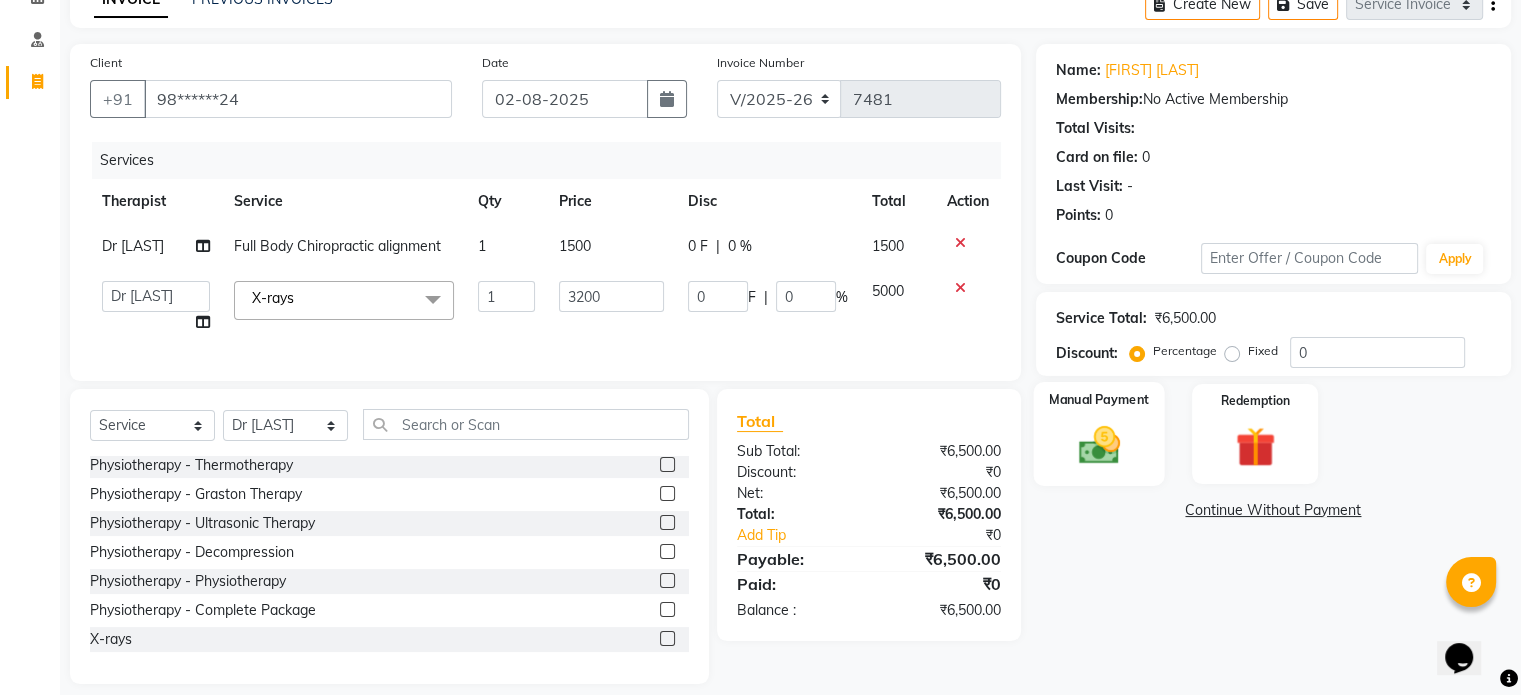 click 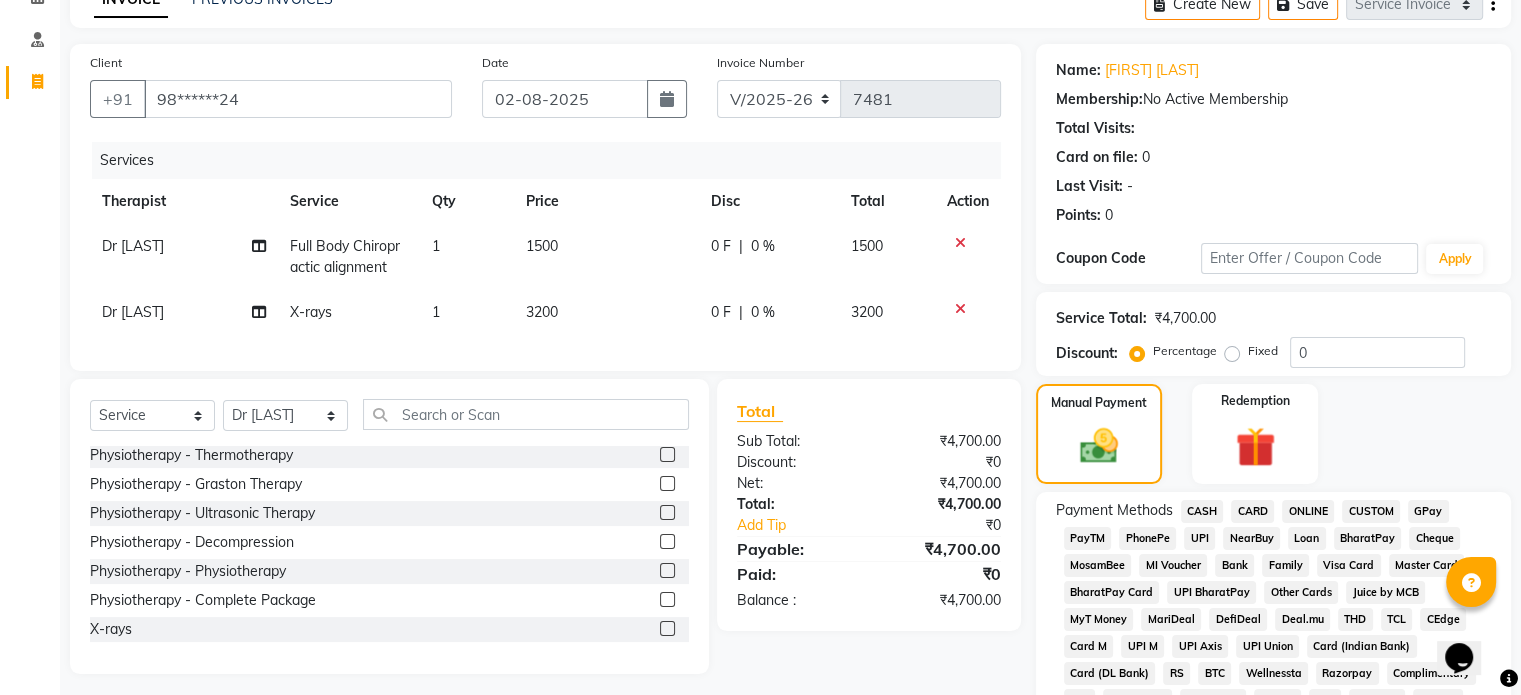 click on "UPI" 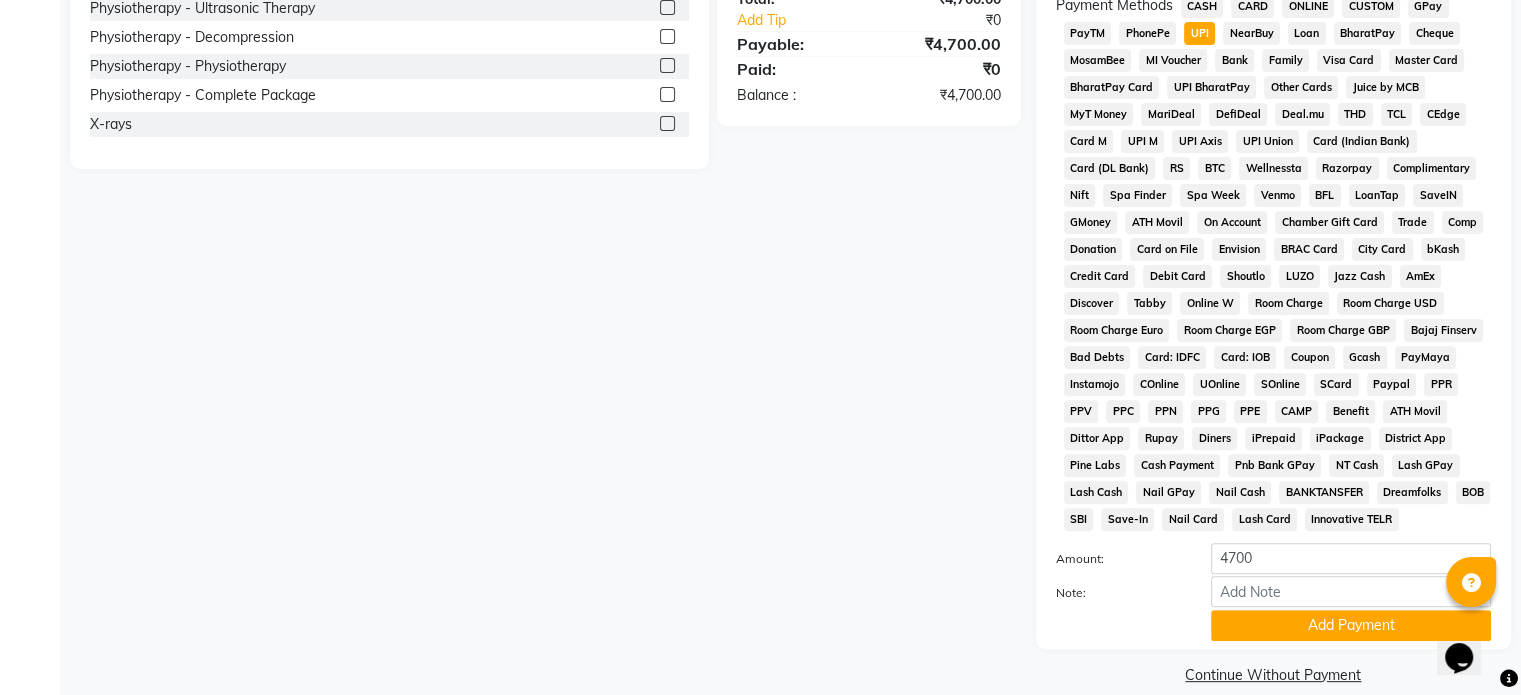 scroll, scrollTop: 652, scrollLeft: 0, axis: vertical 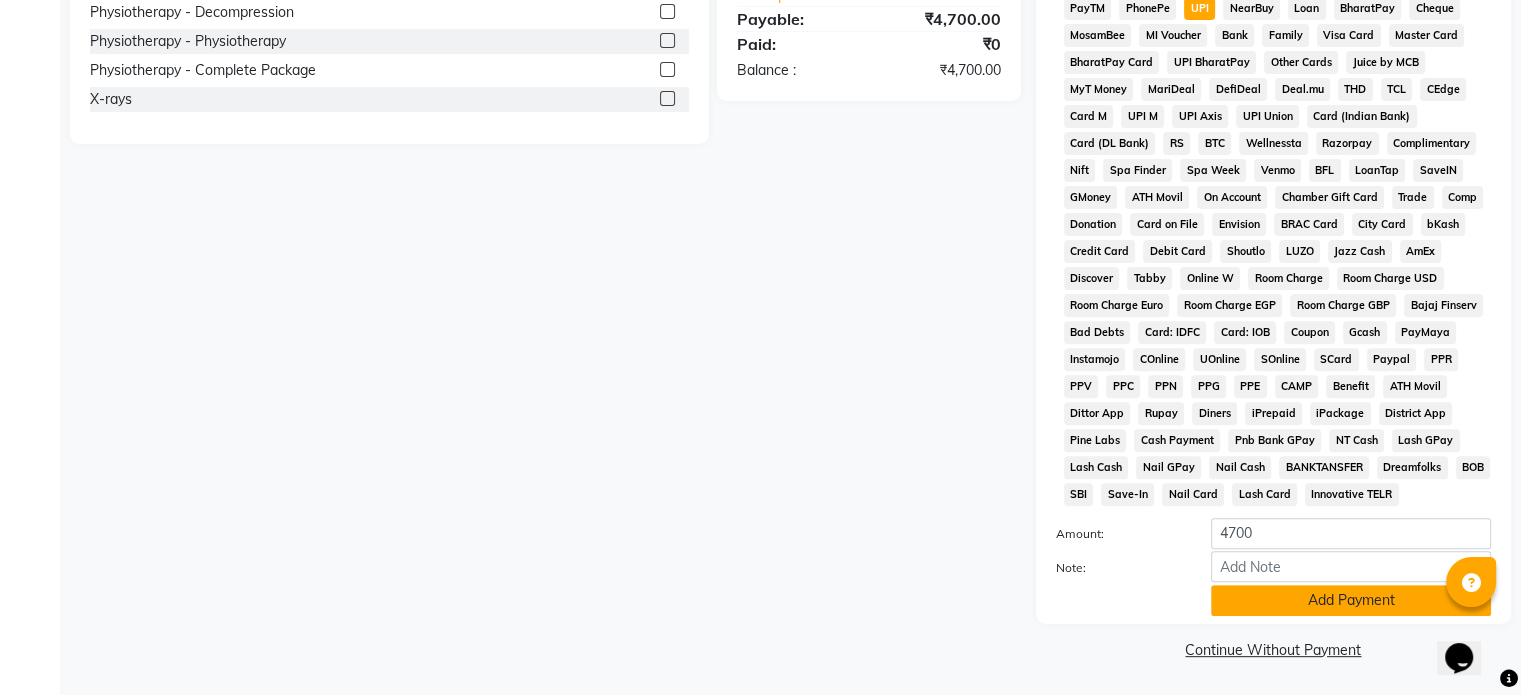 click on "Add Payment" 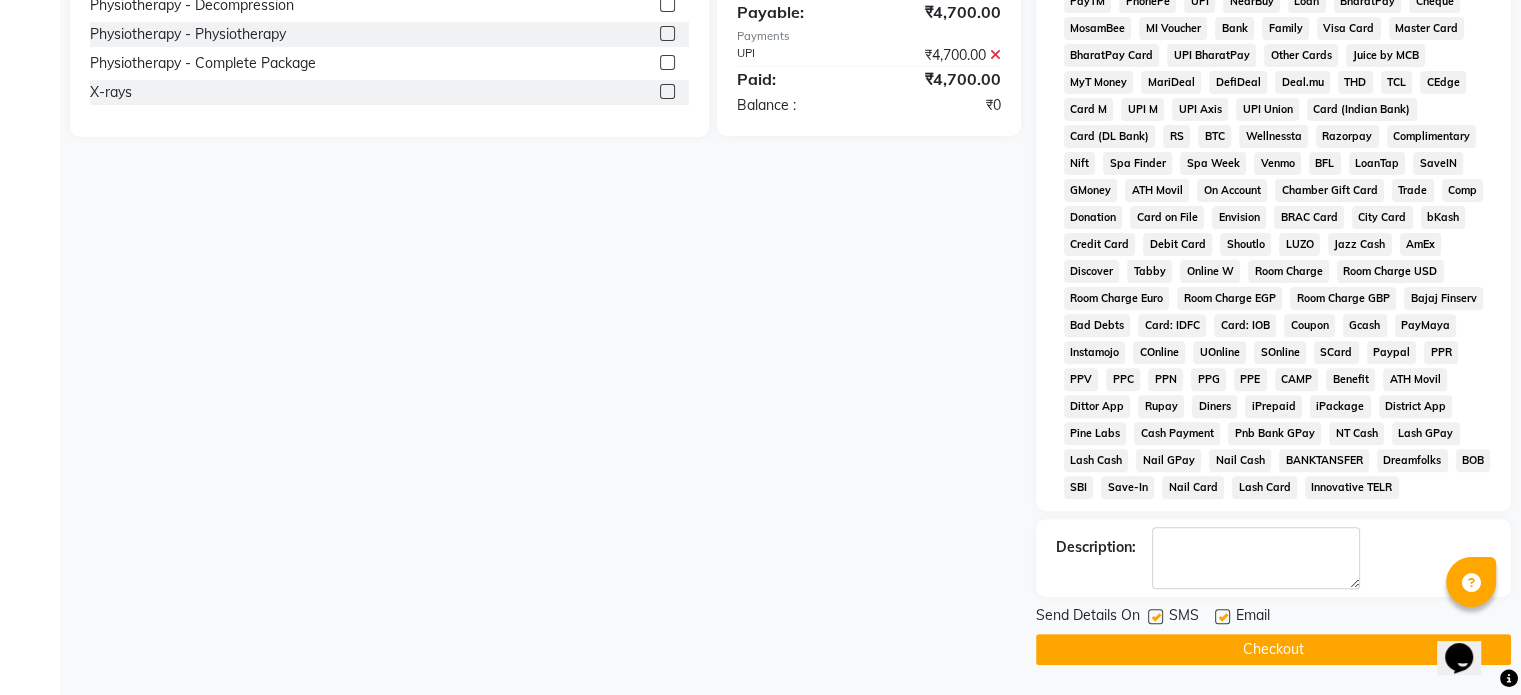 click 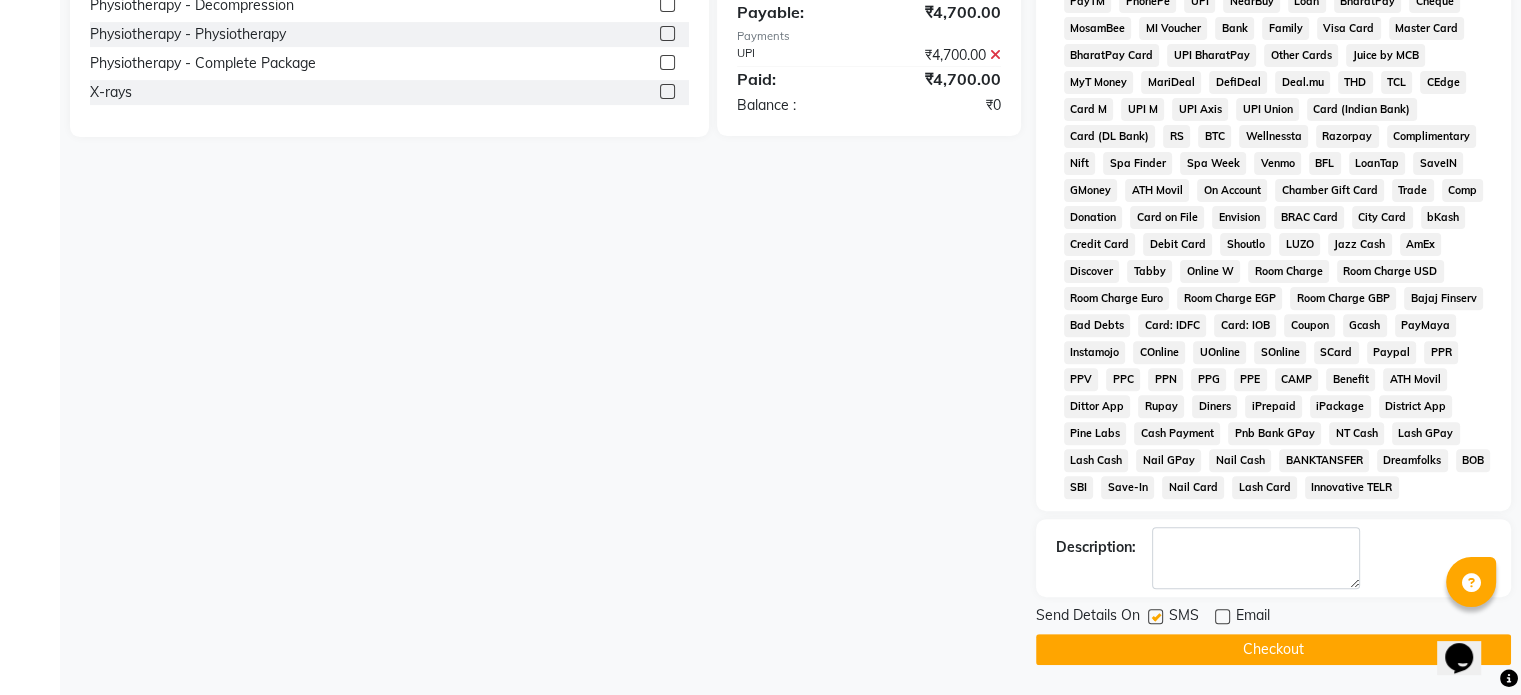 click 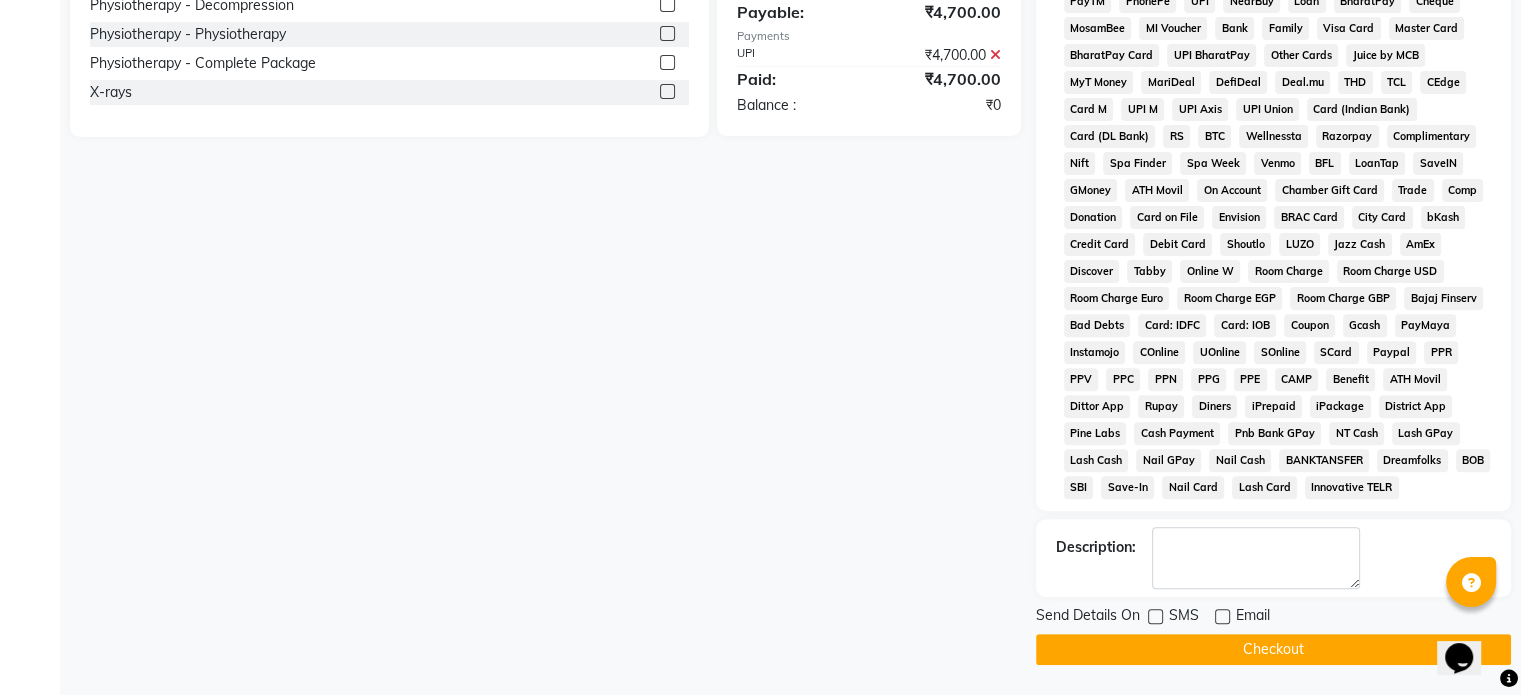 click on "Checkout" 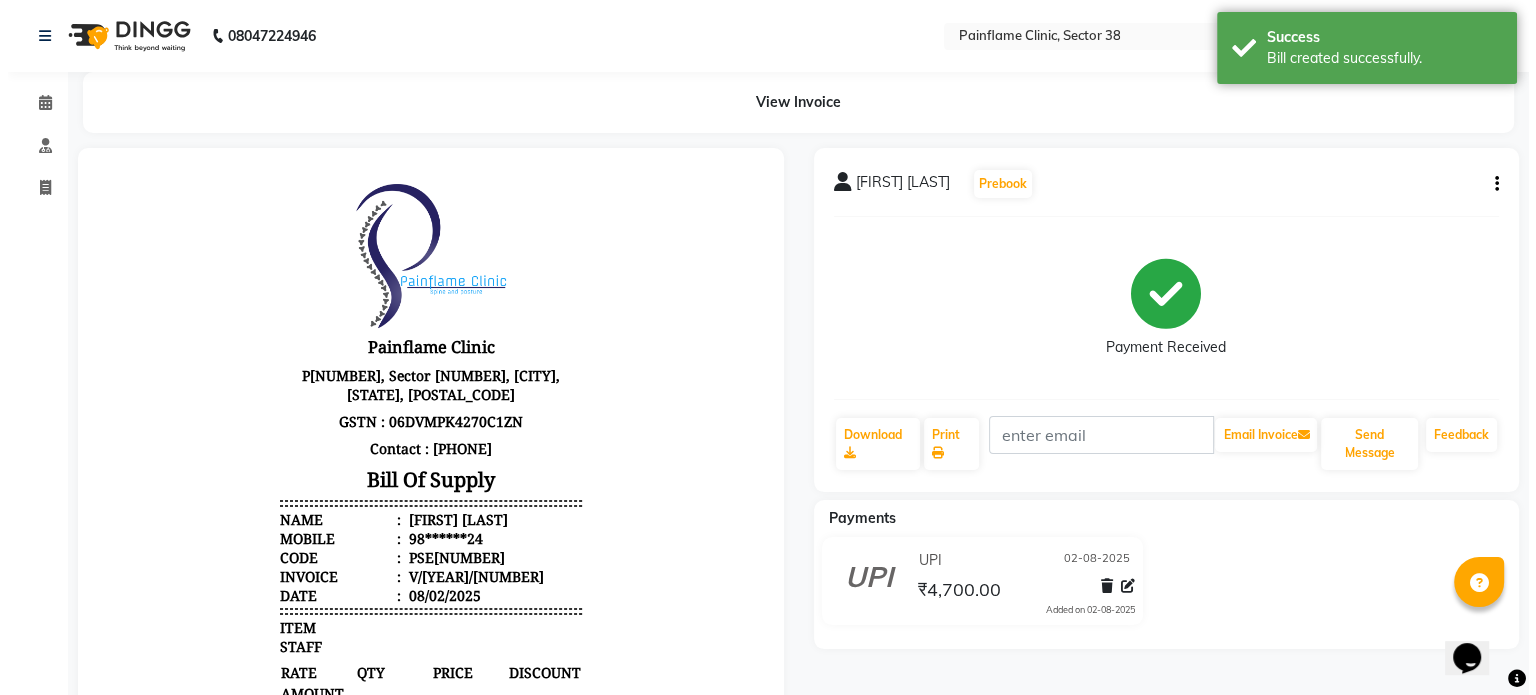 scroll, scrollTop: 0, scrollLeft: 0, axis: both 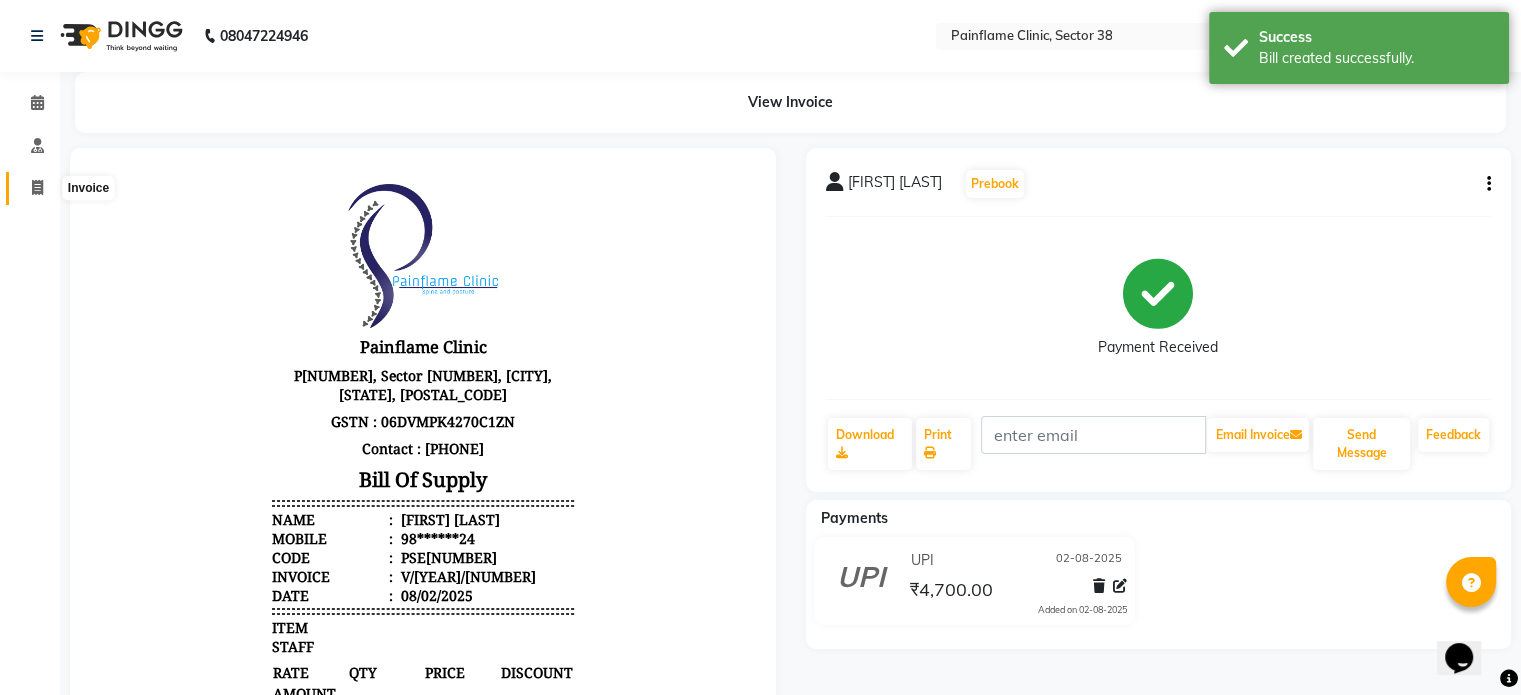 click 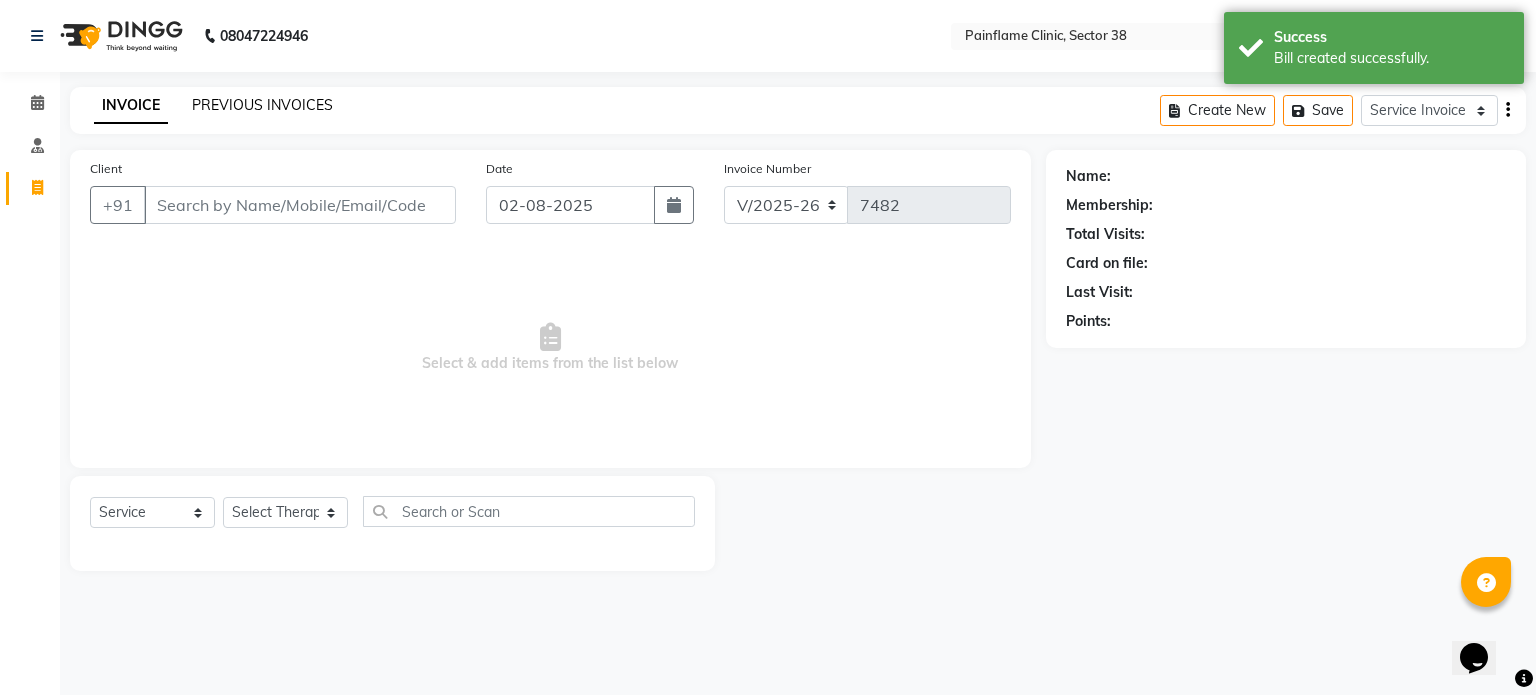 click on "PREVIOUS INVOICES" 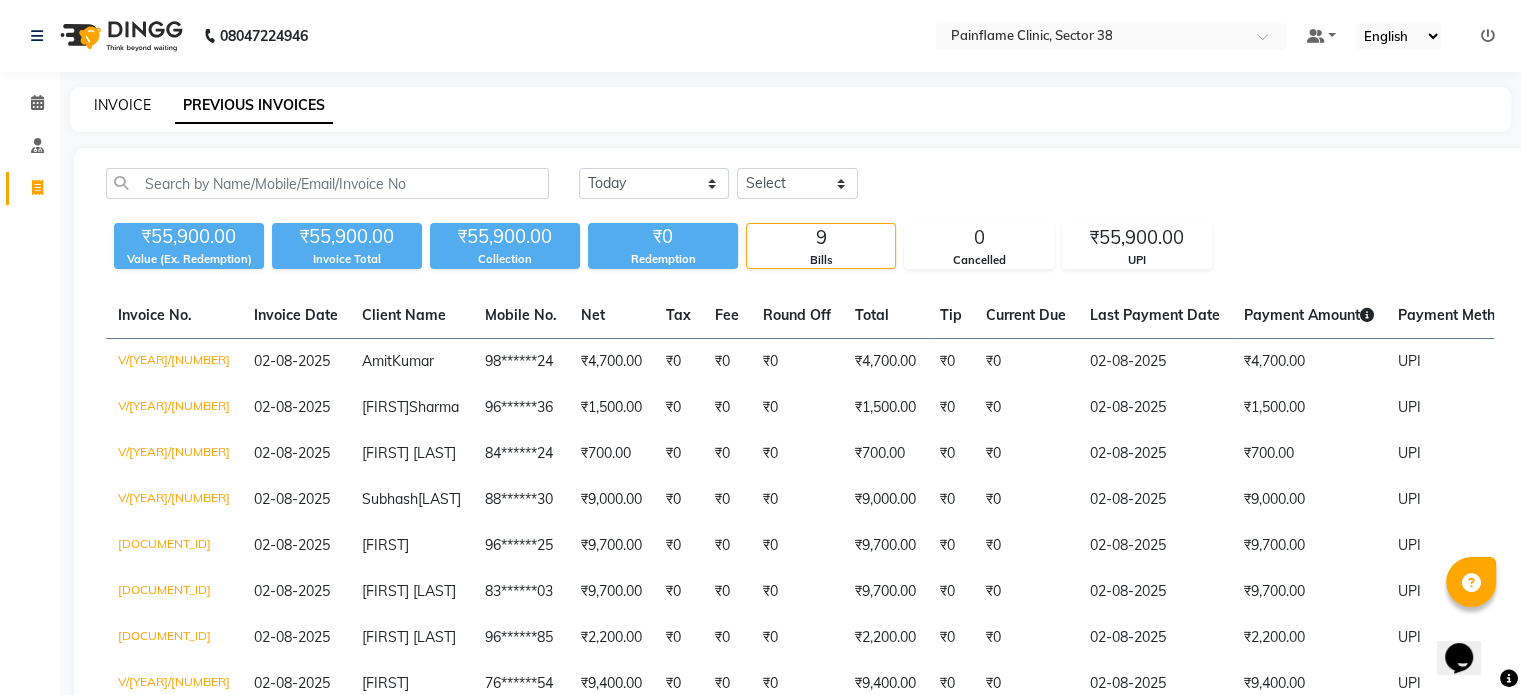 click on "INVOICE" 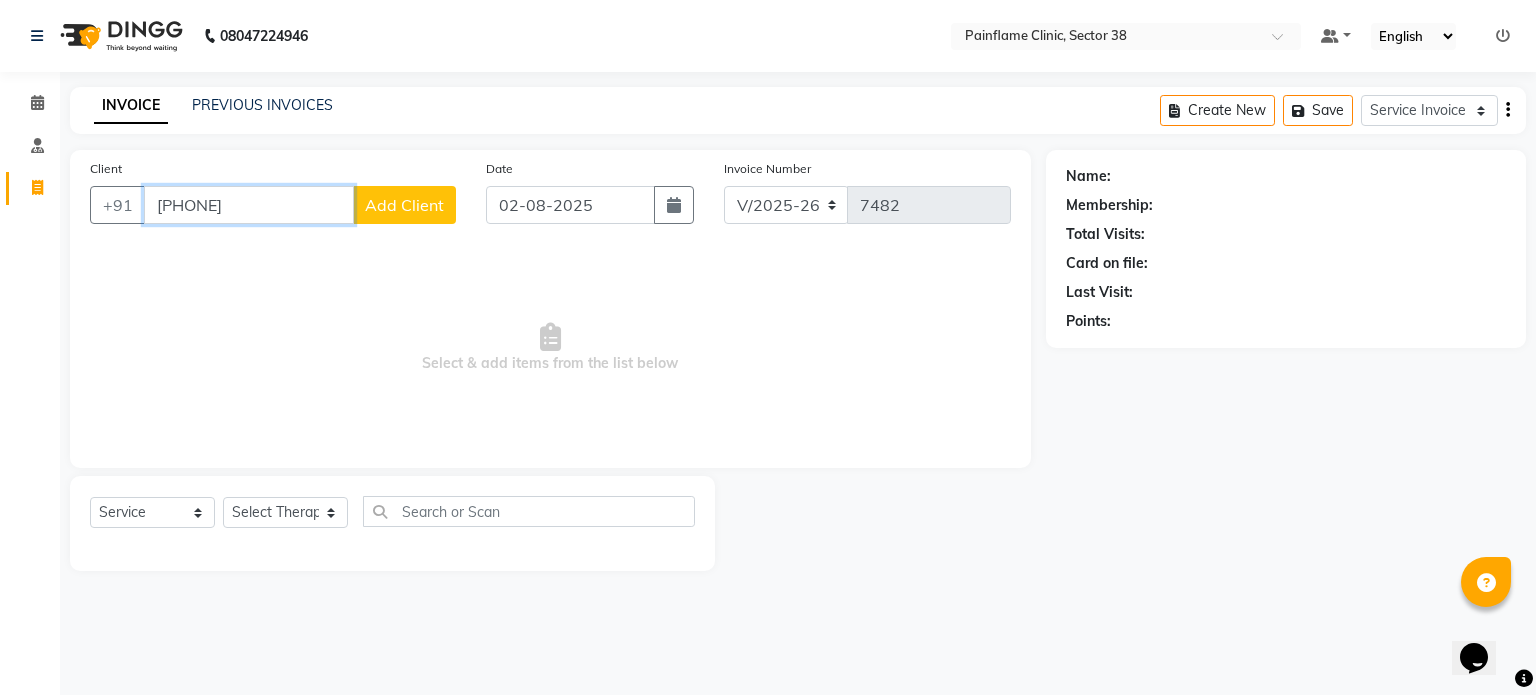 click on "[PHONE]" at bounding box center [249, 205] 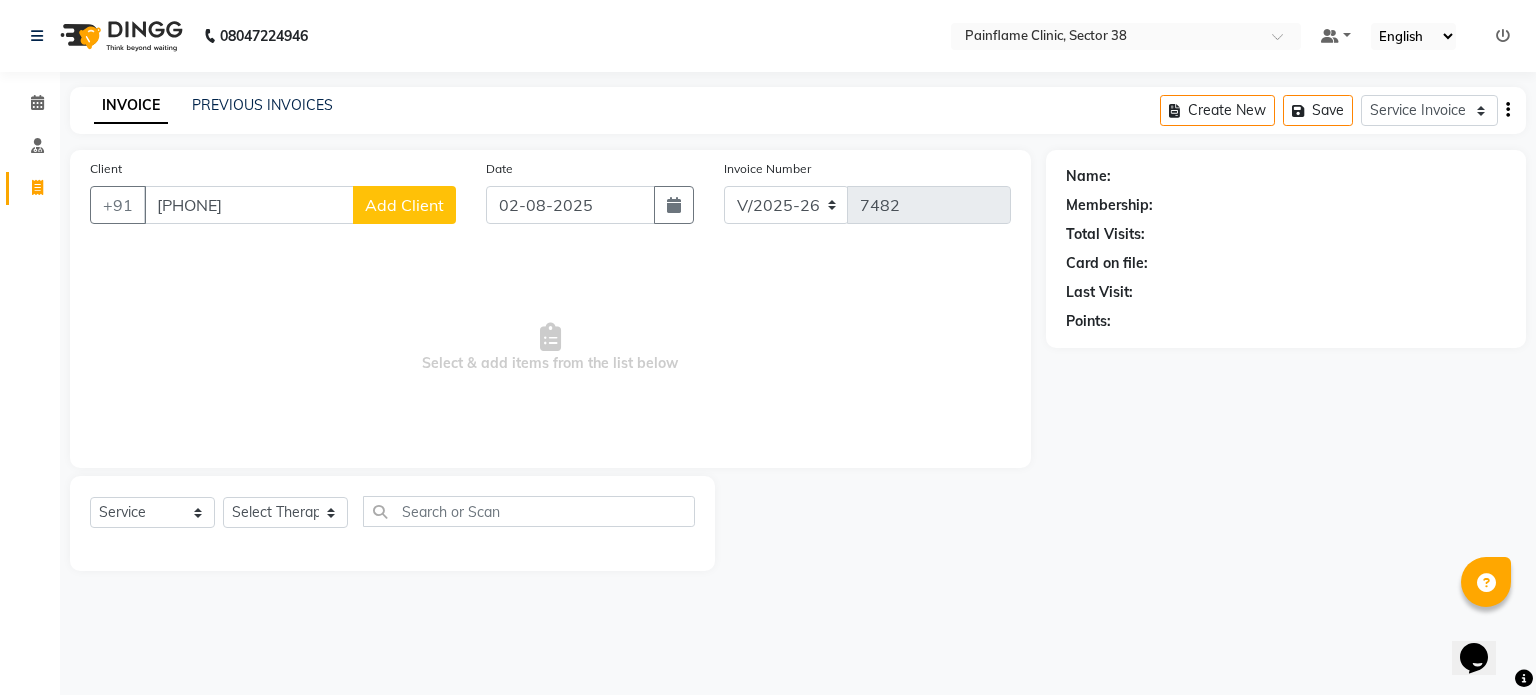 click on "Add Client" 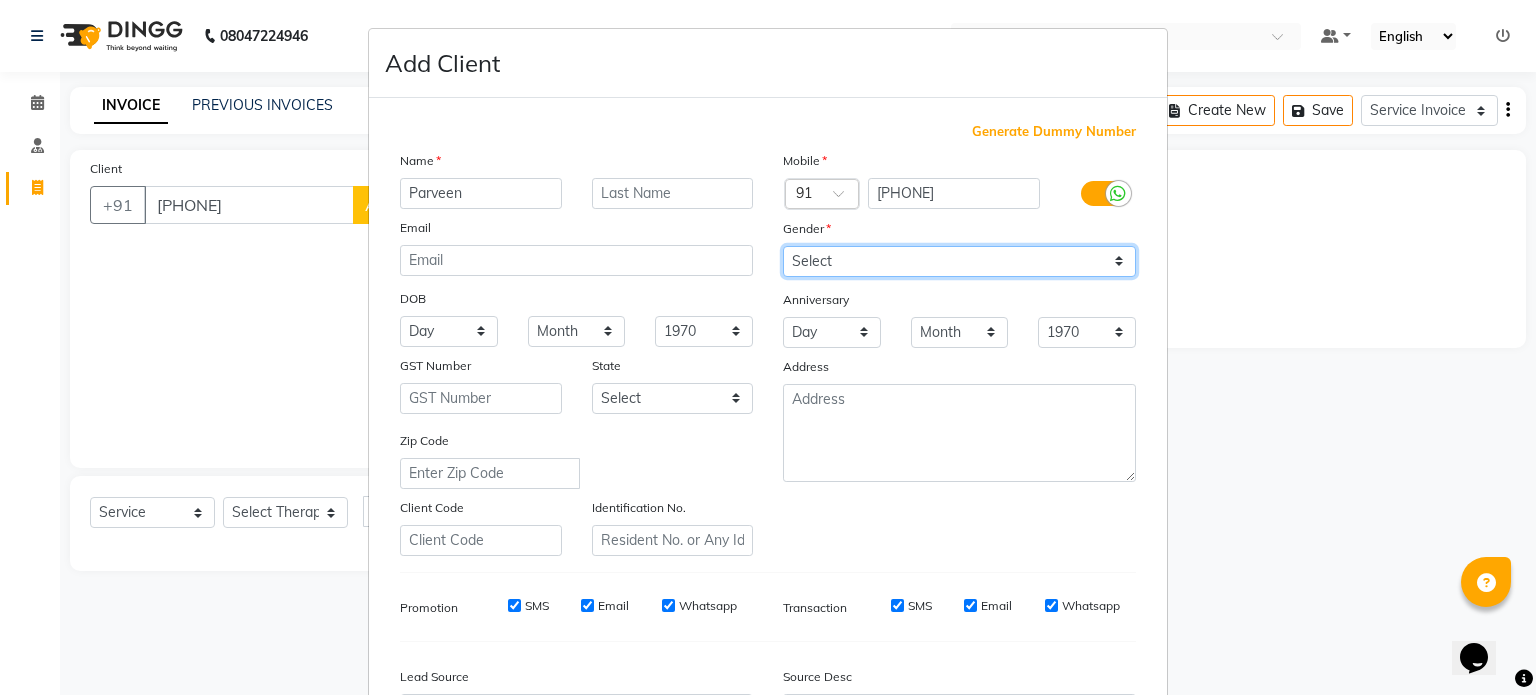 click on "Select Male Female Other Prefer Not To Say" at bounding box center (959, 261) 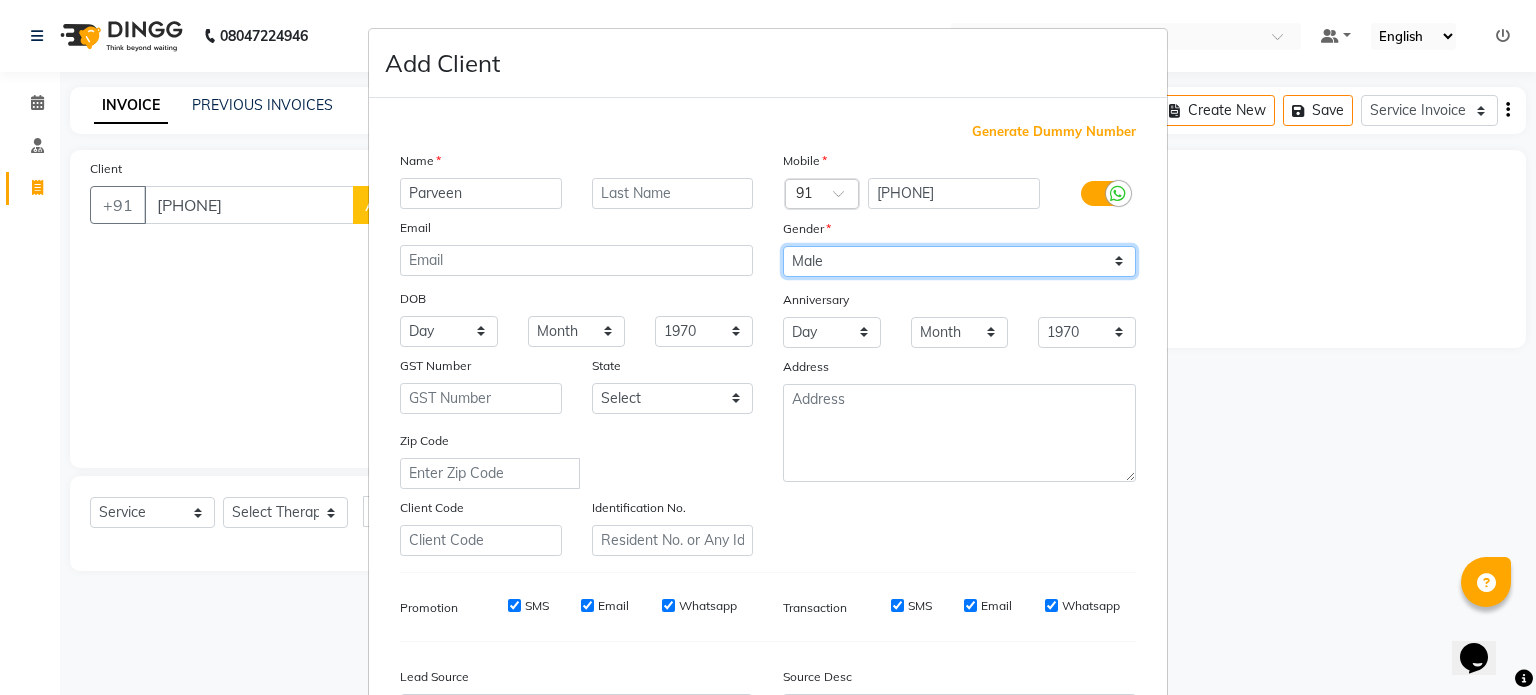 click on "Select Male Female Other Prefer Not To Say" at bounding box center [959, 261] 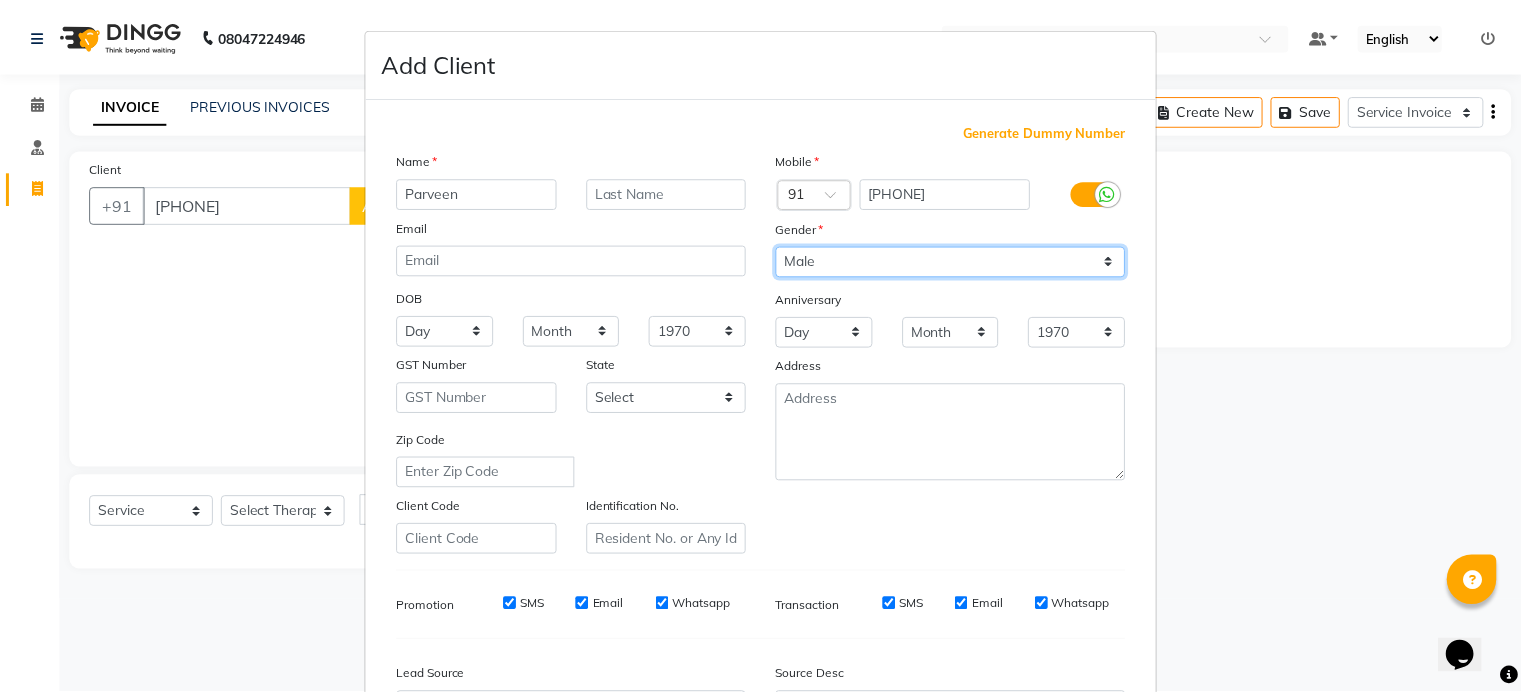 scroll, scrollTop: 237, scrollLeft: 0, axis: vertical 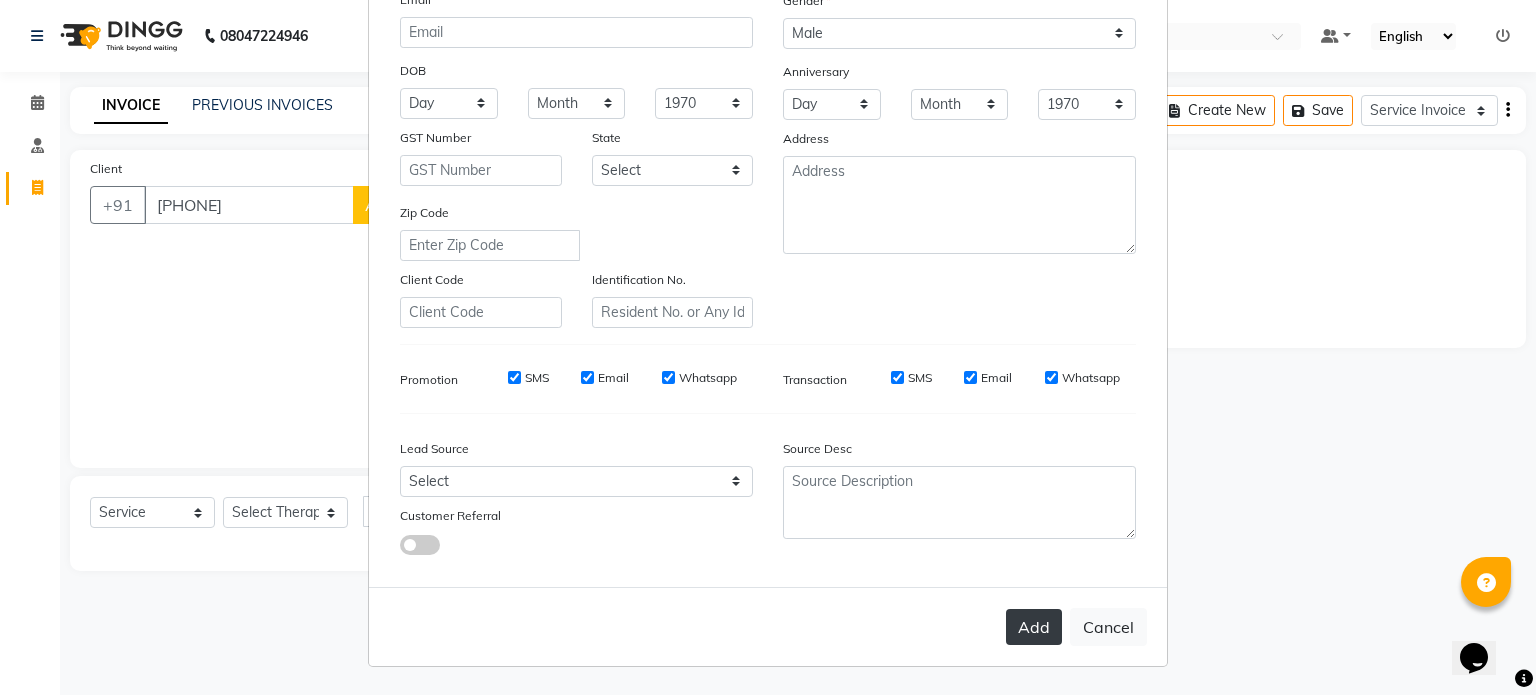 click on "Add" at bounding box center [1034, 627] 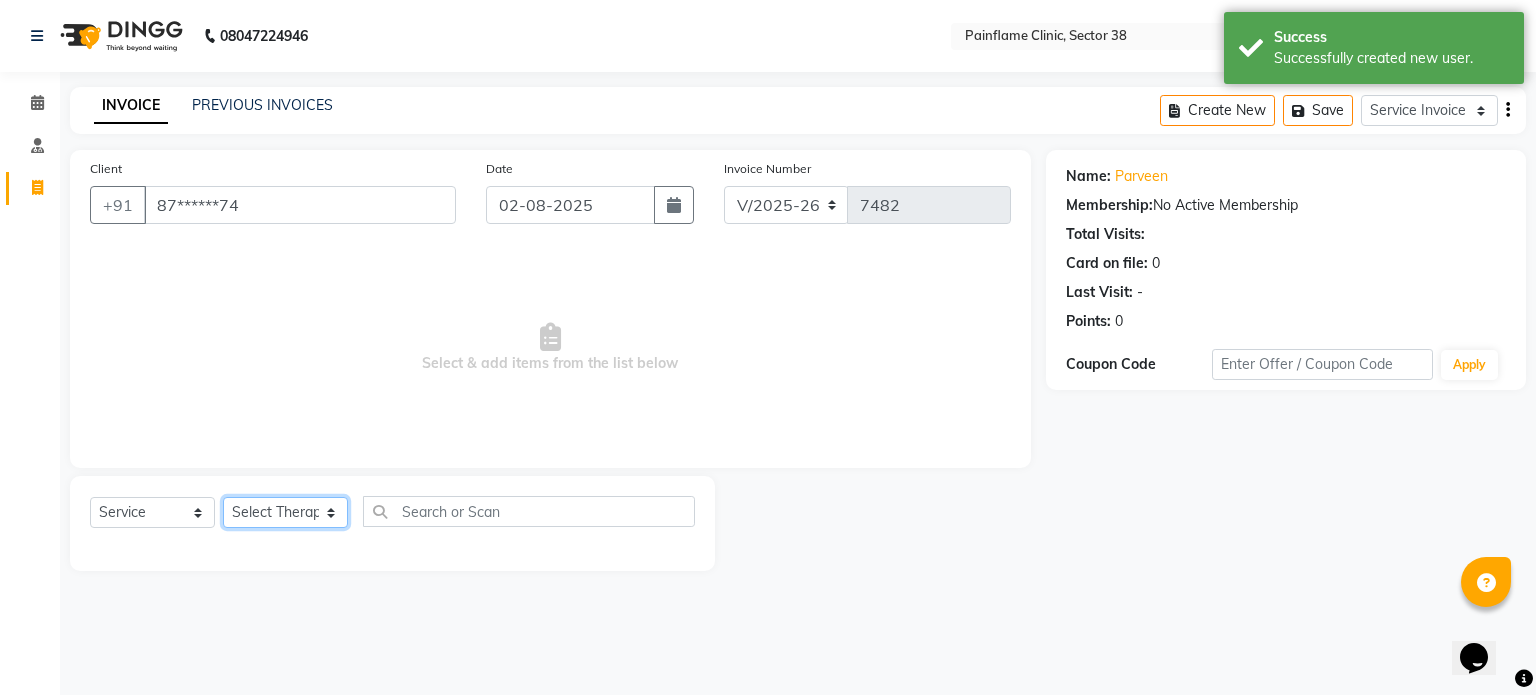 click on "Select Therapist Dr [FIRST] Dr [FIRST] Dr [FIRST] Dr [FIRST] Dr. [FIRST] Dr. [FIRST] [FIRST] [FIRST] [FIRST] Reception 1 Reception 2 Reception 3" 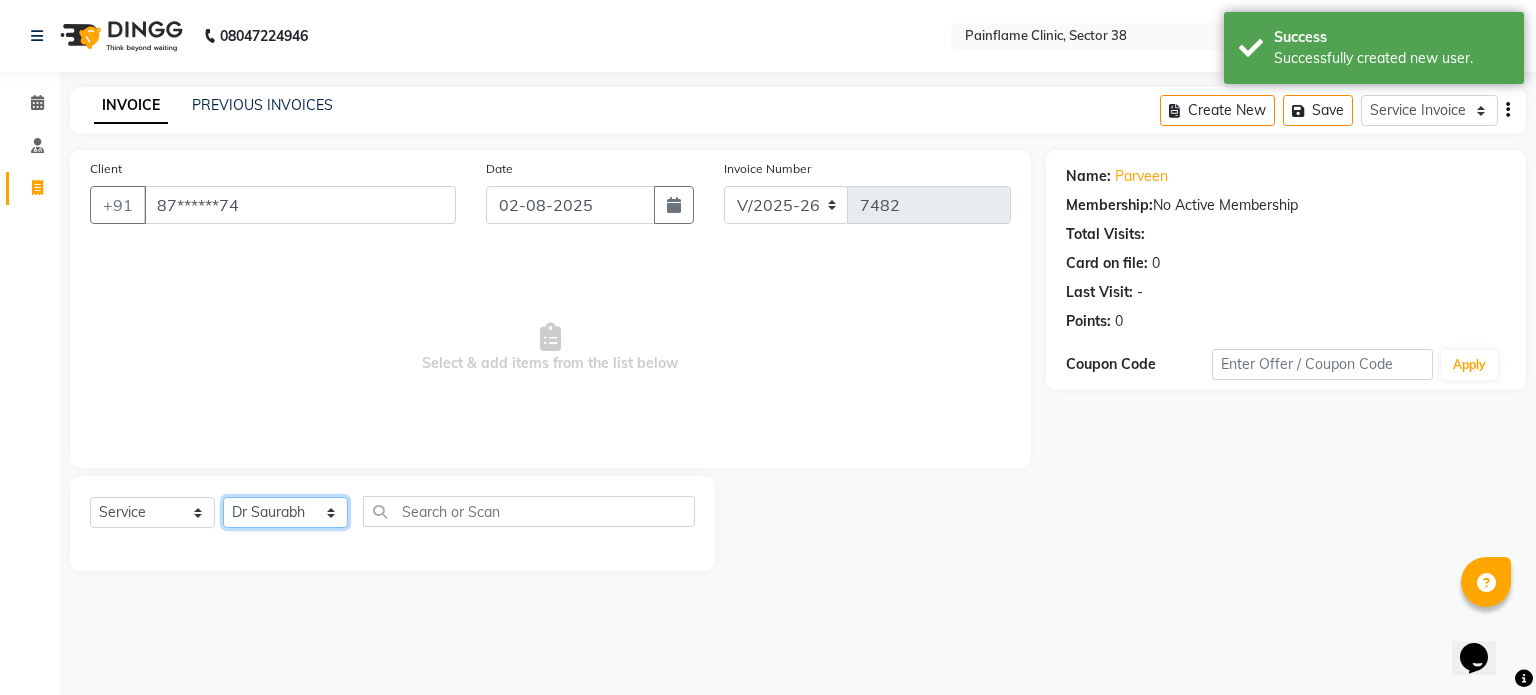 click on "Select Therapist Dr [FIRST] Dr [FIRST] Dr [FIRST] Dr [FIRST] Dr. [FIRST] Dr. [FIRST] [FIRST] [FIRST] [FIRST] Reception 1 Reception 2 Reception 3" 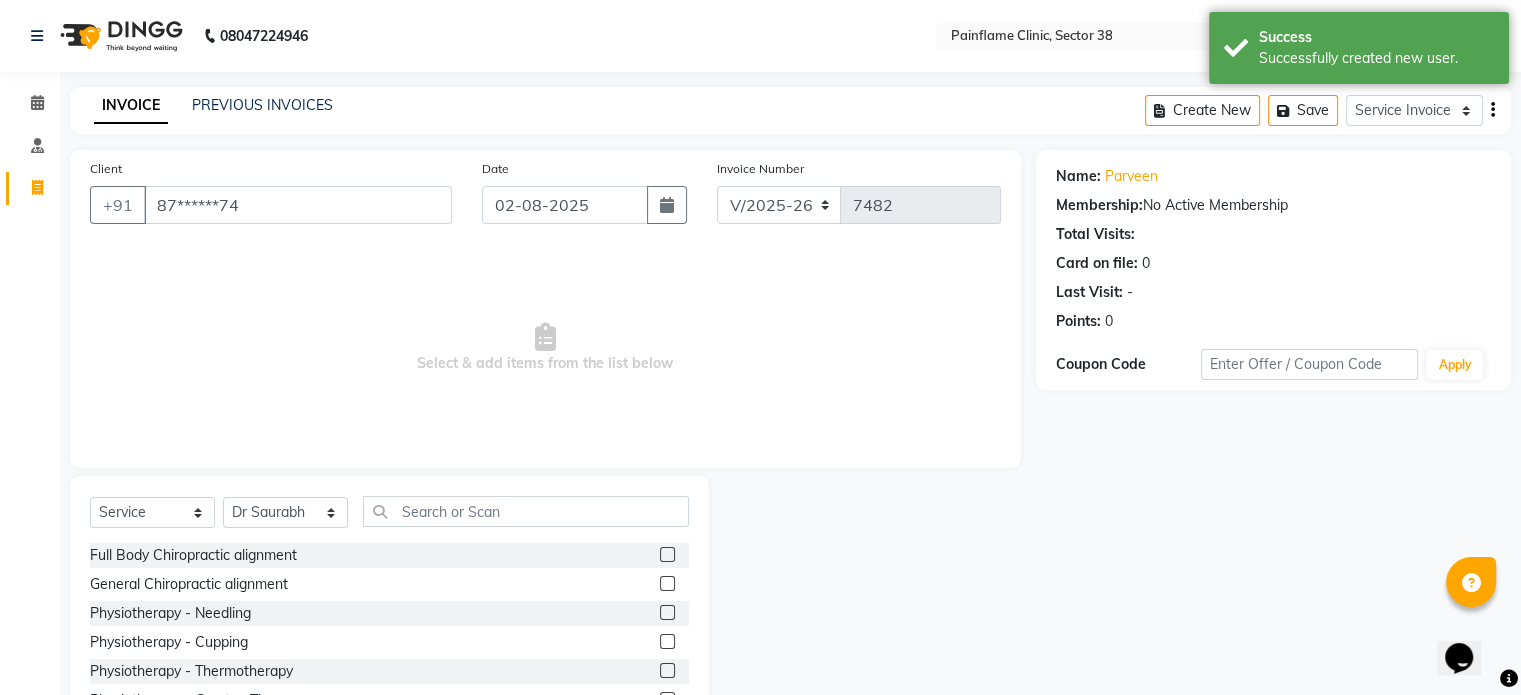 click 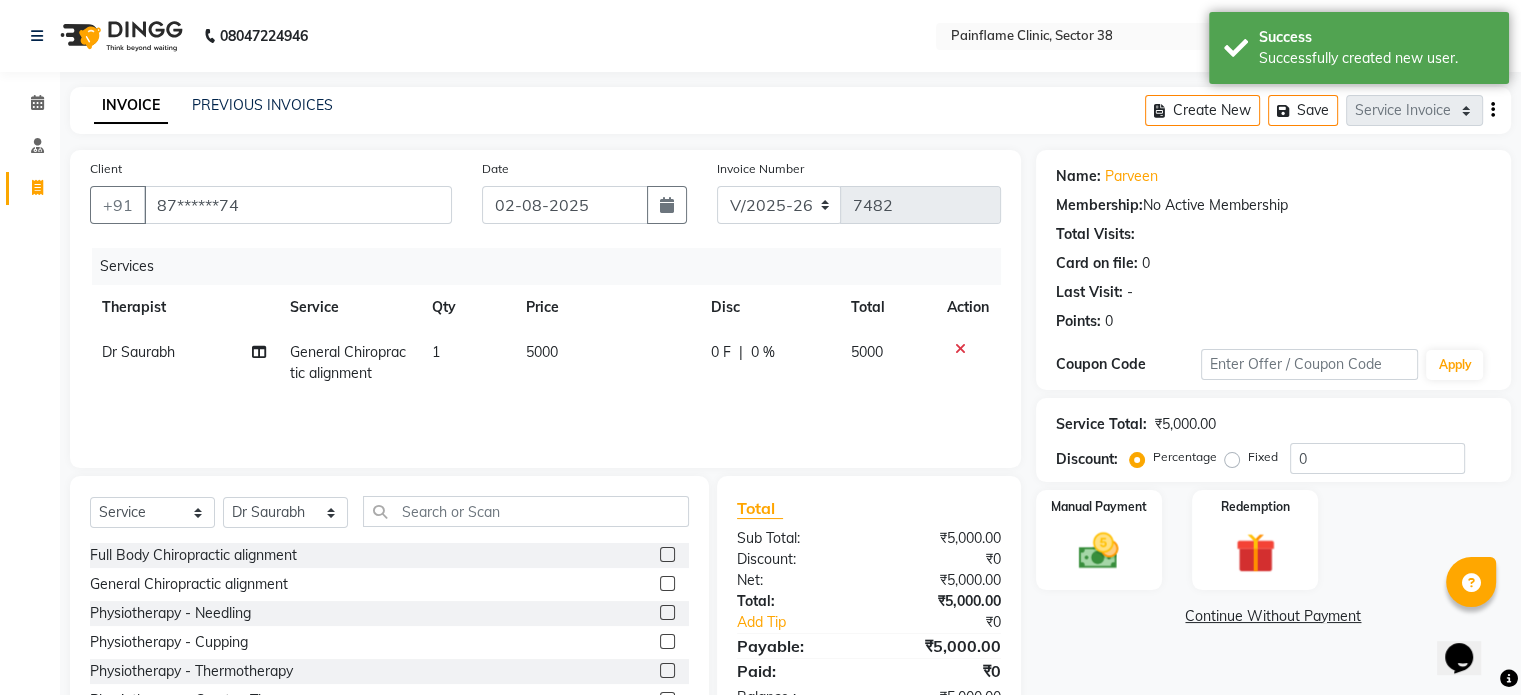 click on "5000" 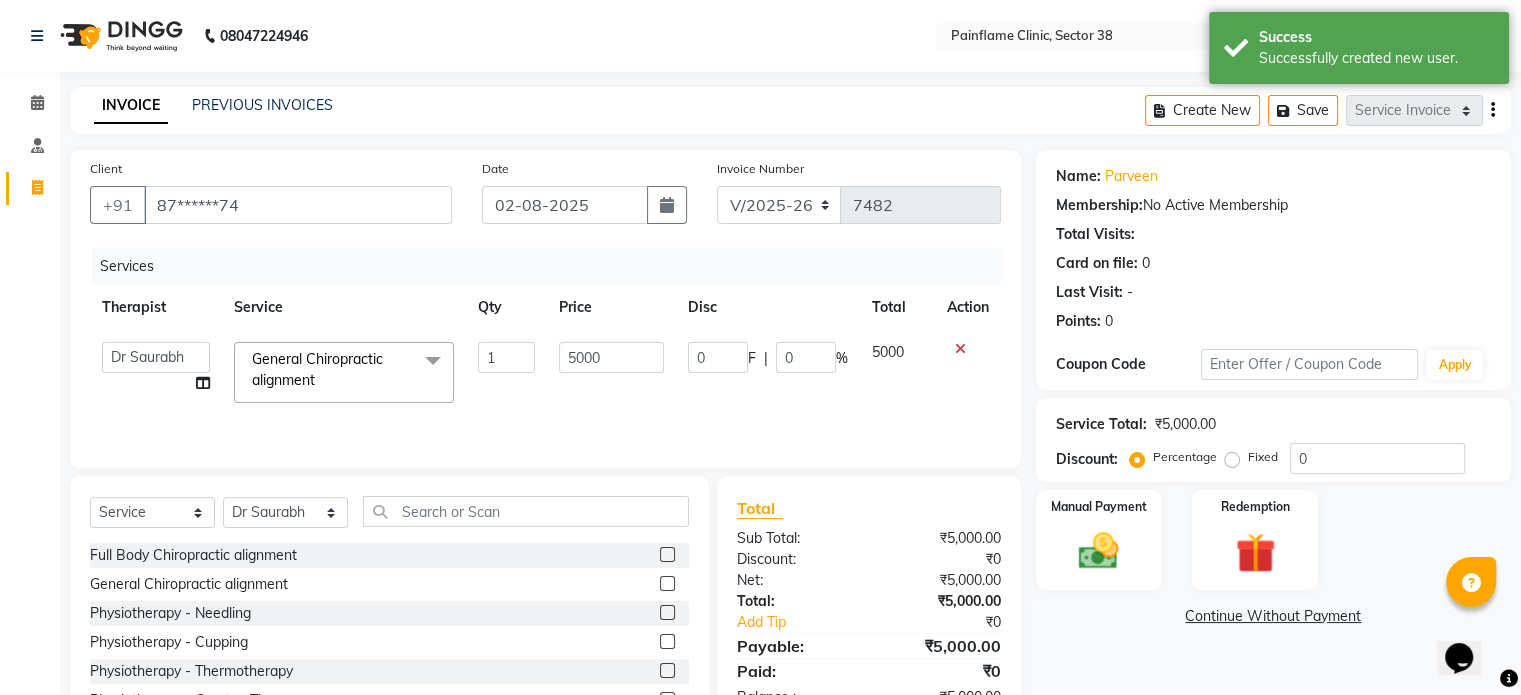 click on "5000" 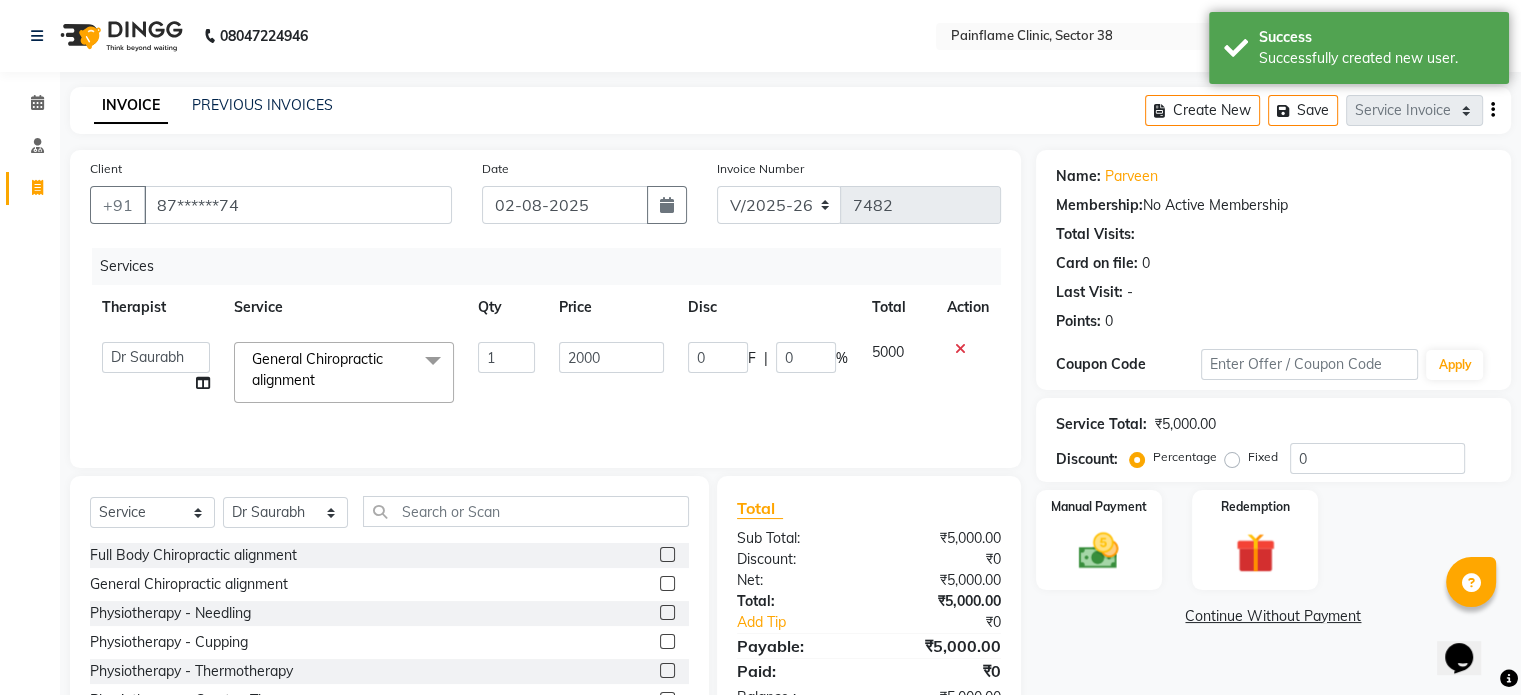 scroll, scrollTop: 119, scrollLeft: 0, axis: vertical 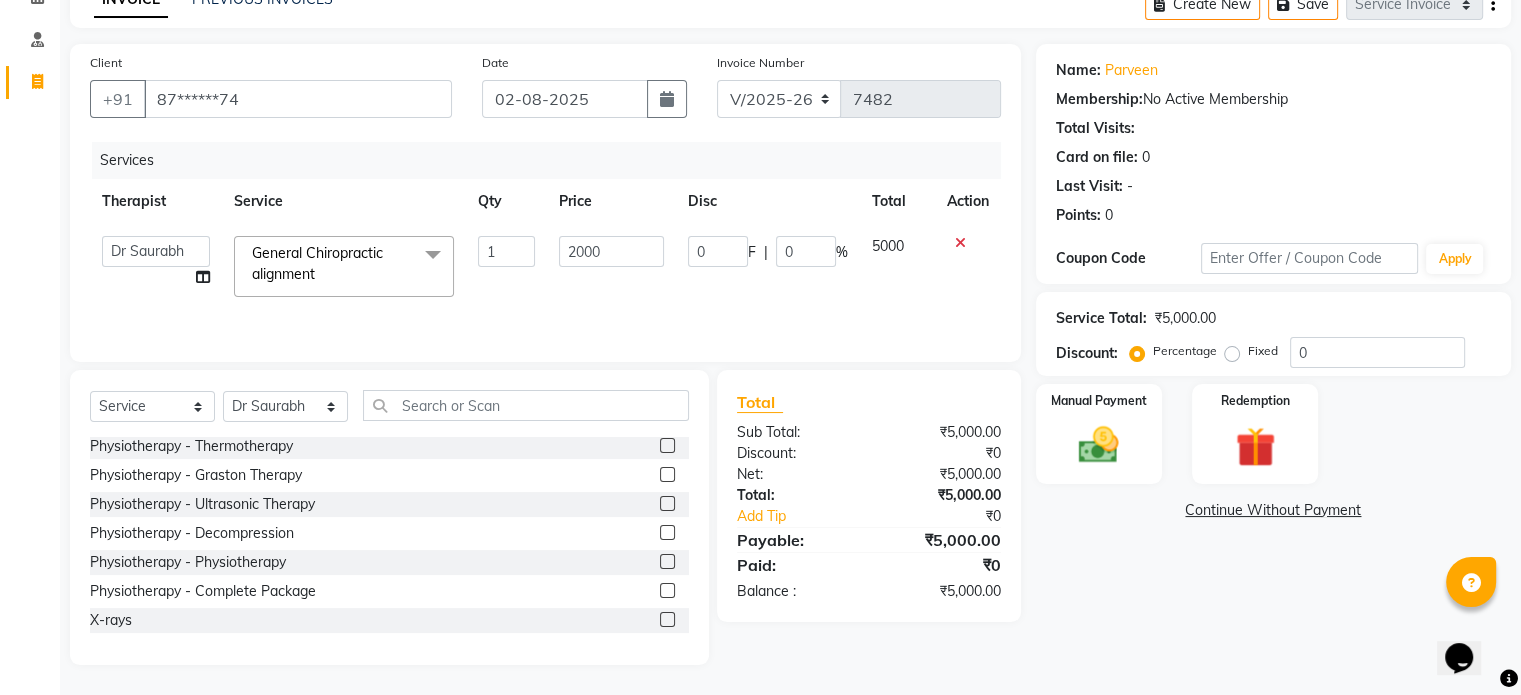 click 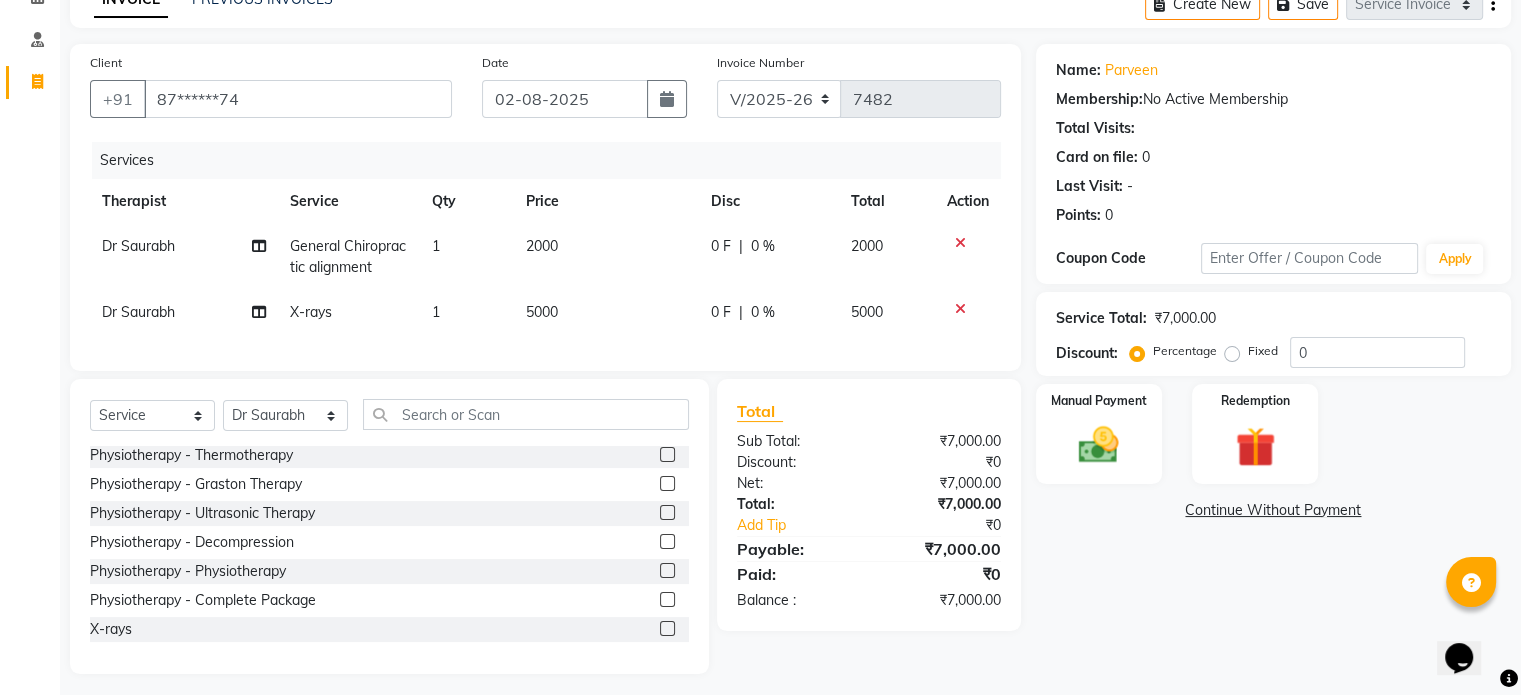 click on "5000" 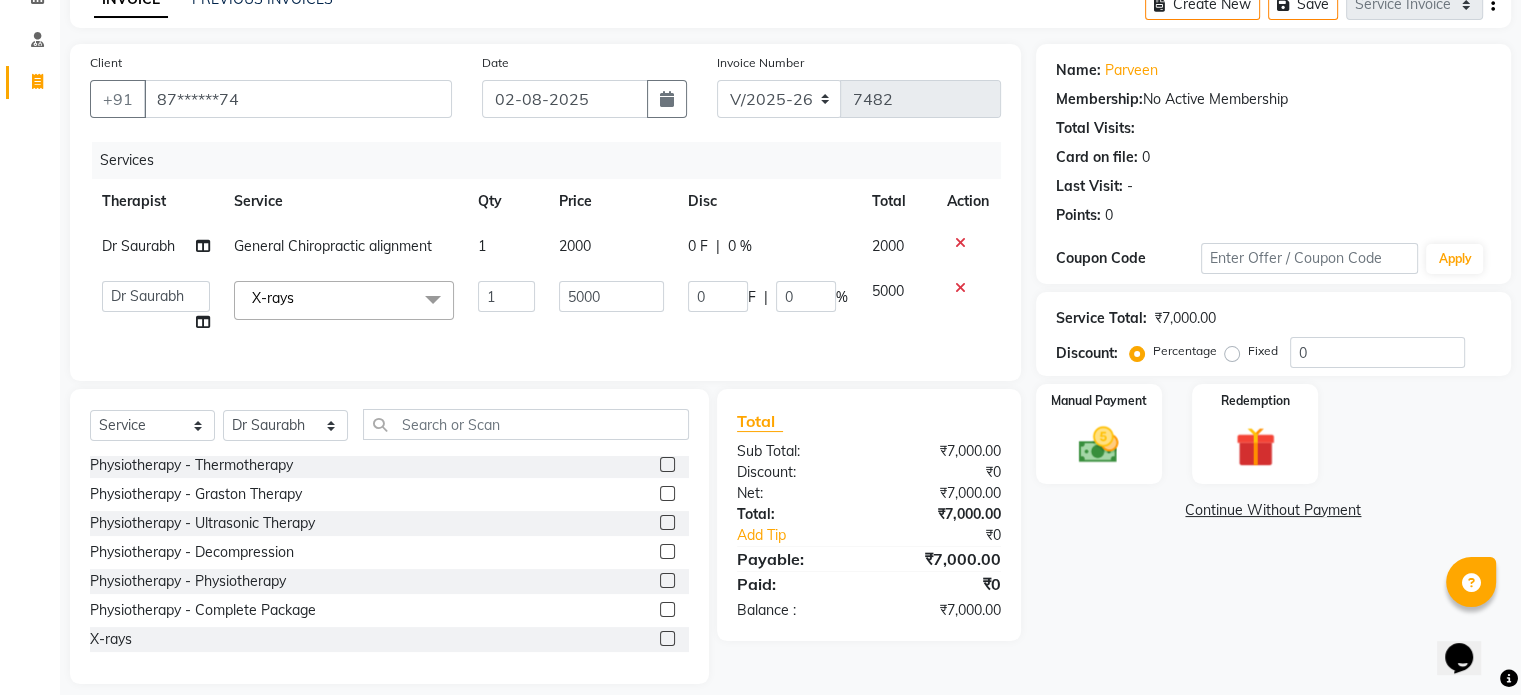 click on "5000" 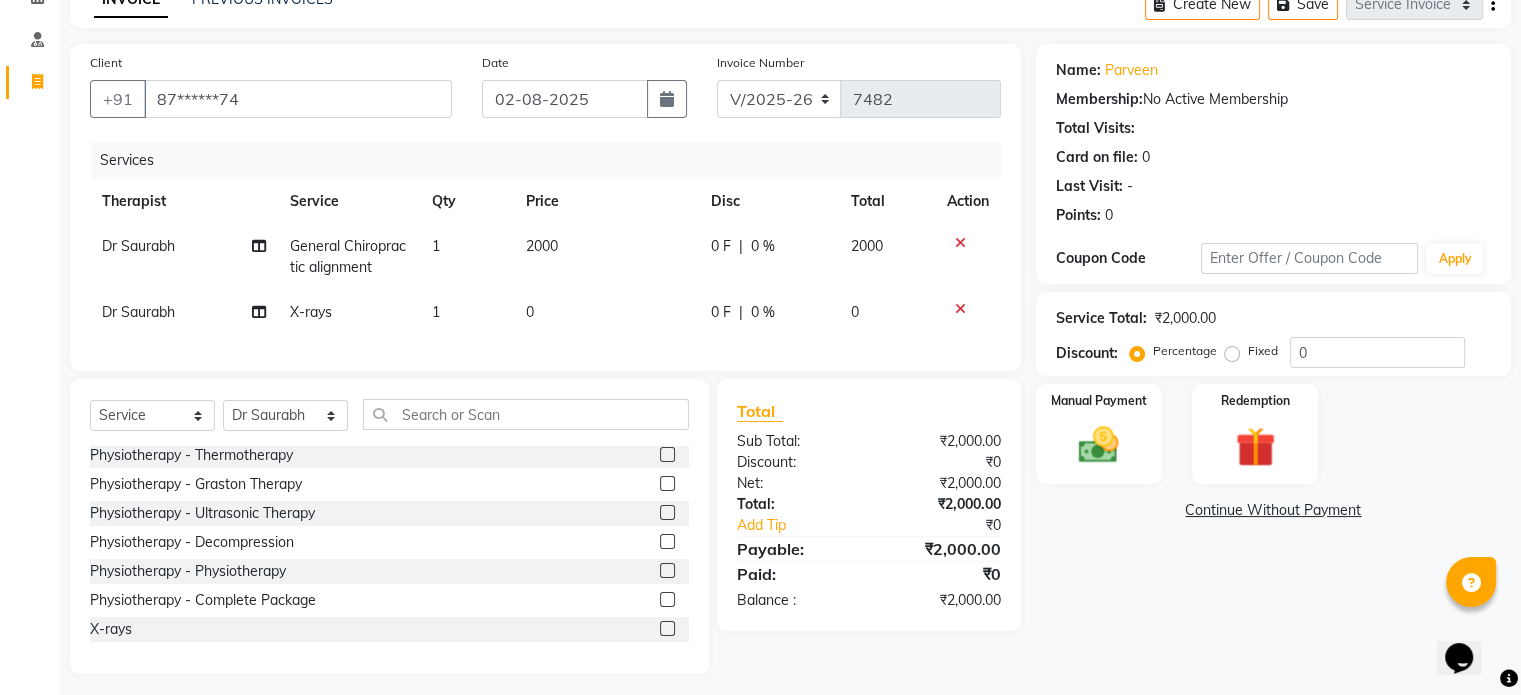 click on "Name: [FIRST] Membership: No Active Membership Total Visits: Card on file: 0 Last Visit: - Points: 0 Coupon Code Apply Service Total: ₹2,000.00 Discount: Percentage Fixed 0 Manual Payment Redemption Continue Without Payment" 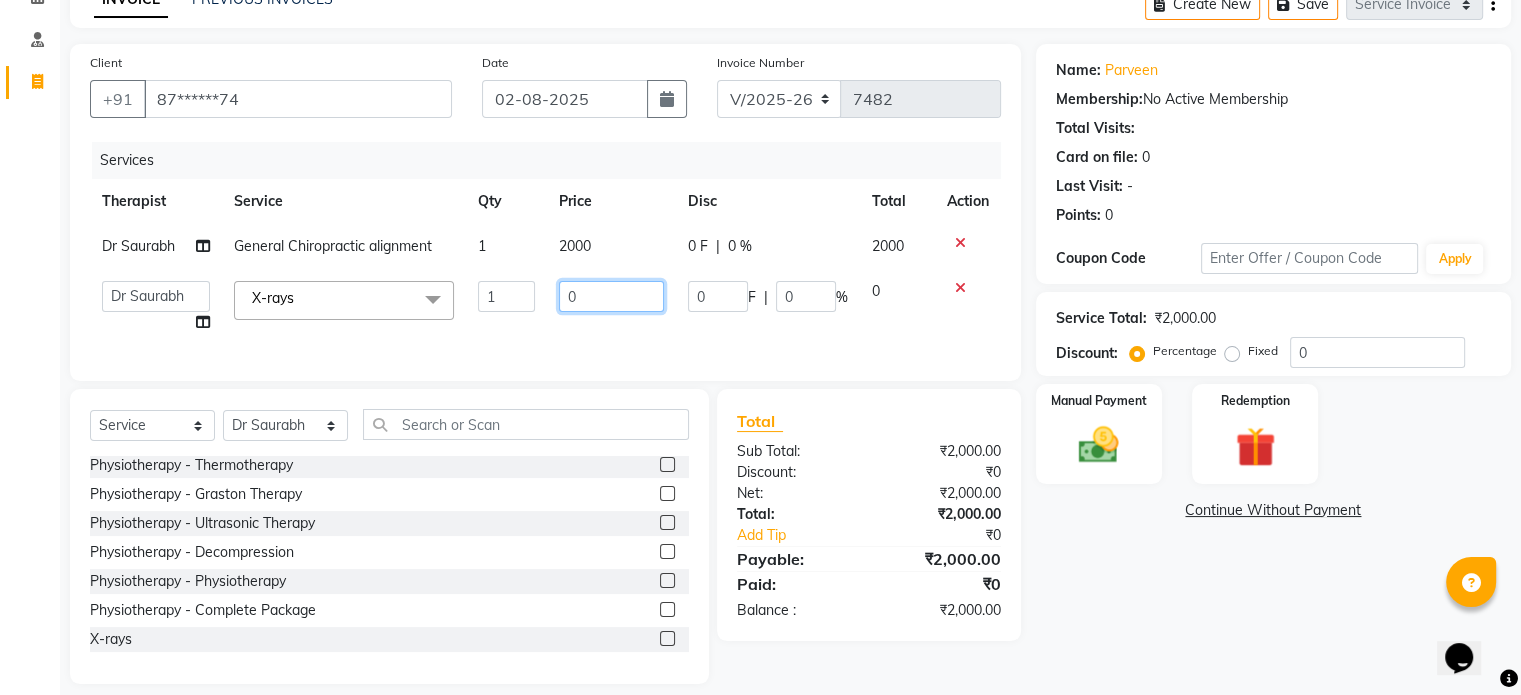 click on "0" 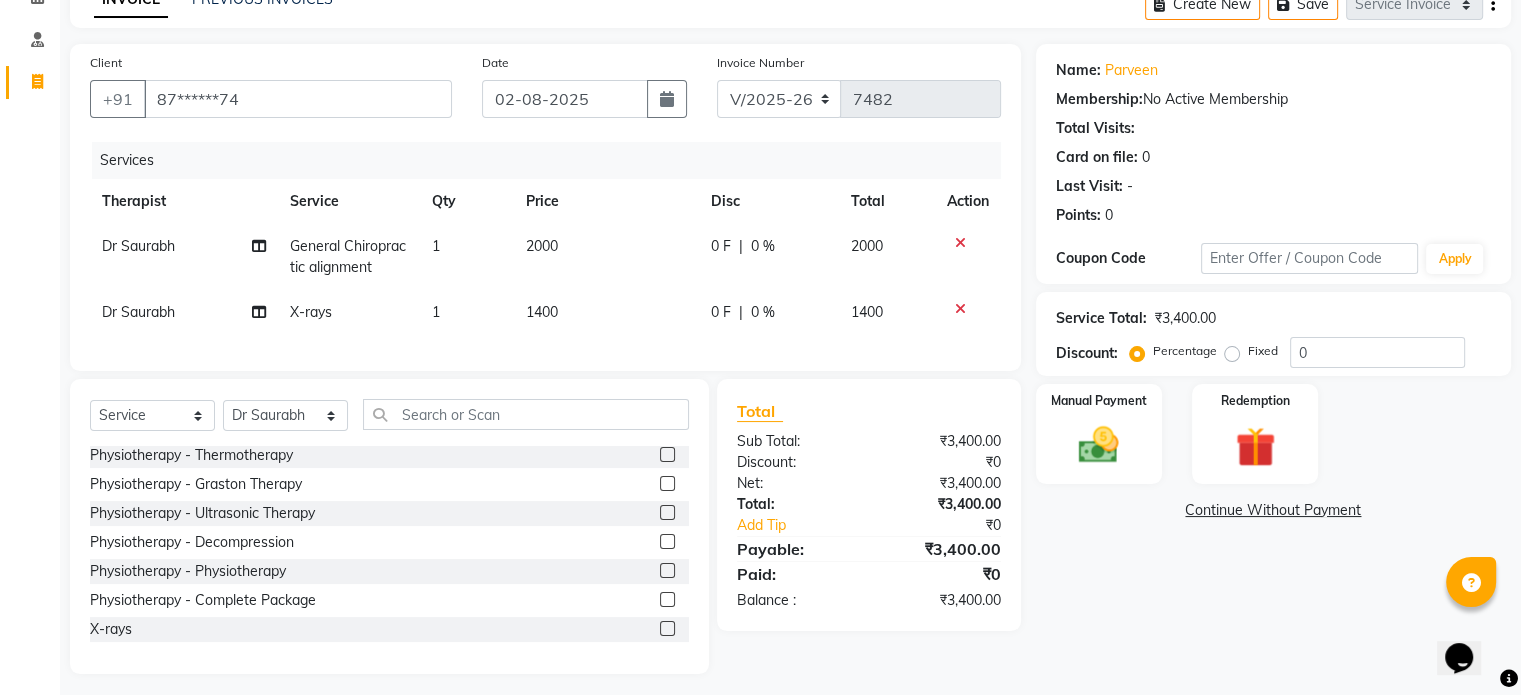 click on "Name: [FIRST] Membership: No Active Membership Total Visits: Card on file: 0 Last Visit: - Points: 0 Coupon Code Apply Service Total: ₹3,400.00 Discount: Percentage Fixed 0 Manual Payment Redemption Continue Without Payment" 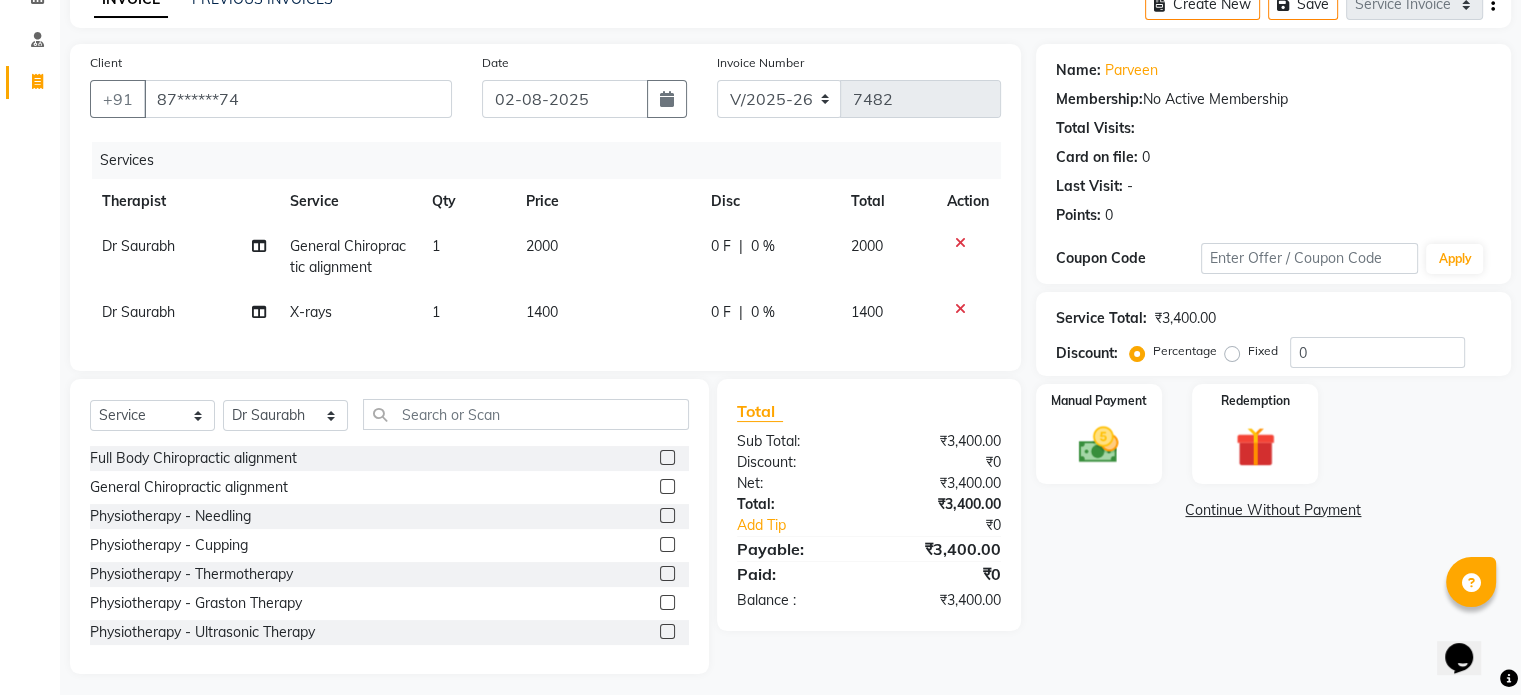 scroll, scrollTop: 119, scrollLeft: 0, axis: vertical 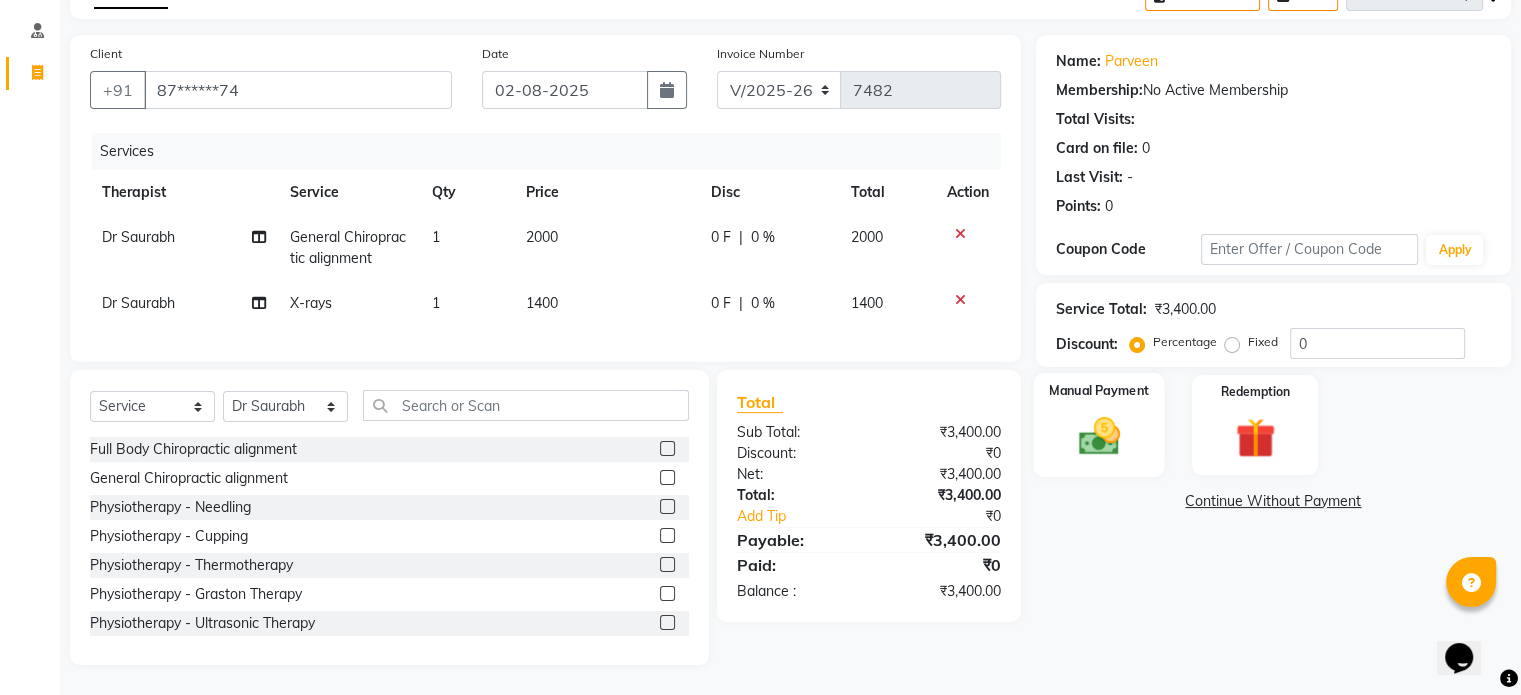 click 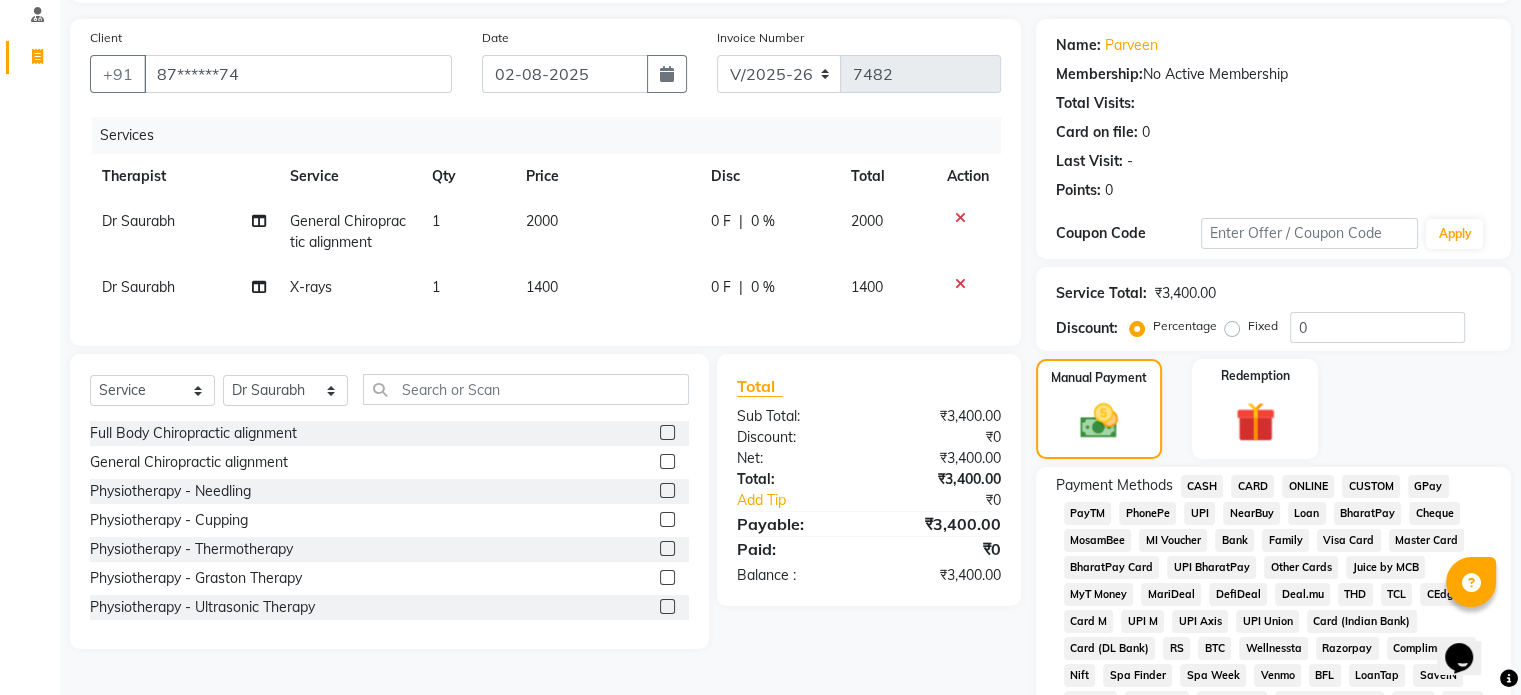 click on "UPI" 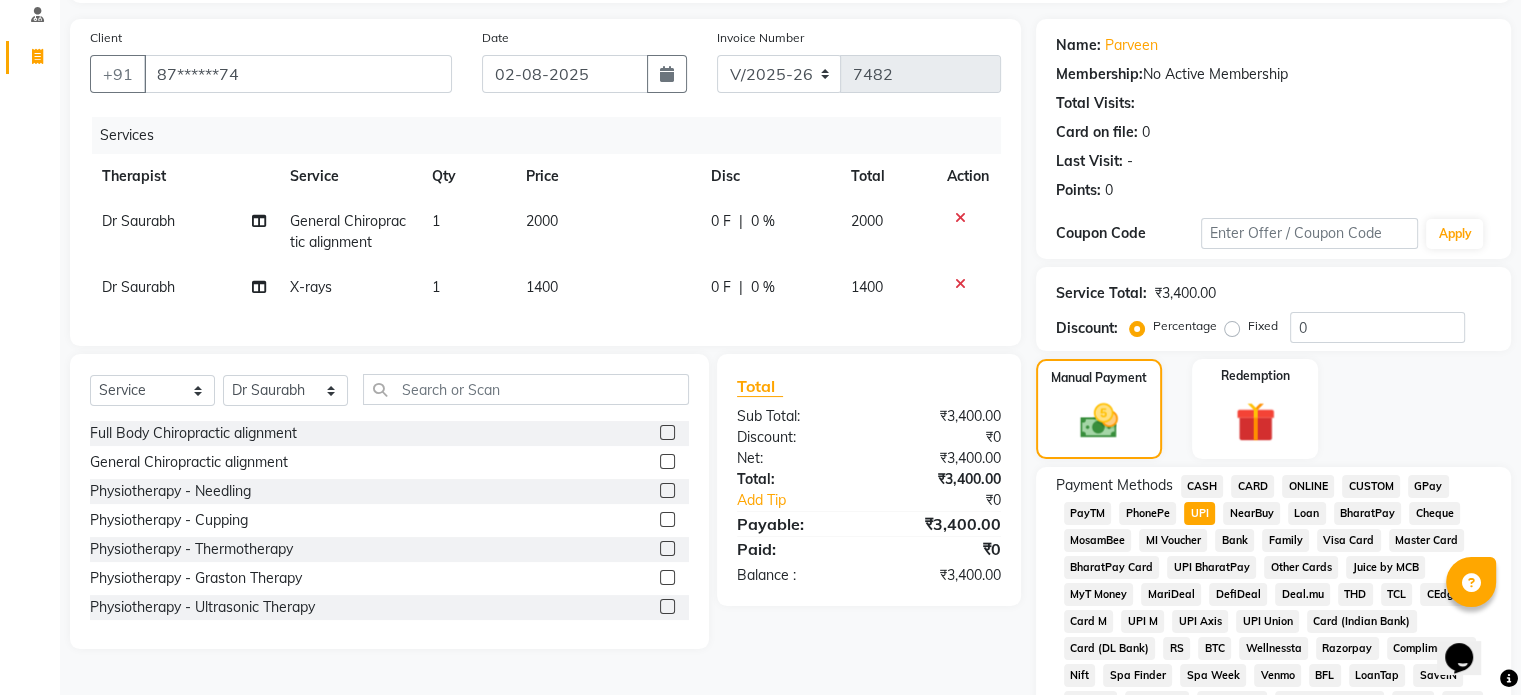 scroll, scrollTop: 652, scrollLeft: 0, axis: vertical 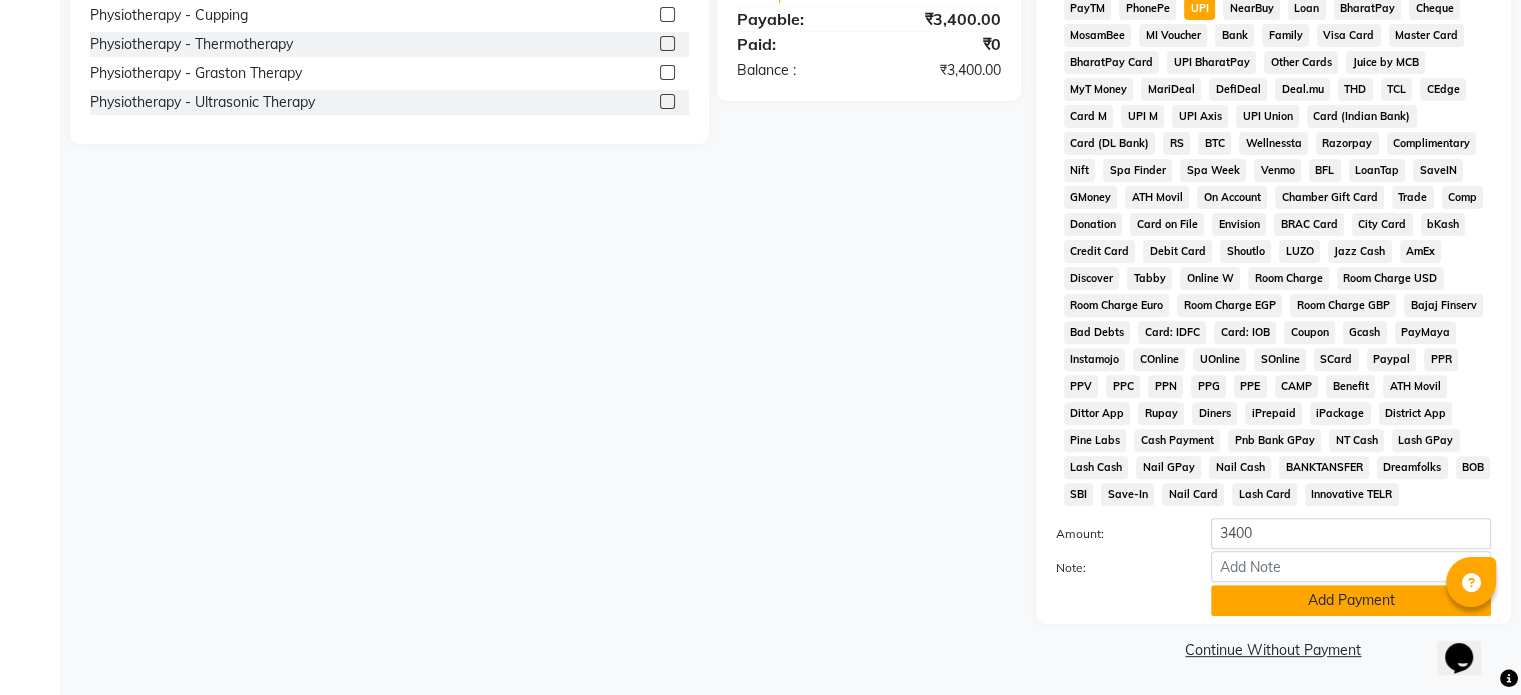 click on "Add Payment" 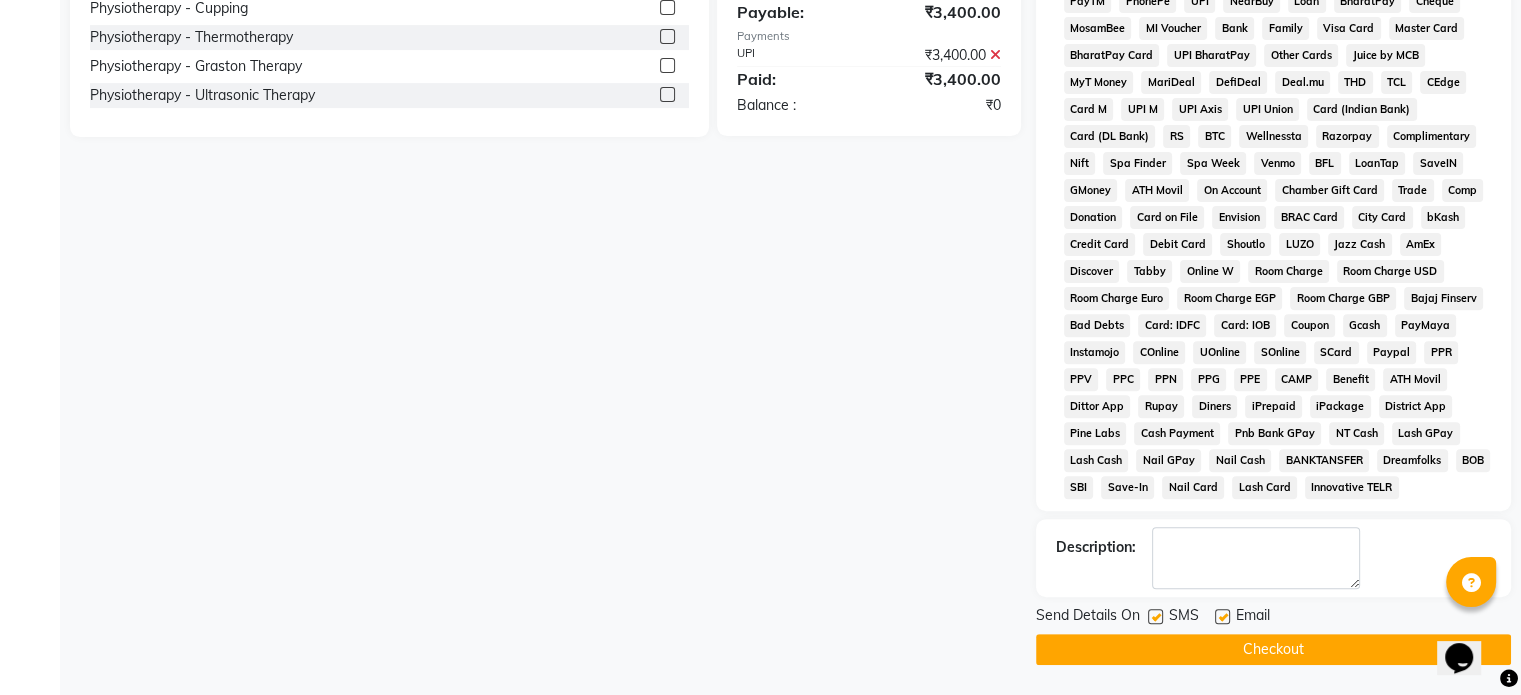 click 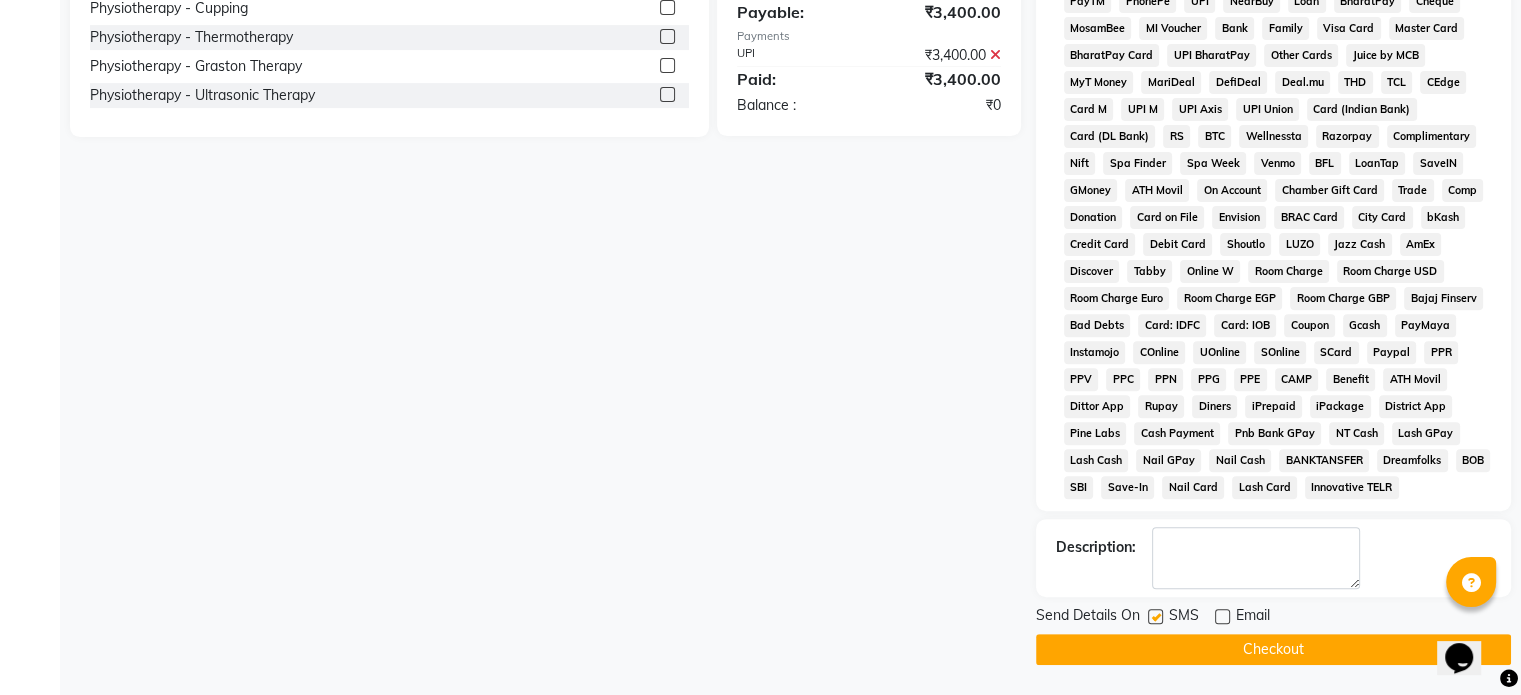 click 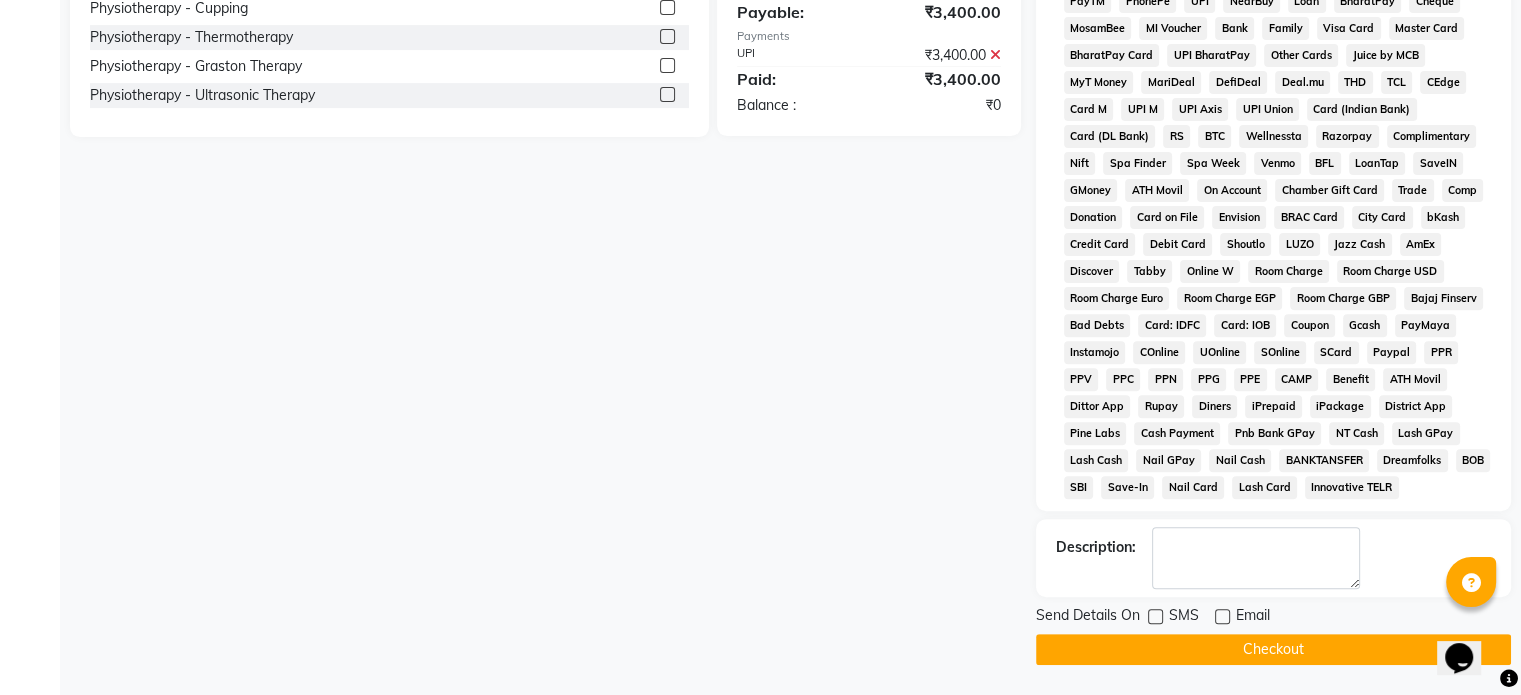 click on "Checkout" 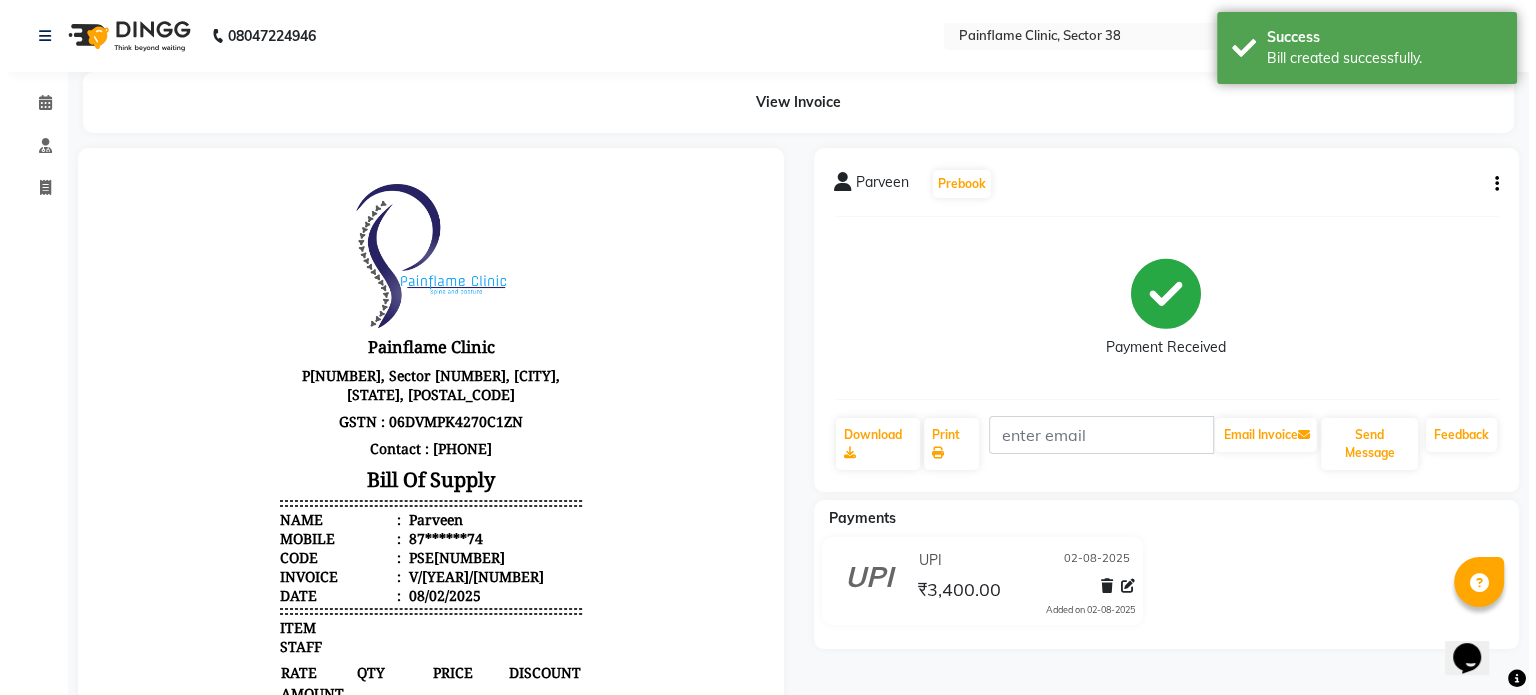 scroll, scrollTop: 0, scrollLeft: 0, axis: both 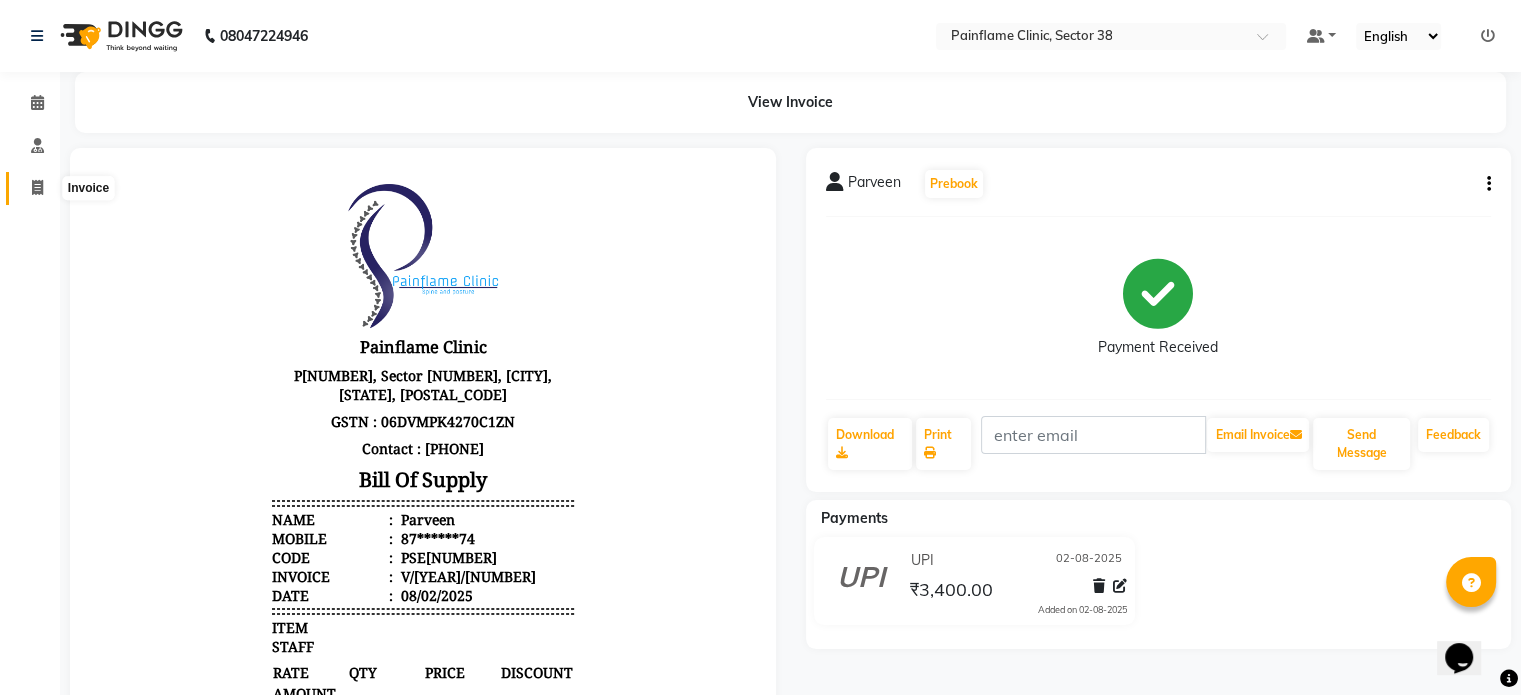 click 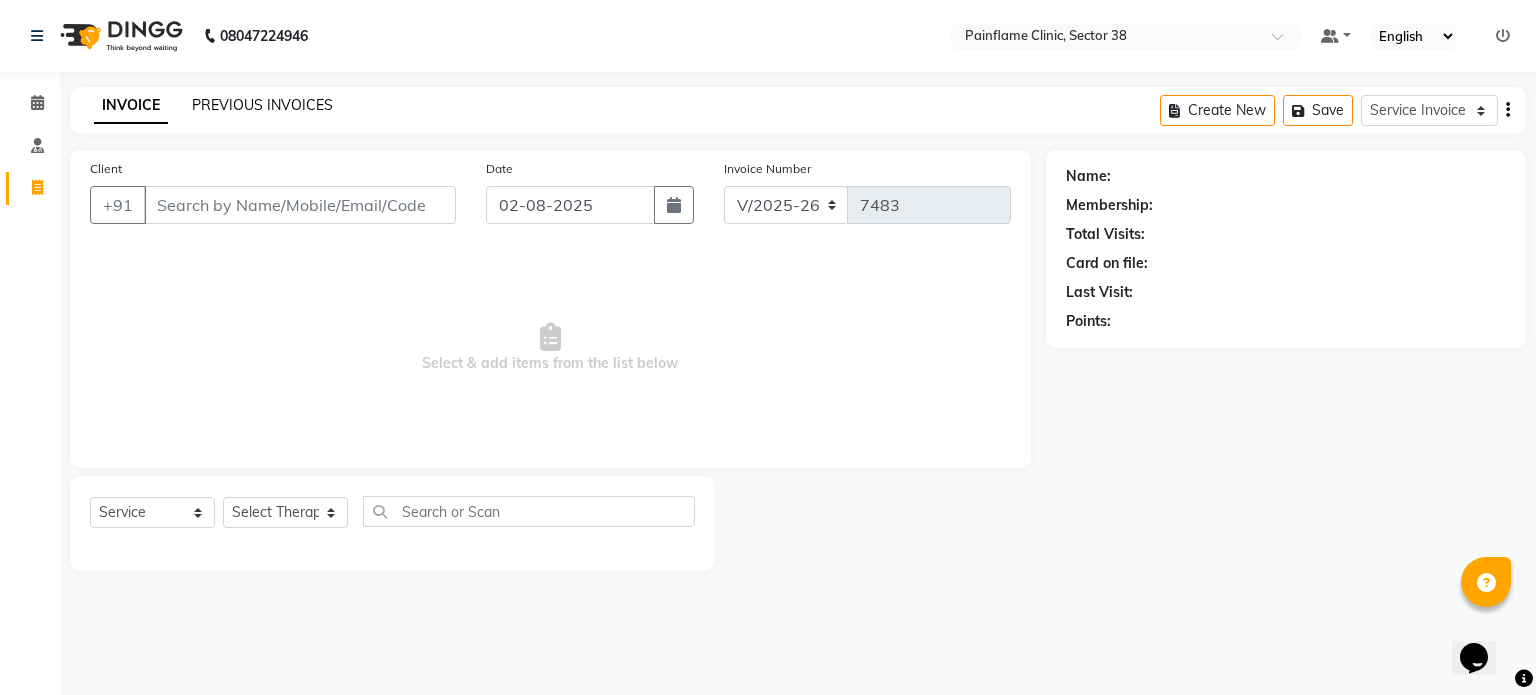 click on "PREVIOUS INVOICES" 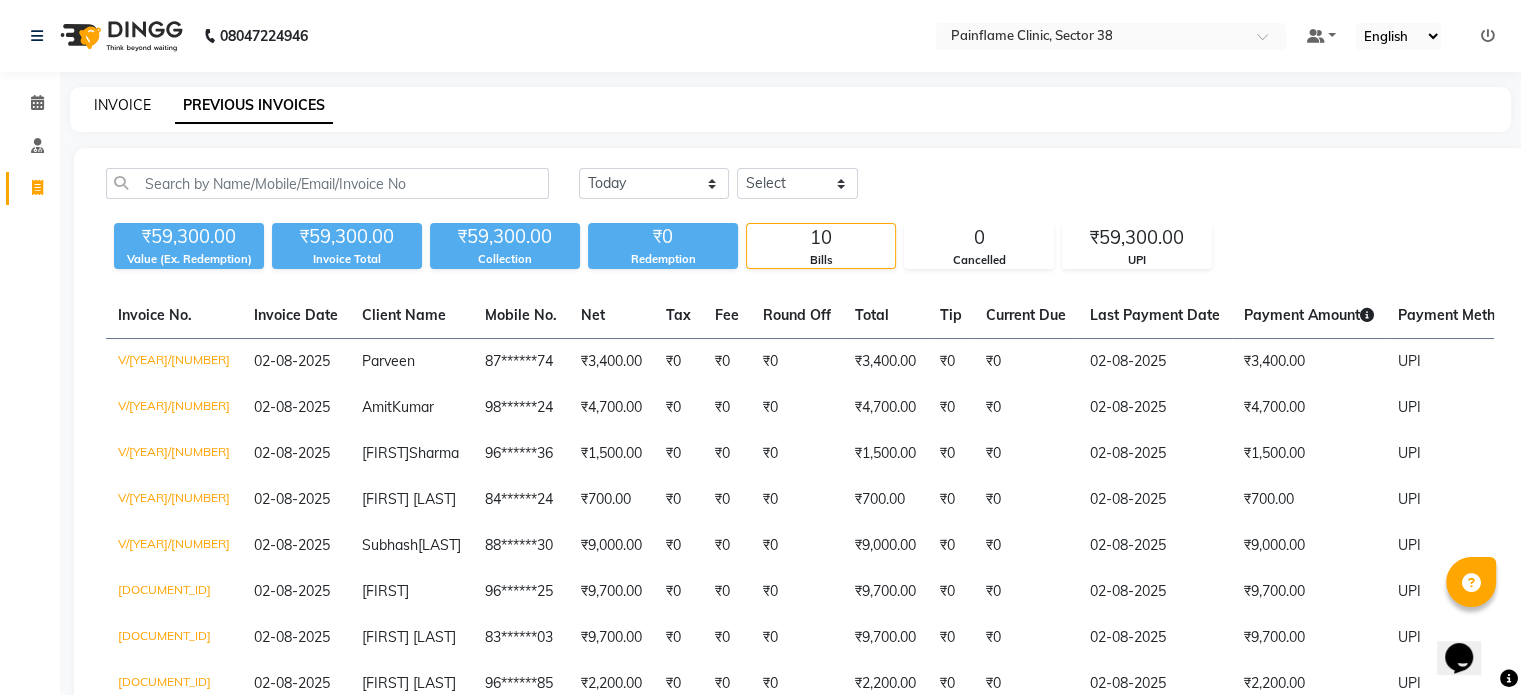 click on "INVOICE" 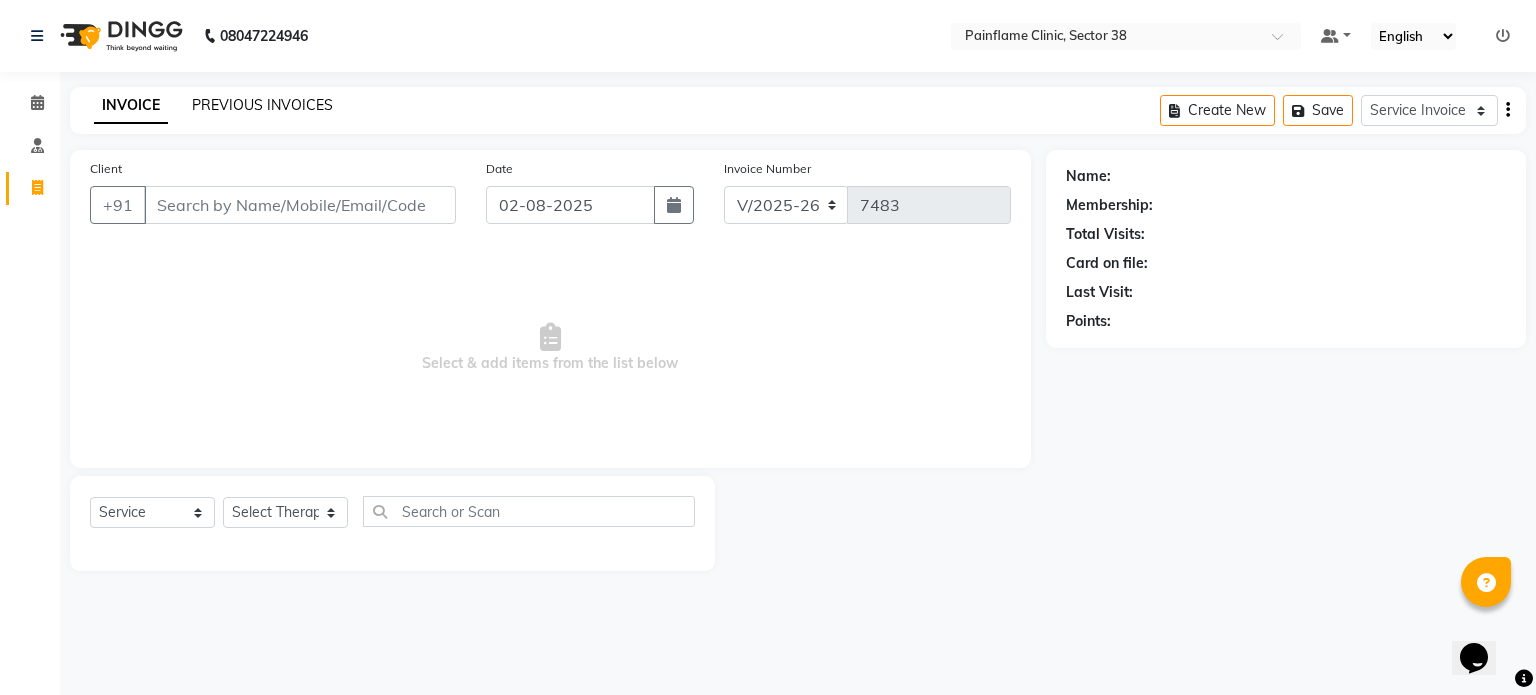 click on "PREVIOUS INVOICES" 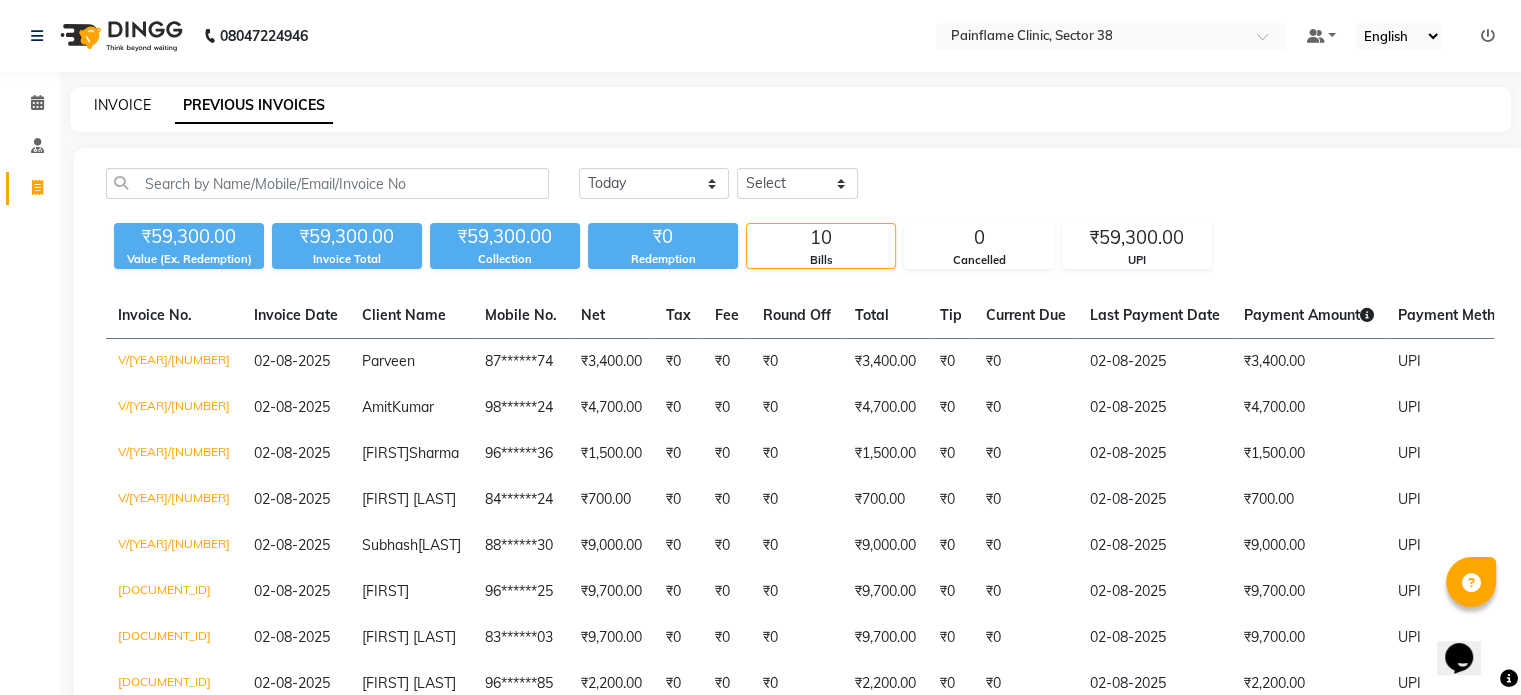 click on "INVOICE" 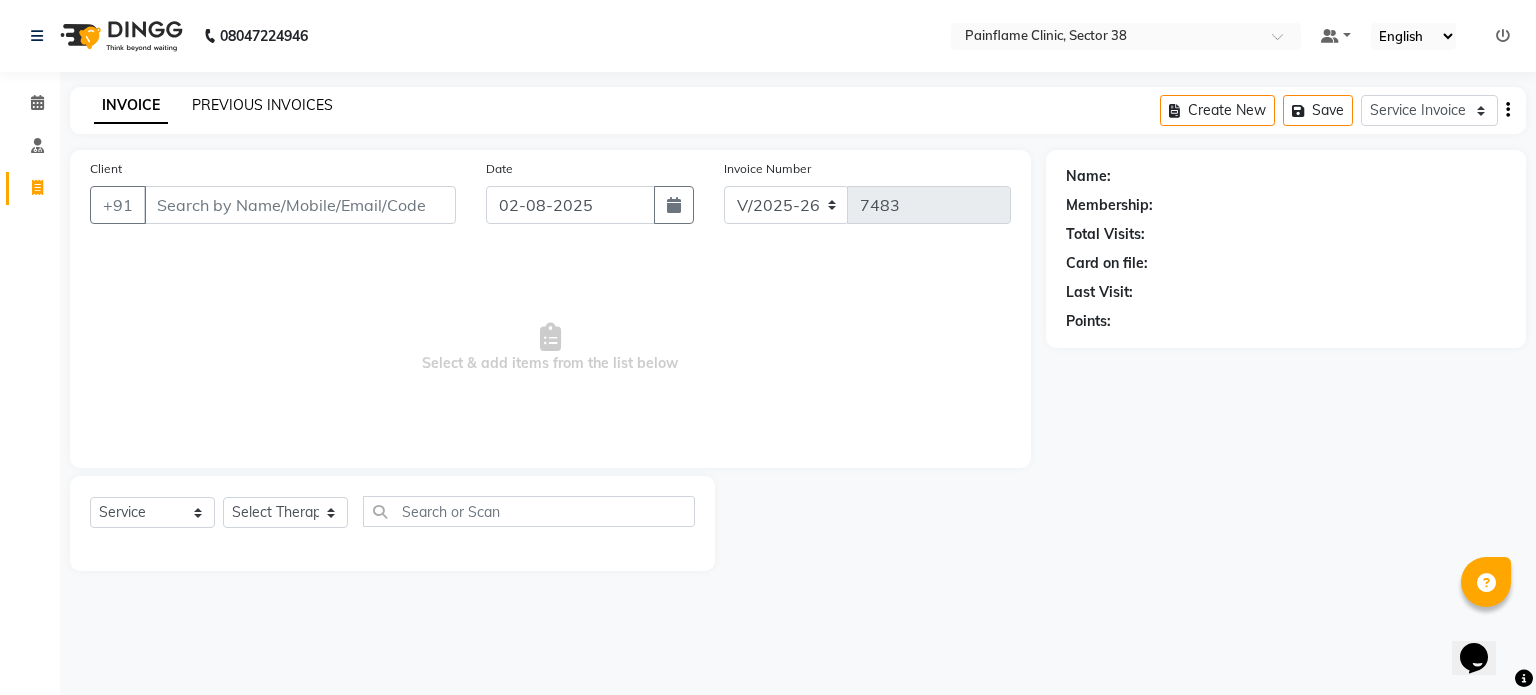 click on "PREVIOUS INVOICES" 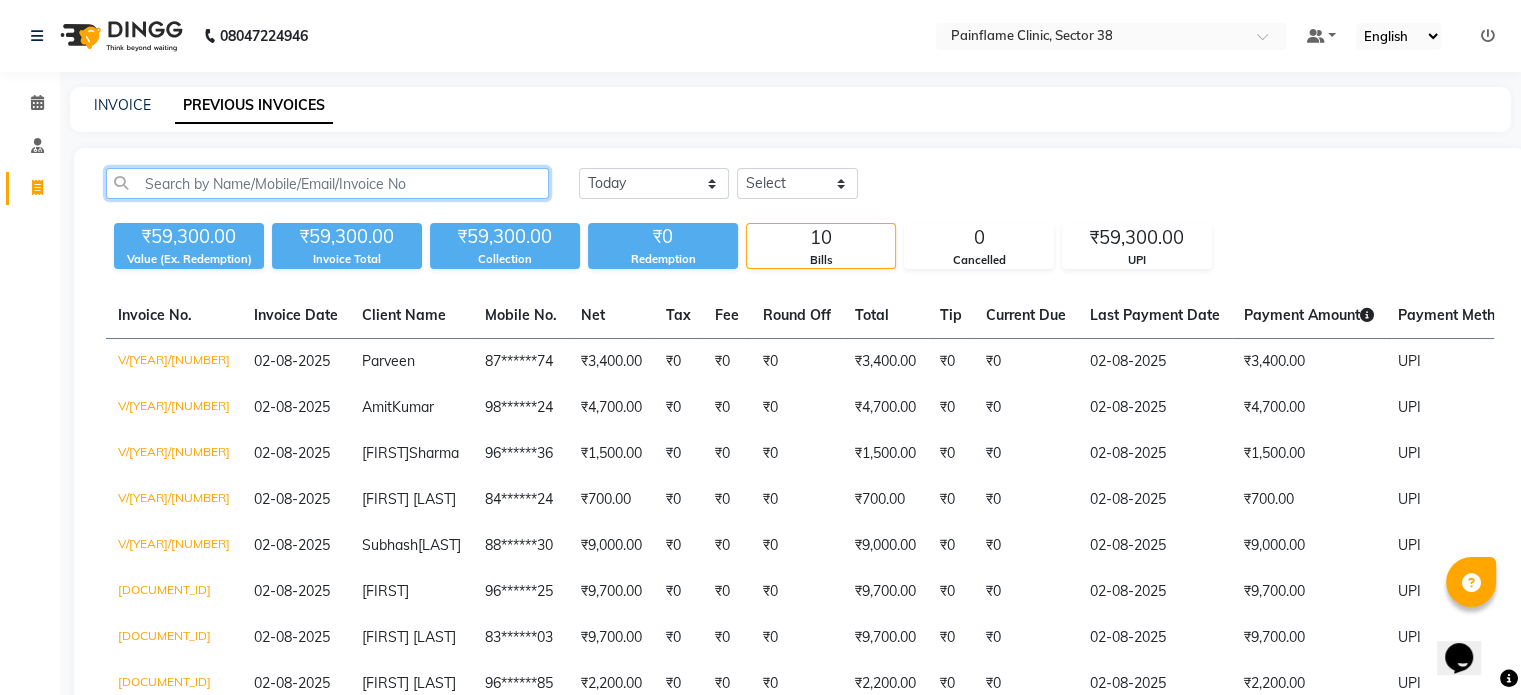 click 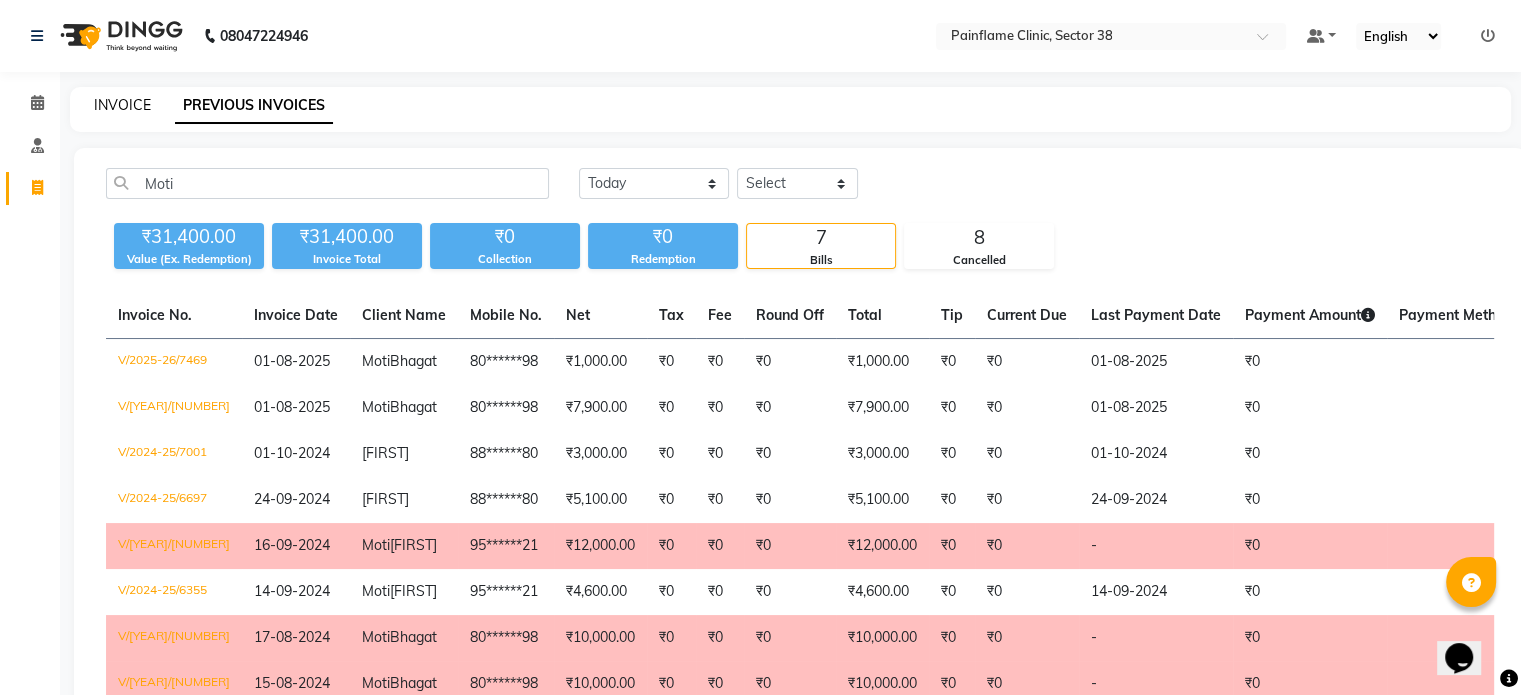 click on "INVOICE" 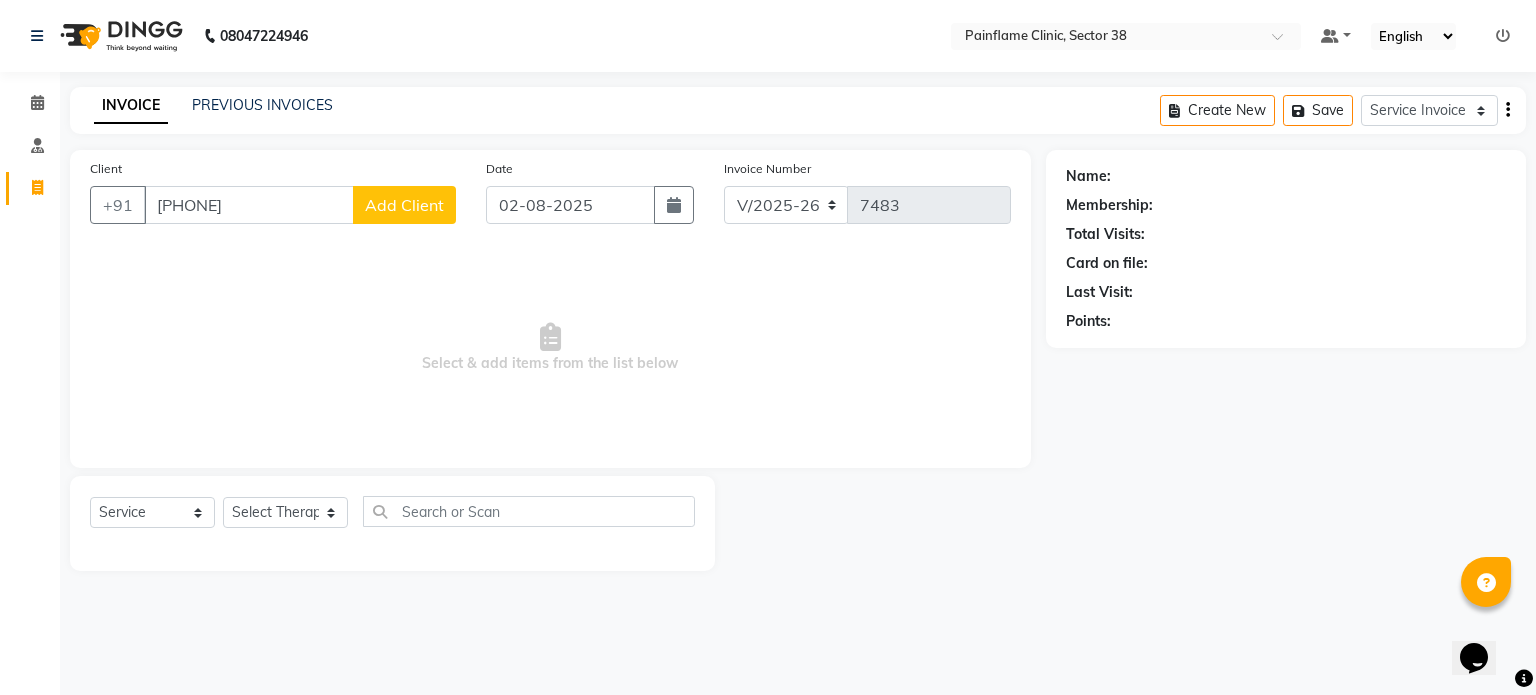 click on "Add Client" 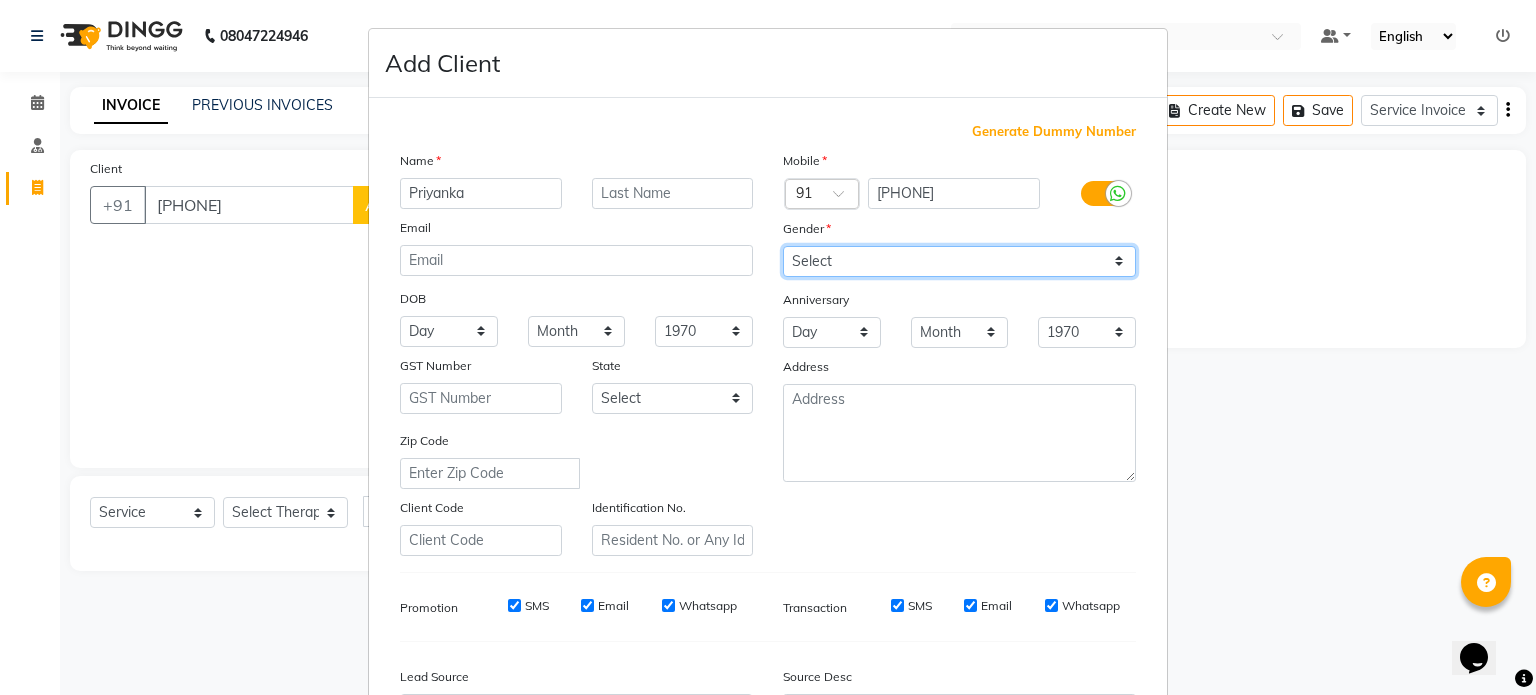 click on "Select Male Female Other Prefer Not To Say" at bounding box center [959, 261] 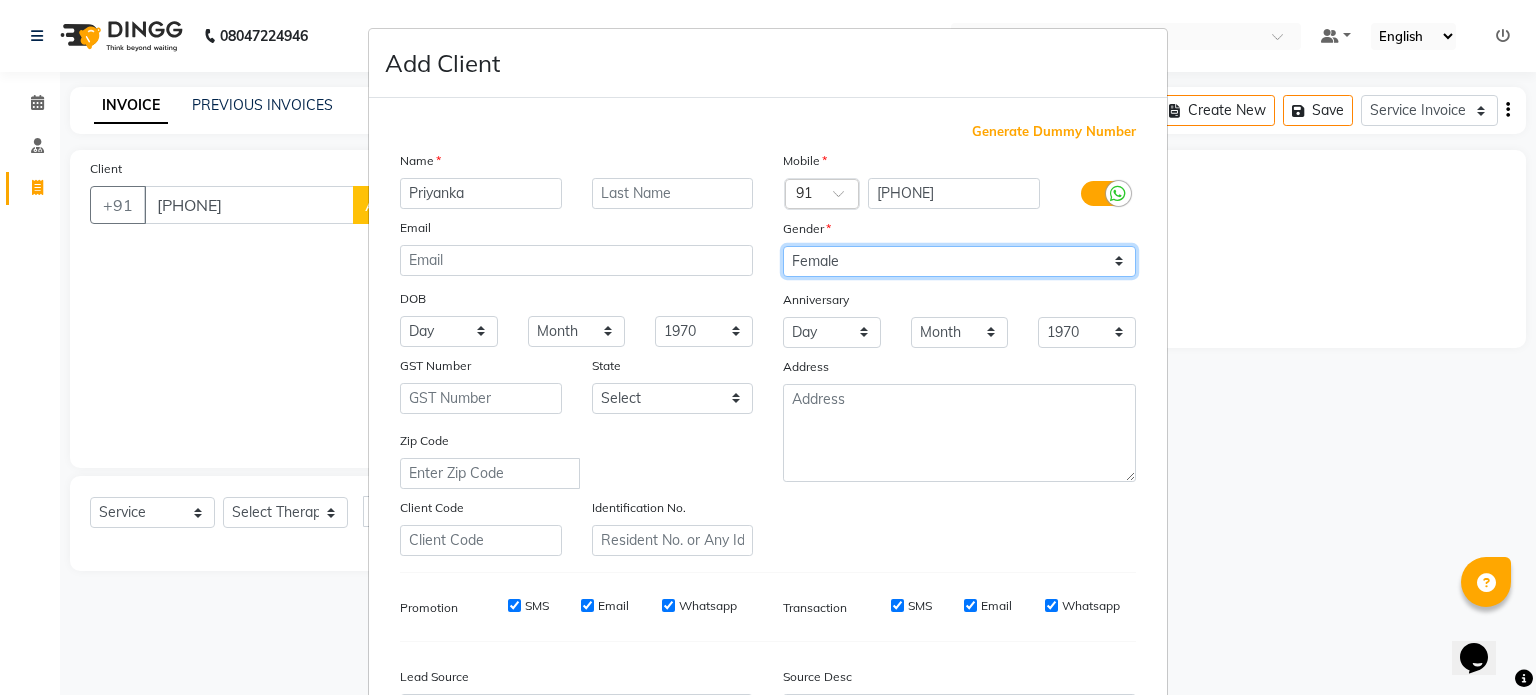 click on "Select Male Female Other Prefer Not To Say" at bounding box center [959, 261] 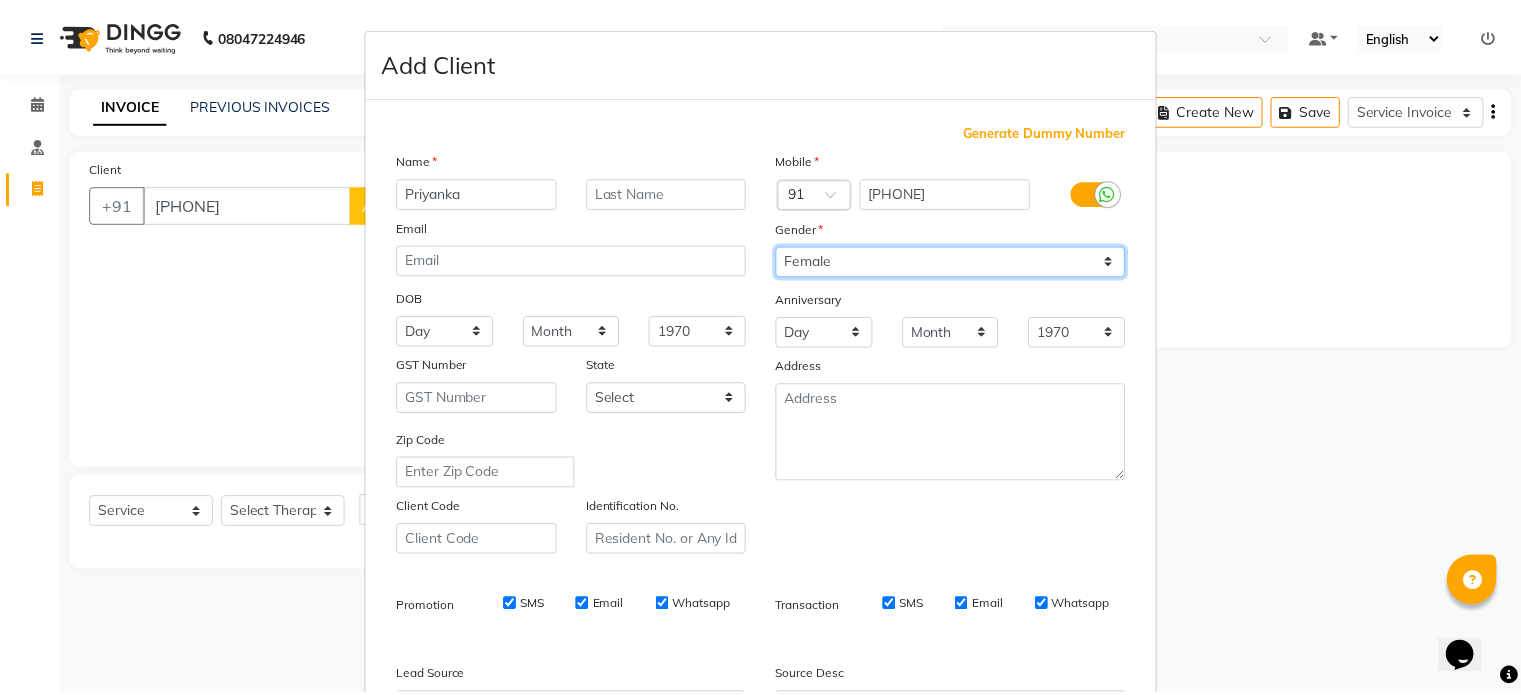 scroll, scrollTop: 237, scrollLeft: 0, axis: vertical 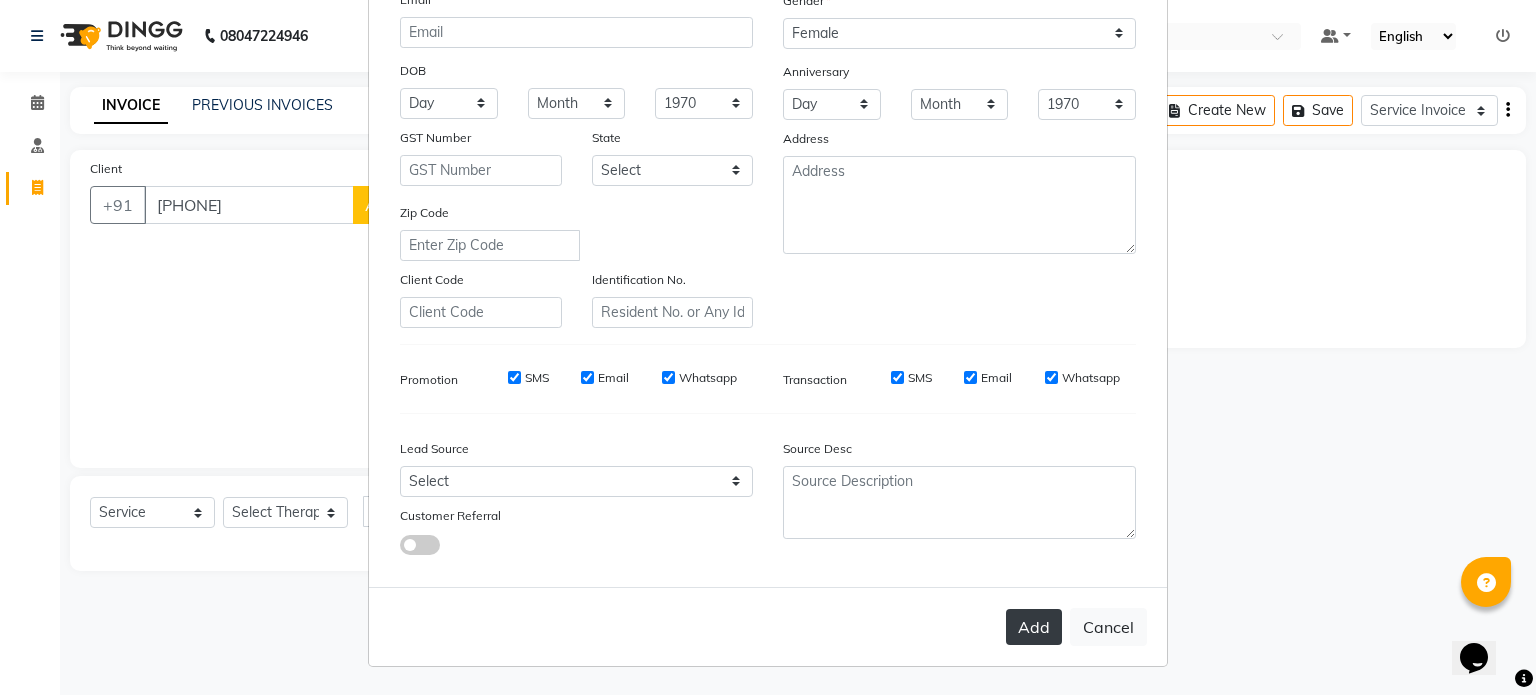 drag, startPoint x: 1032, startPoint y: 625, endPoint x: 1019, endPoint y: 625, distance: 13 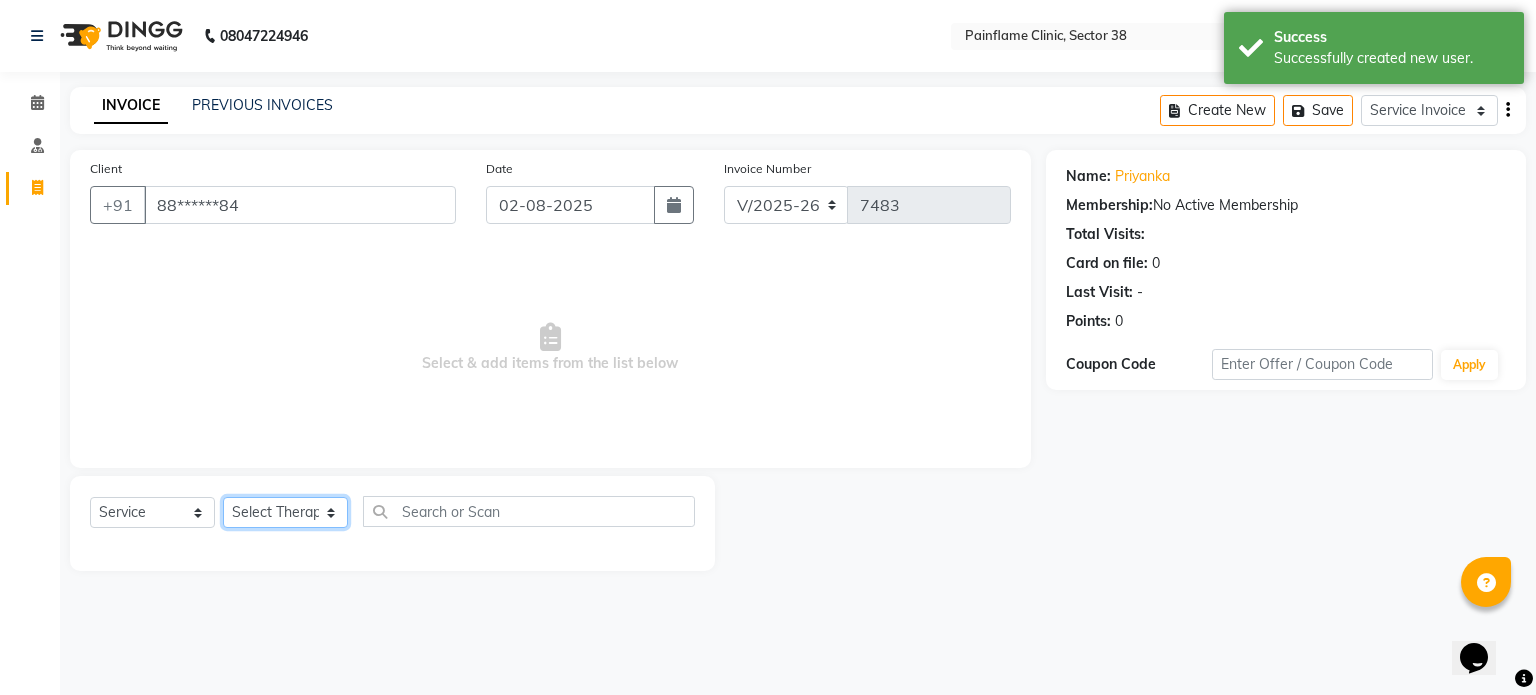 click on "Select Therapist Dr [FIRST] Dr [FIRST] Dr [FIRST] Dr [FIRST] Dr. [FIRST] Dr. [FIRST] [FIRST] [FIRST] [FIRST] Reception 1 Reception 2 Reception 3" 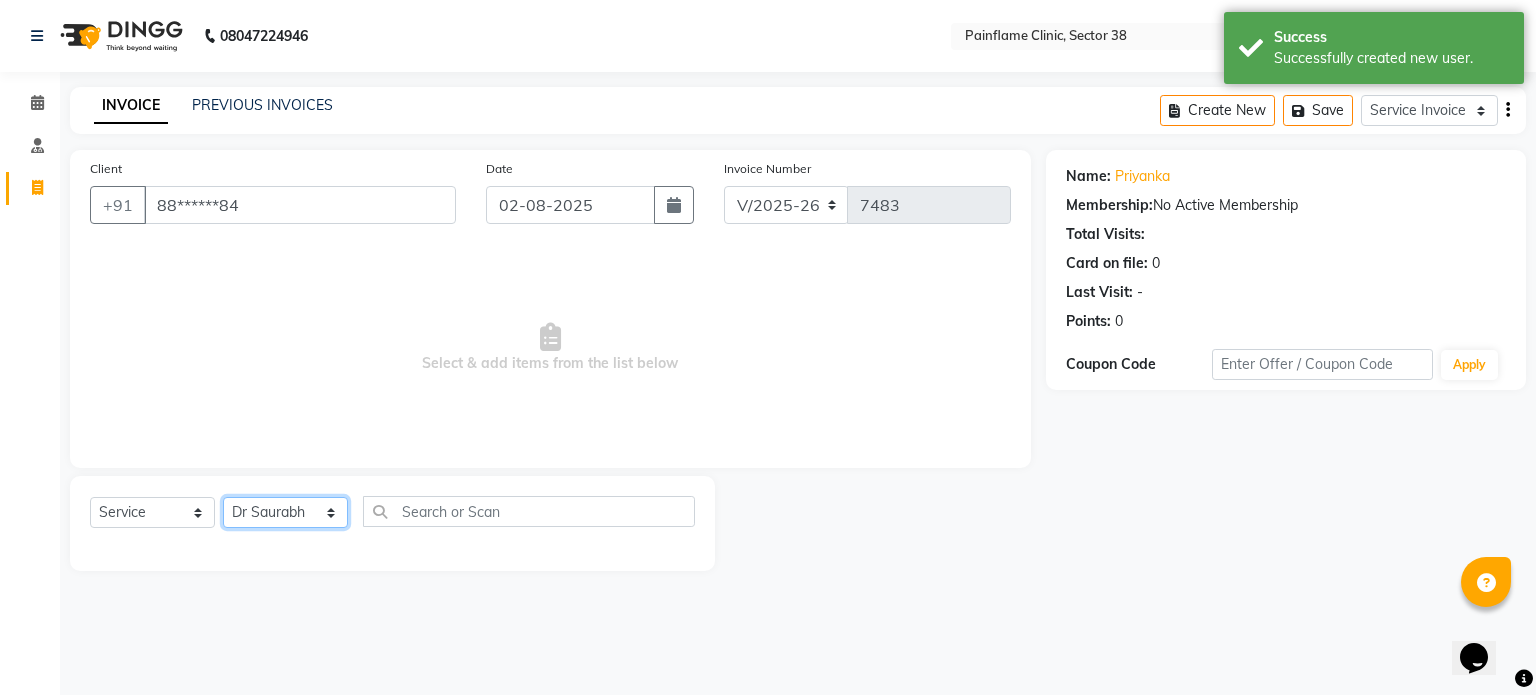 click on "Select Therapist Dr [FIRST] Dr [FIRST] Dr [FIRST] Dr [FIRST] Dr. [FIRST] Dr. [FIRST] [FIRST] [FIRST] [FIRST] Reception 1 Reception 2 Reception 3" 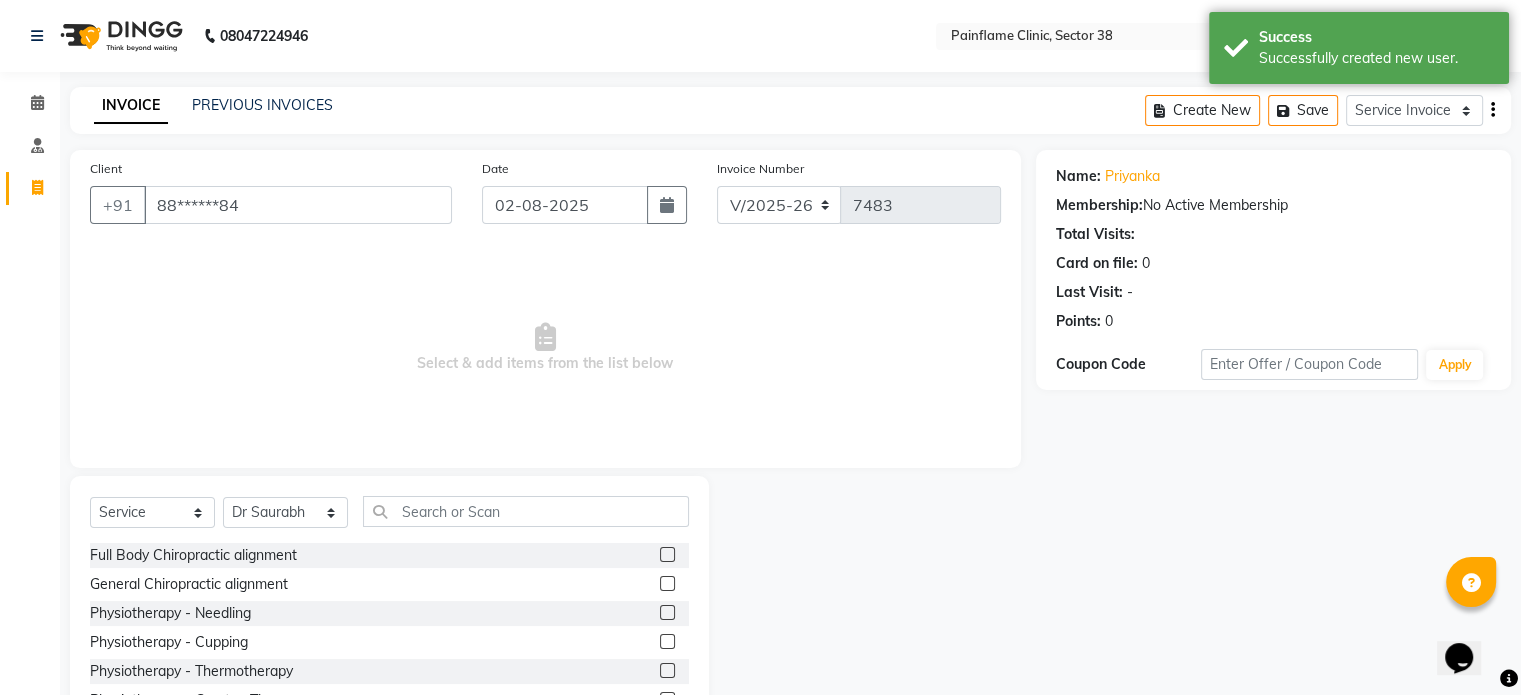 click 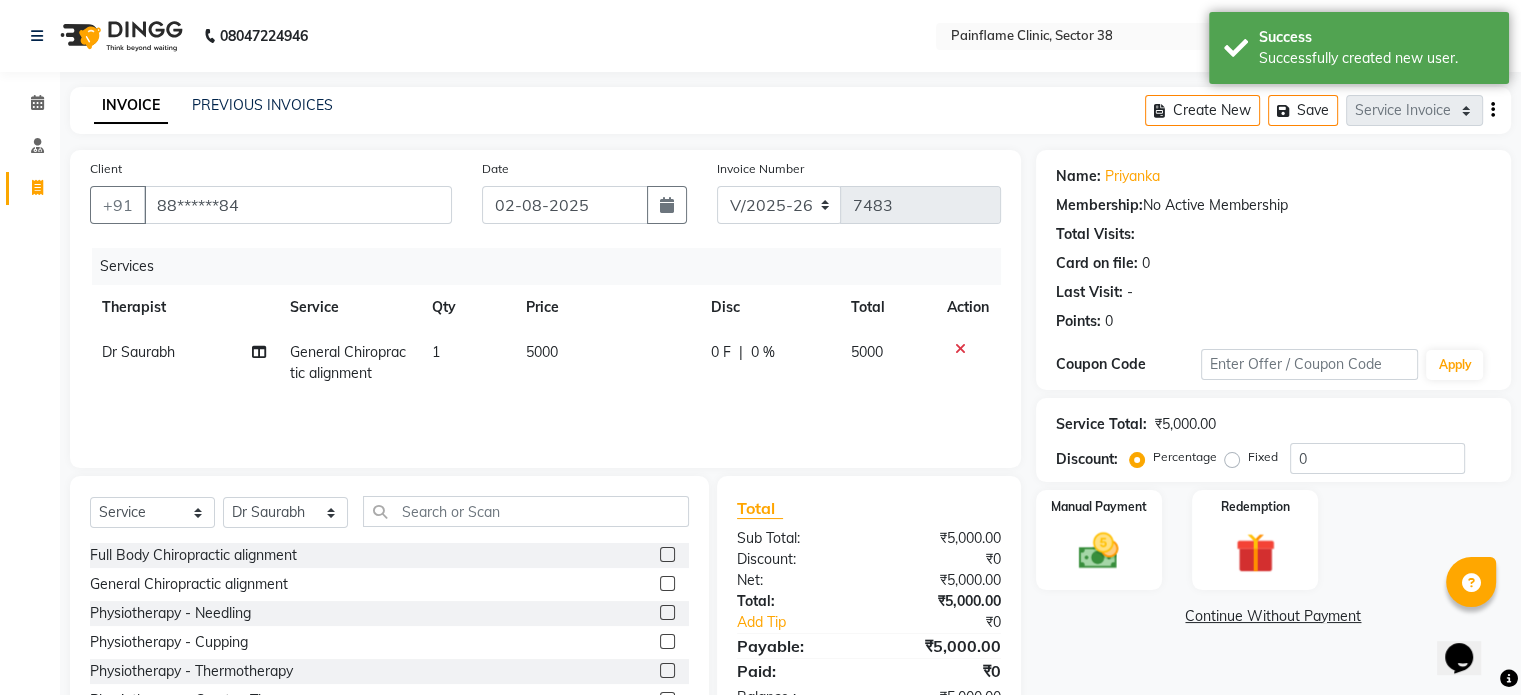 click on "5000" 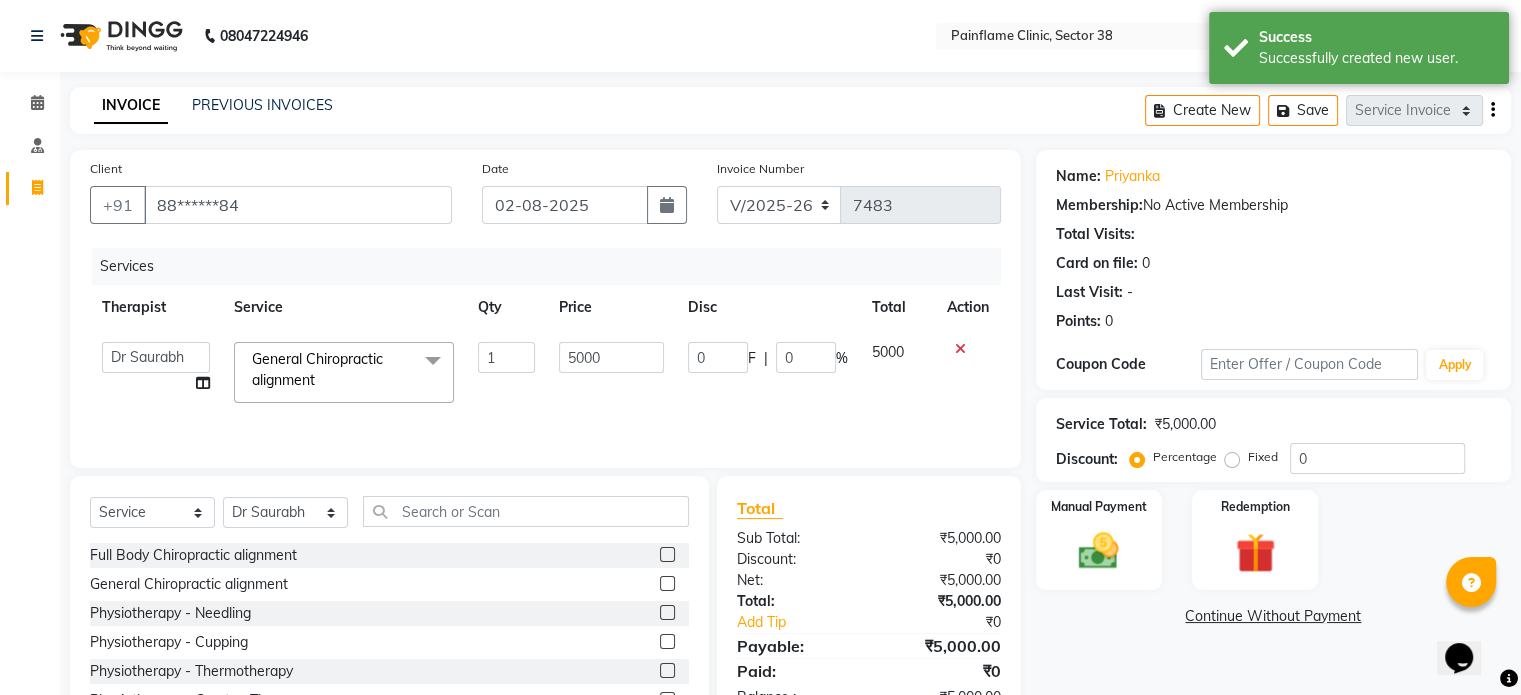 click on "5000" 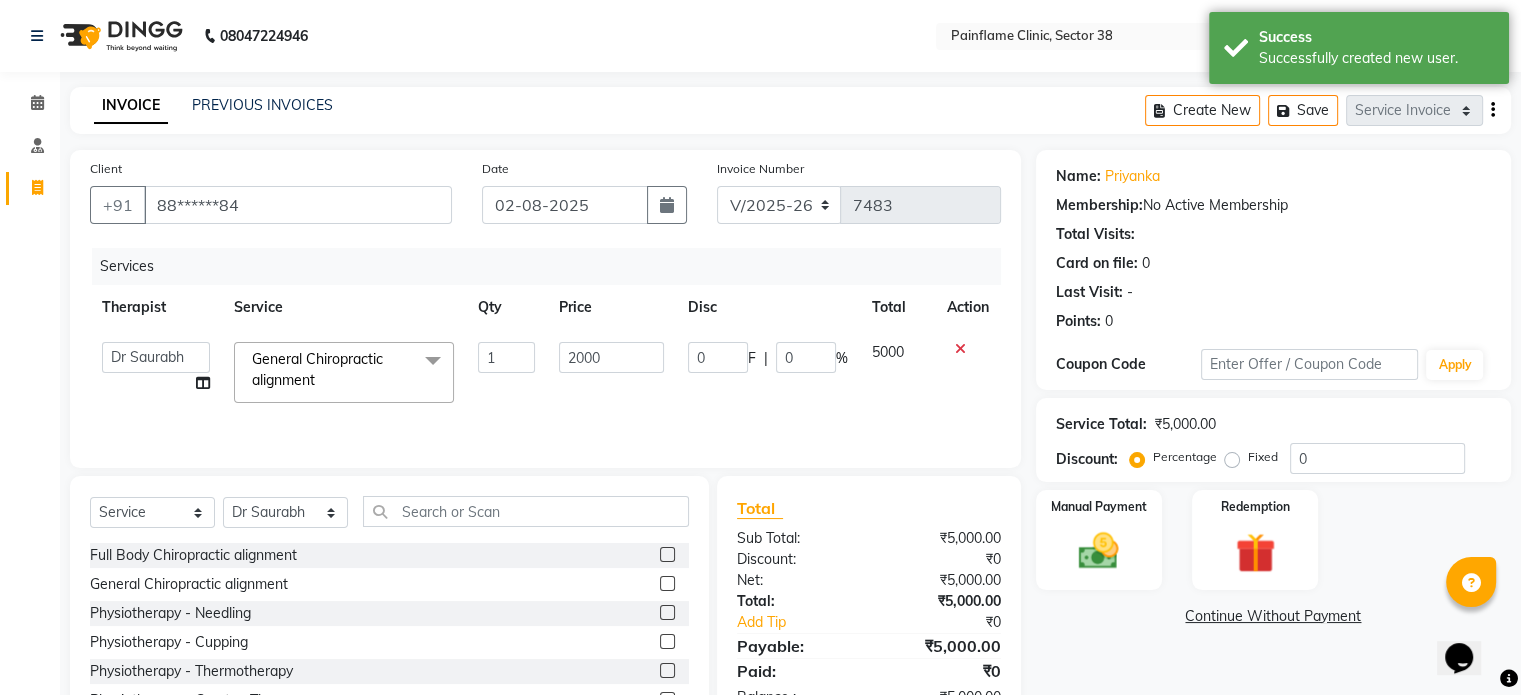 scroll, scrollTop: 119, scrollLeft: 0, axis: vertical 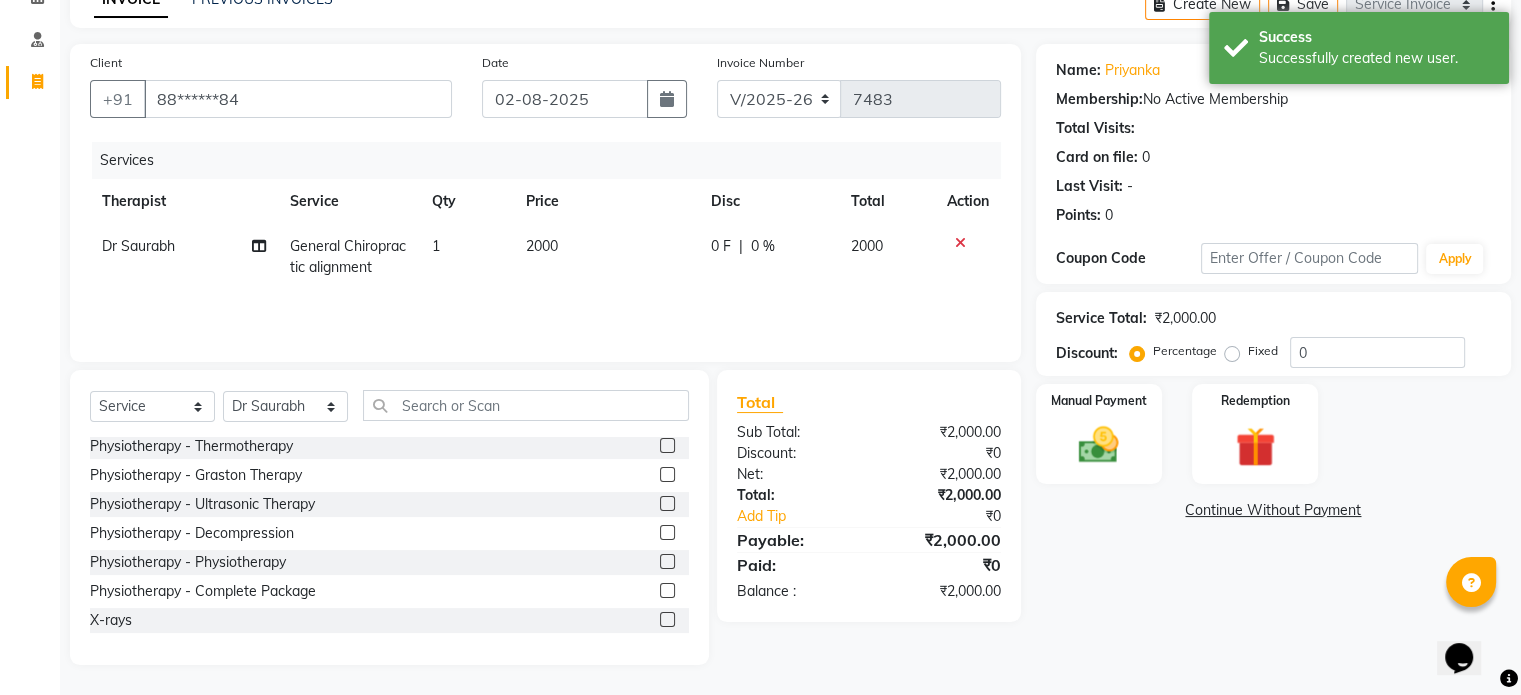 click 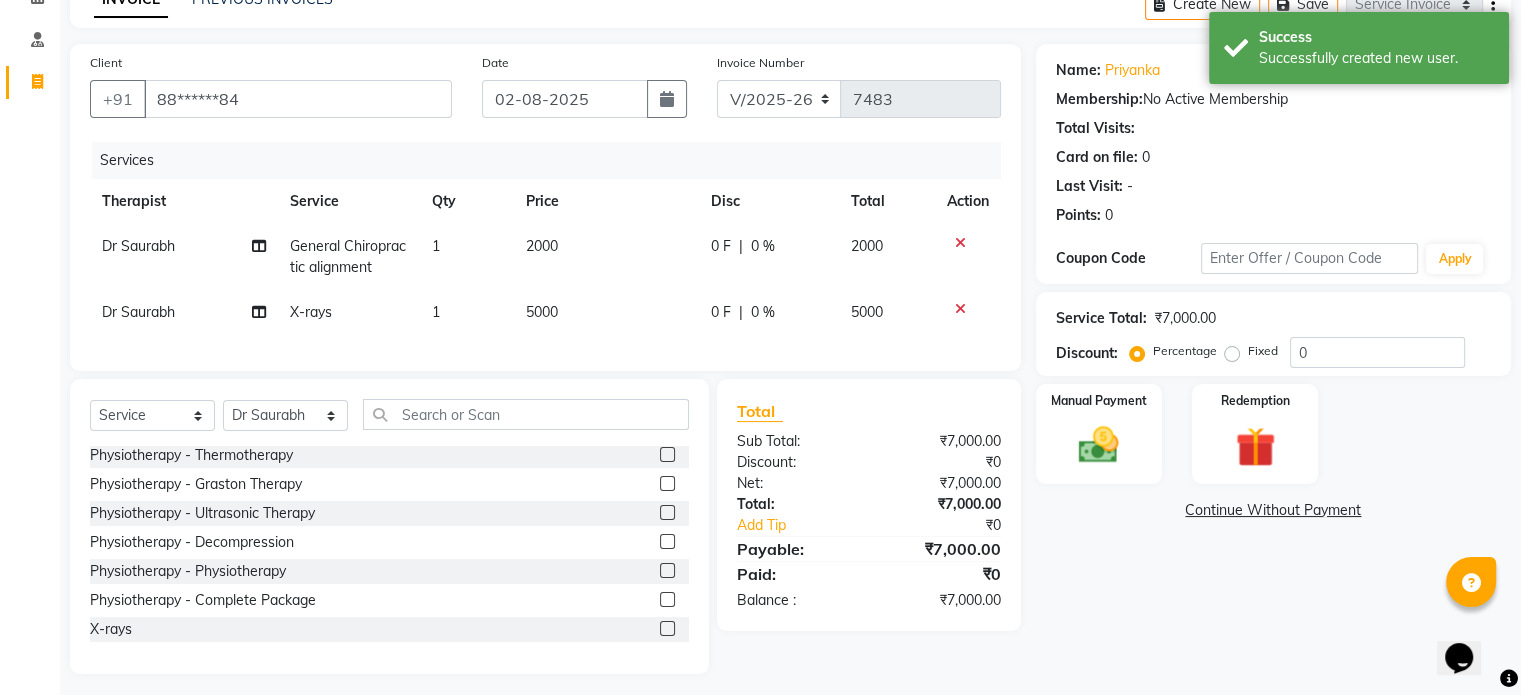 click on "5000" 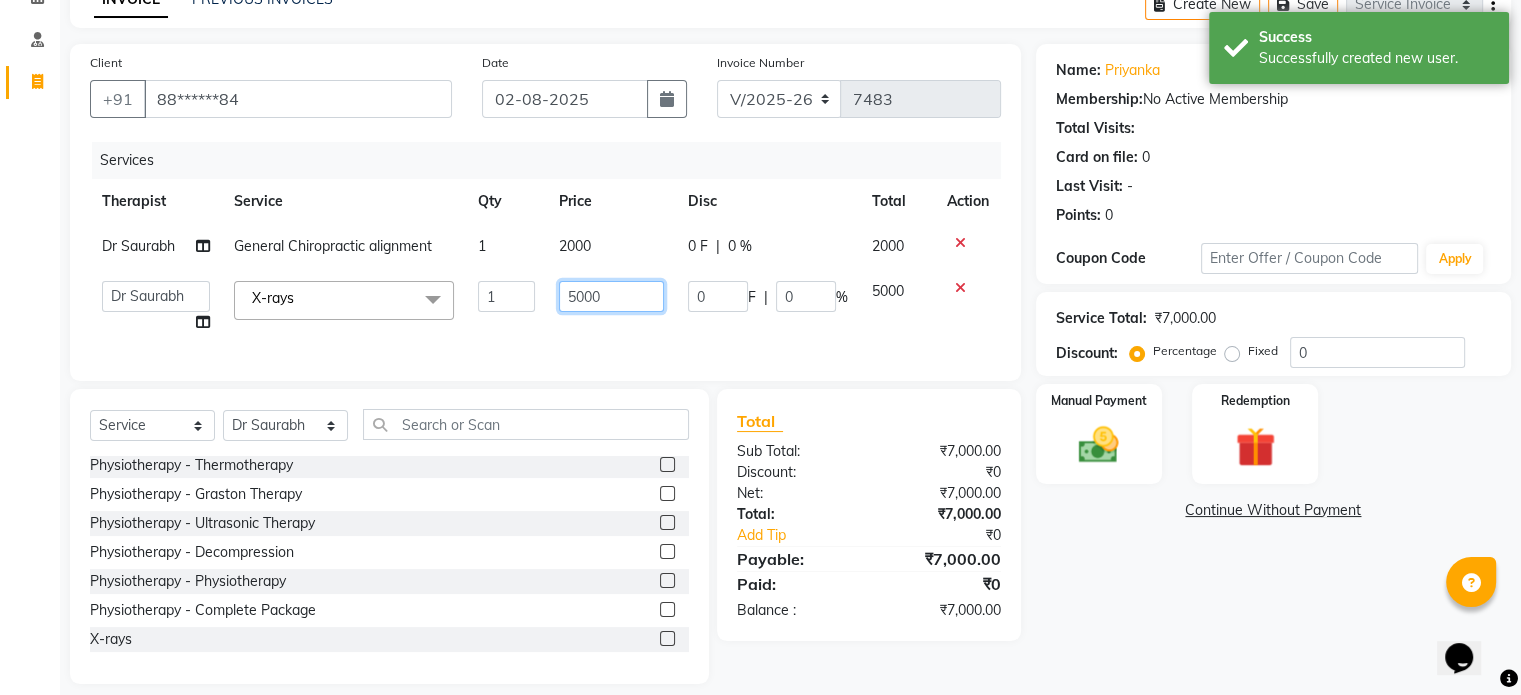 click on "5000" 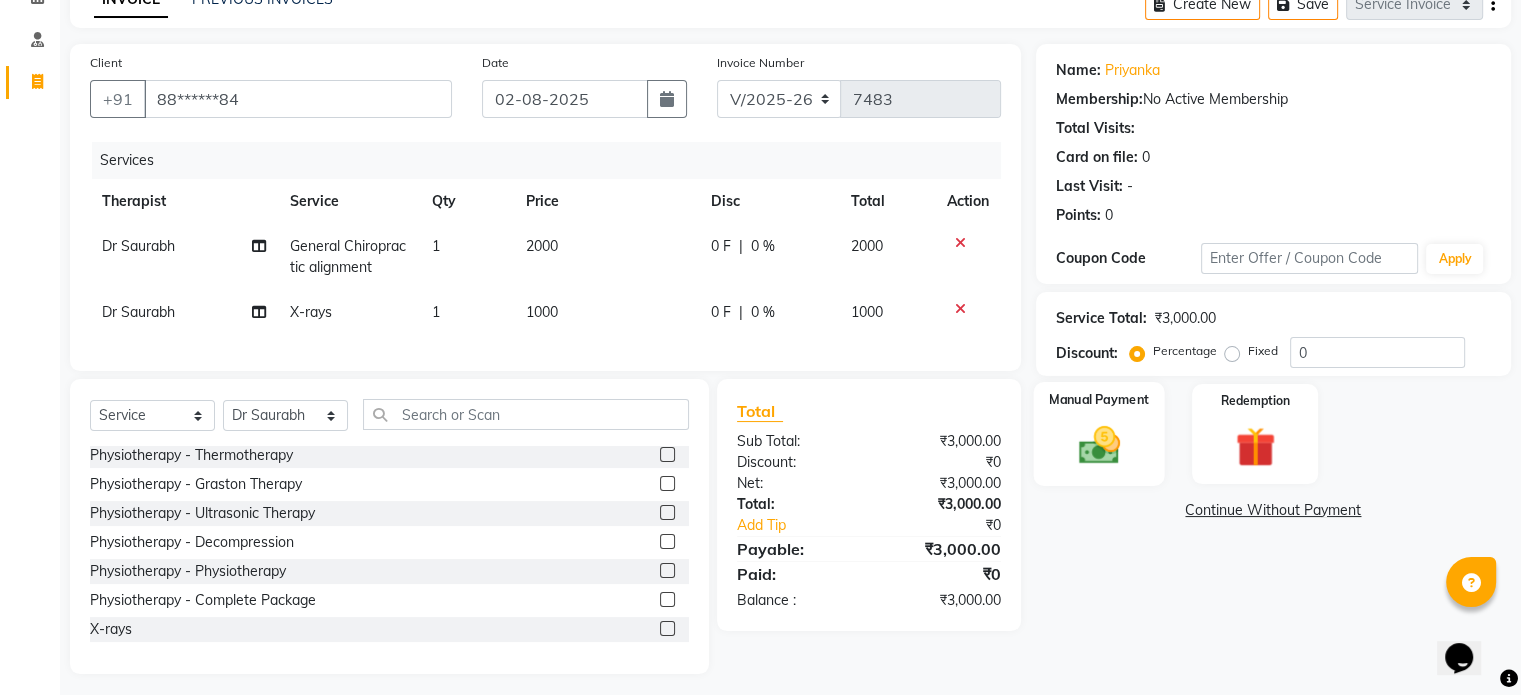click 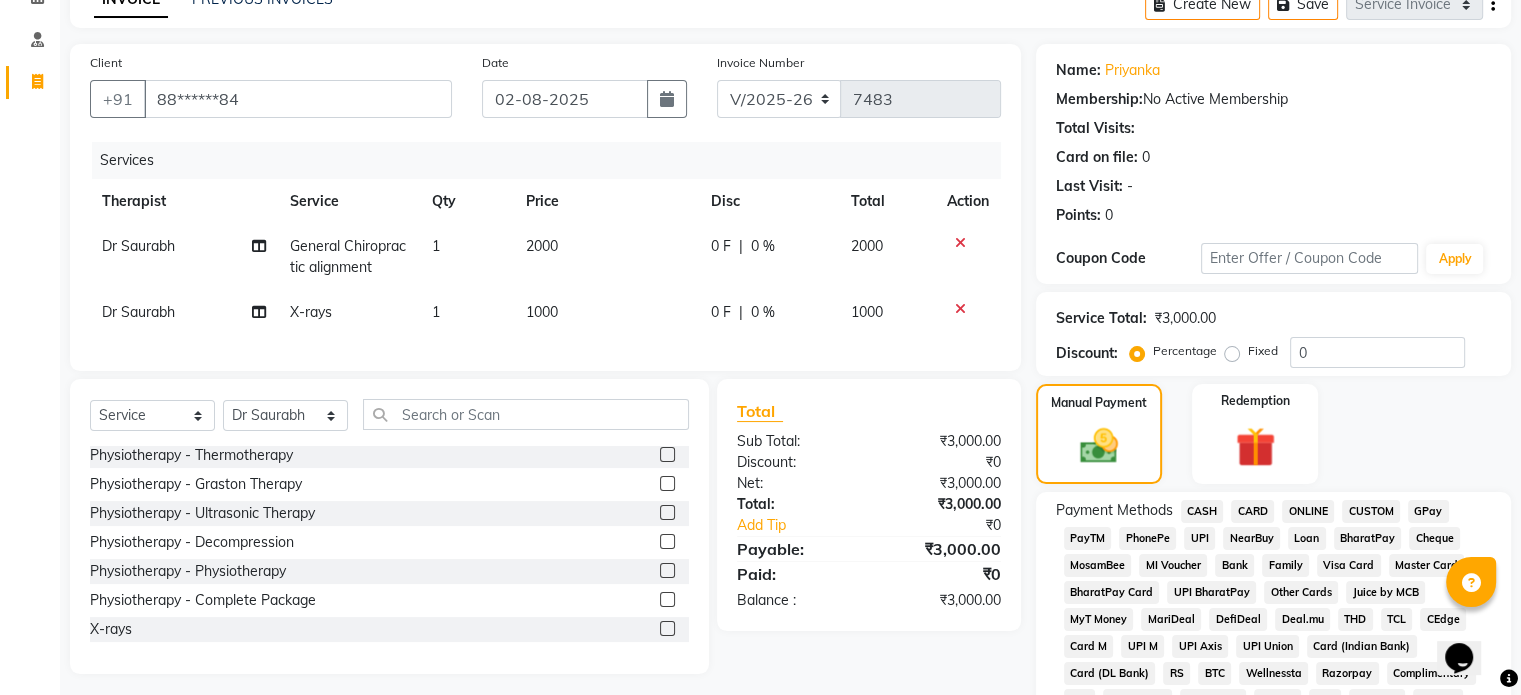 click on "UPI" 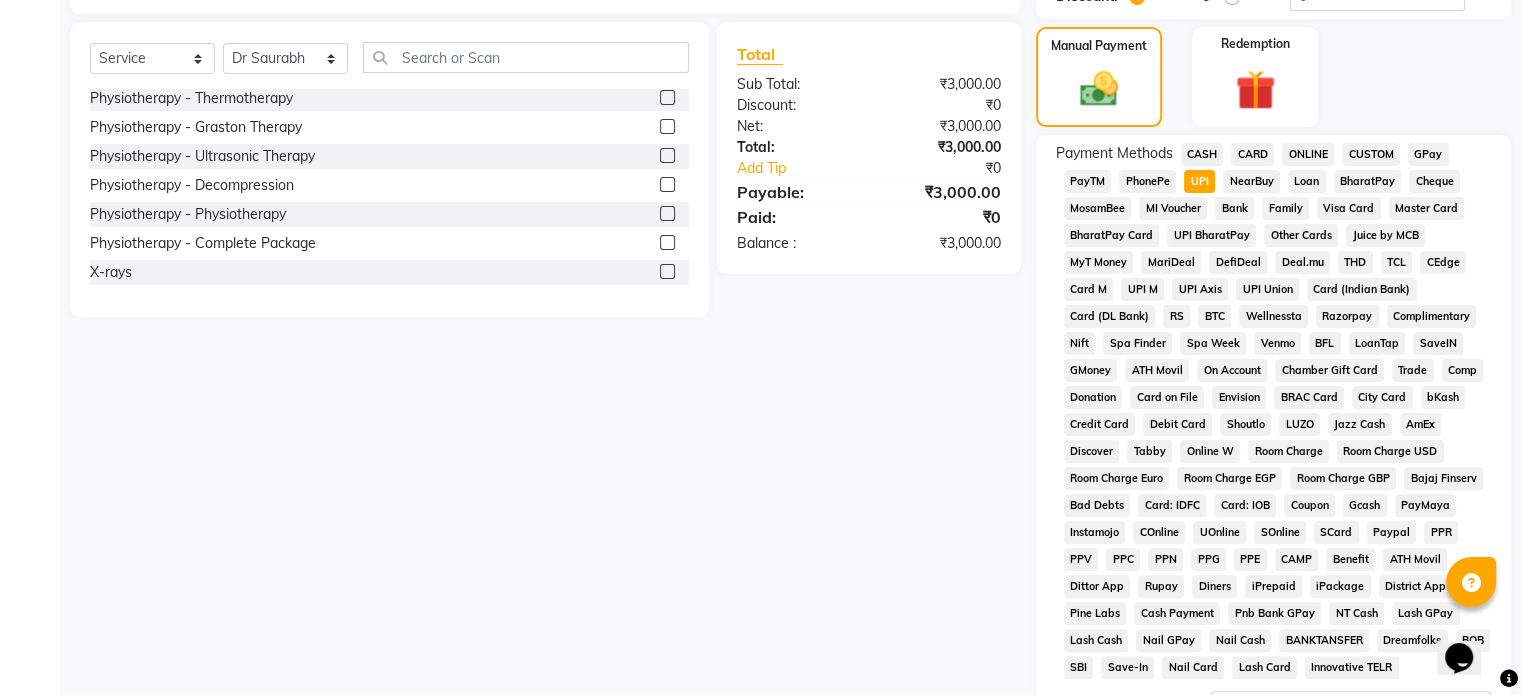 scroll, scrollTop: 652, scrollLeft: 0, axis: vertical 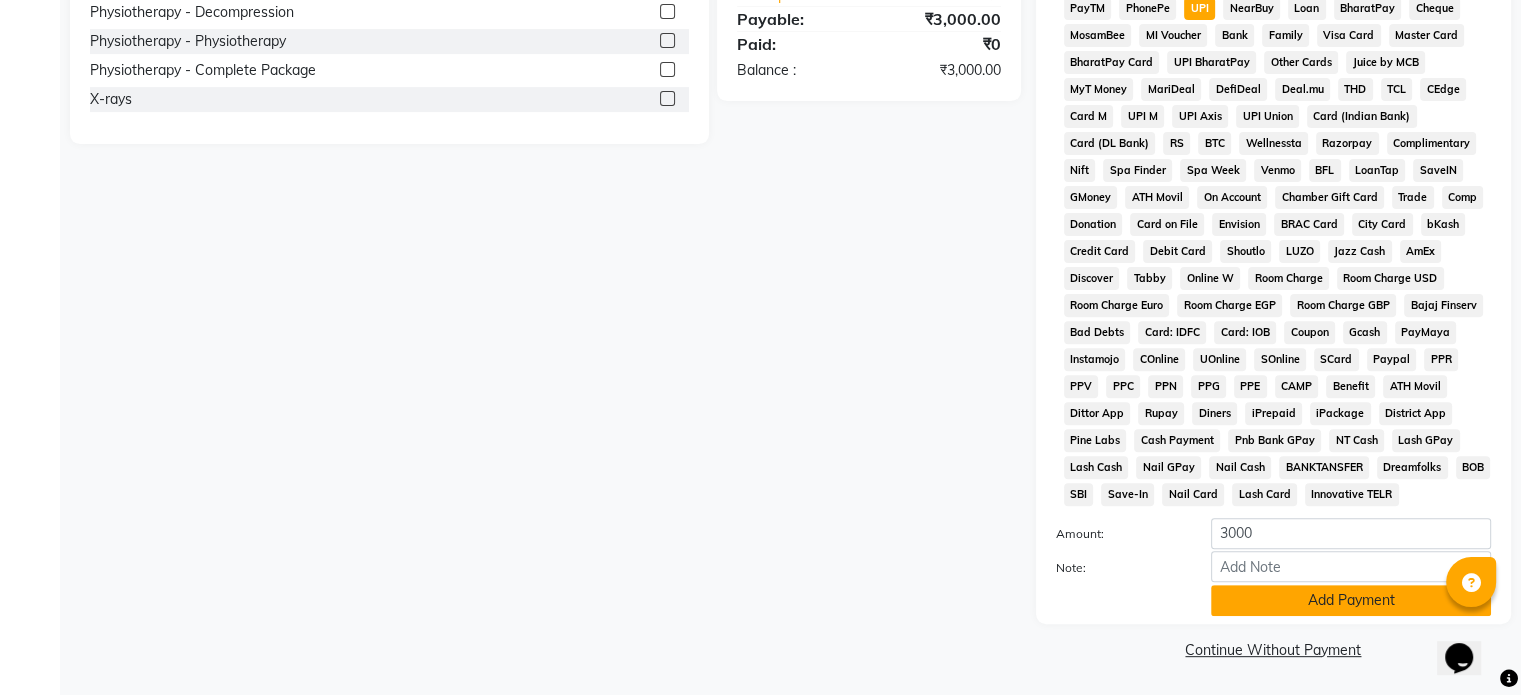 click on "Add Payment" 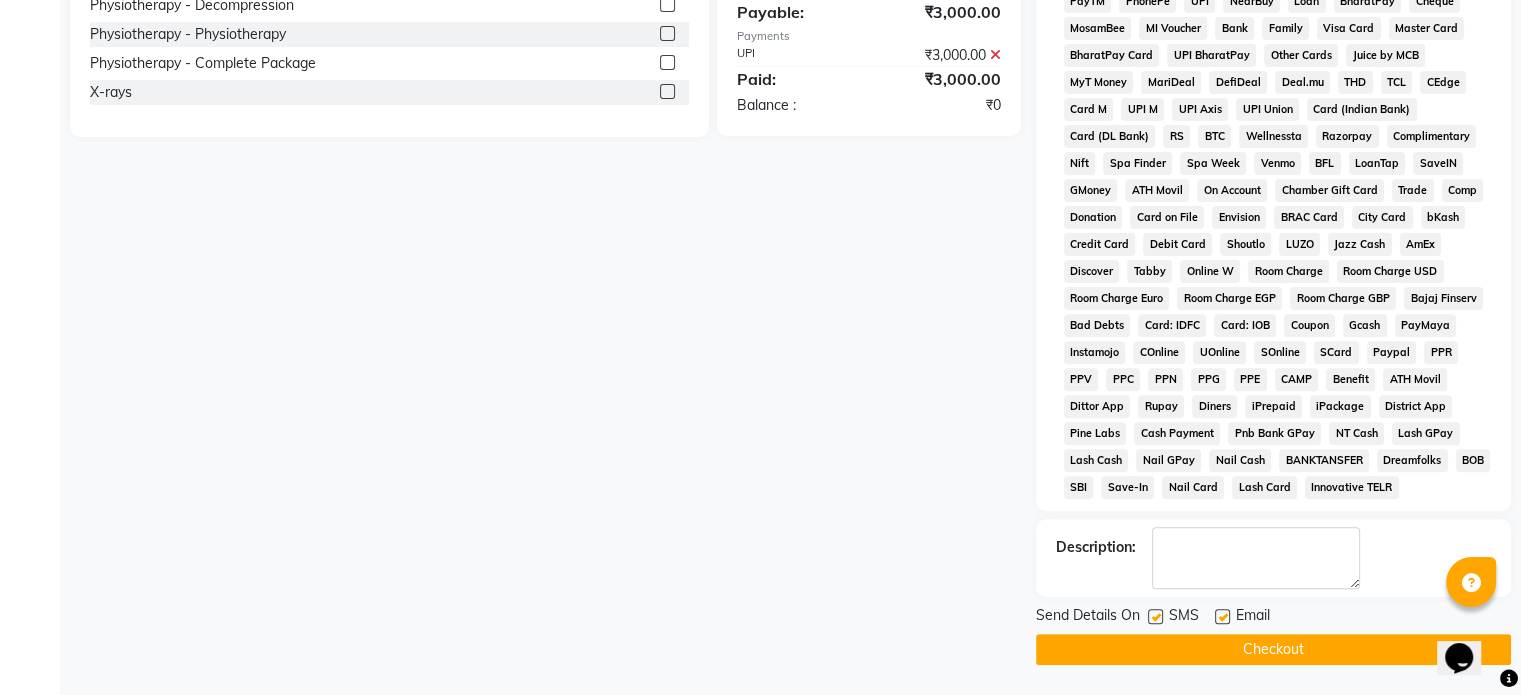 click on "Email" 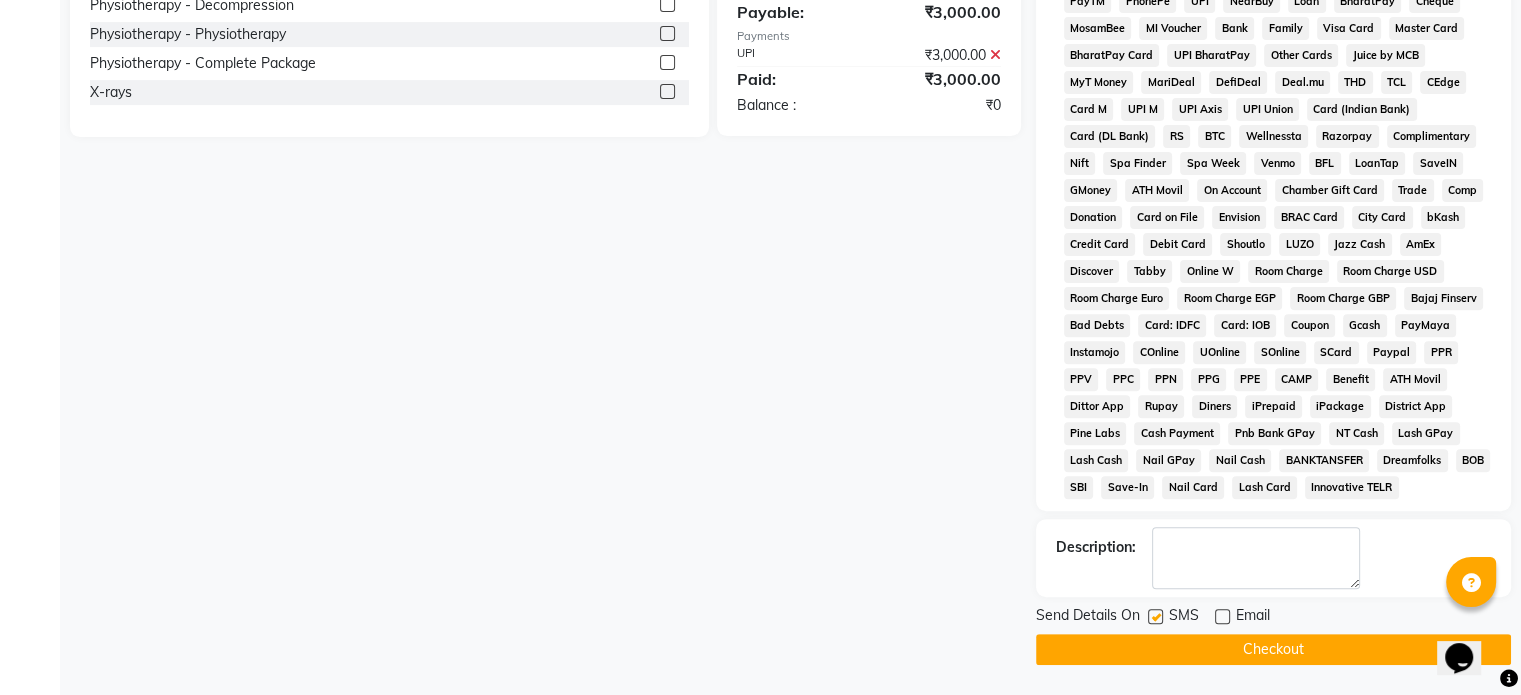 click 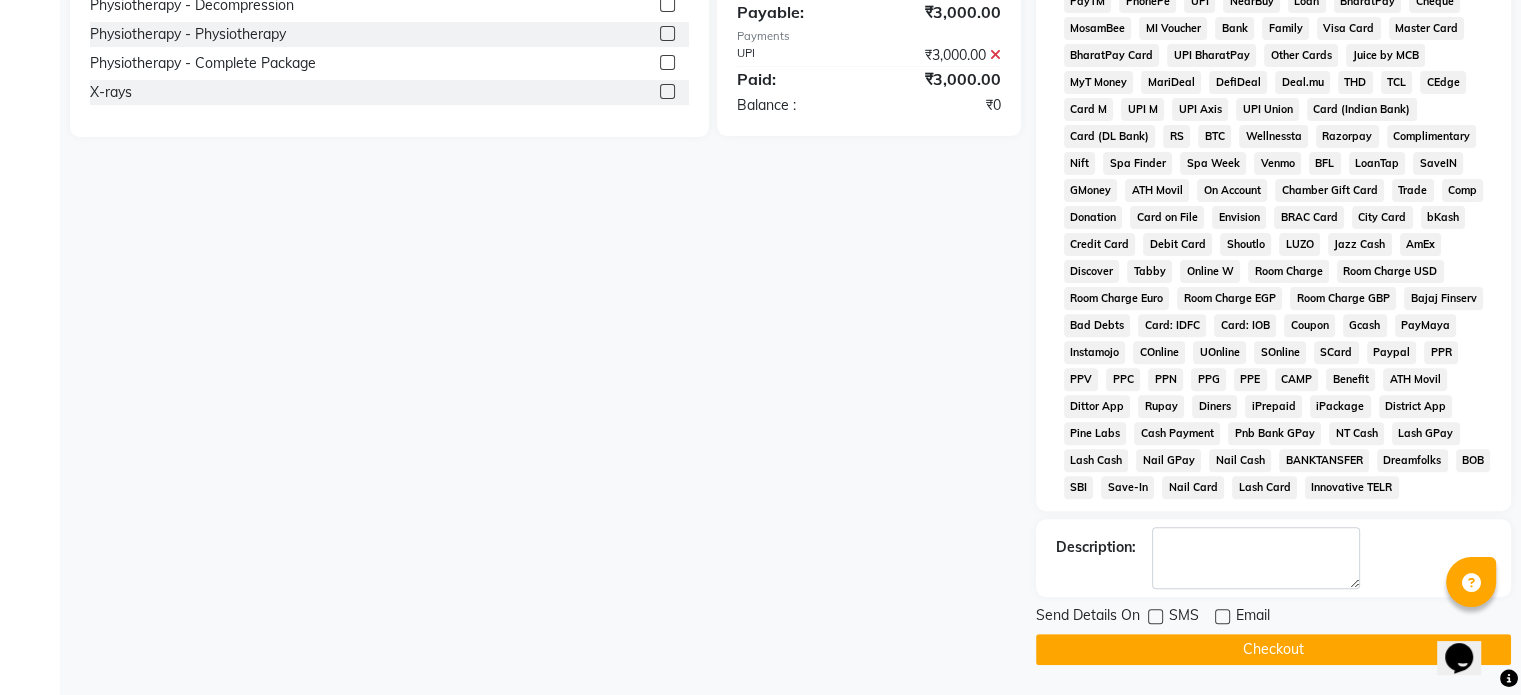 click on "Checkout" 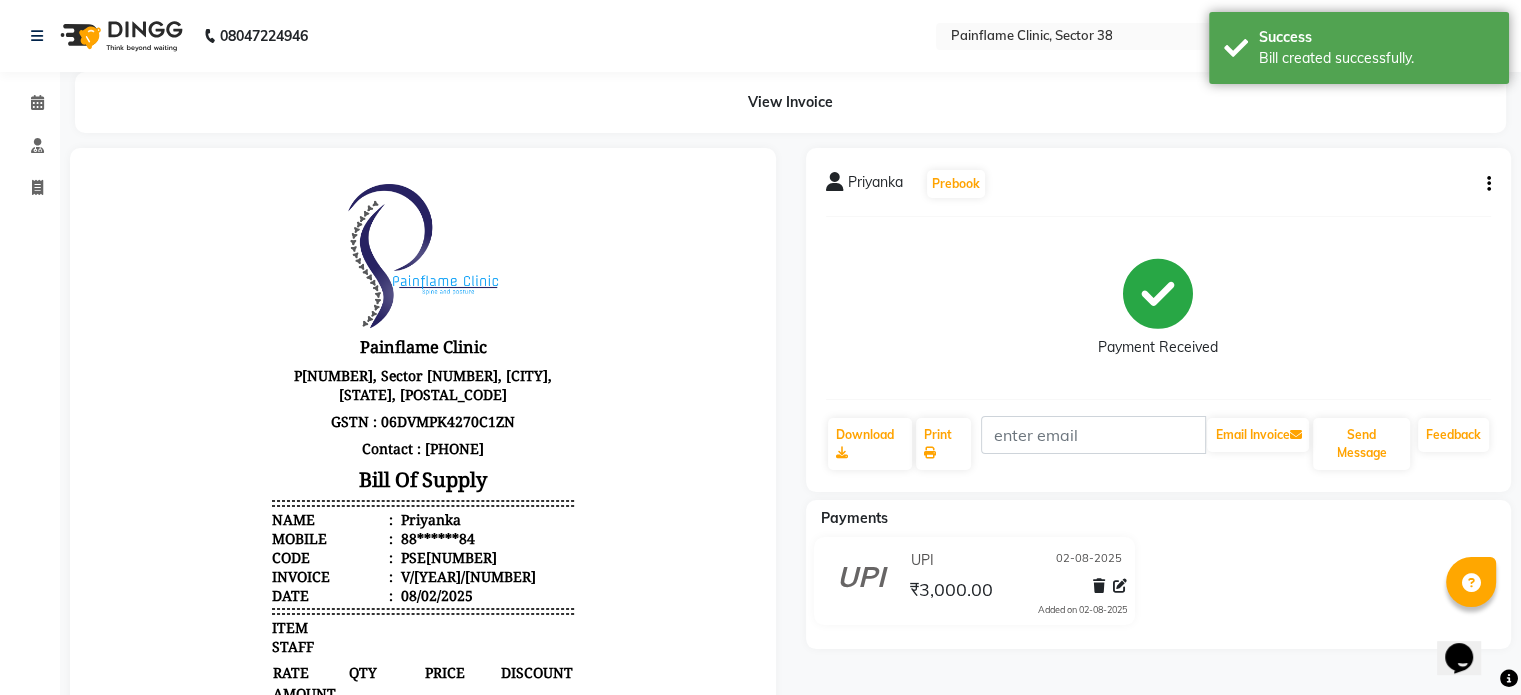 scroll, scrollTop: 0, scrollLeft: 0, axis: both 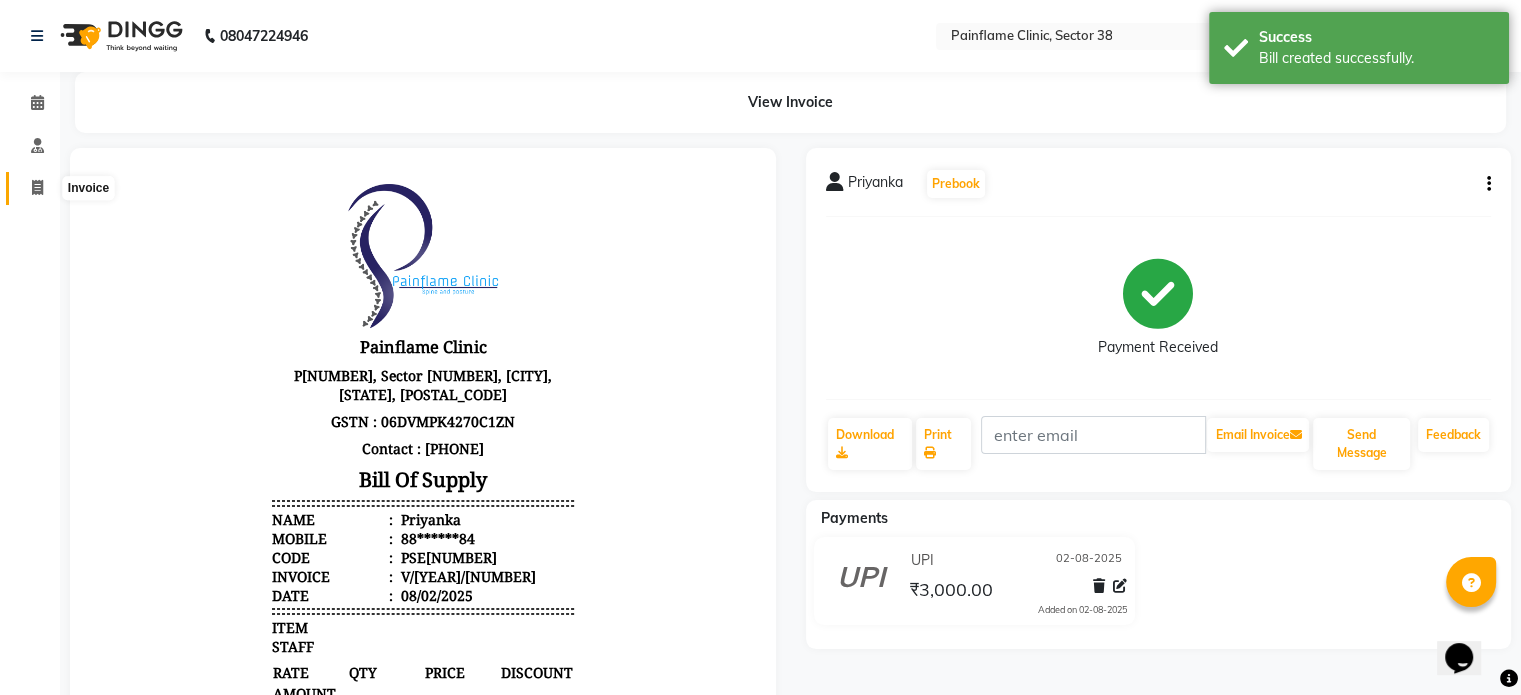 click 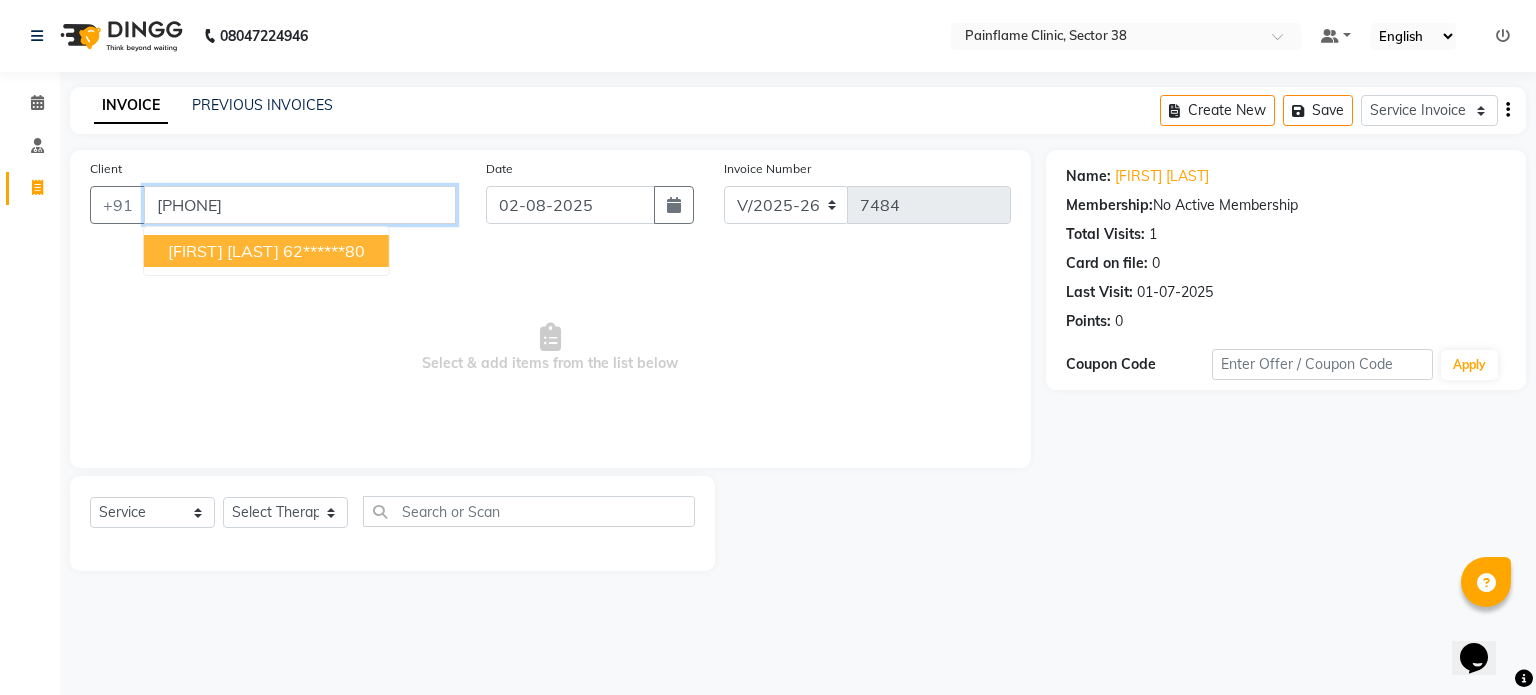 click on "[PHONE]" at bounding box center (300, 205) 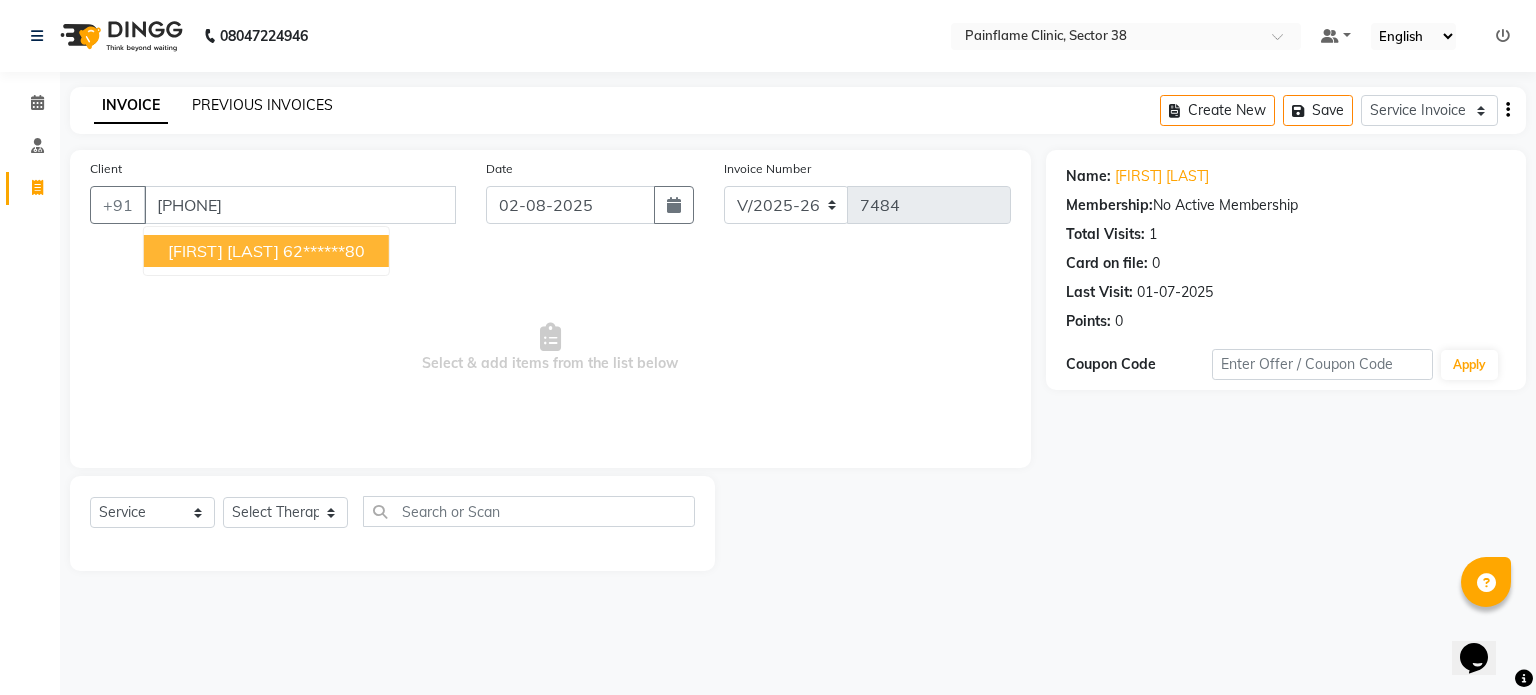 click on "PREVIOUS INVOICES" 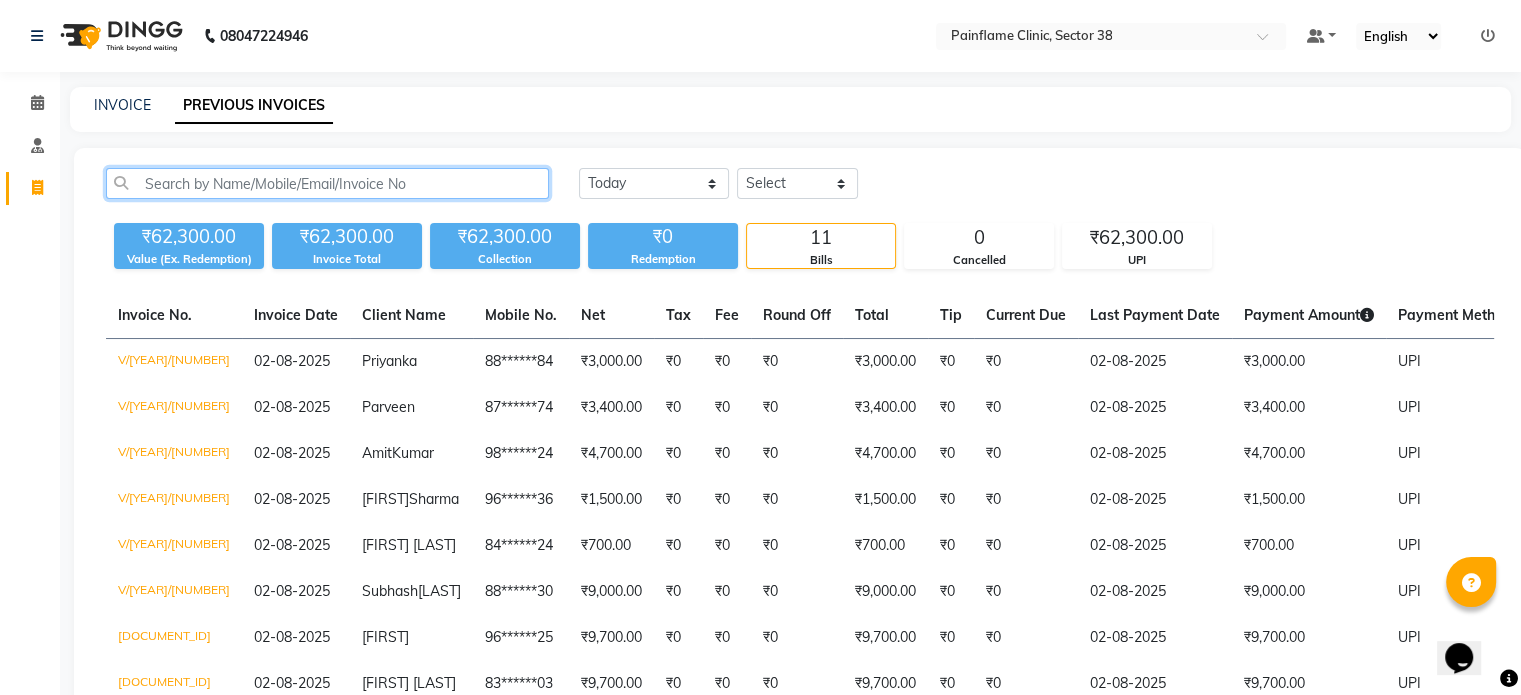 drag, startPoint x: 438, startPoint y: 182, endPoint x: 412, endPoint y: 195, distance: 29.068884 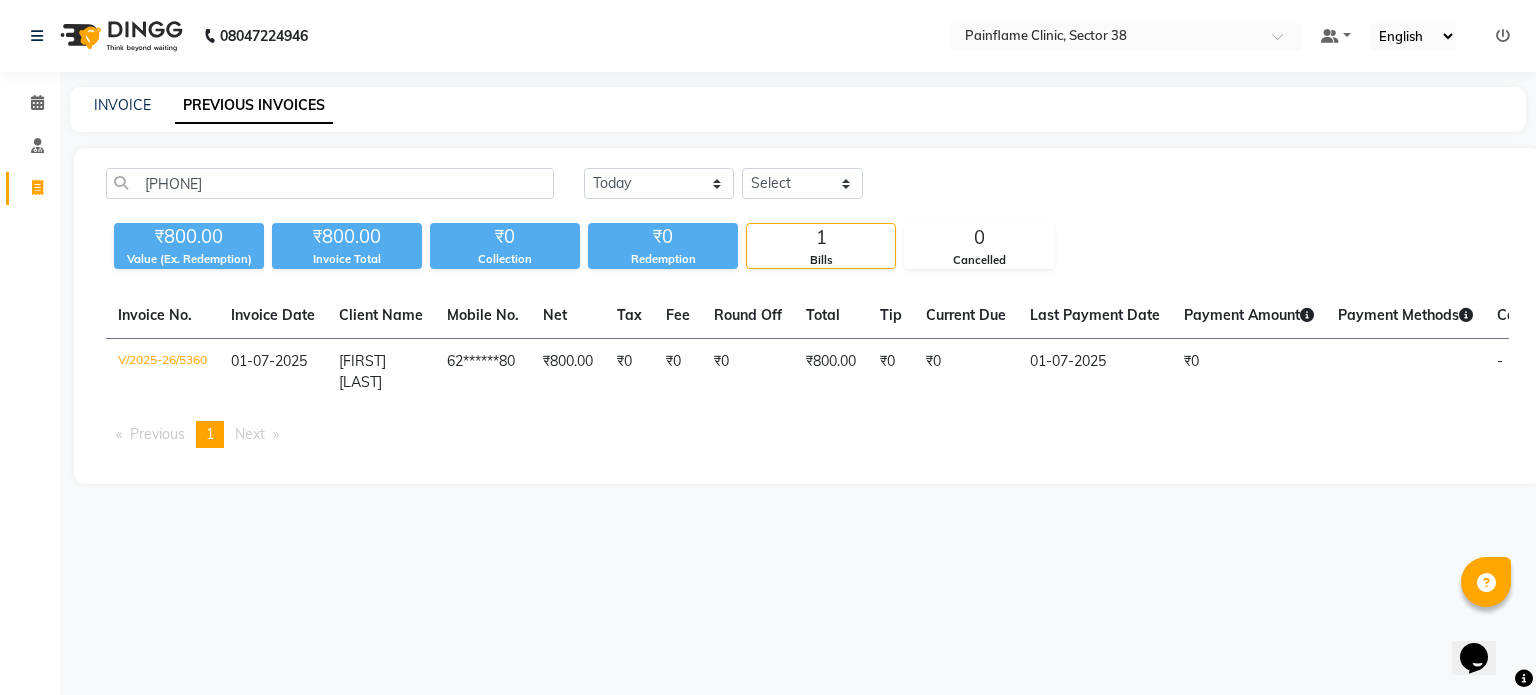click on "INVOICE" 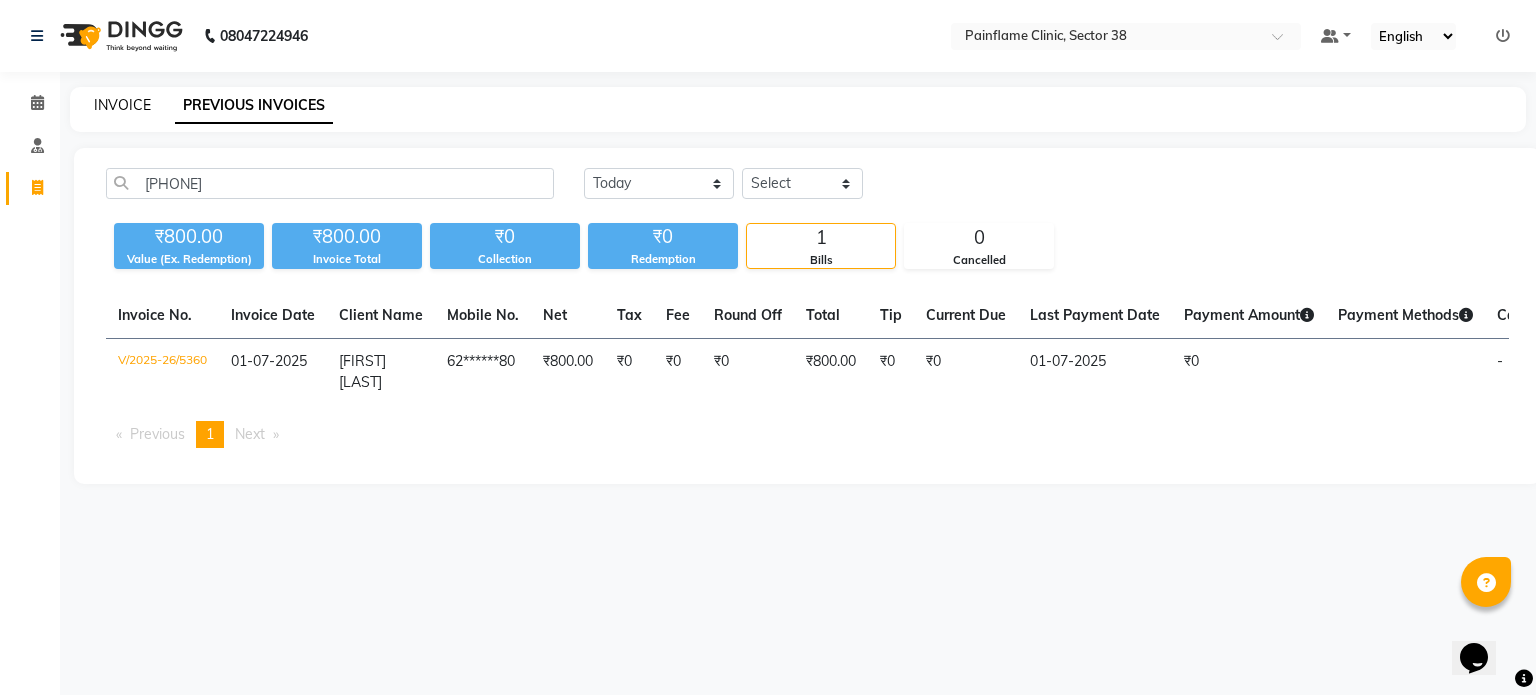 click on "INVOICE" 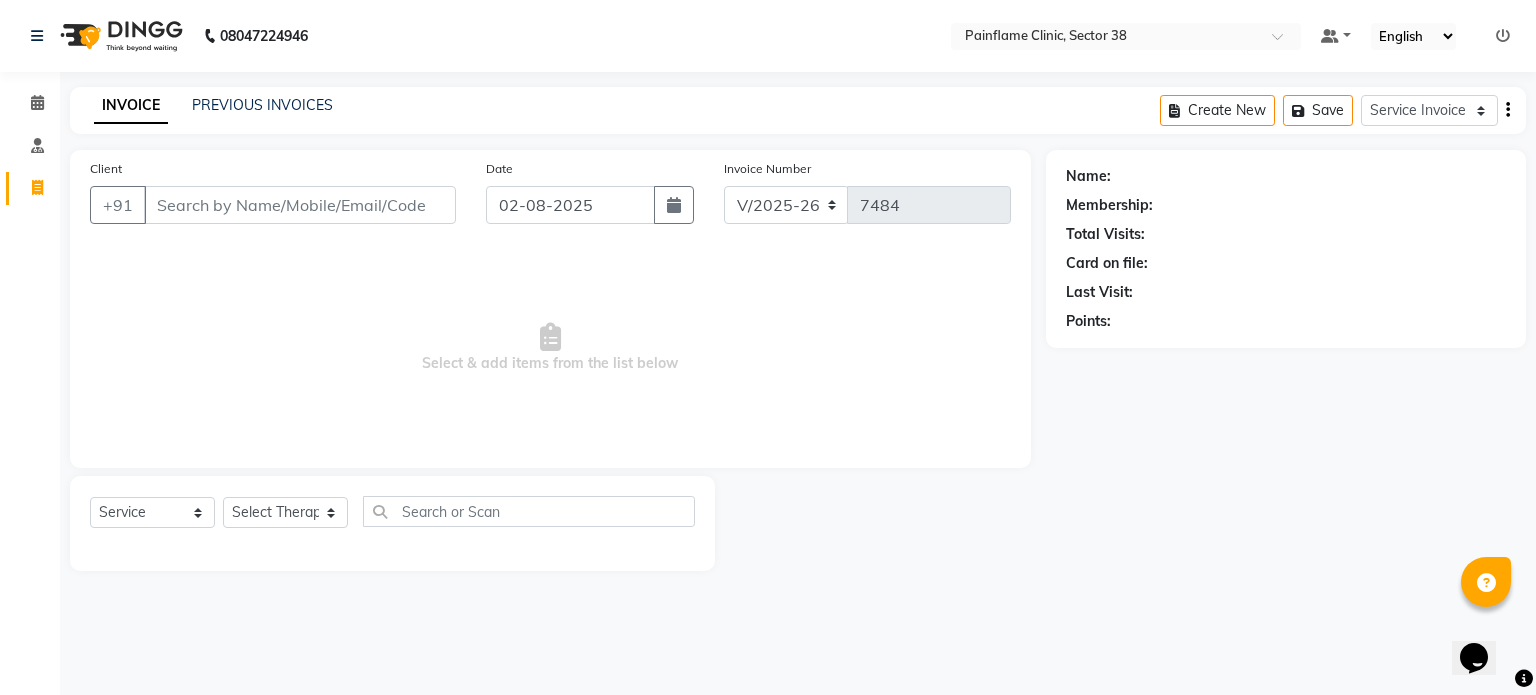 click on "Client" at bounding box center (300, 205) 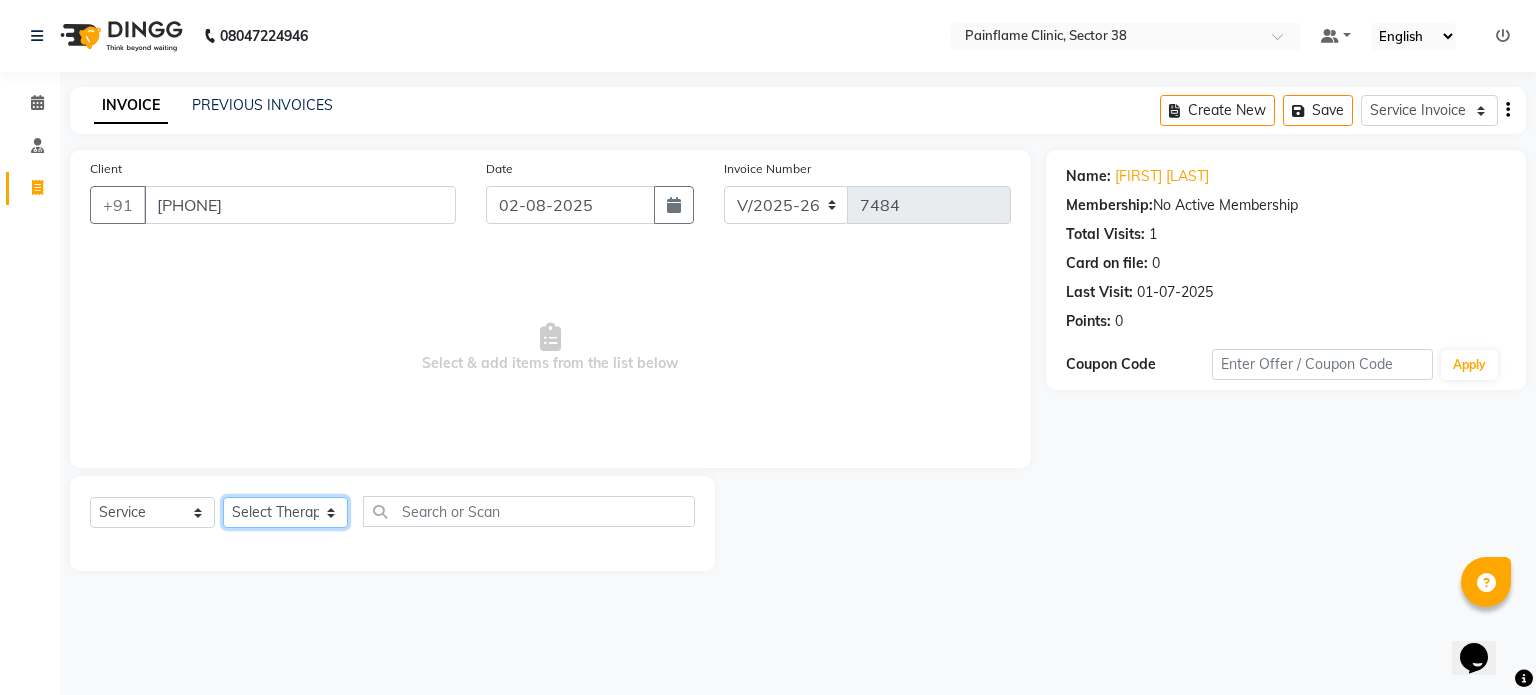 click on "Select Therapist Dr [FIRST] Dr [FIRST] Dr [FIRST] Dr [FIRST] Dr. [FIRST] Dr. [FIRST] [FIRST] [FIRST] [FIRST] Reception 1 Reception 2 Reception 3" 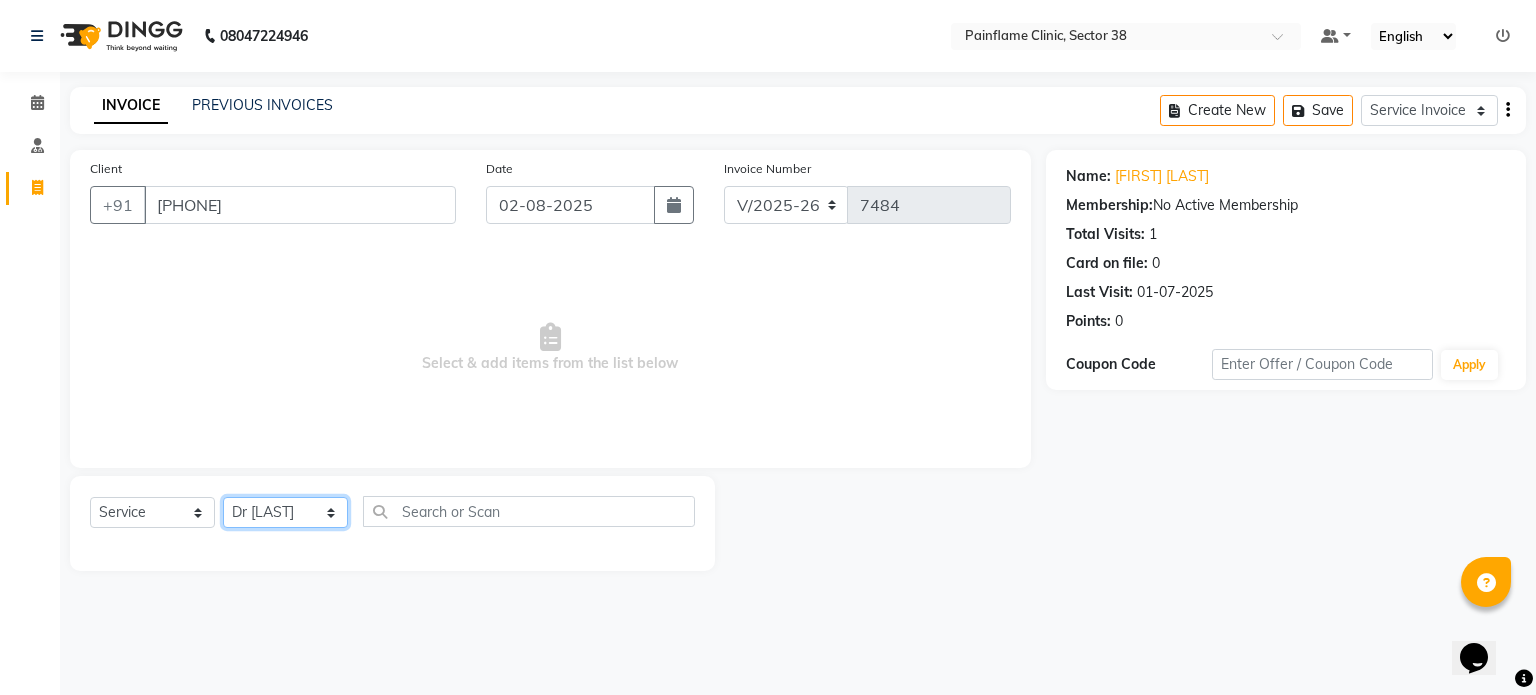click on "Select Therapist Dr [FIRST] Dr [FIRST] Dr [FIRST] Dr [FIRST] Dr. [FIRST] Dr. [FIRST] [FIRST] [FIRST] [FIRST] Reception 1 Reception 2 Reception 3" 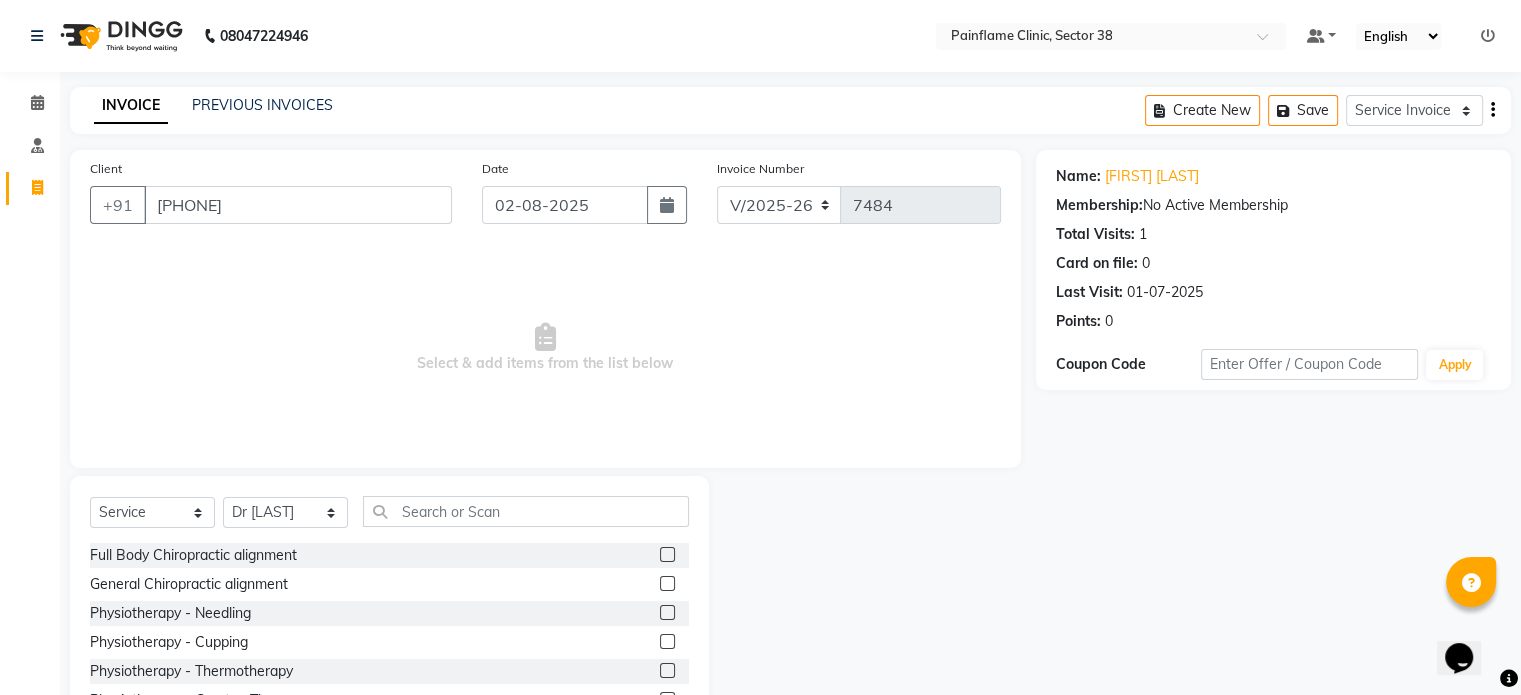 click 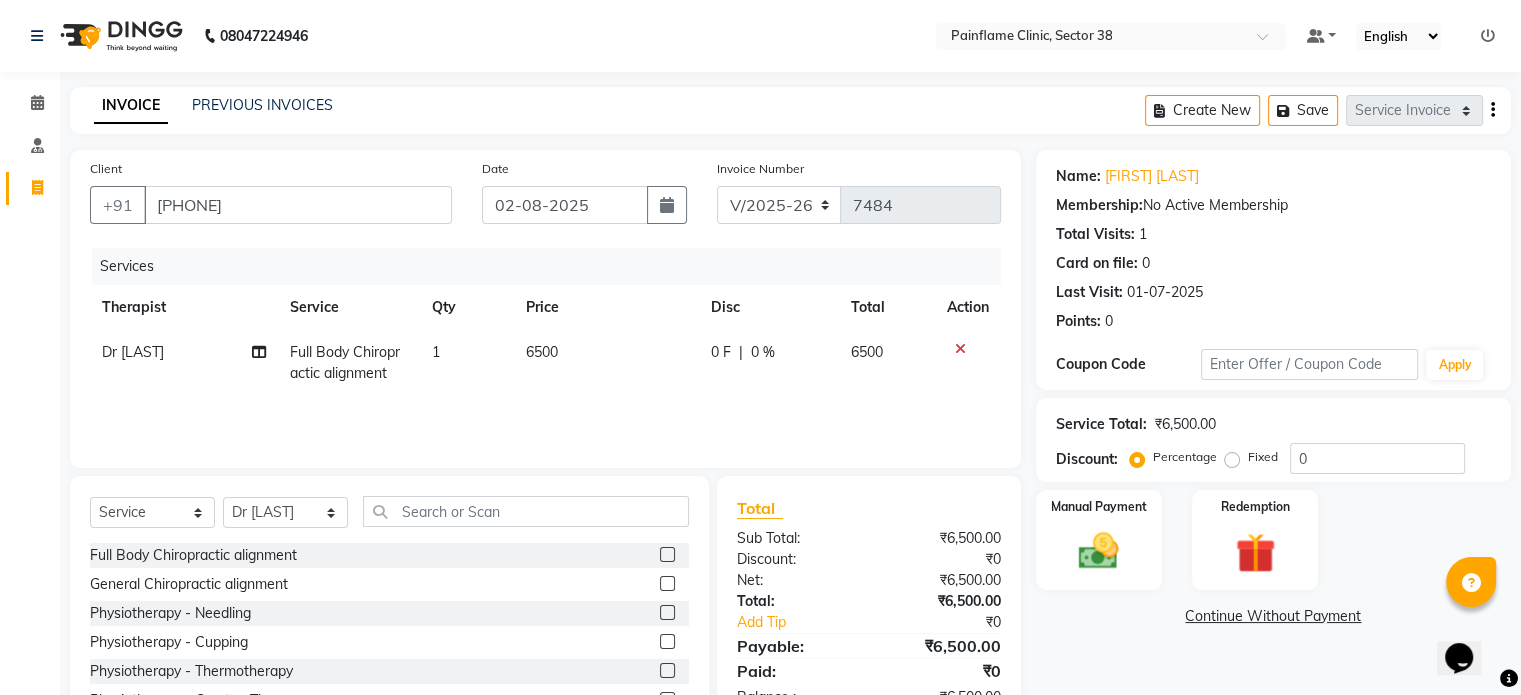 scroll, scrollTop: 119, scrollLeft: 0, axis: vertical 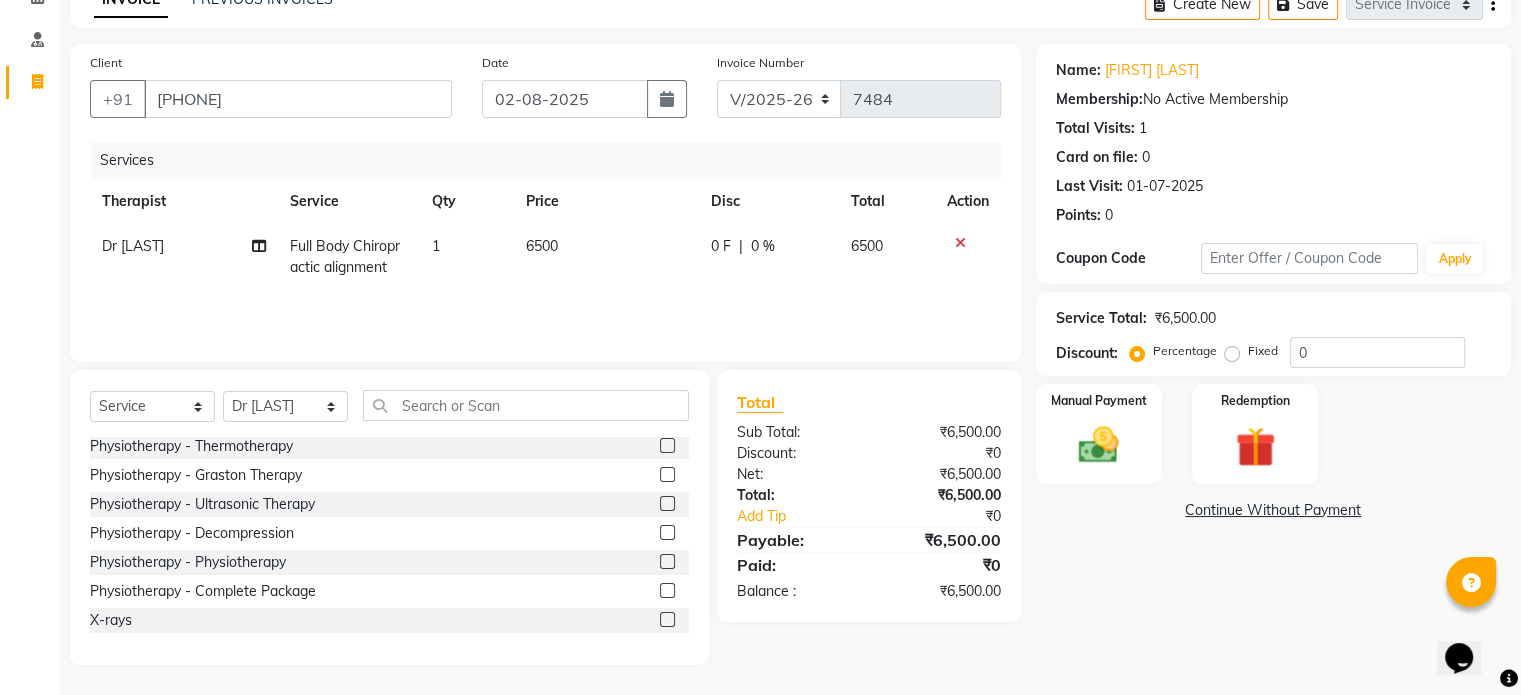 click 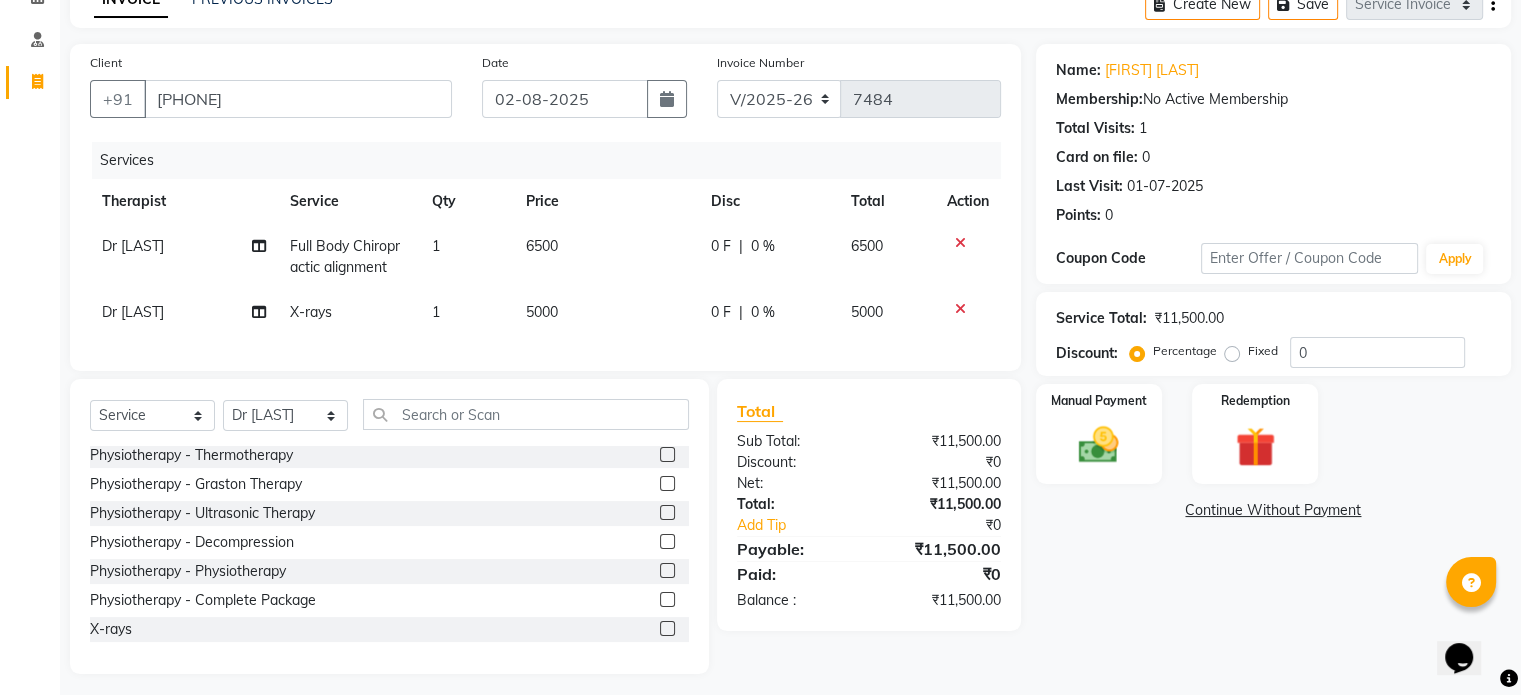 click on "5000" 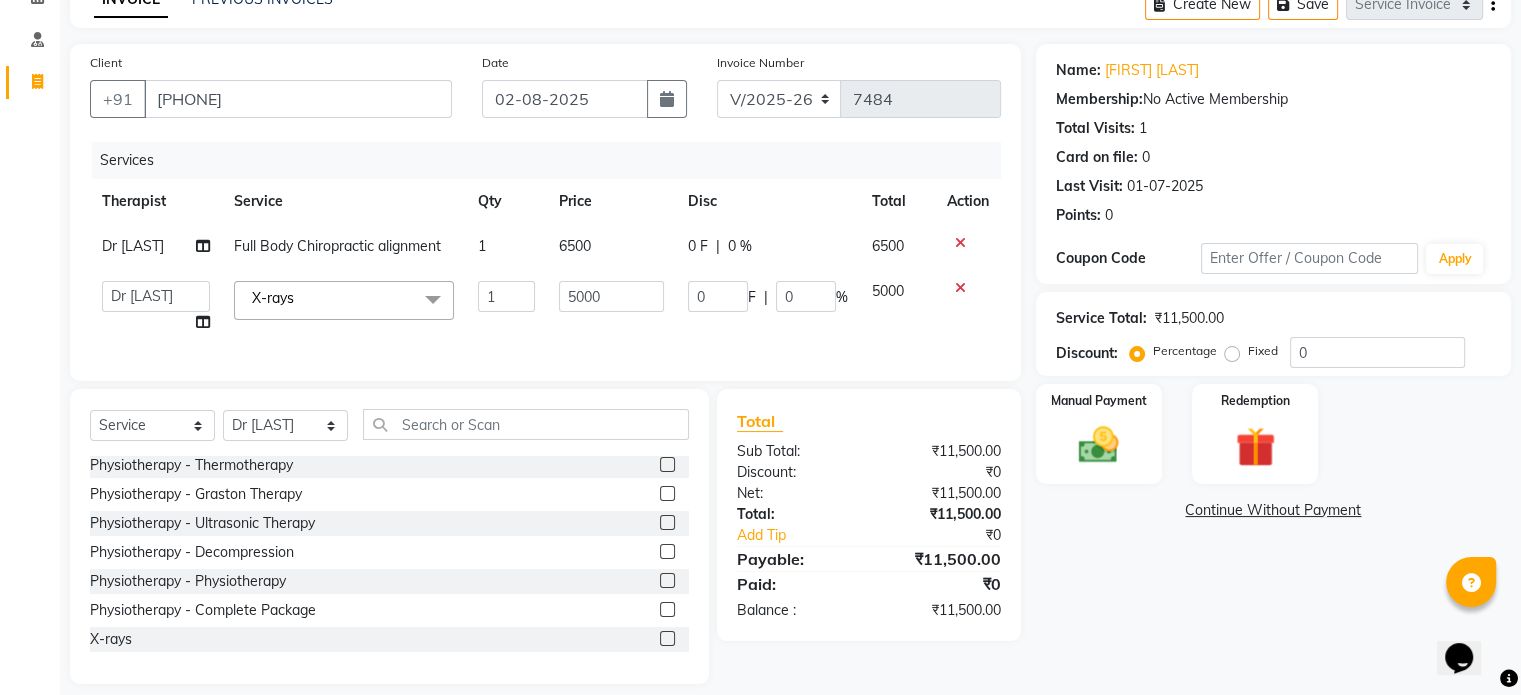 click on "5000" 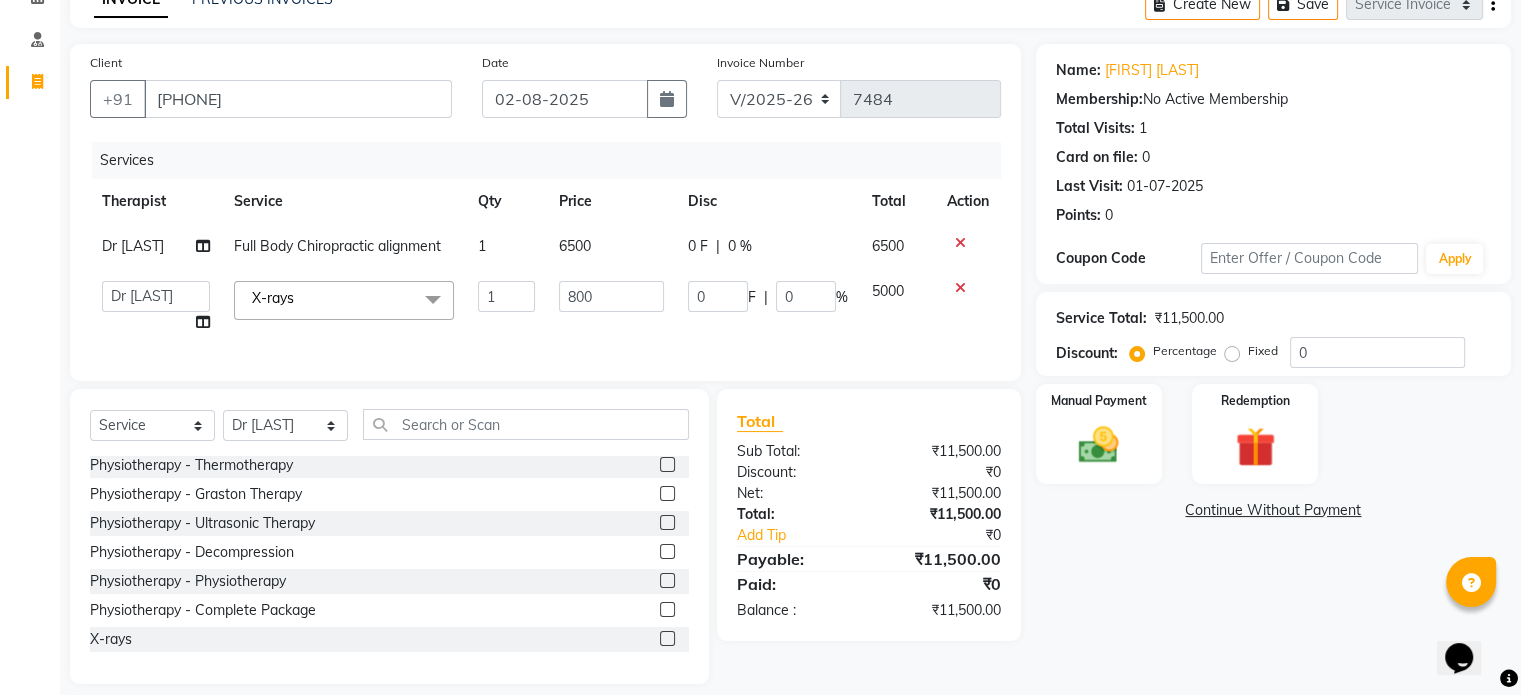 click on "800" 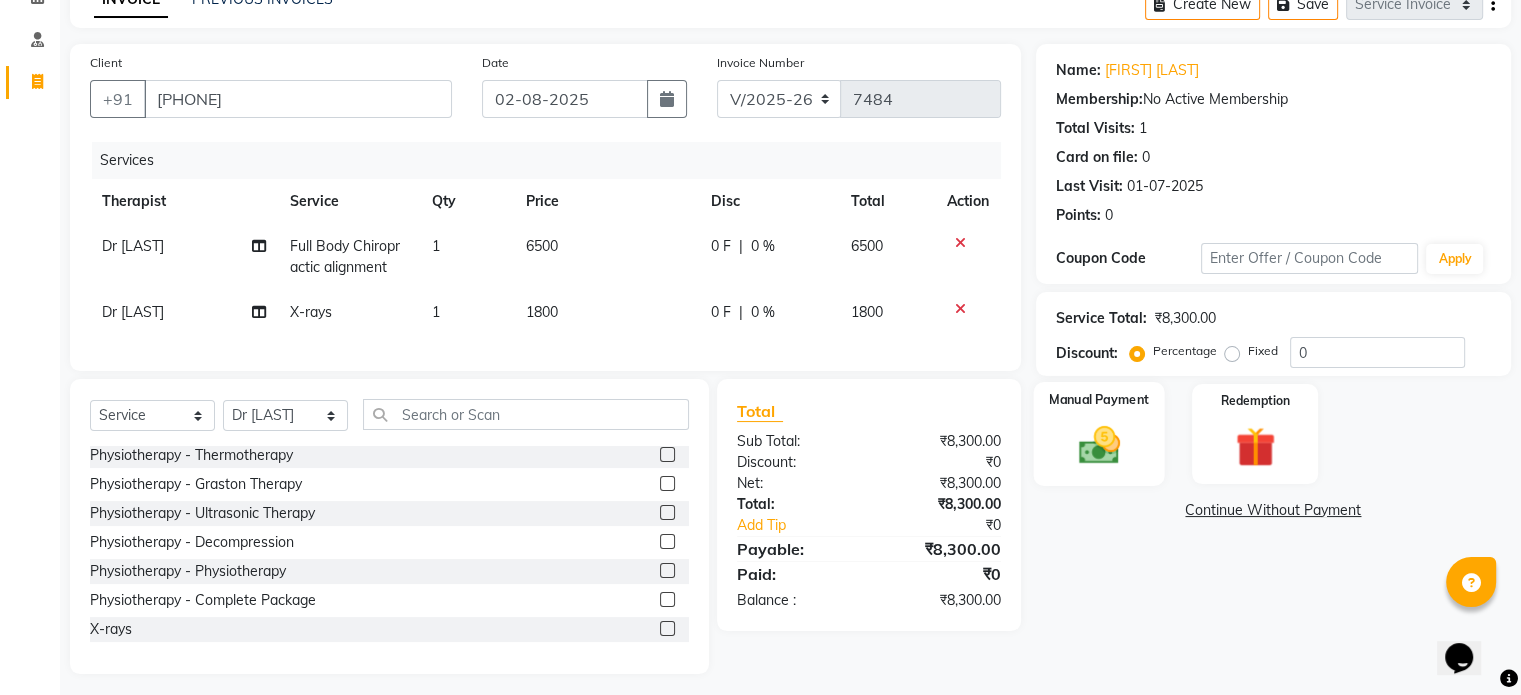 click 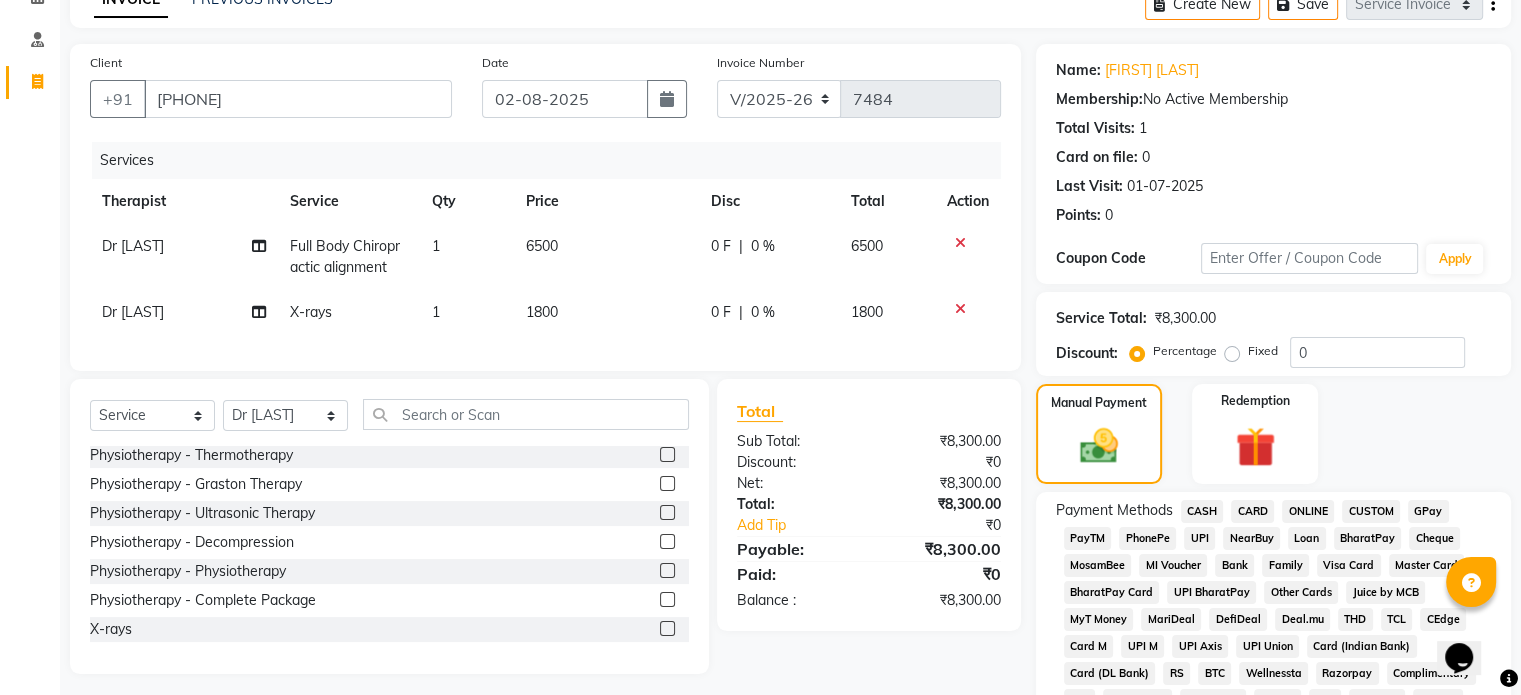 click on "UPI" 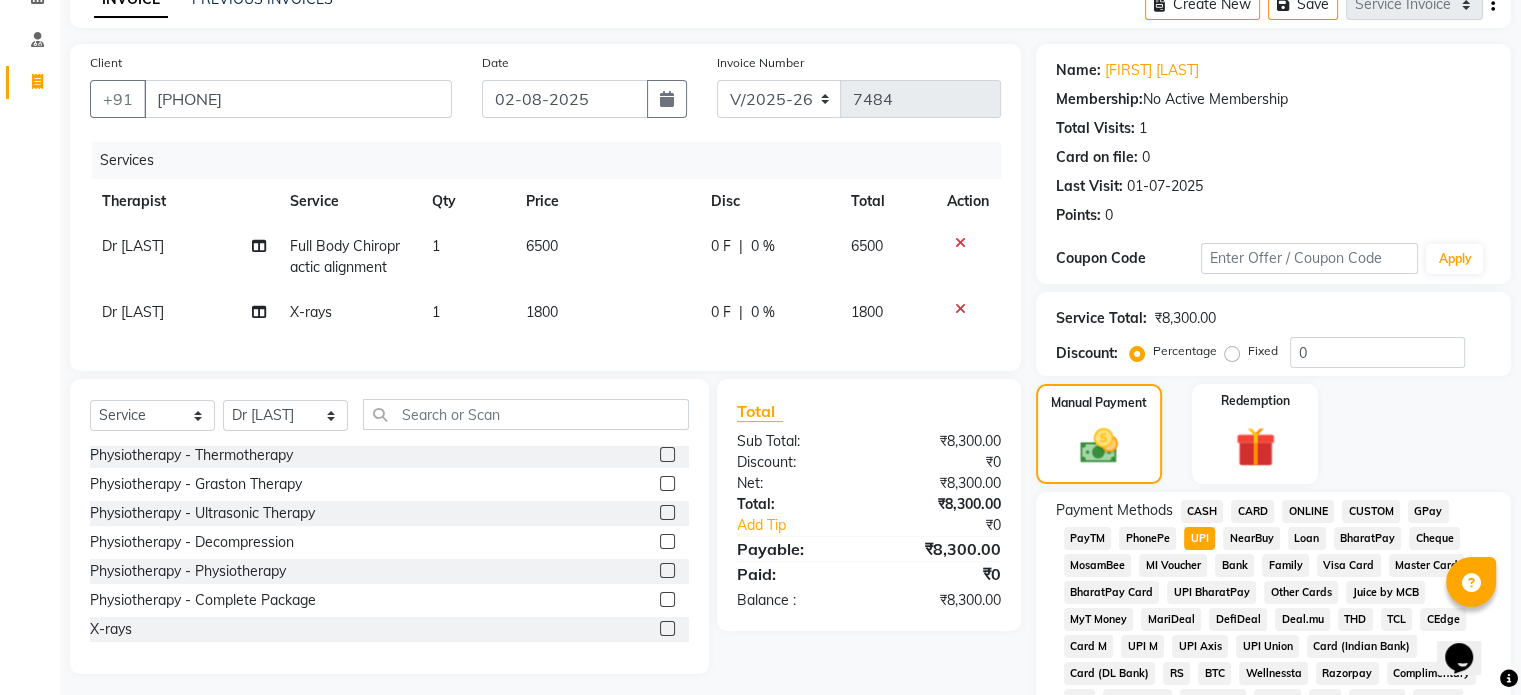 scroll, scrollTop: 652, scrollLeft: 0, axis: vertical 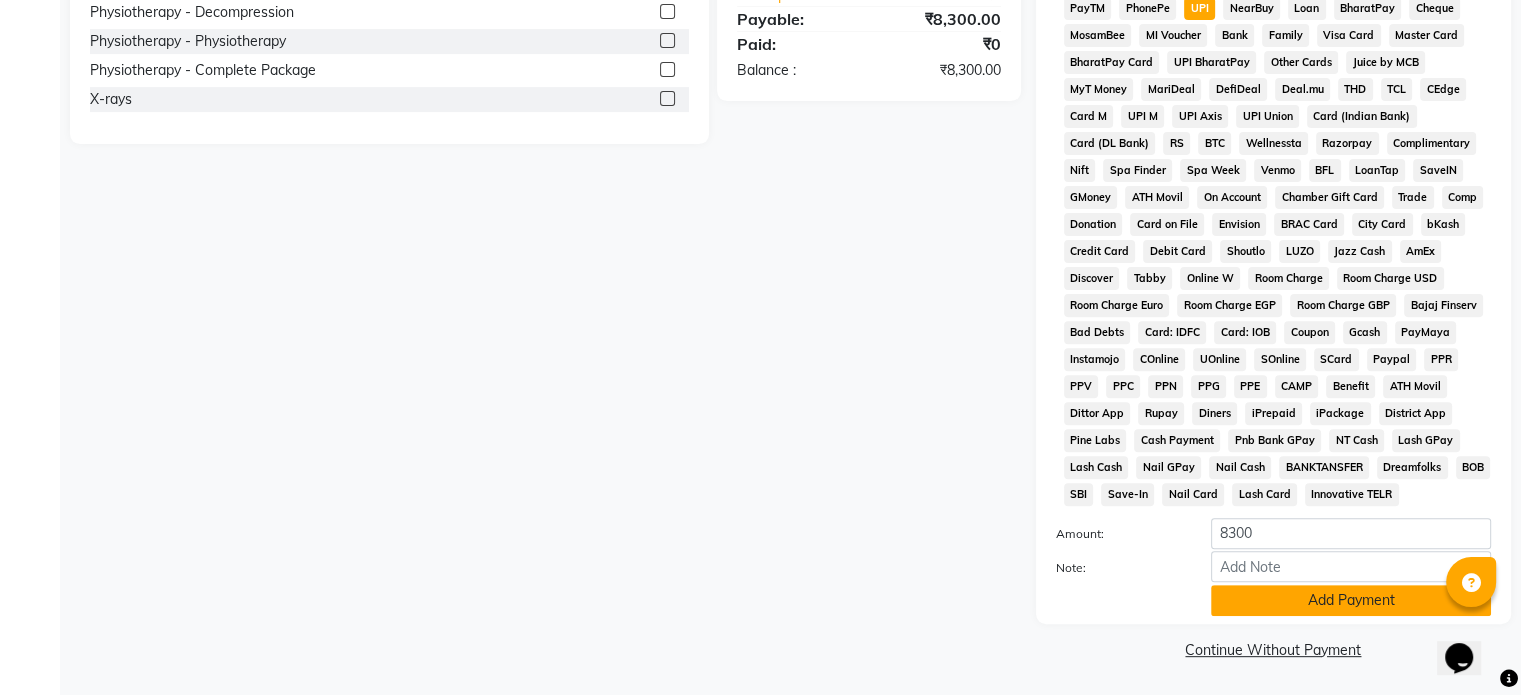 click on "Add Payment" 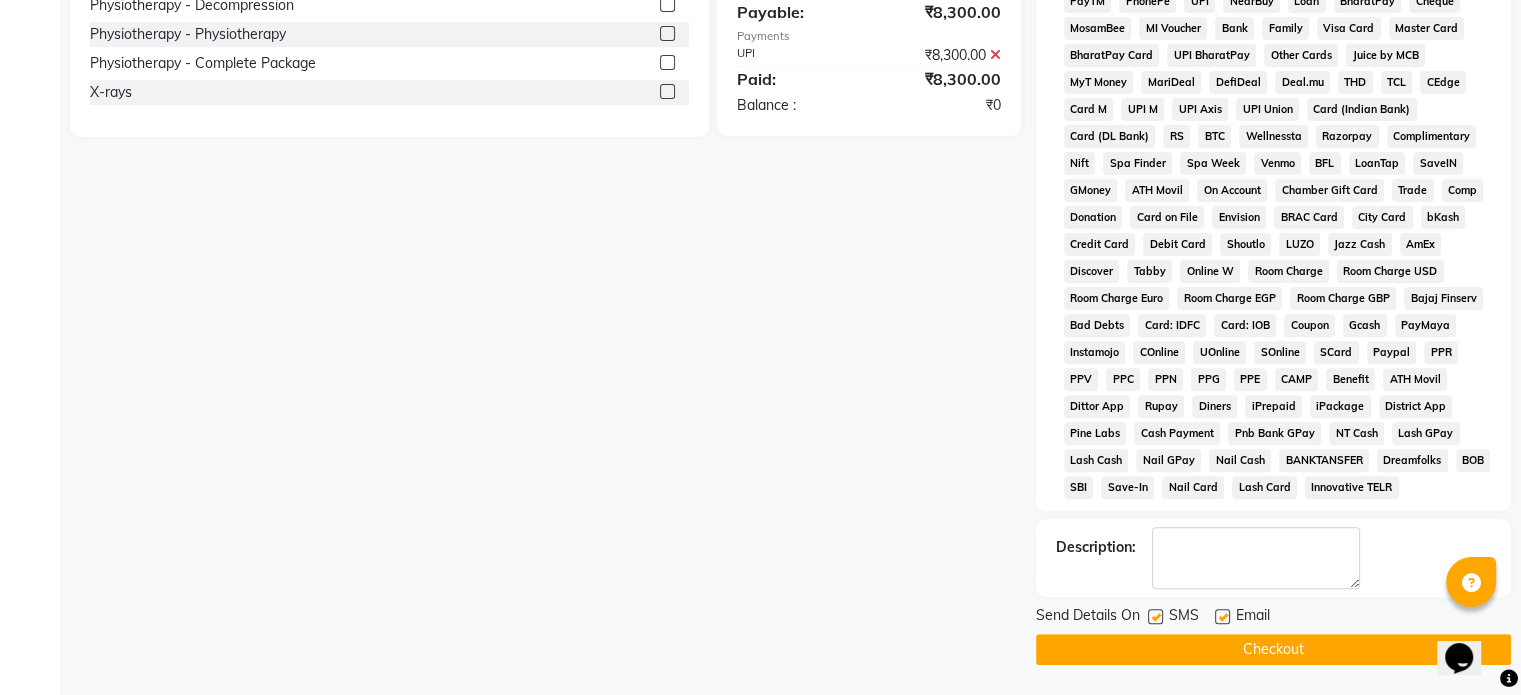 click 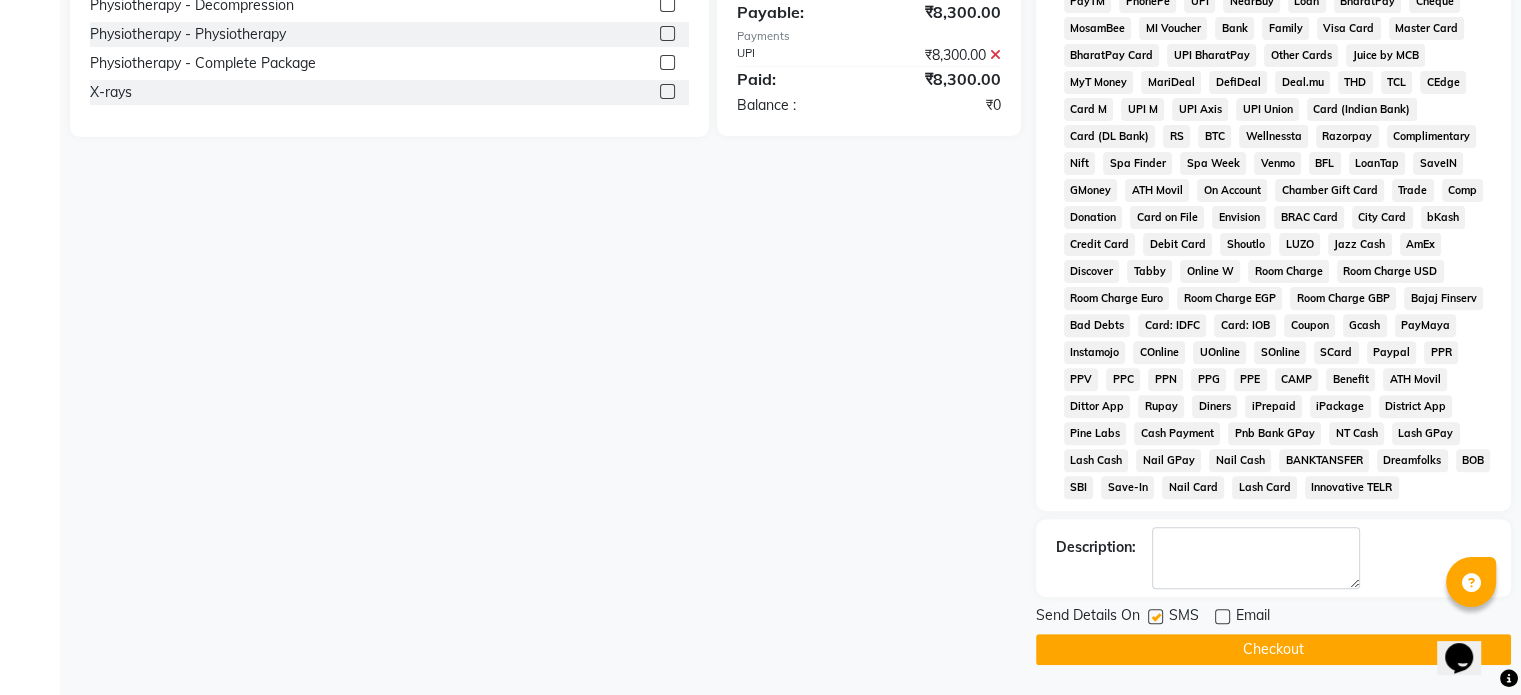click 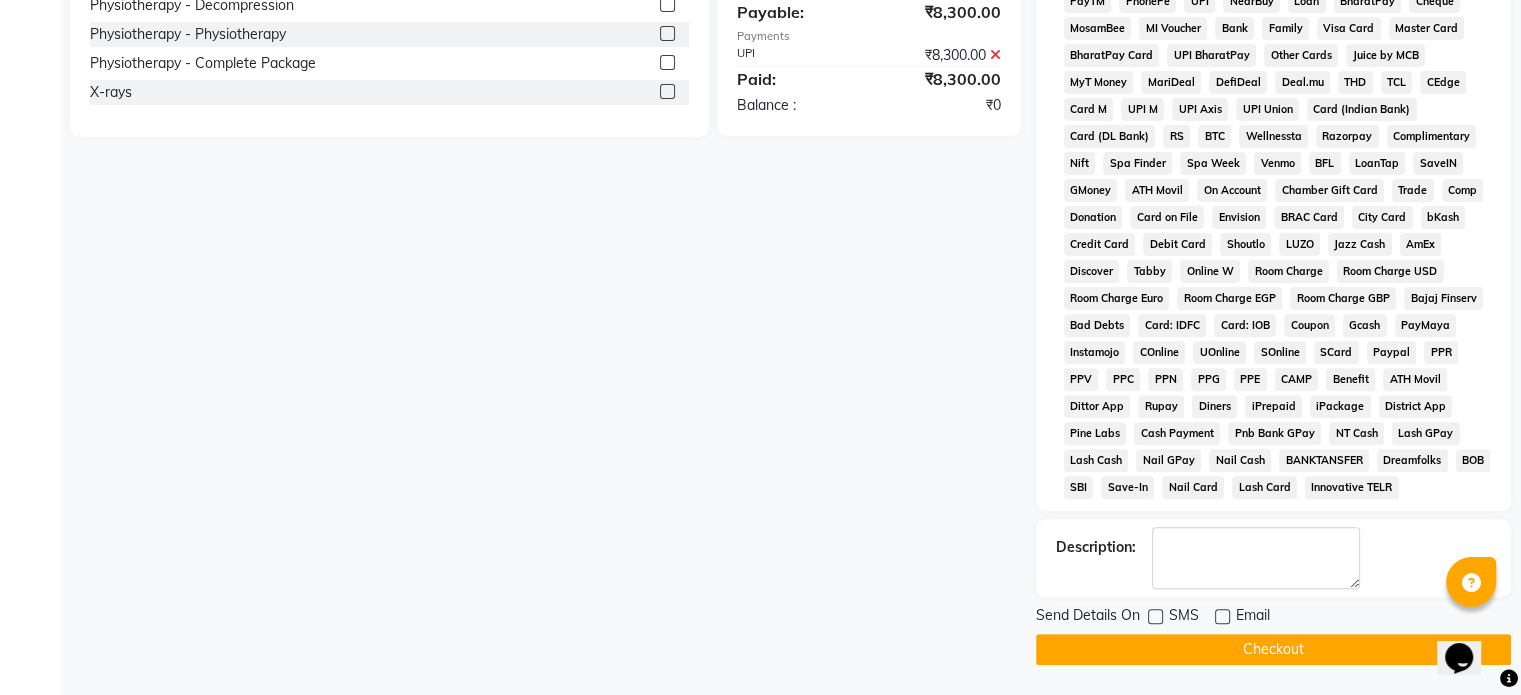 click on "Checkout" 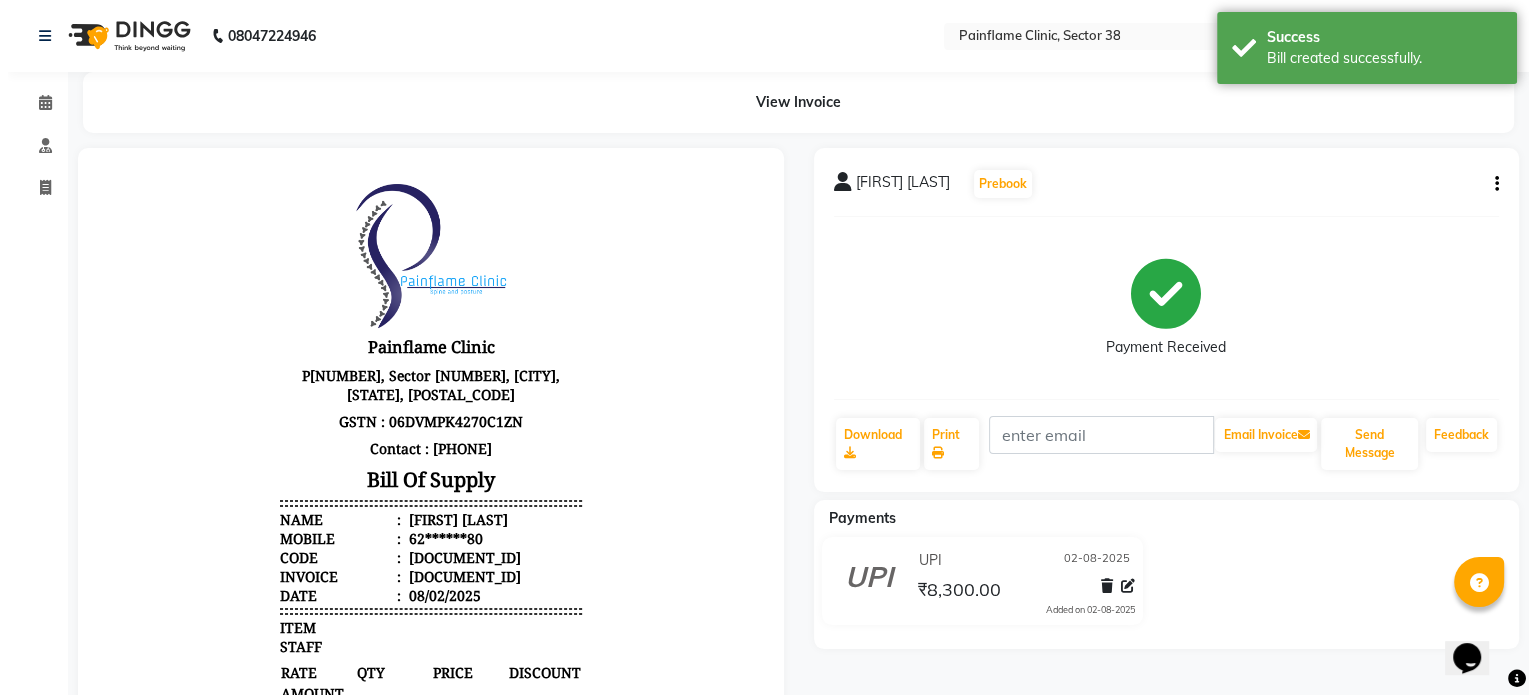 scroll, scrollTop: 0, scrollLeft: 0, axis: both 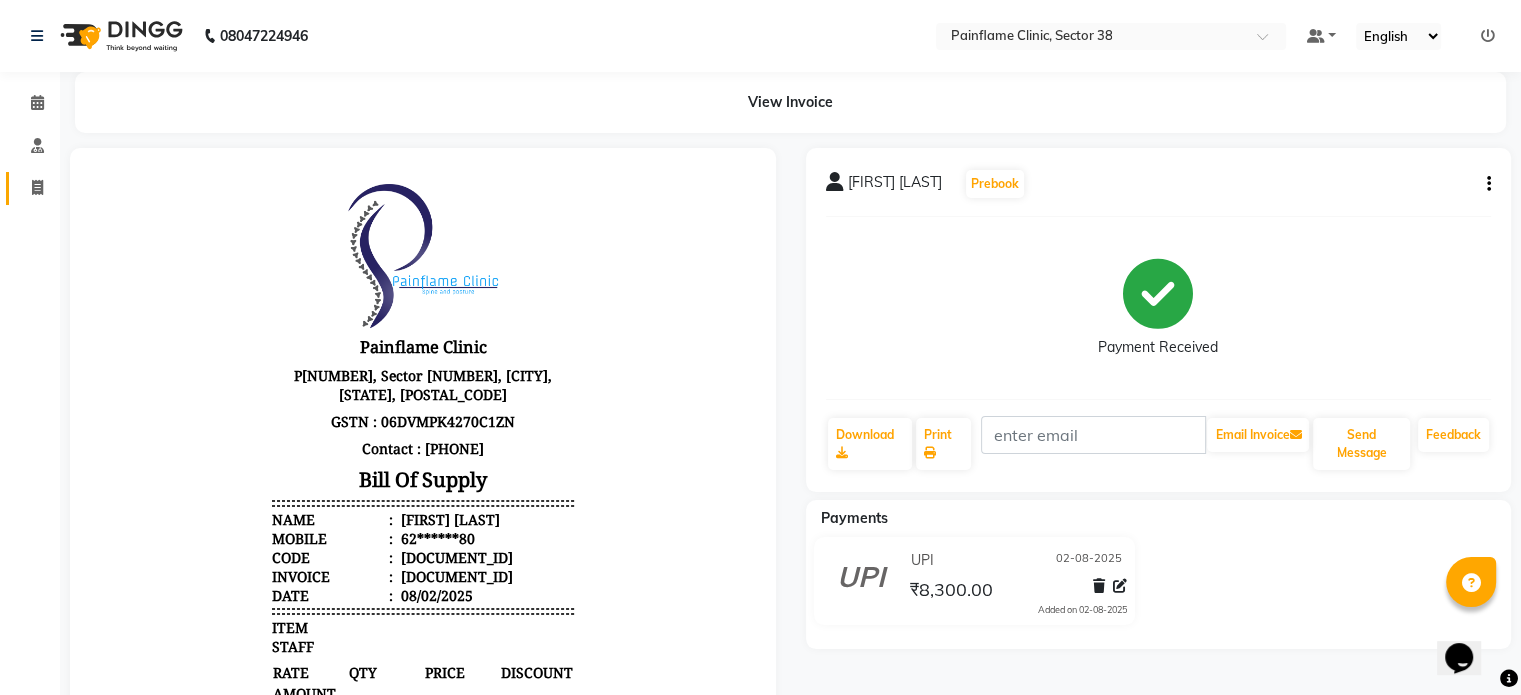 click on "Invoice" 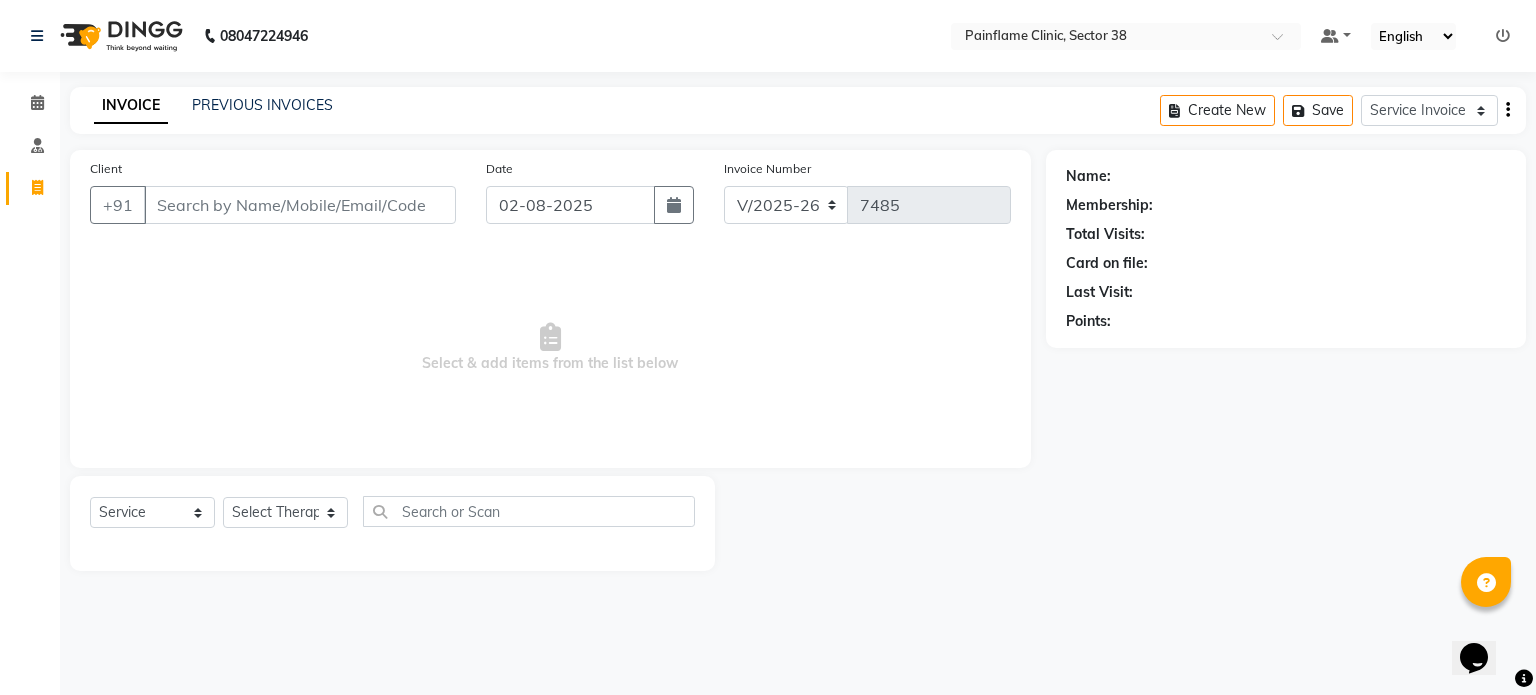 click on "Client" at bounding box center (300, 205) 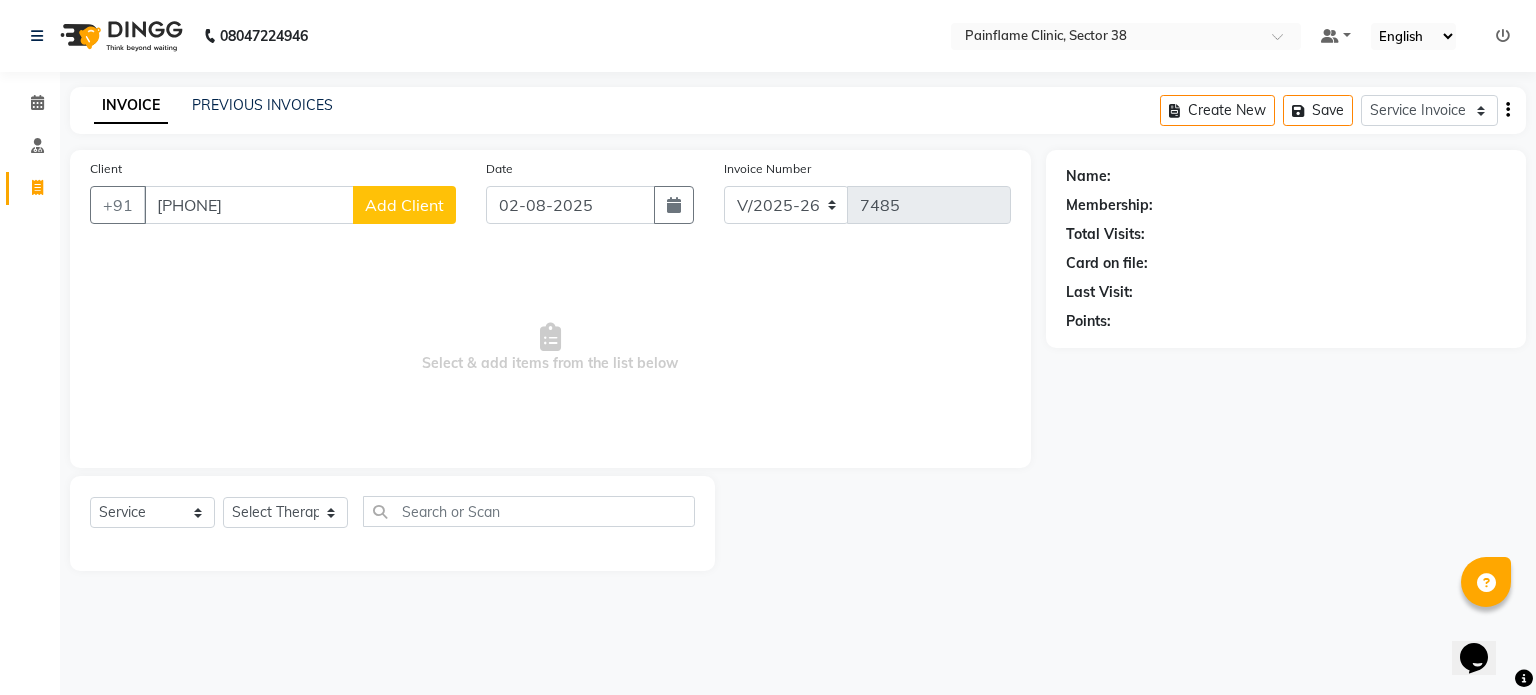 click on "[PHONE]" at bounding box center [249, 205] 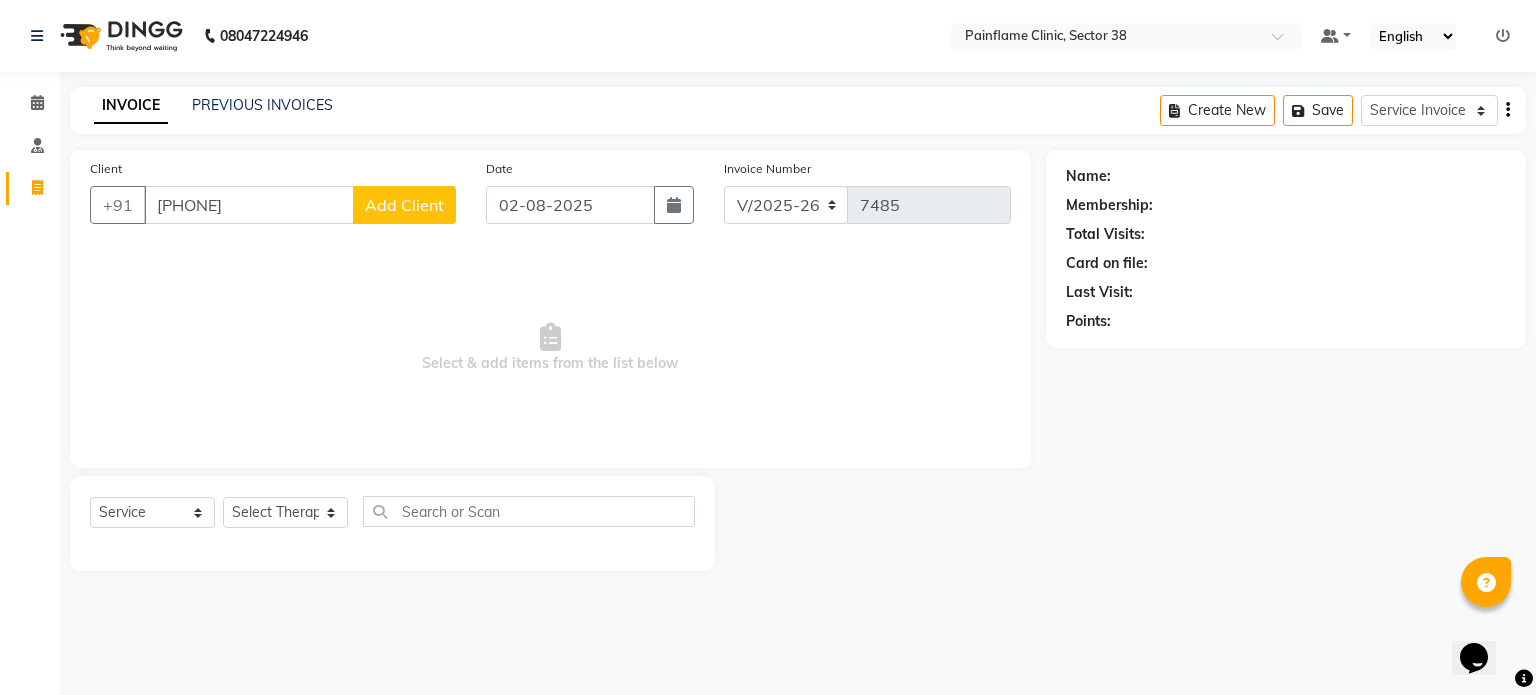 click on "Add Client" 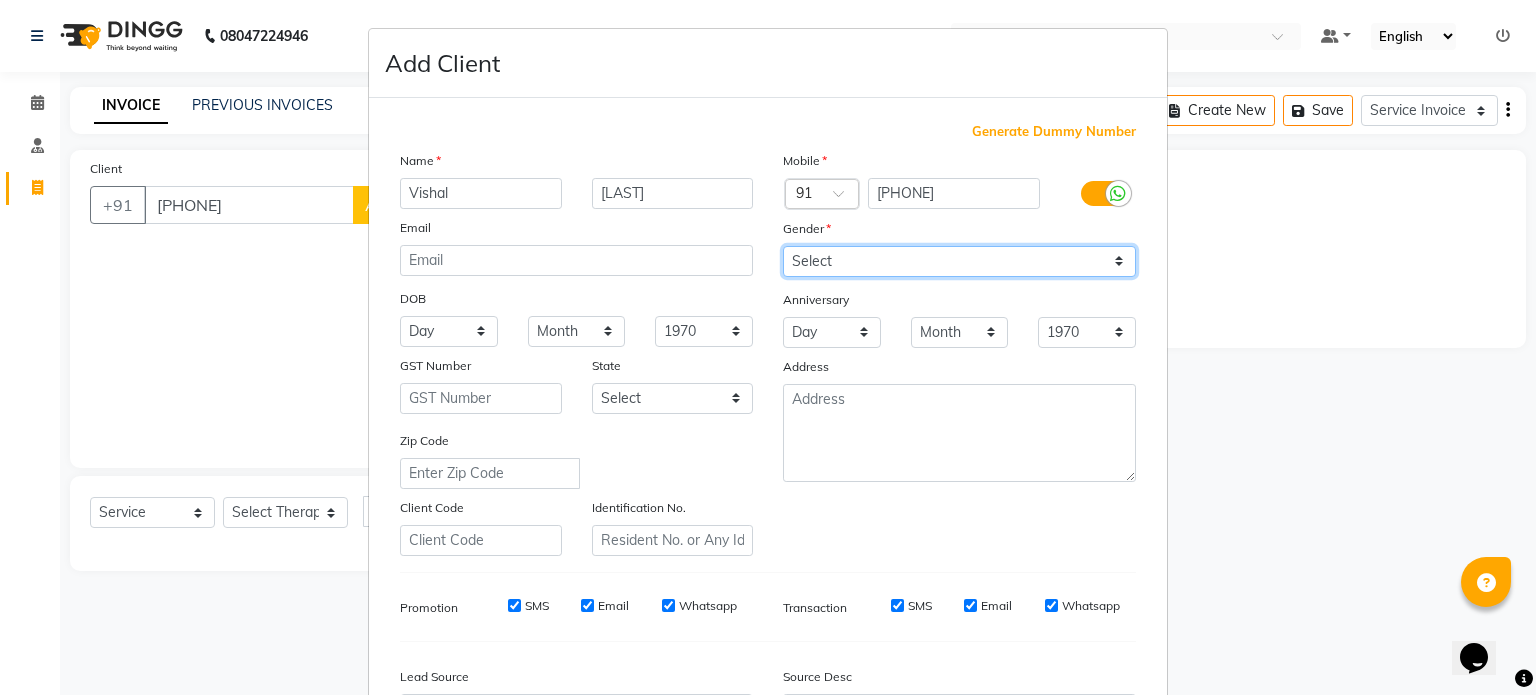 click on "Select Male Female Other Prefer Not To Say" at bounding box center (959, 261) 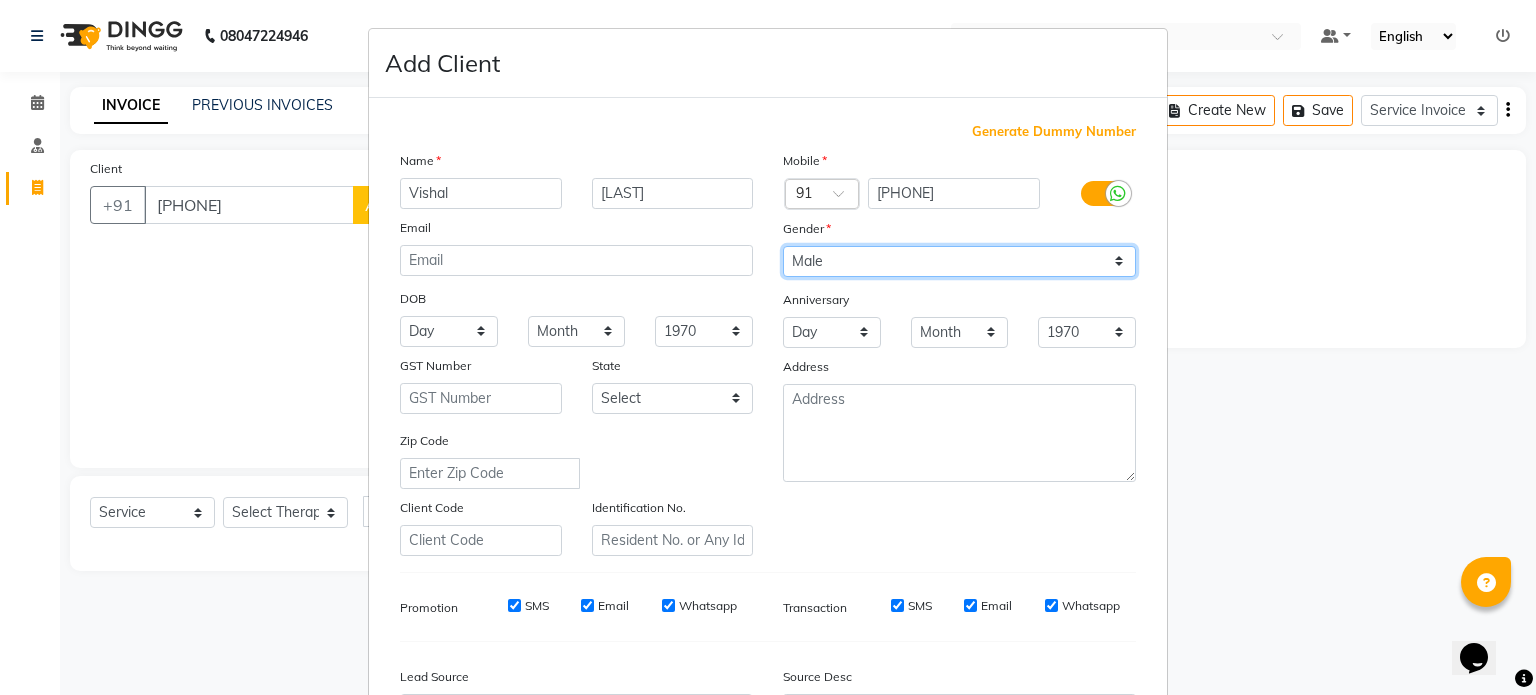 click on "Select Male Female Other Prefer Not To Say" at bounding box center (959, 261) 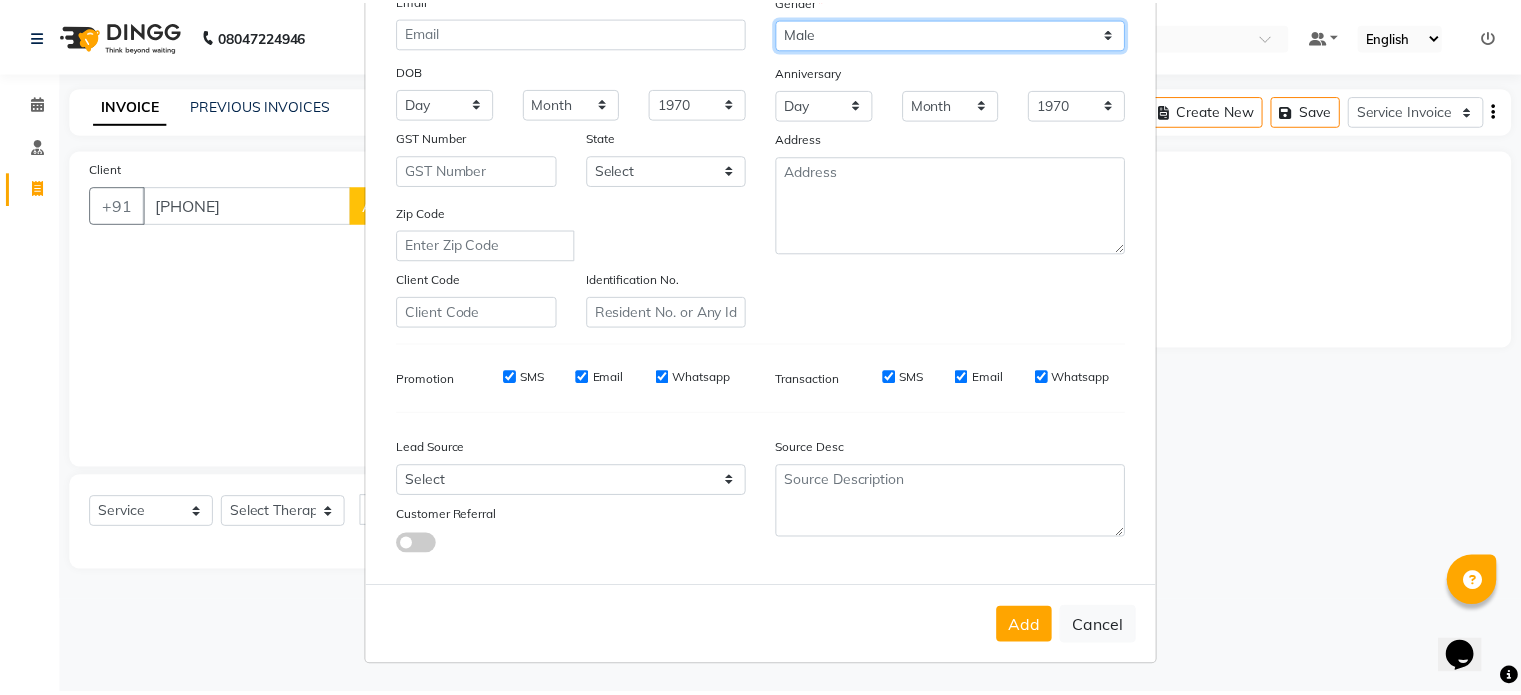 scroll, scrollTop: 236, scrollLeft: 0, axis: vertical 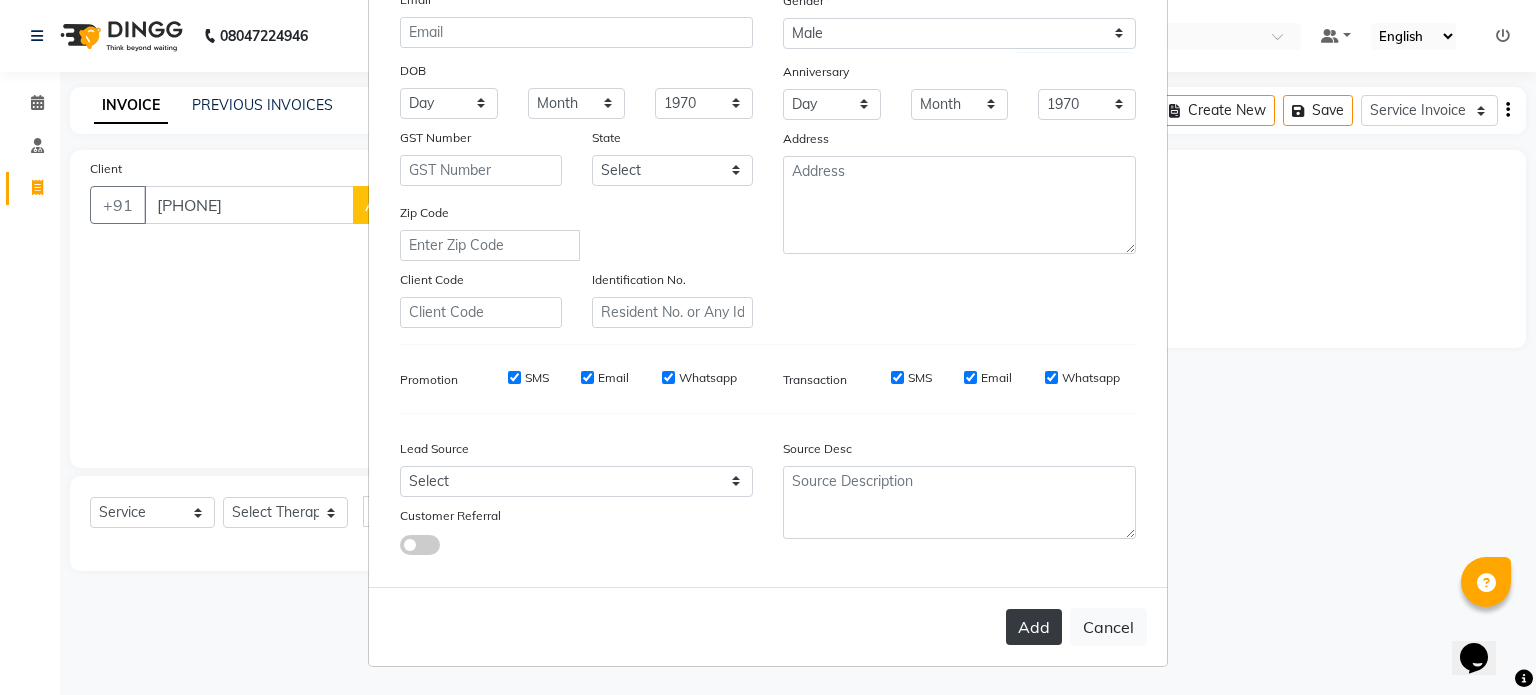 click on "Add" at bounding box center (1034, 627) 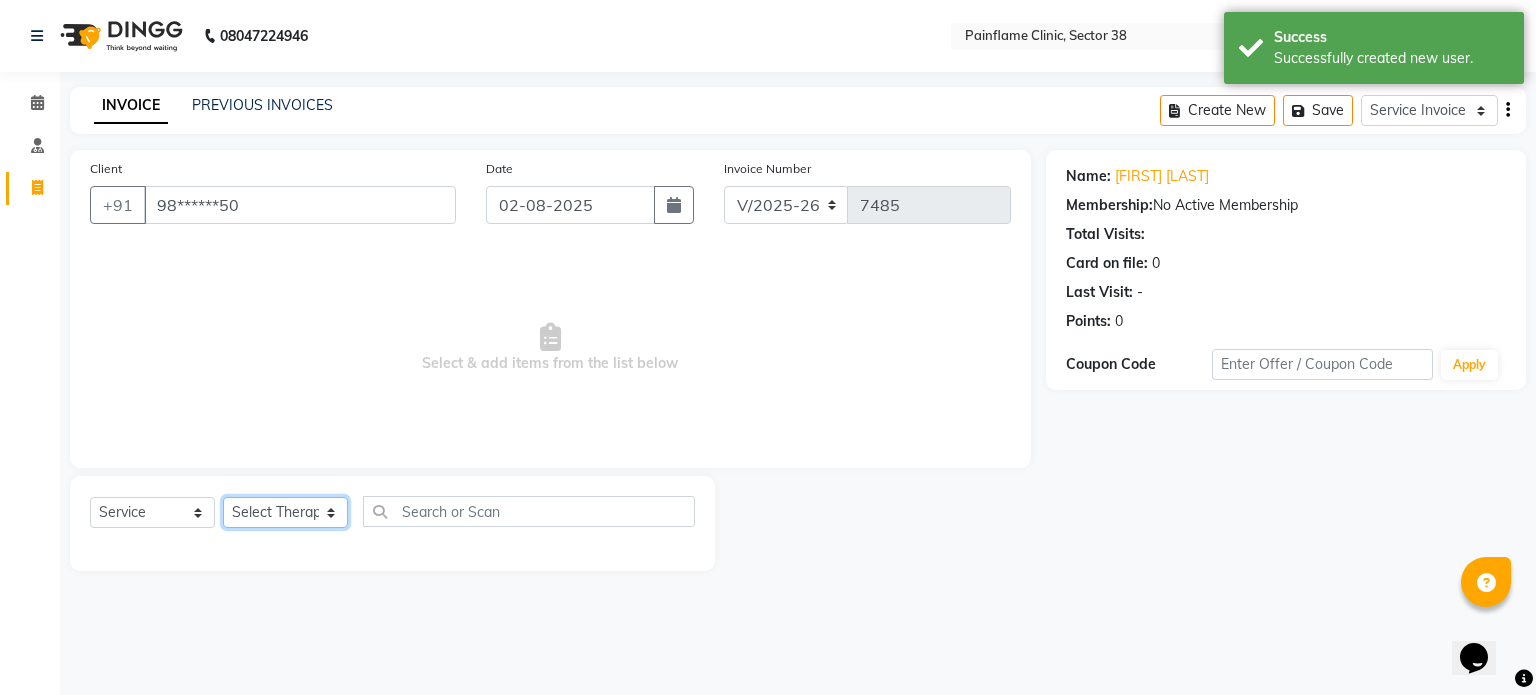 click on "Select Therapist Dr [FIRST] Dr [FIRST] Dr [FIRST] Dr [FIRST] Dr. [FIRST] Dr. [FIRST] [FIRST] [FIRST] [FIRST] Reception 1 Reception 2 Reception 3" 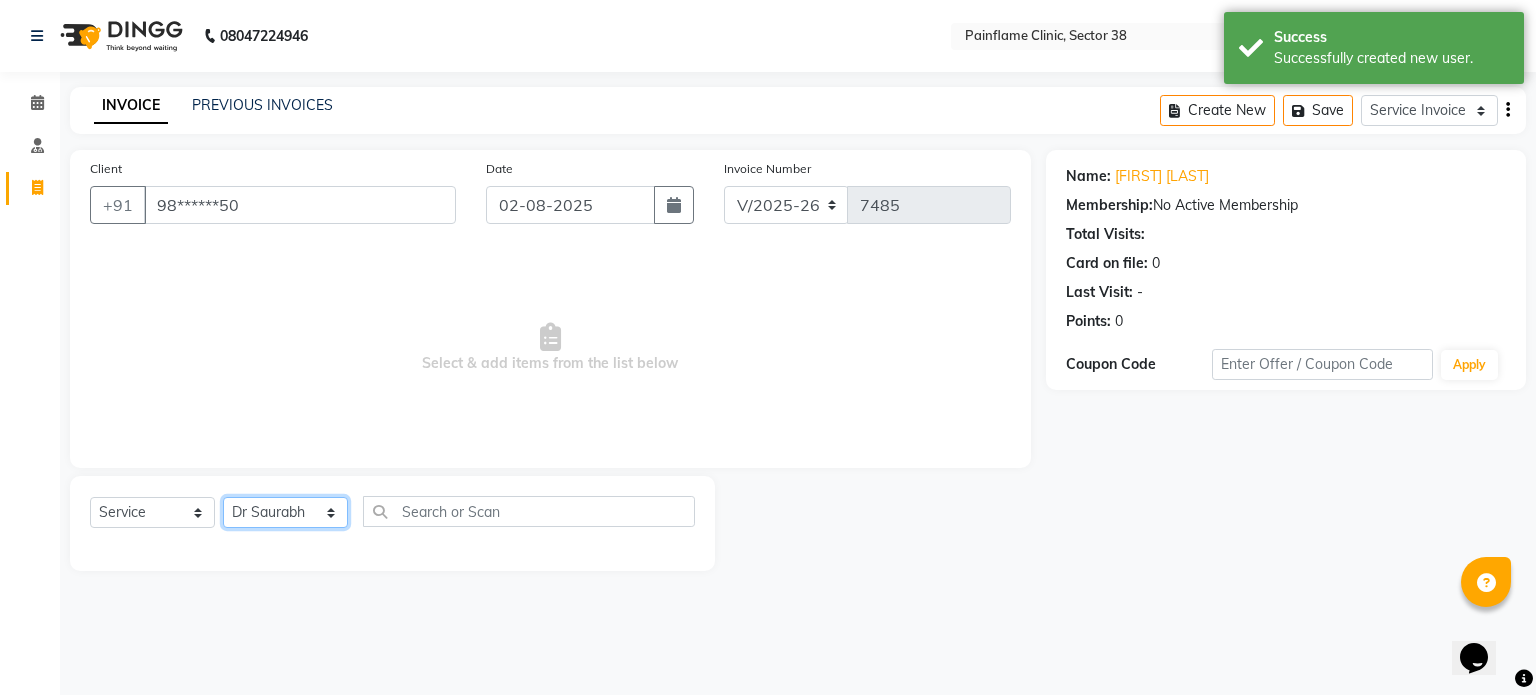click on "Select Therapist Dr [FIRST] Dr [FIRST] Dr [FIRST] Dr [FIRST] Dr. [FIRST] Dr. [FIRST] [FIRST] [FIRST] [FIRST] Reception 1 Reception 2 Reception 3" 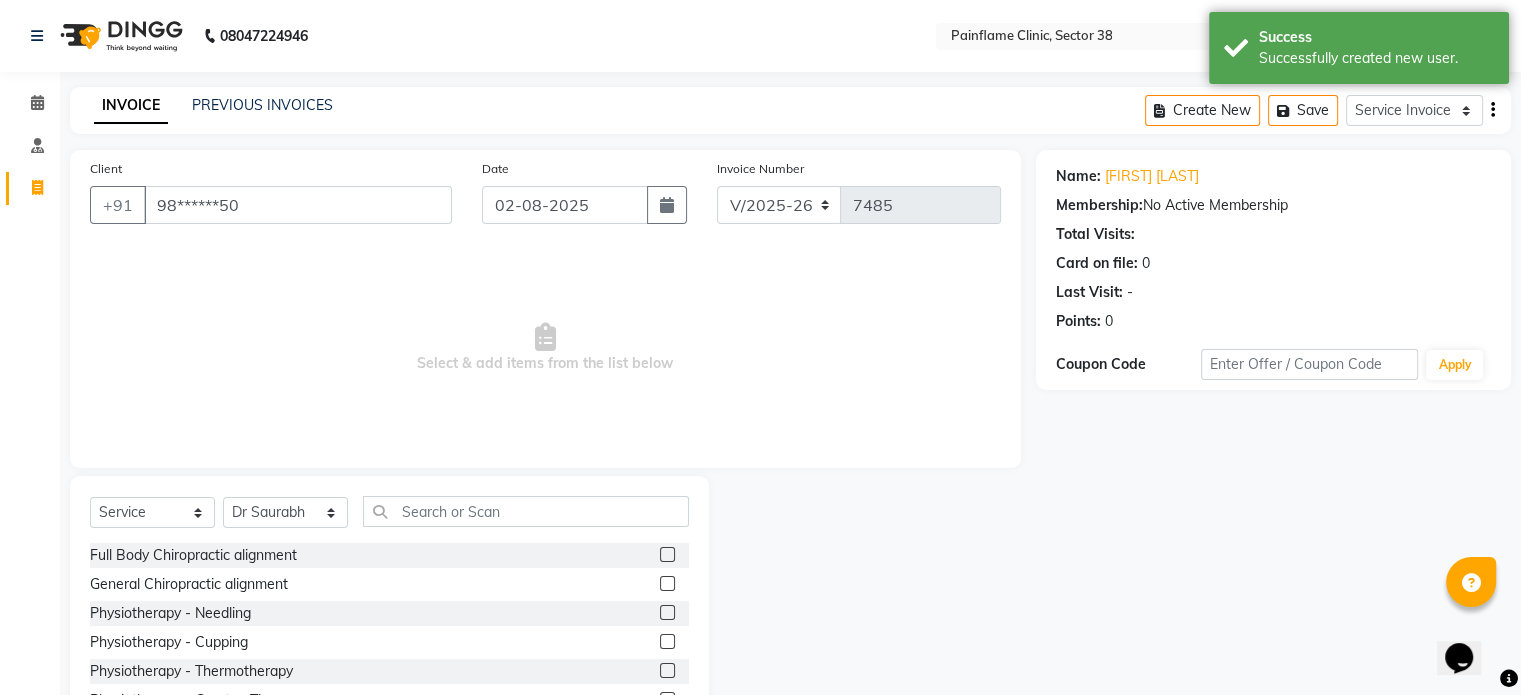 click 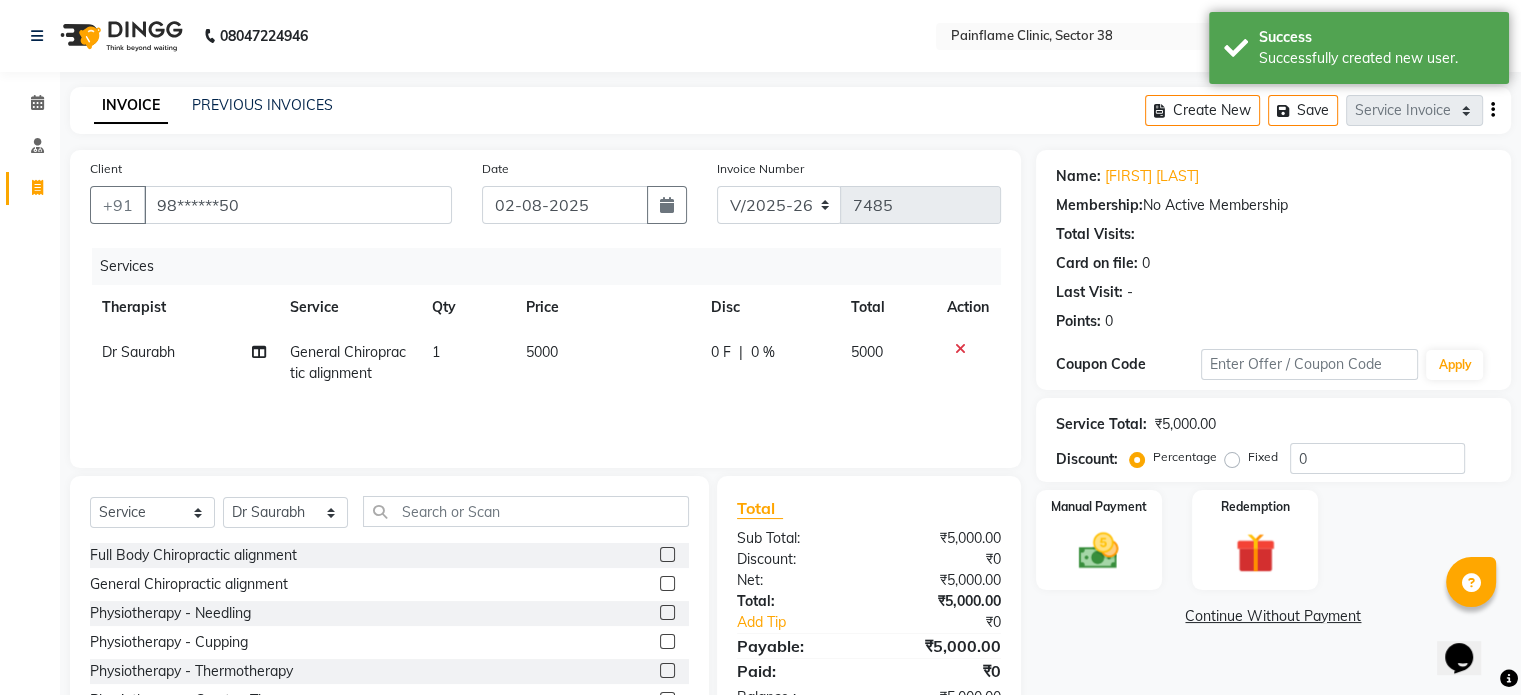 click on "5000" 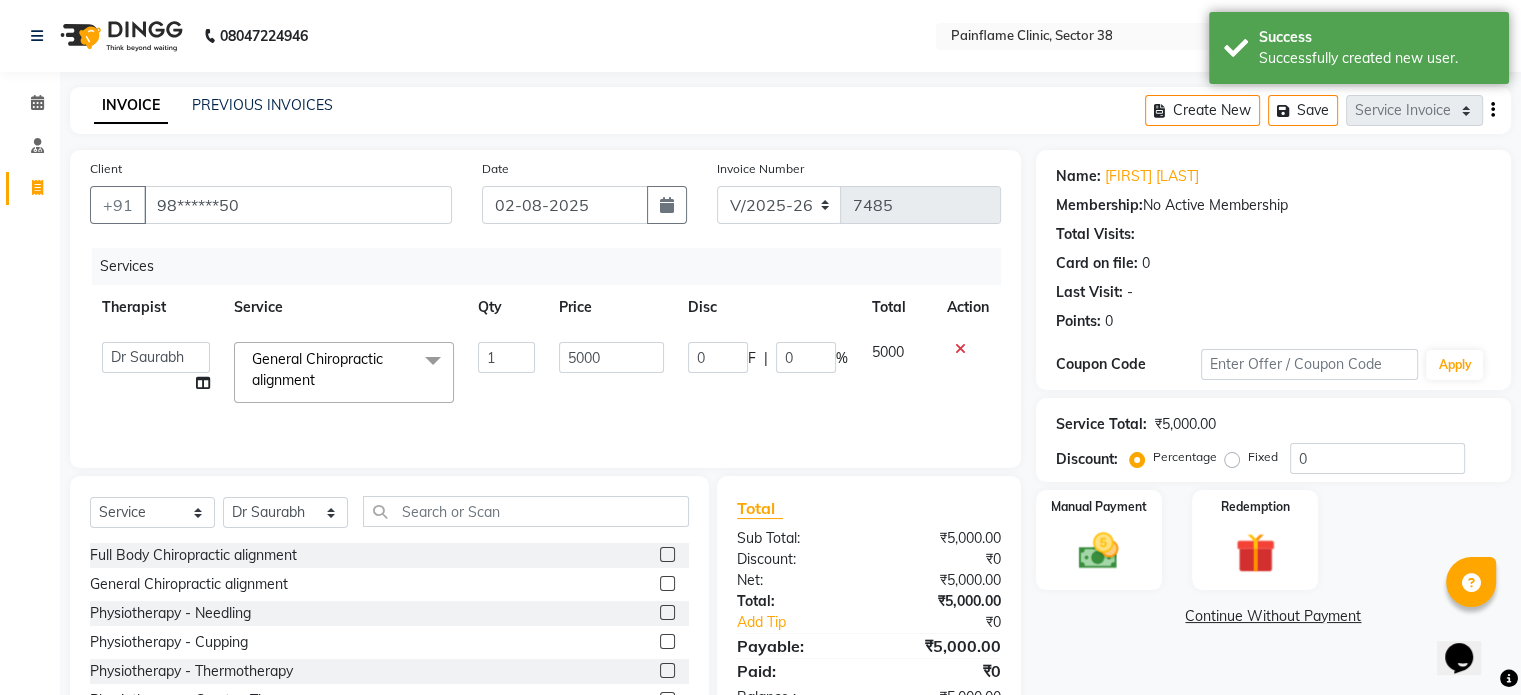 click on "5000" 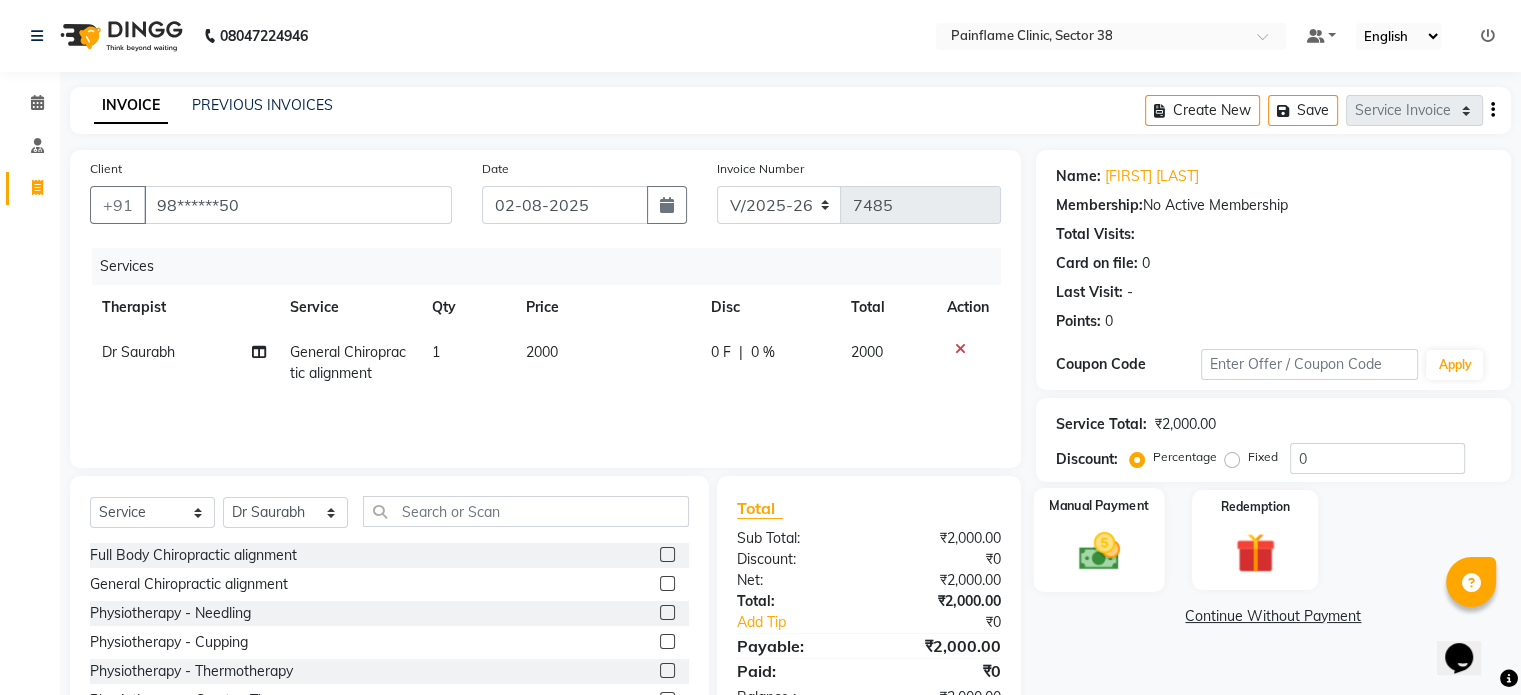 click on "Manual Payment" 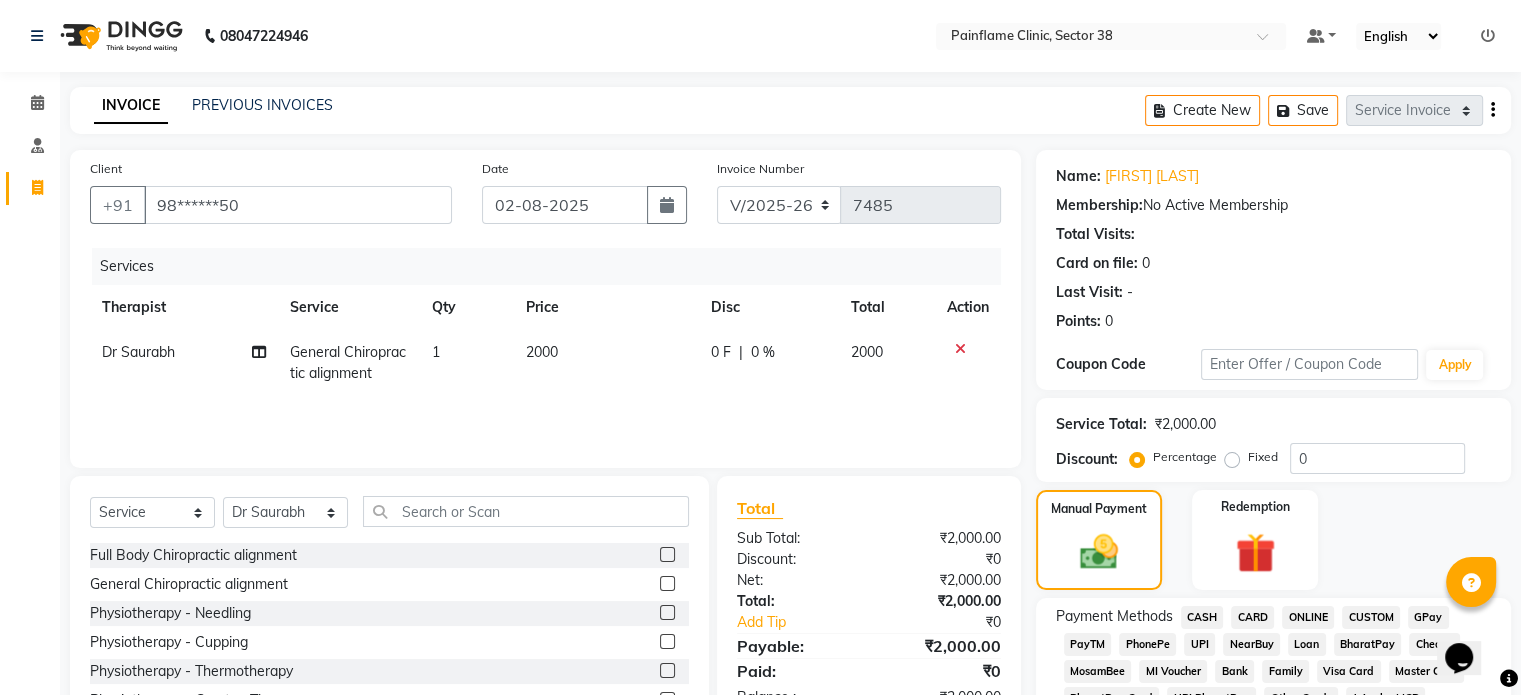 click on "UPI" 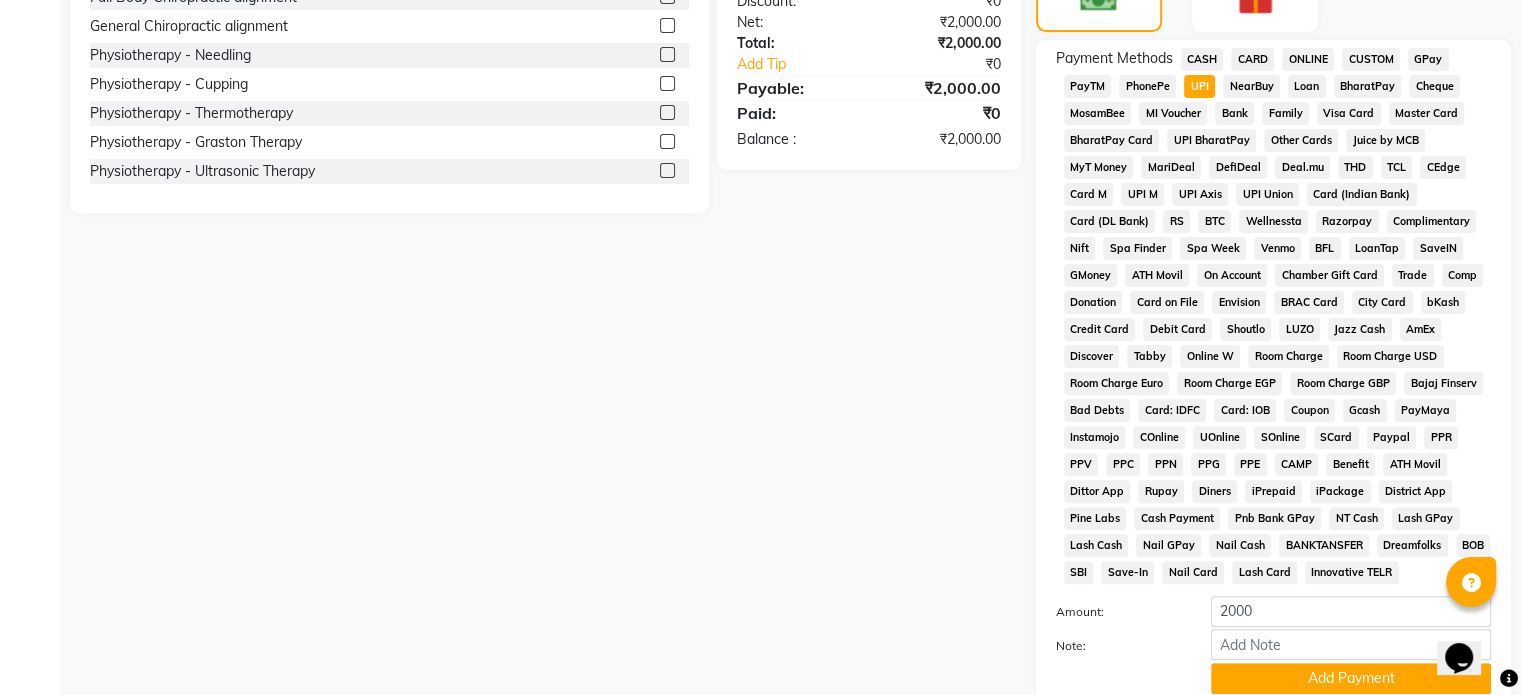 scroll, scrollTop: 652, scrollLeft: 0, axis: vertical 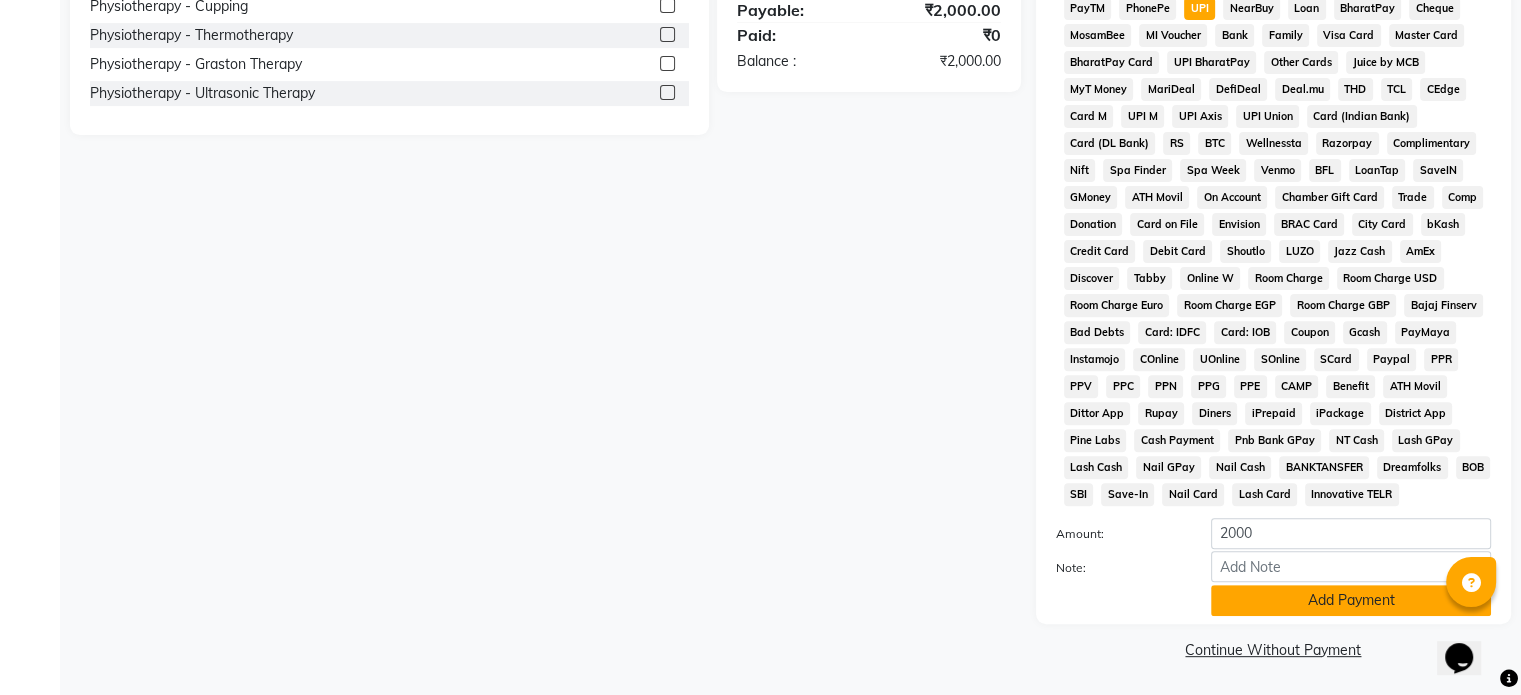 click on "Add Payment" 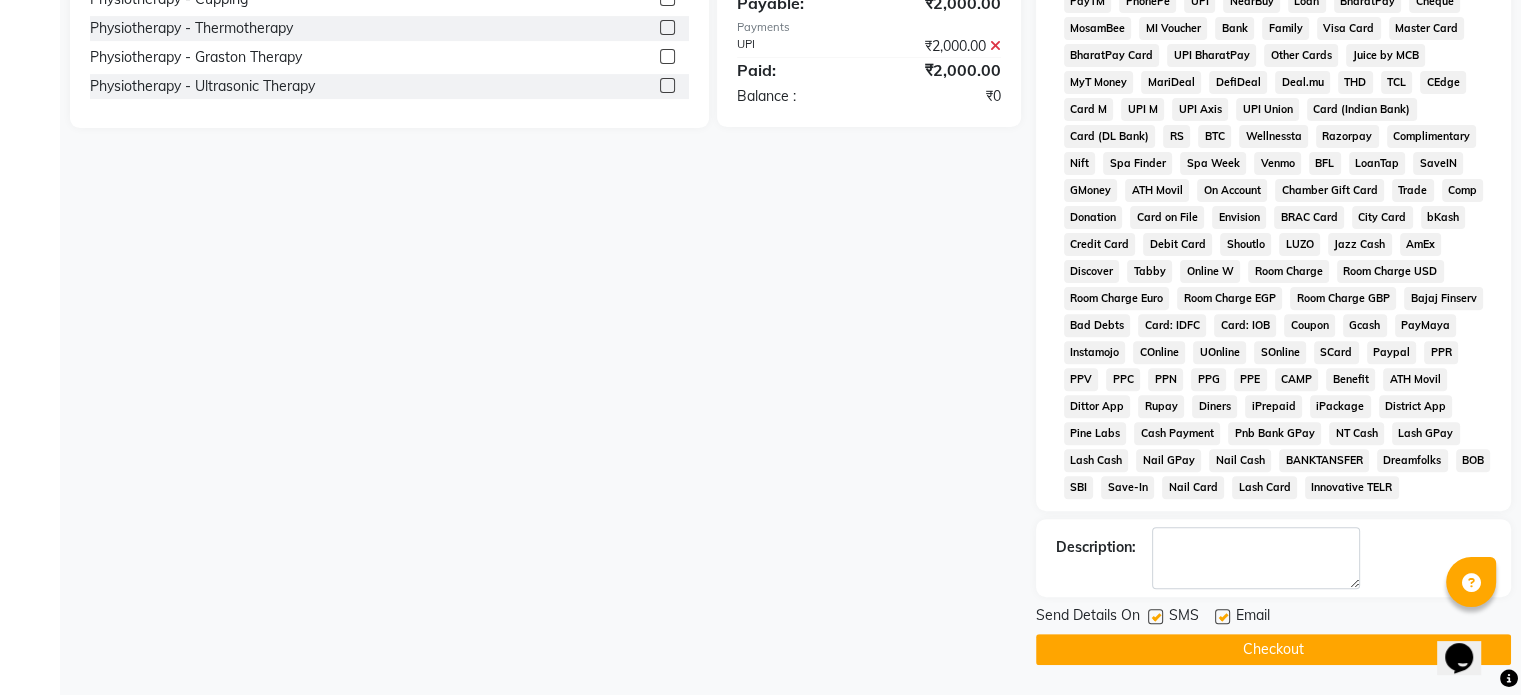 click on "SMS" 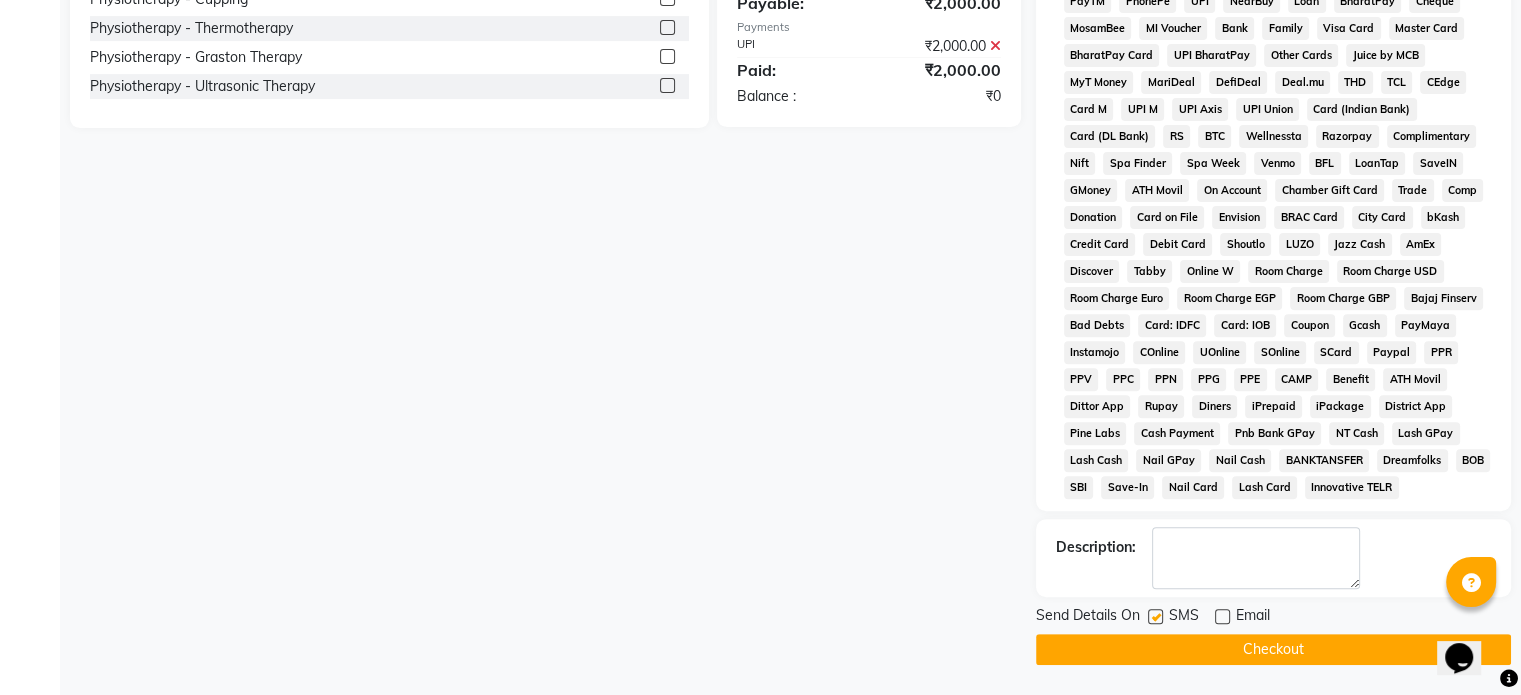 click 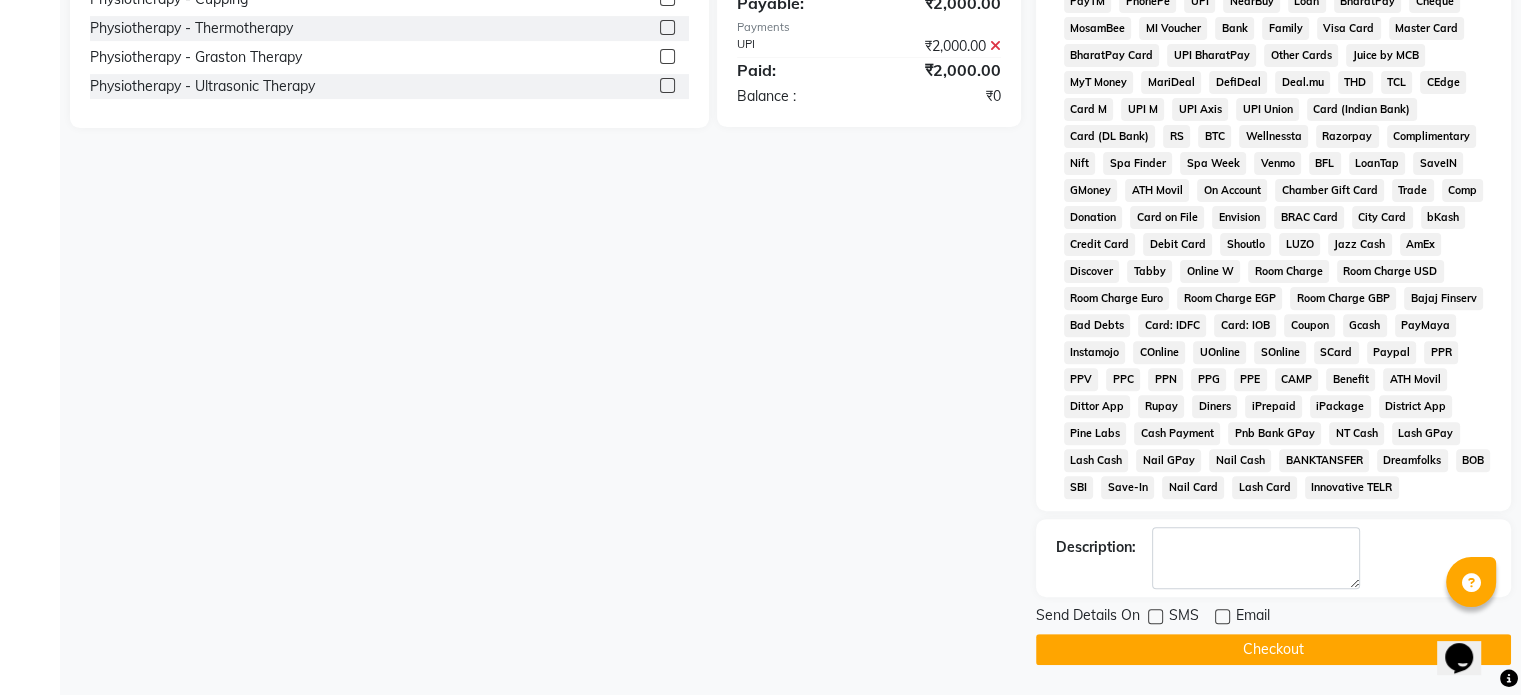 click on "Checkout" 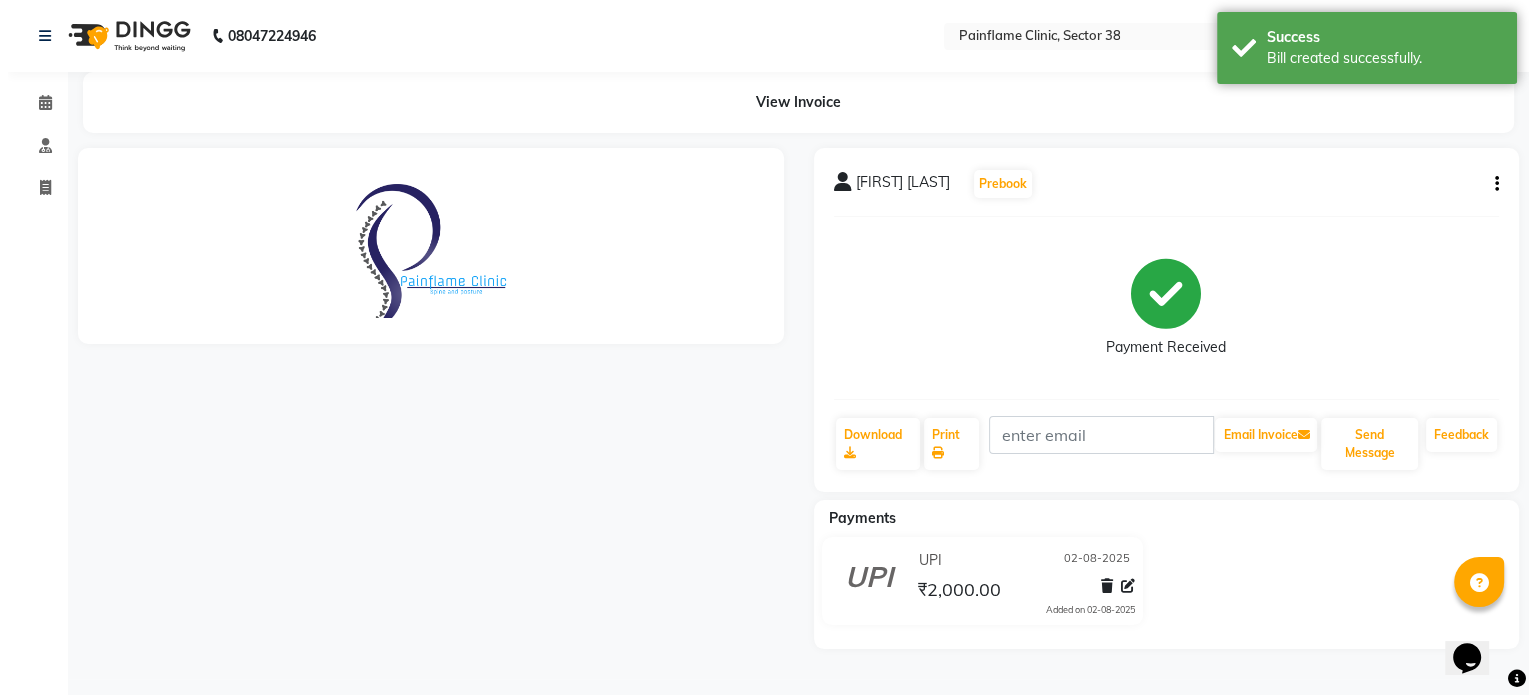 scroll, scrollTop: 0, scrollLeft: 0, axis: both 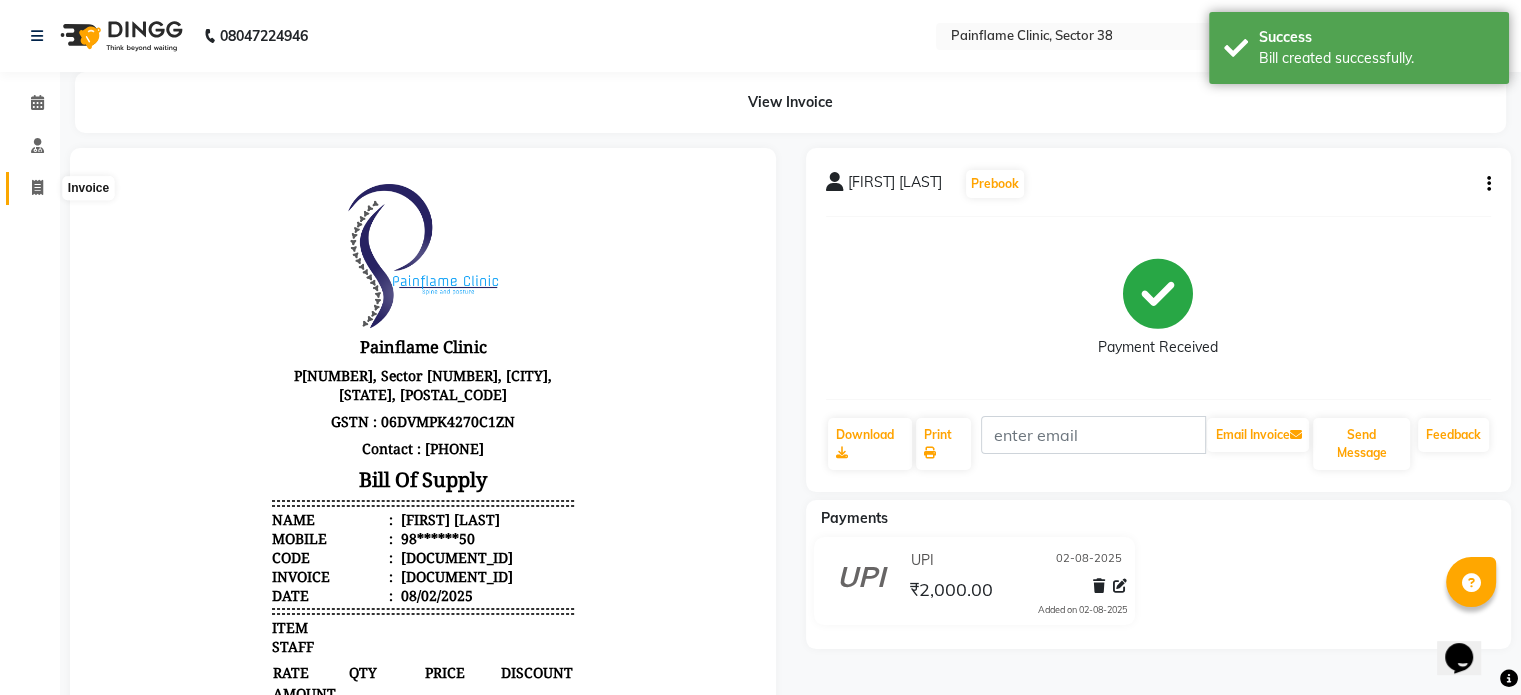 click 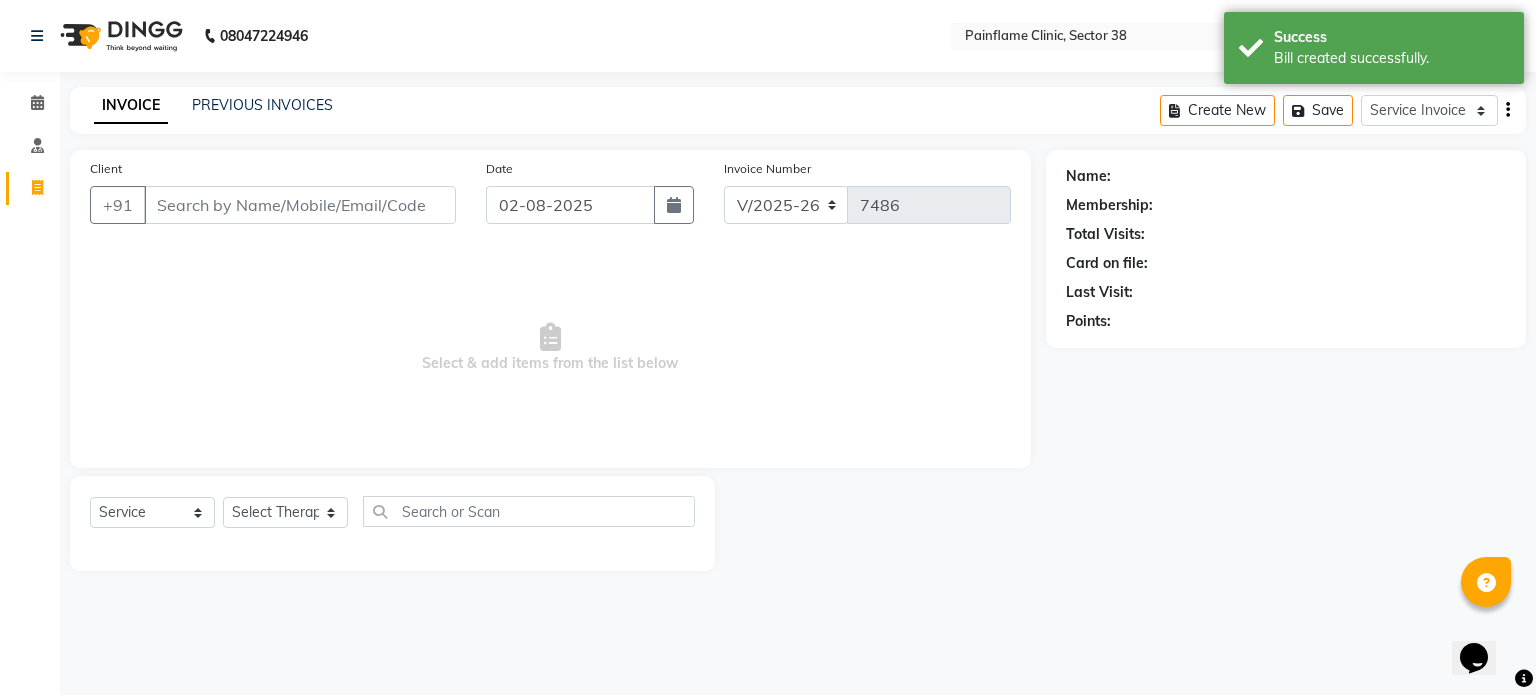 click on "Client" at bounding box center (300, 205) 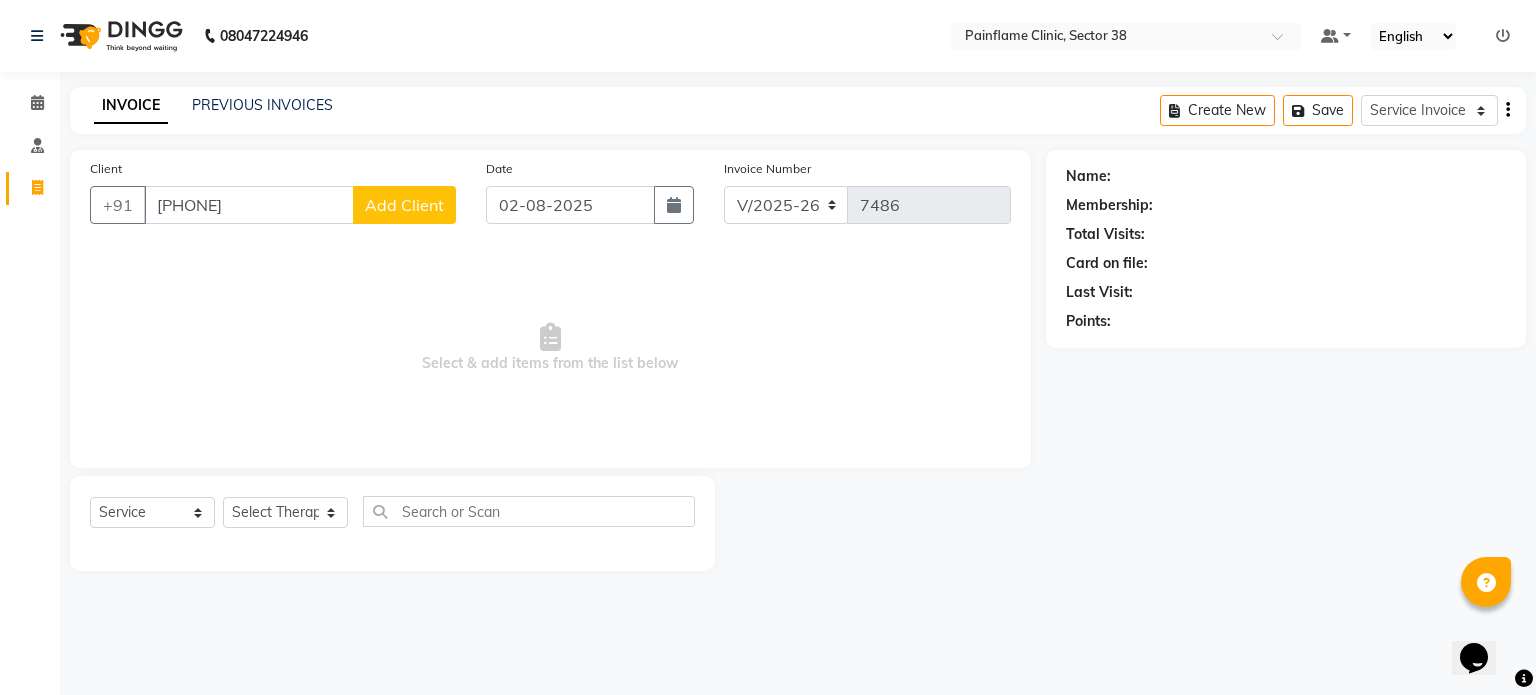 click on "Add Client" 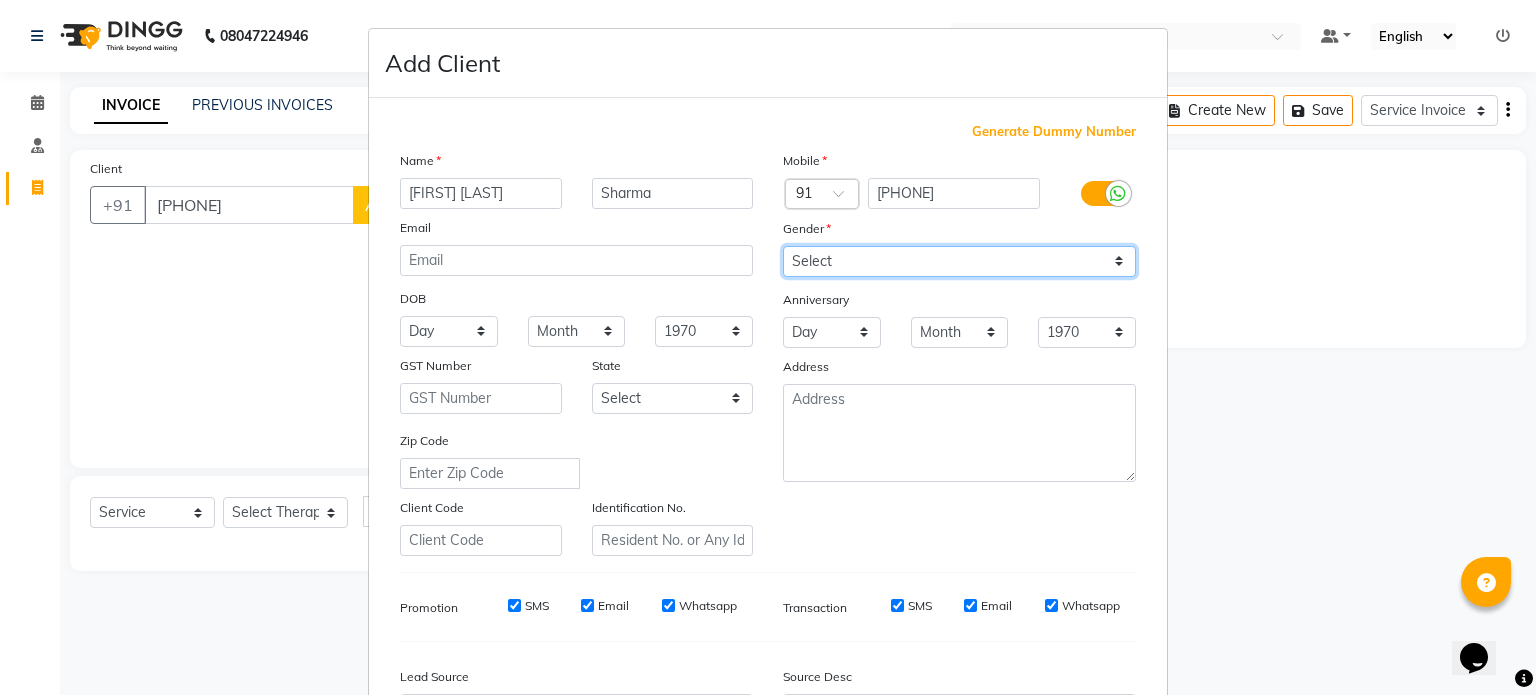click on "Select Male Female Other Prefer Not To Say" at bounding box center (959, 261) 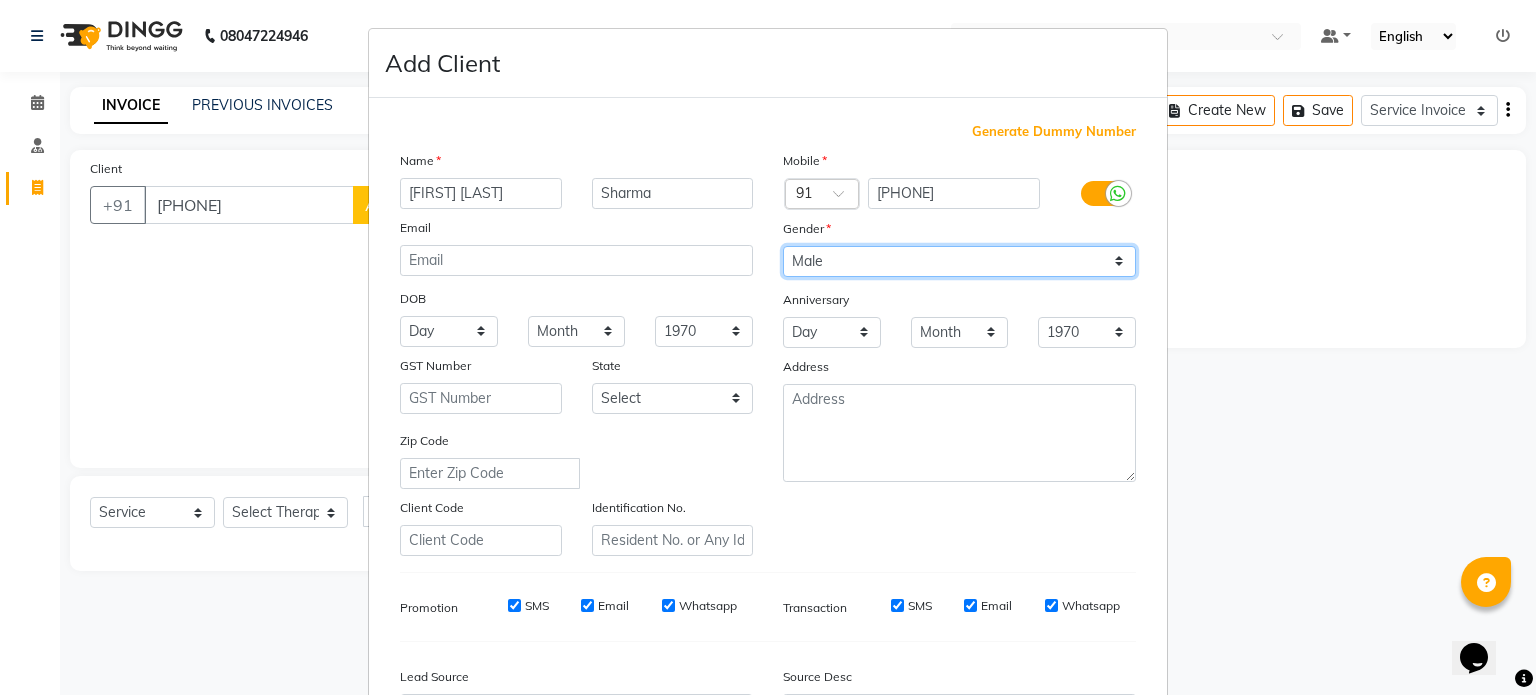 click on "Select Male Female Other Prefer Not To Say" at bounding box center [959, 261] 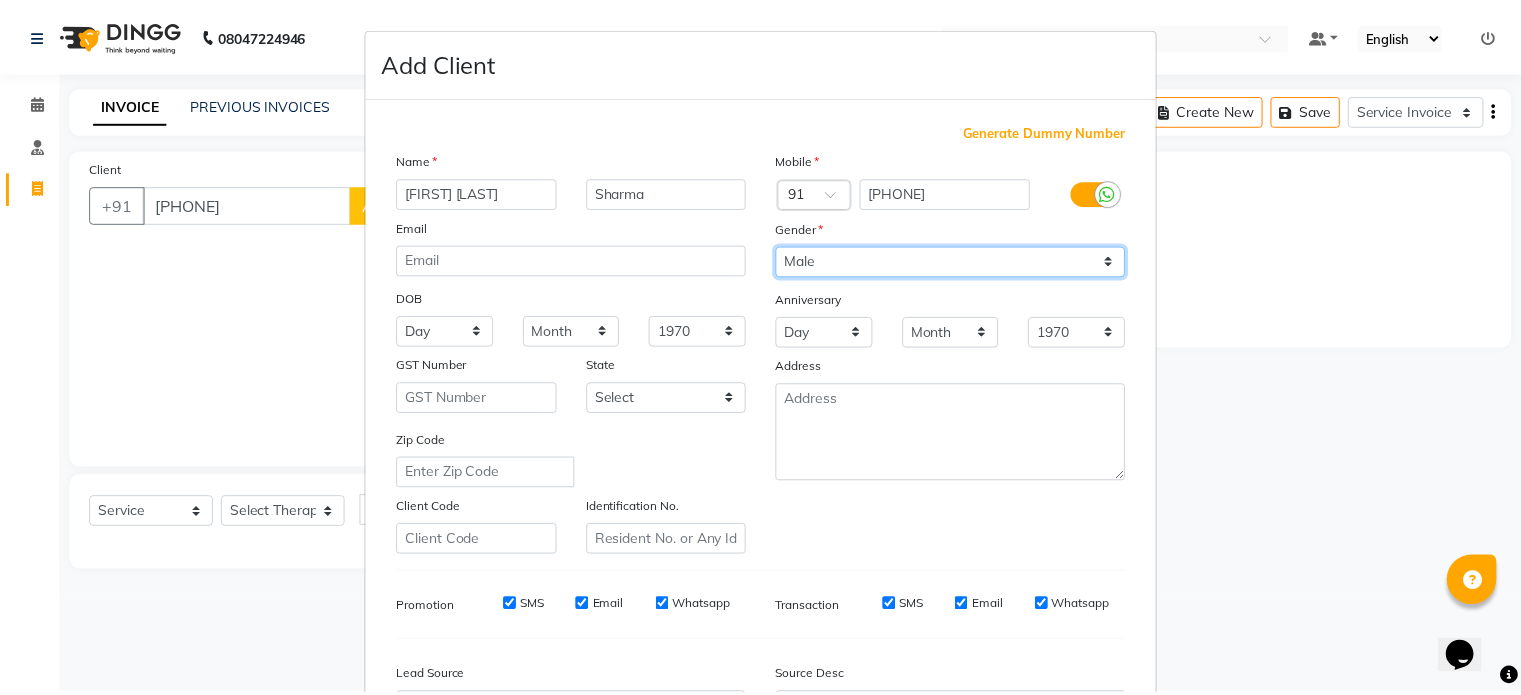scroll, scrollTop: 237, scrollLeft: 0, axis: vertical 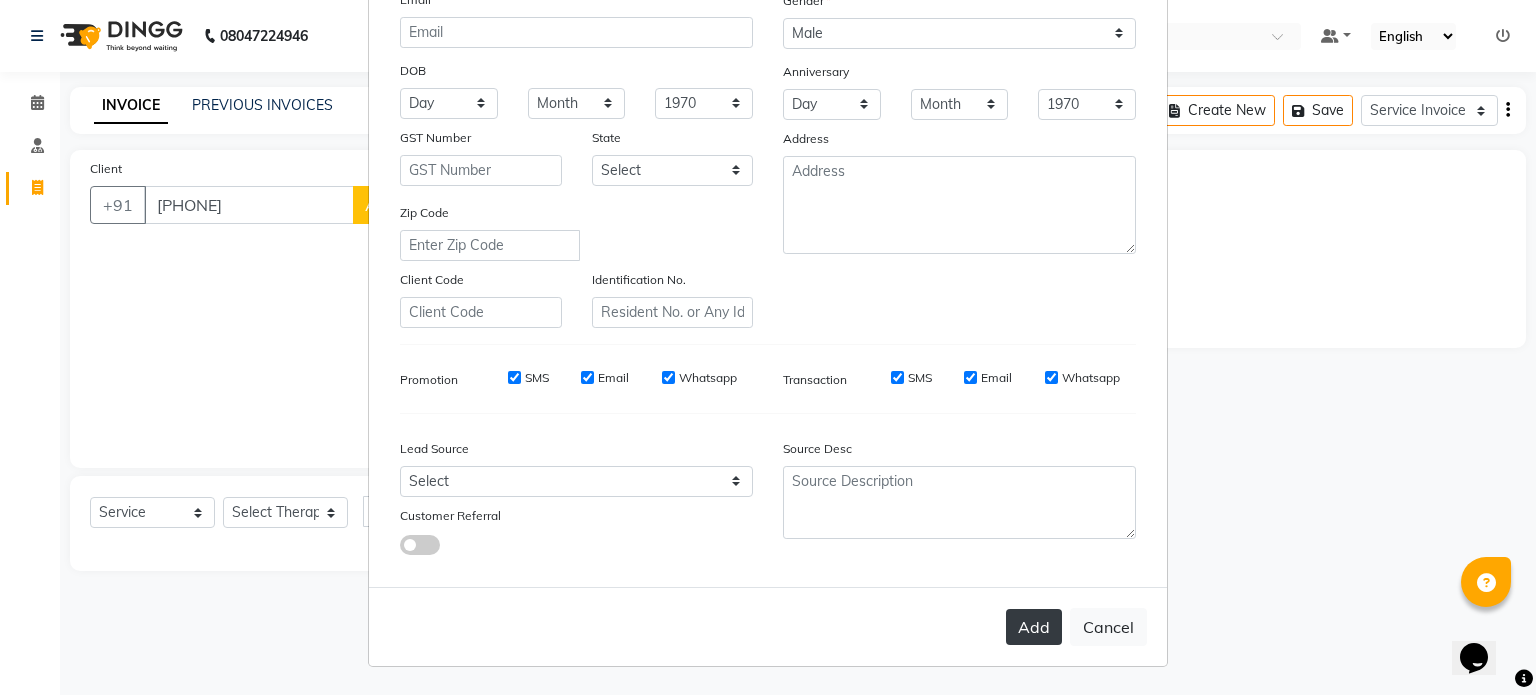 click on "Add" at bounding box center (1034, 627) 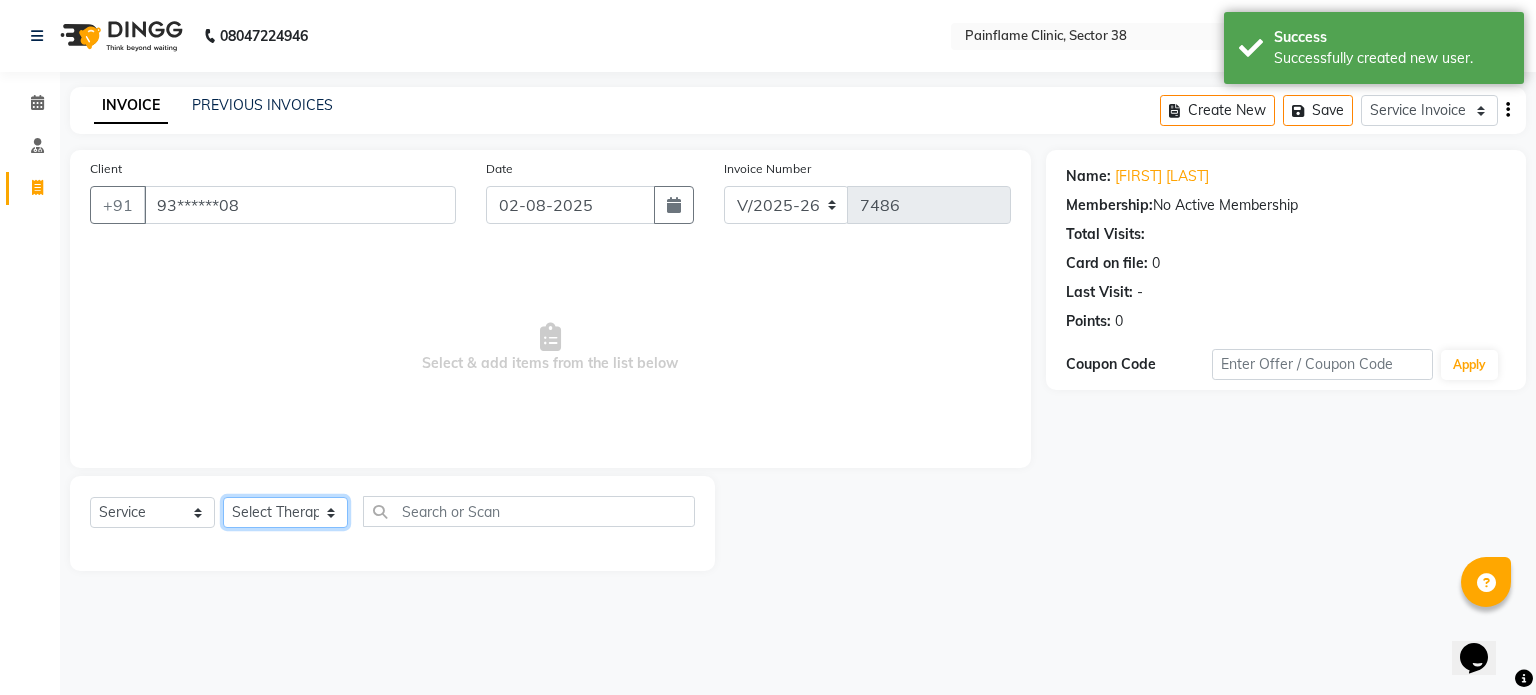 click on "Select Therapist Dr [FIRST] Dr [FIRST] Dr [FIRST] Dr [FIRST] Dr. [FIRST] Dr. [FIRST] [FIRST] [FIRST] [FIRST] Reception 1 Reception 2 Reception 3" 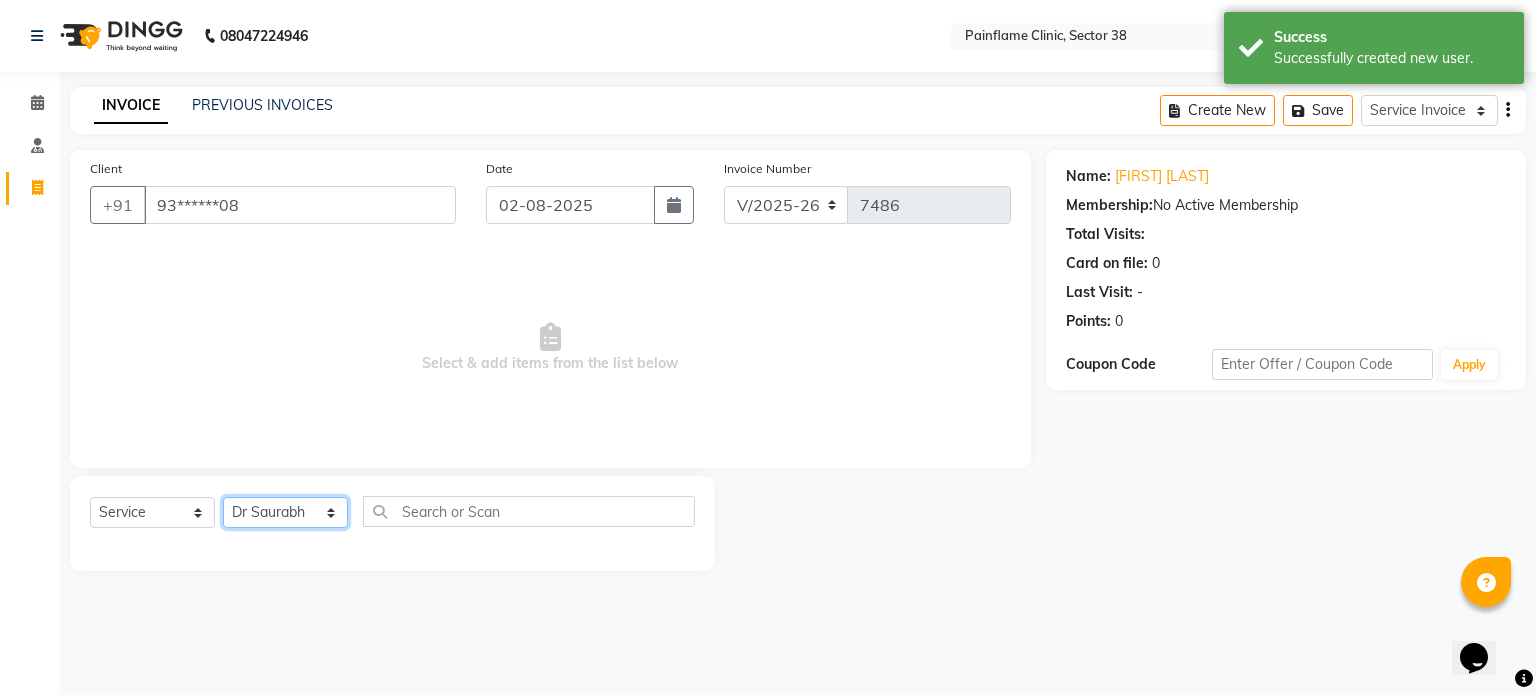 click on "Select Therapist Dr [FIRST] Dr [FIRST] Dr [FIRST] Dr [FIRST] Dr. [FIRST] Dr. [FIRST] [FIRST] [FIRST] [FIRST] Reception 1 Reception 2 Reception 3" 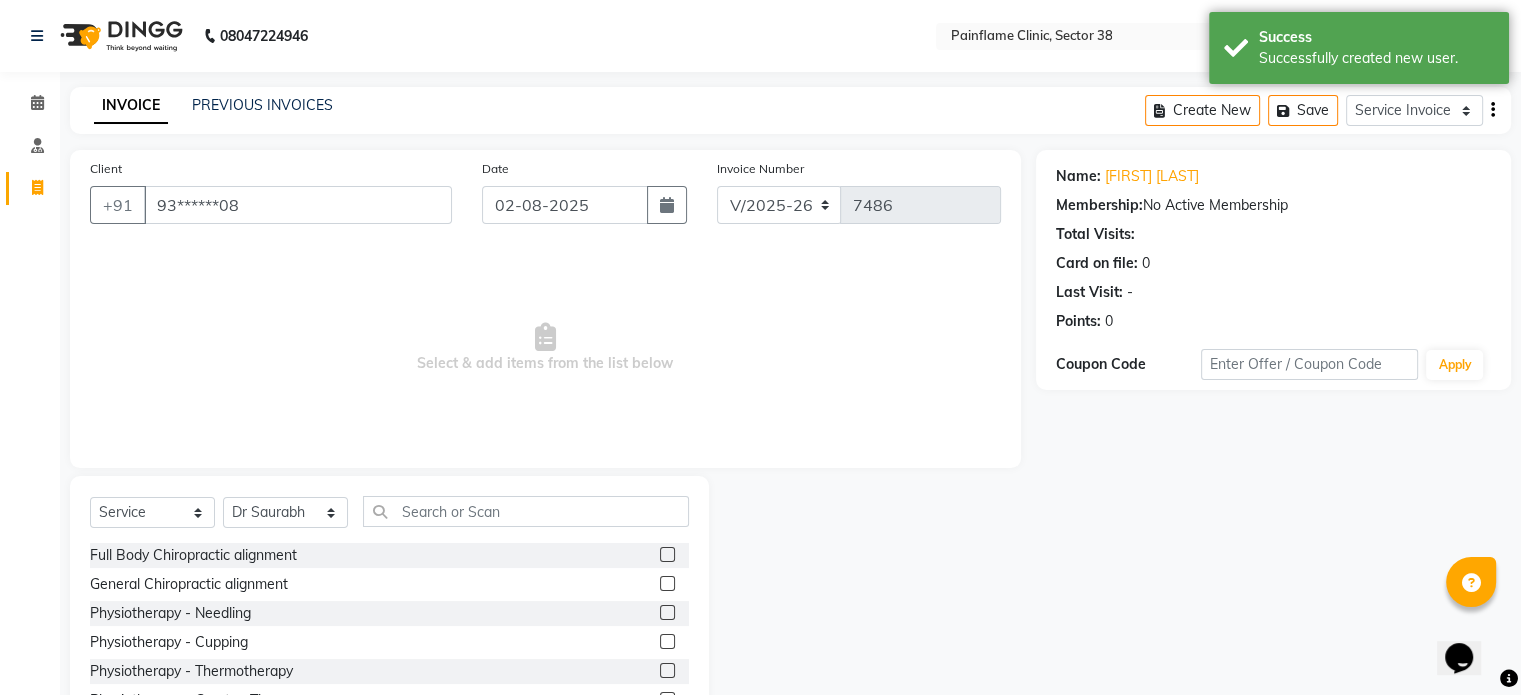click 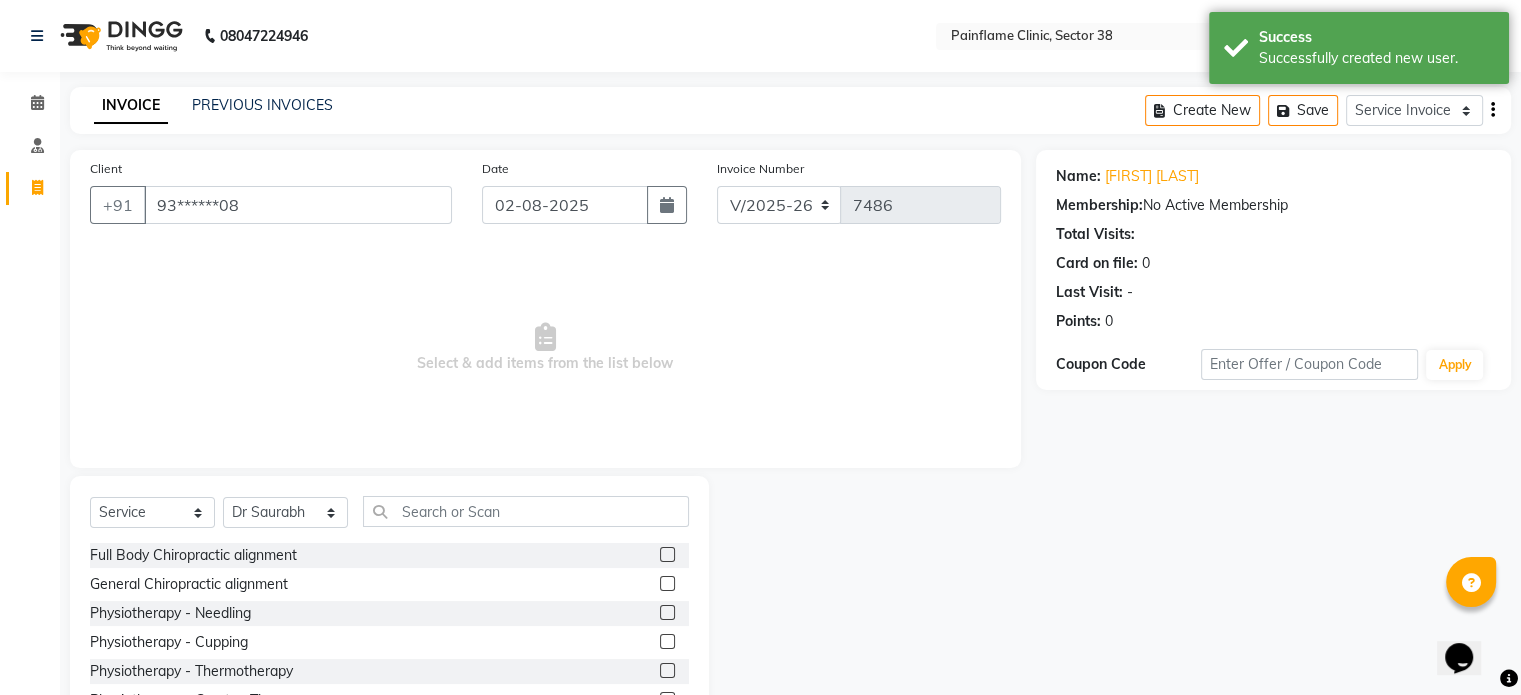 click at bounding box center [666, 584] 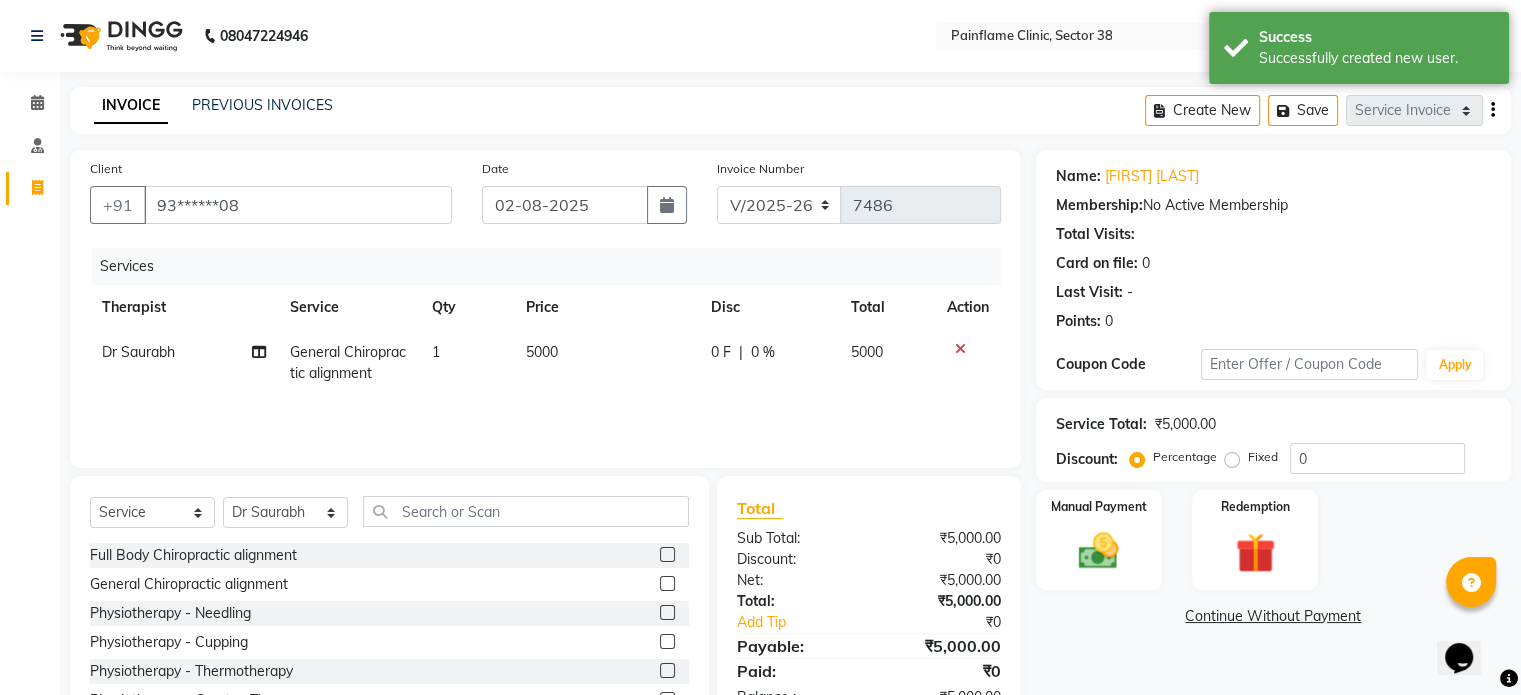click on "5000" 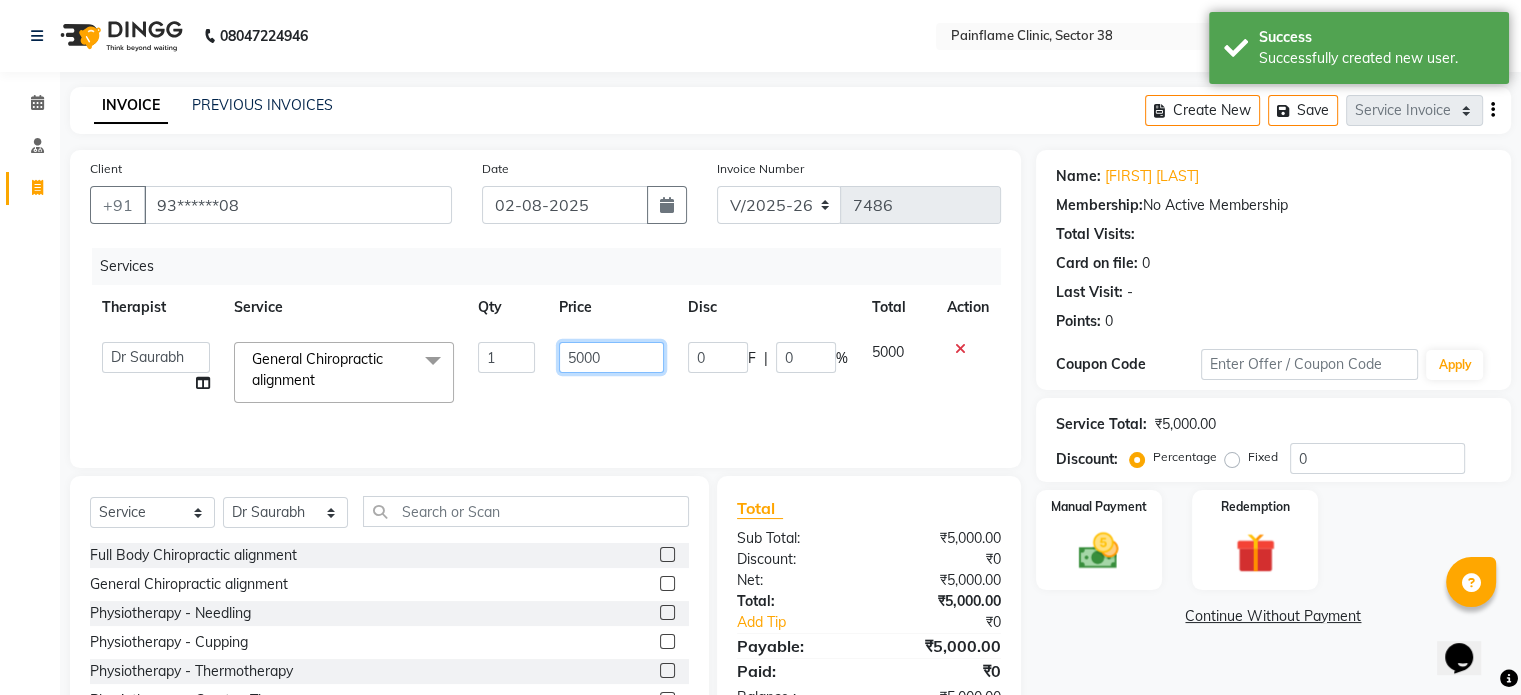 click on "5000" 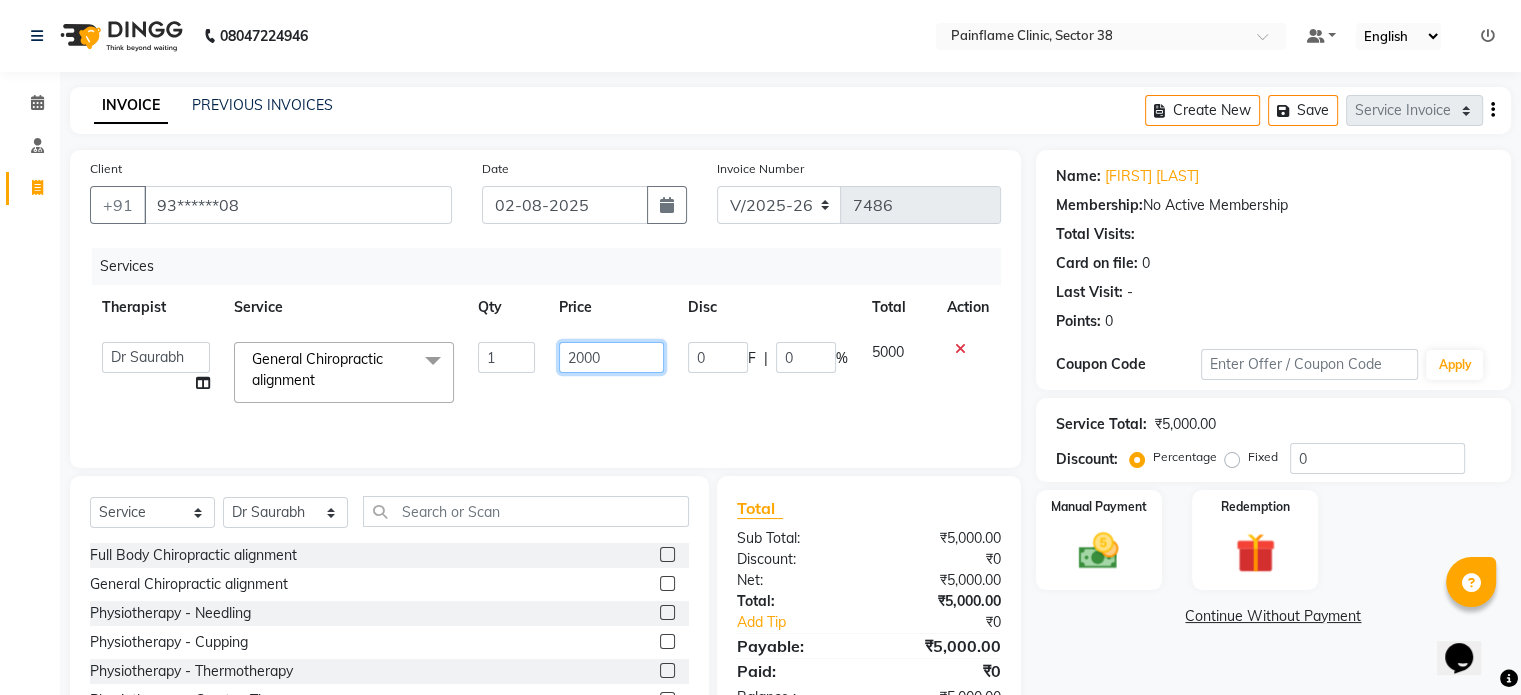scroll, scrollTop: 119, scrollLeft: 0, axis: vertical 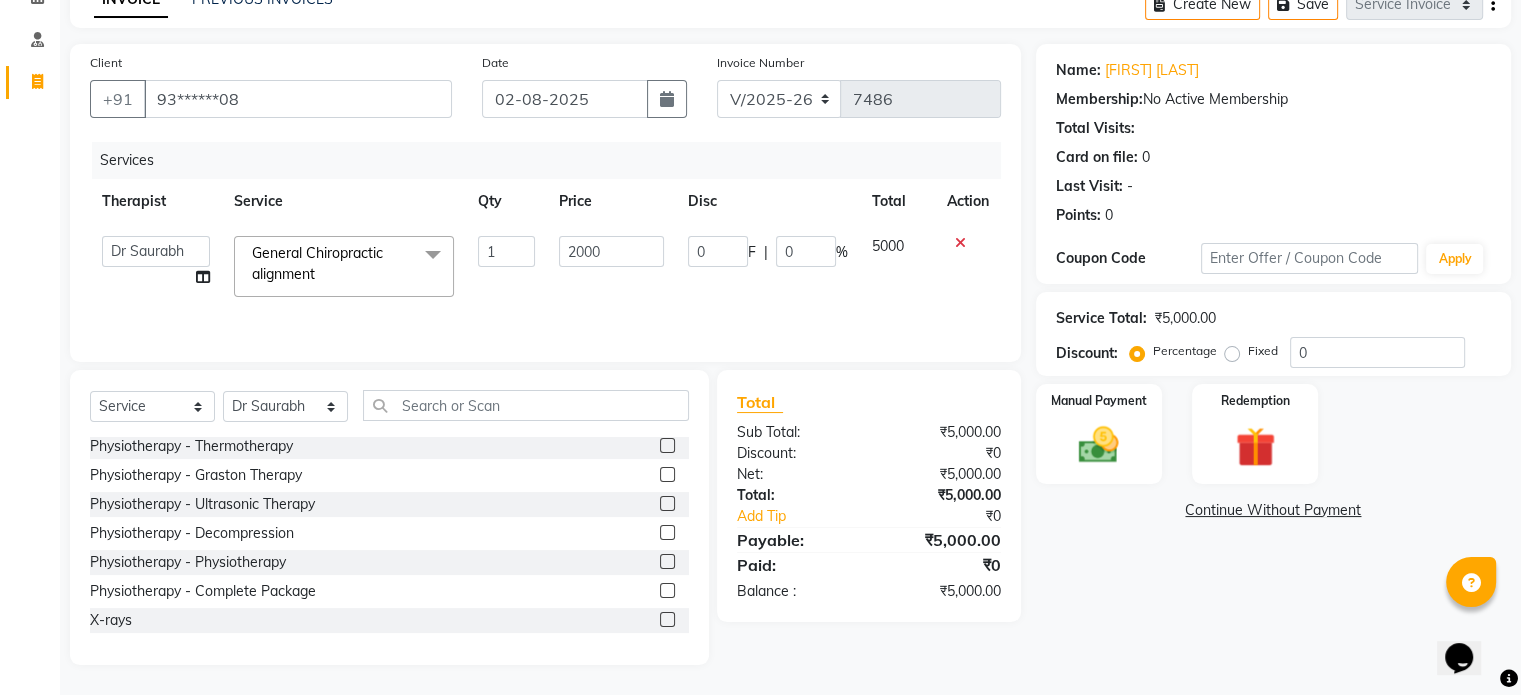 click 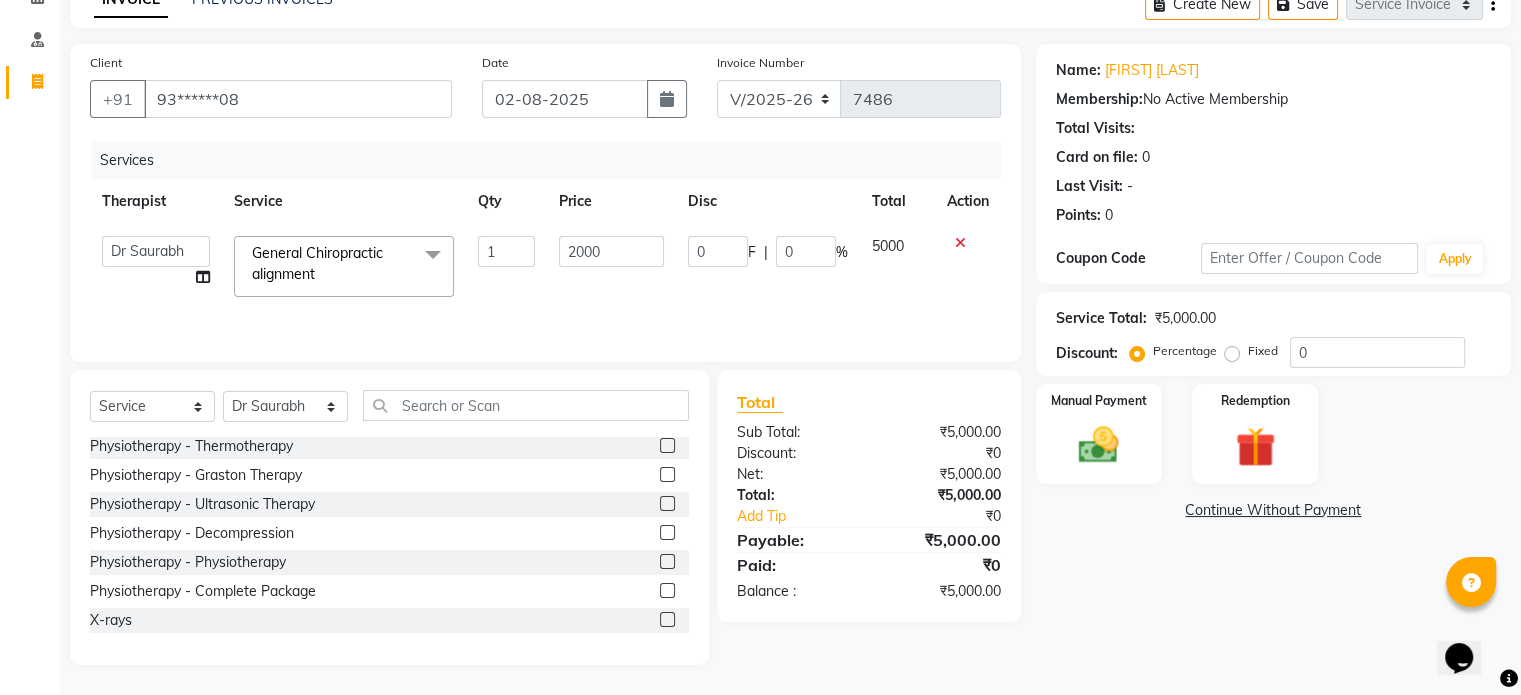 click at bounding box center (666, 620) 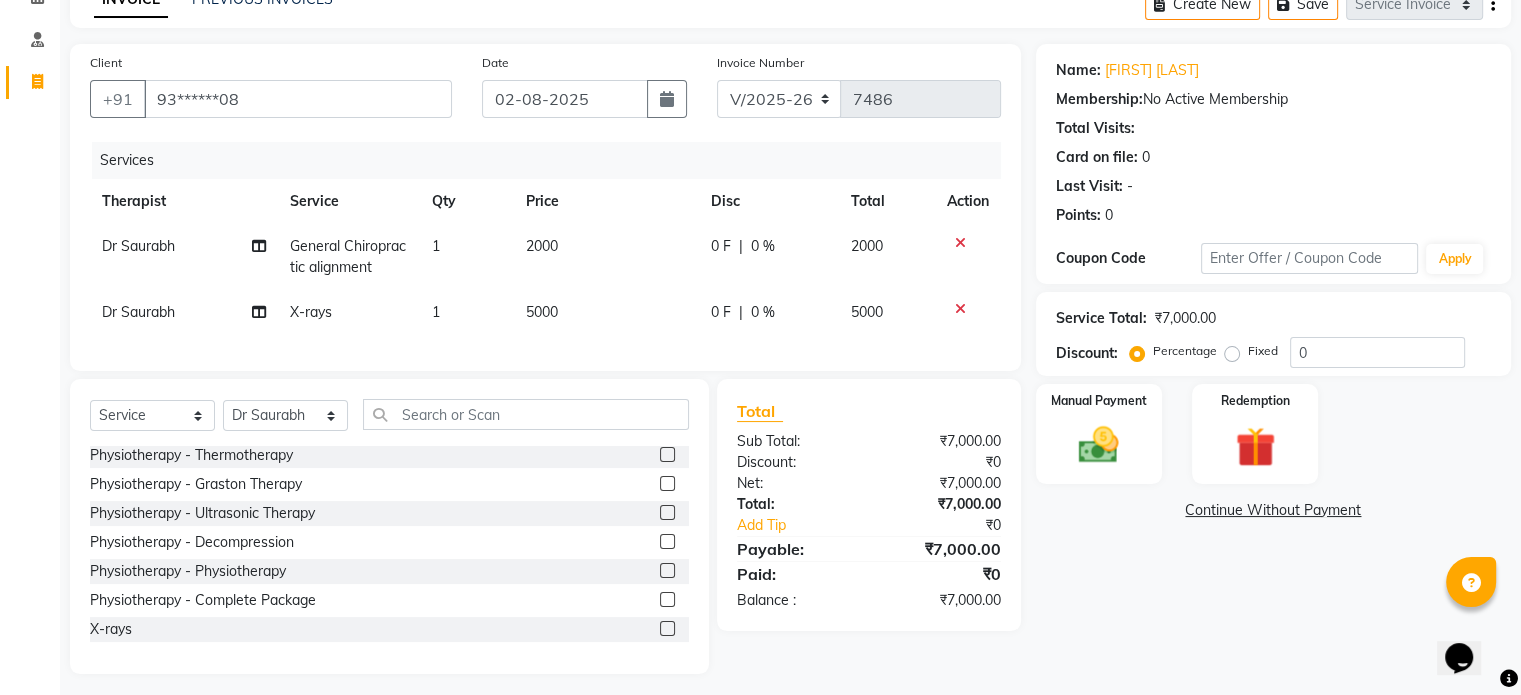 click on "5000" 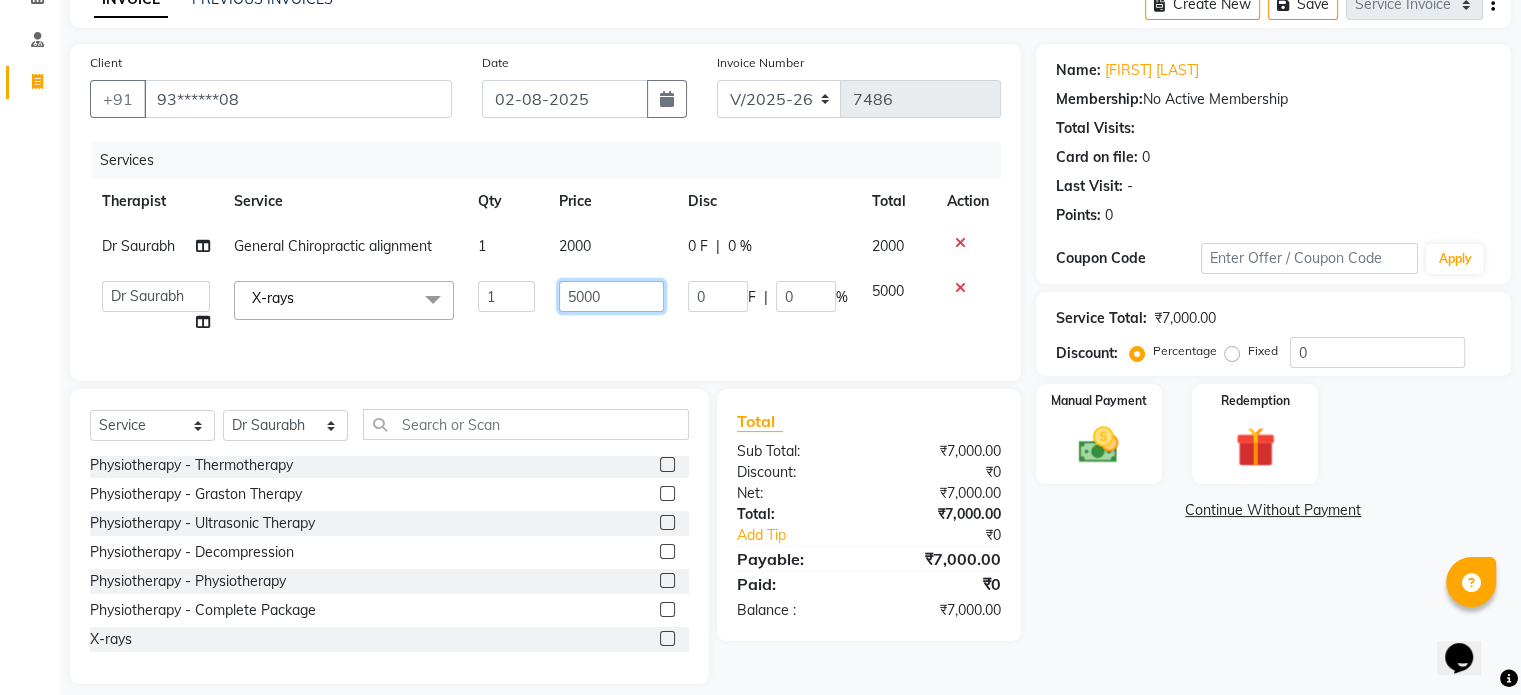 click on "5000" 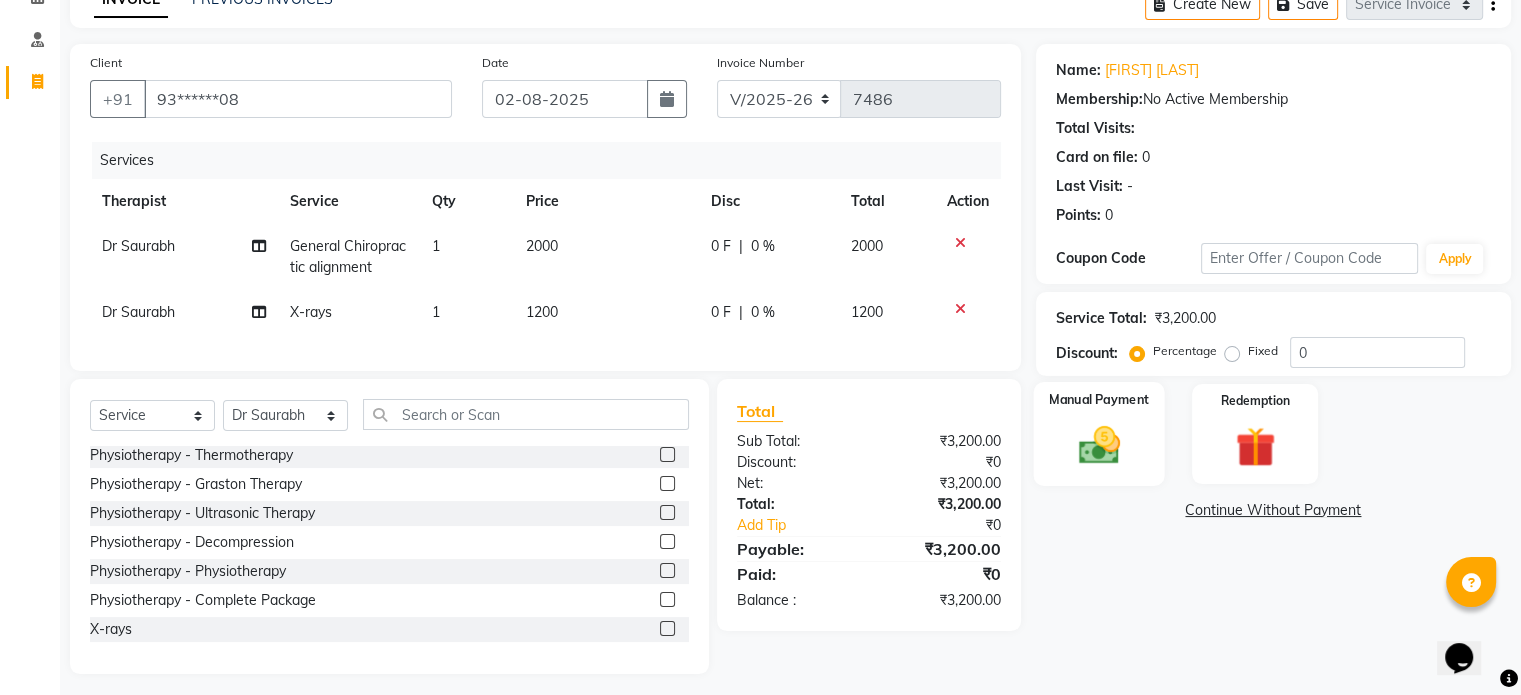 click 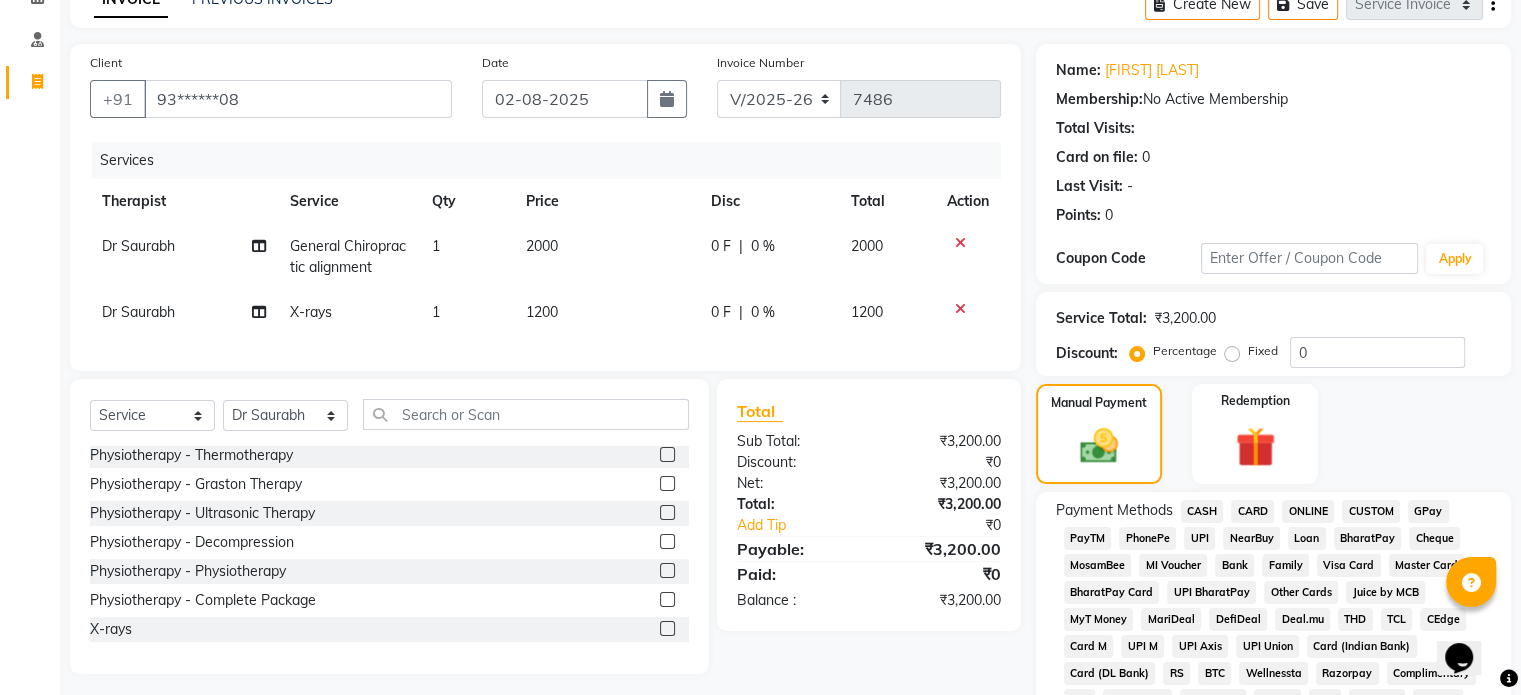 click on "UPI" 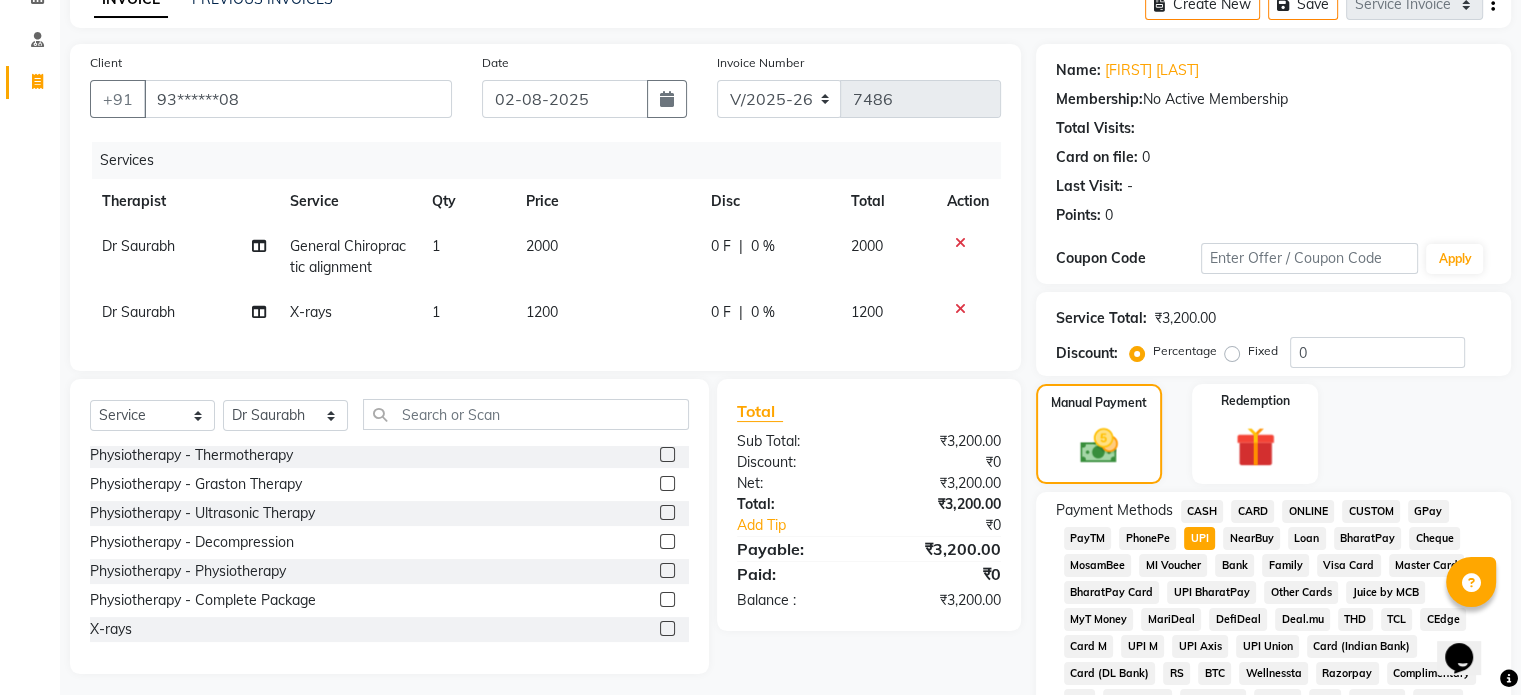 scroll, scrollTop: 652, scrollLeft: 0, axis: vertical 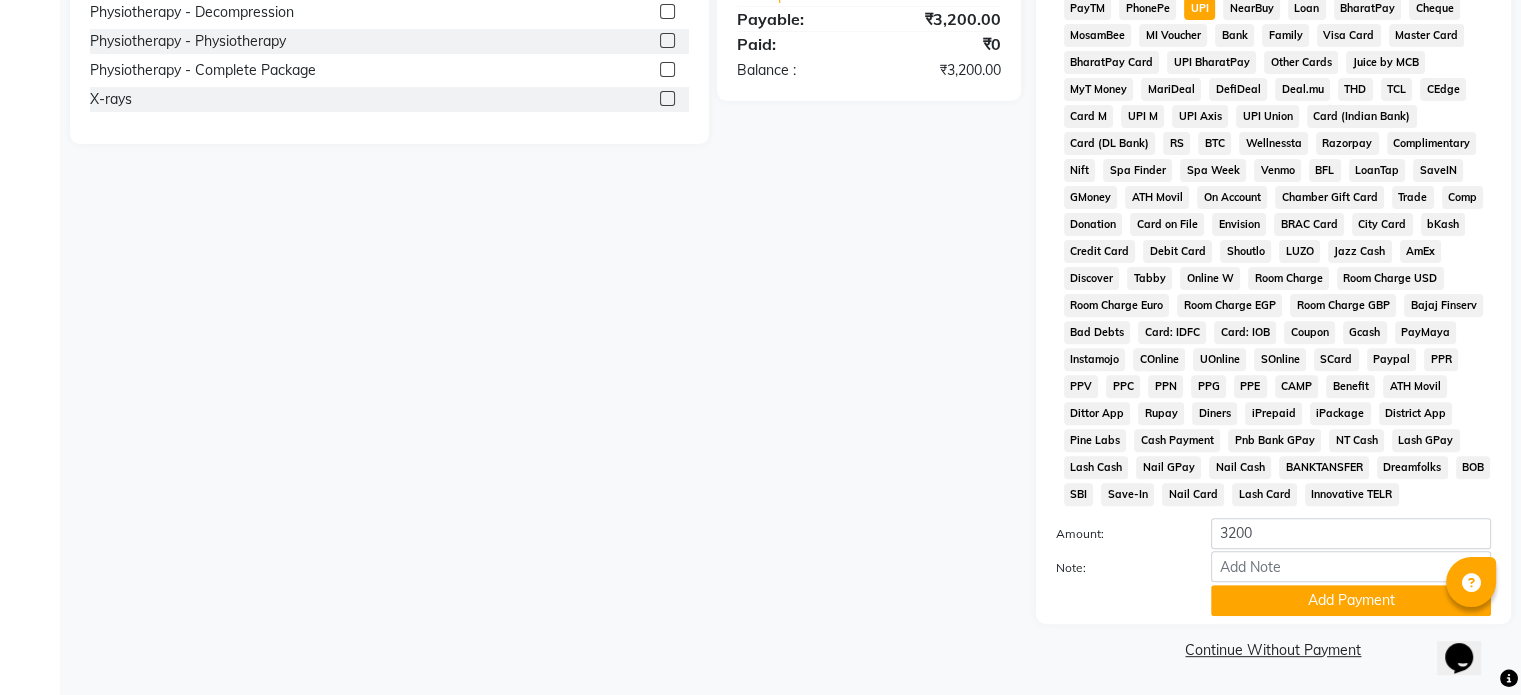 click on "Payment Methods  CASH   CARD   ONLINE   CUSTOM   GPay   PayTM   PhonePe   UPI   NearBuy   Loan   BharatPay   Cheque   MosamBee   MI Voucher   Bank   Family   Visa Card   Master Card   BharatPay Card   UPI BharatPay   Other Cards   Juice by MCB   MyT Money   MariDeal   DefiDeal   Deal.mu   THD   TCL   CEdge   Card M   UPI M   UPI Axis   UPI Union   Card (Indian Bank)   Card (DL Bank)   RS   BTC   Wellnessta   Razorpay   Complimentary   Nift   Spa Finder   Spa Week   Venmo   BFL   LoanTap   SaveIN   GMoney   ATH Movil   On Account   Chamber Gift Card   Trade   Comp   Donation   Card on File   Envision   BRAC Card   City Card   bKash   Credit Card   Debit Card   Shoutlo   LUZO   Jazz Cash   AmEx   Discover   Tabby   Online W   Room Charge   Room Charge USD   Room Charge Euro   Room Charge EGP   Room Charge GBP   Bajaj Finserv   Bad Debts   Card: IDFC   Card: IOB   Coupon   Gcash   PayMaya   Instamojo   COnline   UOnline   SOnline   SCard   Paypal   PPR   PPV   PPC   PPN   PPG   PPE   CAMP   Benefit   ATH Movil" 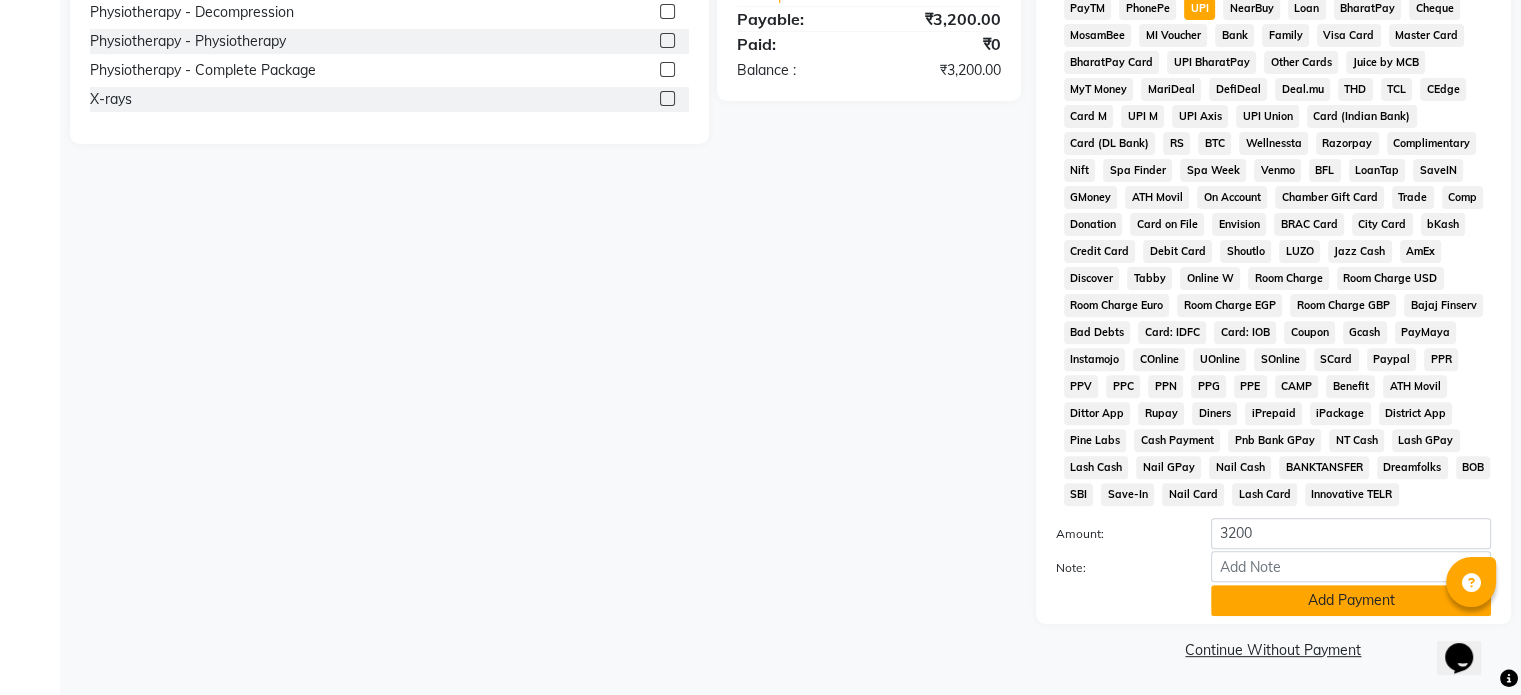 click on "Add Payment" 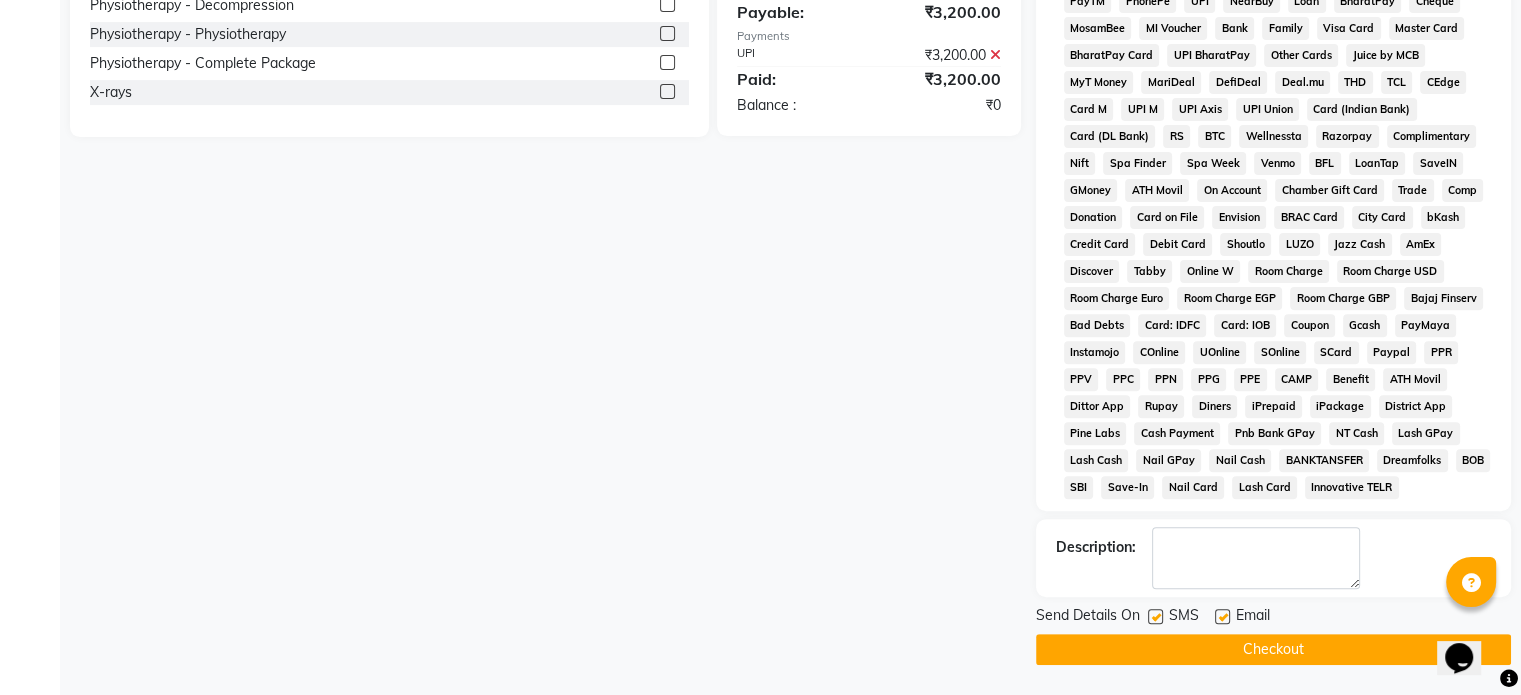 click 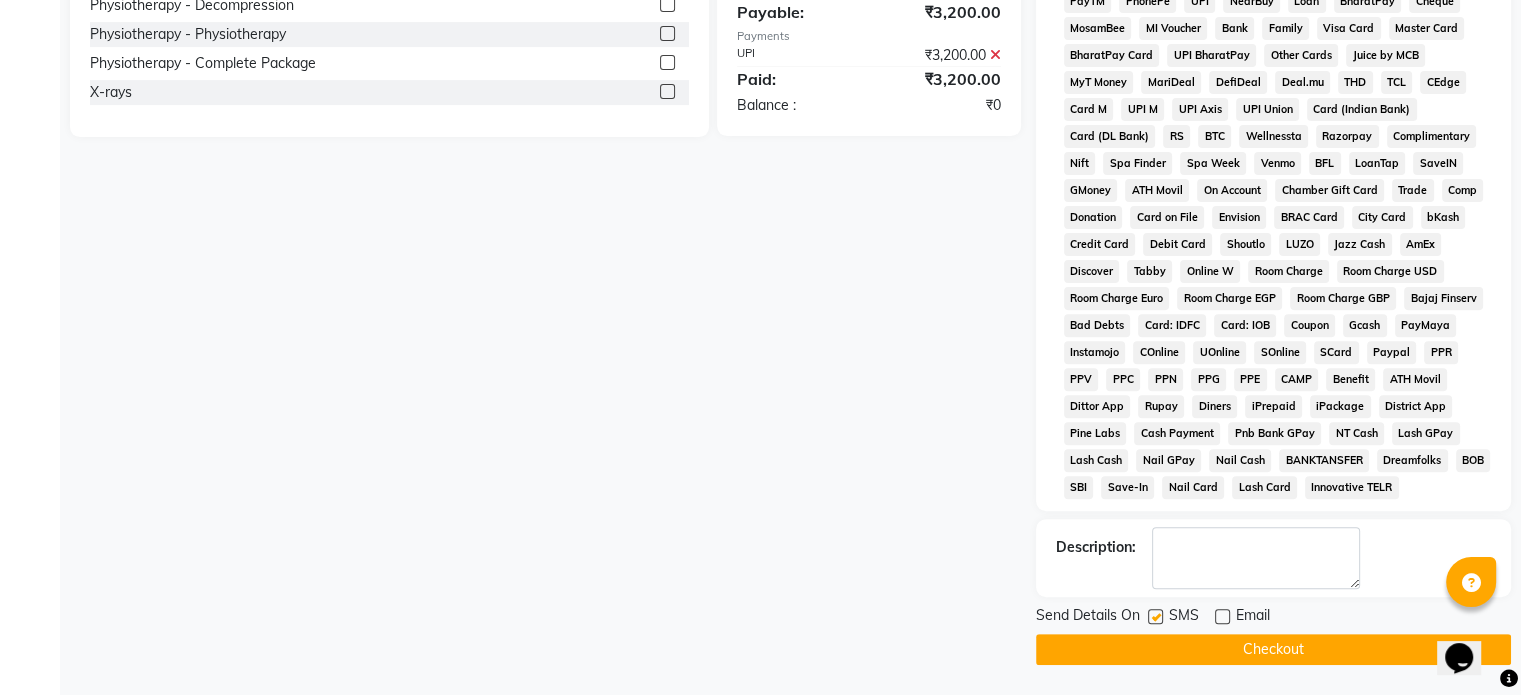 click 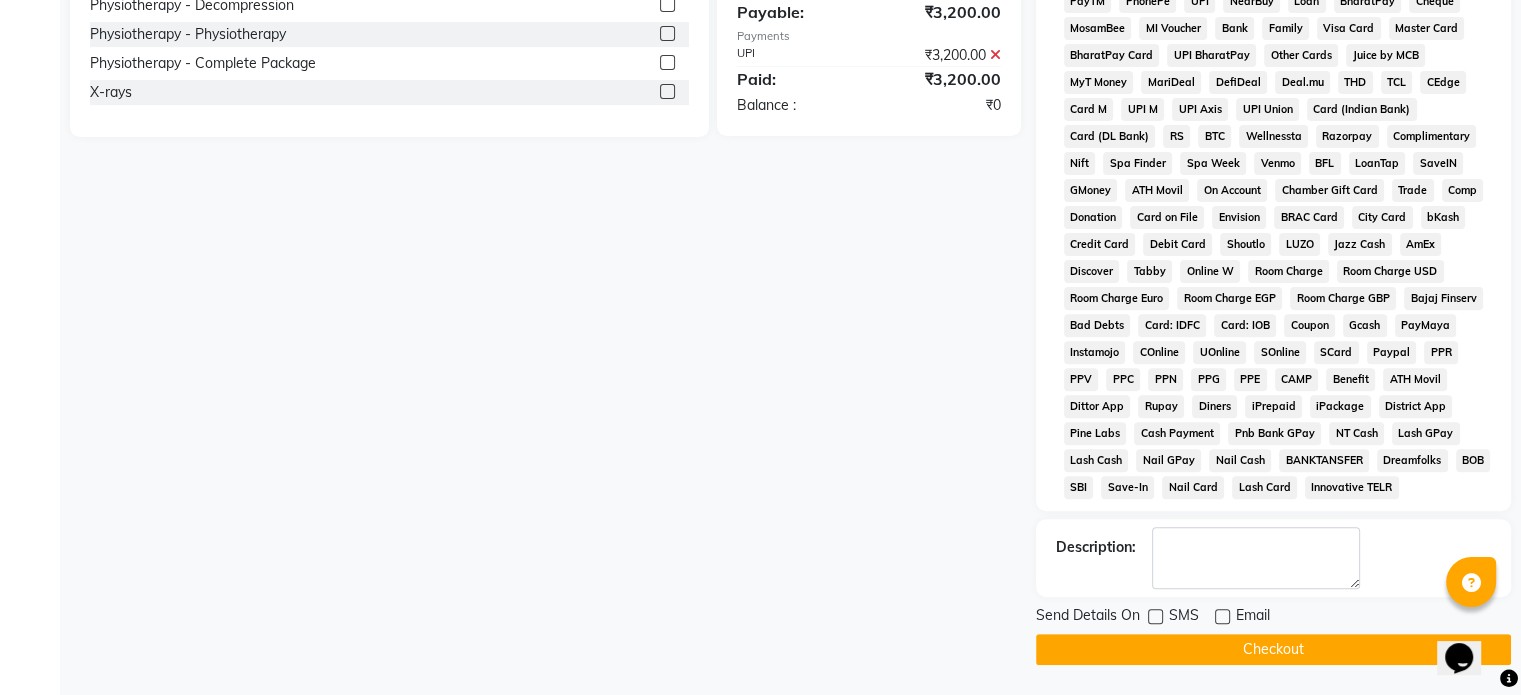click on "Checkout" 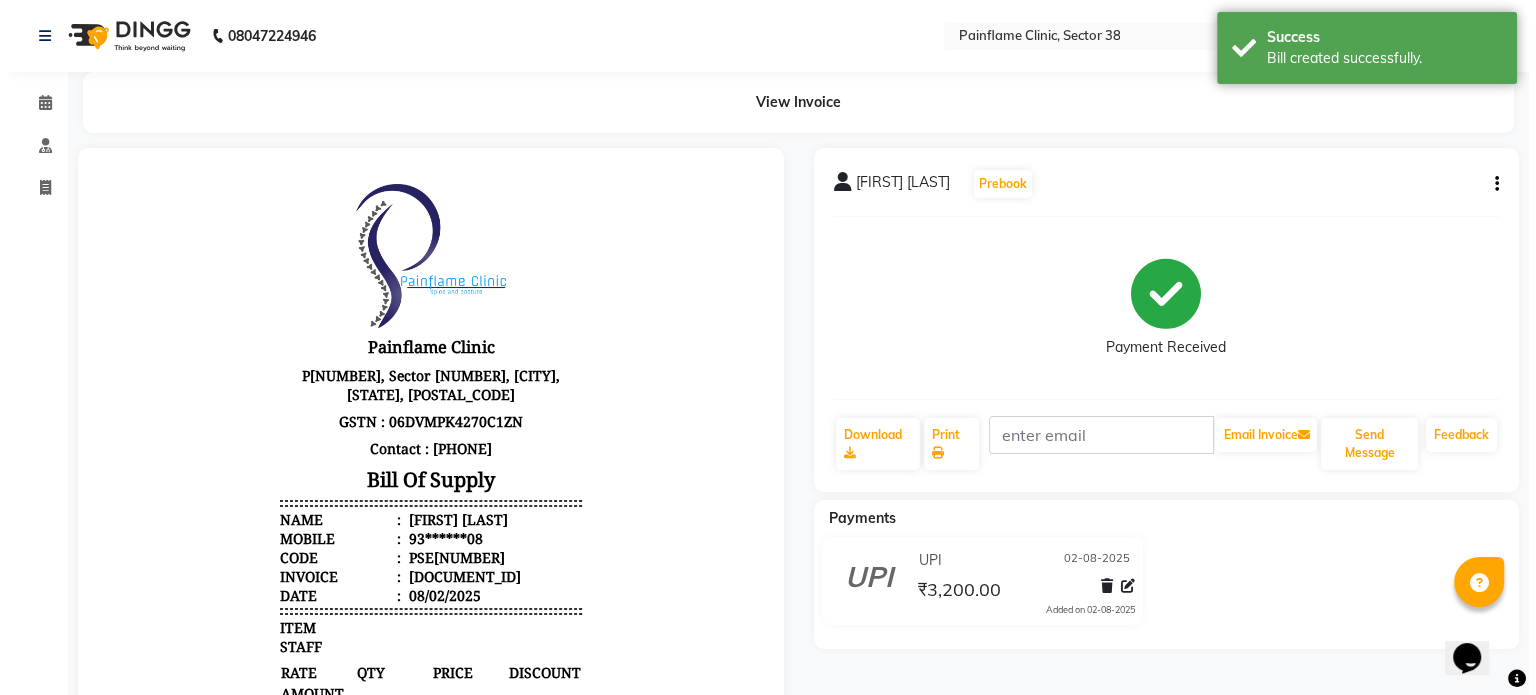 scroll, scrollTop: 0, scrollLeft: 0, axis: both 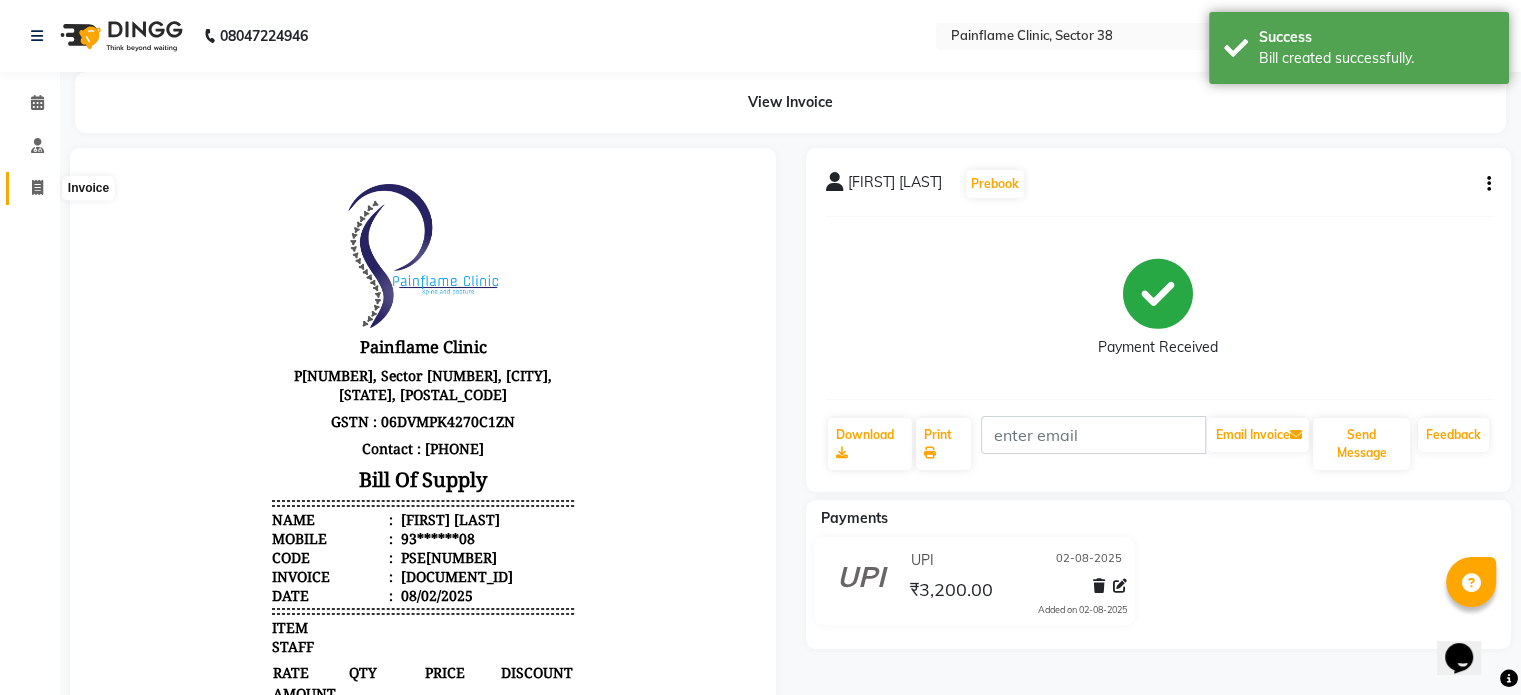 click 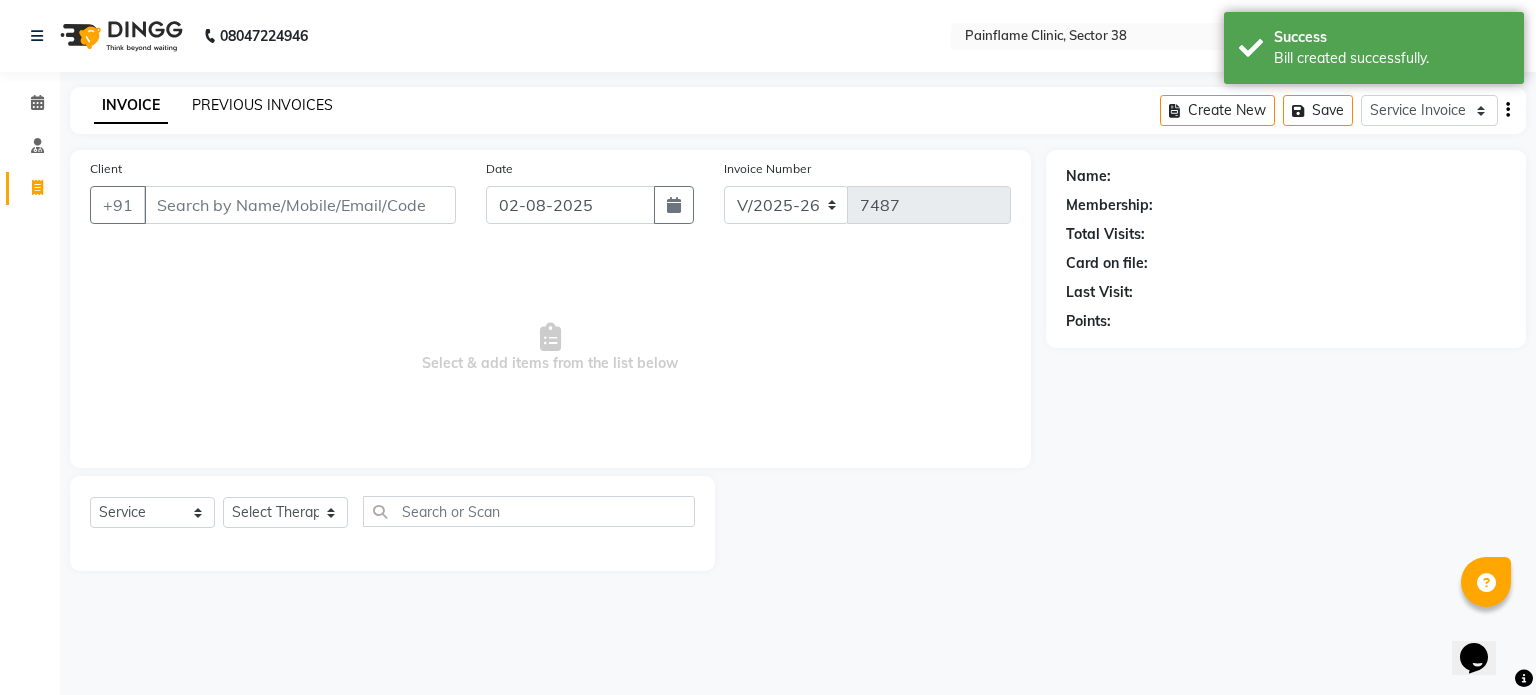 click on "PREVIOUS INVOICES" 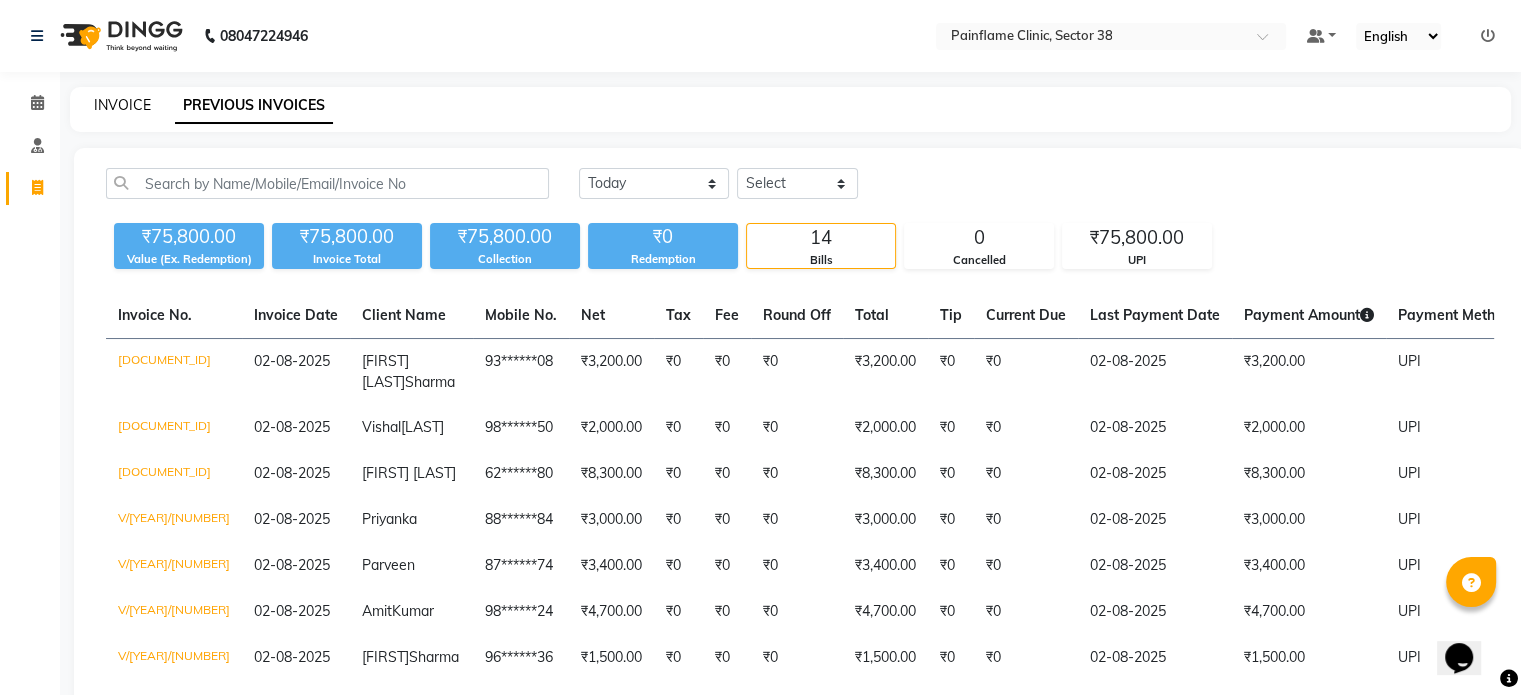 click on "INVOICE" 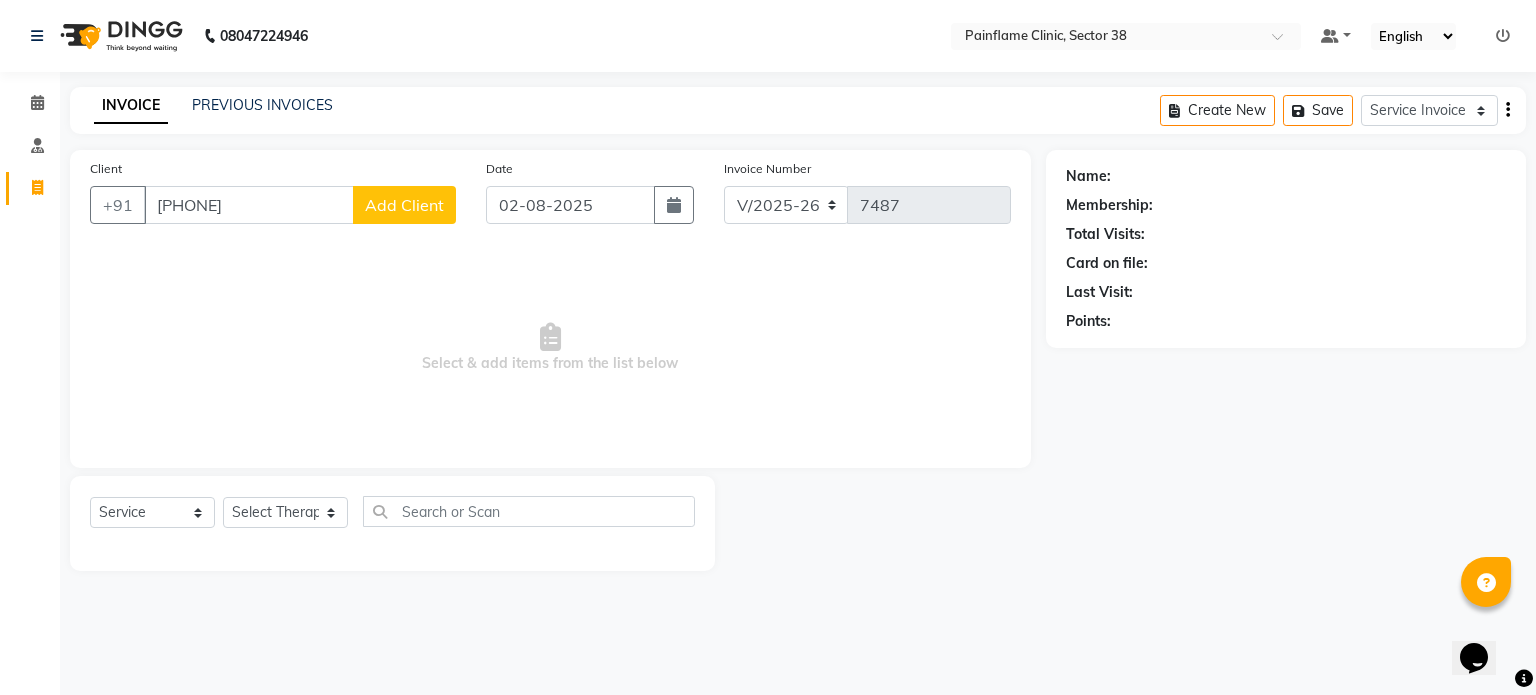 click on "[PHONE]" at bounding box center (249, 205) 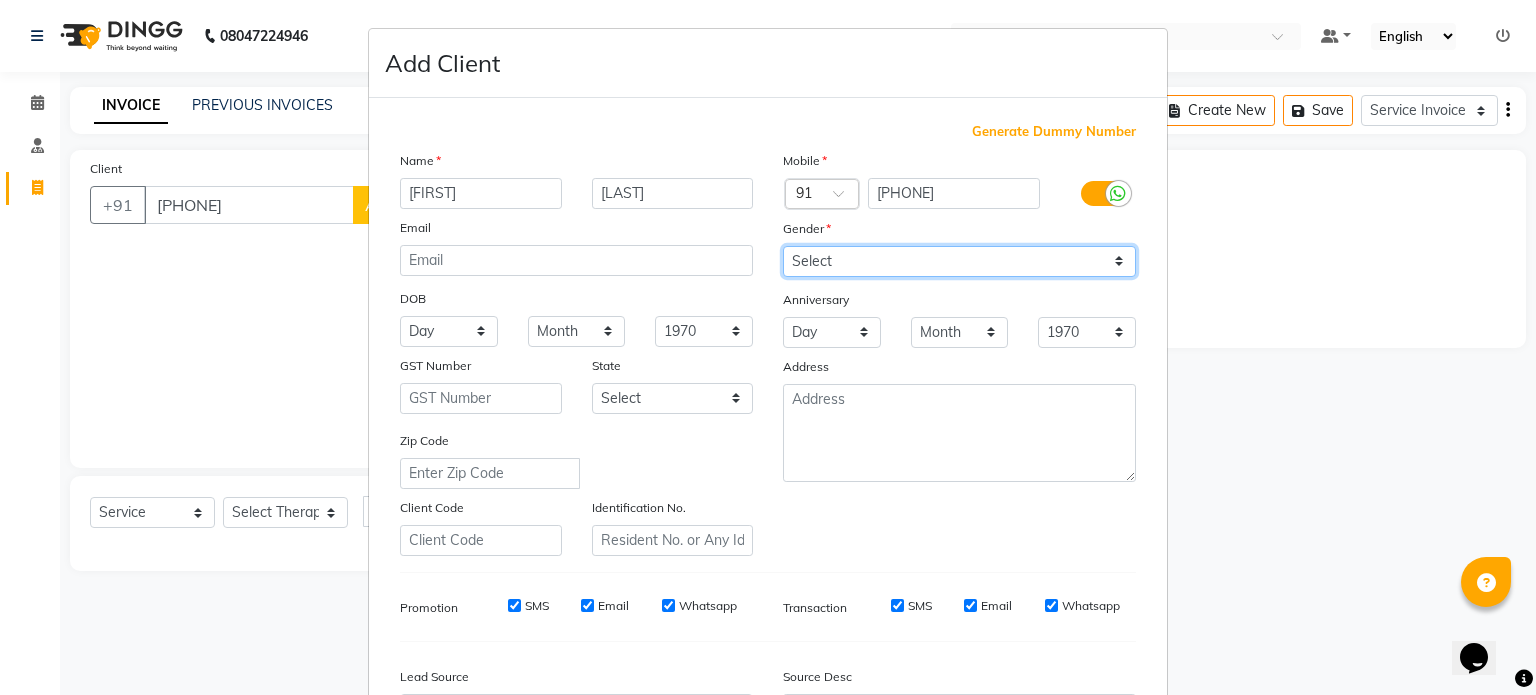 click on "Select Male Female Other Prefer Not To Say" at bounding box center (959, 261) 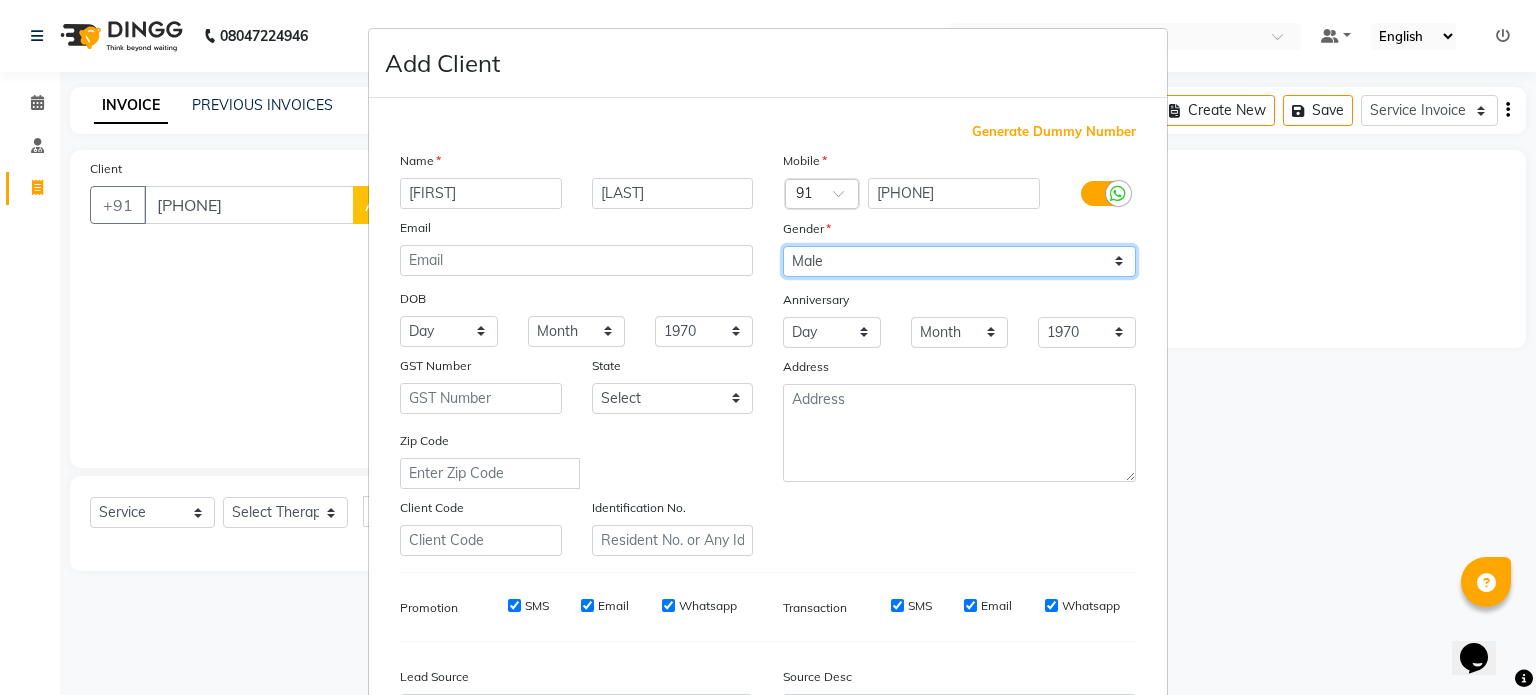 click on "Select Male Female Other Prefer Not To Say" at bounding box center [959, 261] 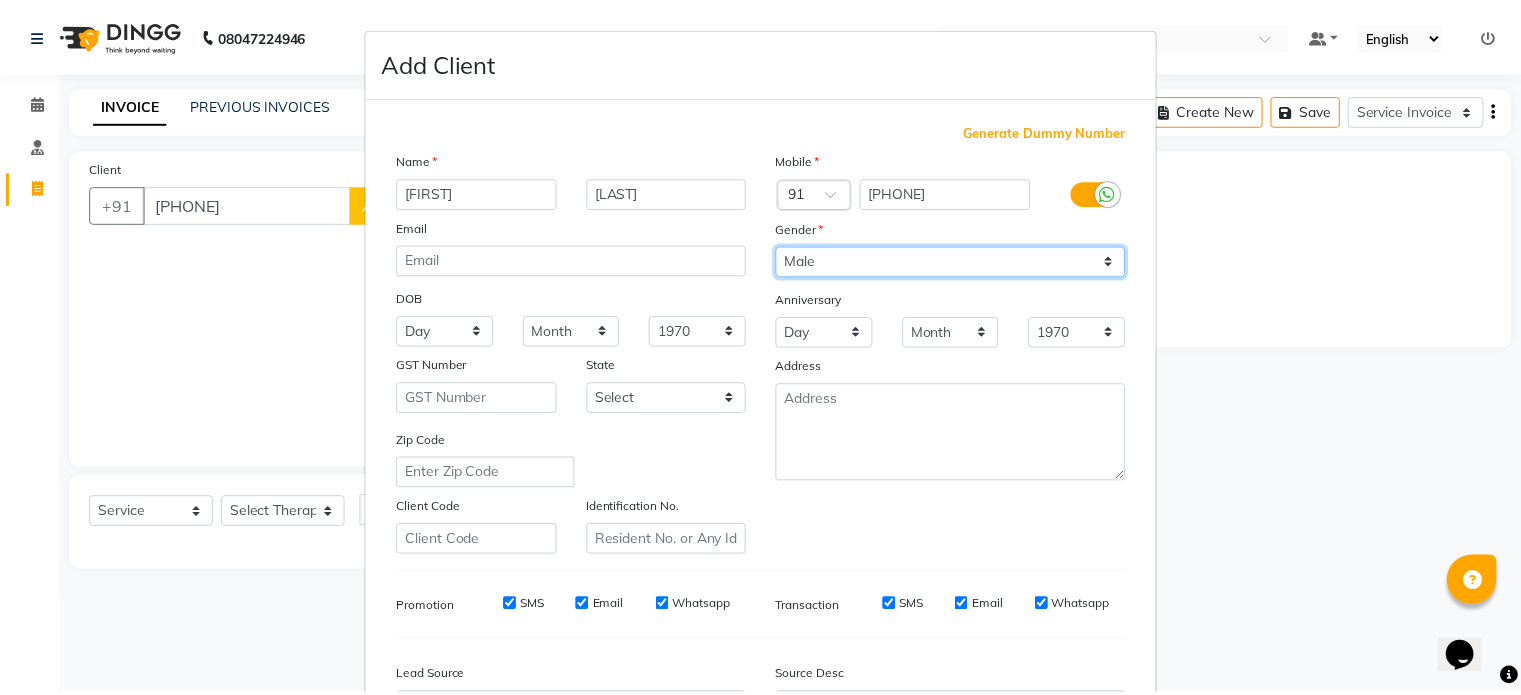 scroll, scrollTop: 237, scrollLeft: 0, axis: vertical 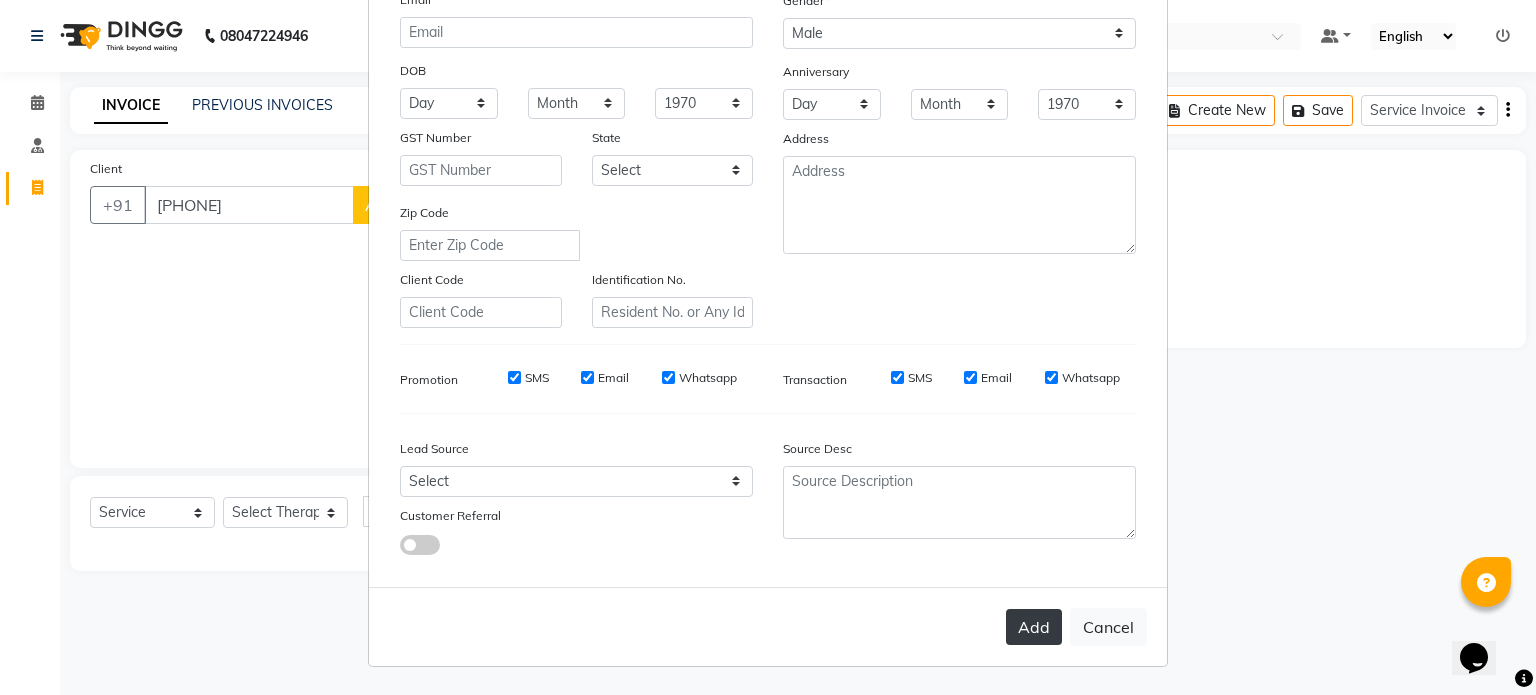 click on "Add" at bounding box center [1034, 627] 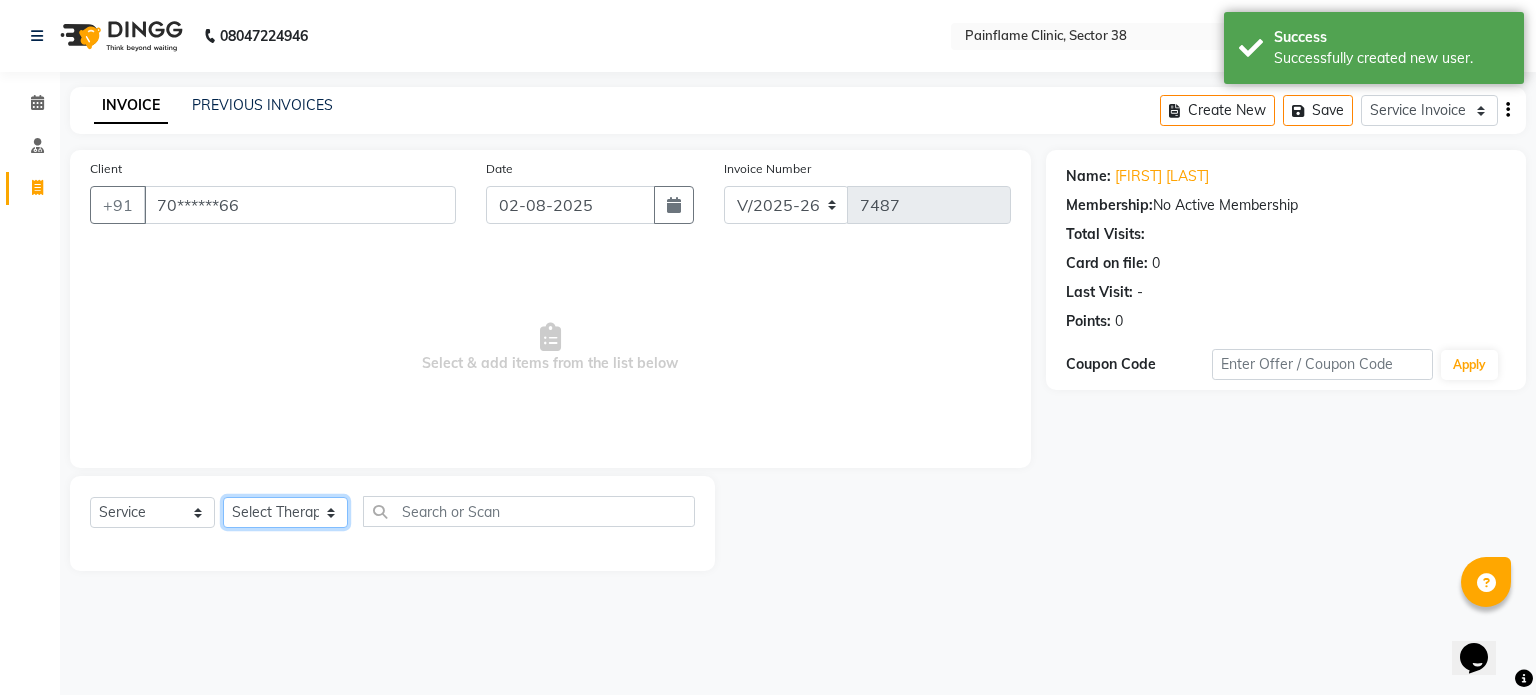 click on "Select Therapist Dr [FIRST] Dr [FIRST] Dr [FIRST] Dr [FIRST] Dr. [FIRST] Dr. [FIRST] [FIRST] [FIRST] [FIRST] Reception 1 Reception 2 Reception 3" 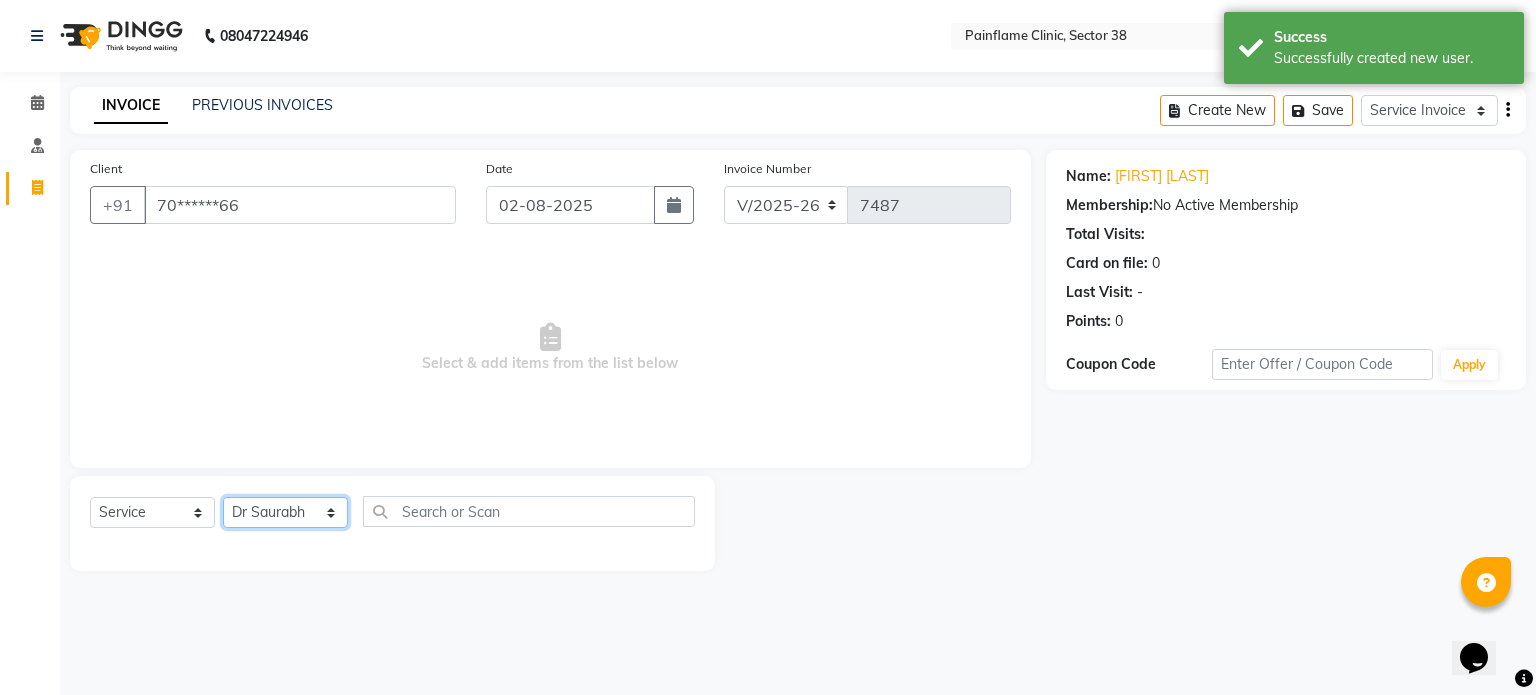 click on "Select Therapist Dr [FIRST] Dr [FIRST] Dr [FIRST] Dr [FIRST] Dr. [FIRST] Dr. [FIRST] [FIRST] [FIRST] [FIRST] Reception 1 Reception 2 Reception 3" 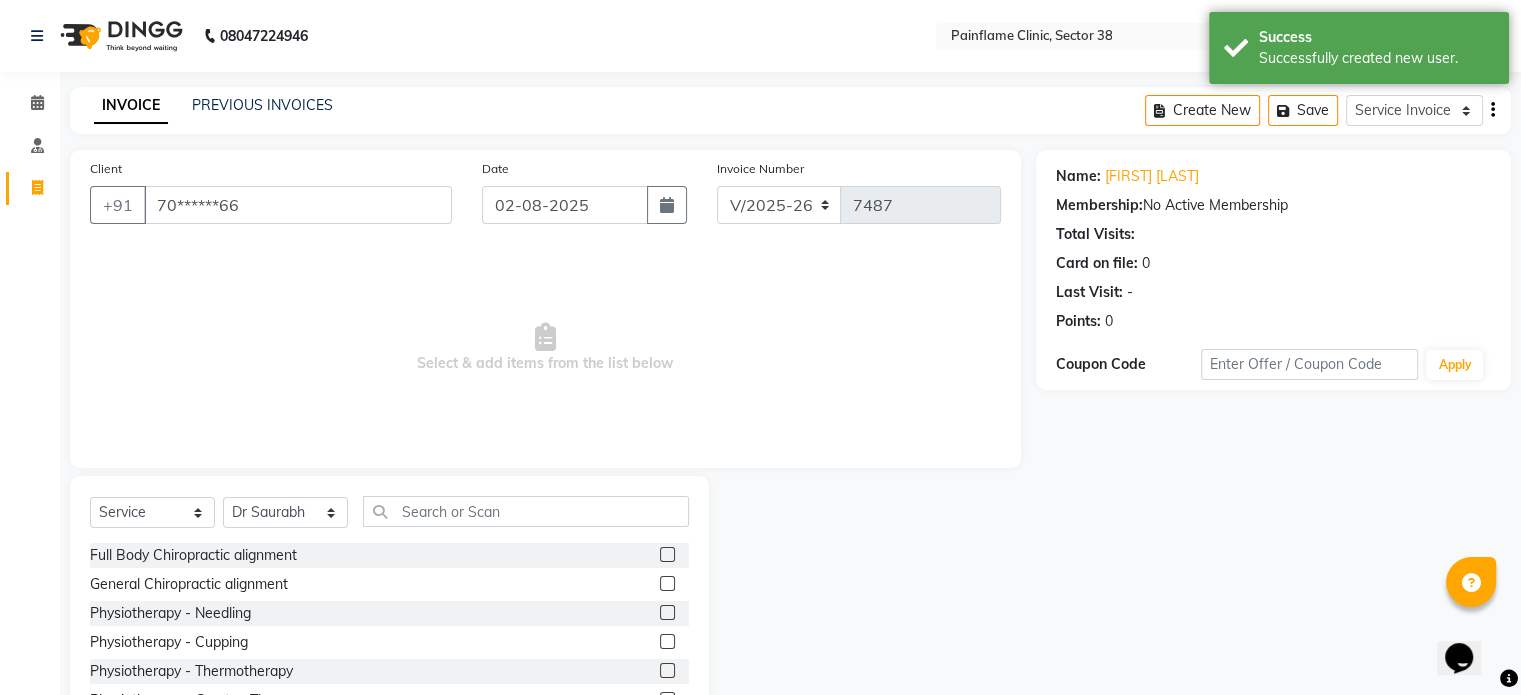 click 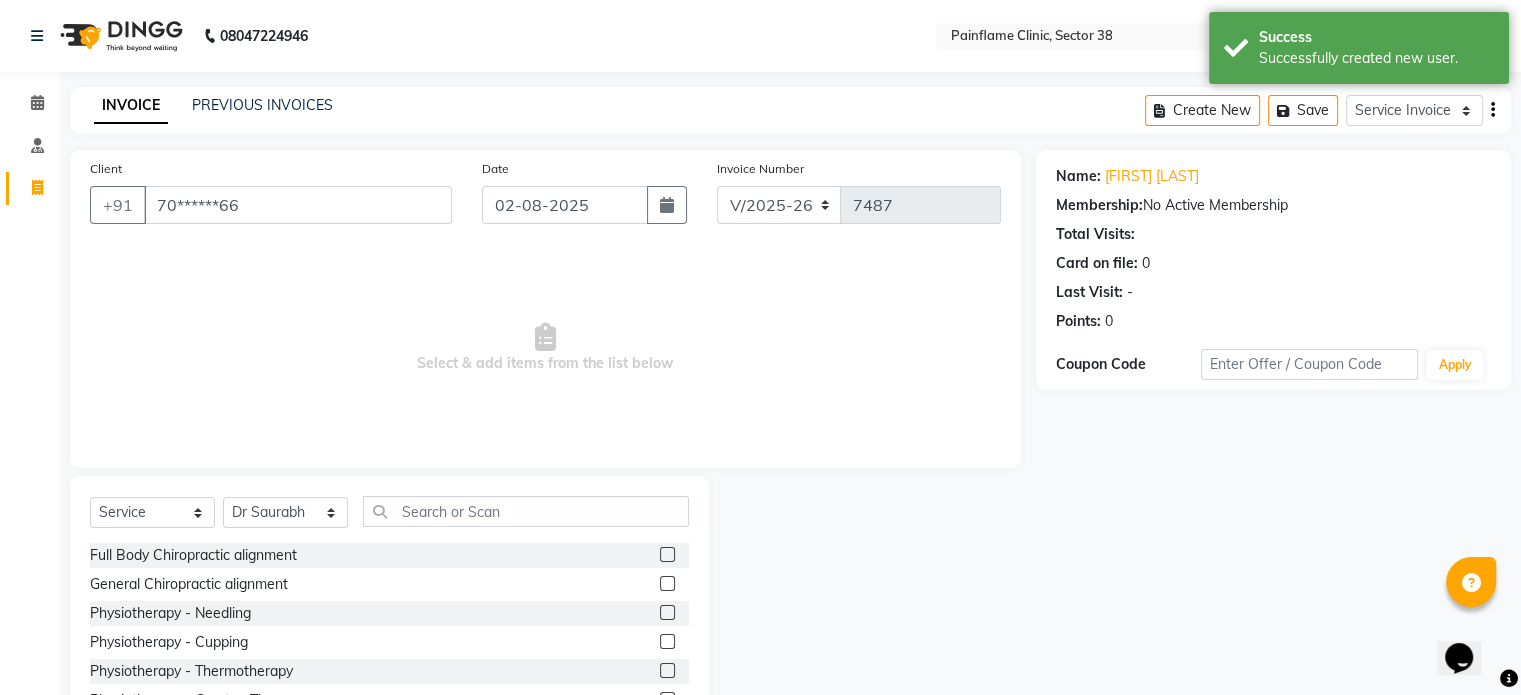 click at bounding box center (666, 584) 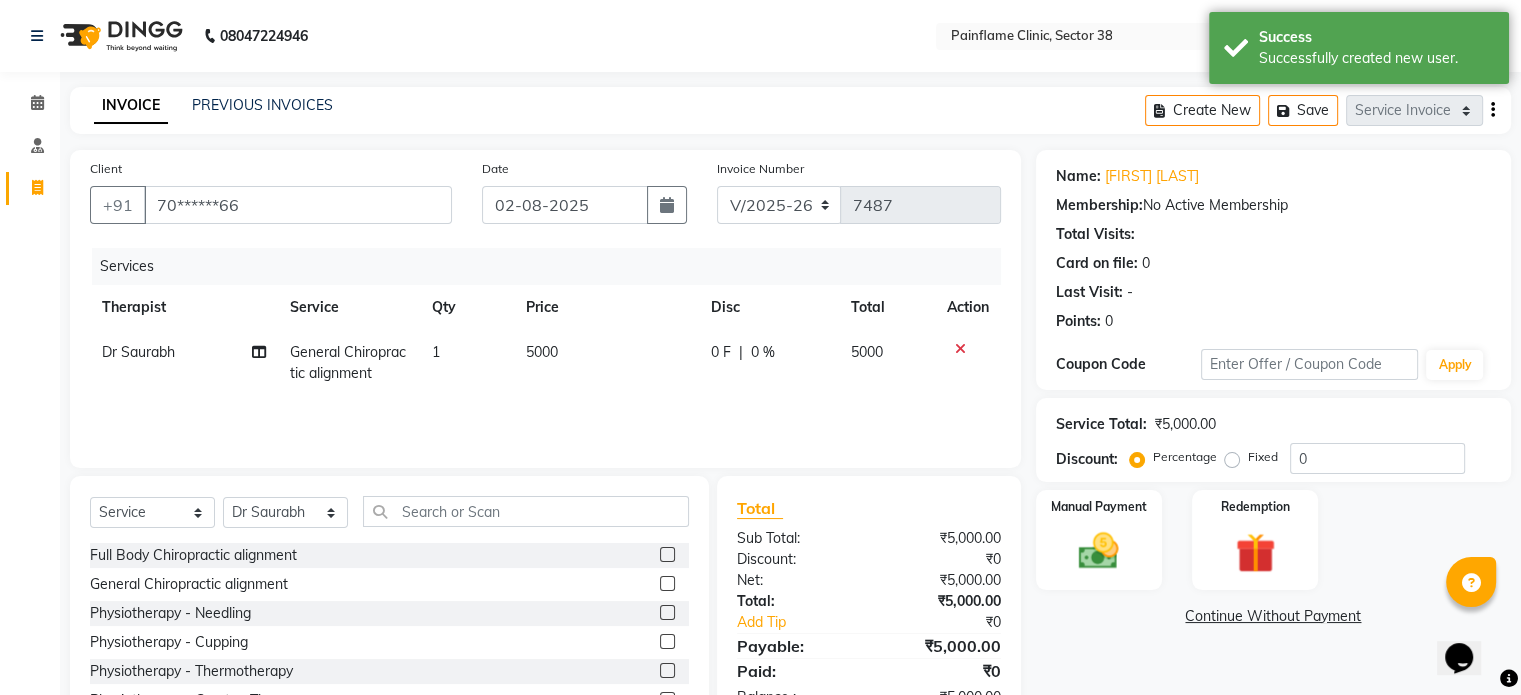 click on "5000" 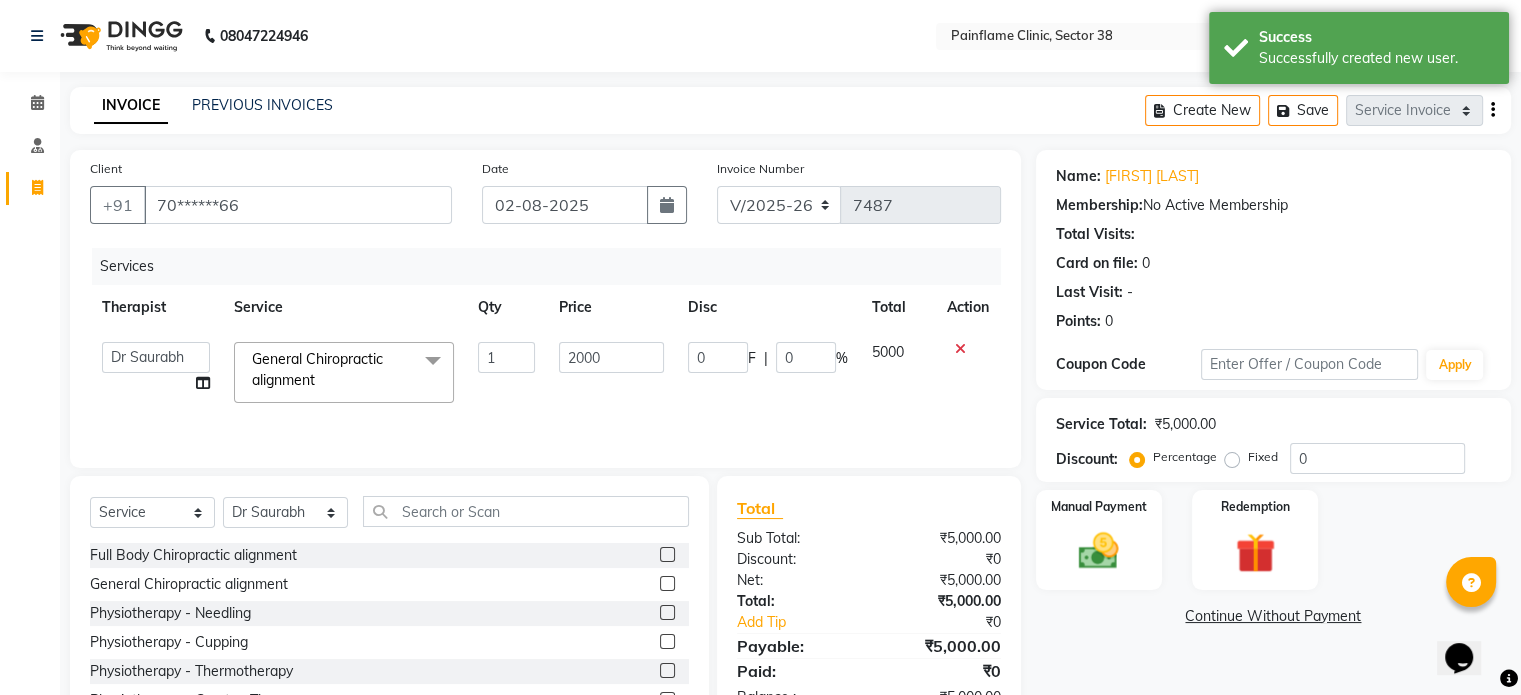 scroll, scrollTop: 119, scrollLeft: 0, axis: vertical 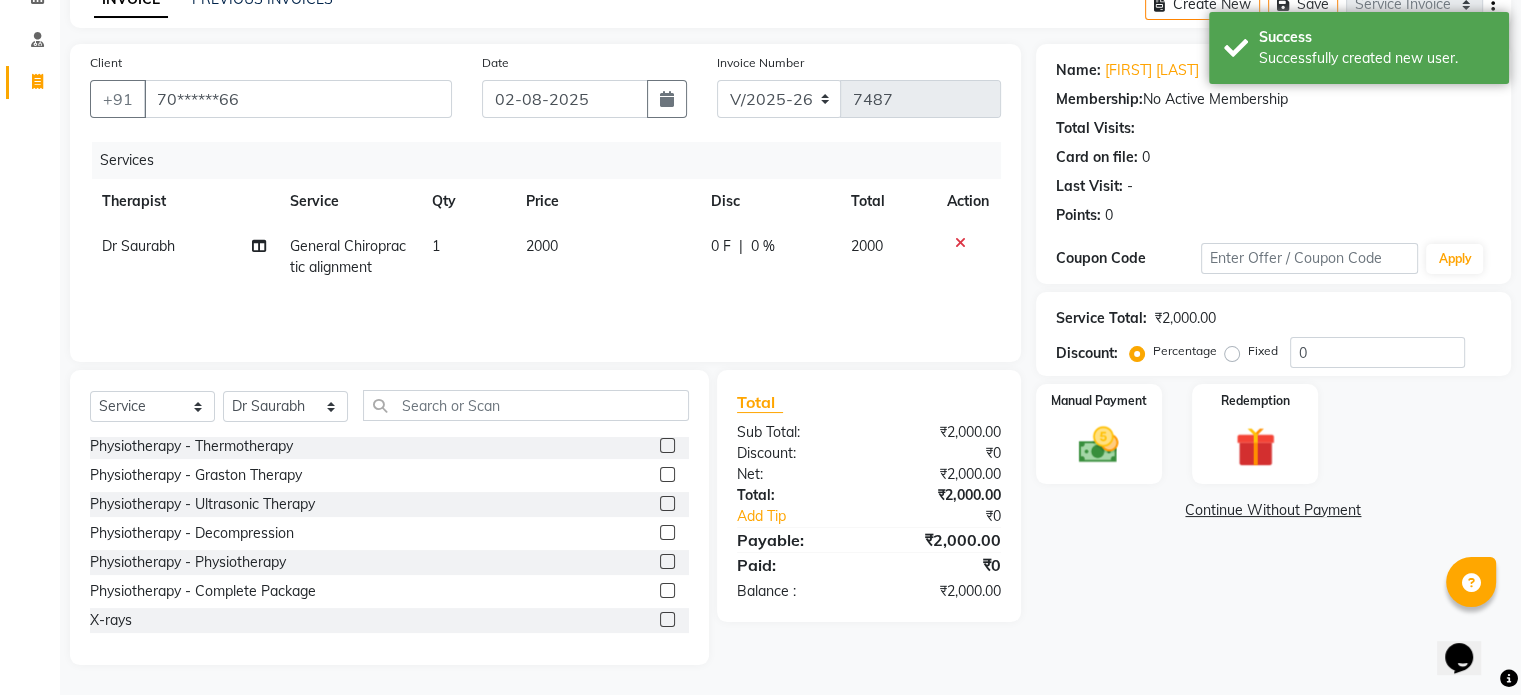 click 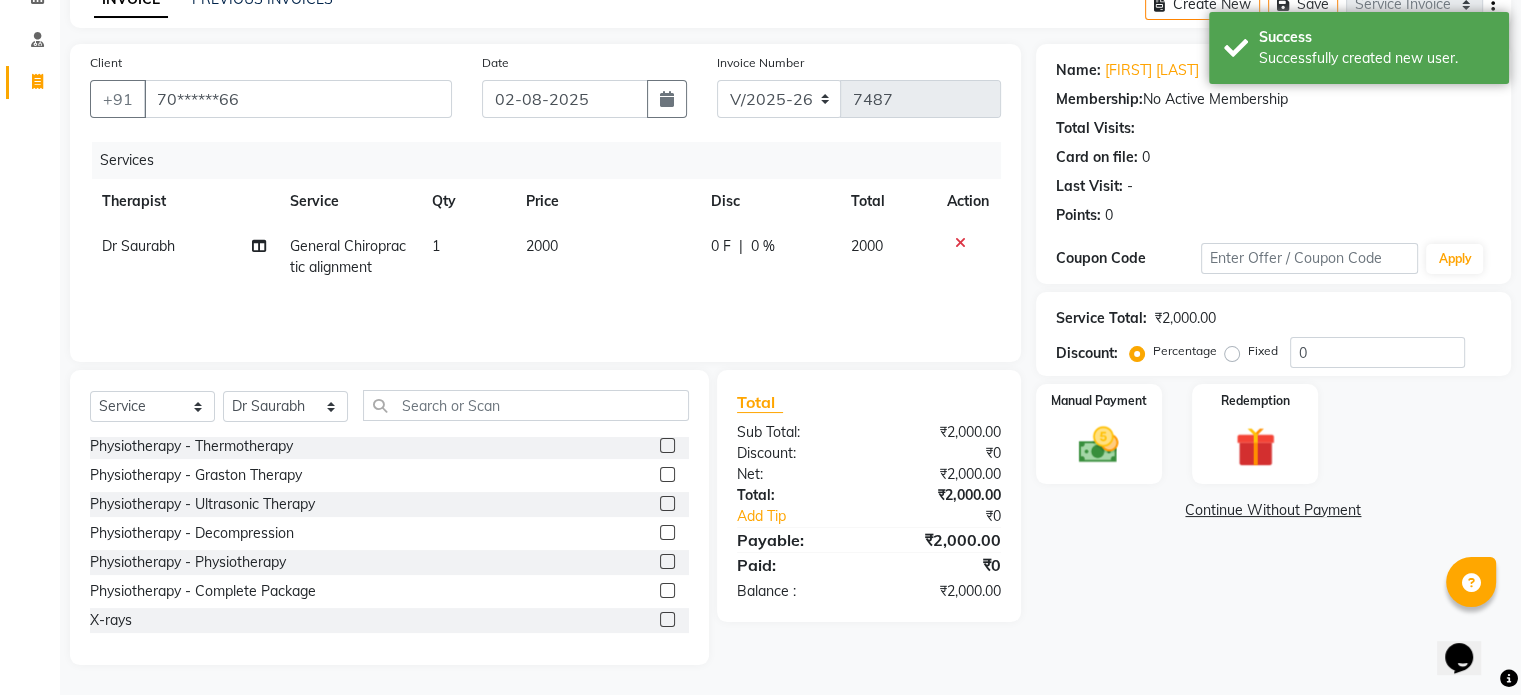 click at bounding box center (666, 620) 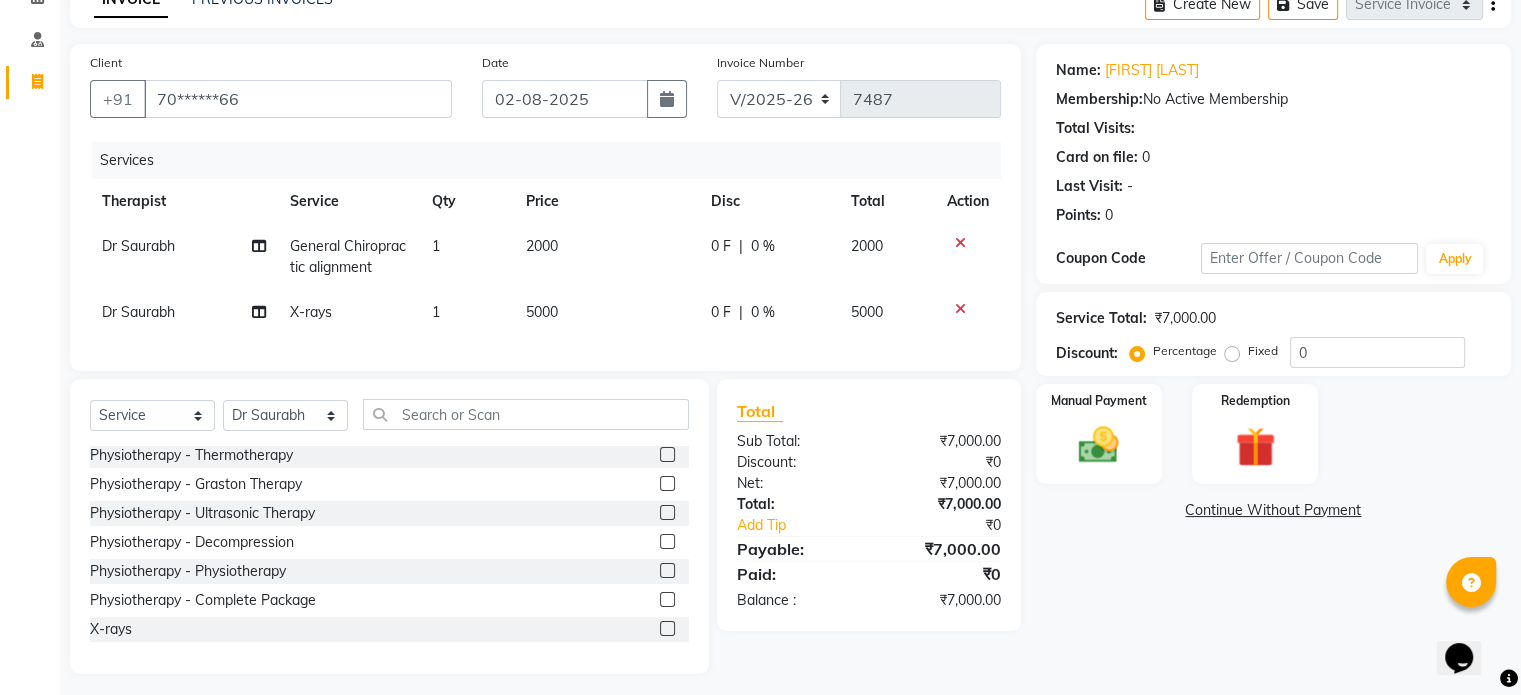 click on "5000" 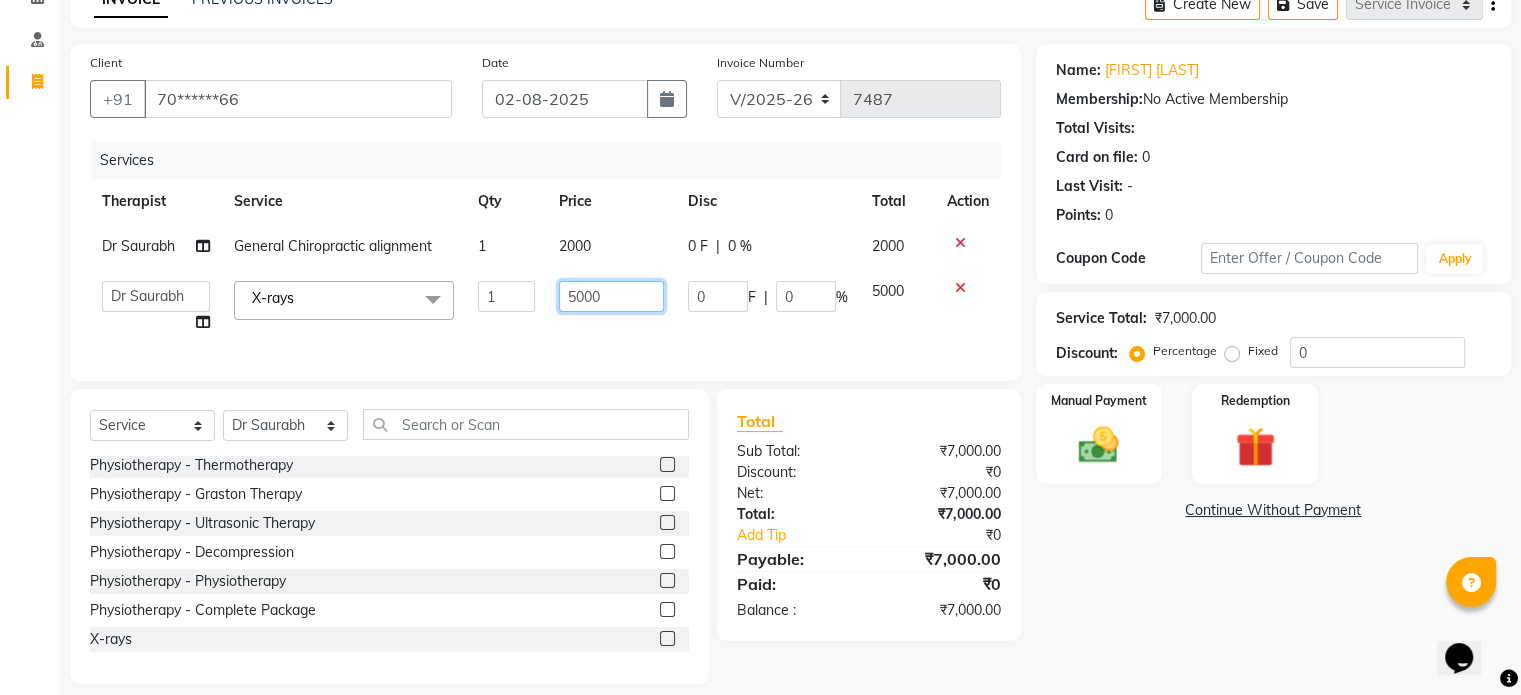click on "5000" 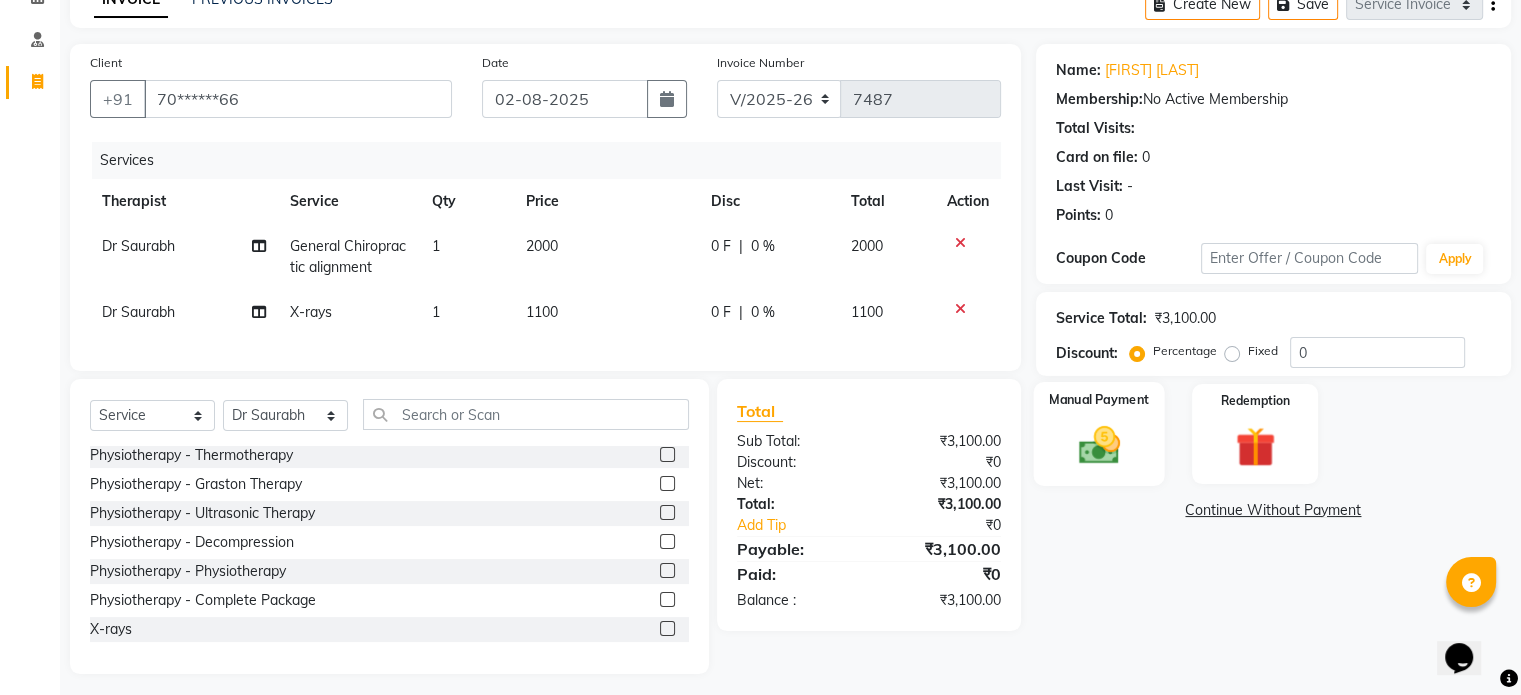 click 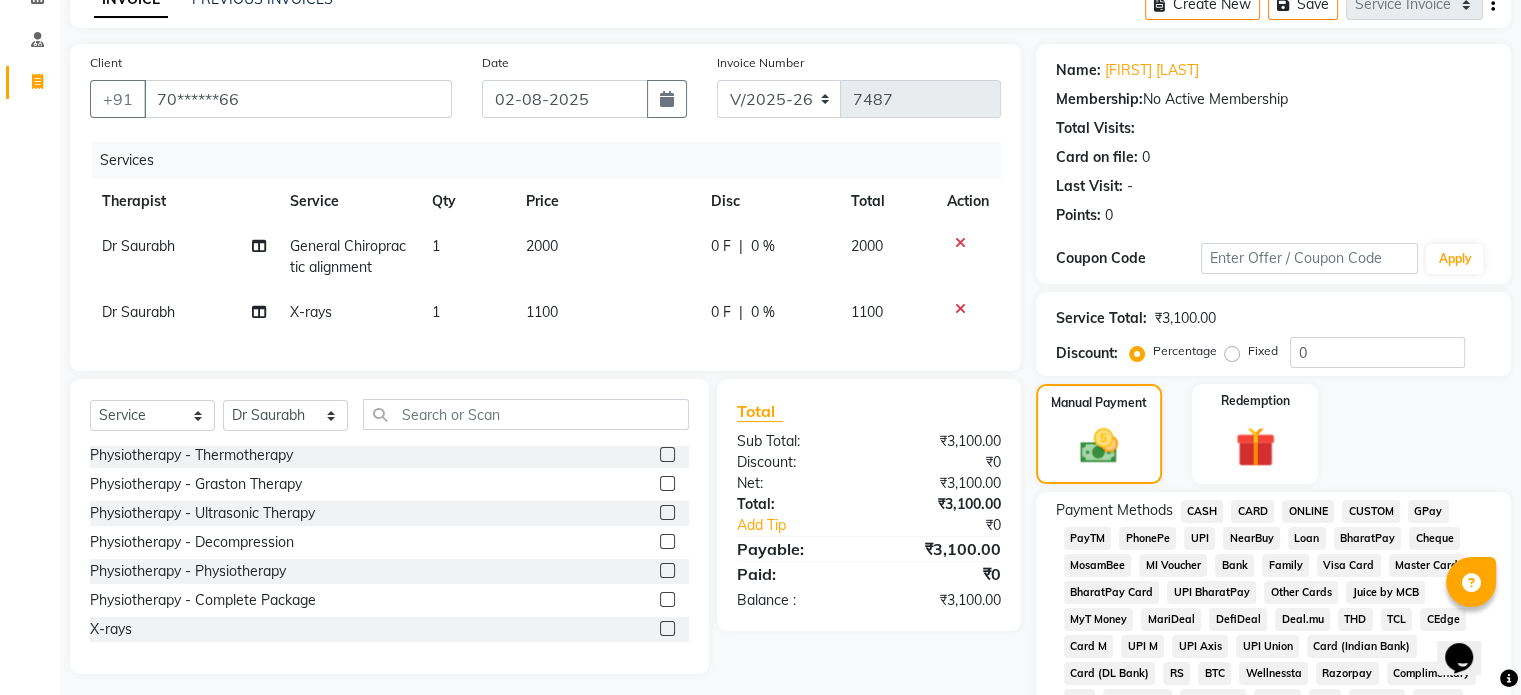 click on "UPI" 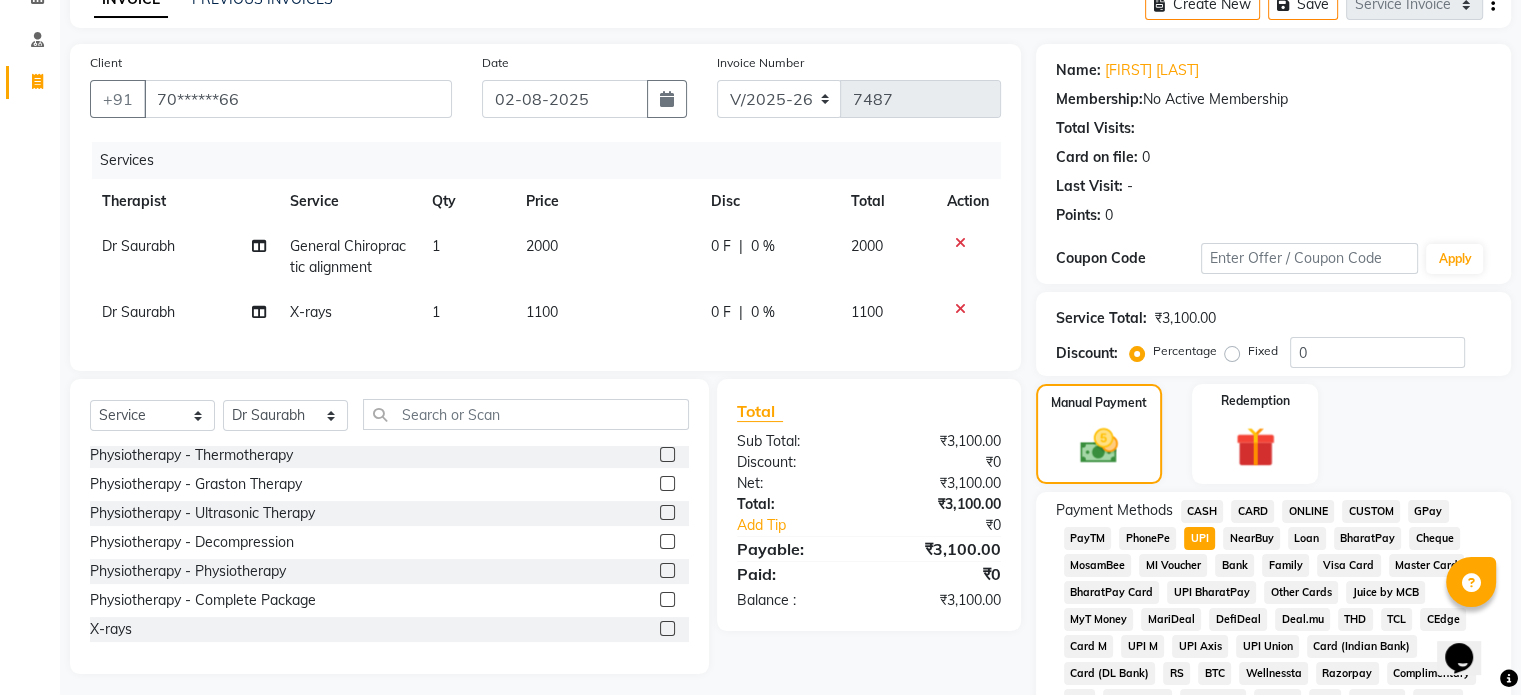 scroll, scrollTop: 652, scrollLeft: 0, axis: vertical 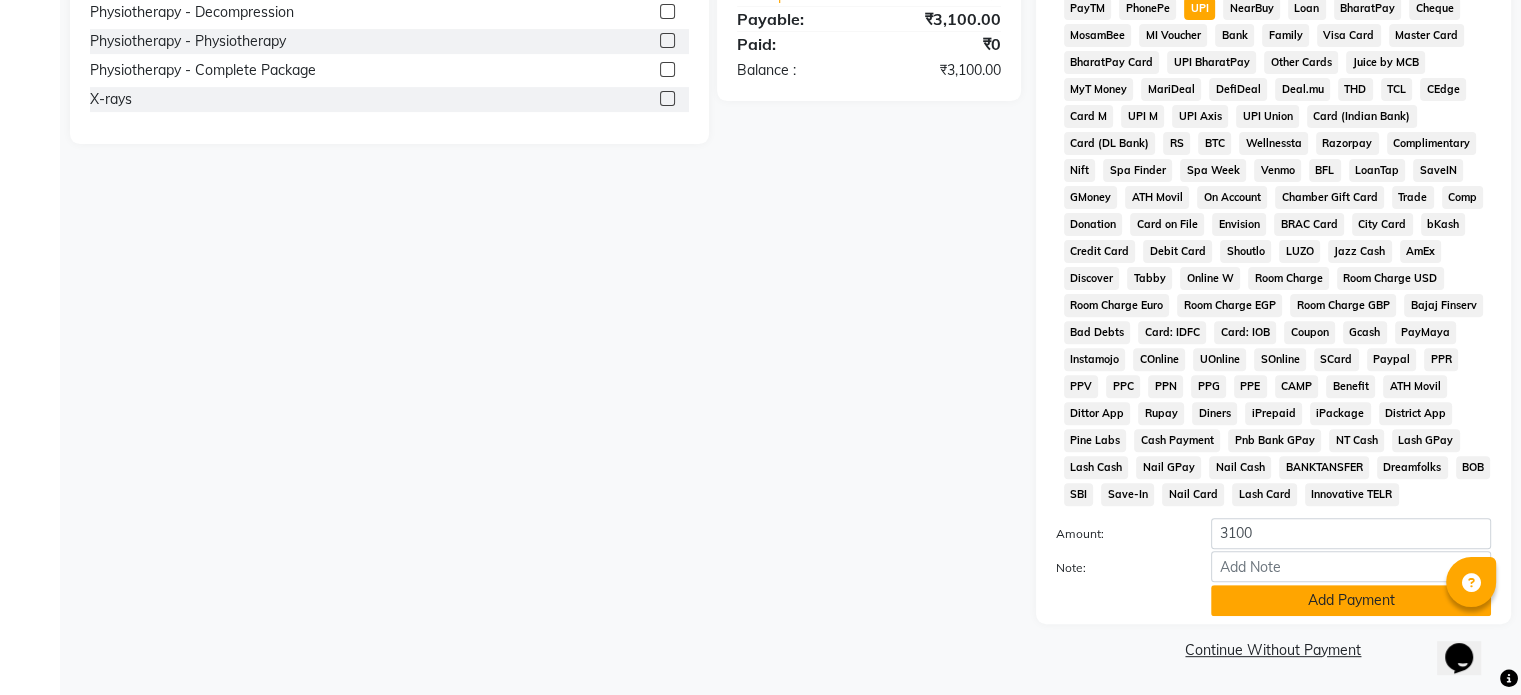 click on "Add Payment" 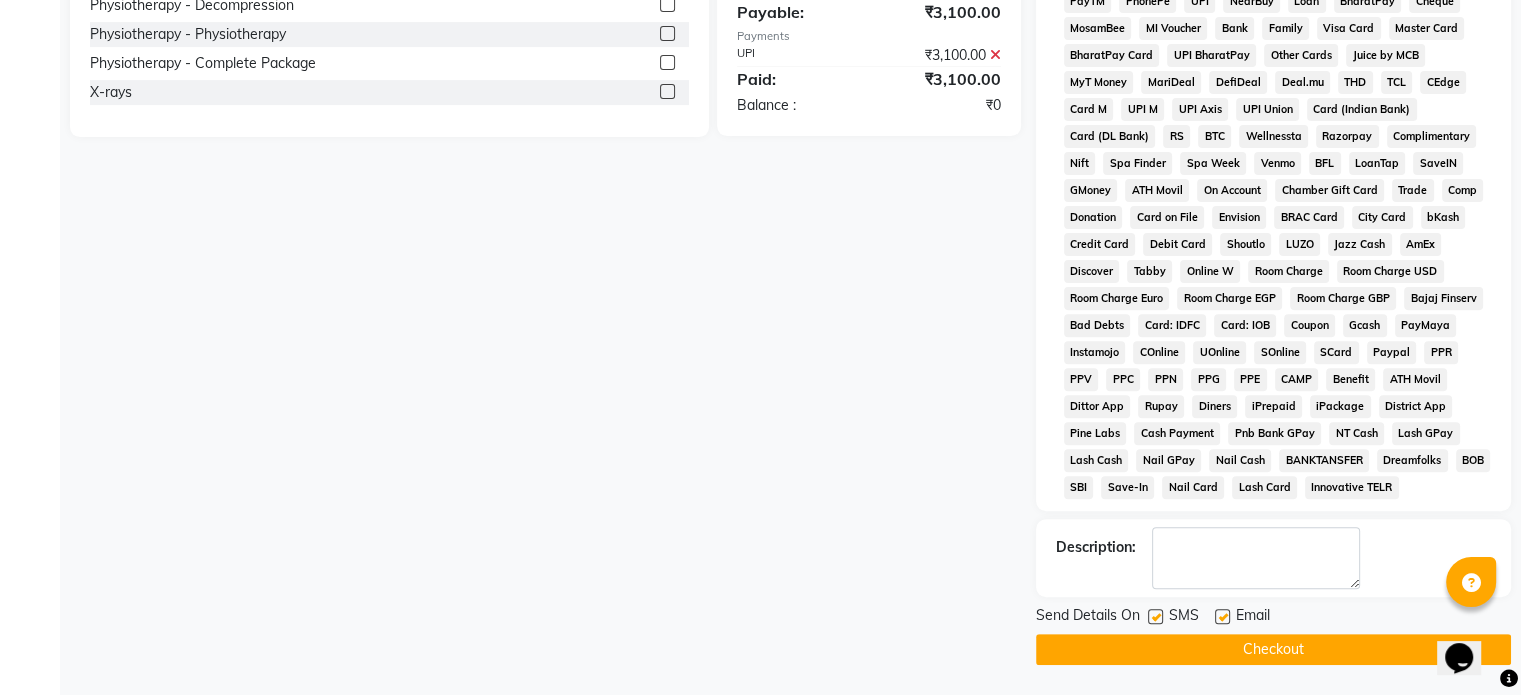 click 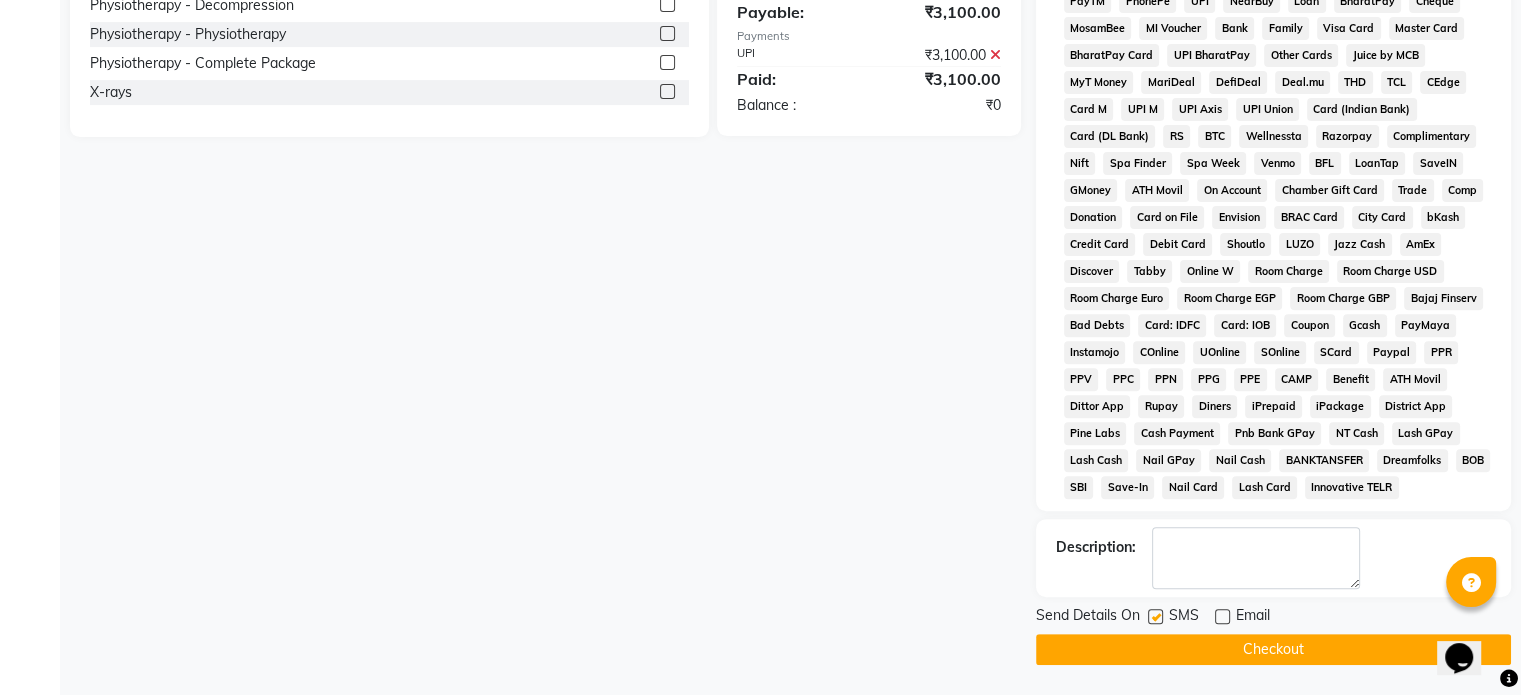 click 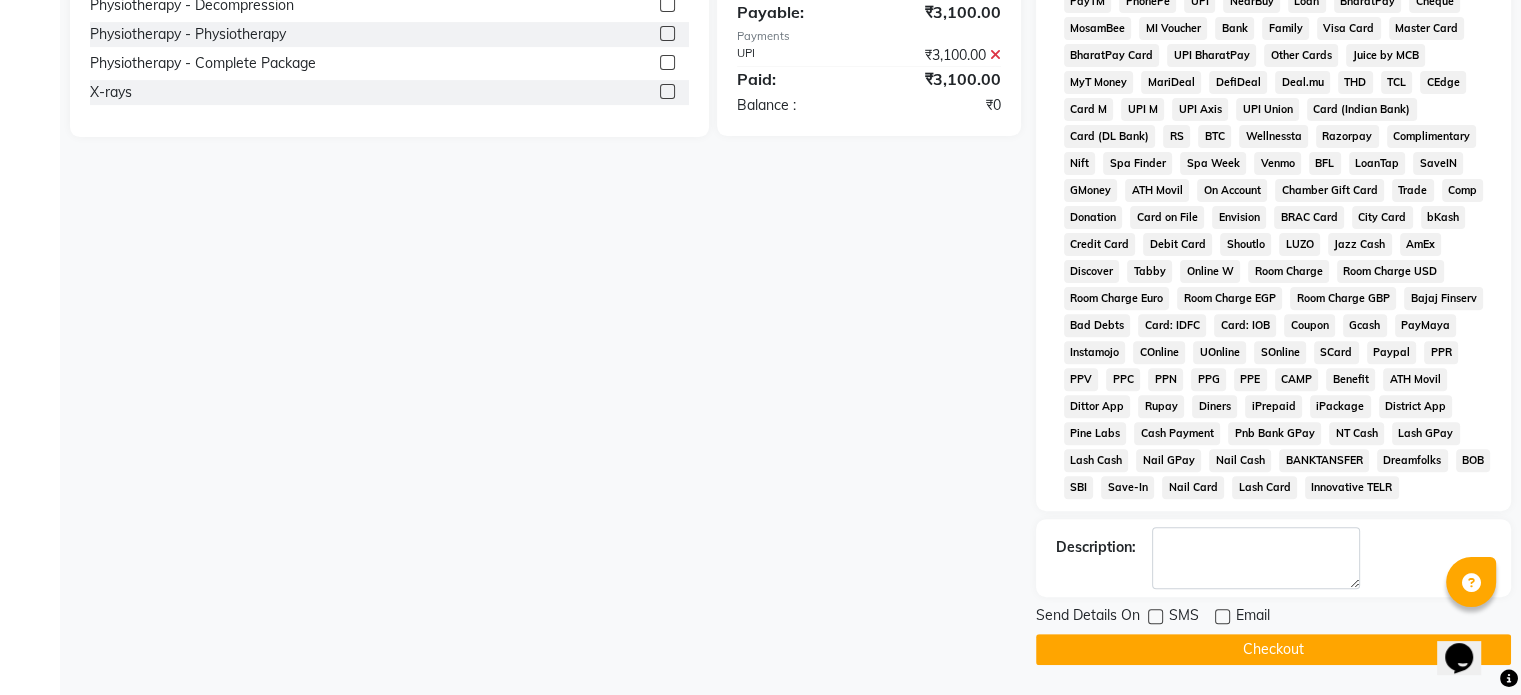 click on "Checkout" 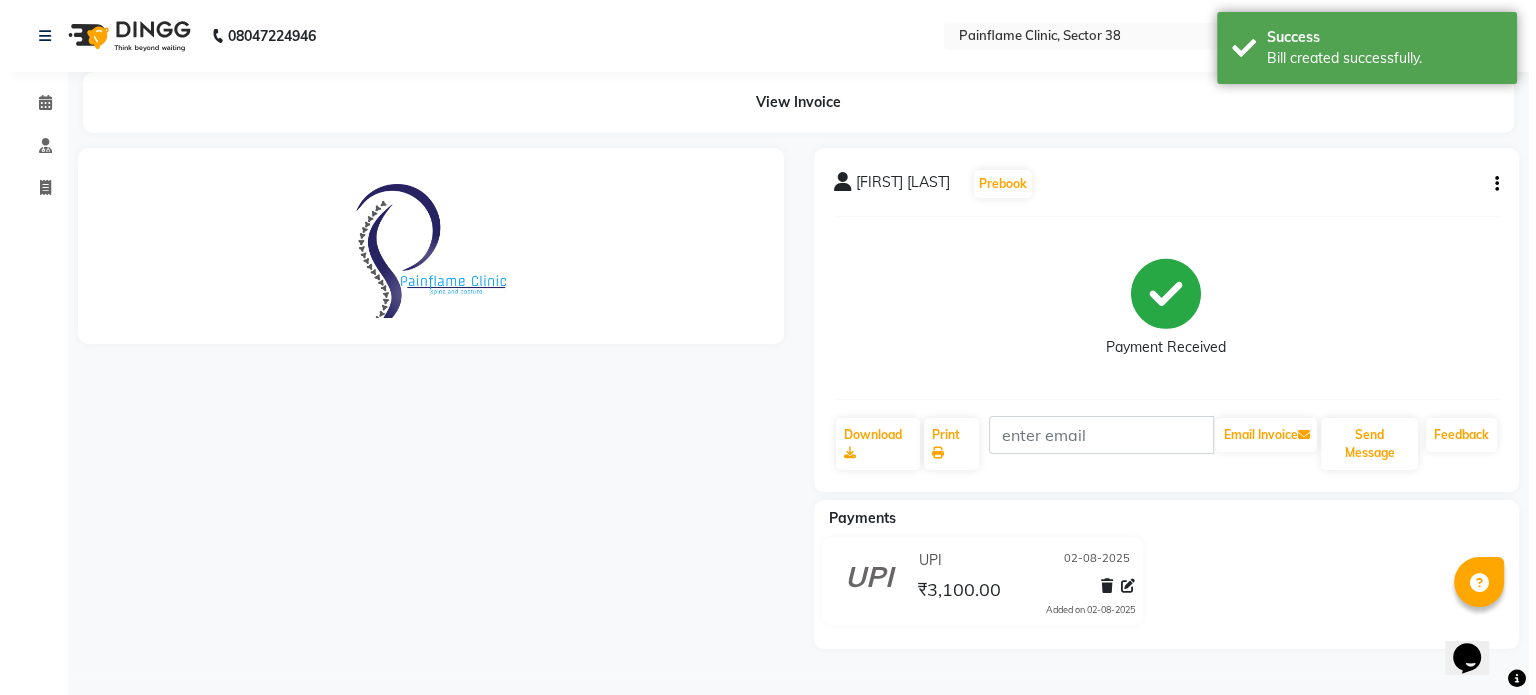scroll, scrollTop: 0, scrollLeft: 0, axis: both 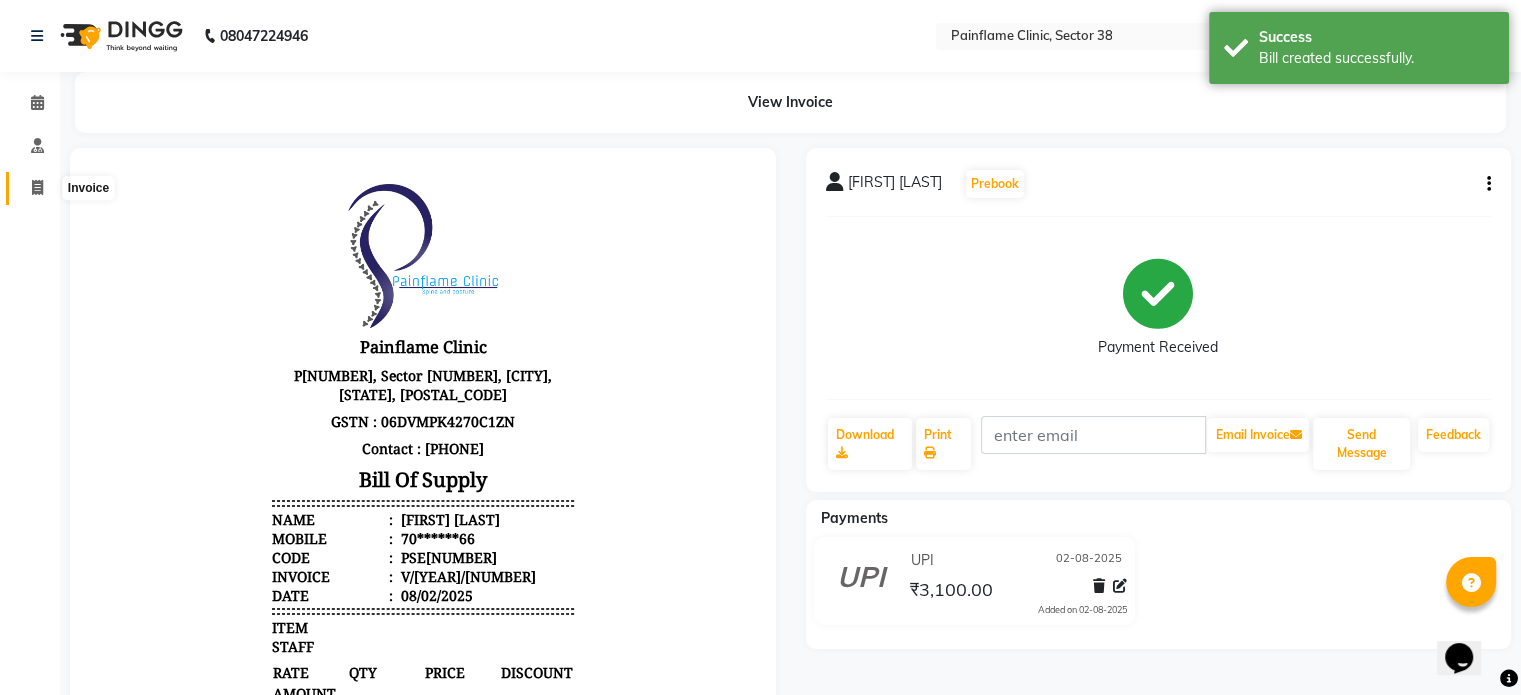 click 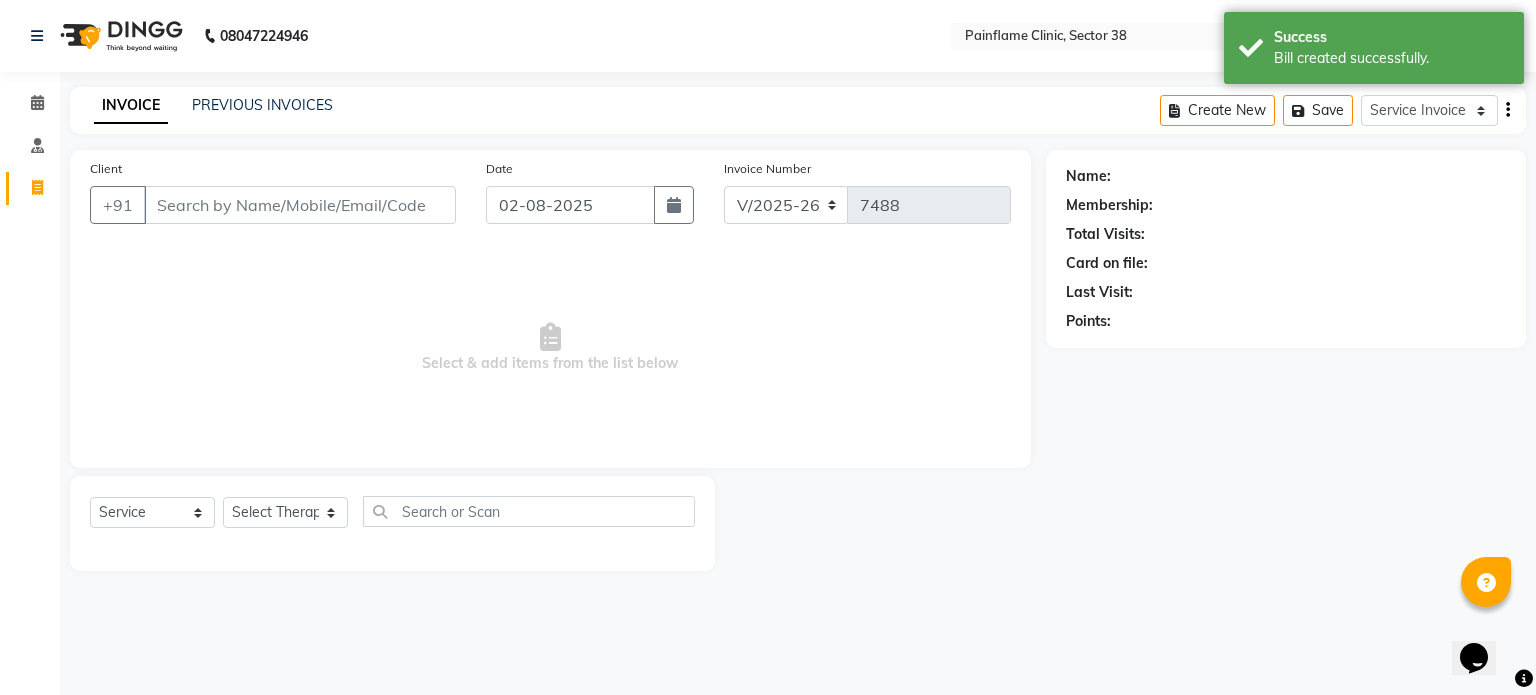 click on "Client" at bounding box center (300, 205) 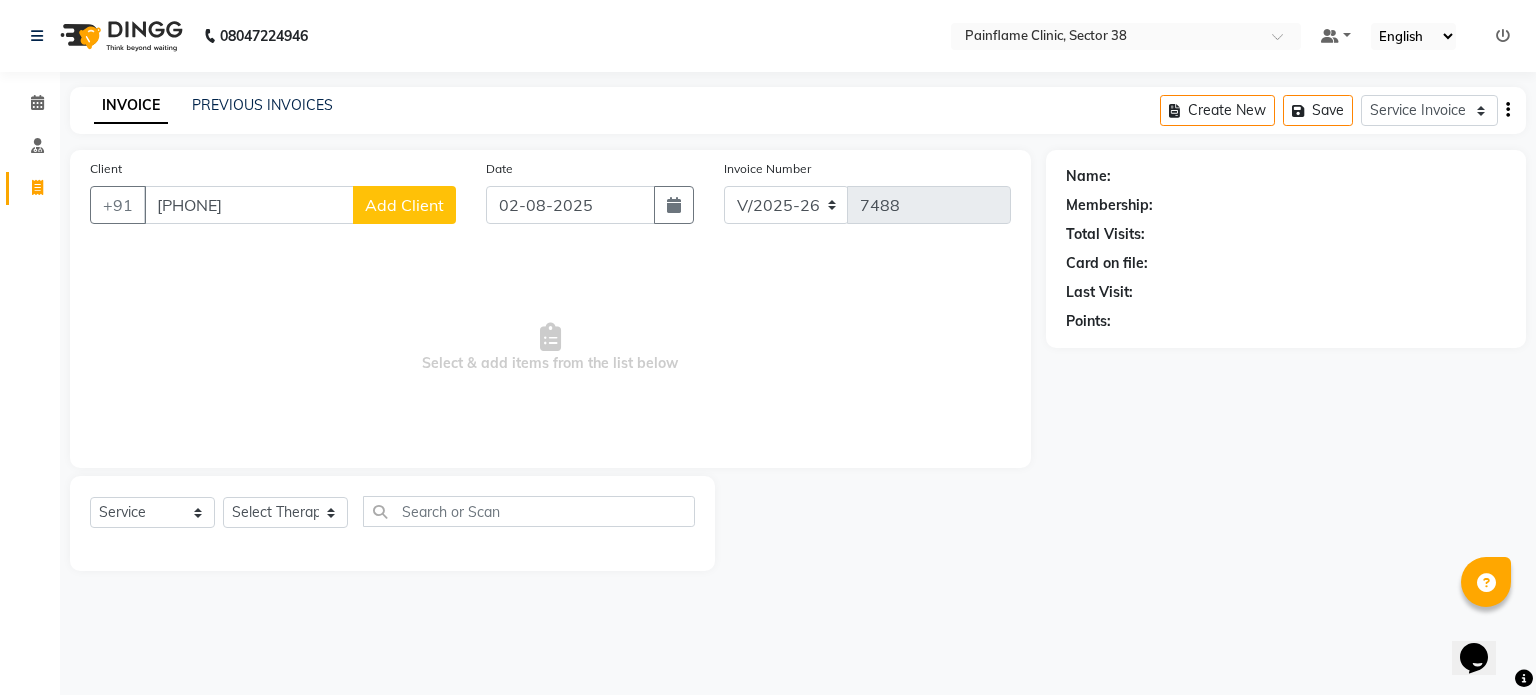 click on "Add Client" 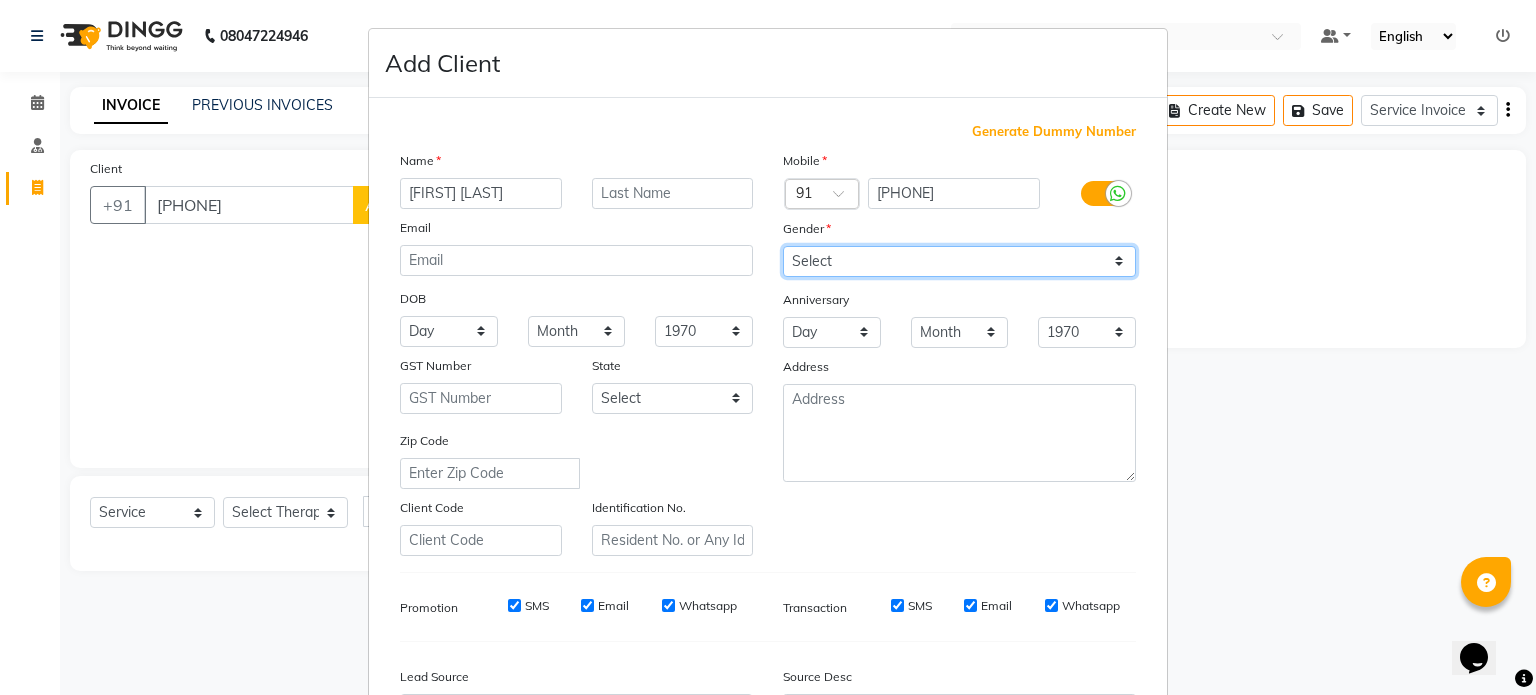 click on "Select Male Female Other Prefer Not To Say" at bounding box center [959, 261] 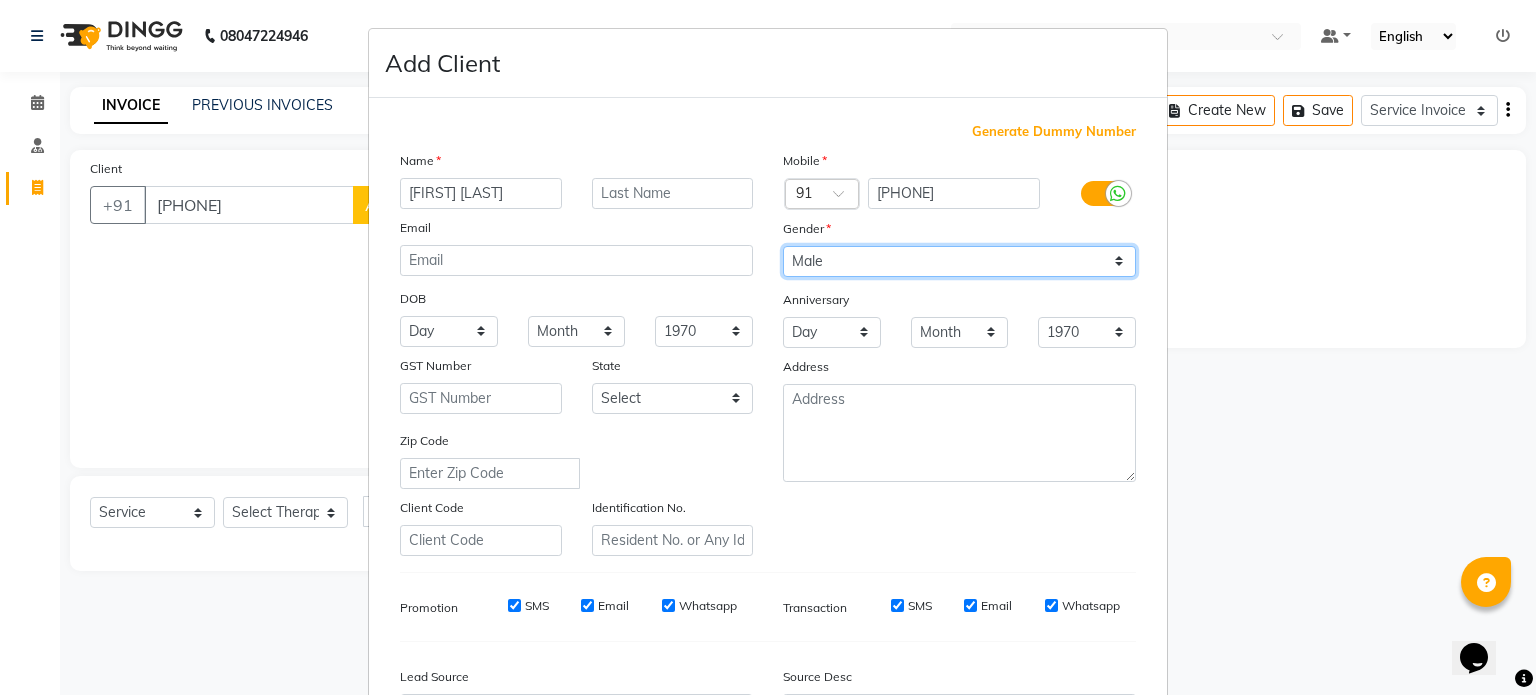 click on "Select Male Female Other Prefer Not To Say" at bounding box center (959, 261) 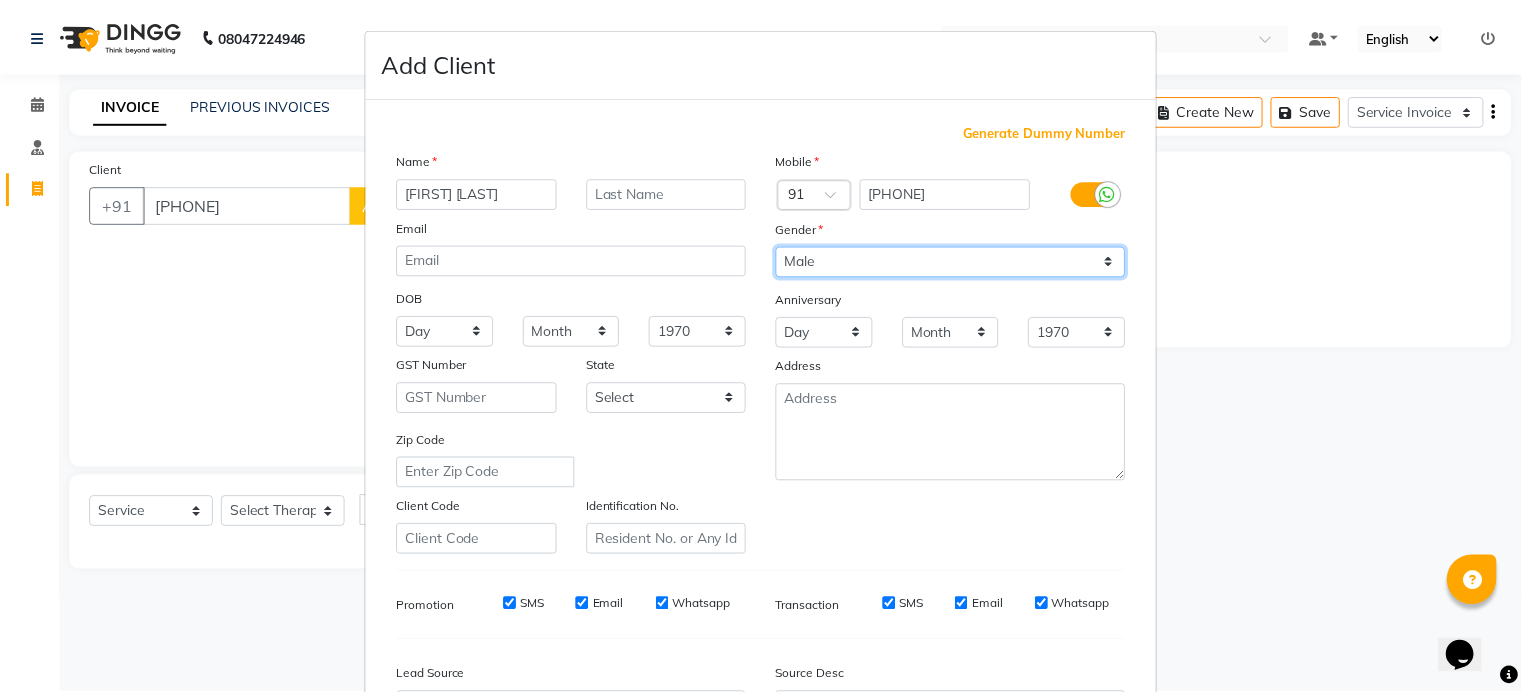 scroll, scrollTop: 237, scrollLeft: 0, axis: vertical 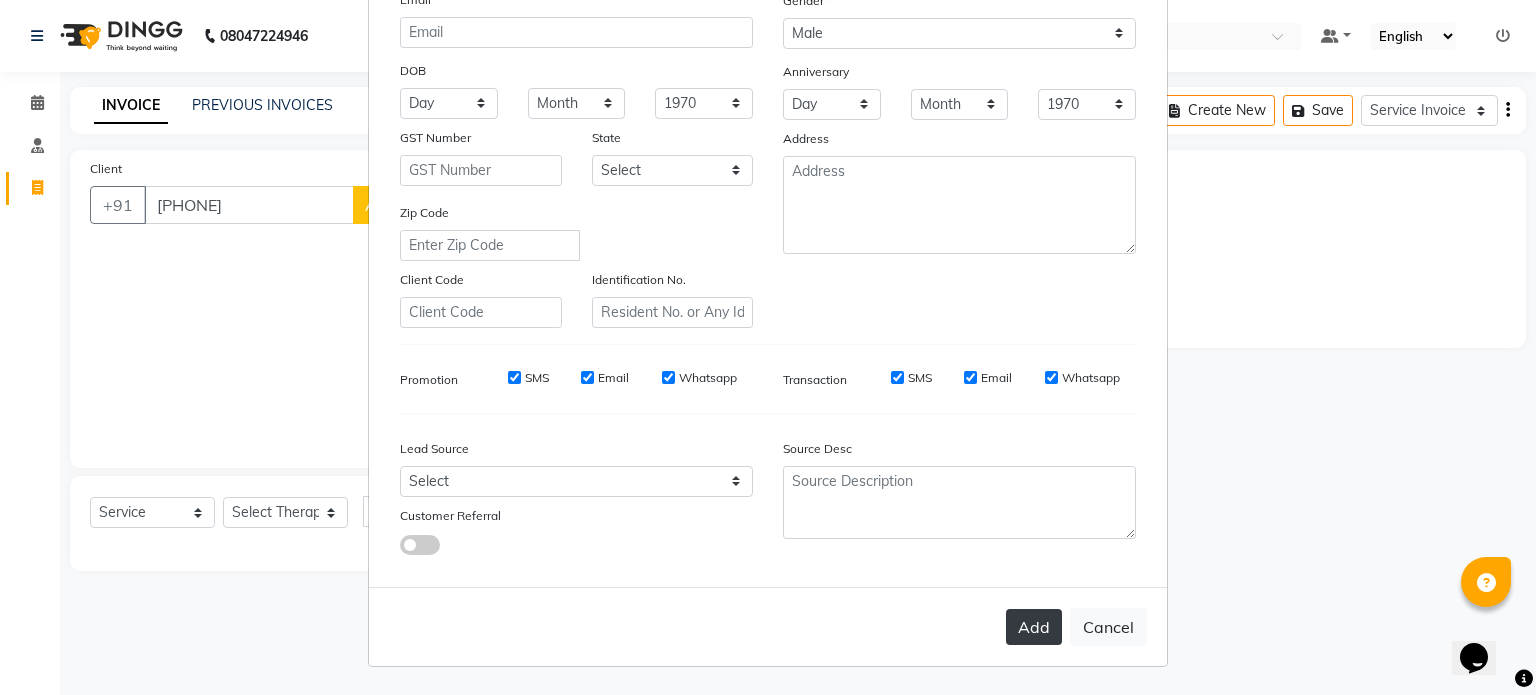 click on "Add" at bounding box center (1034, 627) 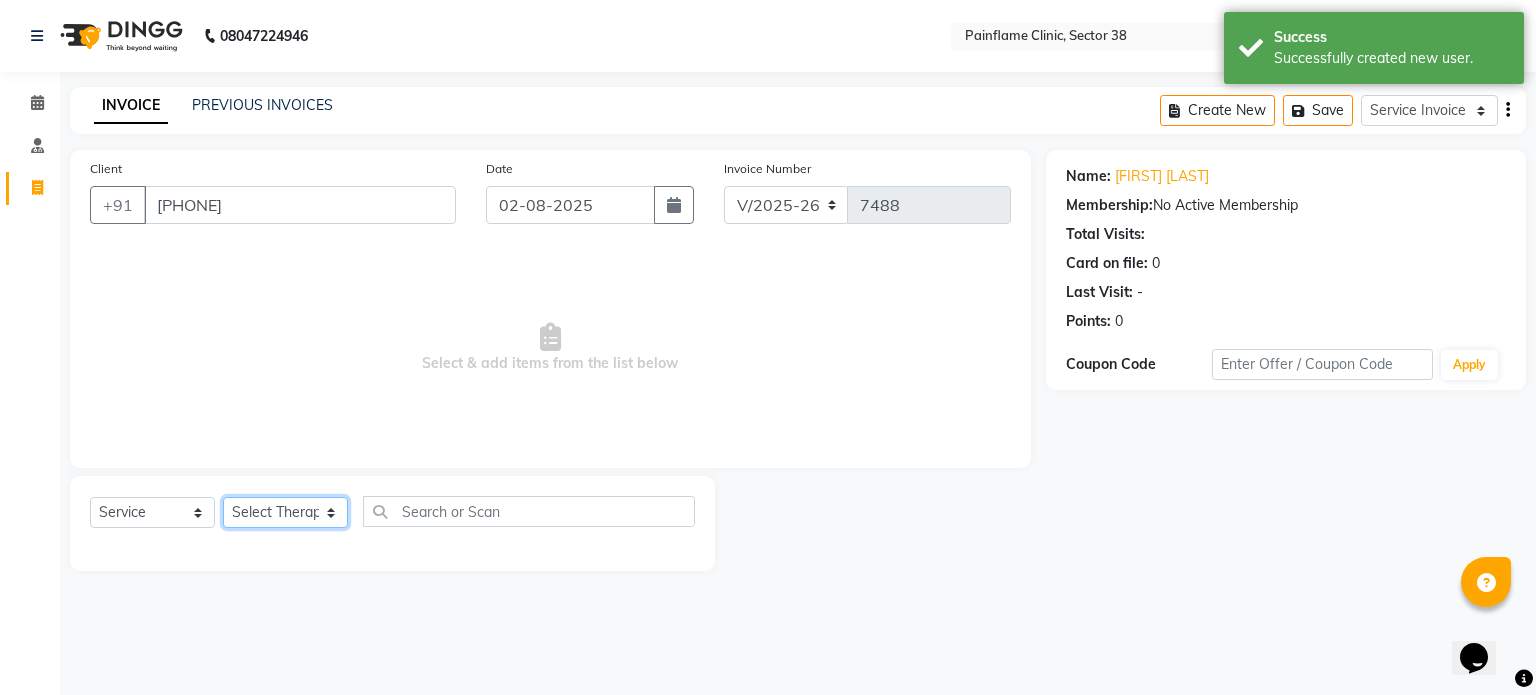 click on "Select Therapist Dr [FIRST] Dr [FIRST] Dr [FIRST] Dr [FIRST] Dr. [FIRST] Dr. [FIRST] [FIRST] [FIRST] [FIRST] Reception 1 Reception 2 Reception 3" 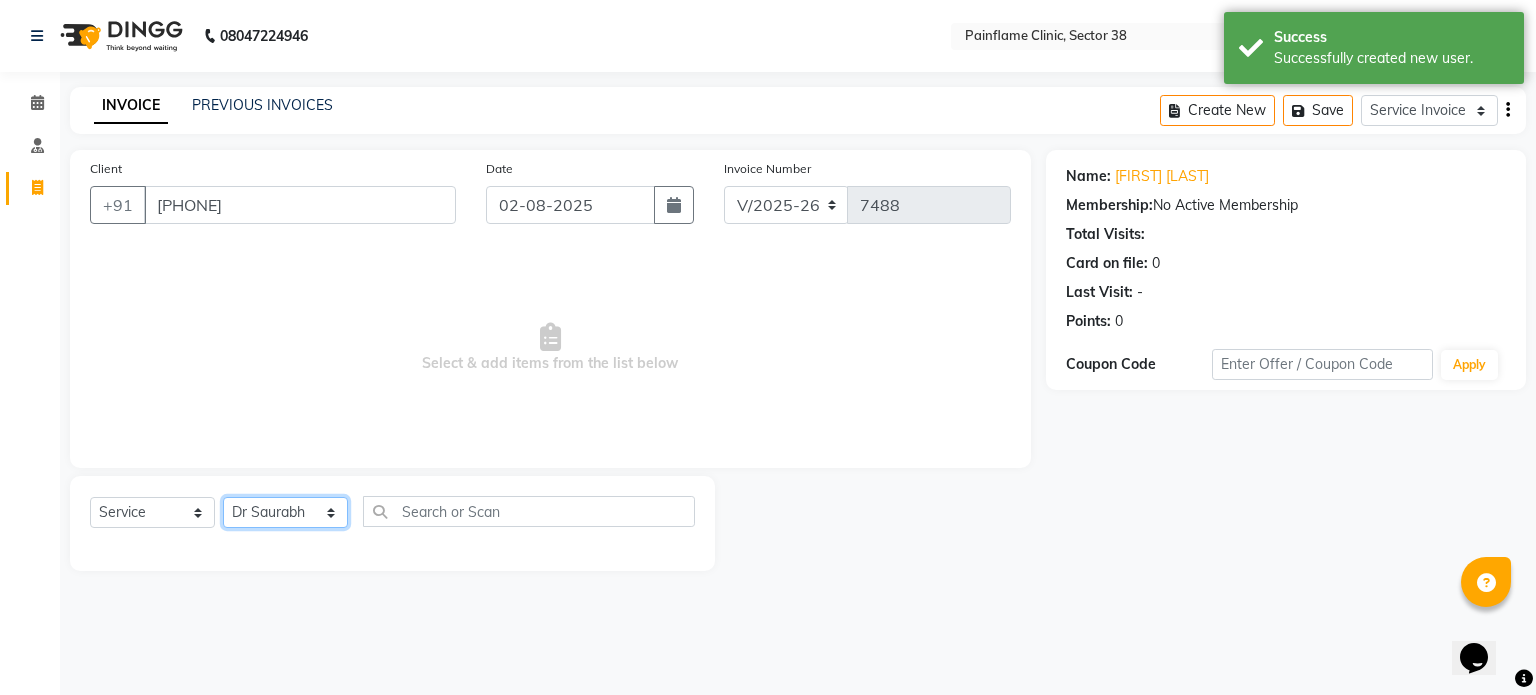 click on "Select Therapist Dr [FIRST] Dr [FIRST] Dr [FIRST] Dr [FIRST] Dr. [FIRST] Dr. [FIRST] [FIRST] [FIRST] [FIRST] Reception 1 Reception 2 Reception 3" 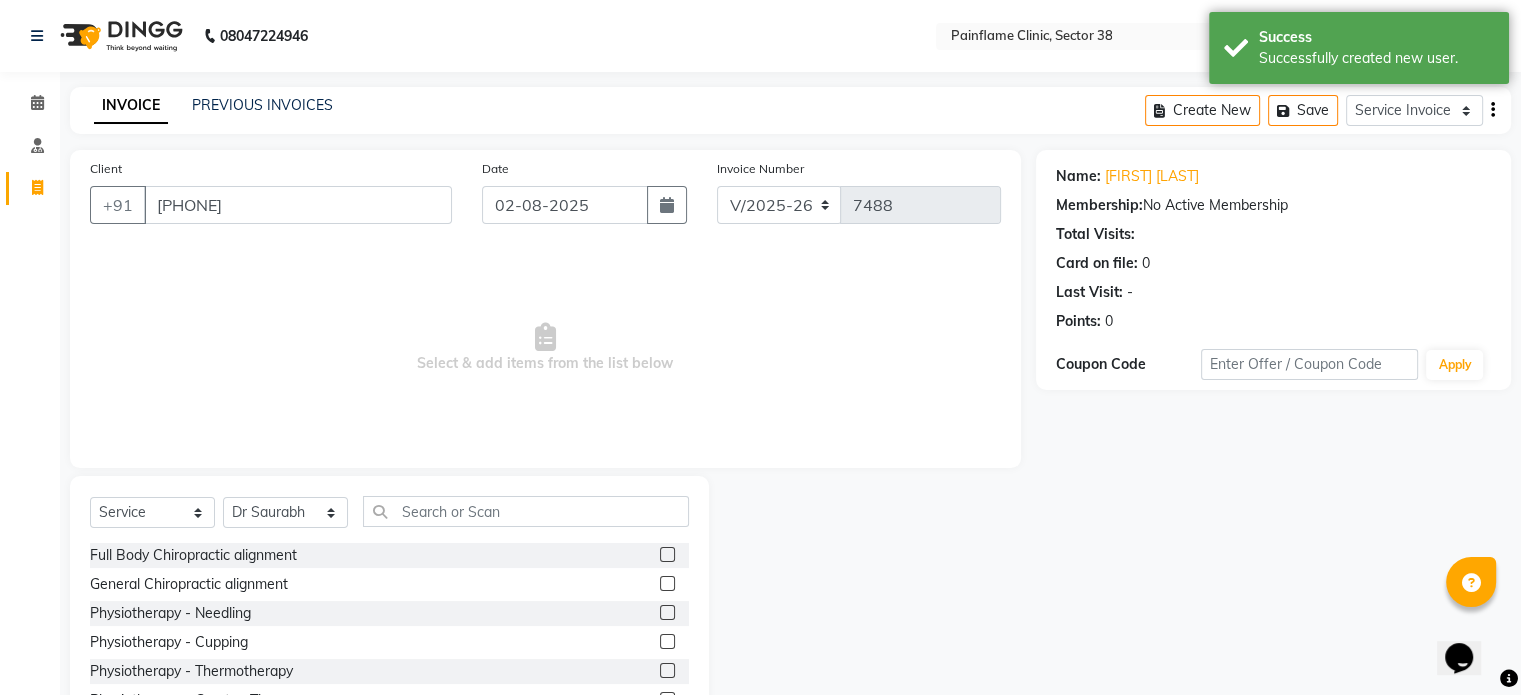 click 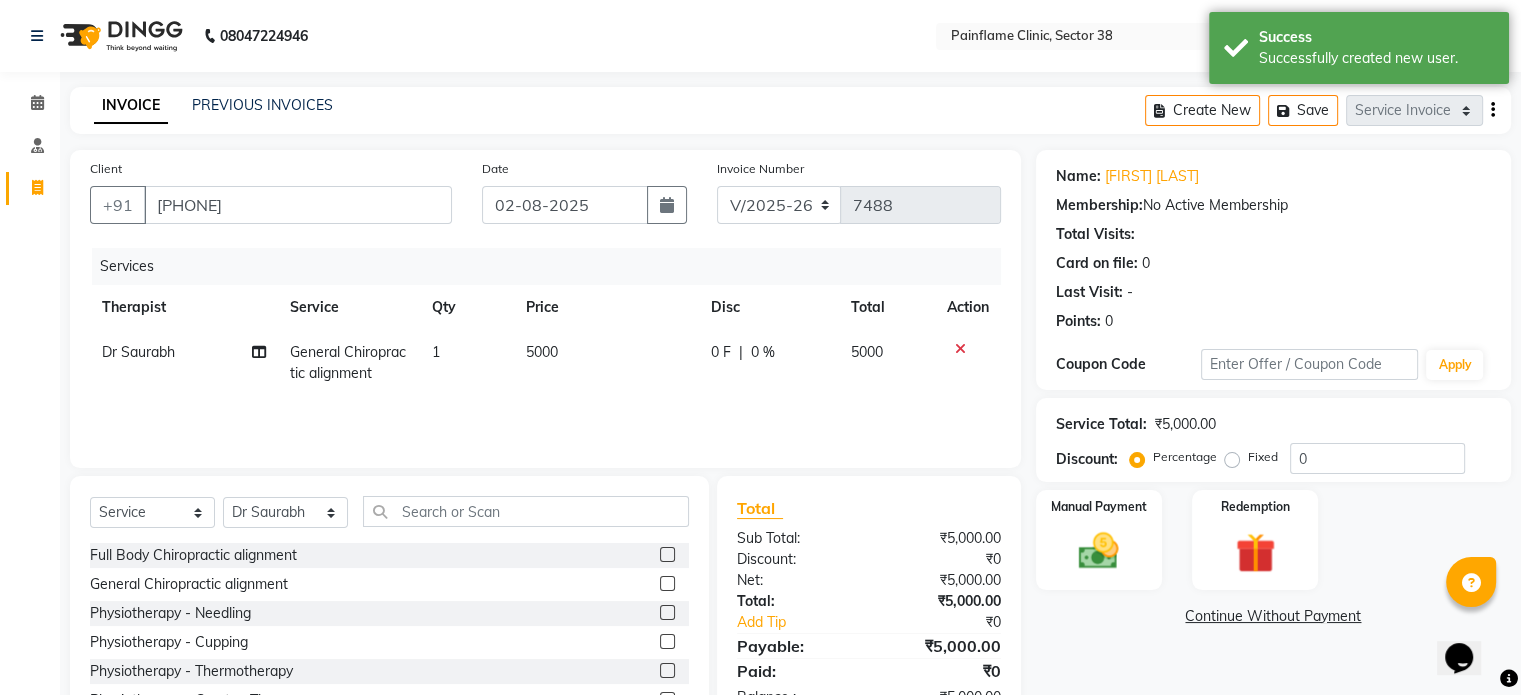 click on "5000" 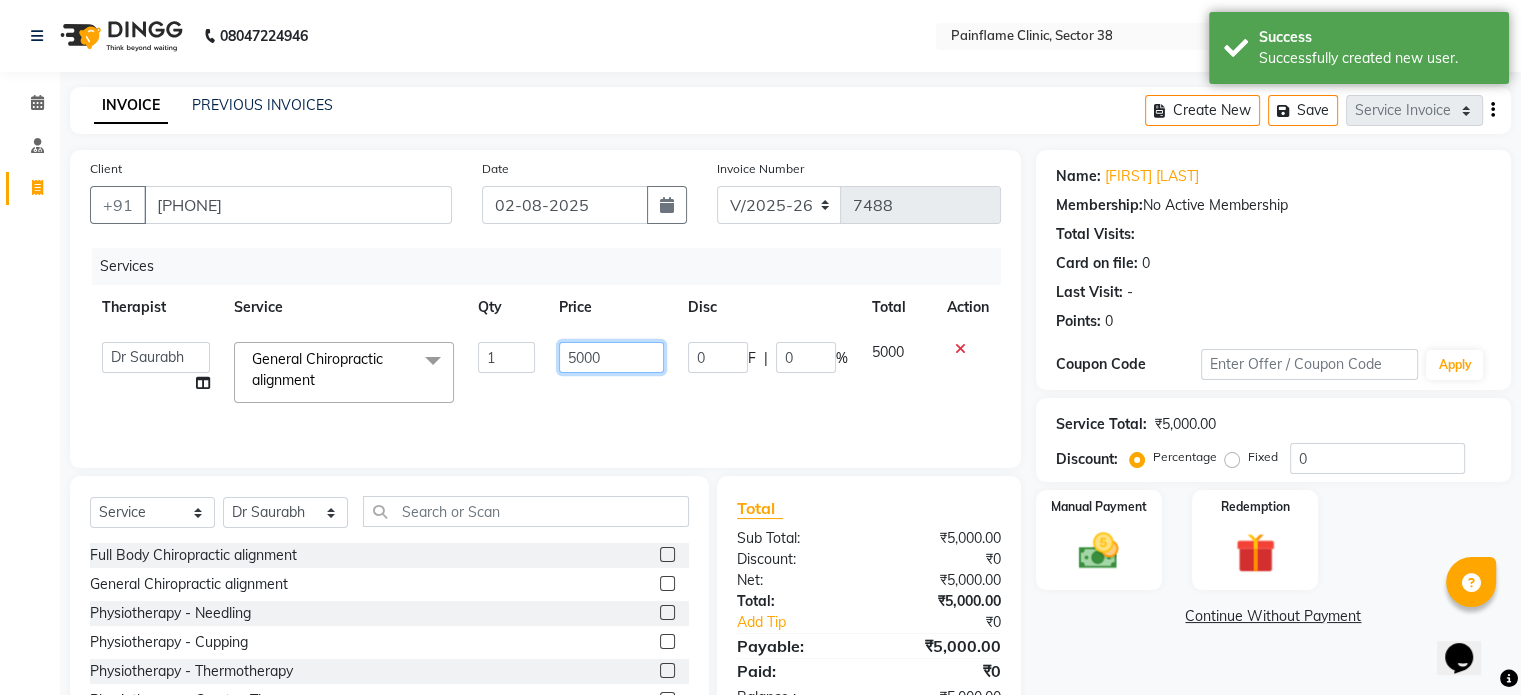 click on "5000" 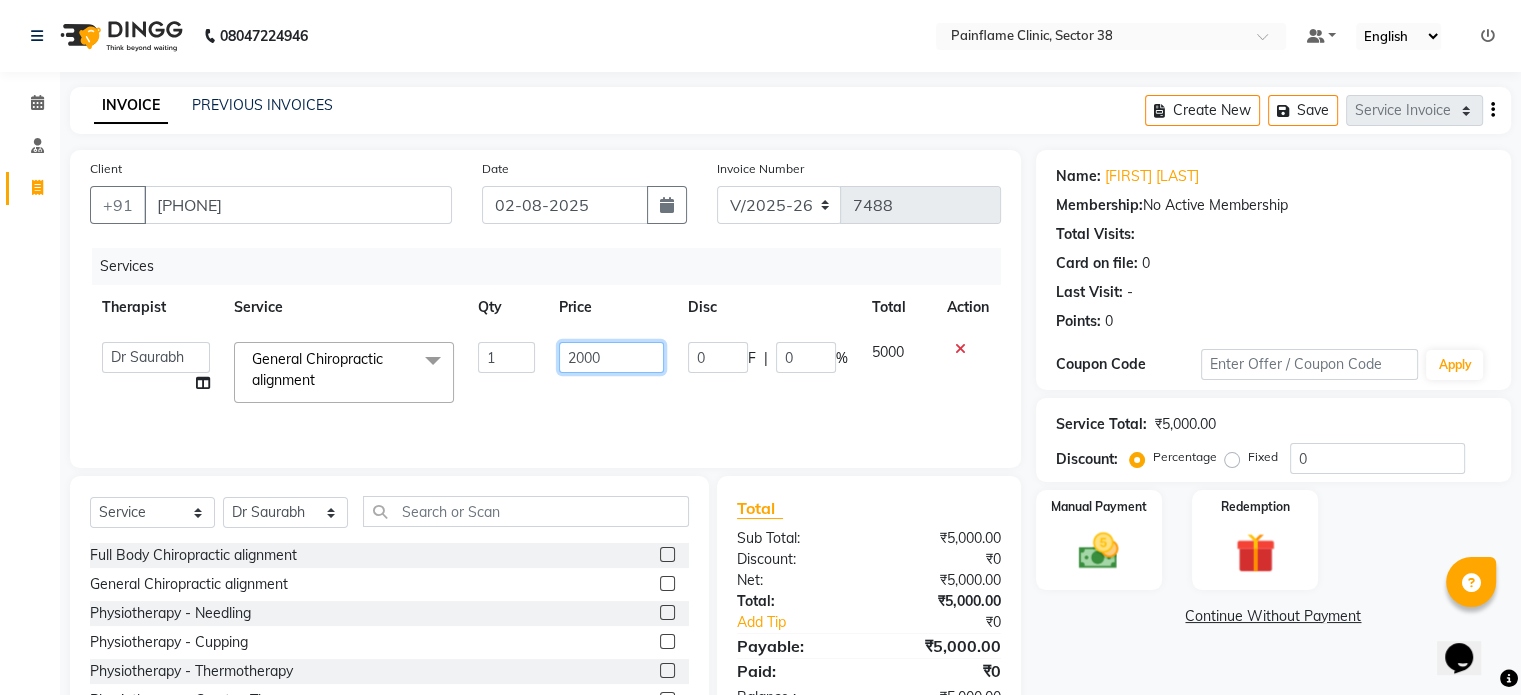 scroll, scrollTop: 119, scrollLeft: 0, axis: vertical 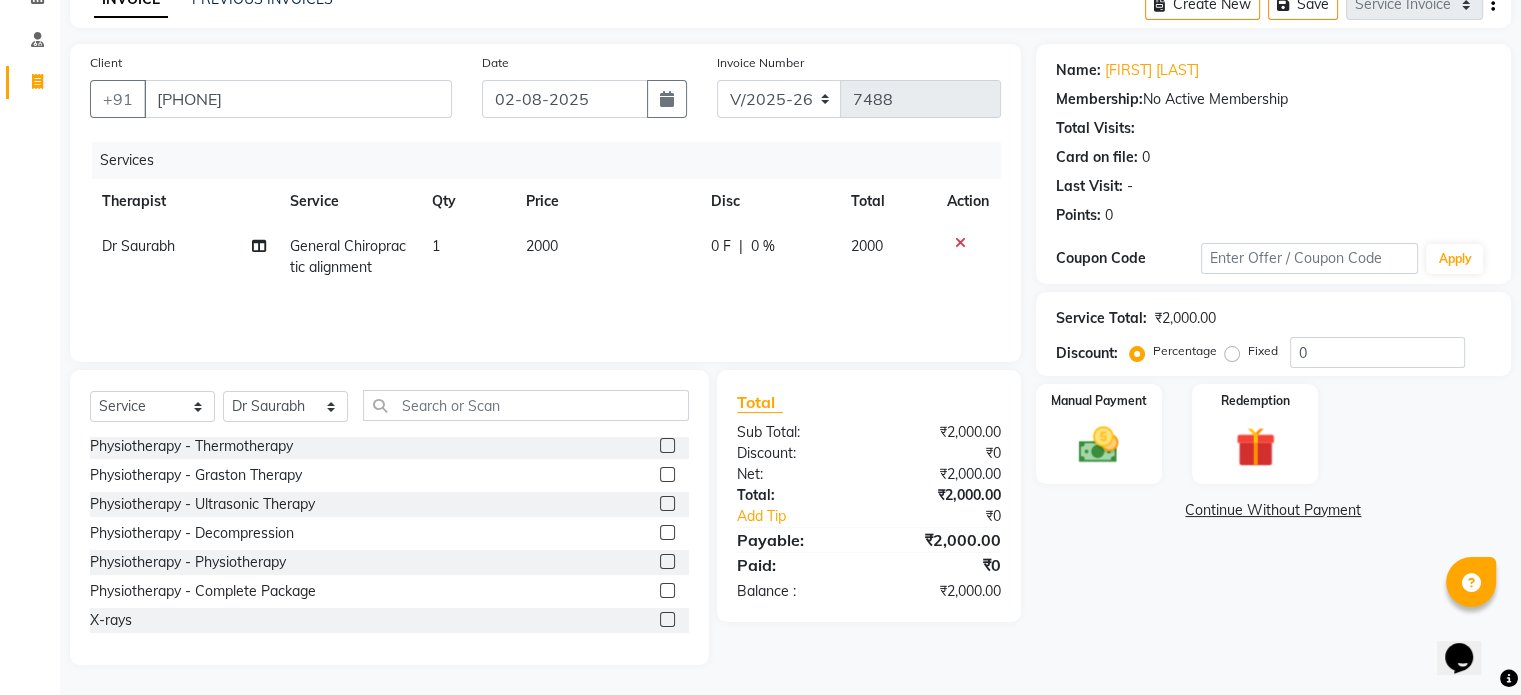 click 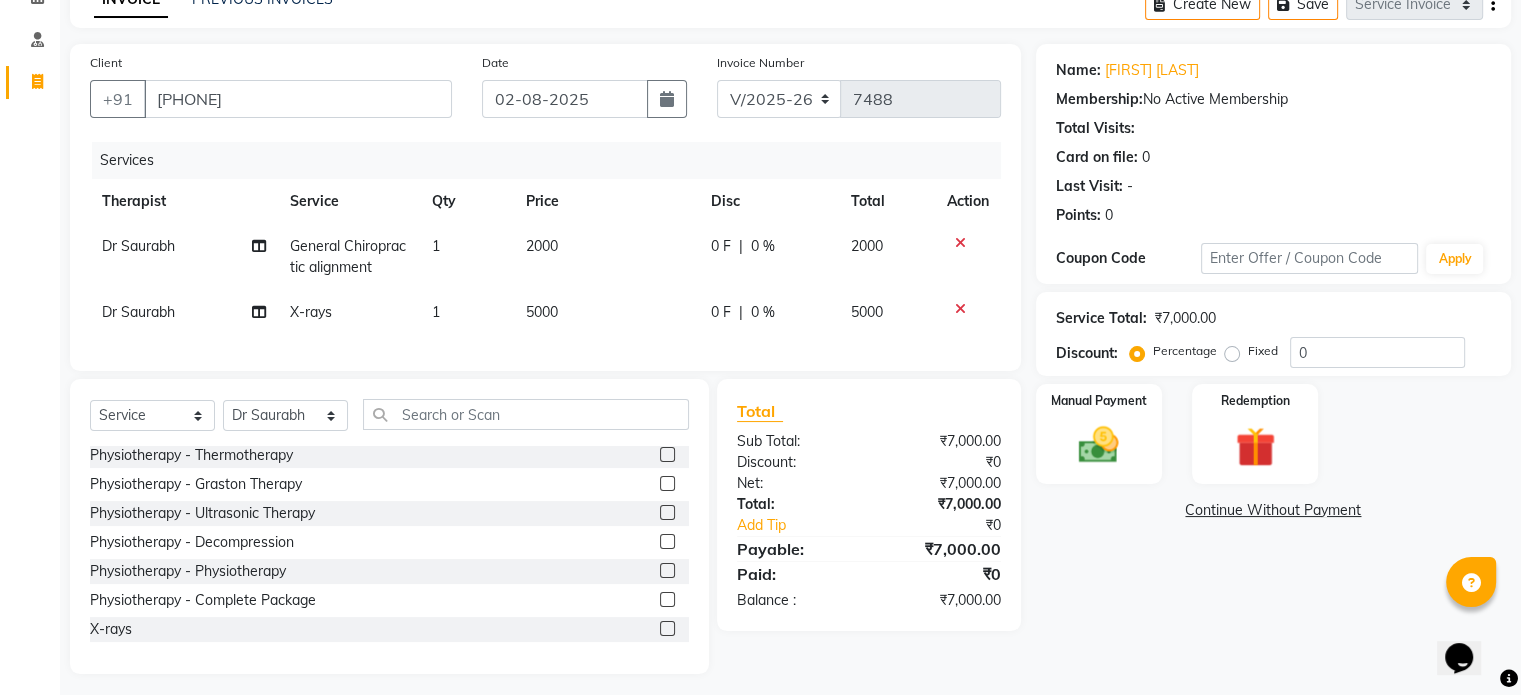 click on "5000" 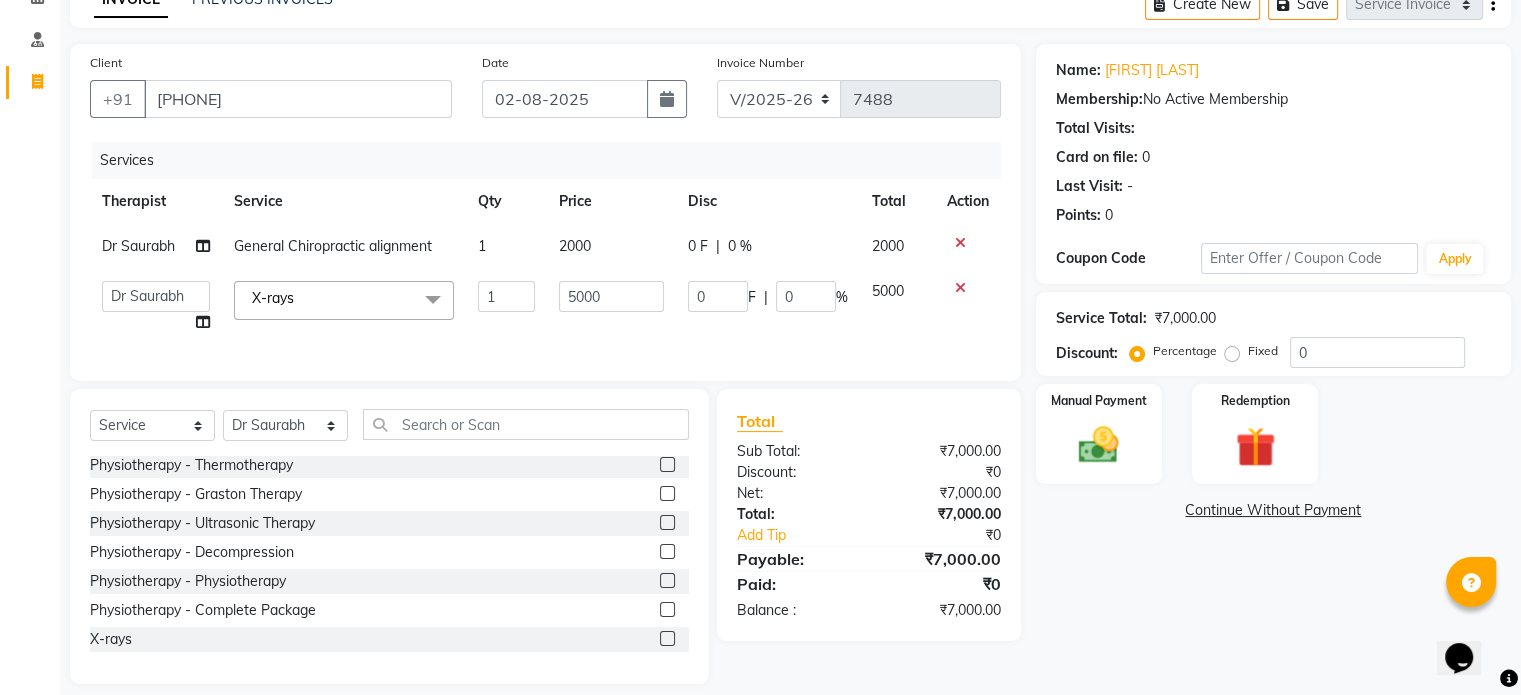 click on "5000" 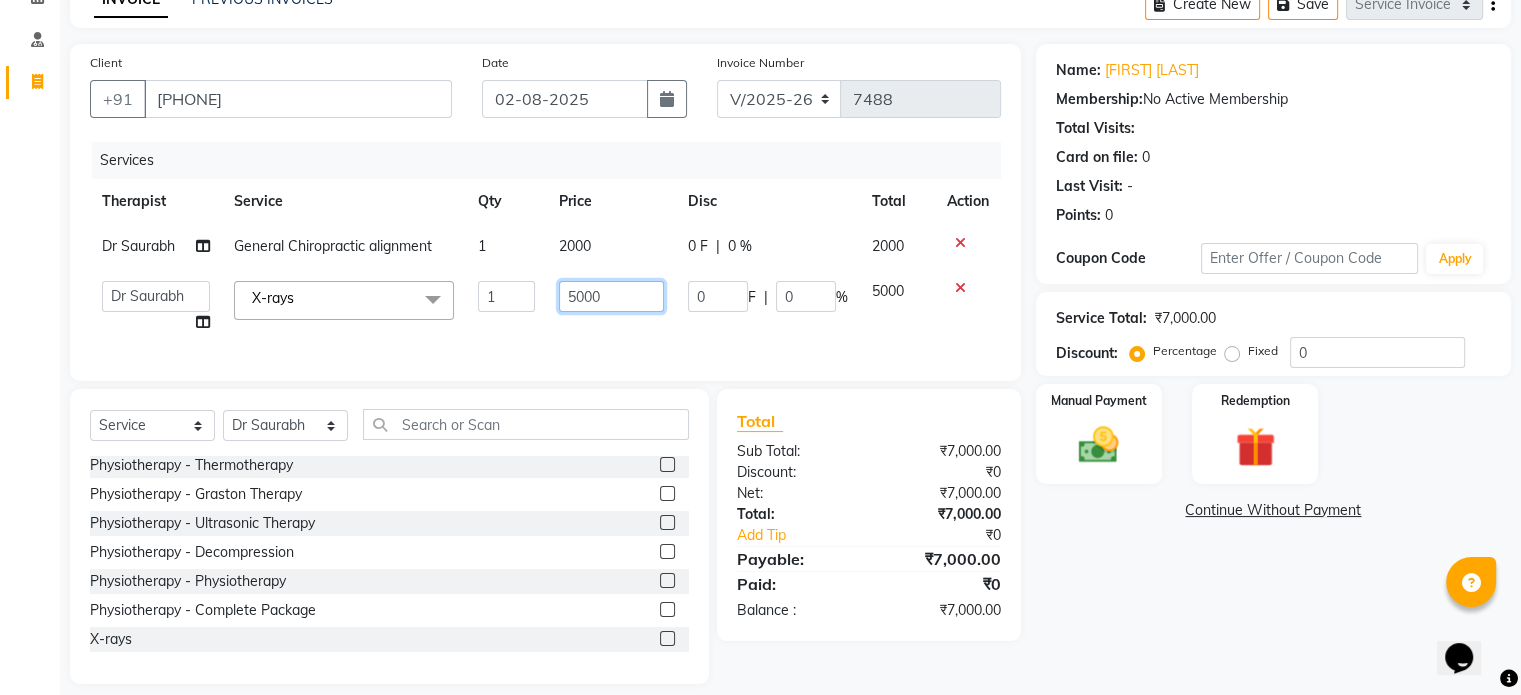 click on "5000" 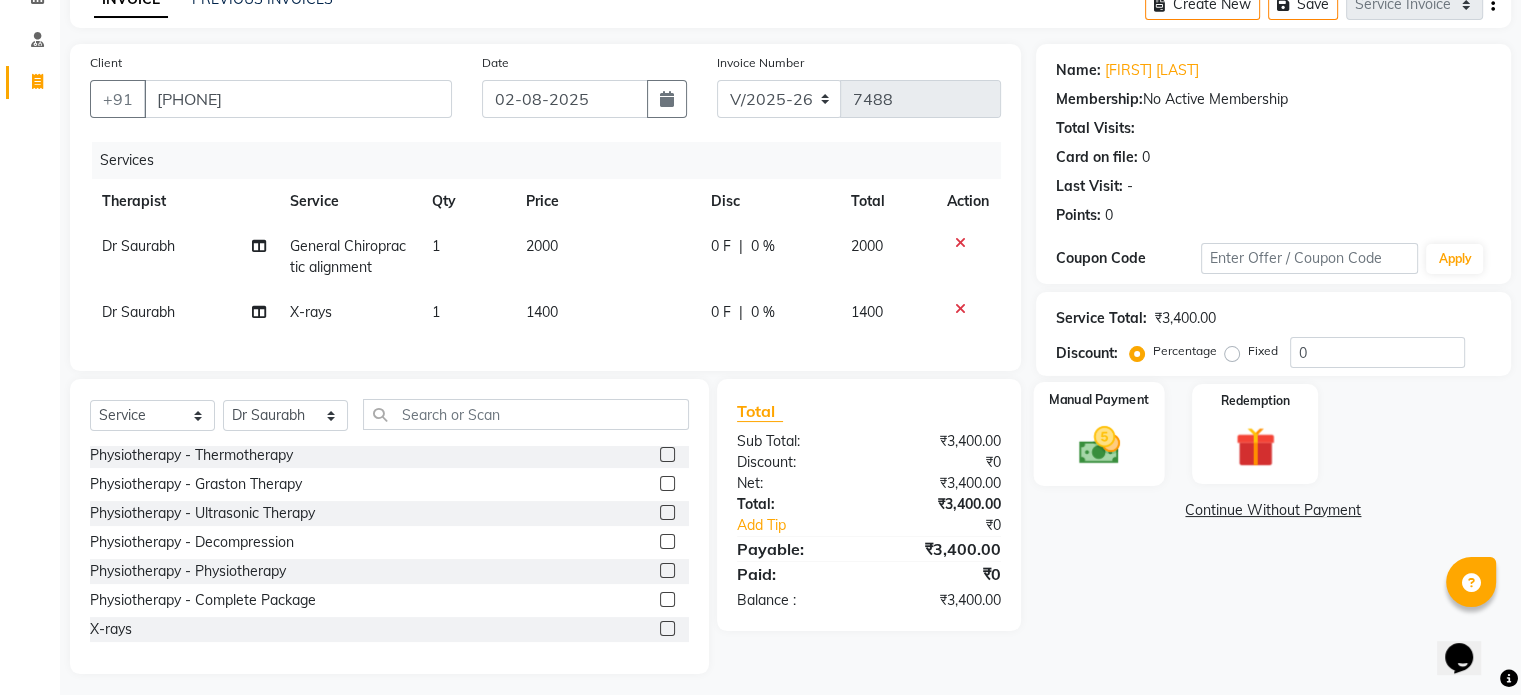 click on "Manual Payment" 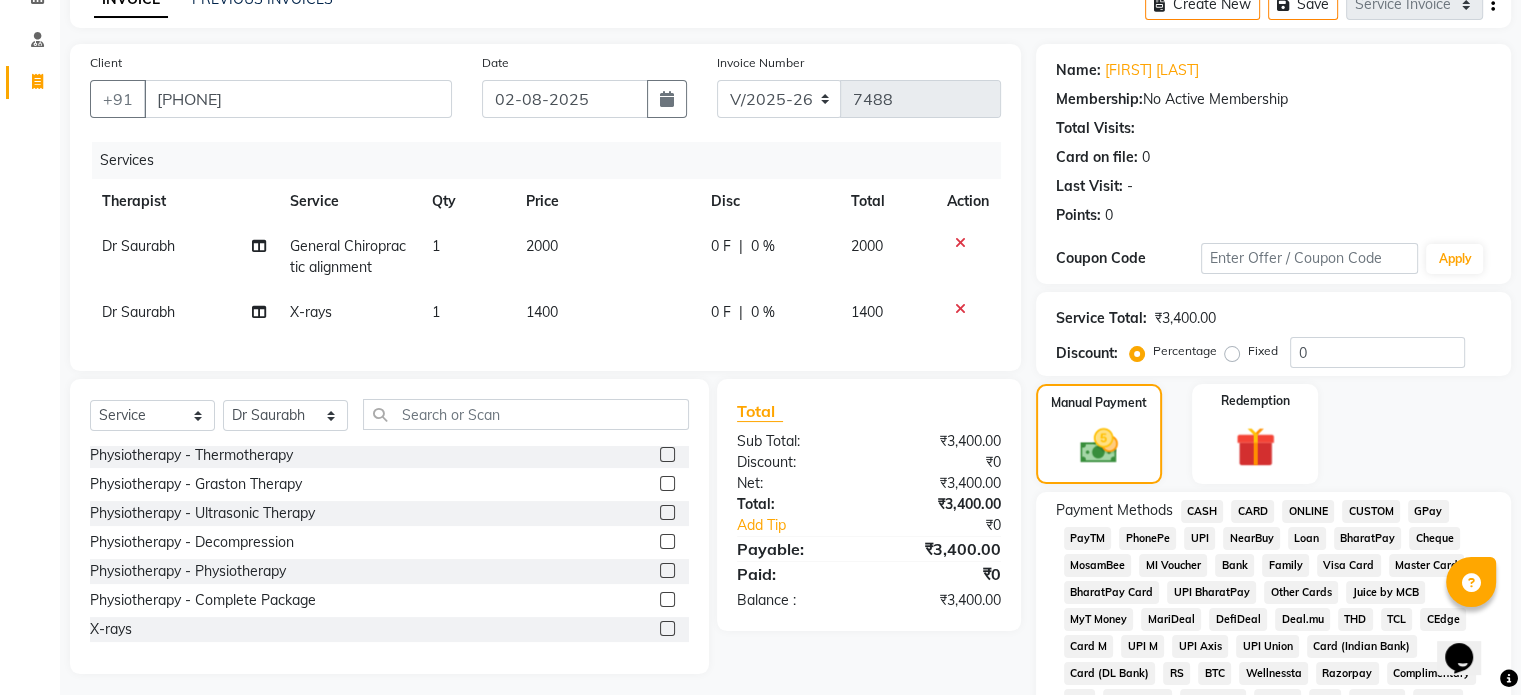click on "UPI" 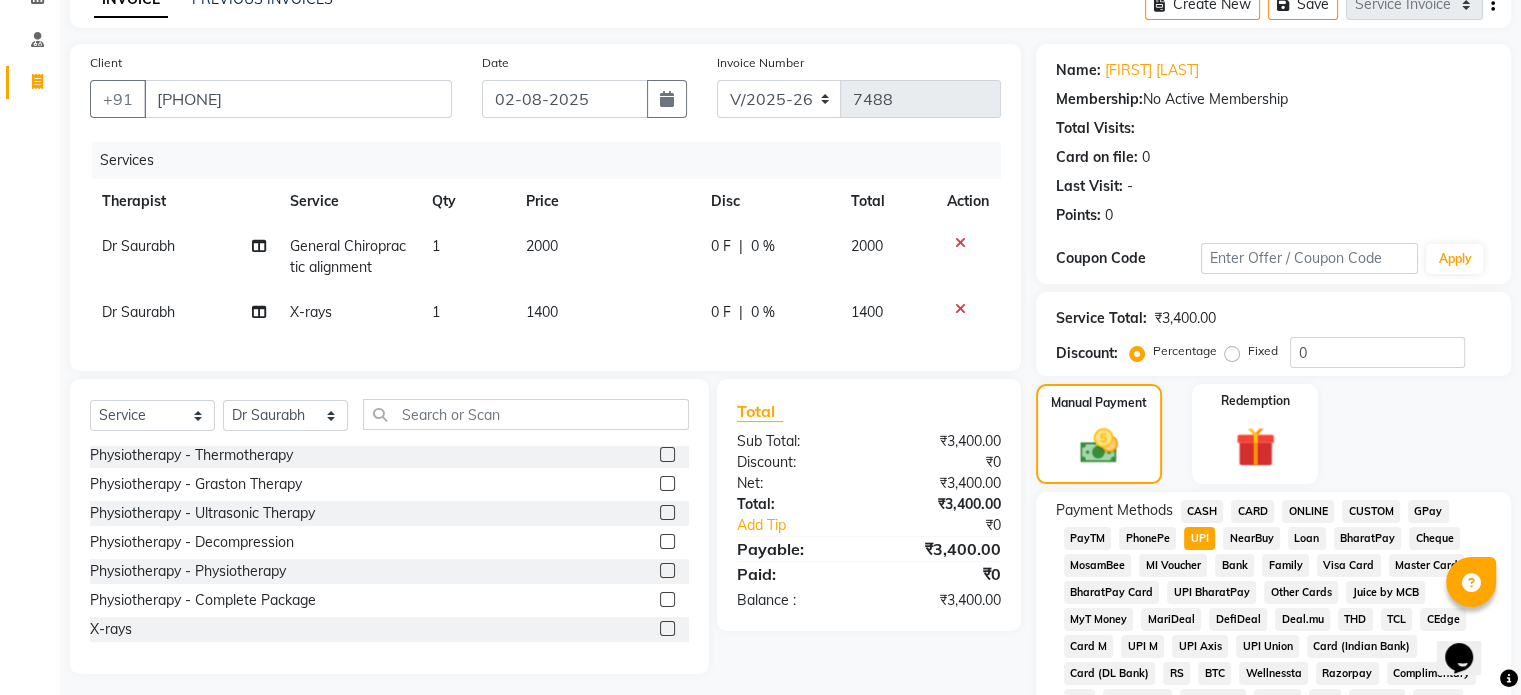 scroll, scrollTop: 652, scrollLeft: 0, axis: vertical 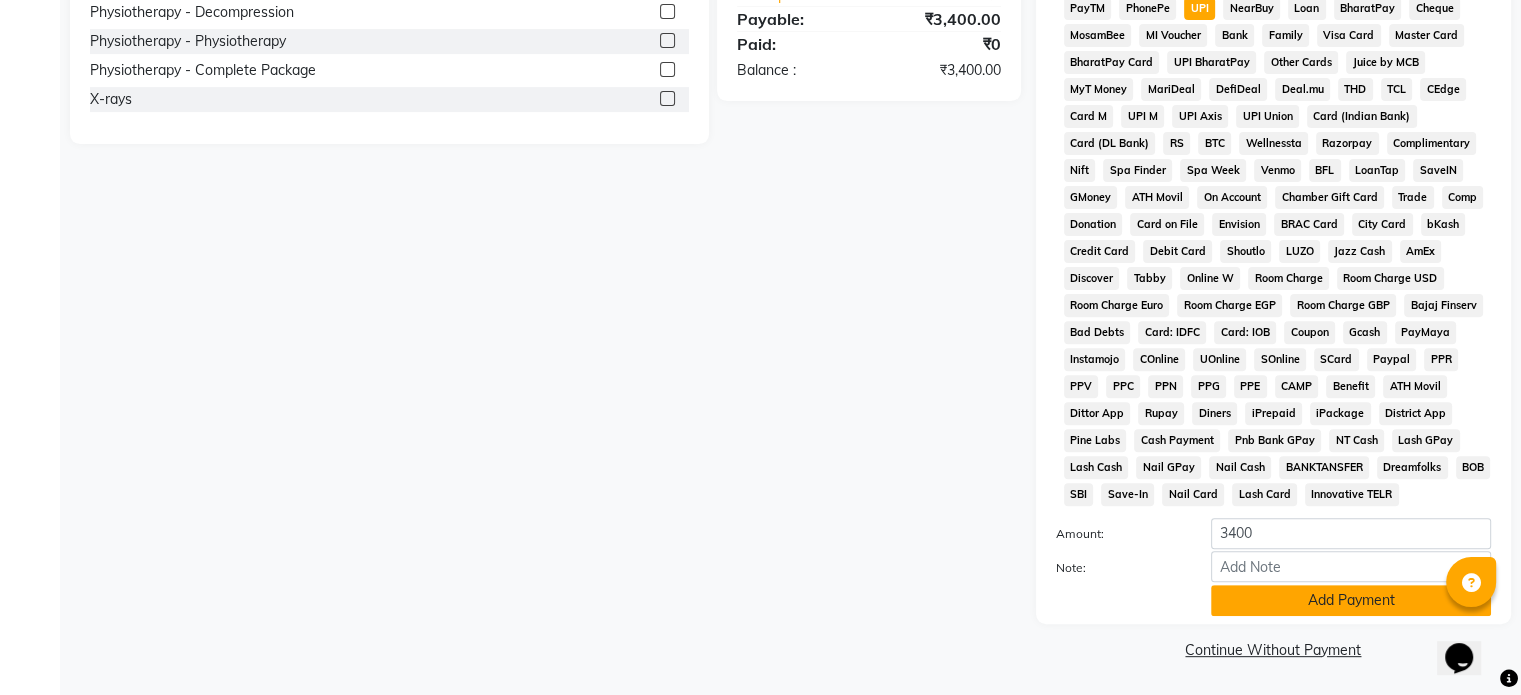 click on "Add Payment" 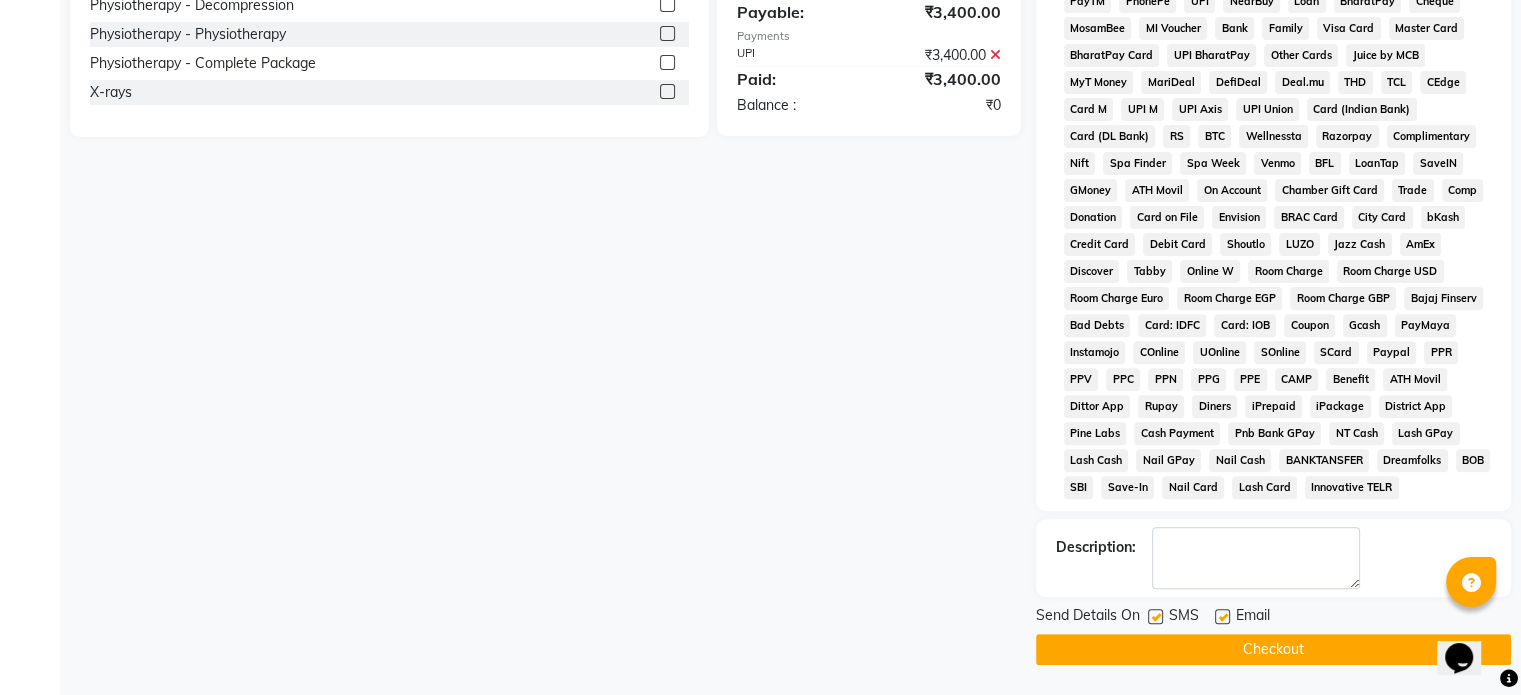click 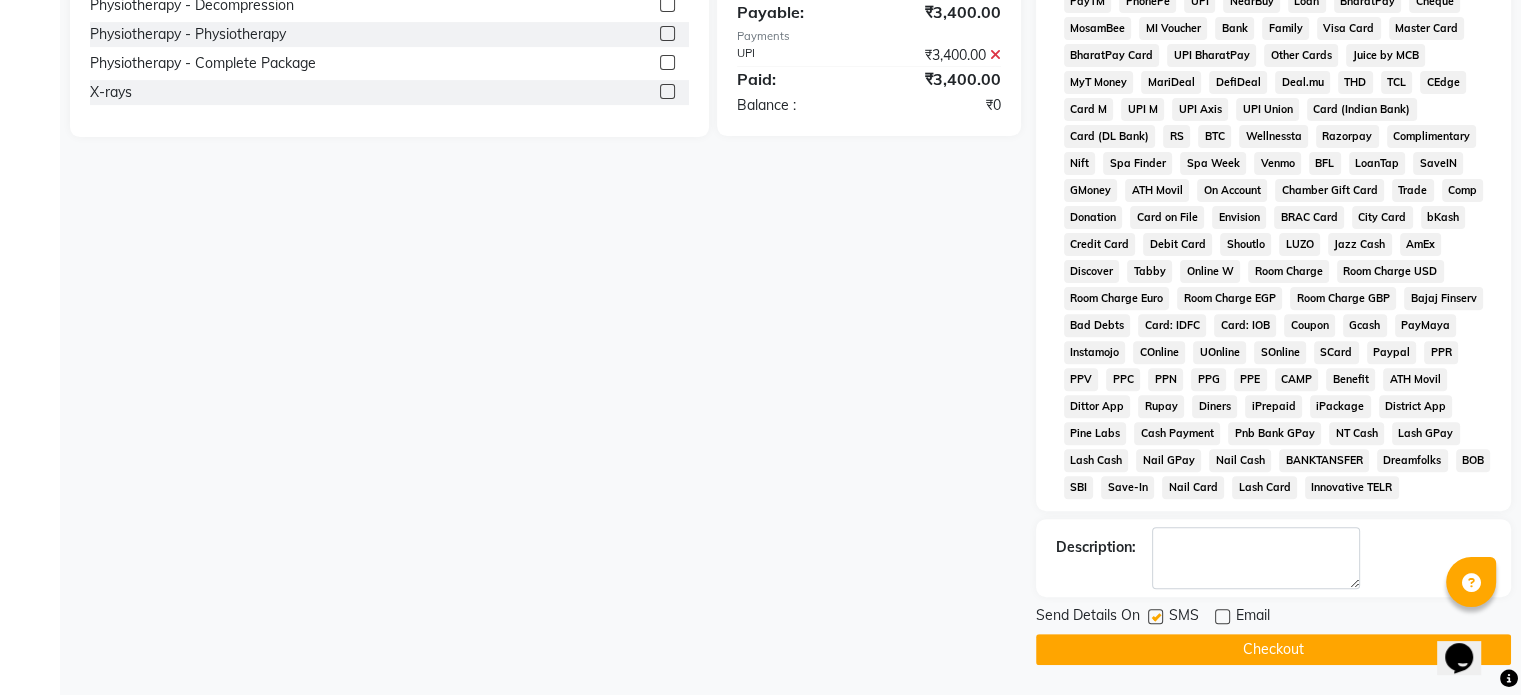 click 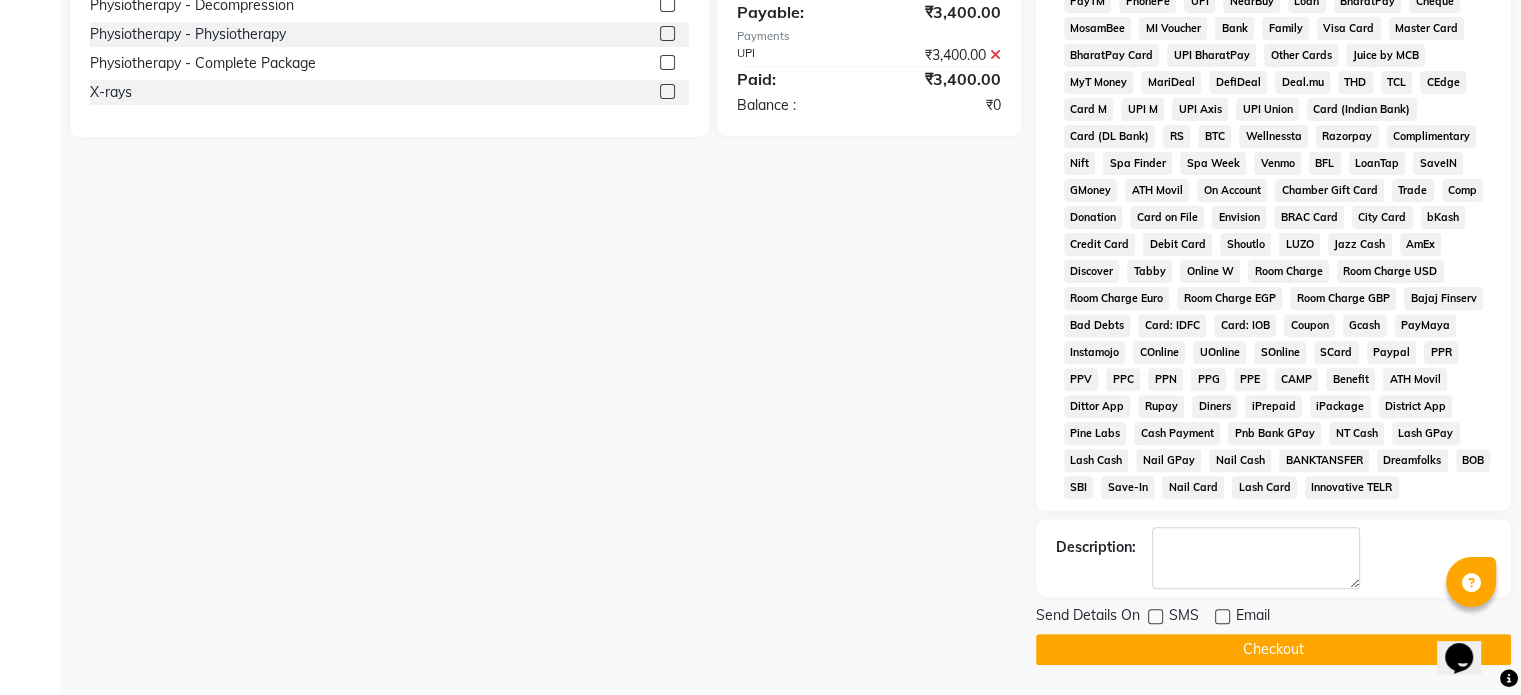 click on "Checkout" 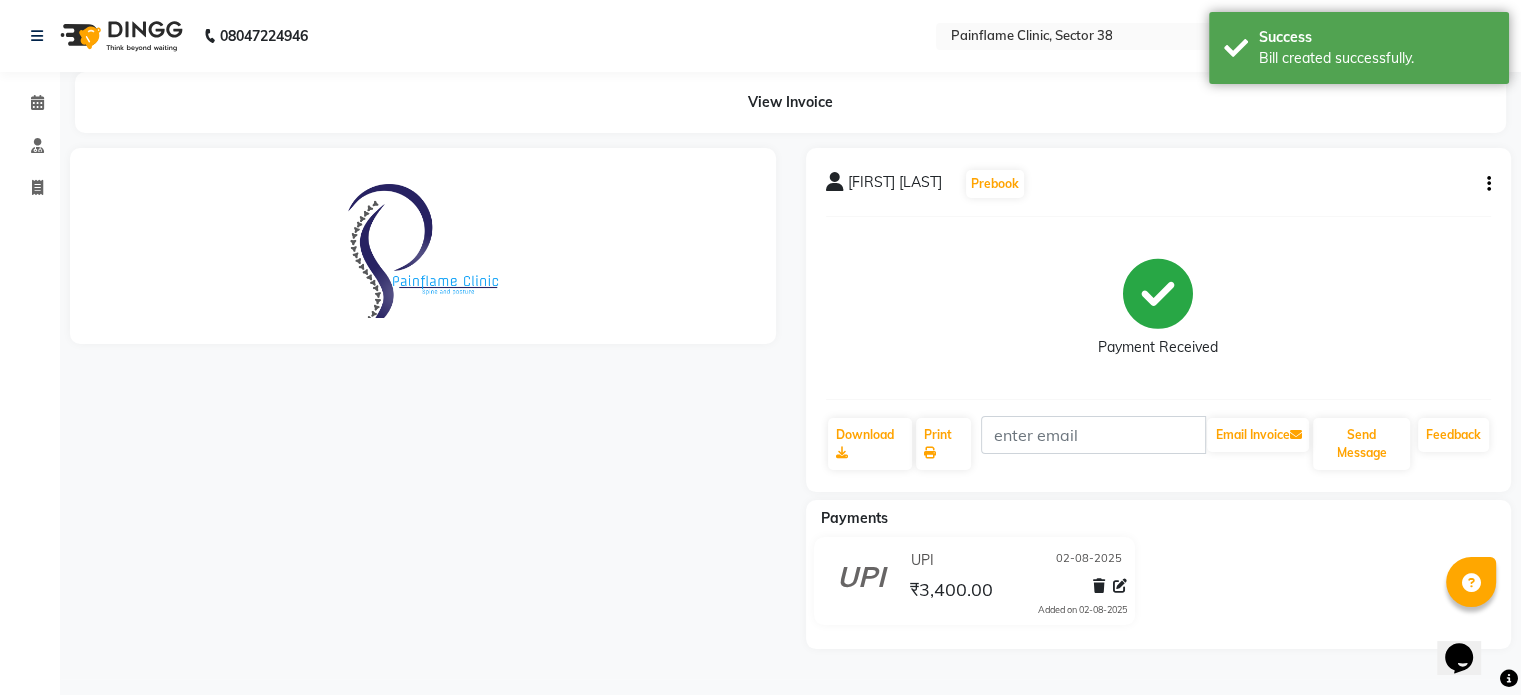 scroll, scrollTop: 0, scrollLeft: 0, axis: both 